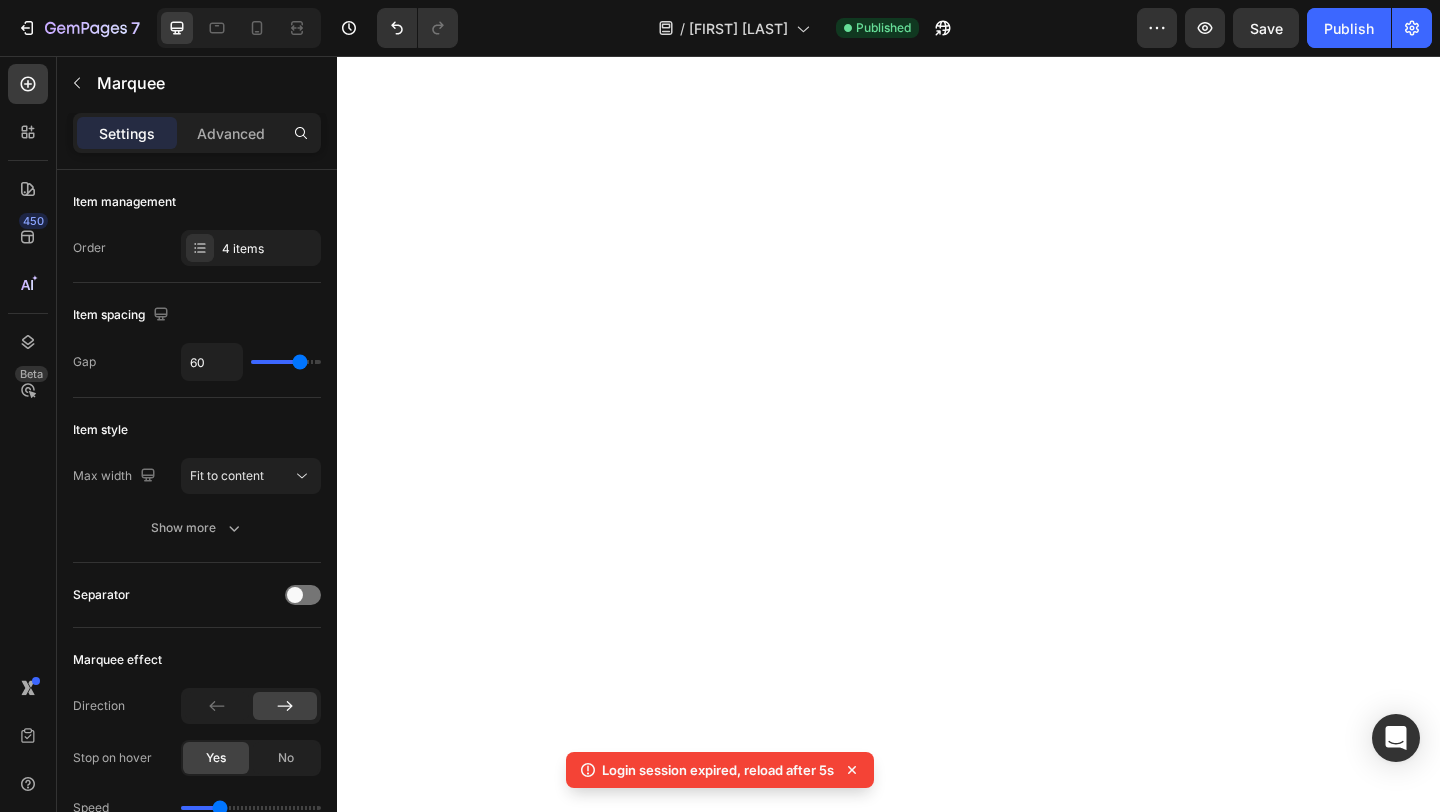 scroll, scrollTop: 0, scrollLeft: 0, axis: both 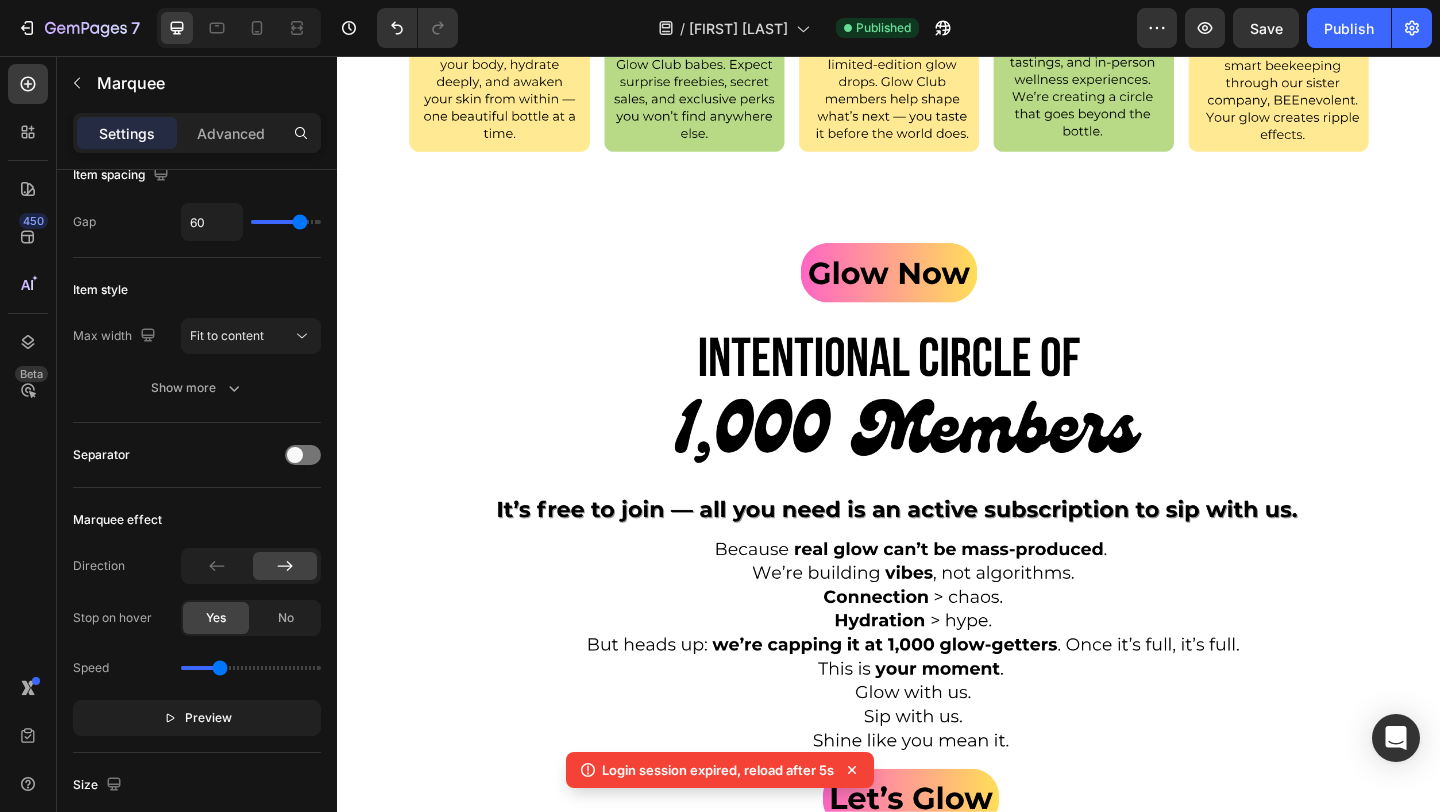 click 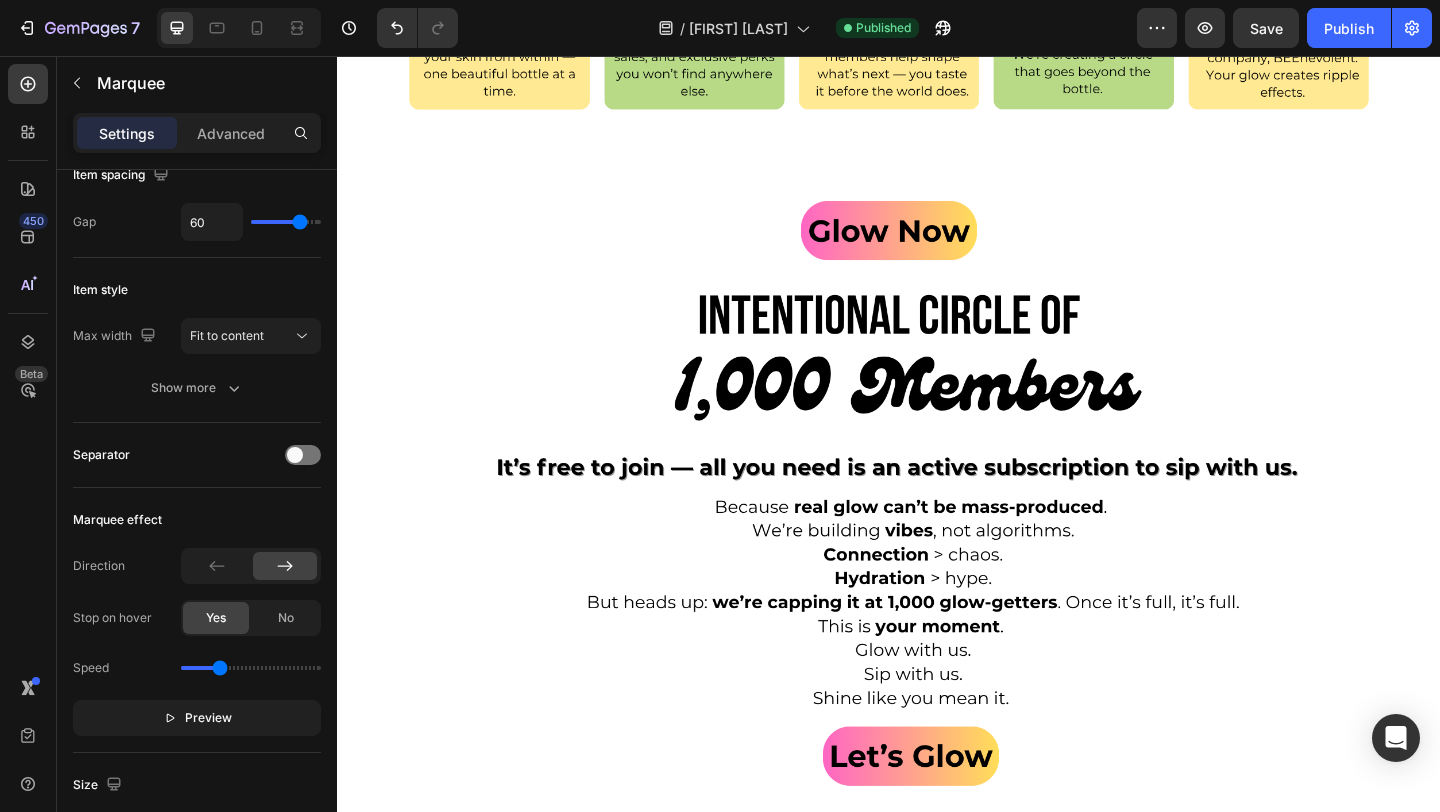 scroll, scrollTop: 4786, scrollLeft: 0, axis: vertical 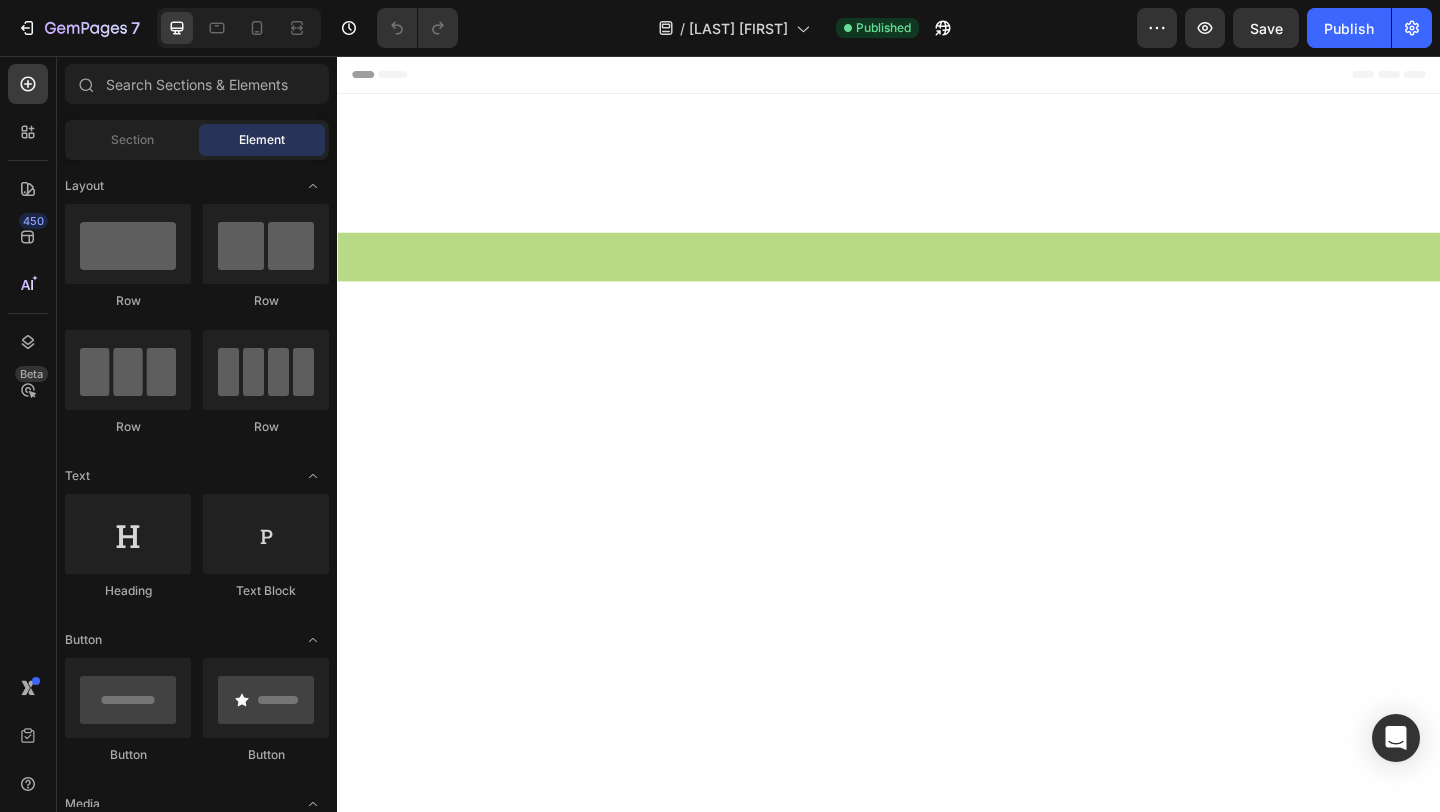 click on "DEEPLY HYDRATES & SOFTENS Text Block SOOTHES & HEALS SKIN Text Block BRIGHTENS & BOOSTS GLOW Text Block NOURISHES HAIR & LIPS Text Block DEEPLY HYDRATES & SOFTENS Text Block SOOTHES & HEALS SKIN Text Block BRIGHTENS & BOOSTS GLOW Text Block NOURISHES HAIR & LIPS Text Block DEEPLY HYDRATES & SOFTENS Text Block SOOTHES & HEALS SKIN Text Block BRIGHTENS & BOOSTS GLOW Text Block NOURISHES HAIR & LIPS Text Block DEEPLY HYDRATES & SOFTENS Text Block SOOTHES & HEALS SKIN Text Block BRIGHTENS & BOOSTS GLOW Text Block NOURISHES HAIR & LIPS Text Block DEEPLY HYDRATES & SOFTENS Text Block SOOTHES & HEALS SKIN Text Block BRIGHTENS & BOOSTS GLOW Text Block NOURISHES HAIR & LIPS Text Block DEEPLY HYDRATES & SOFTENS Text Block SOOTHES & HEALS SKIN Text Block BRIGHTENS & BOOSTS GLOW Text Block NOURISHES HAIR & LIPS Text Block Marquee" at bounding box center [937, 3354] 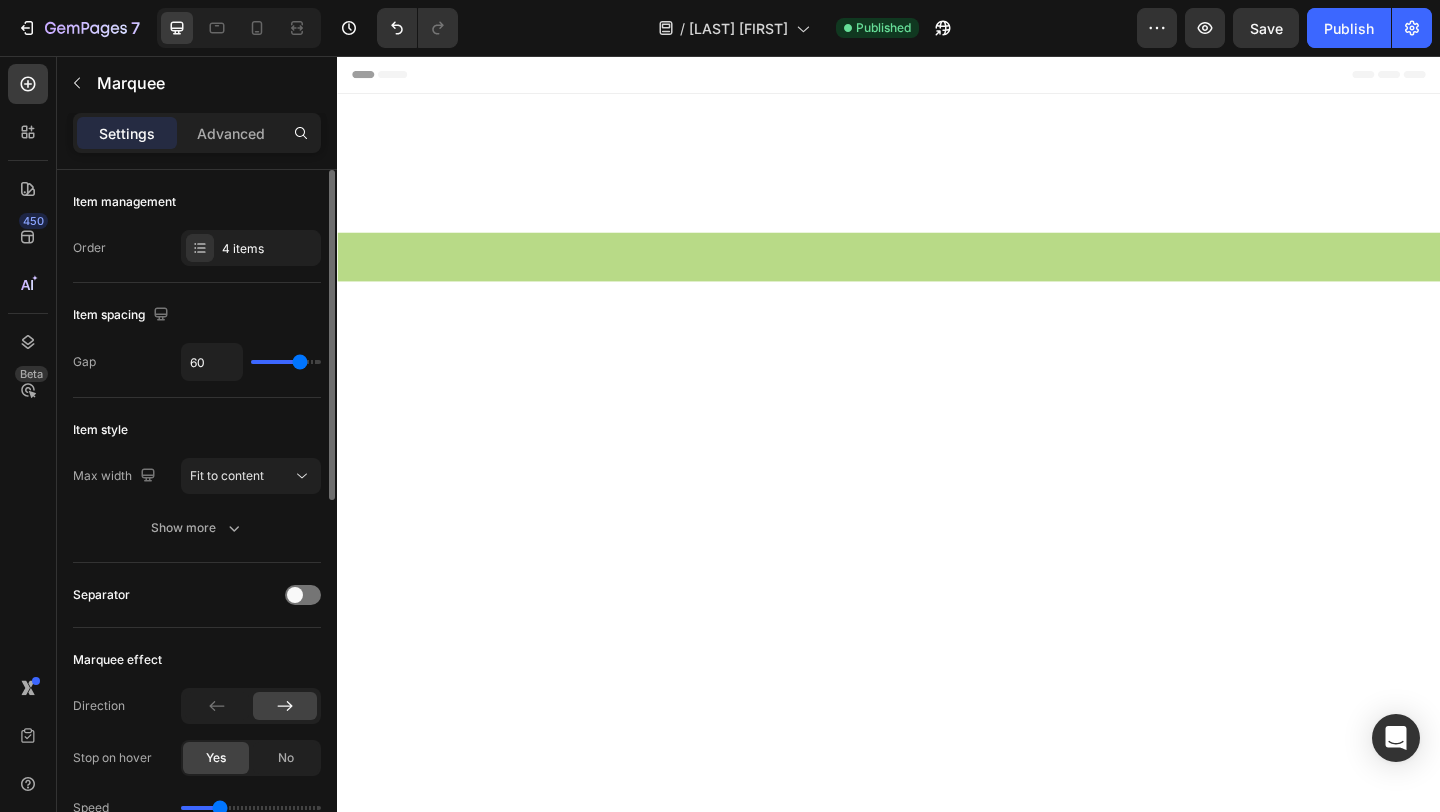 type on "56" 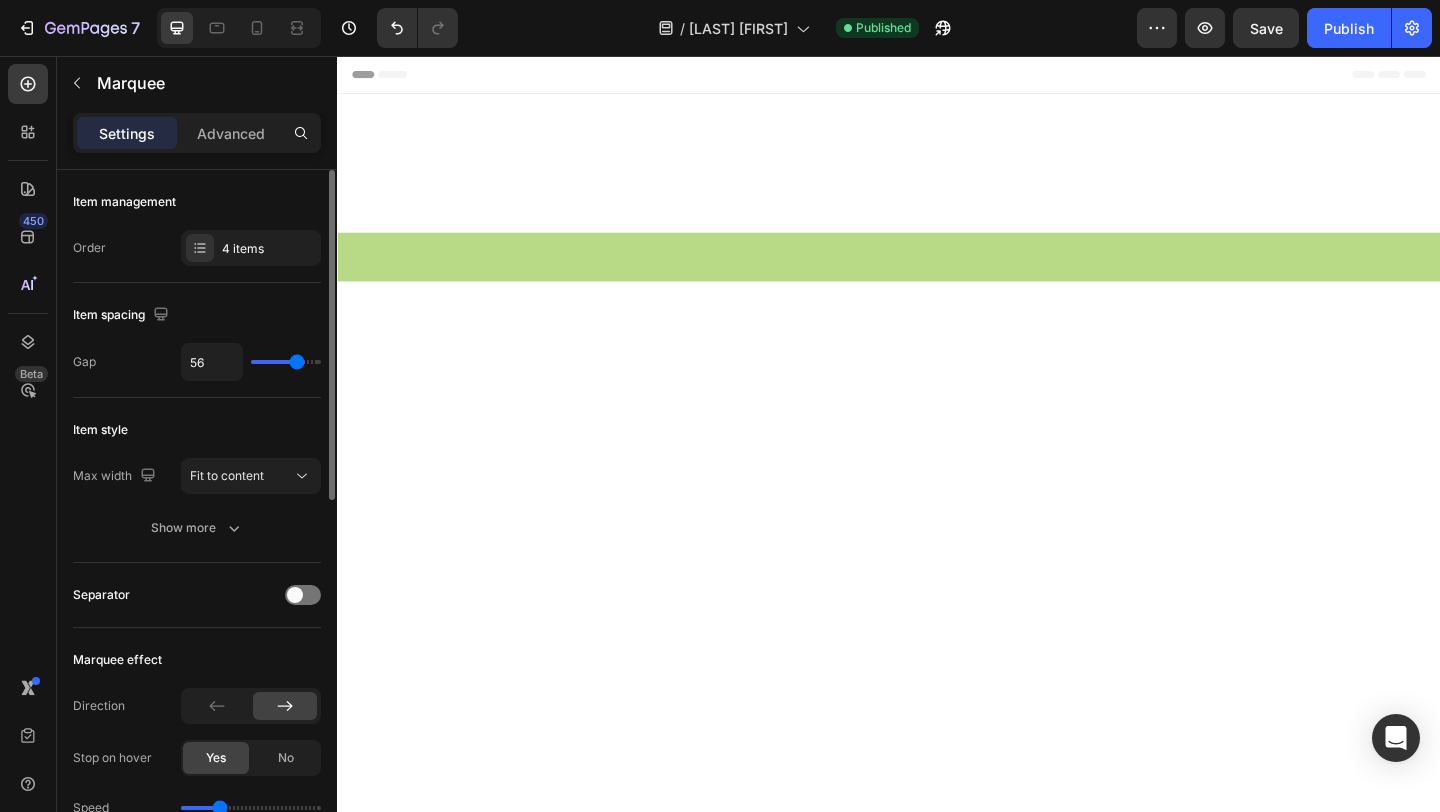 type on "52" 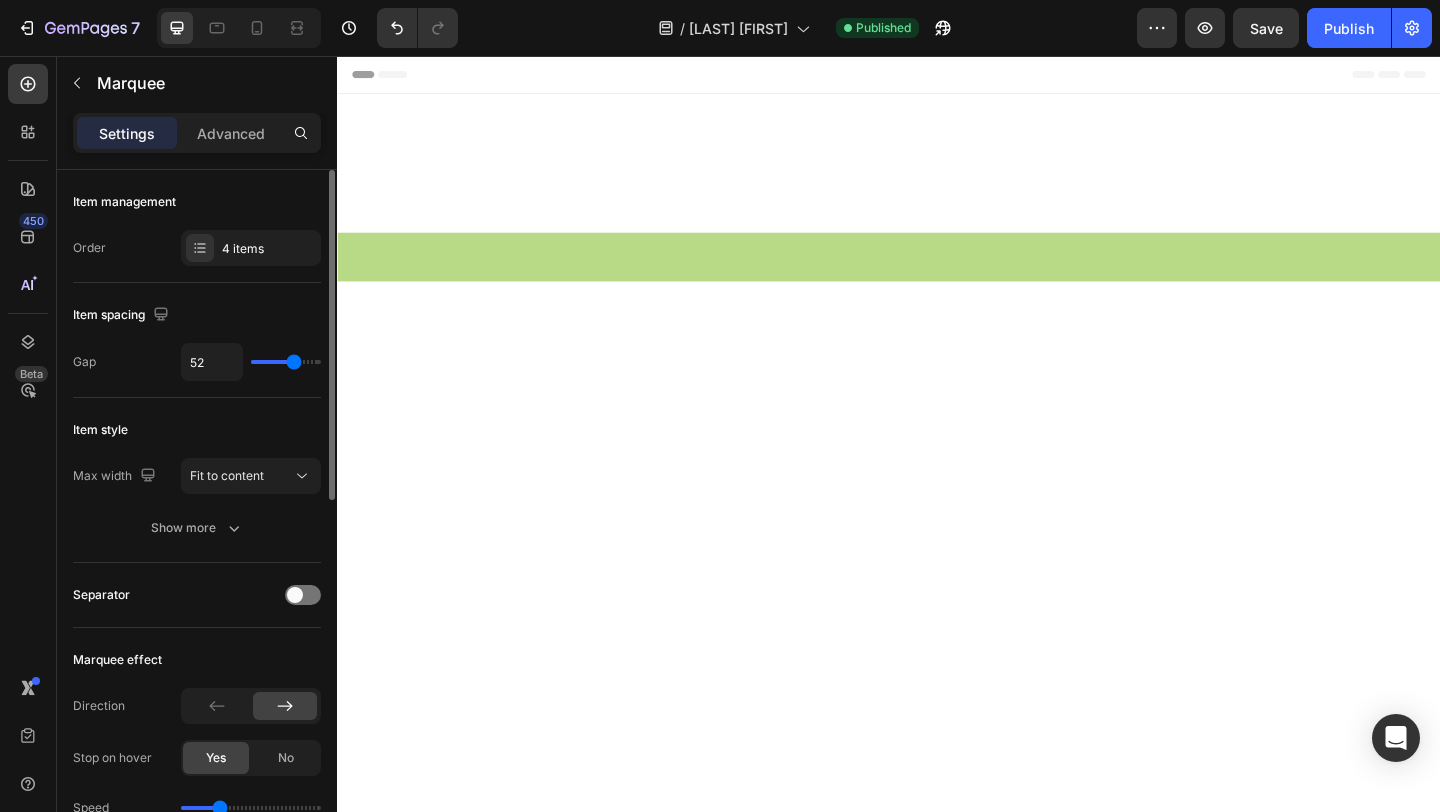 type on "49" 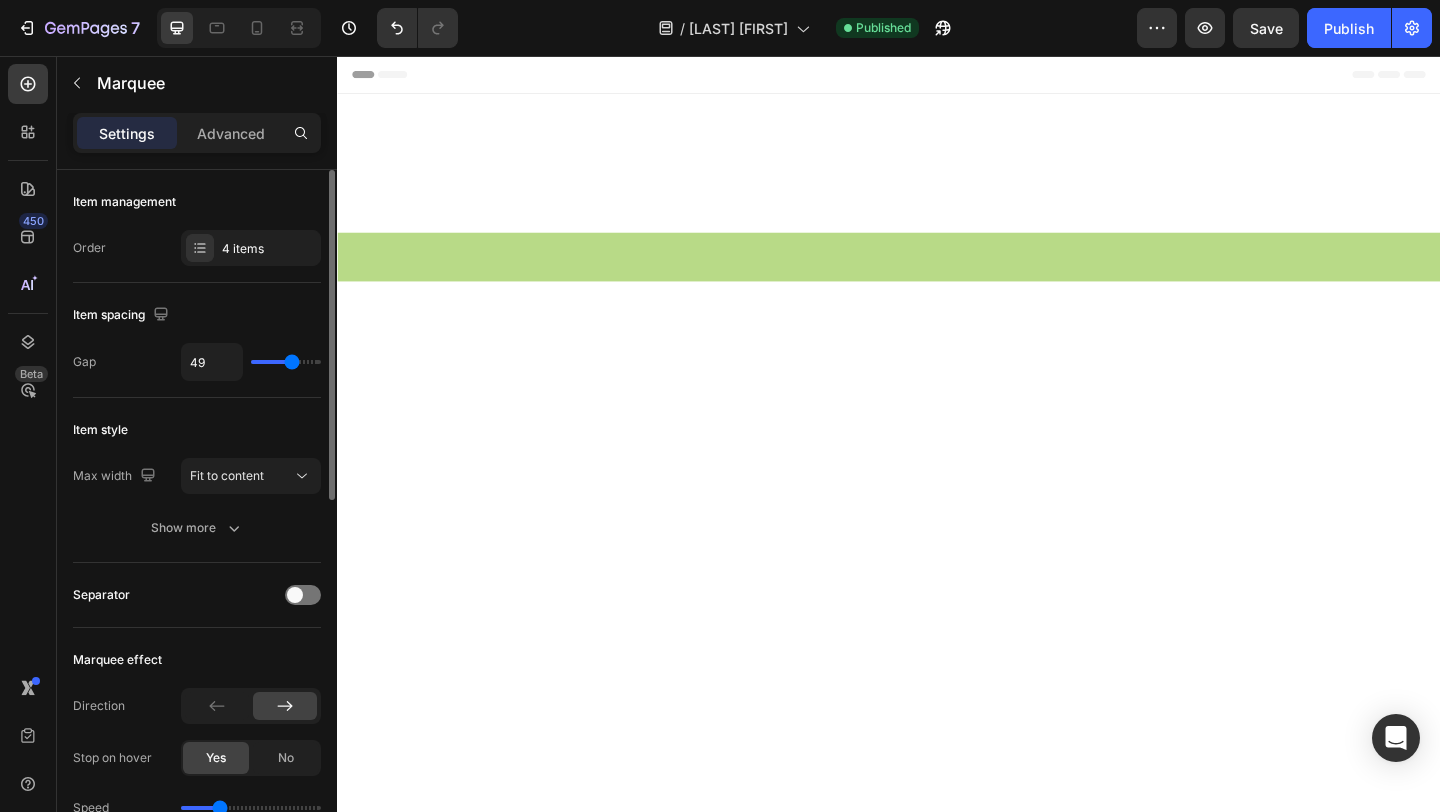type on "47" 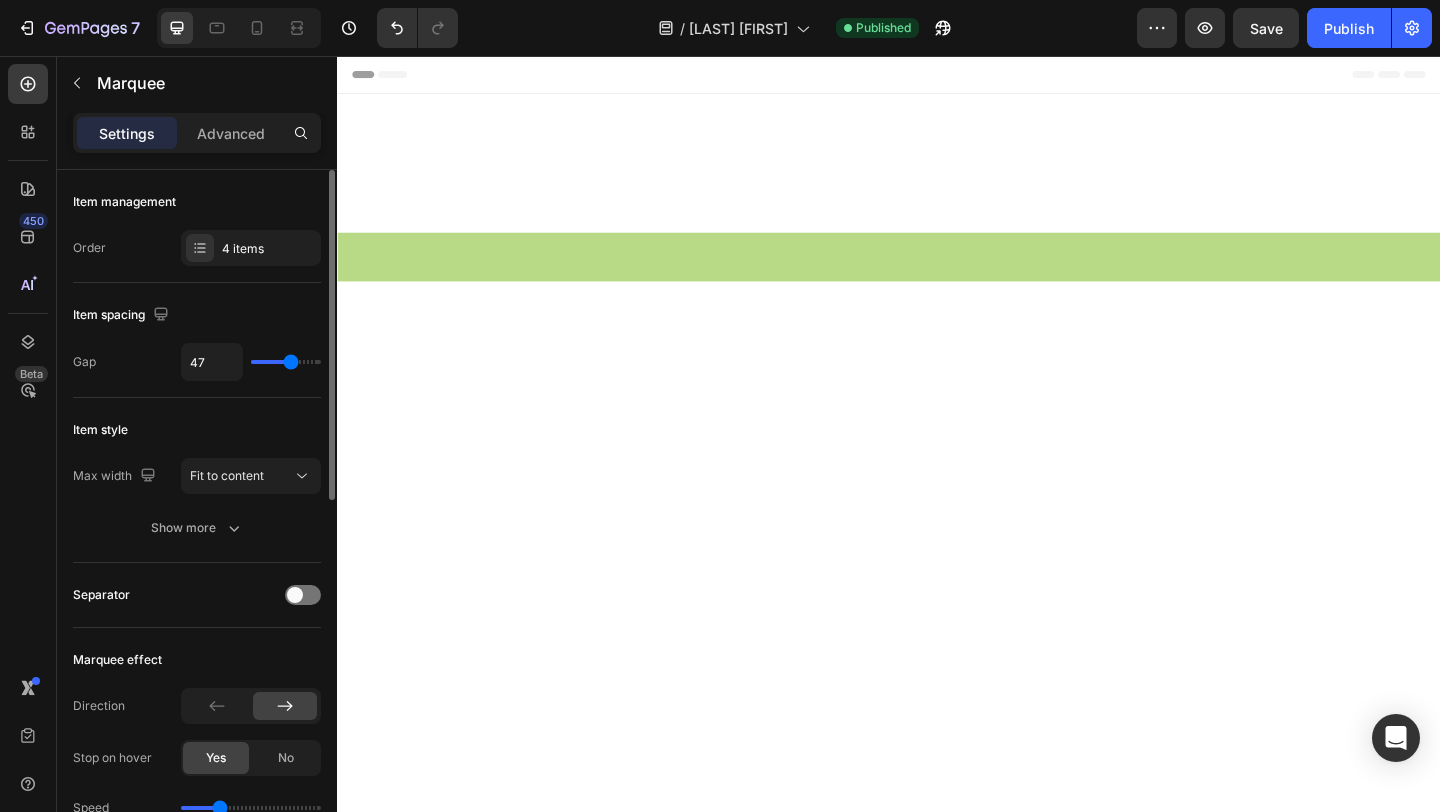 type on "44" 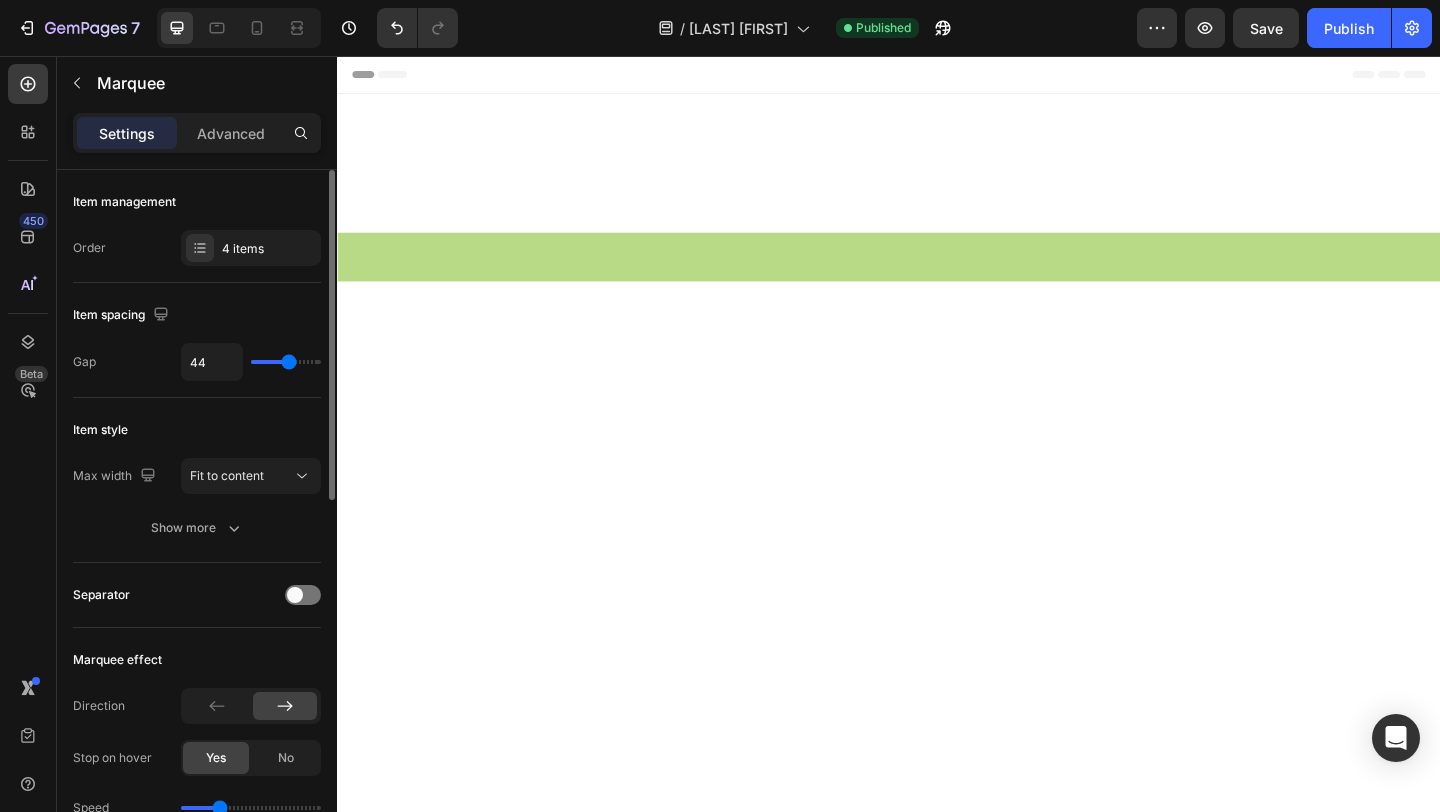 type on "41" 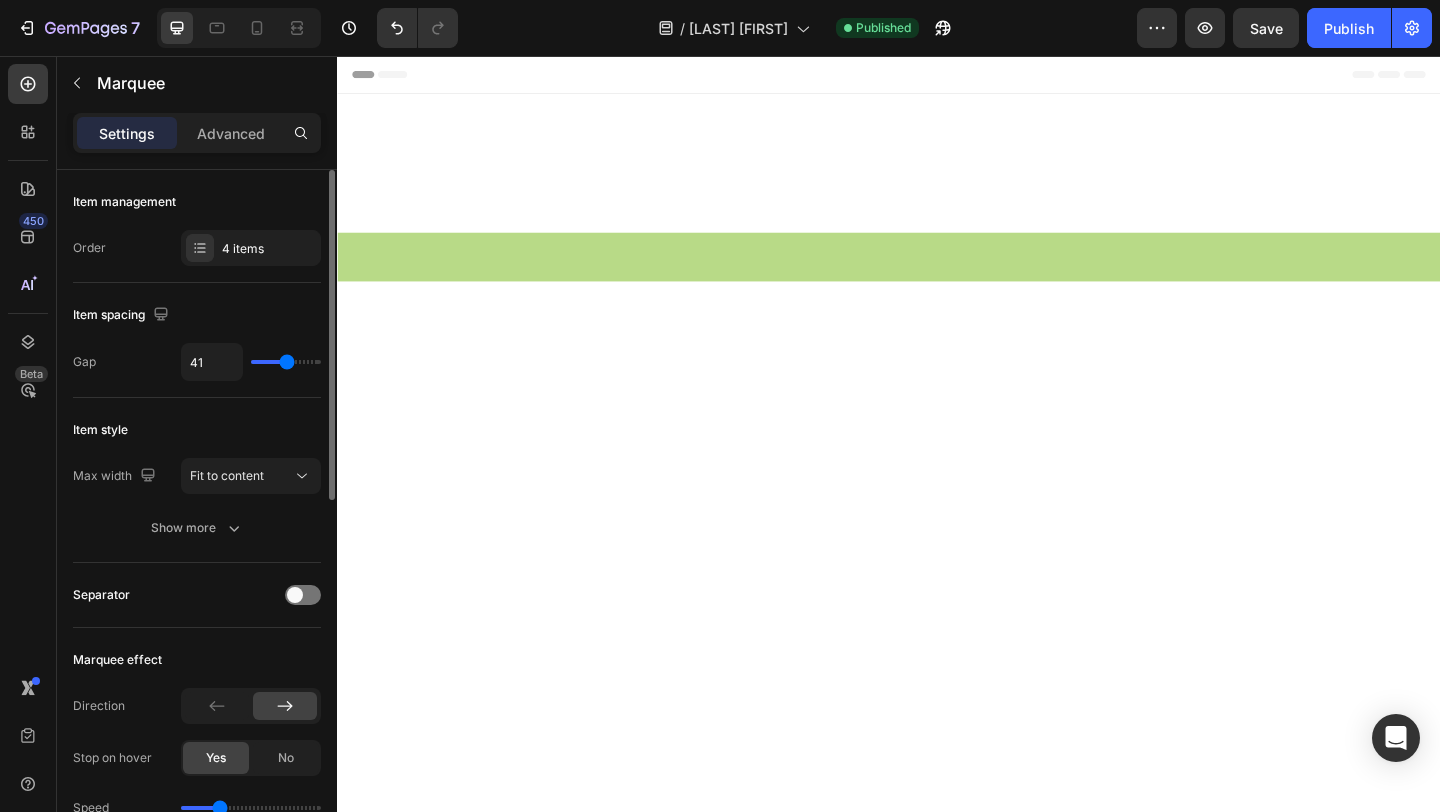 type on "38" 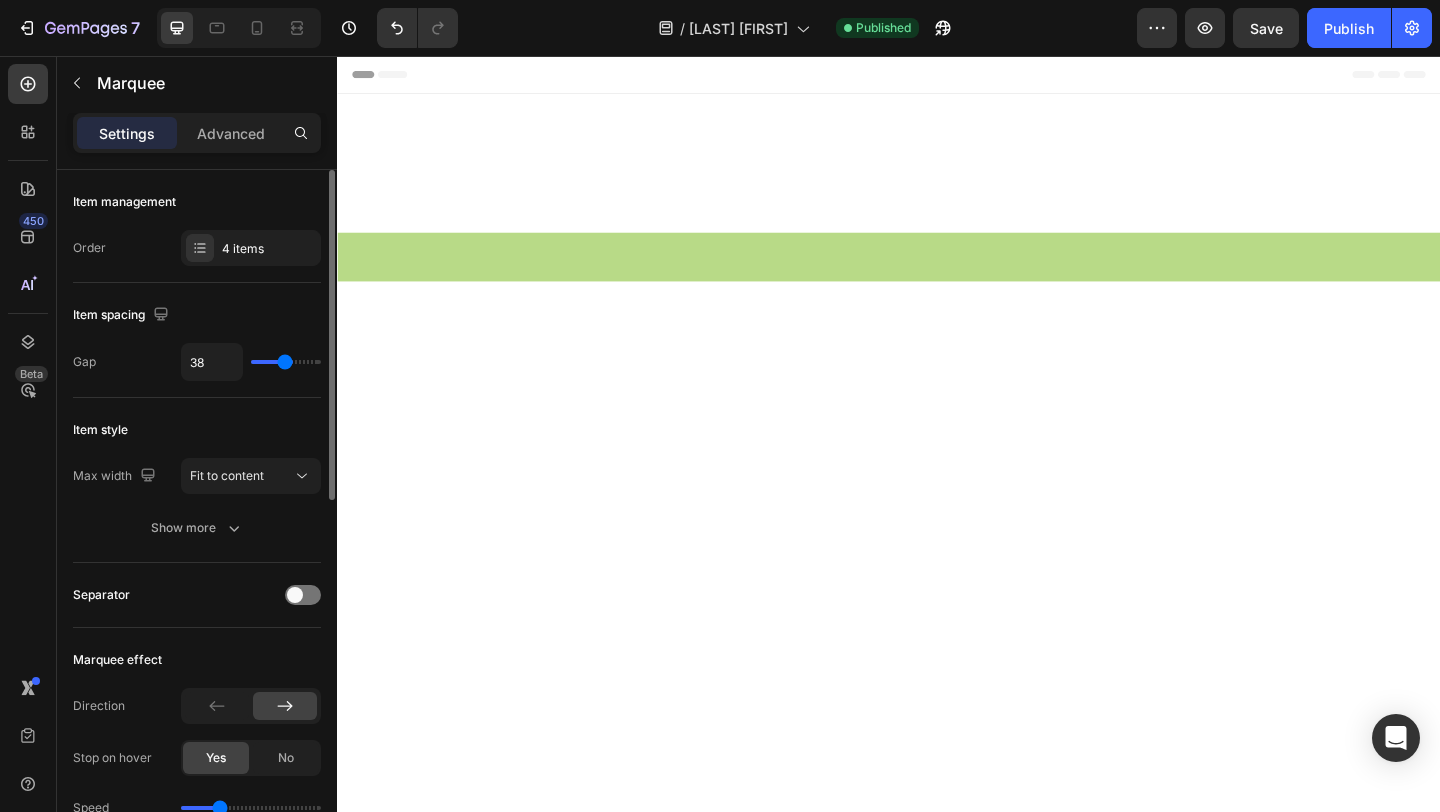 type on "33" 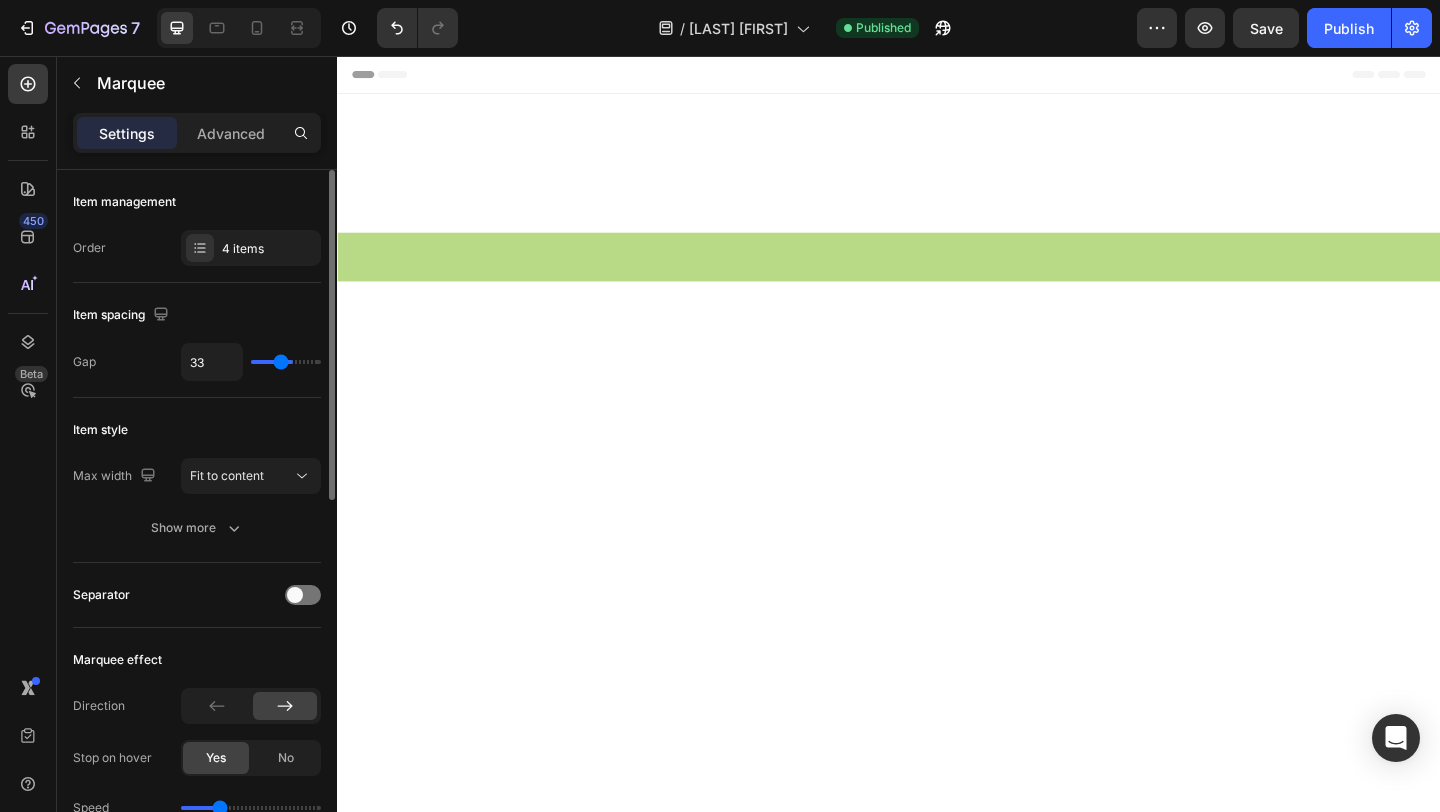 type on "30" 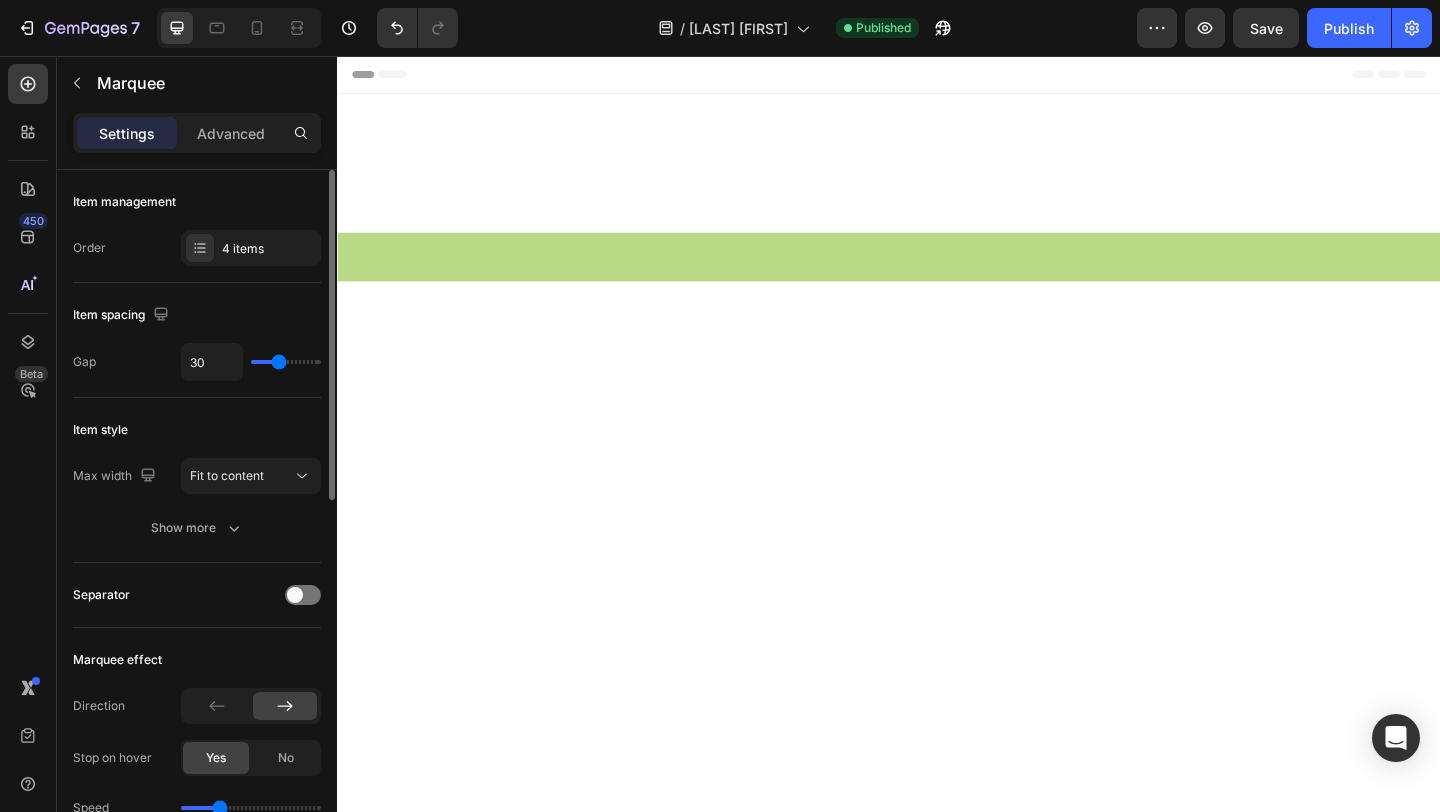 type on "29" 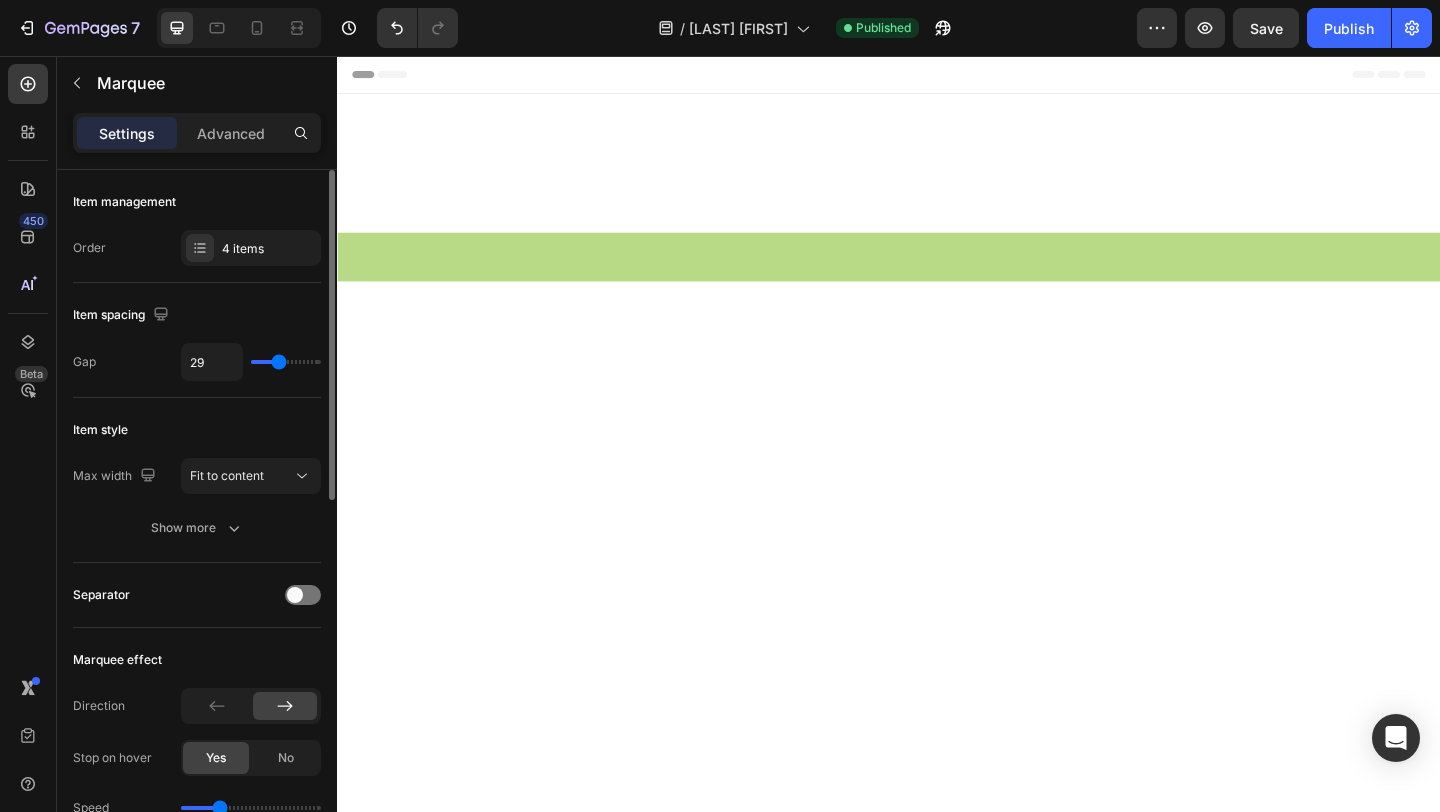 type on "28" 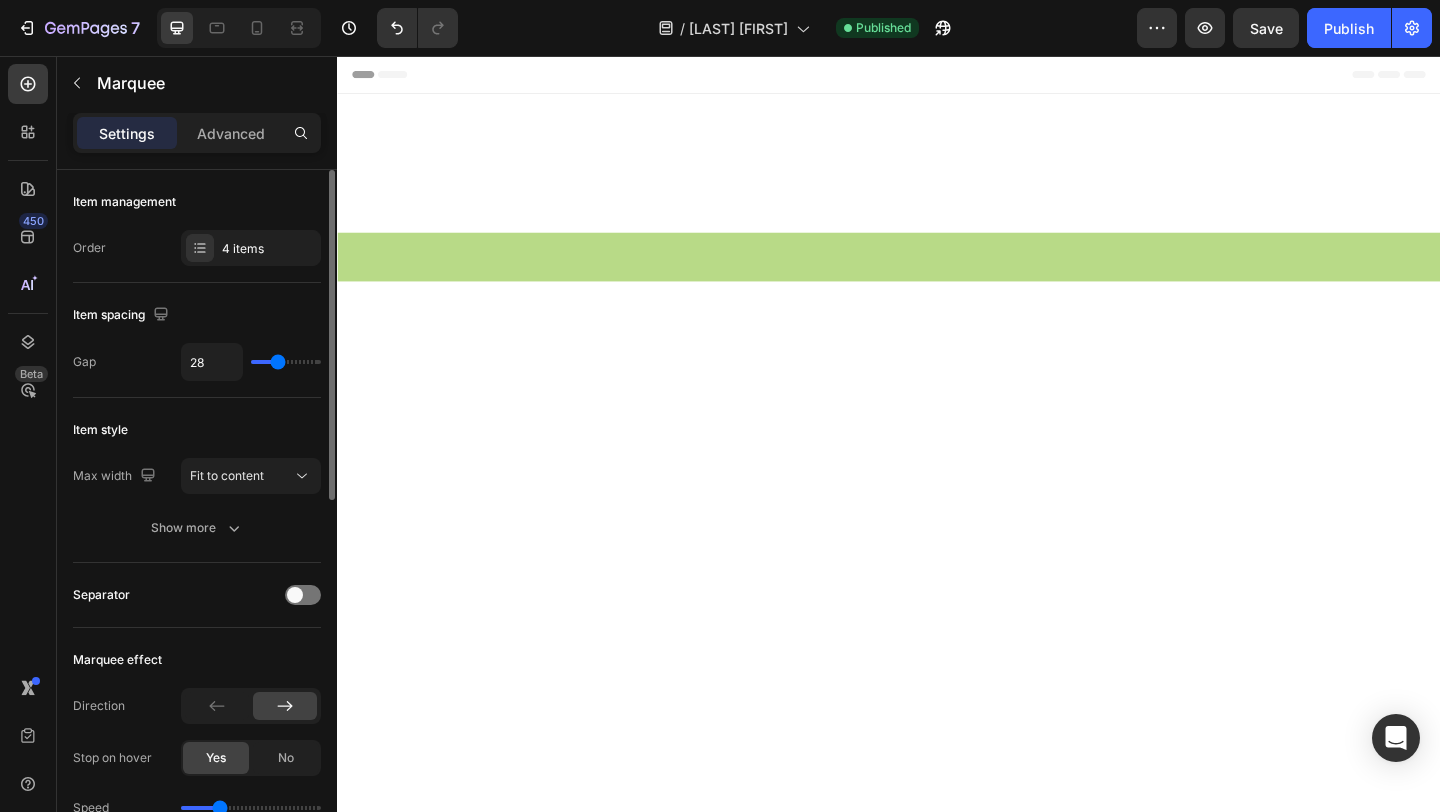 type on "27" 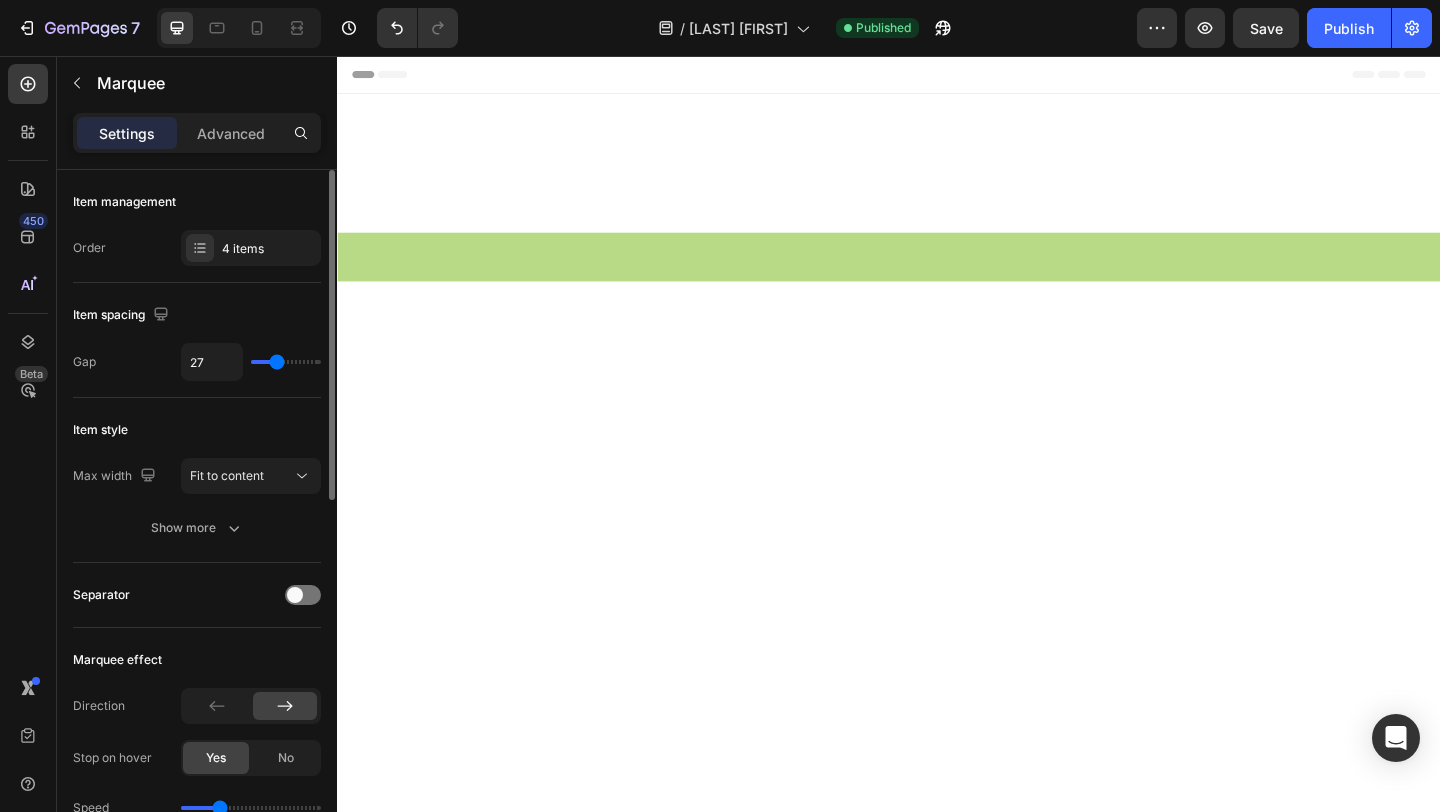 type on "26" 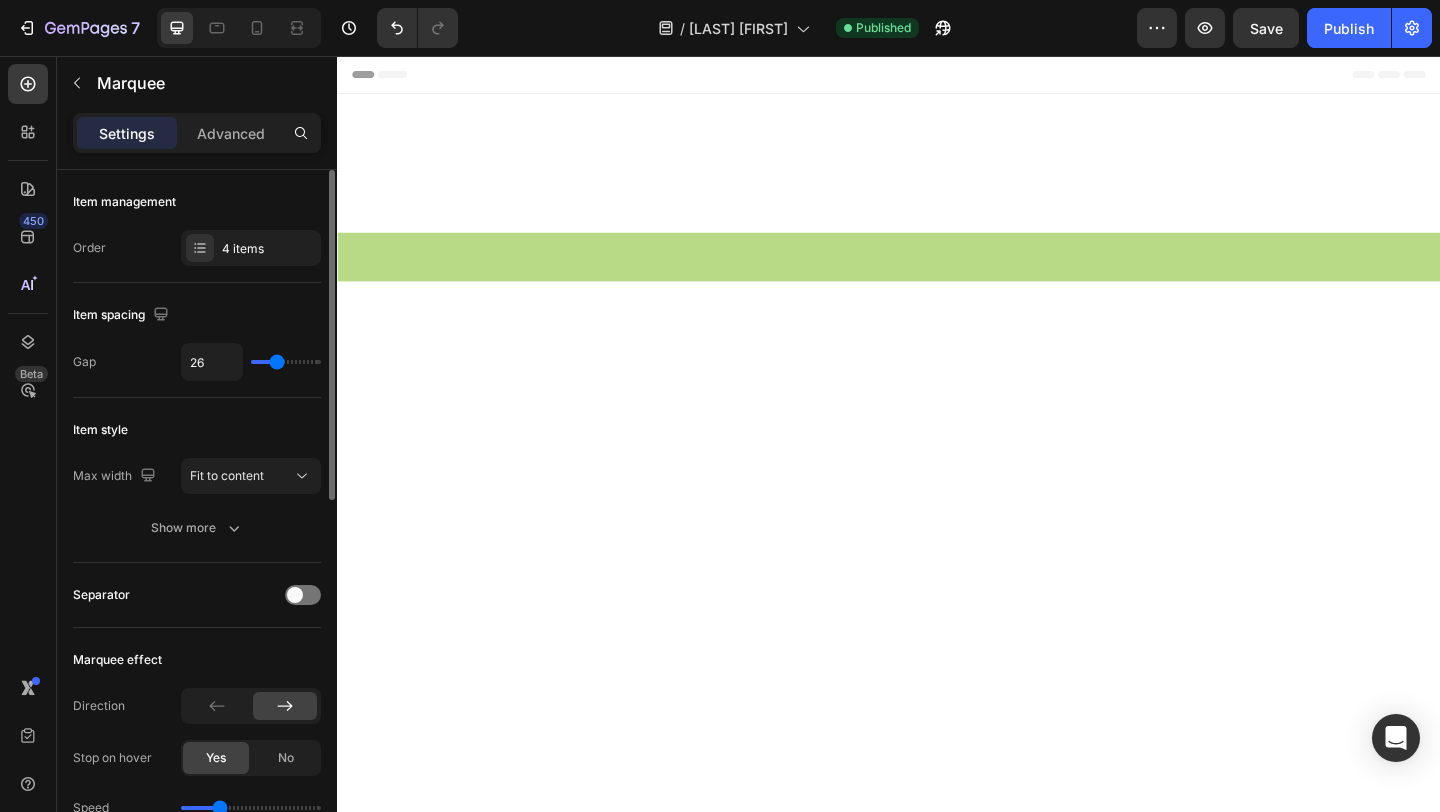 type on "25" 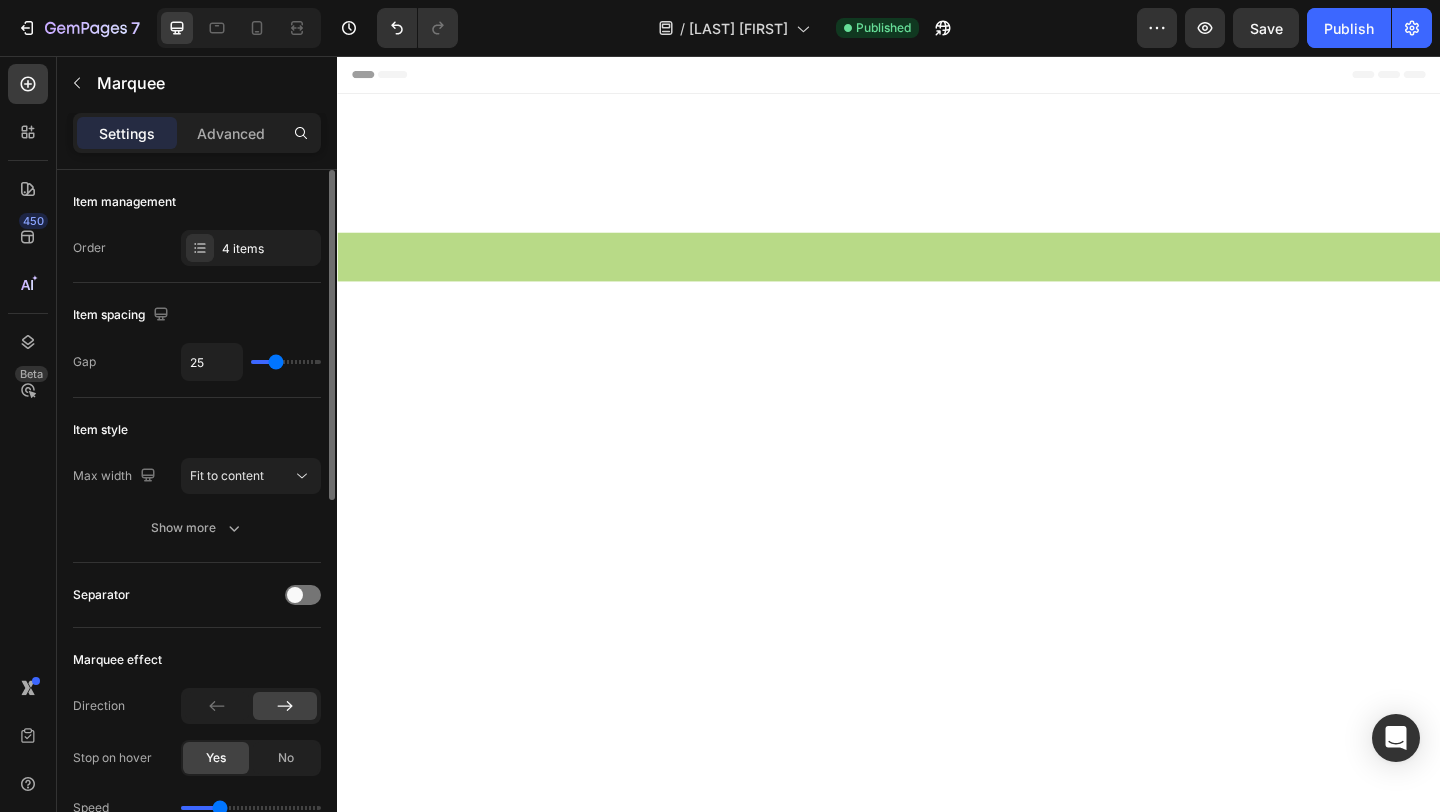type on "24" 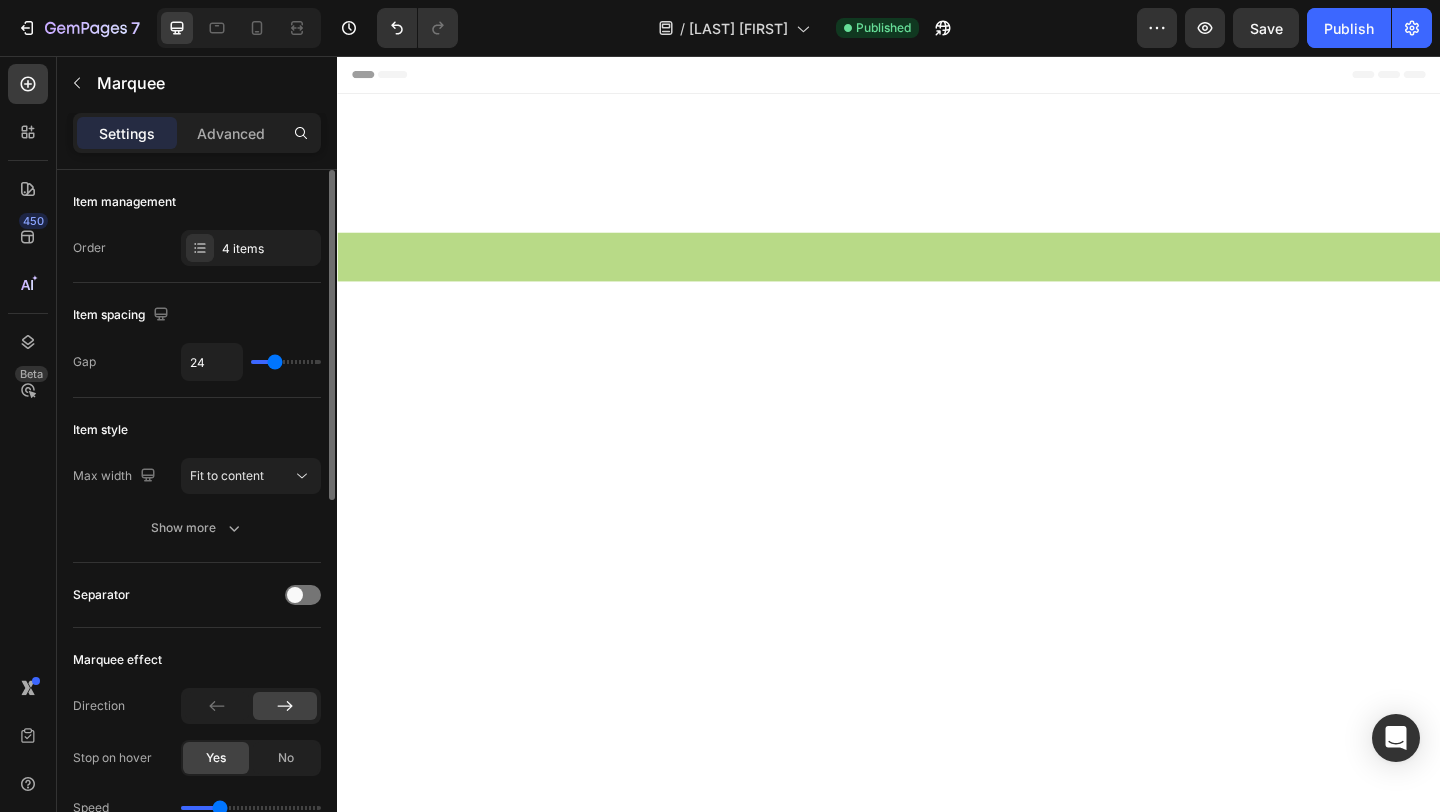 type on "23" 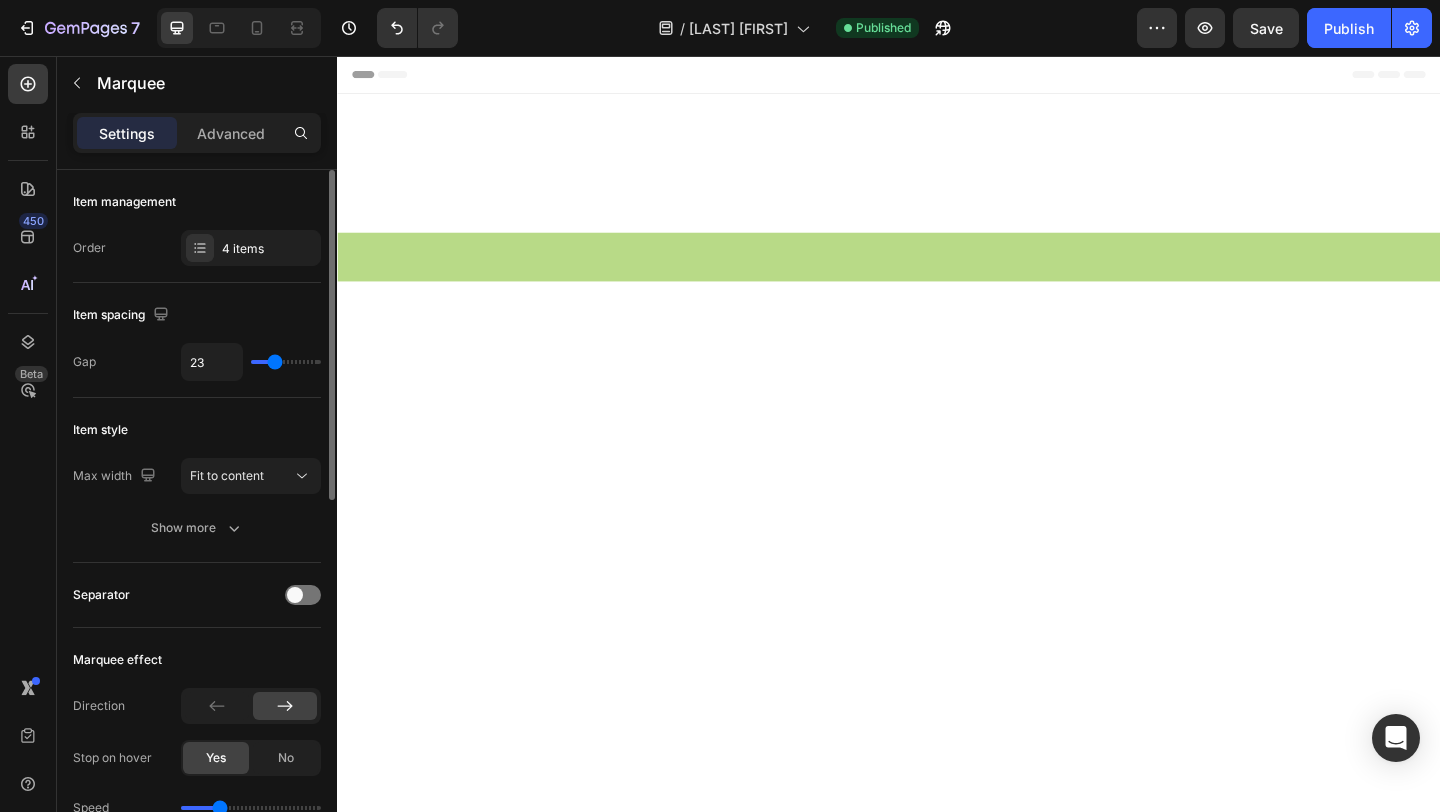 type on "28" 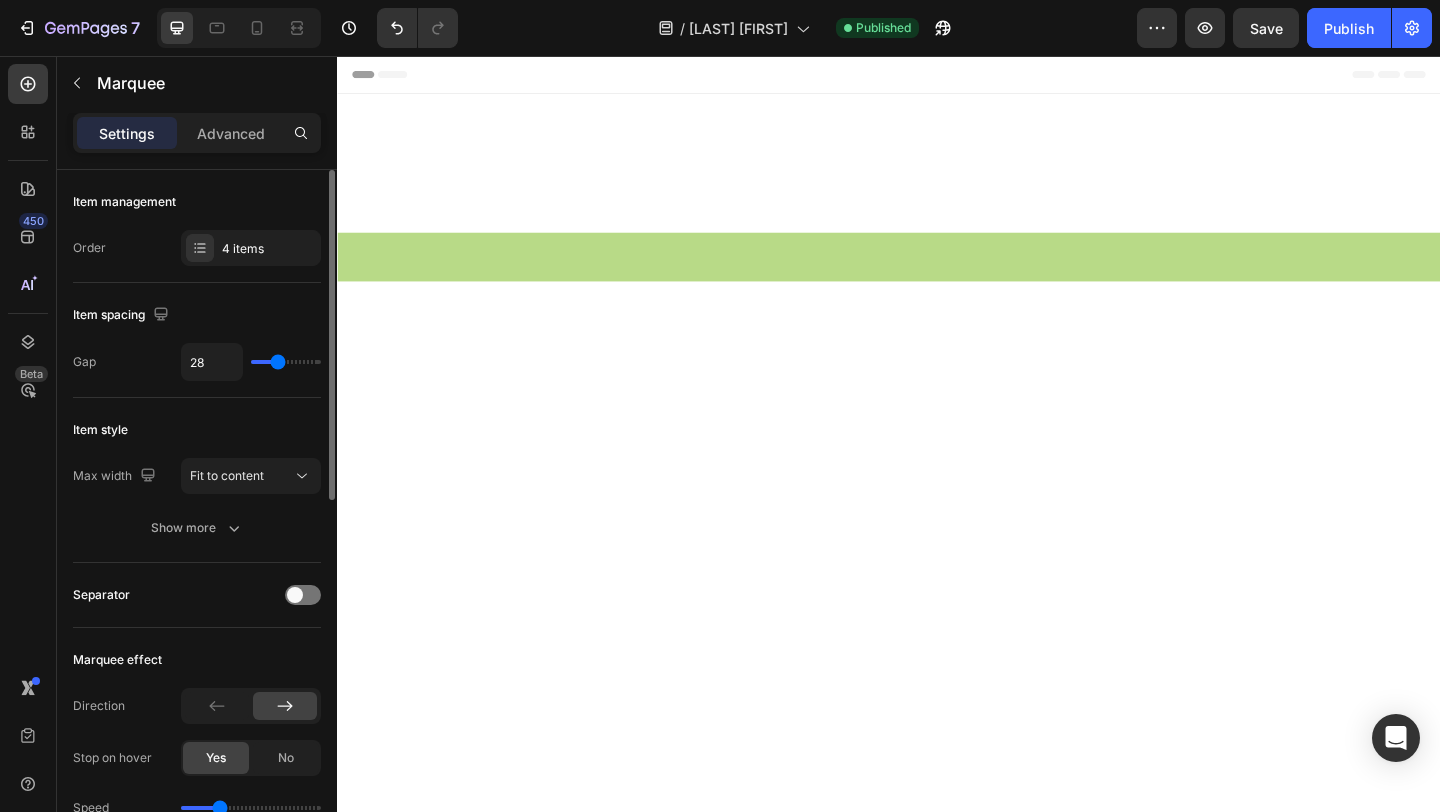 type on "32" 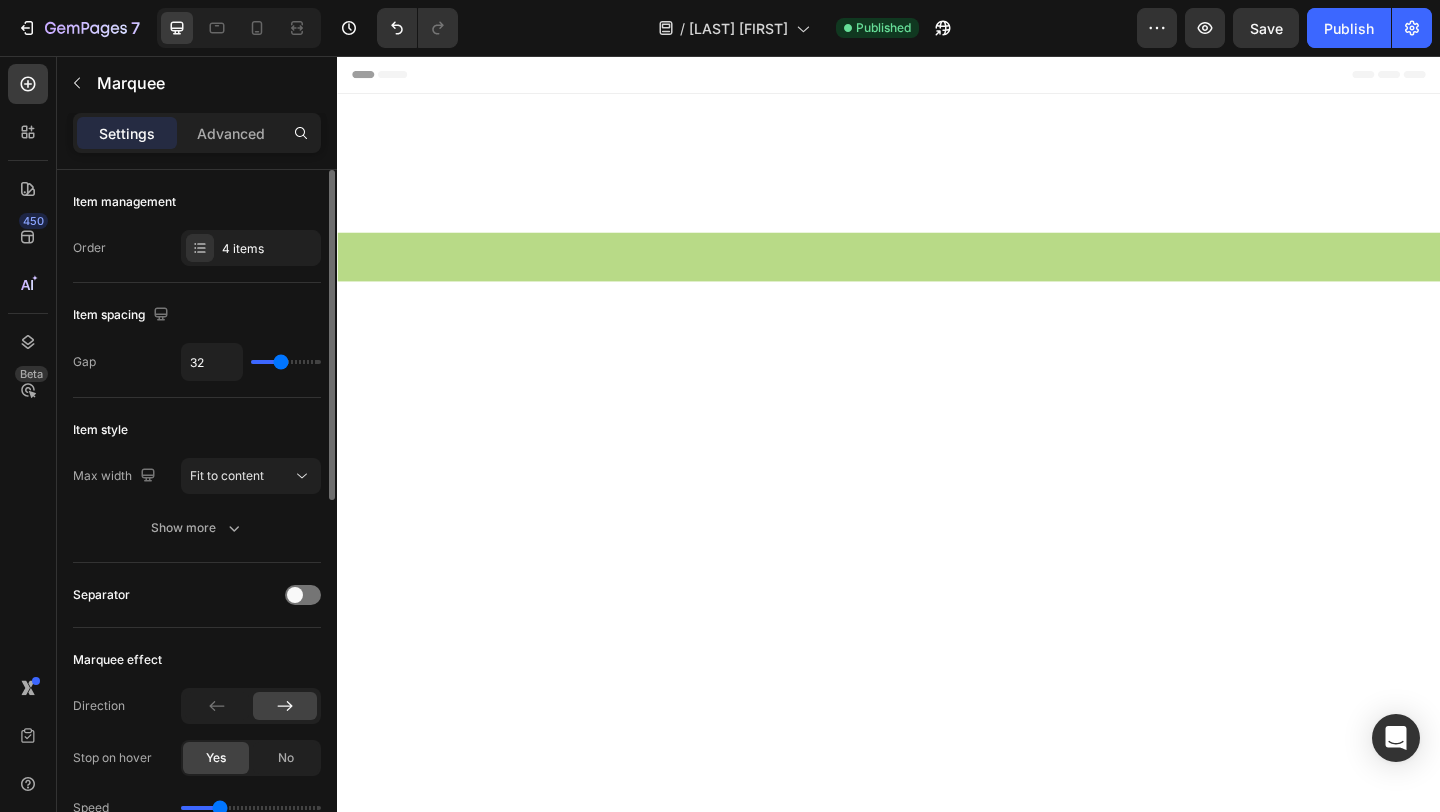type on "33" 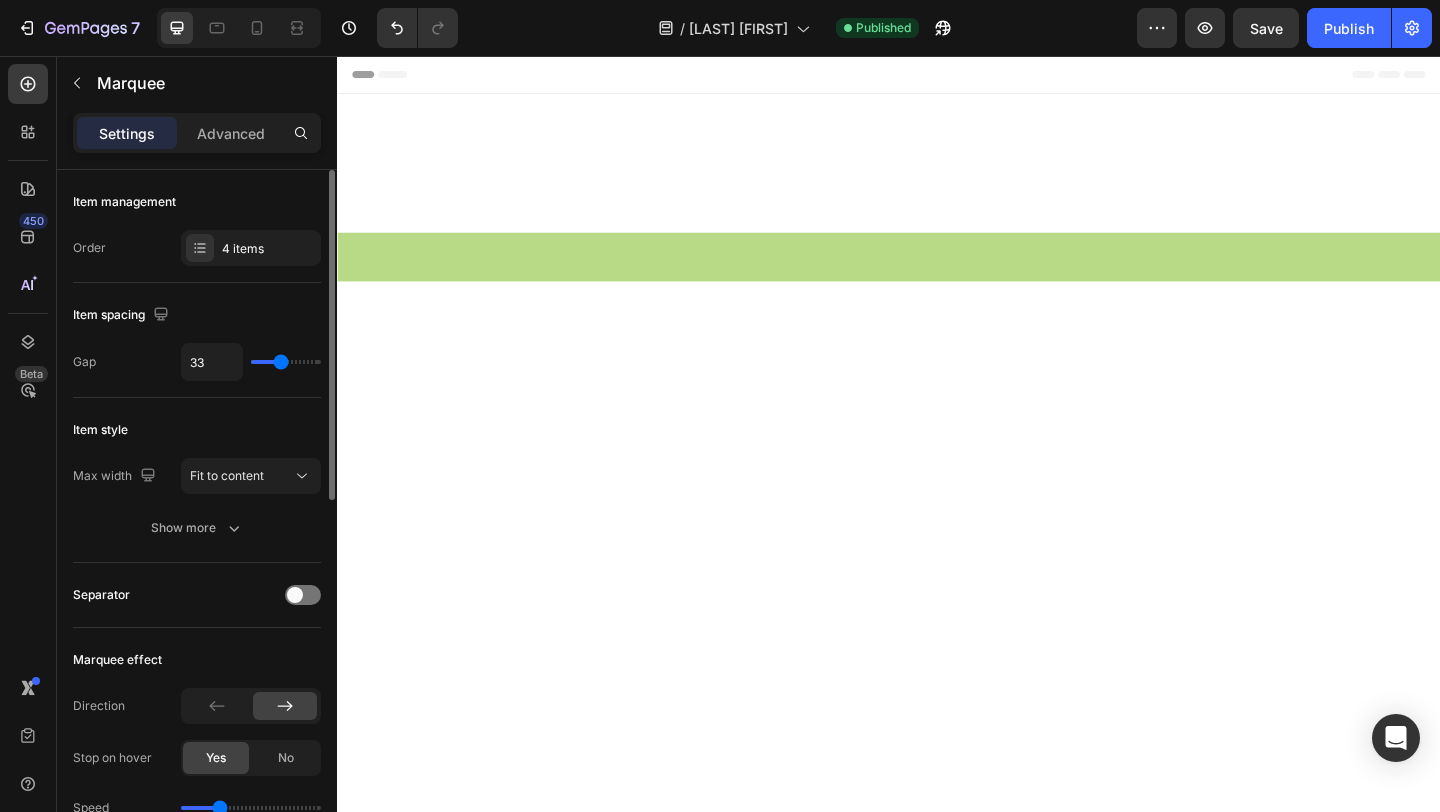 type on "35" 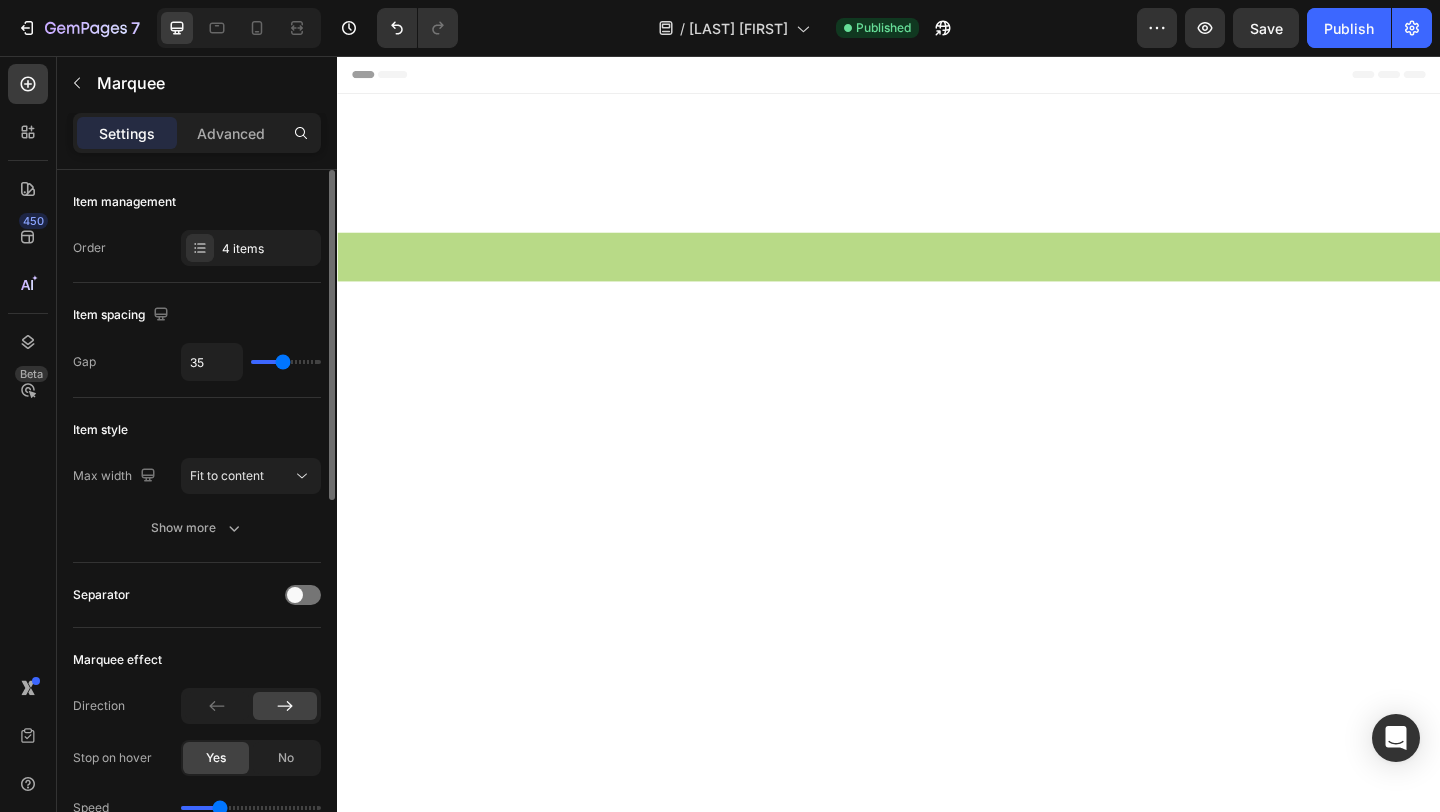 type on "36" 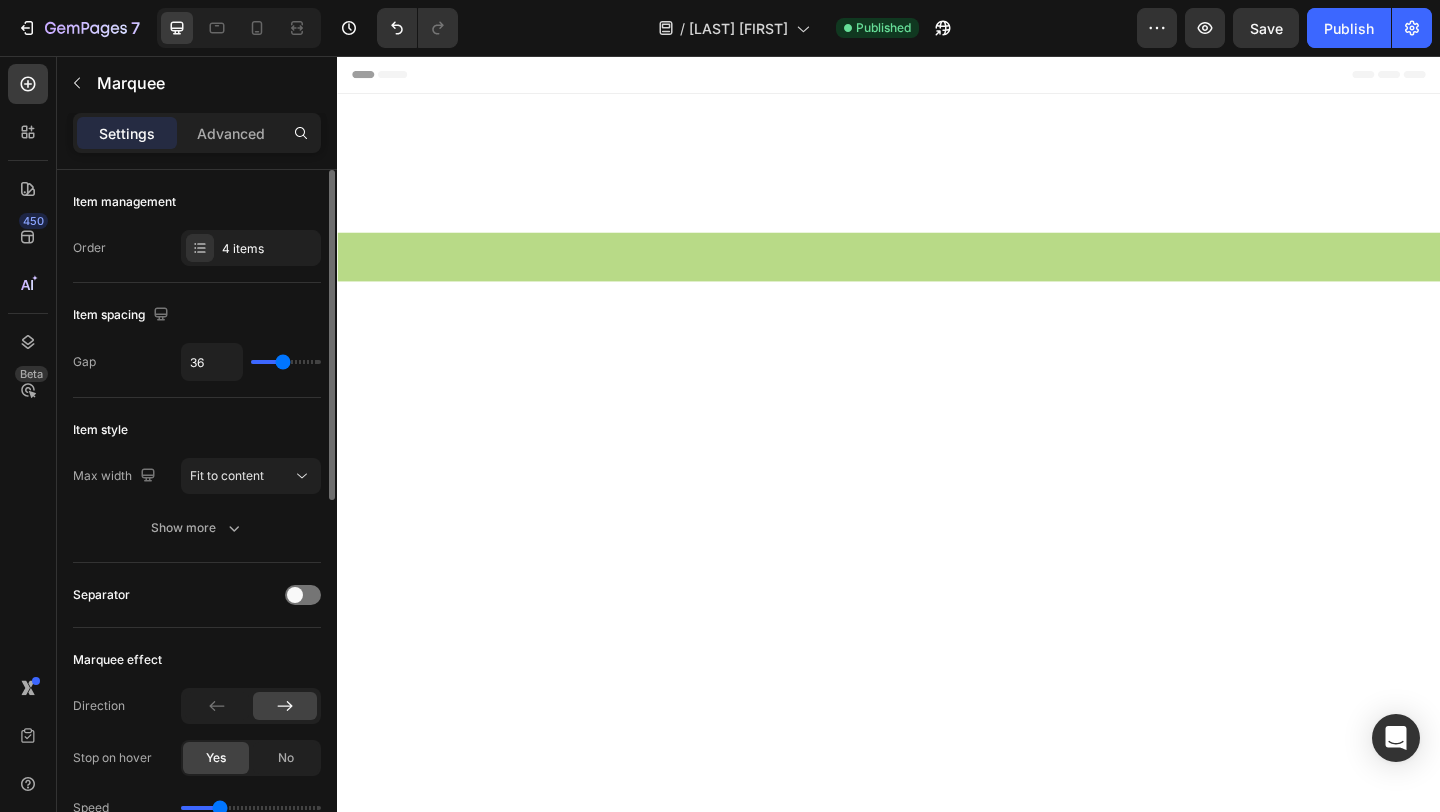 type on "37" 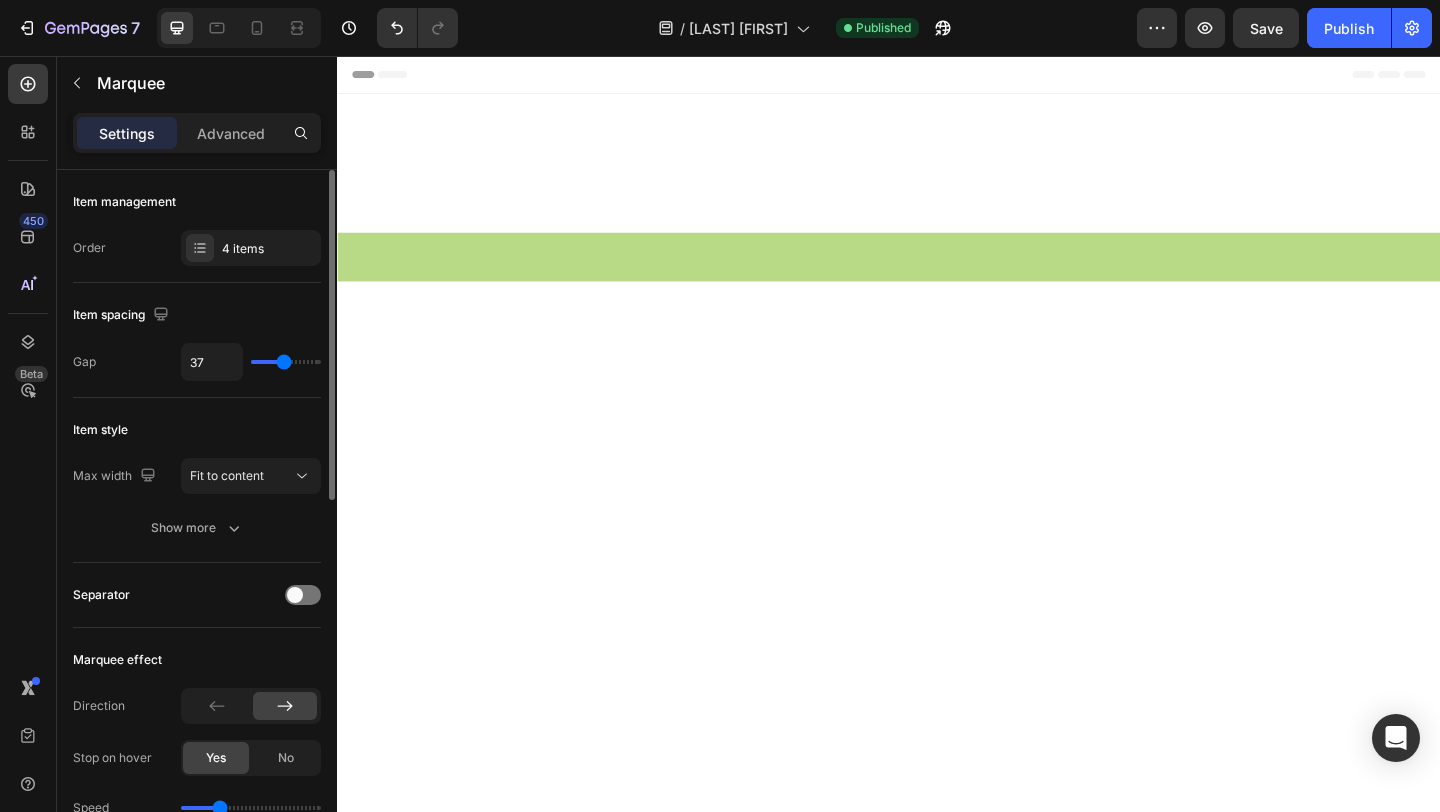 type on "36" 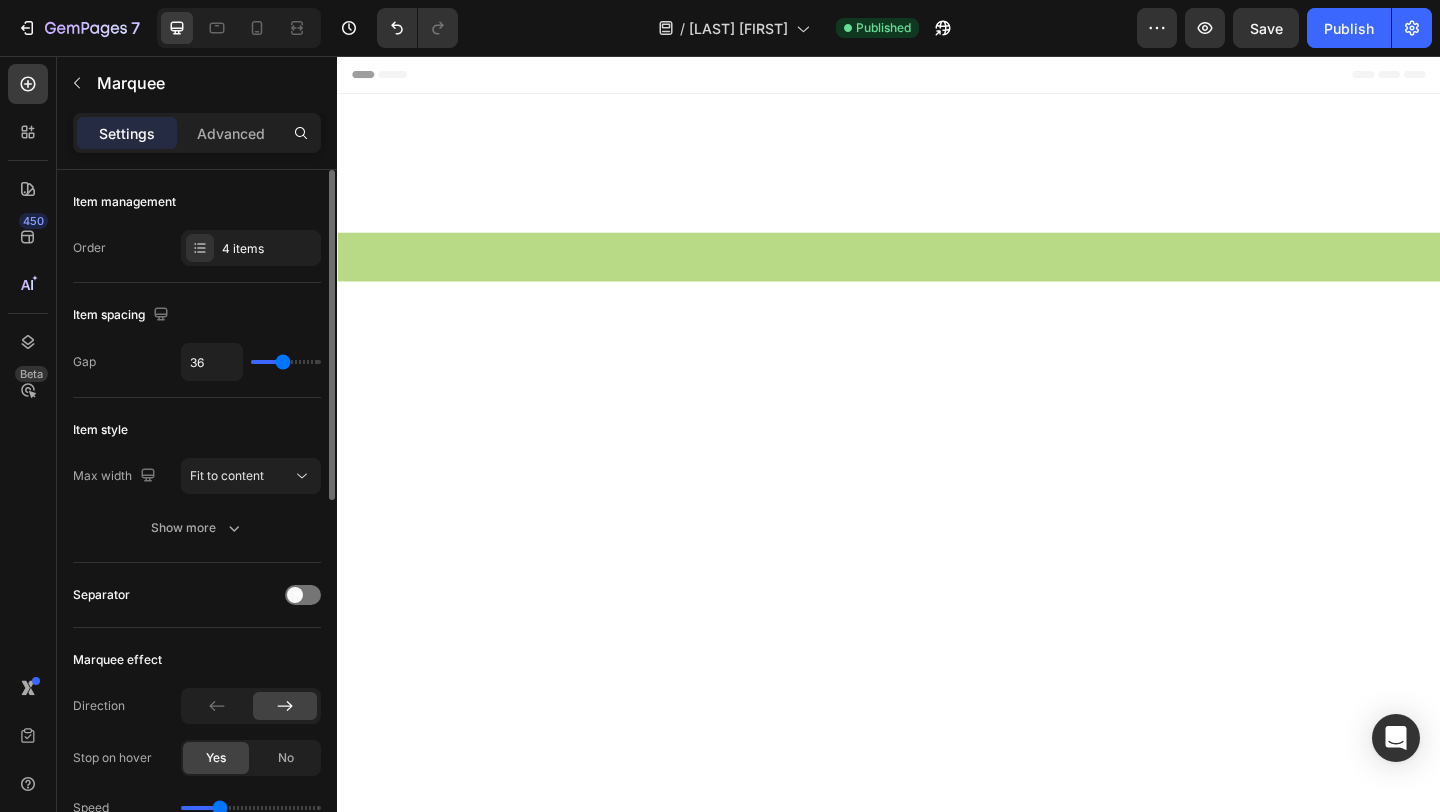 drag, startPoint x: 301, startPoint y: 363, endPoint x: 283, endPoint y: 365, distance: 18.110771 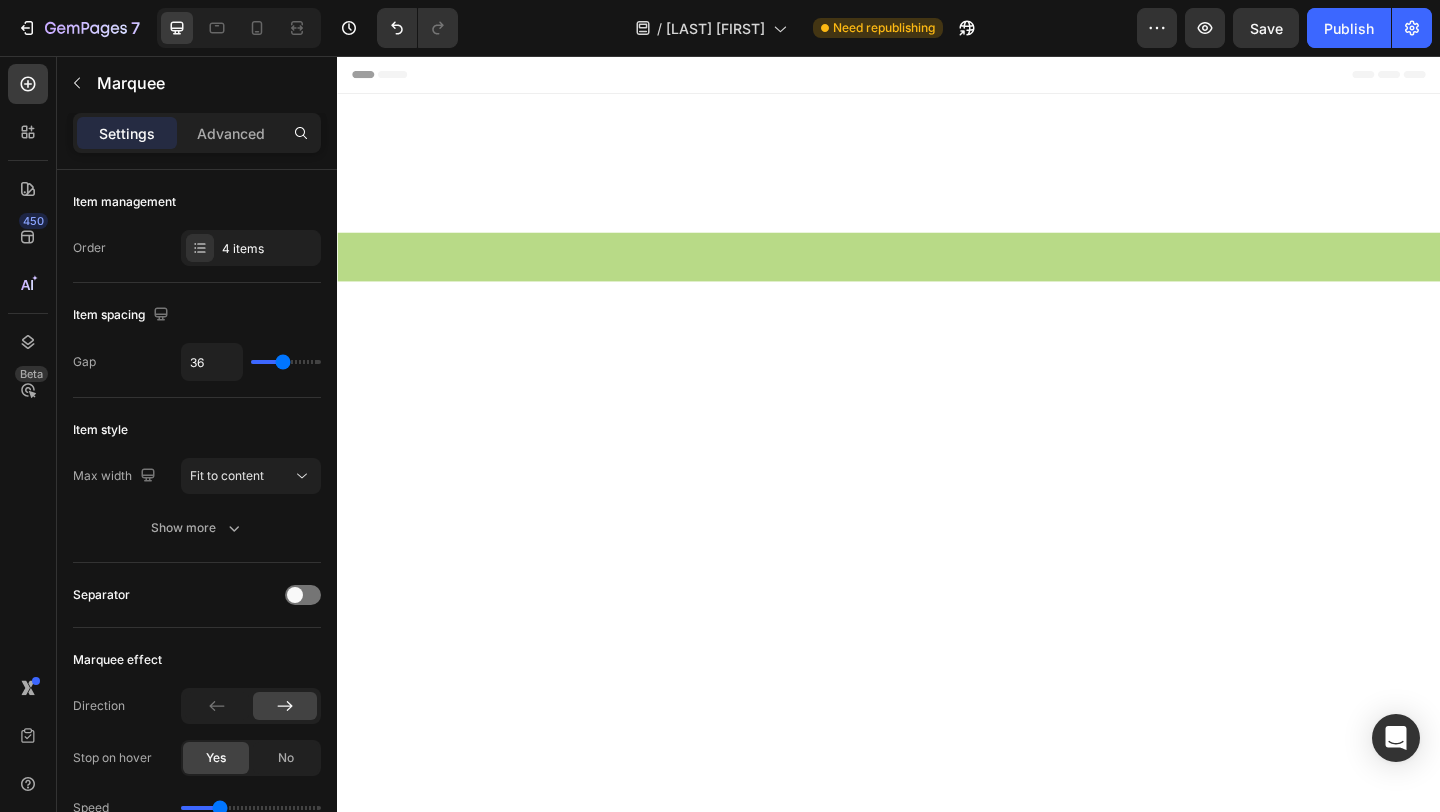 click on "DEEPLY HYDRATES & SOFTENS Text Block SOOTHES & HEALS SKIN Text Block BRIGHTENS & BOOSTS GLOW Text Block NOURISHES HAIR & LIPS Text Block DEEPLY HYDRATES & SOFTENS Text Block SOOTHES & HEALS SKIN Text Block BRIGHTENS & BOOSTS GLOW Text Block NOURISHES HAIR & LIPS Text Block DEEPLY HYDRATES & SOFTENS Text Block SOOTHES & HEALS SKIN Text Block BRIGHTENS & BOOSTS GLOW Text Block NOURISHES HAIR & LIPS Text Block DEEPLY HYDRATES & SOFTENS Text Block SOOTHES & HEALS SKIN Text Block BRIGHTENS & BOOSTS GLOW Text Block NOURISHES HAIR & LIPS Text Block DEEPLY HYDRATES & SOFTENS Text Block SOOTHES & HEALS SKIN Text Block BRIGHTENS & BOOSTS GLOW Text Block NOURISHES HAIR & LIPS Text Block DEEPLY HYDRATES & SOFTENS Text Block SOOTHES & HEALS SKIN Text Block BRIGHTENS & BOOSTS GLOW Text Block NOURISHES HAIR & LIPS Text Block Marquee" at bounding box center [937, 3354] 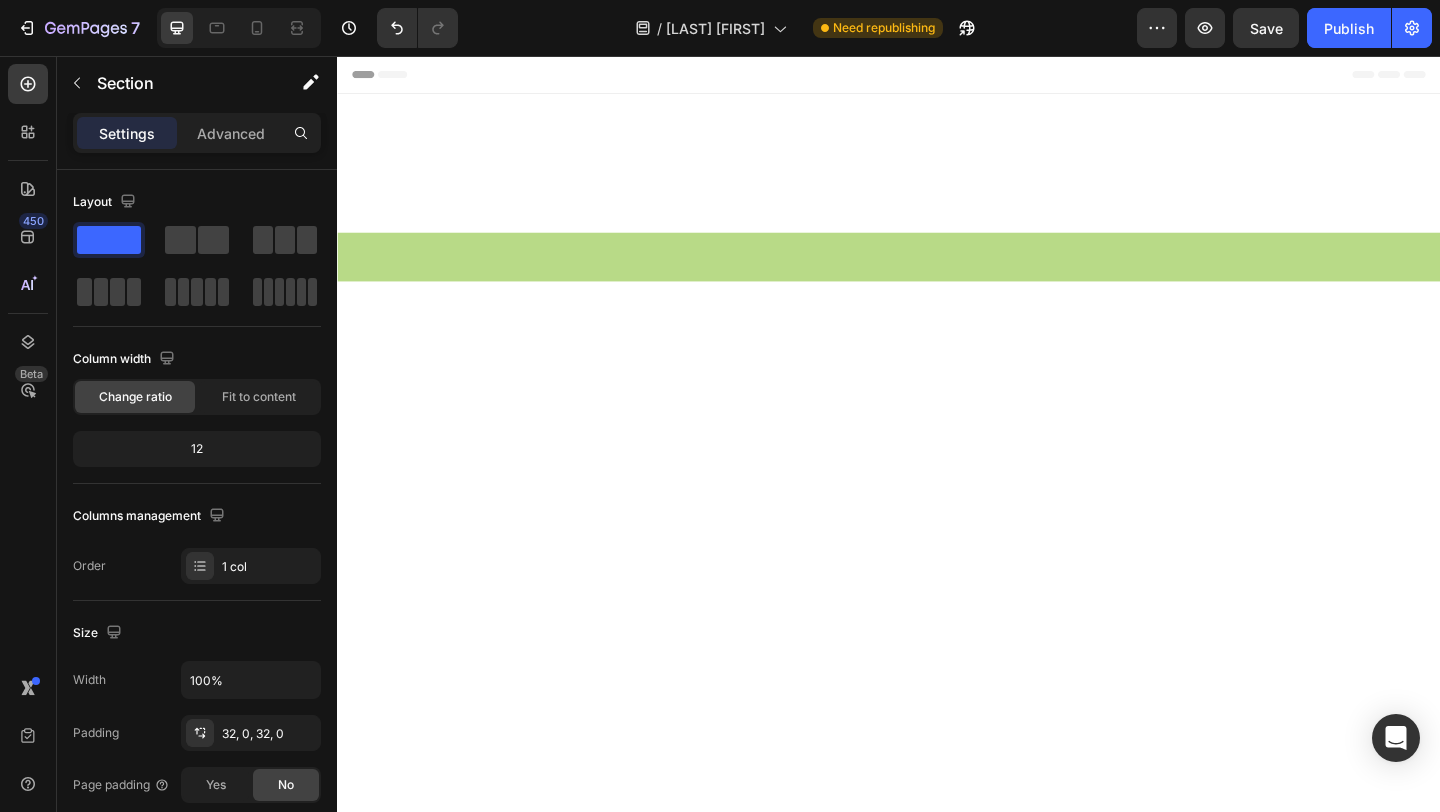 click on "DEEPLY HYDRATES & SOFTENS Text Block SOOTHES & HEALS SKIN Text Block BRIGHTENS & BOOSTS GLOW Text Block NOURISHES HAIR & LIPS Text Block DEEPLY HYDRATES & SOFTENS Text Block SOOTHES & HEALS SKIN Text Block BRIGHTENS & BOOSTS GLOW Text Block NOURISHES HAIR & LIPS Text Block DEEPLY HYDRATES & SOFTENS Text Block SOOTHES & HEALS SKIN Text Block BRIGHTENS & BOOSTS GLOW Text Block NOURISHES HAIR & LIPS Text Block DEEPLY HYDRATES & SOFTENS Text Block SOOTHES & HEALS SKIN Text Block BRIGHTENS & BOOSTS GLOW Text Block NOURISHES HAIR & LIPS Text Block DEEPLY HYDRATES & SOFTENS Text Block SOOTHES & HEALS SKIN Text Block BRIGHTENS & BOOSTS GLOW Text Block NOURISHES HAIR & LIPS Text Block DEEPLY HYDRATES & SOFTENS Text Block SOOTHES & HEALS SKIN Text Block BRIGHTENS & BOOSTS GLOW Text Block NOURISHES HAIR & LIPS Text Block Marquee Section 7   You can create reusable sections Create Theme Section AI Content Write with GemAI What would you like to describe here? Tone and Voice Persuasive Product Wildflower Honey Show more" at bounding box center (937, 3354) 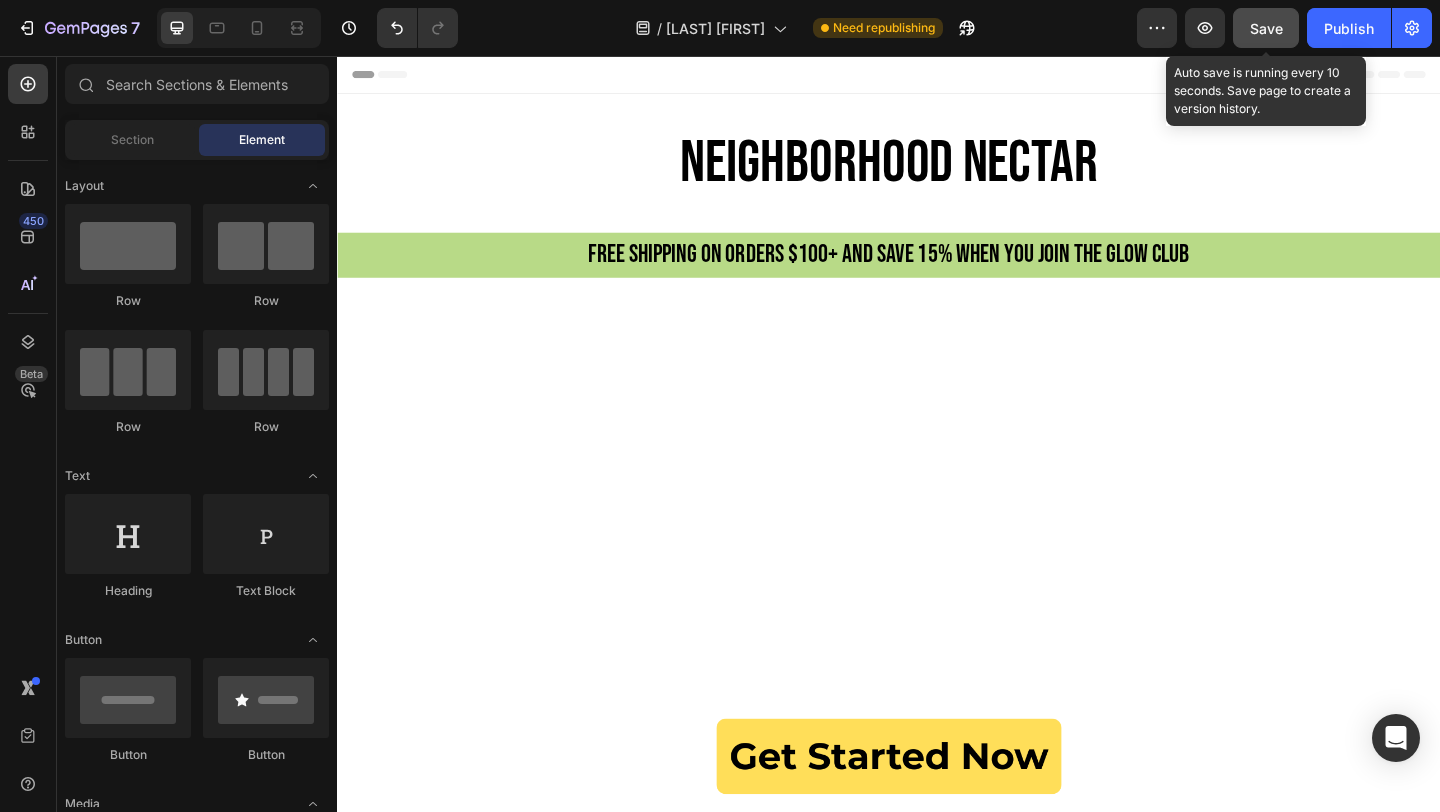 click on "Save" at bounding box center (1266, 28) 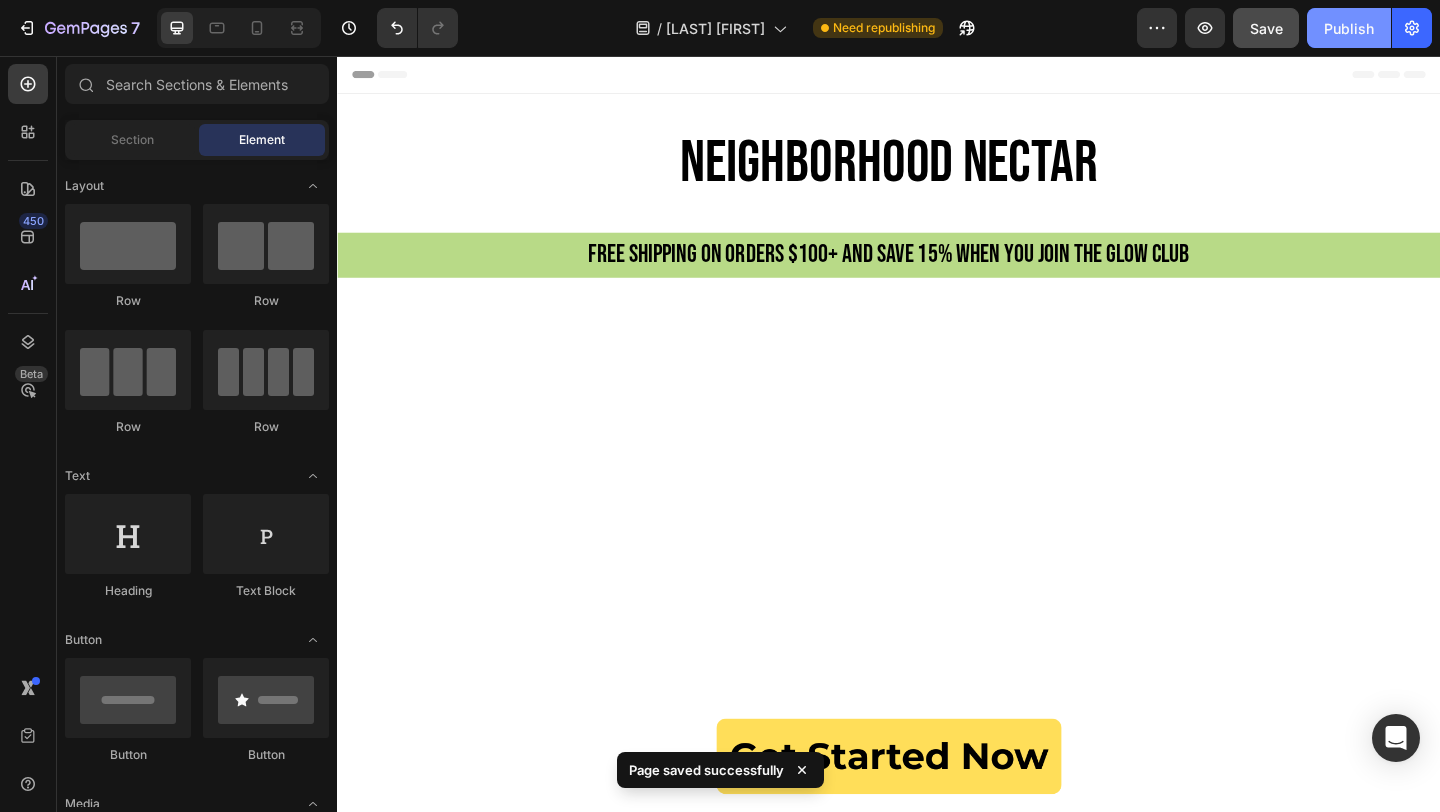 click on "Publish" at bounding box center (1349, 28) 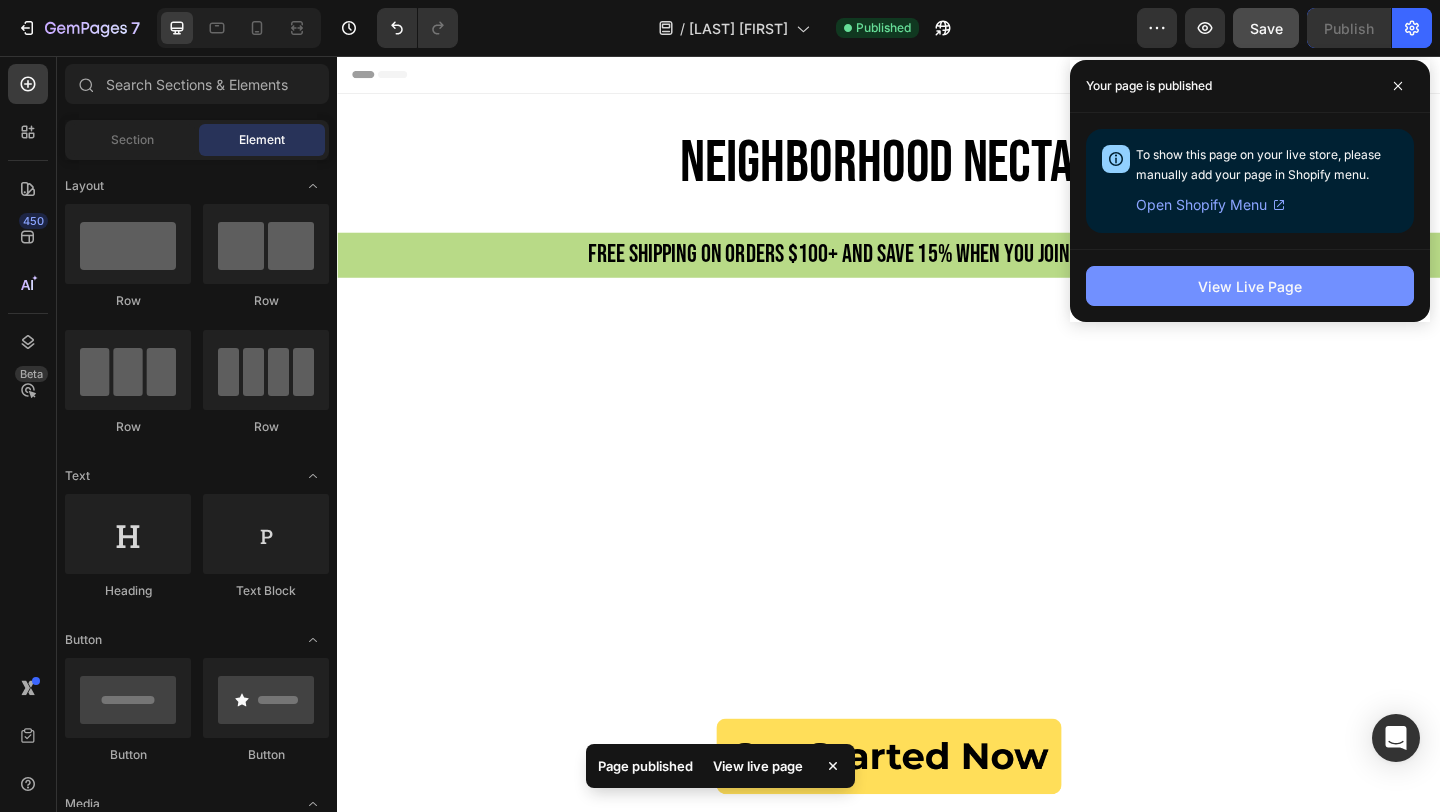 click on "View Live Page" at bounding box center (1250, 286) 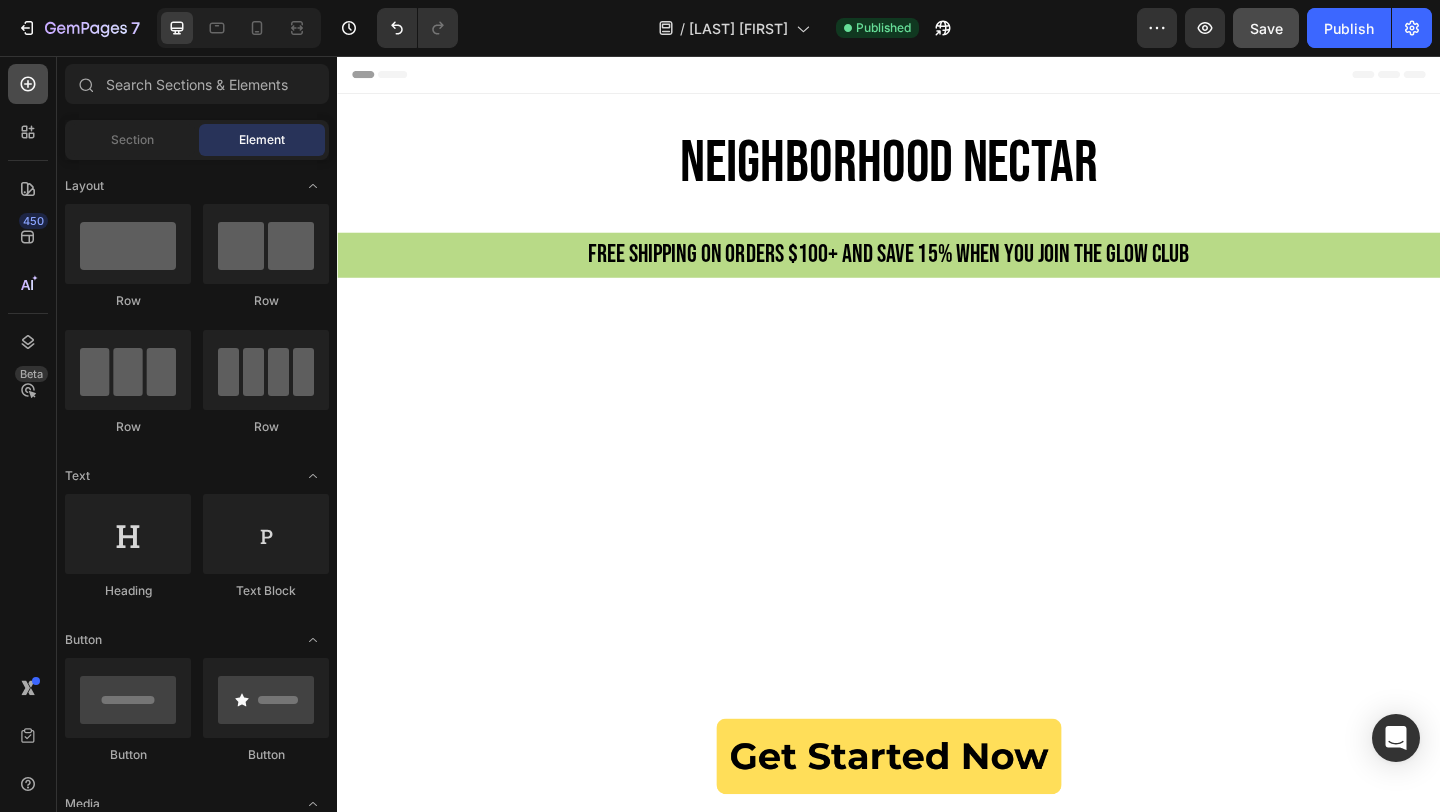 click 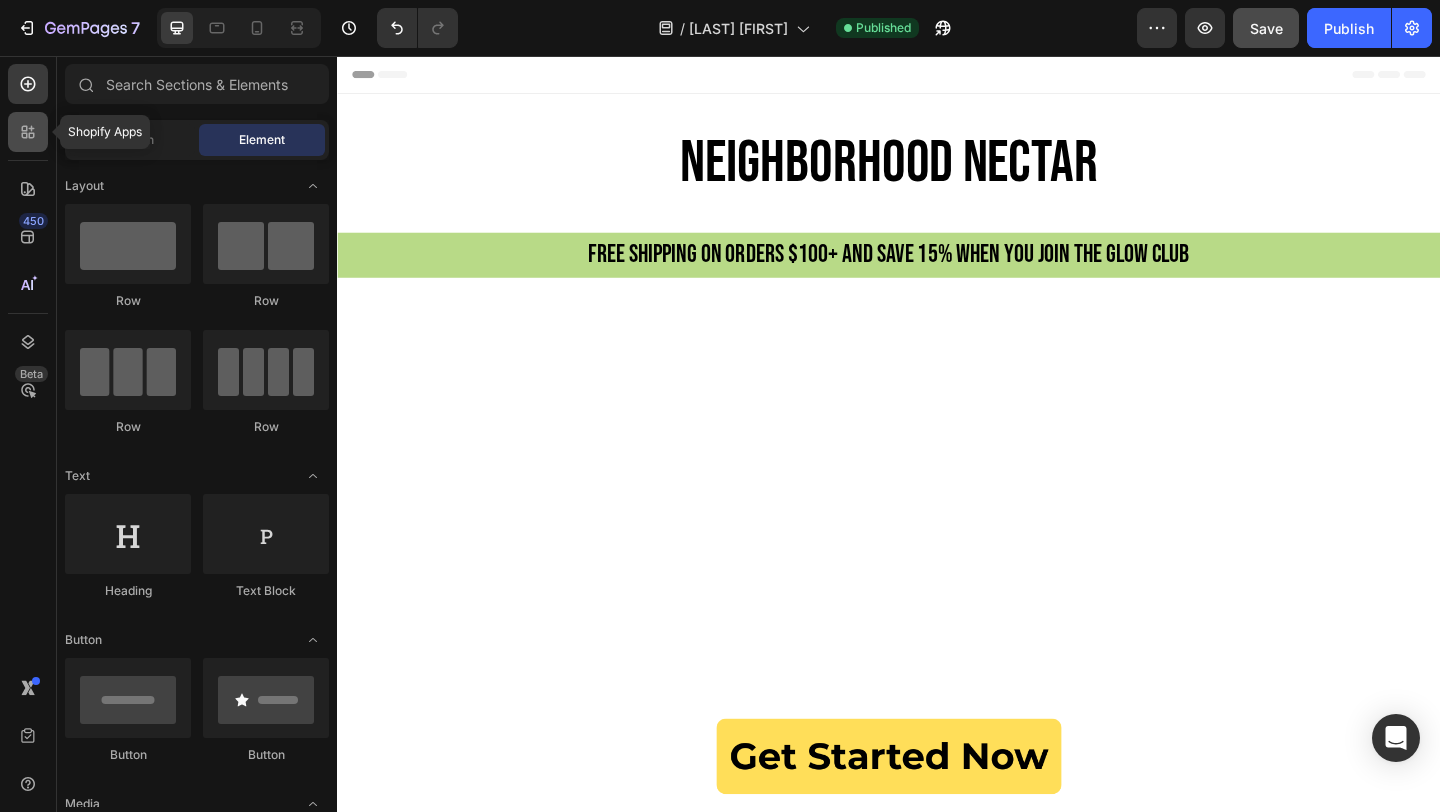 click 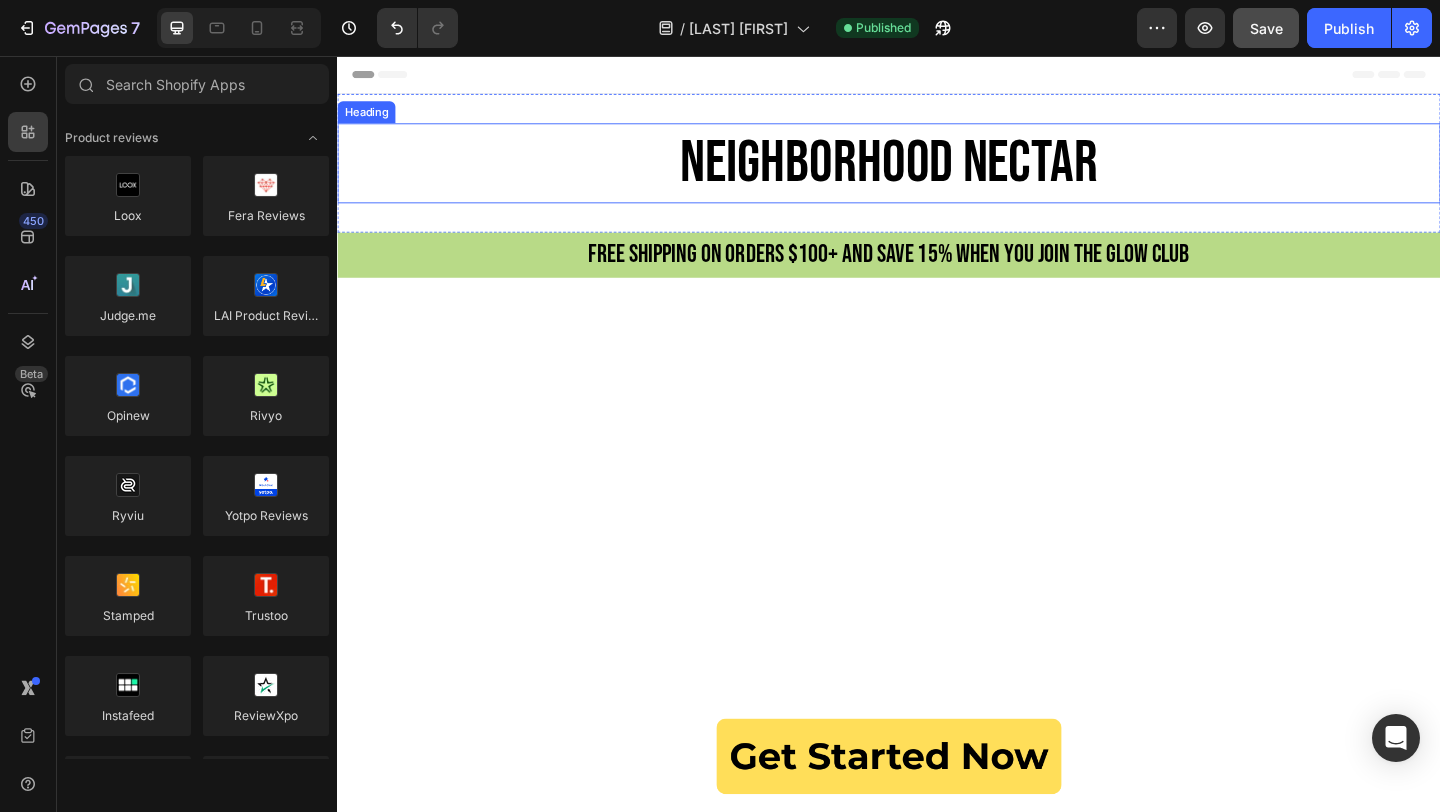 click on "NEIGHBORHOOD NECTAR" at bounding box center [937, 172] 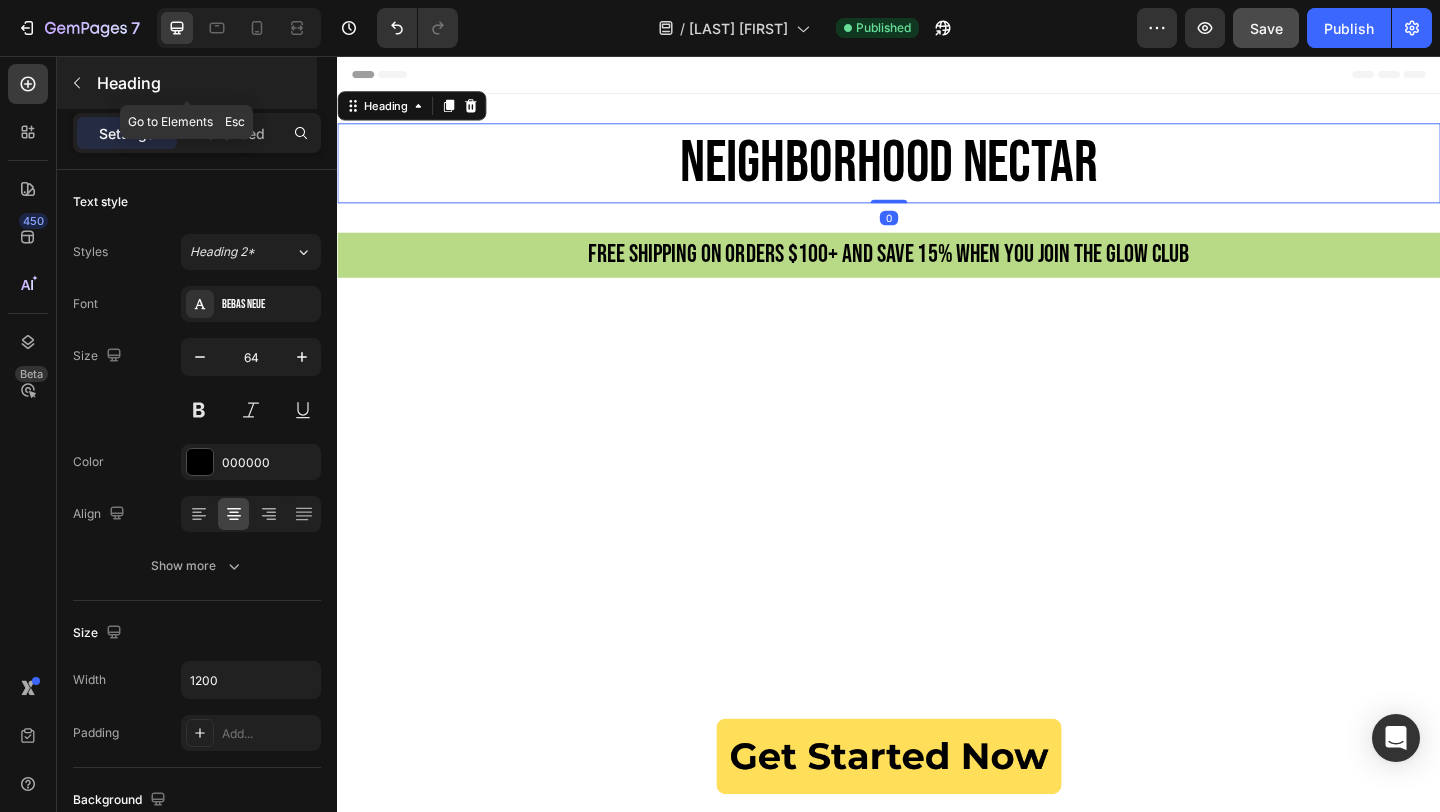 click at bounding box center [77, 83] 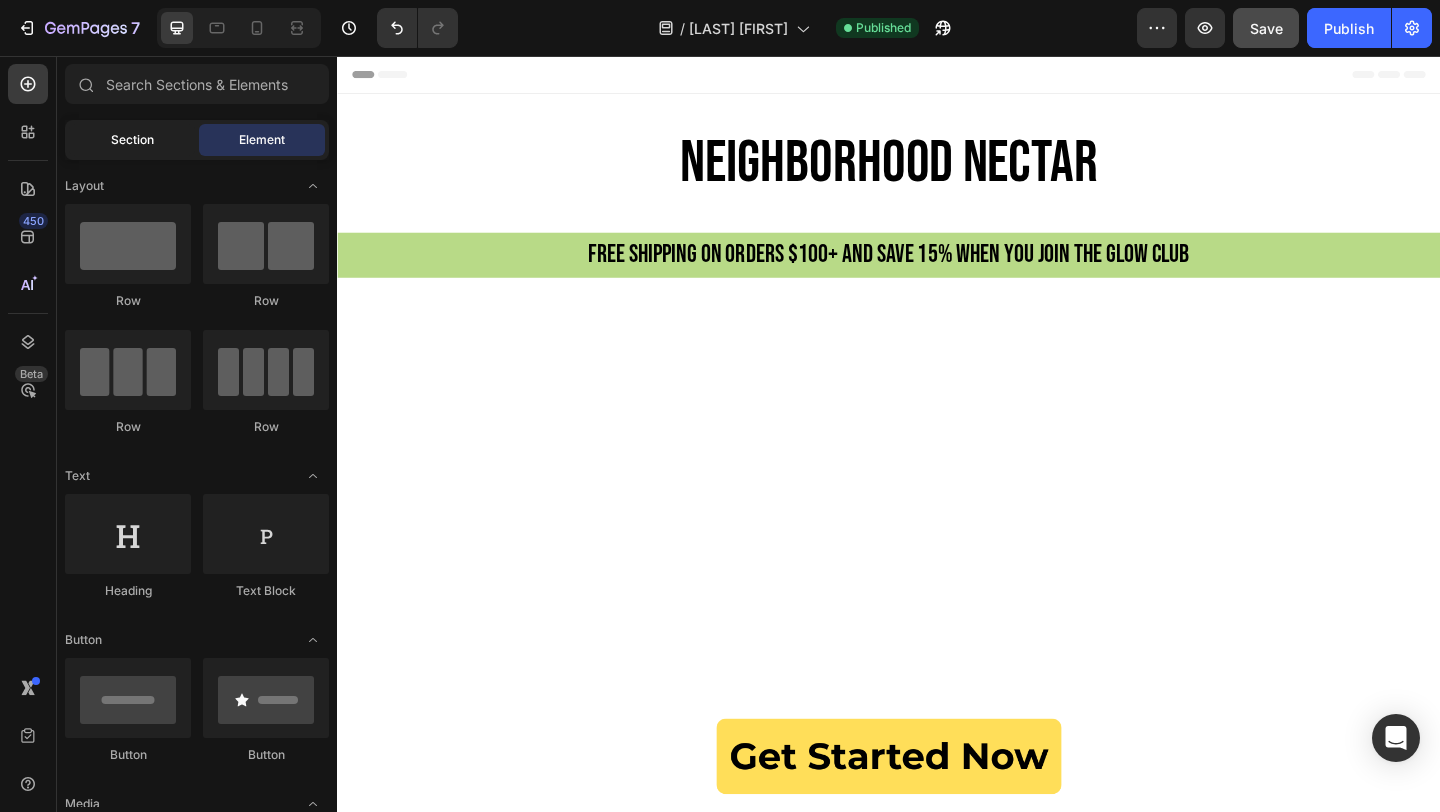click on "Section" 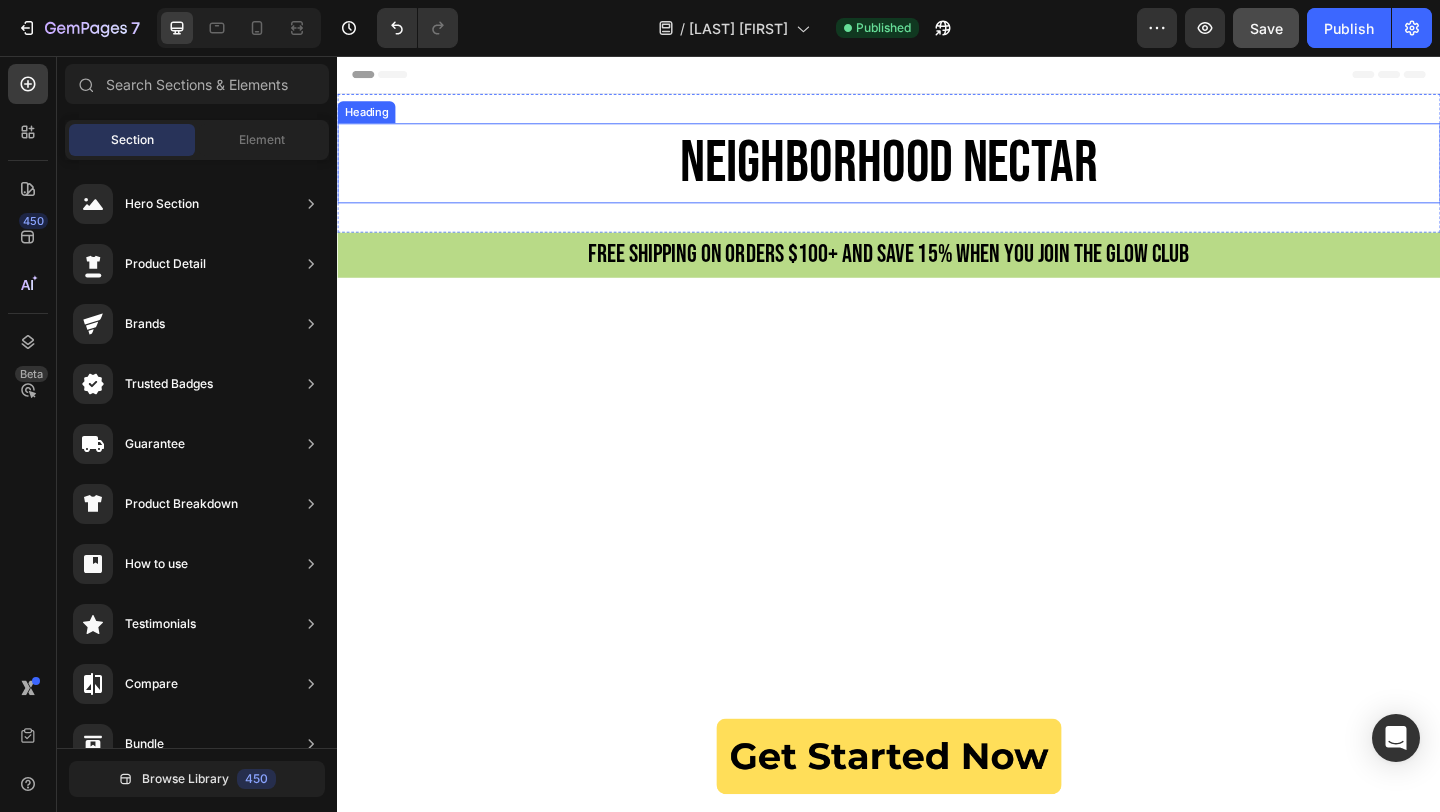click on "NEIGHBORHOOD NECTAR" at bounding box center (937, 172) 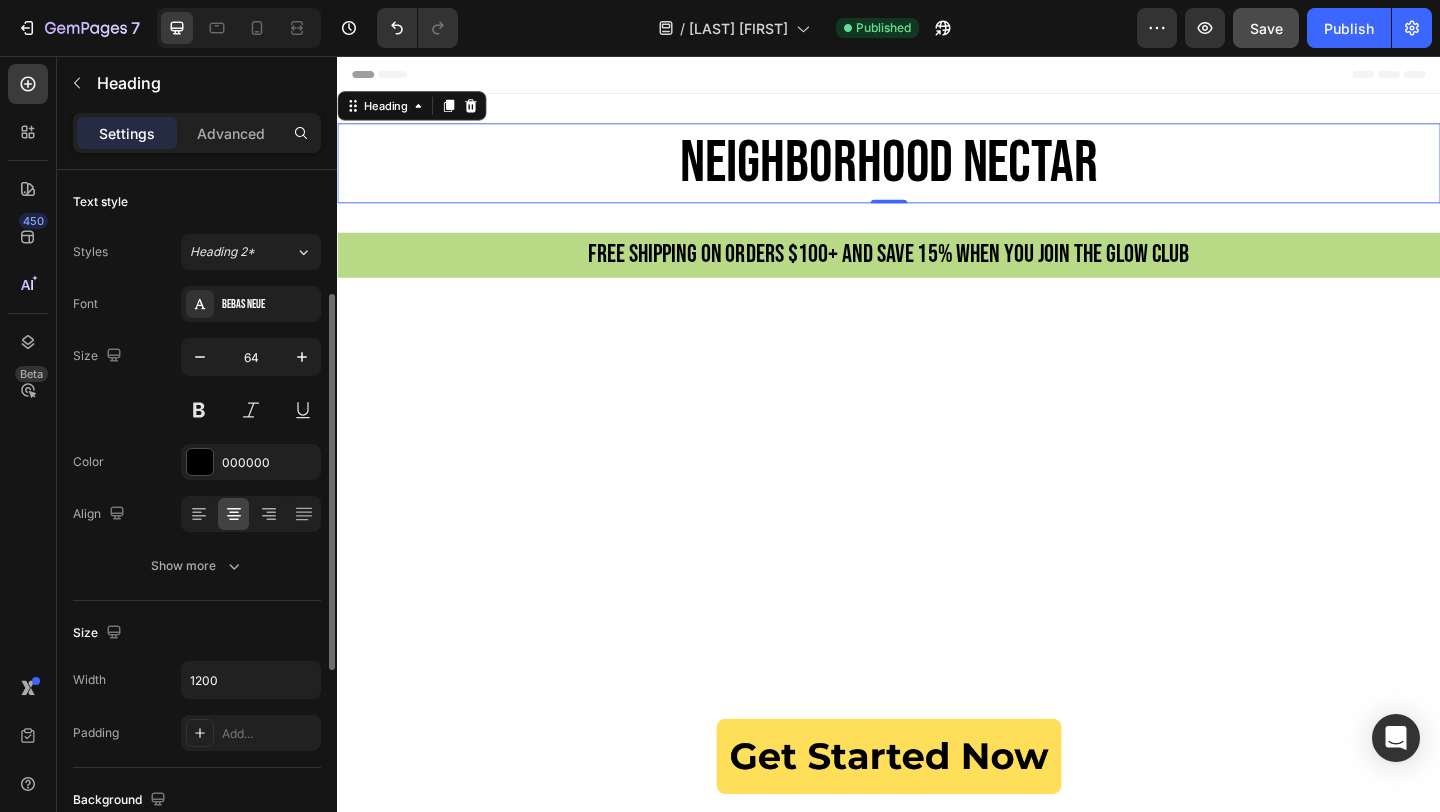 scroll, scrollTop: 599, scrollLeft: 0, axis: vertical 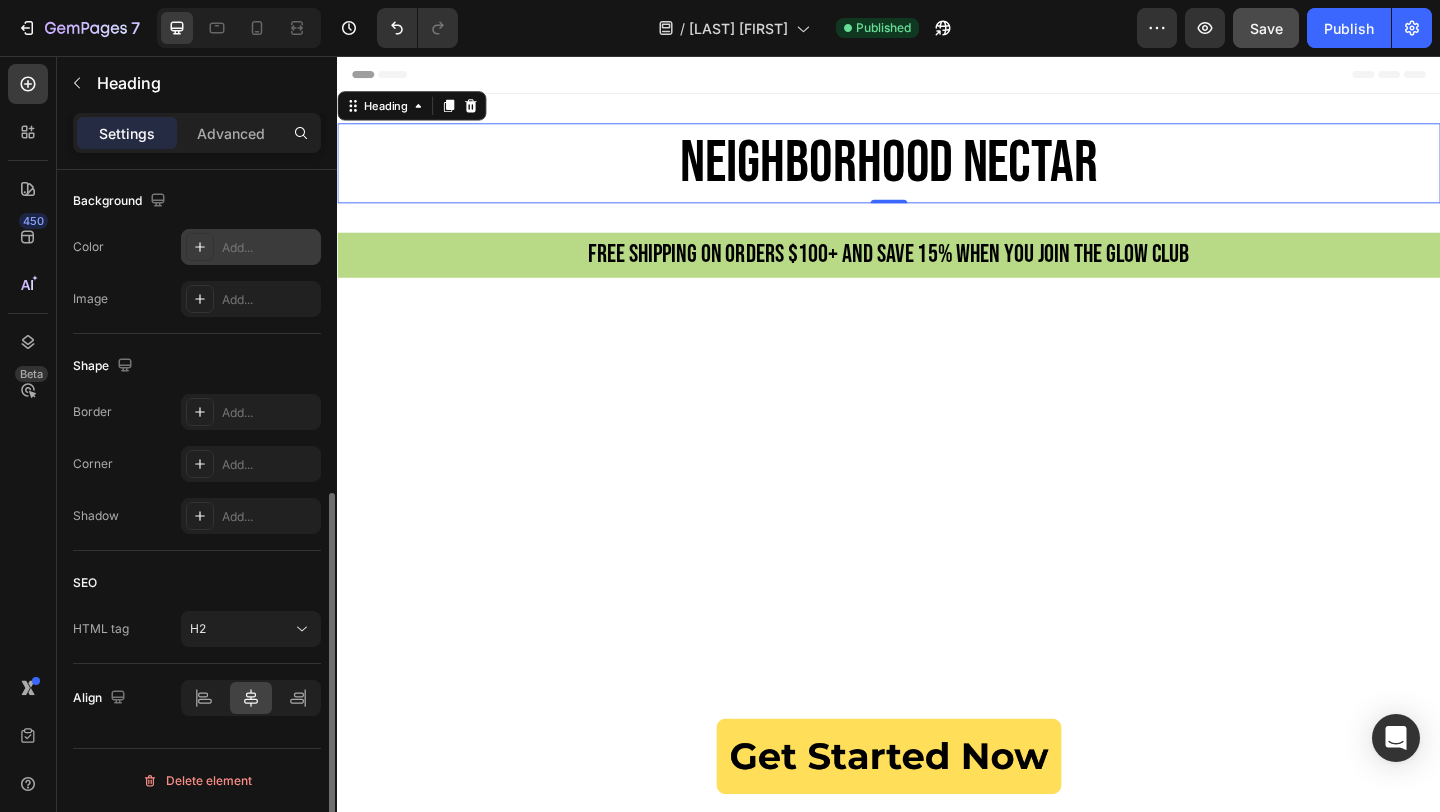 click on "Add..." at bounding box center [269, 248] 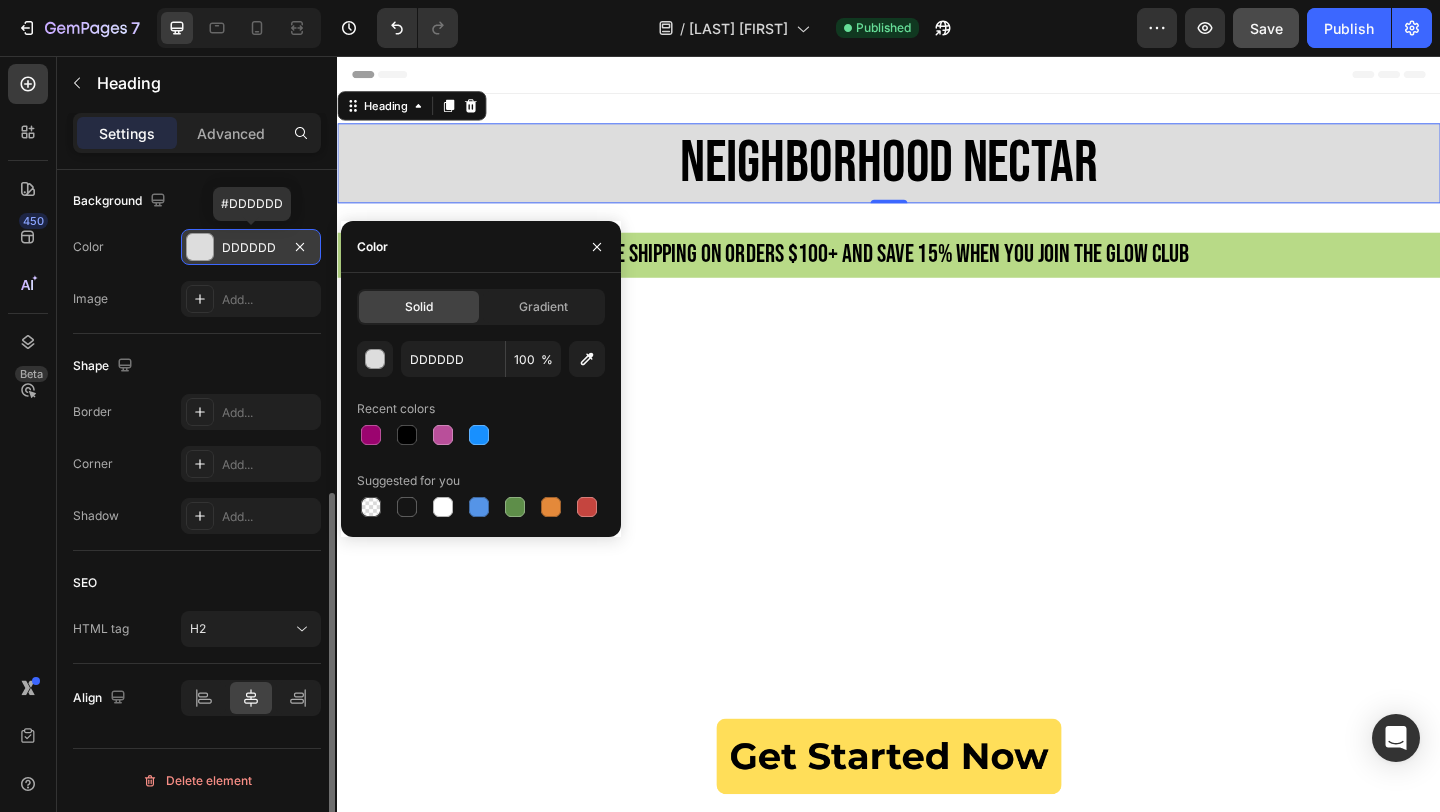 click on "DDDDDD" at bounding box center [251, 248] 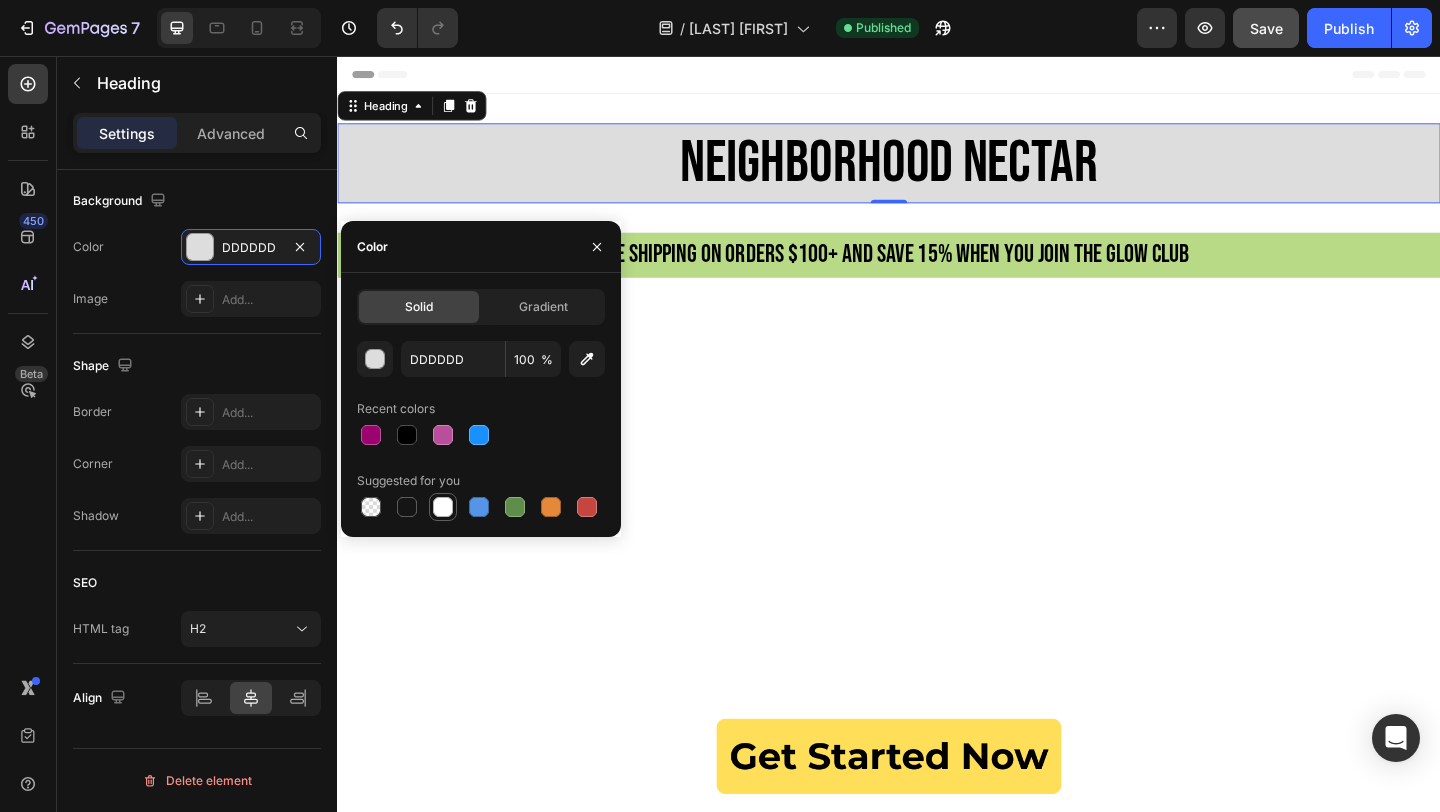 click at bounding box center [443, 507] 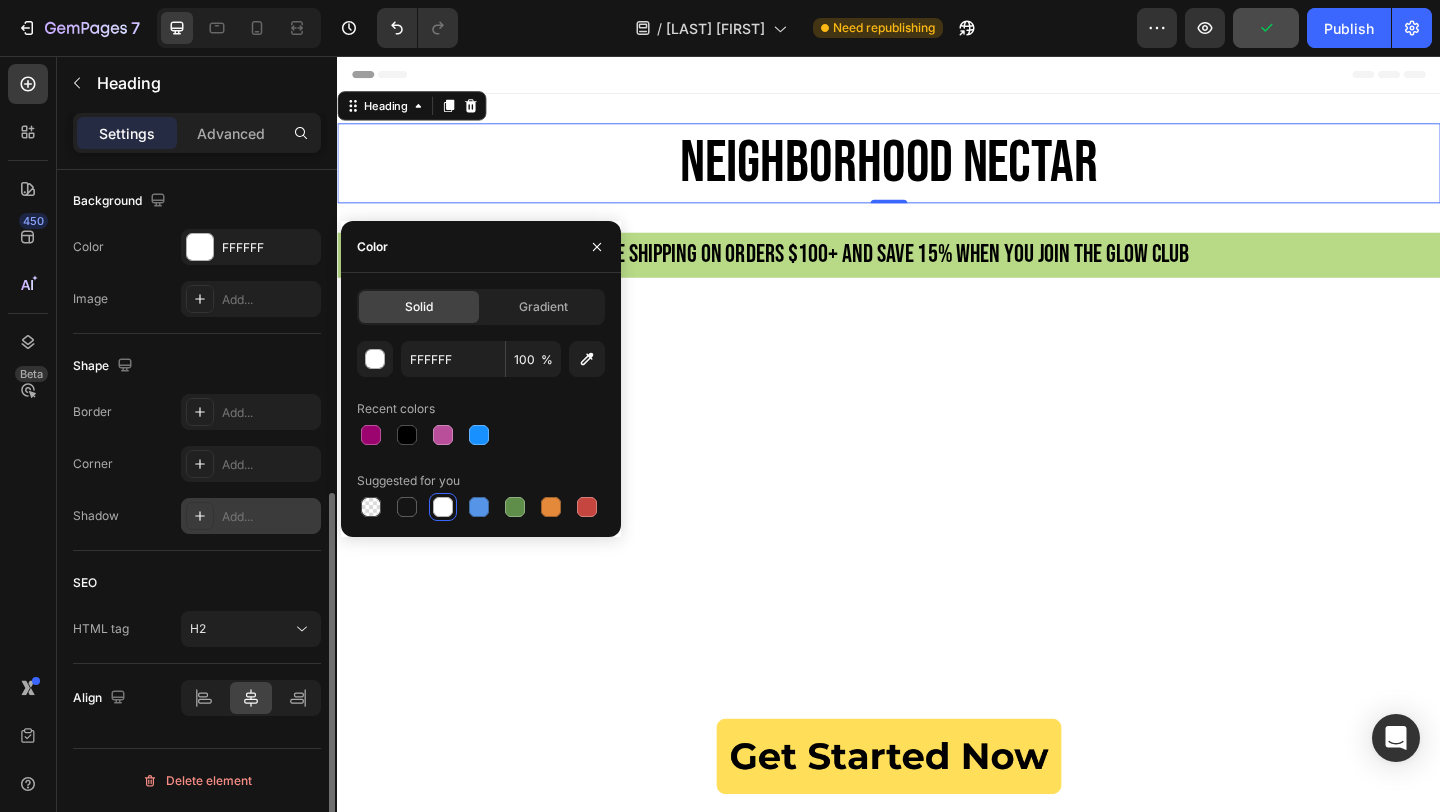click on "Add..." at bounding box center [251, 516] 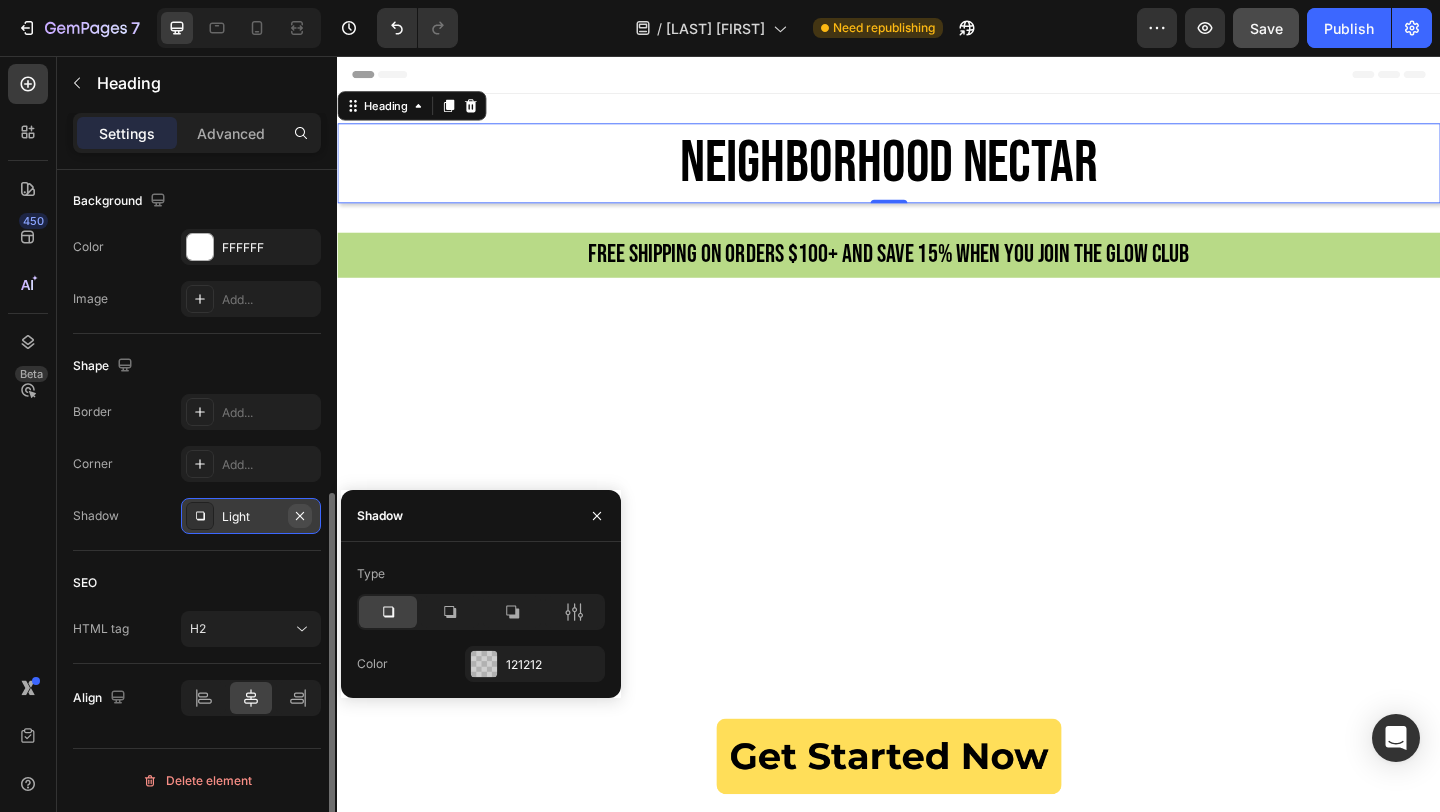 click 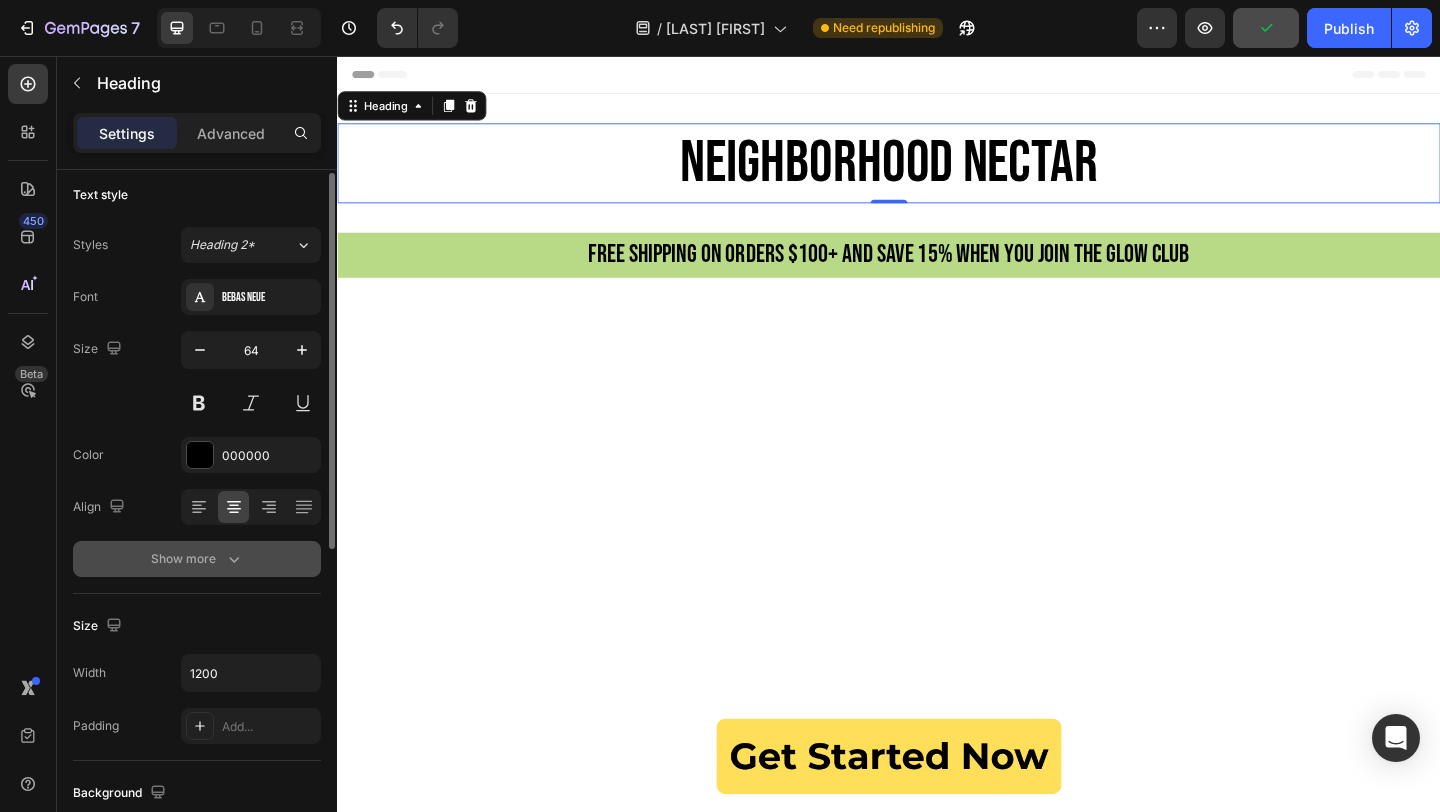 scroll, scrollTop: 0, scrollLeft: 0, axis: both 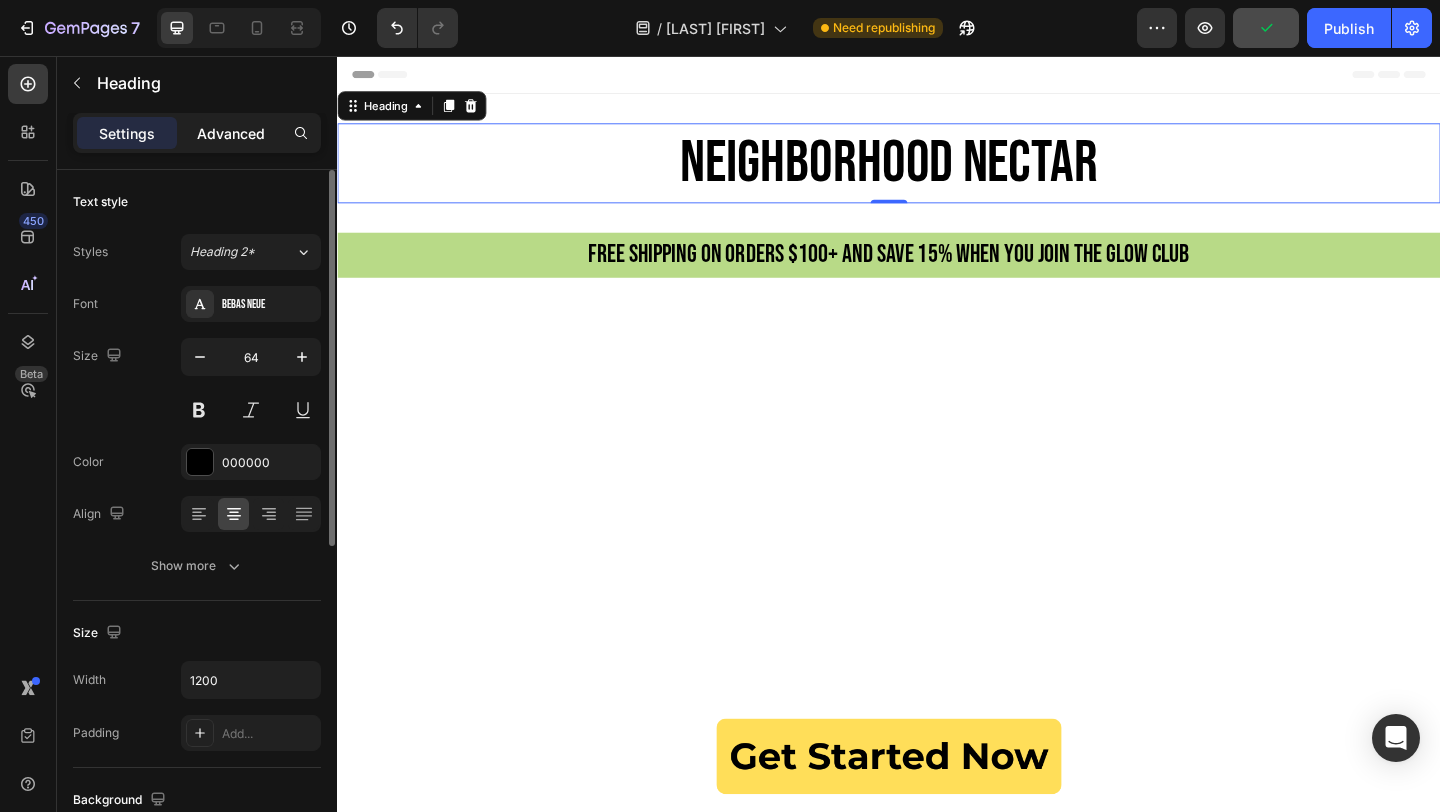 click on "Advanced" 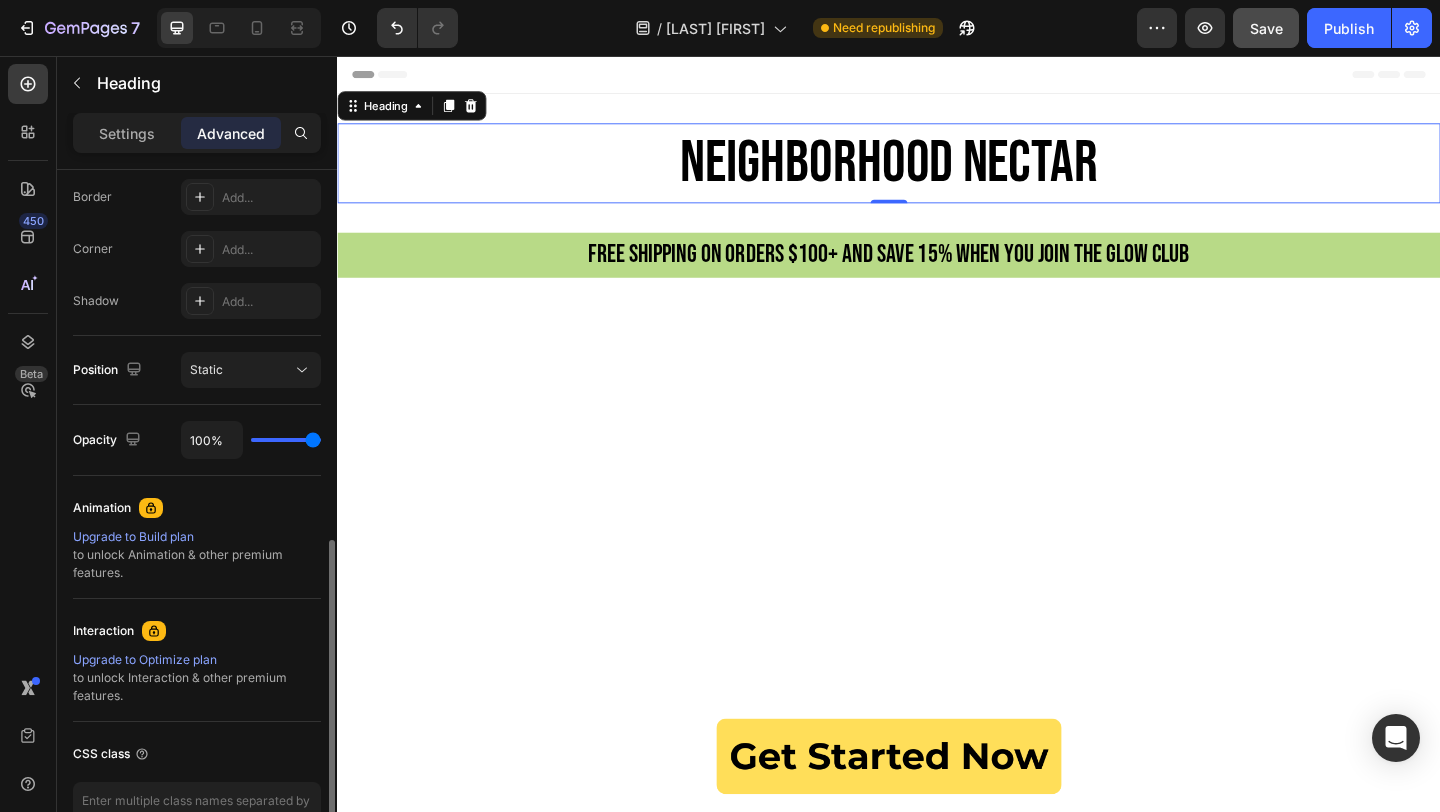 scroll, scrollTop: 563, scrollLeft: 0, axis: vertical 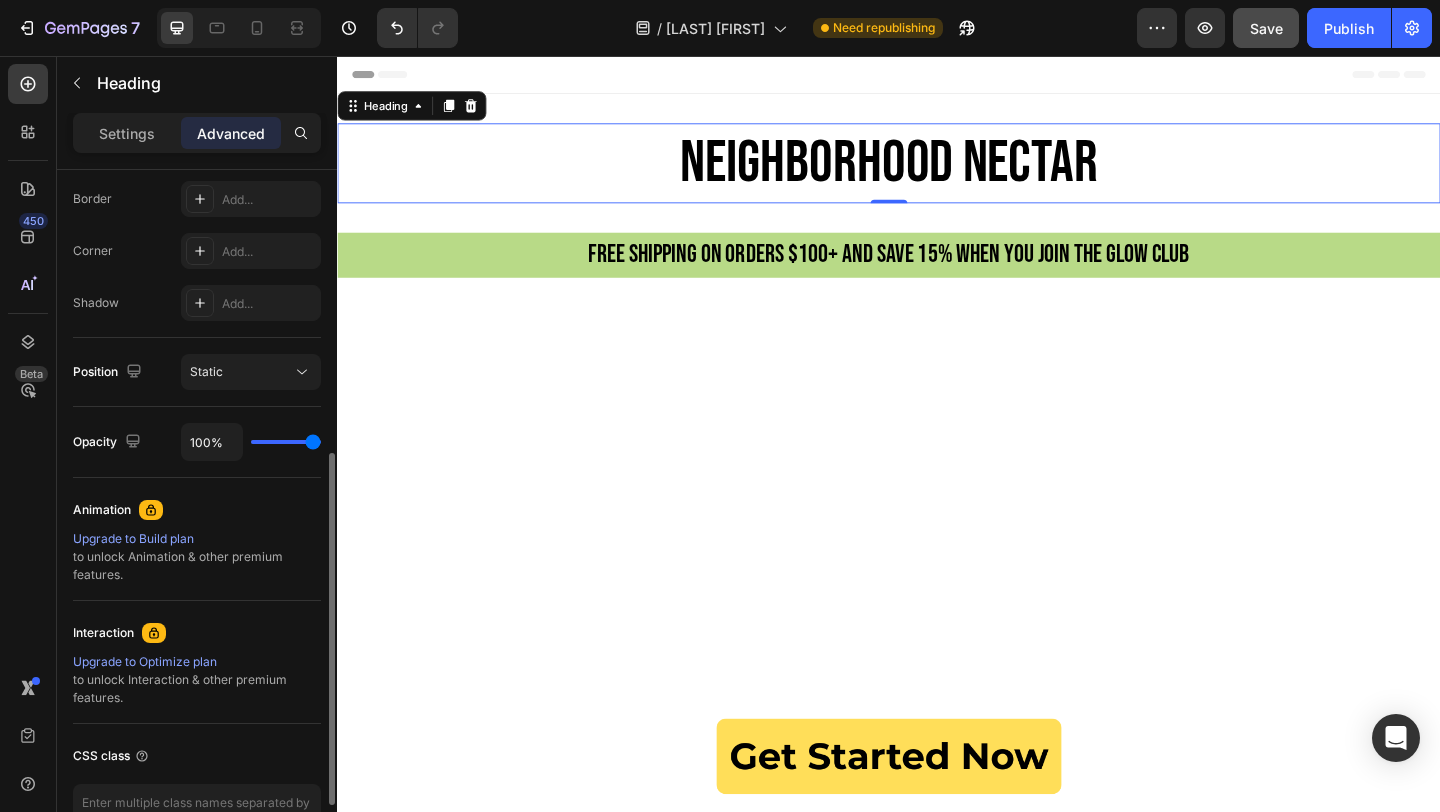 type on "89%" 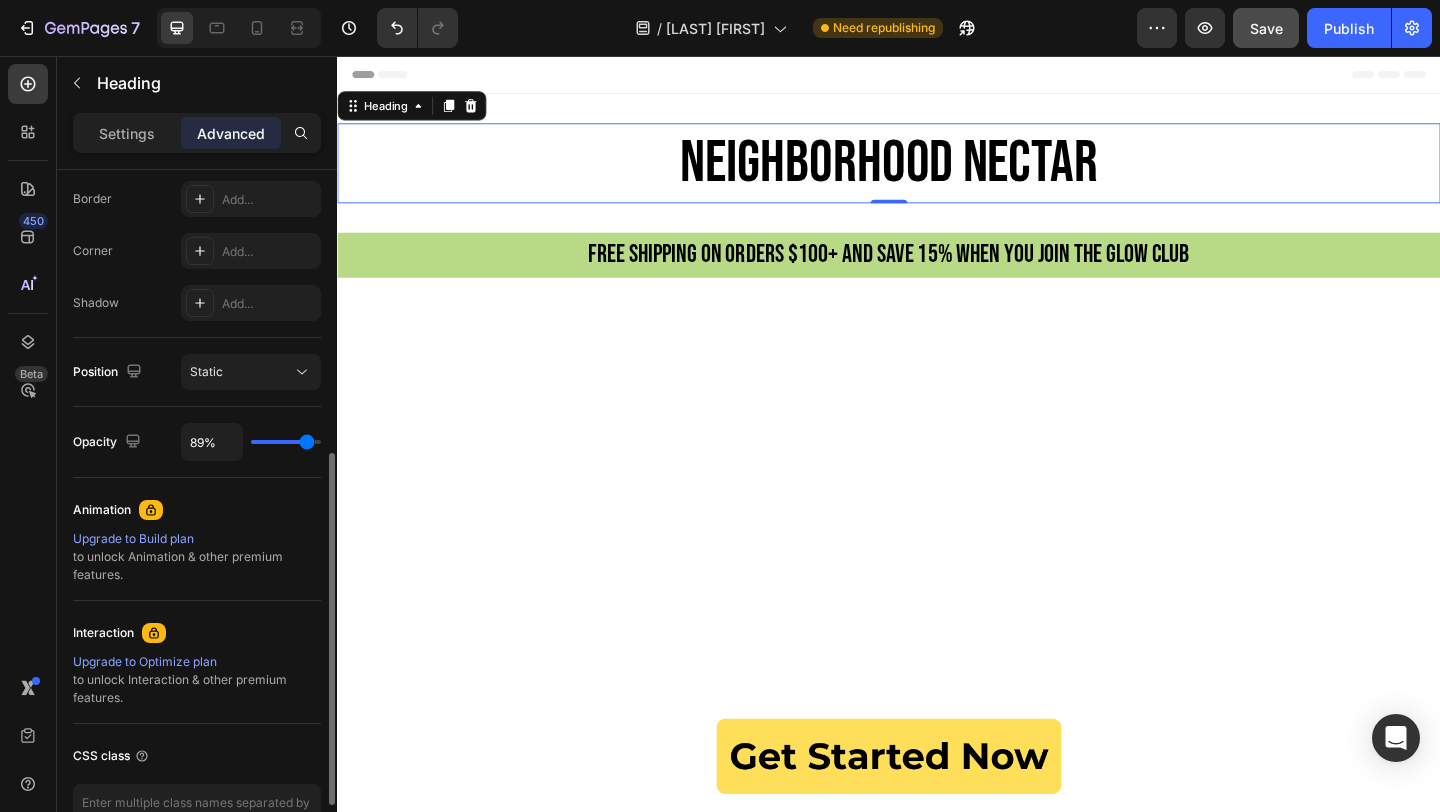 type on "78%" 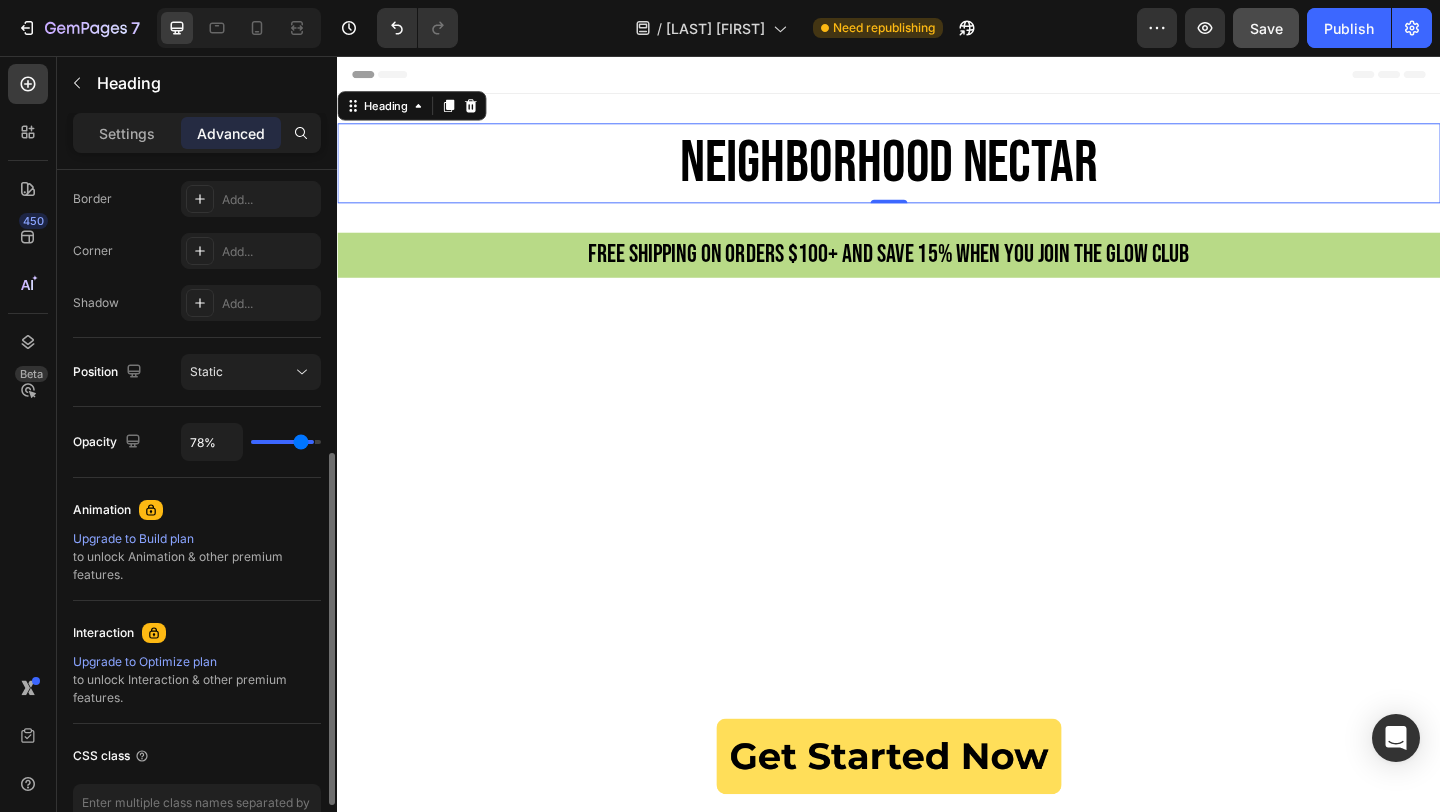type on "66%" 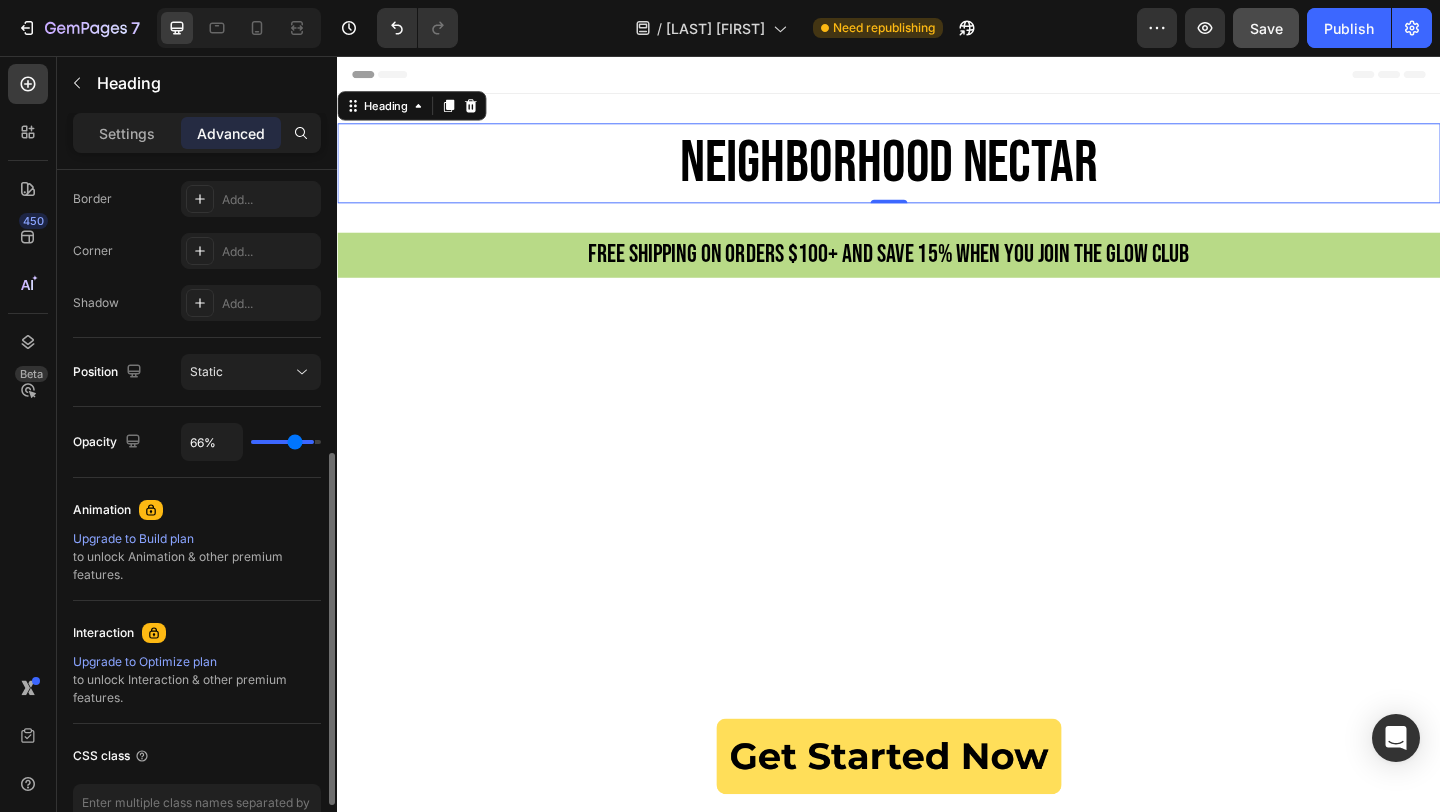 type on "51%" 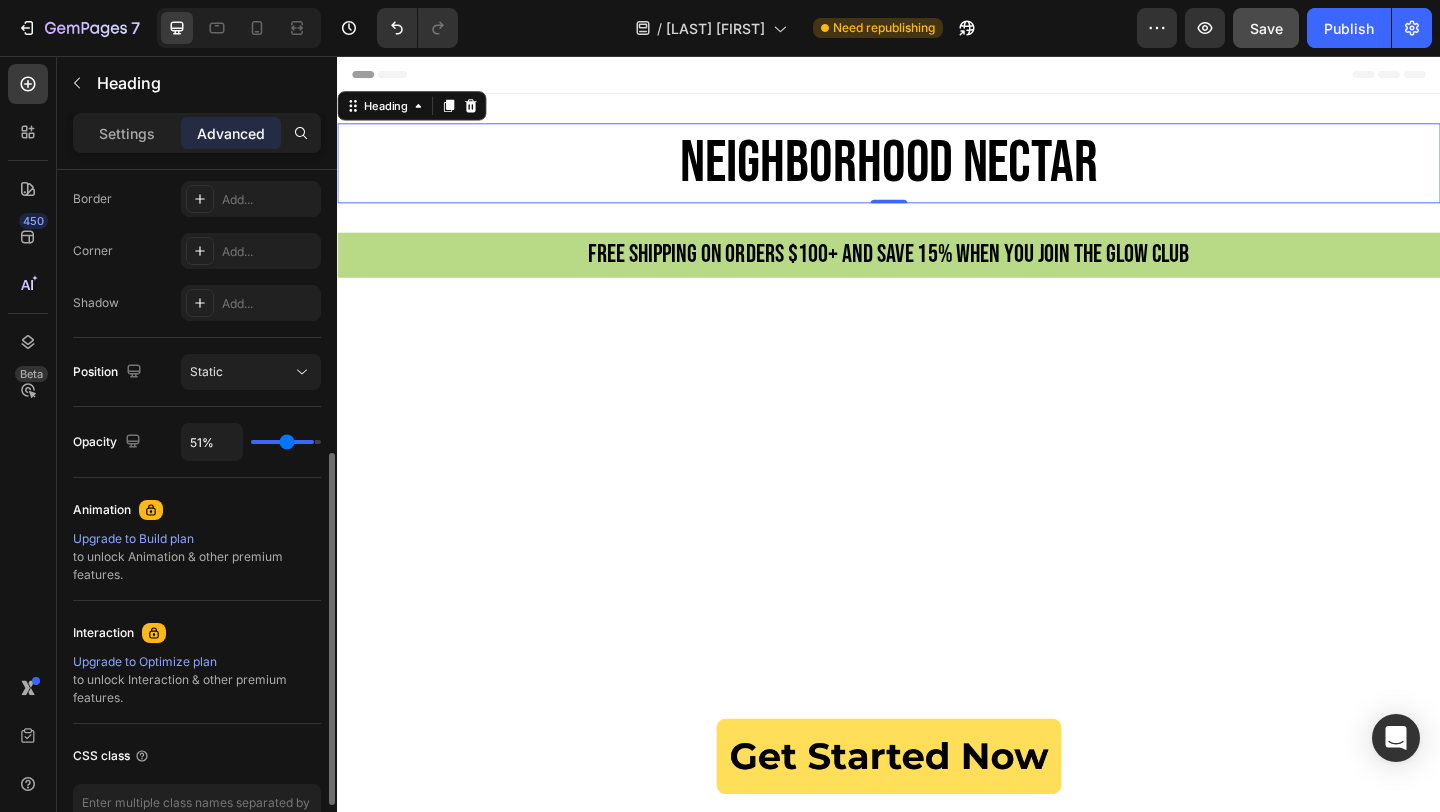 type on "35%" 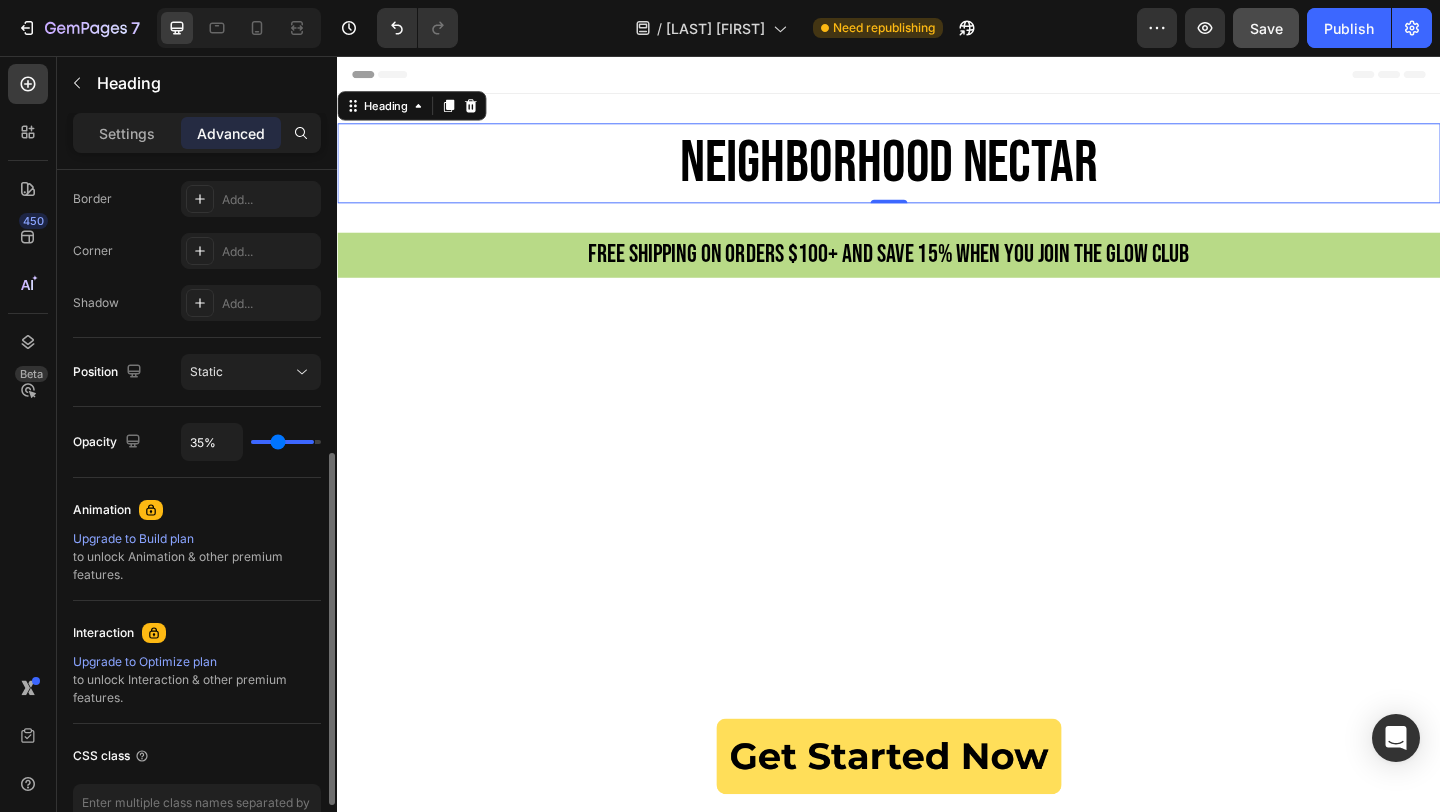 type on "19%" 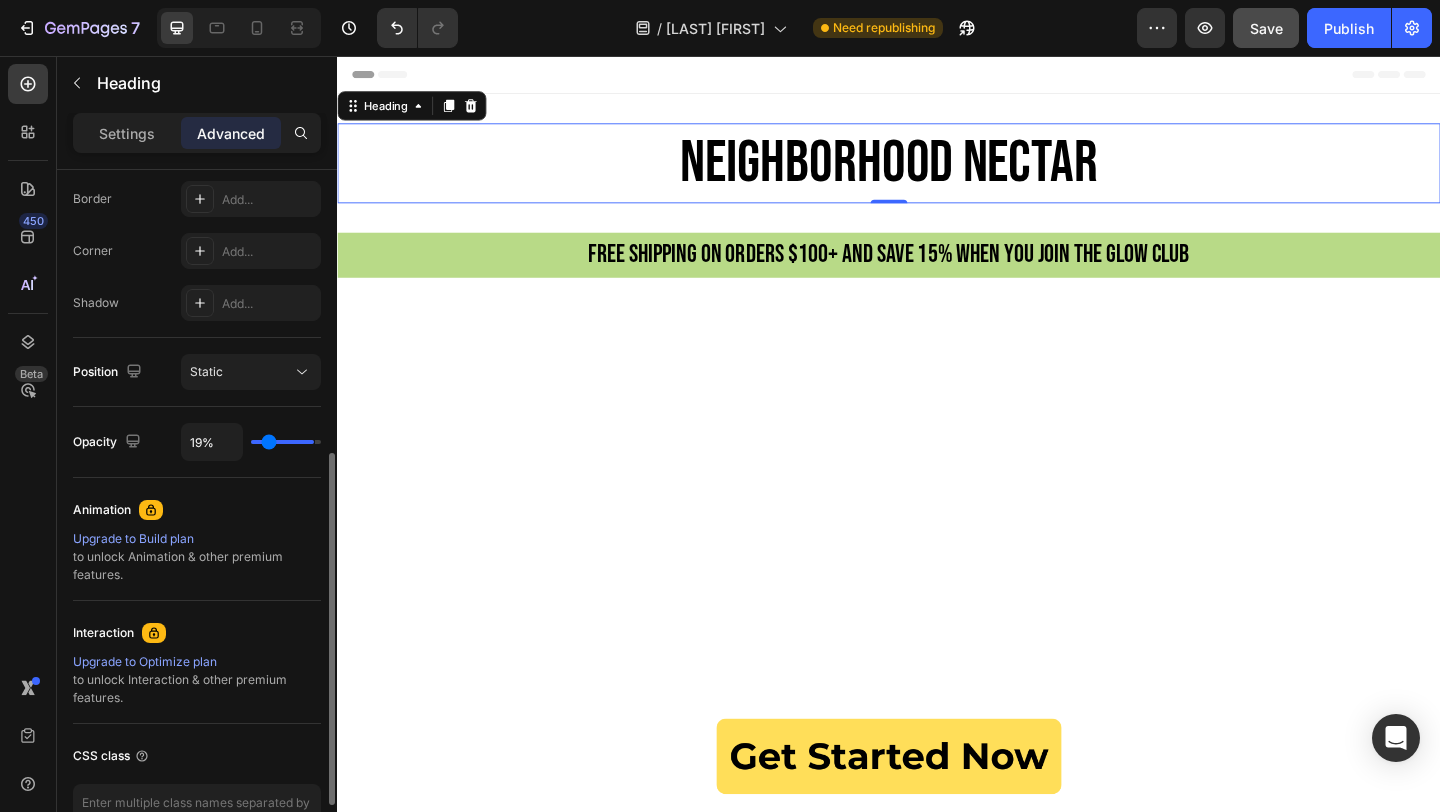 type on "5%" 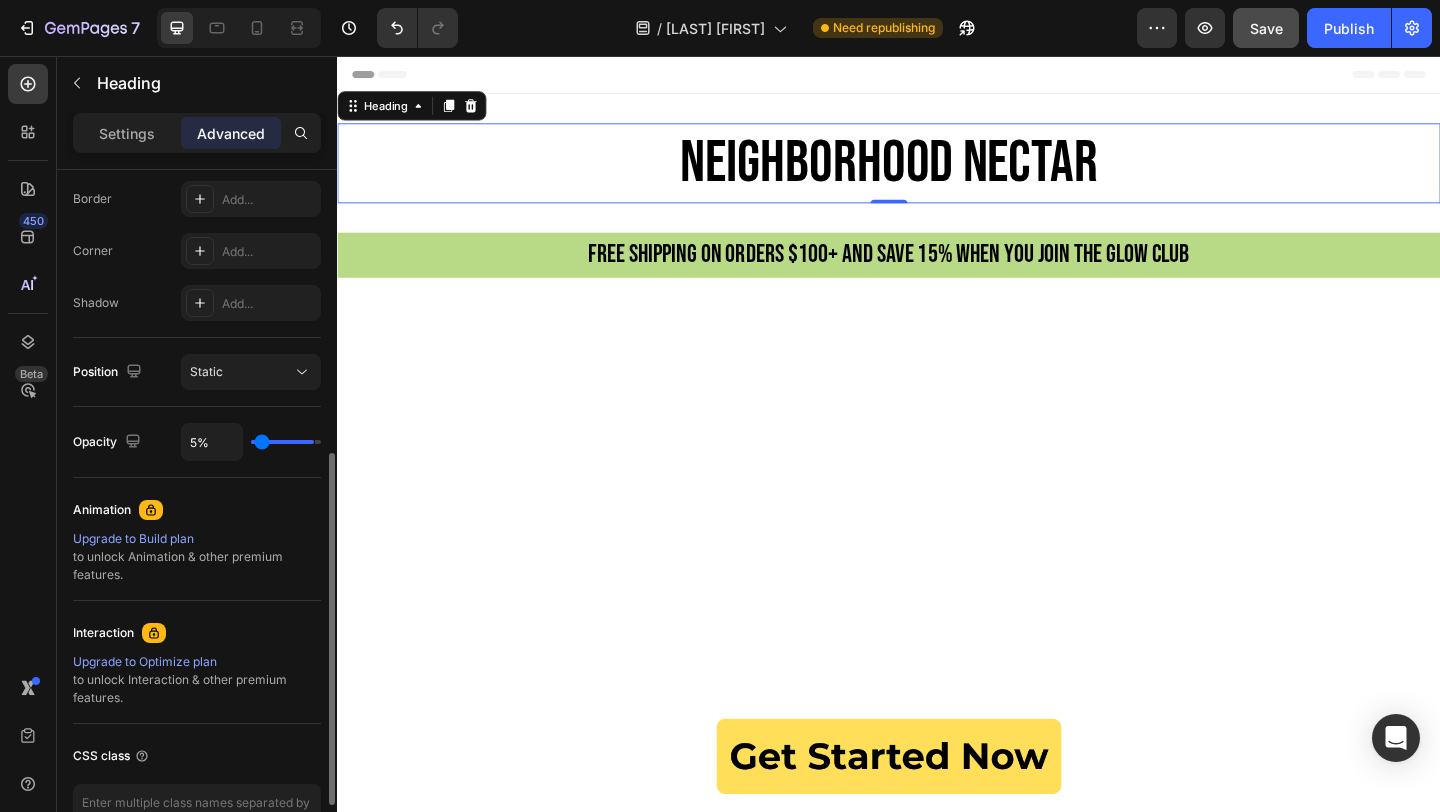 type on "0%" 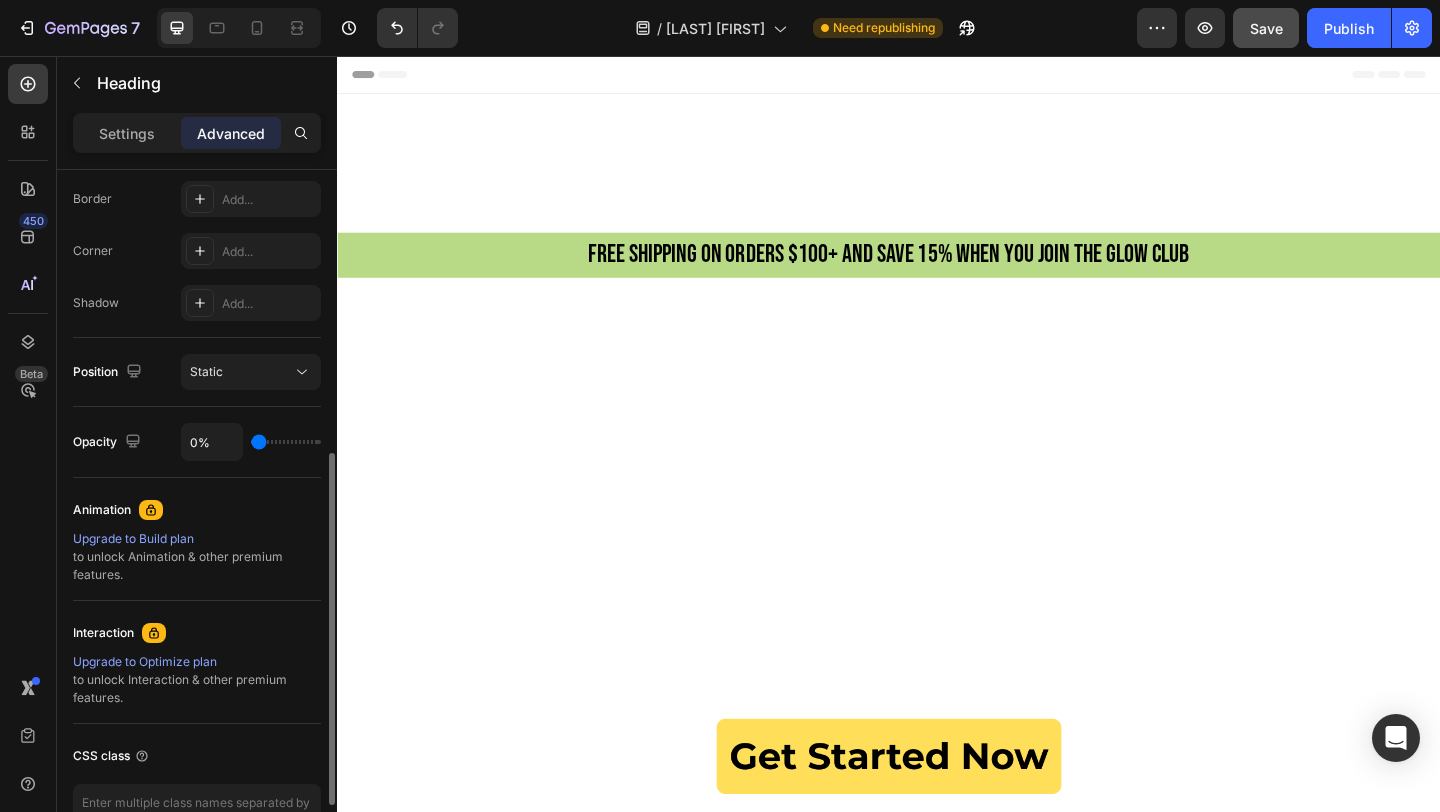 drag, startPoint x: 313, startPoint y: 443, endPoint x: 213, endPoint y: 439, distance: 100.07997 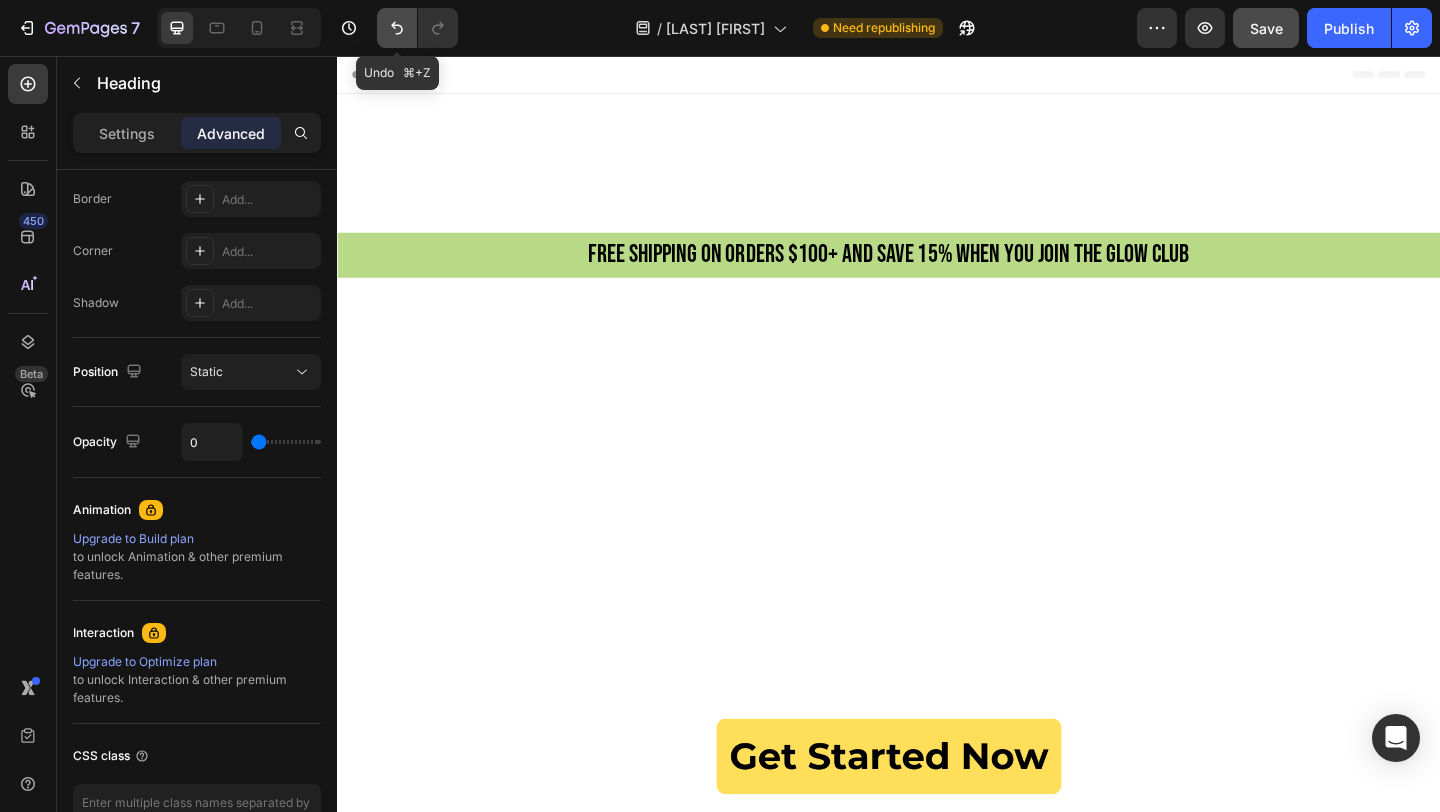 click 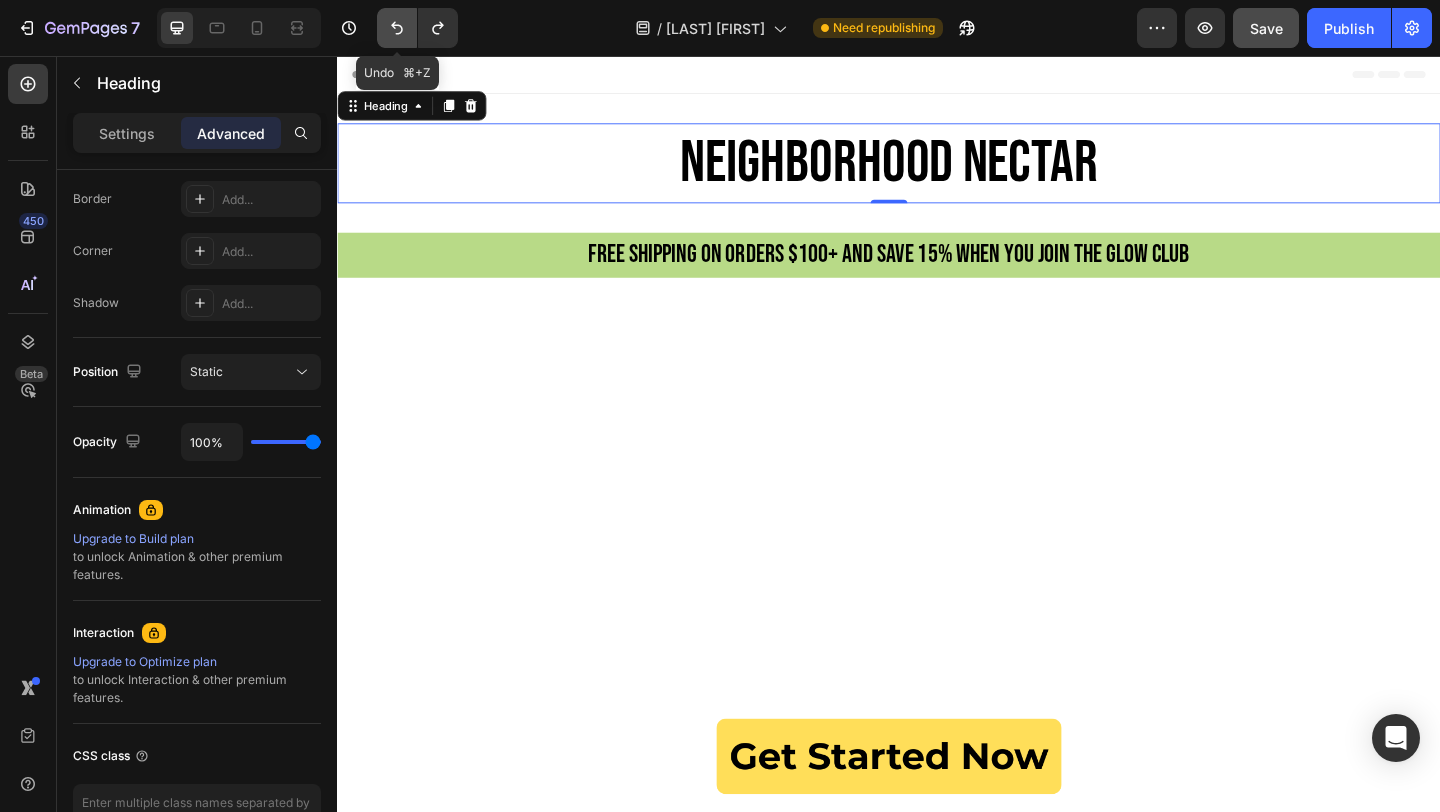 click 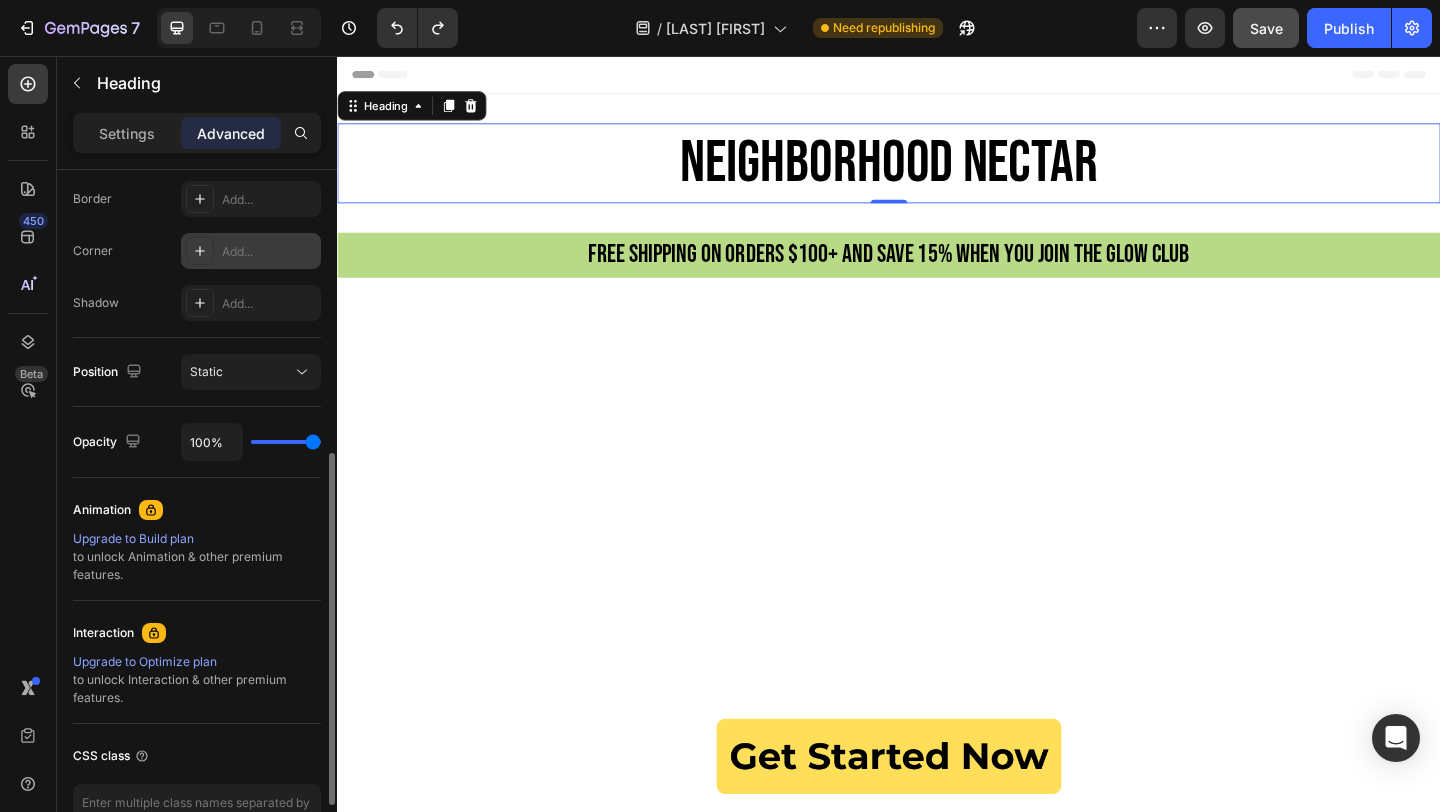 scroll, scrollTop: 0, scrollLeft: 0, axis: both 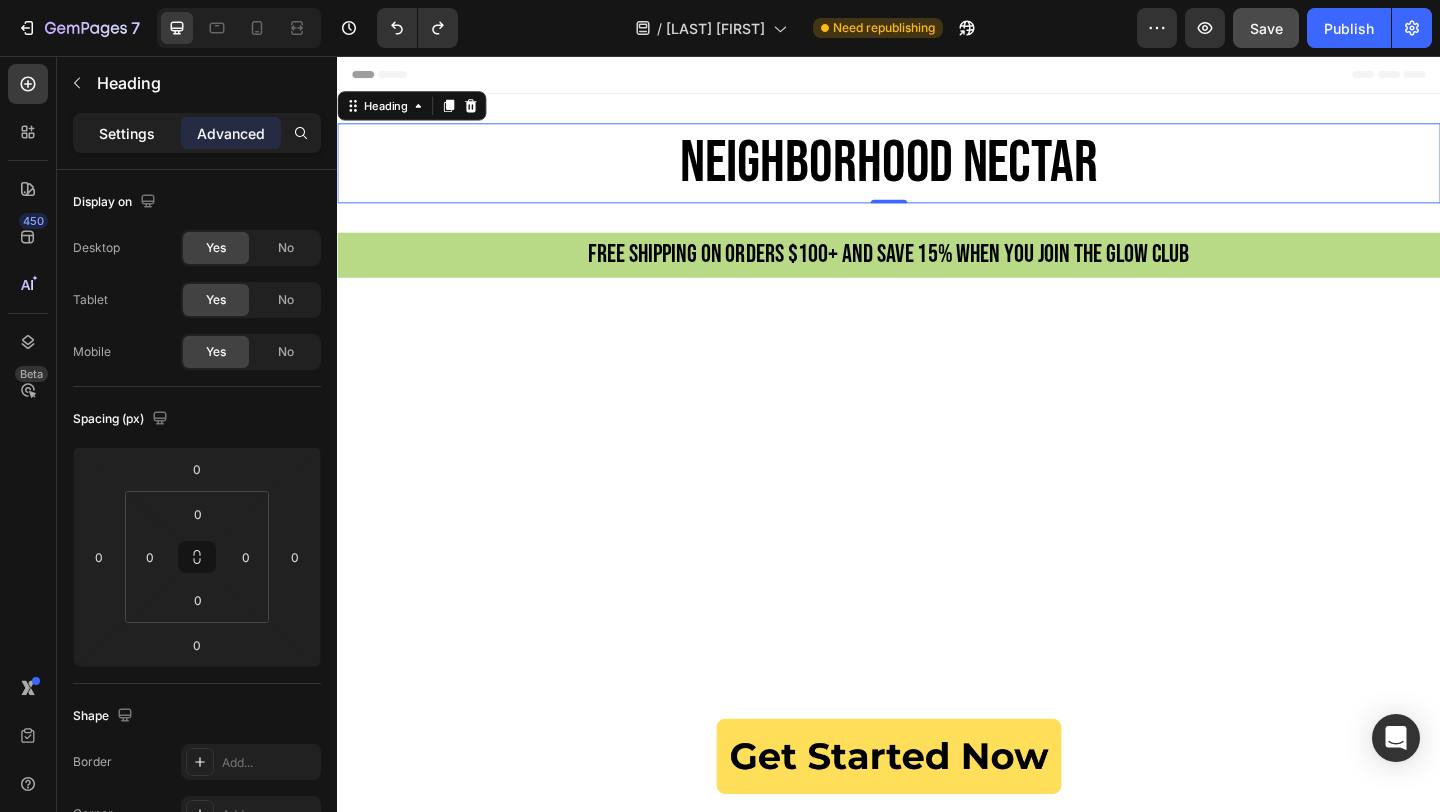 click on "Settings" at bounding box center [127, 133] 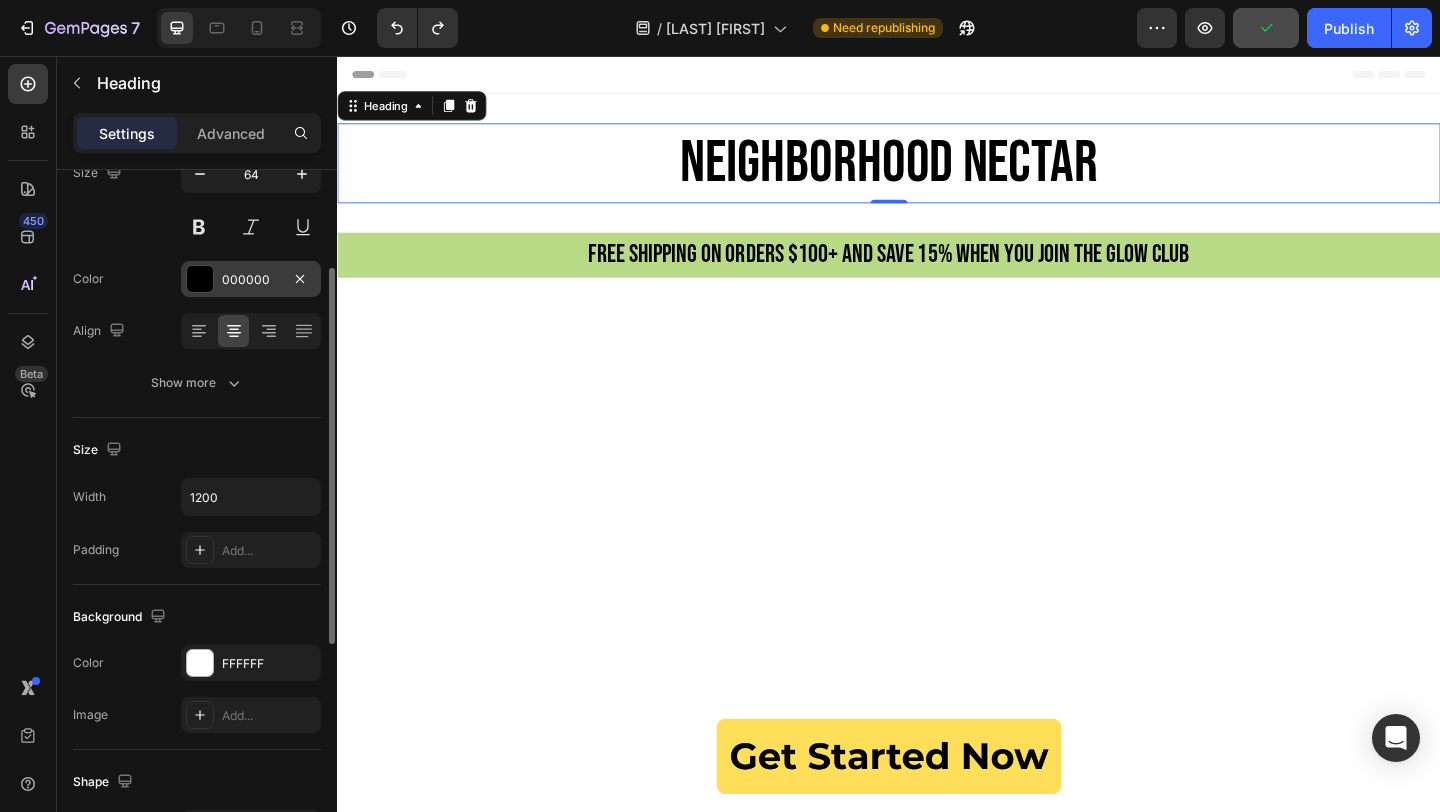 scroll, scrollTop: 599, scrollLeft: 0, axis: vertical 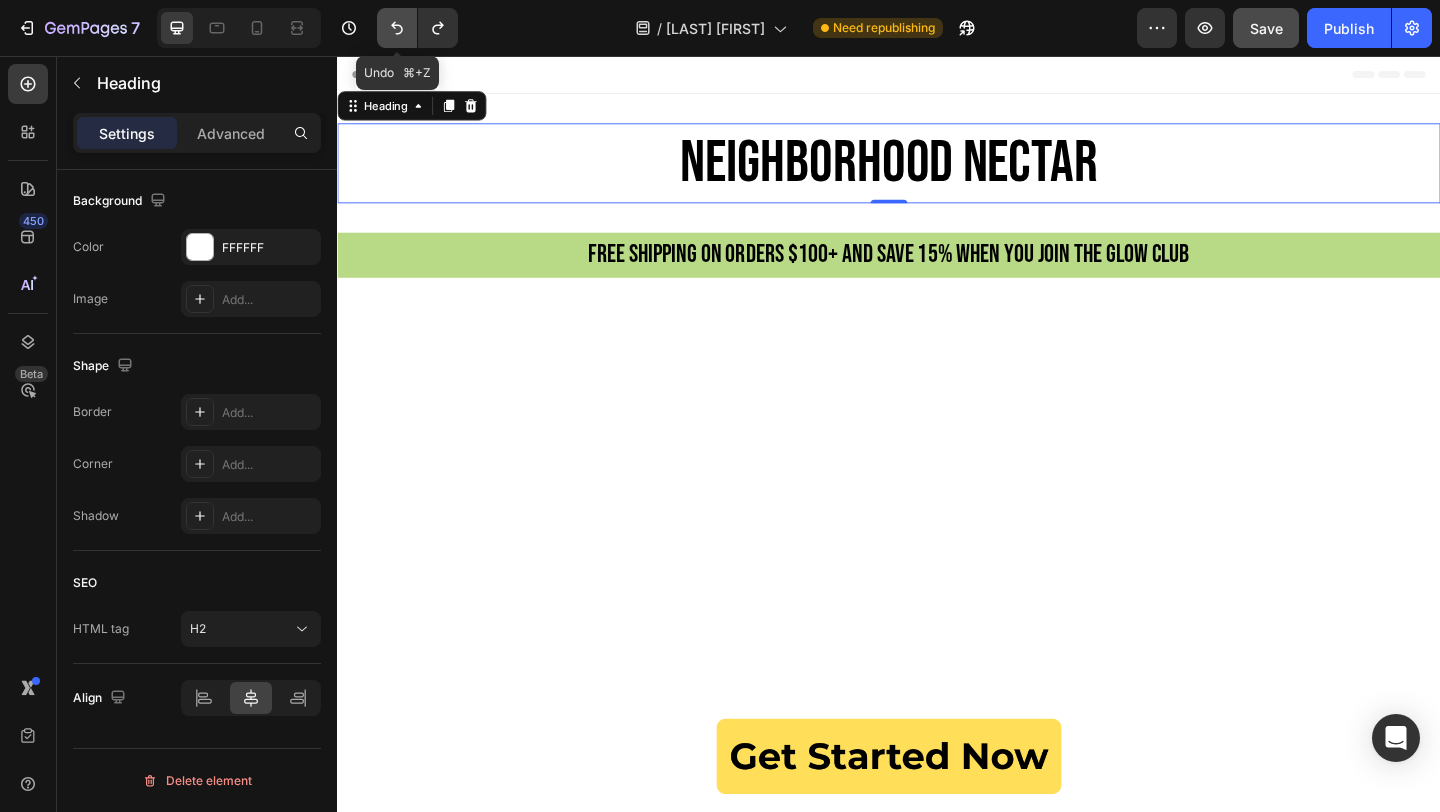 click 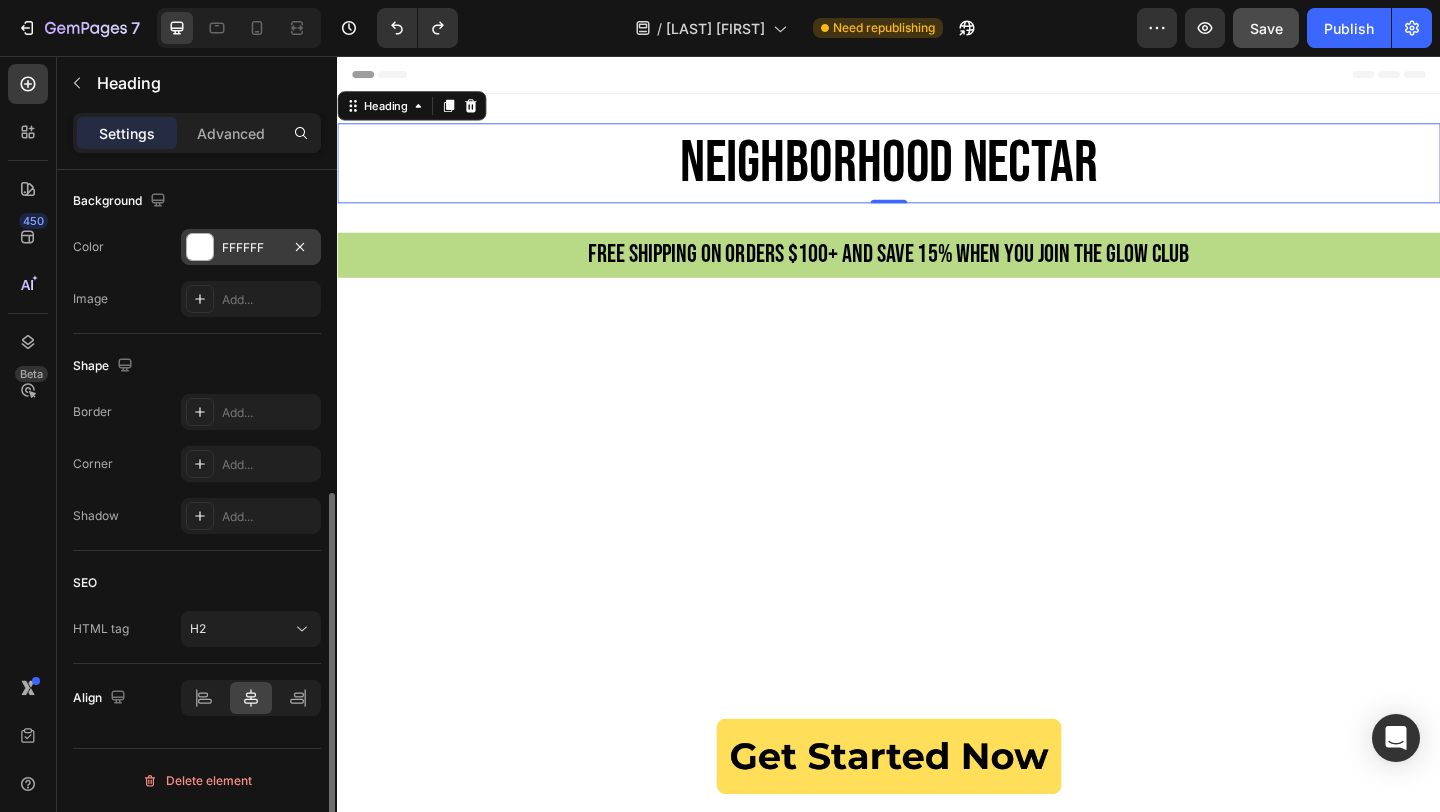 click on "FFFFFF" at bounding box center (251, 248) 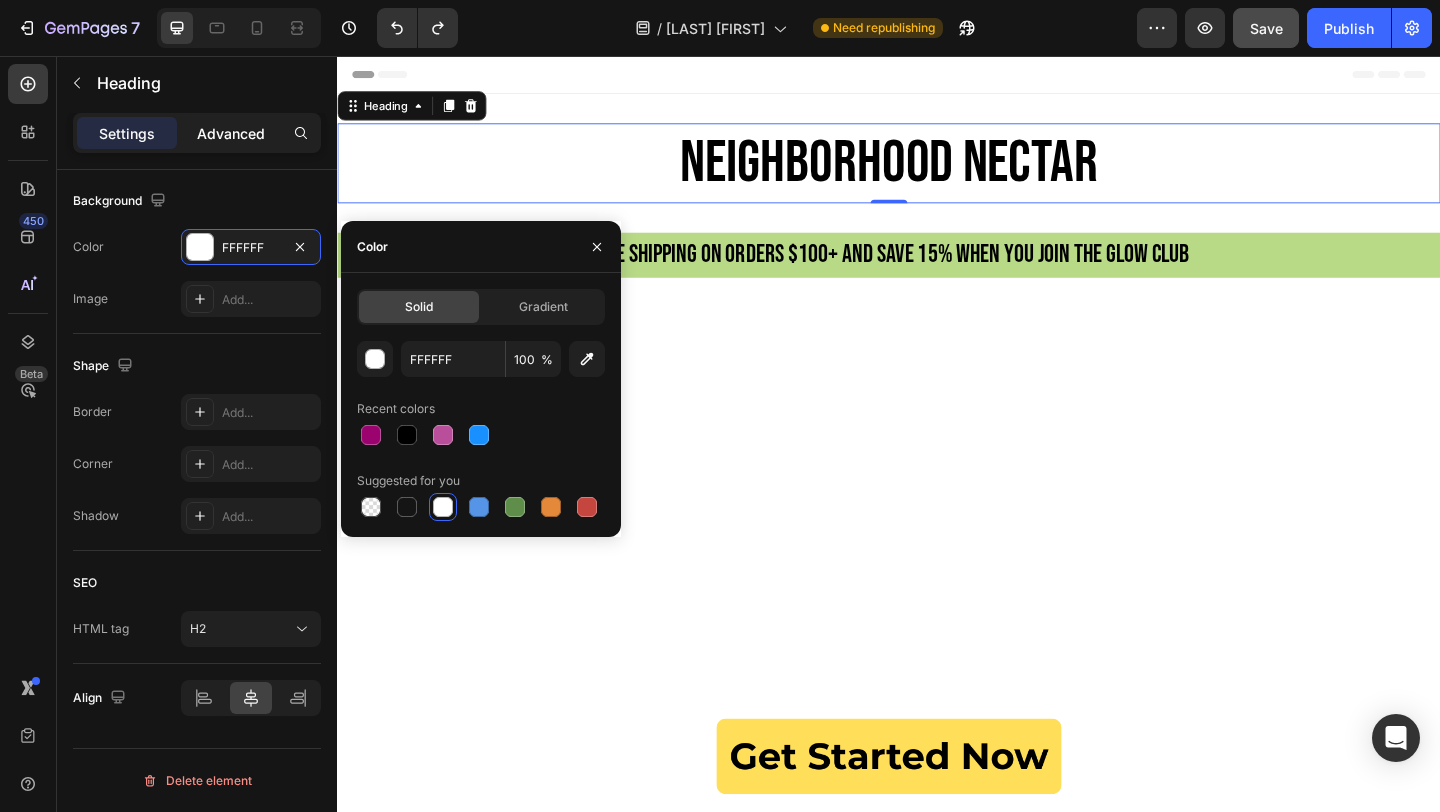 click on "Advanced" at bounding box center [231, 133] 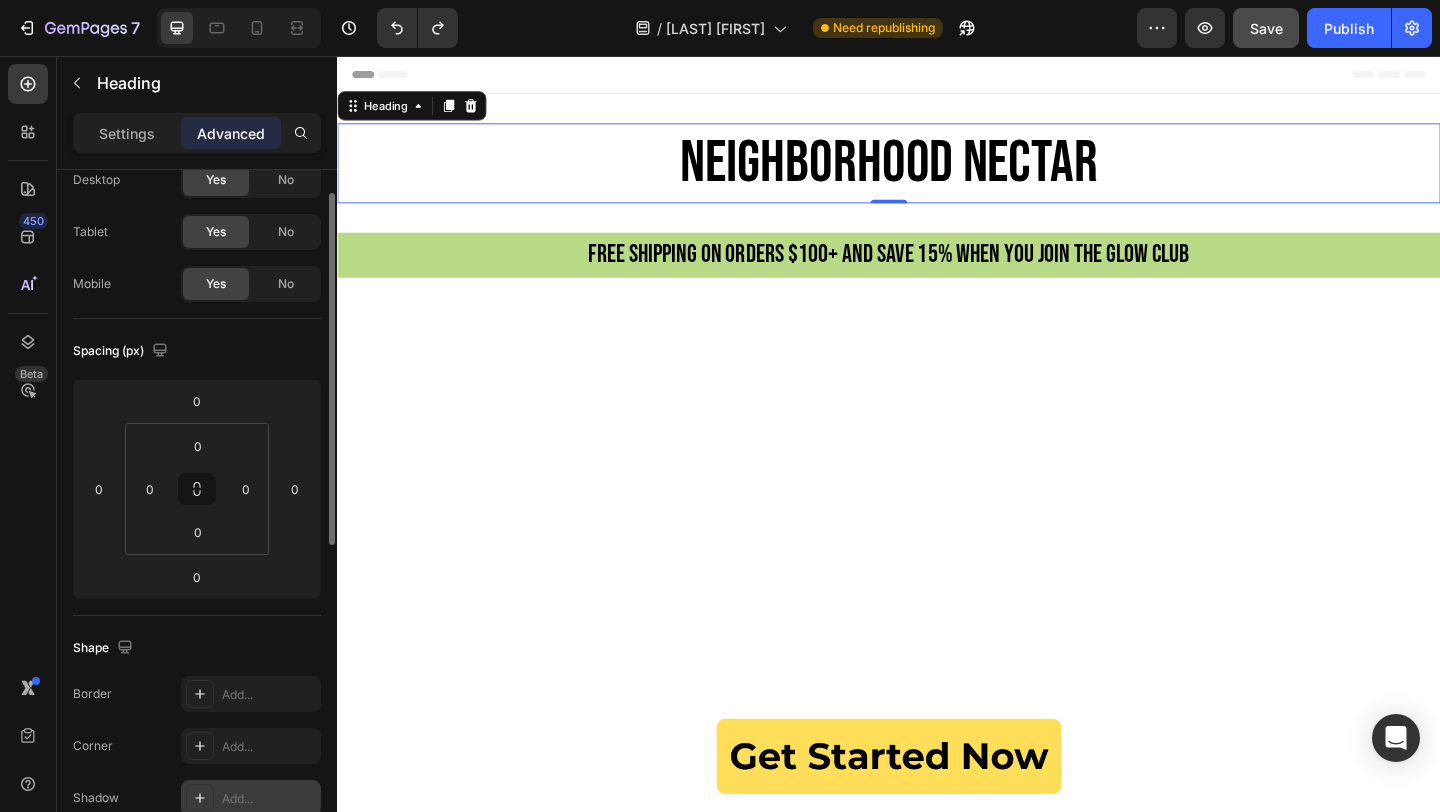 scroll, scrollTop: 0, scrollLeft: 0, axis: both 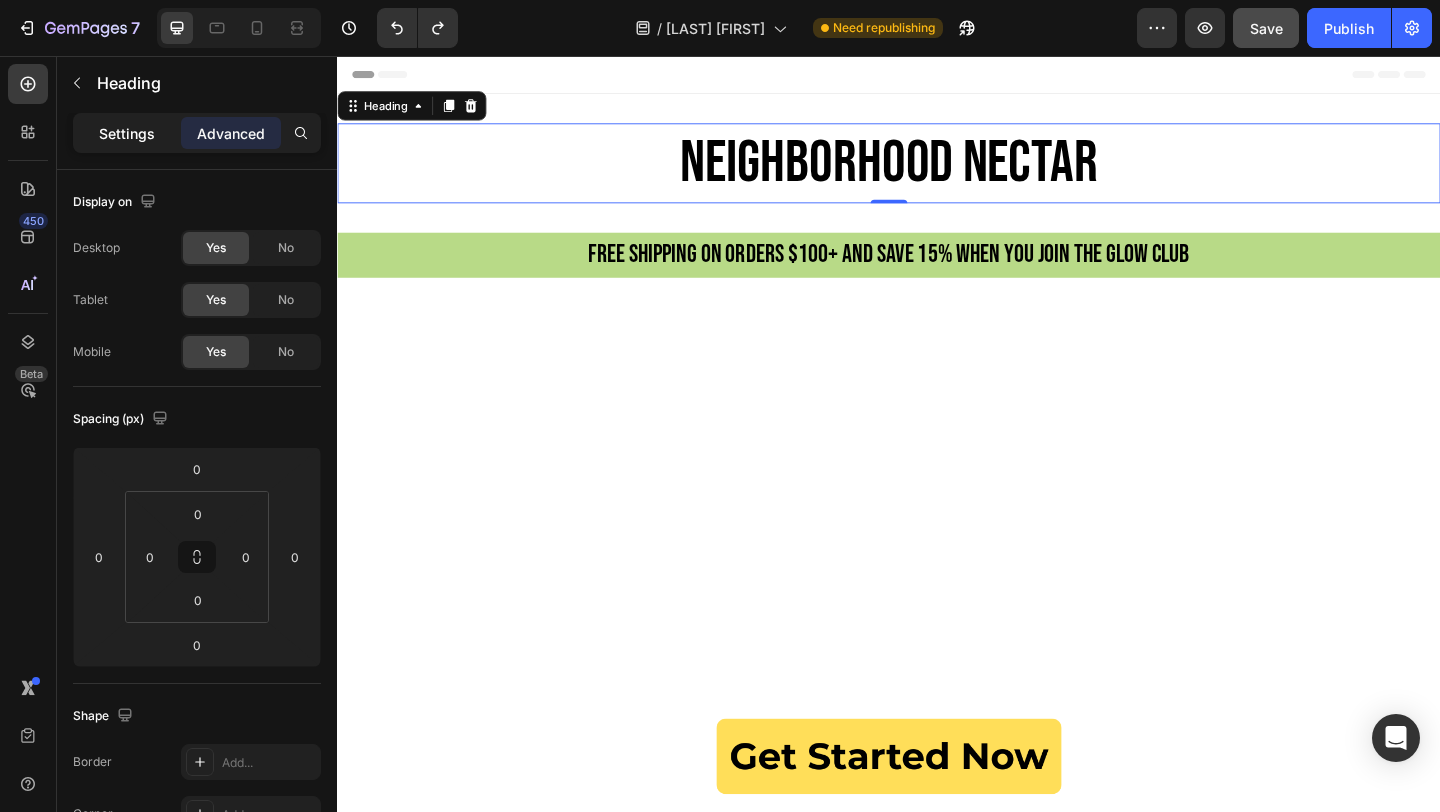 click on "Settings" 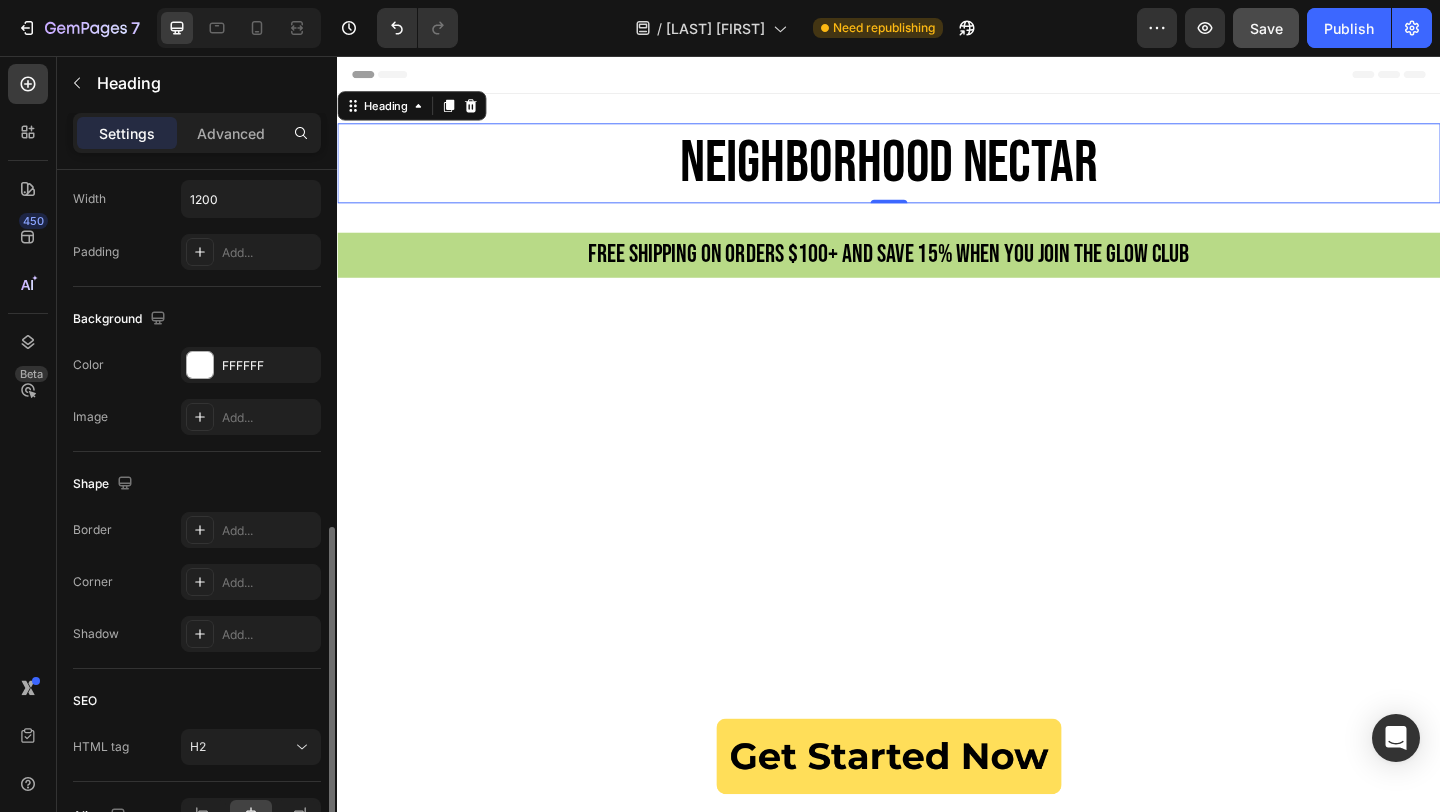 scroll, scrollTop: 545, scrollLeft: 0, axis: vertical 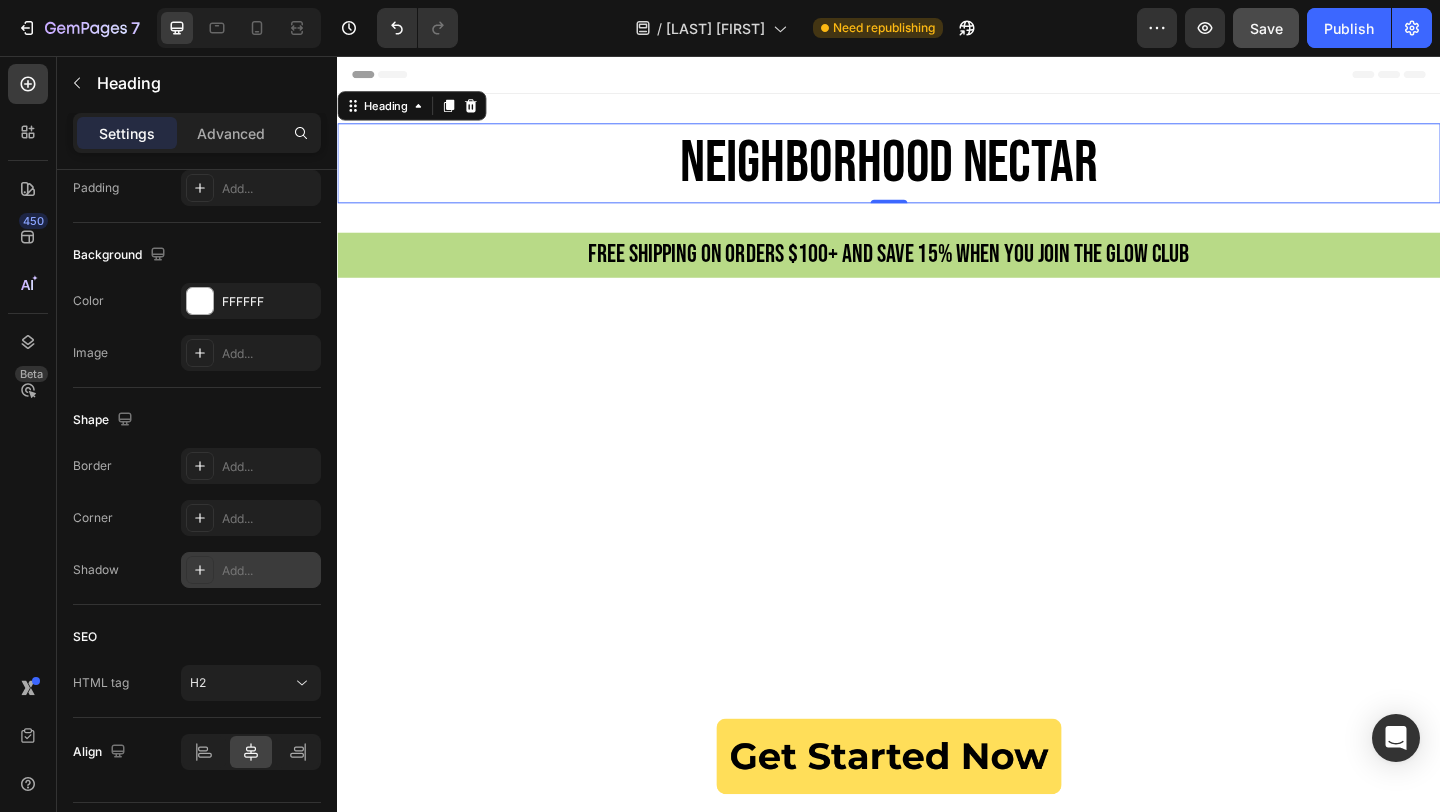 click on "Add..." at bounding box center (269, 571) 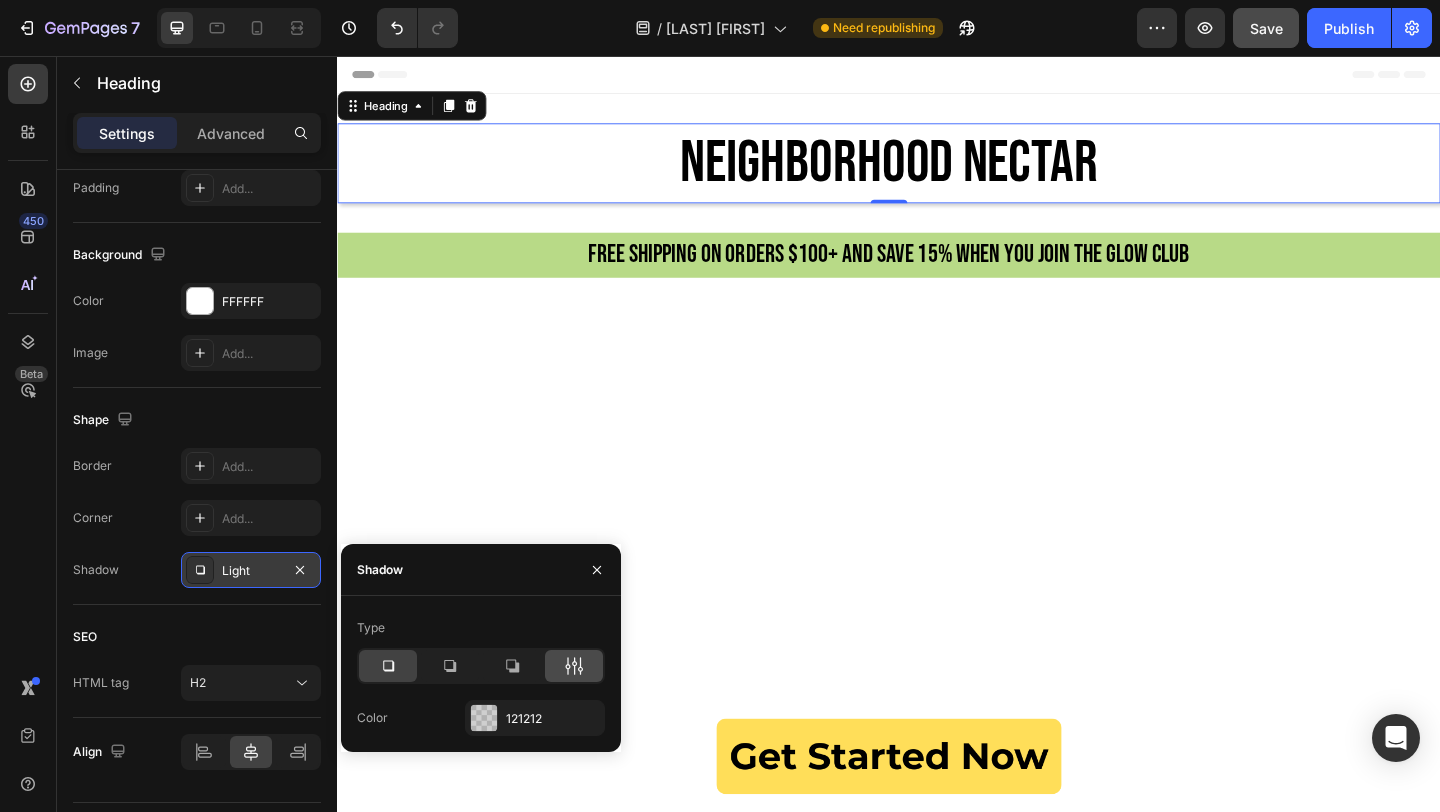 click 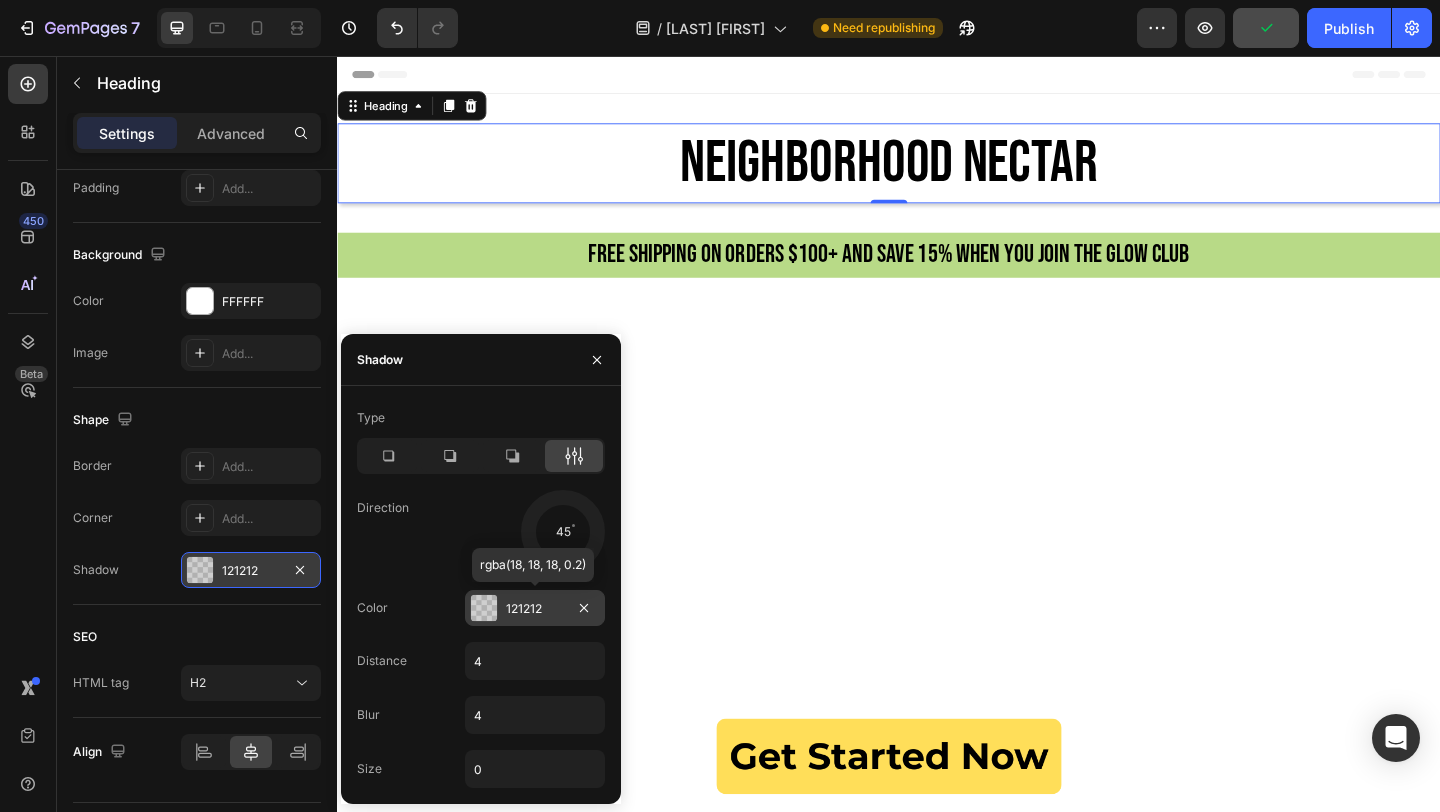 click at bounding box center [484, 608] 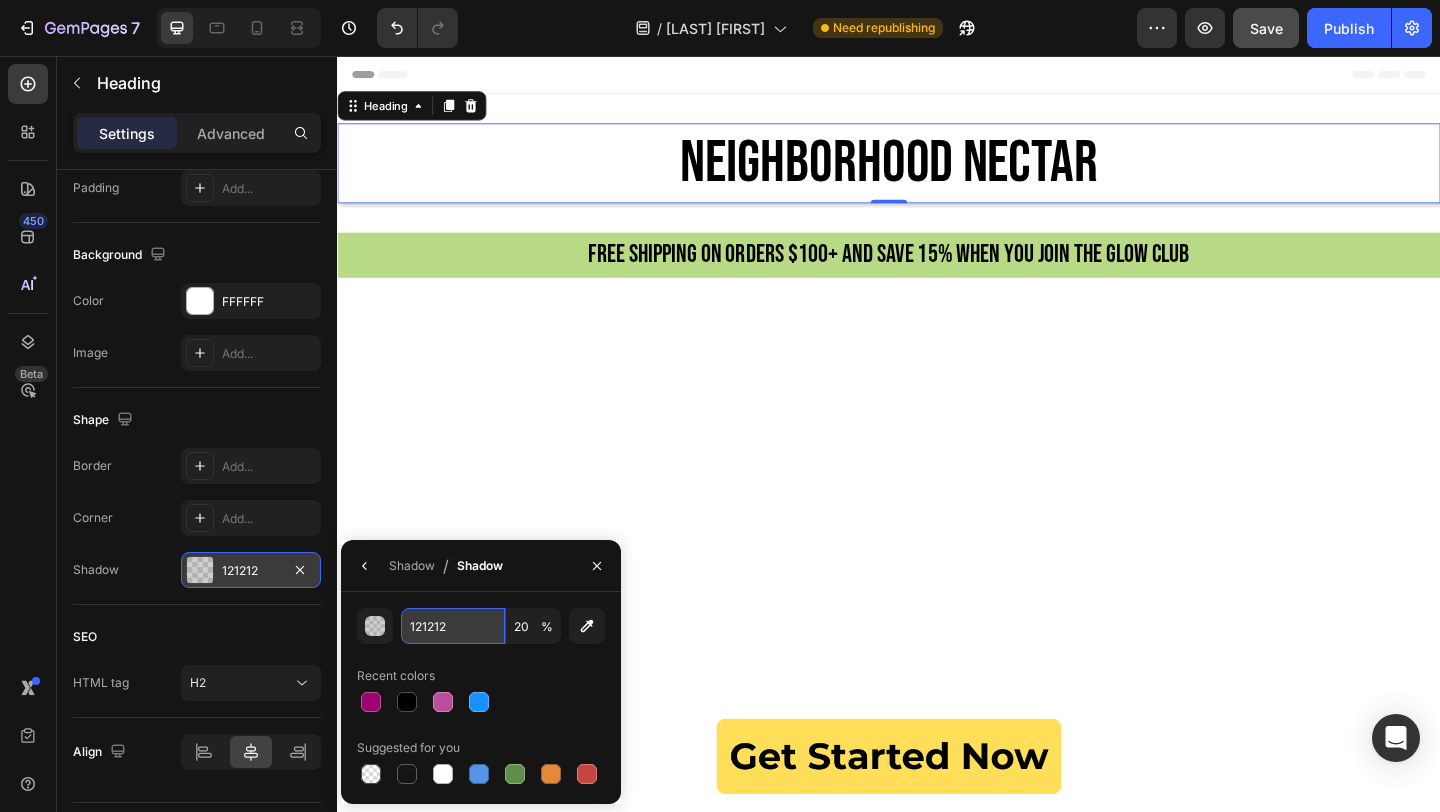 click on "121212" at bounding box center (453, 626) 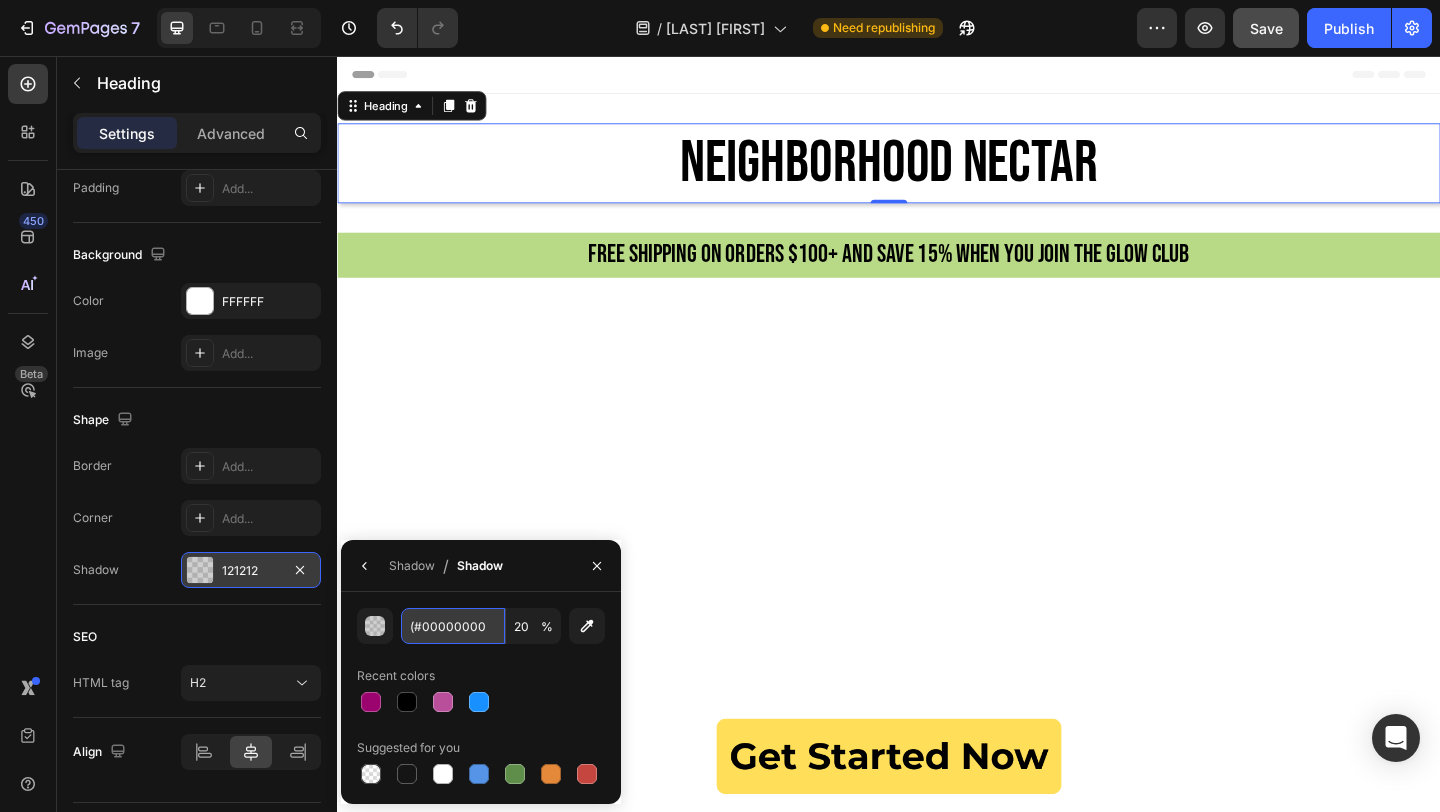 click on "(#00000000" at bounding box center (453, 626) 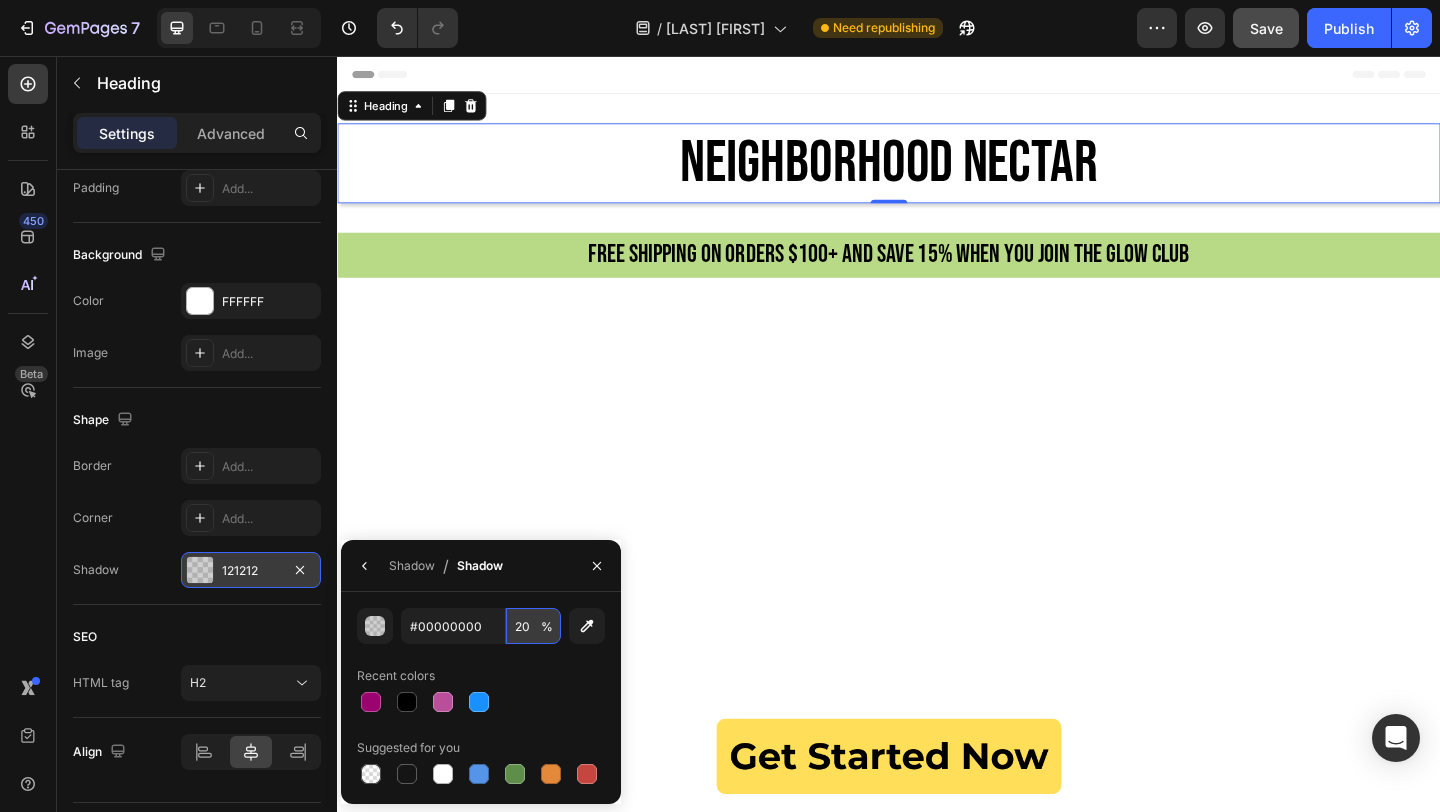 click on "20" at bounding box center (533, 626) 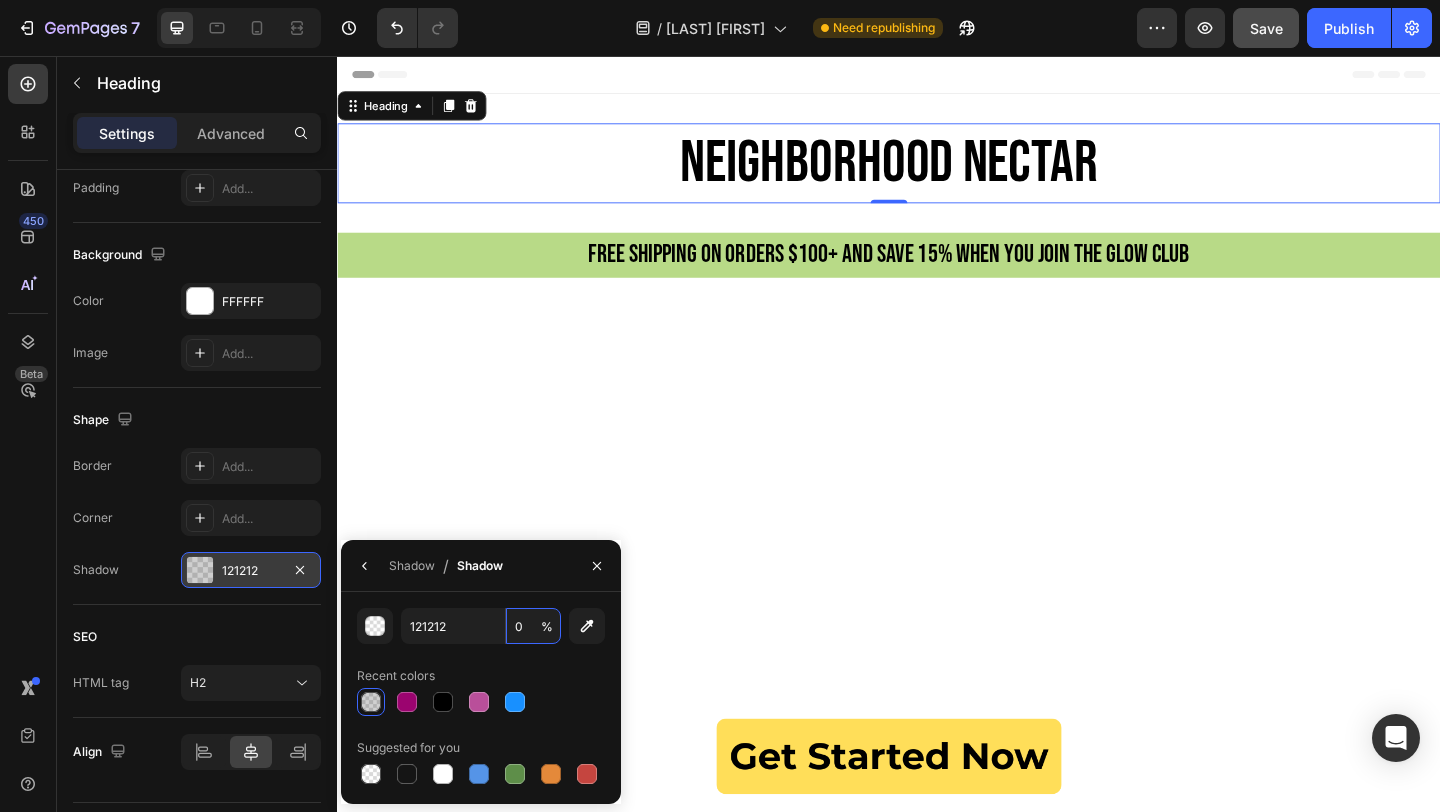type on "0" 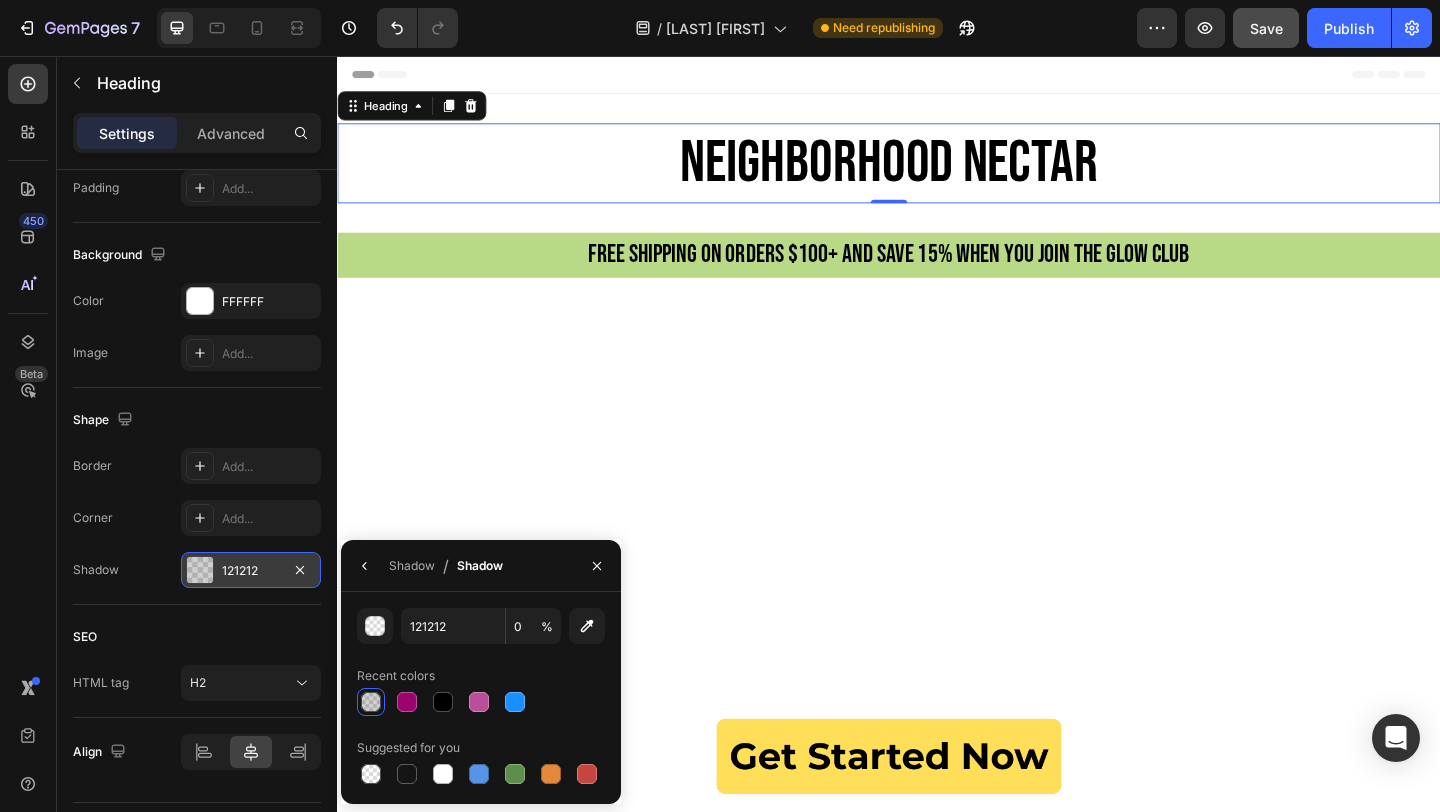 click on "Recent colors" at bounding box center [481, 676] 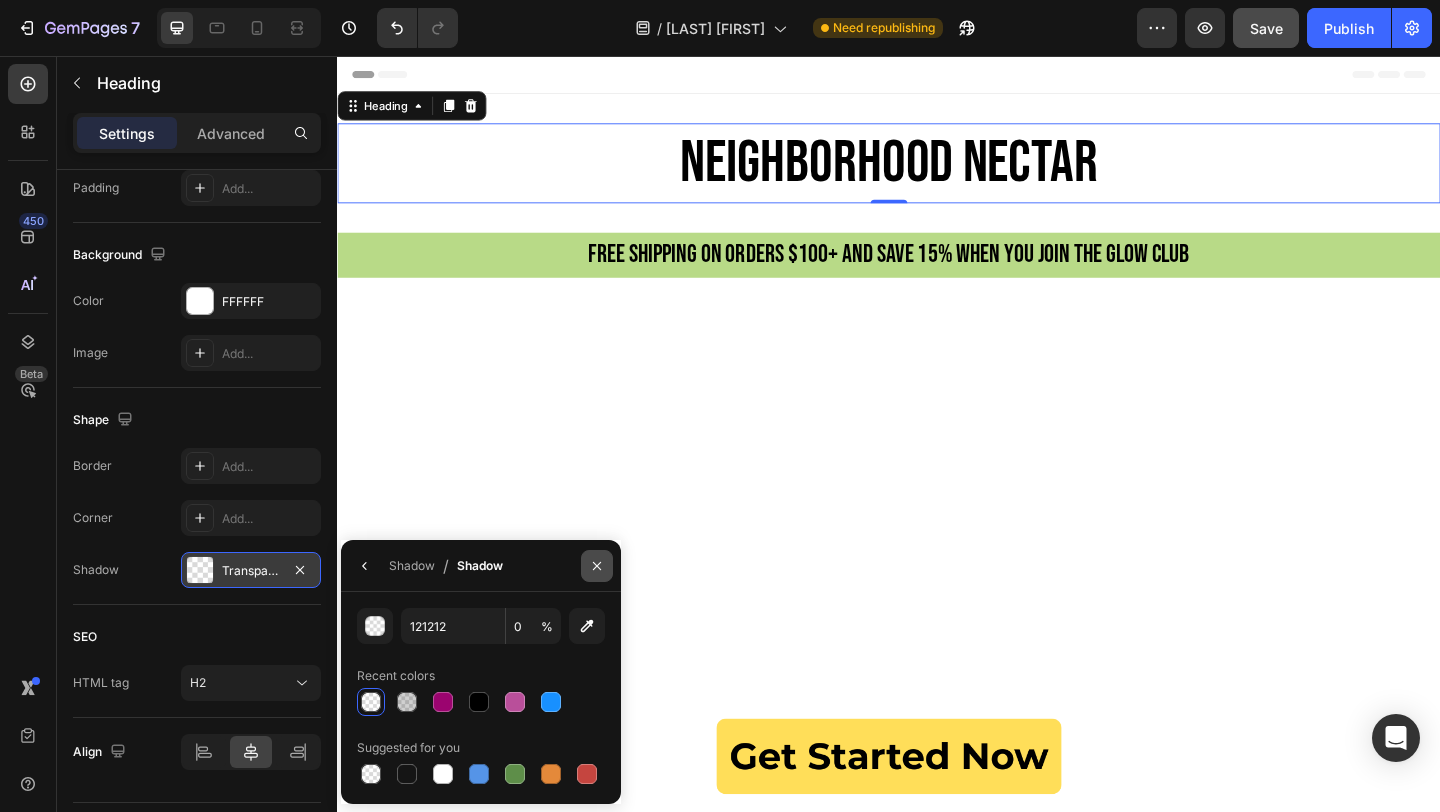 click 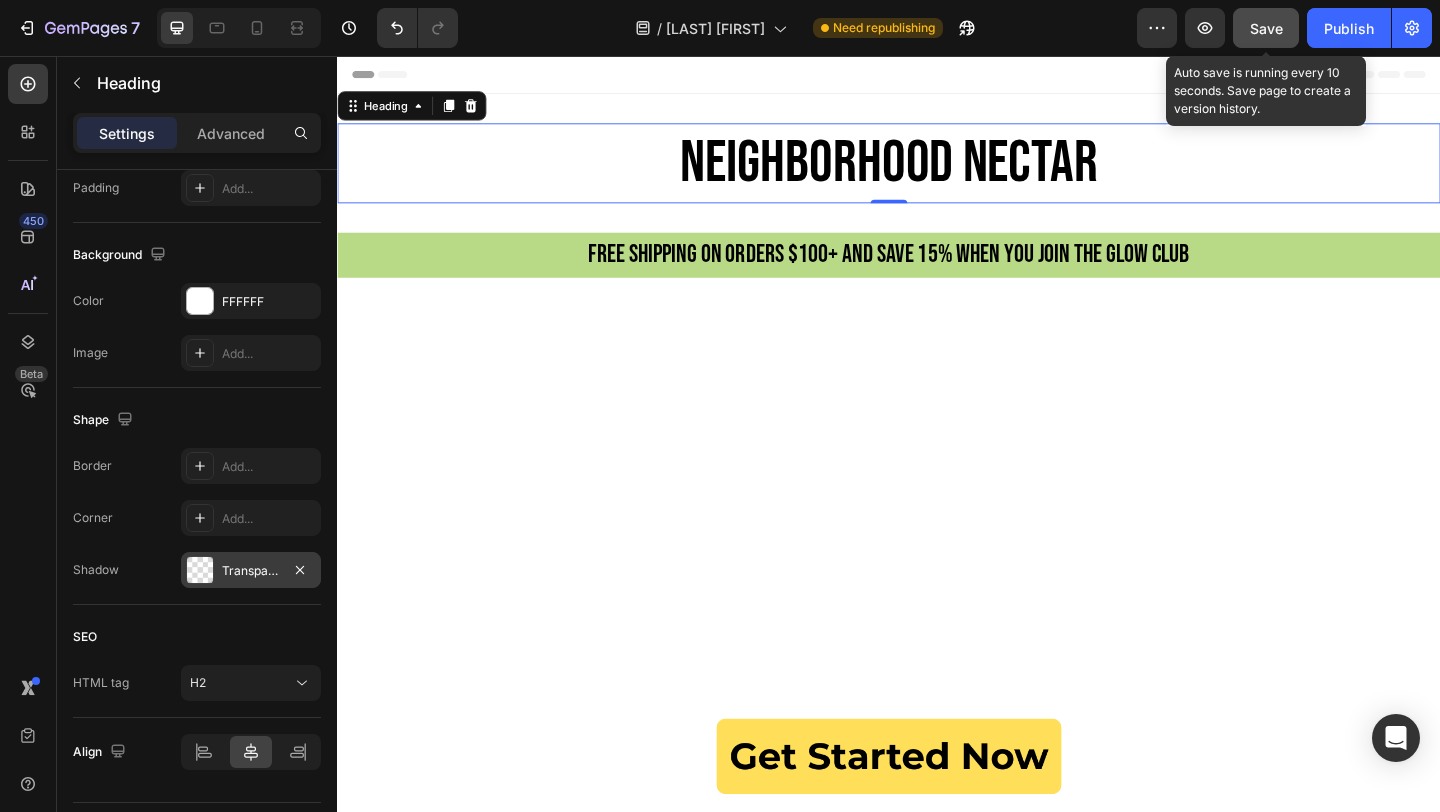 click on "Save" at bounding box center (1266, 28) 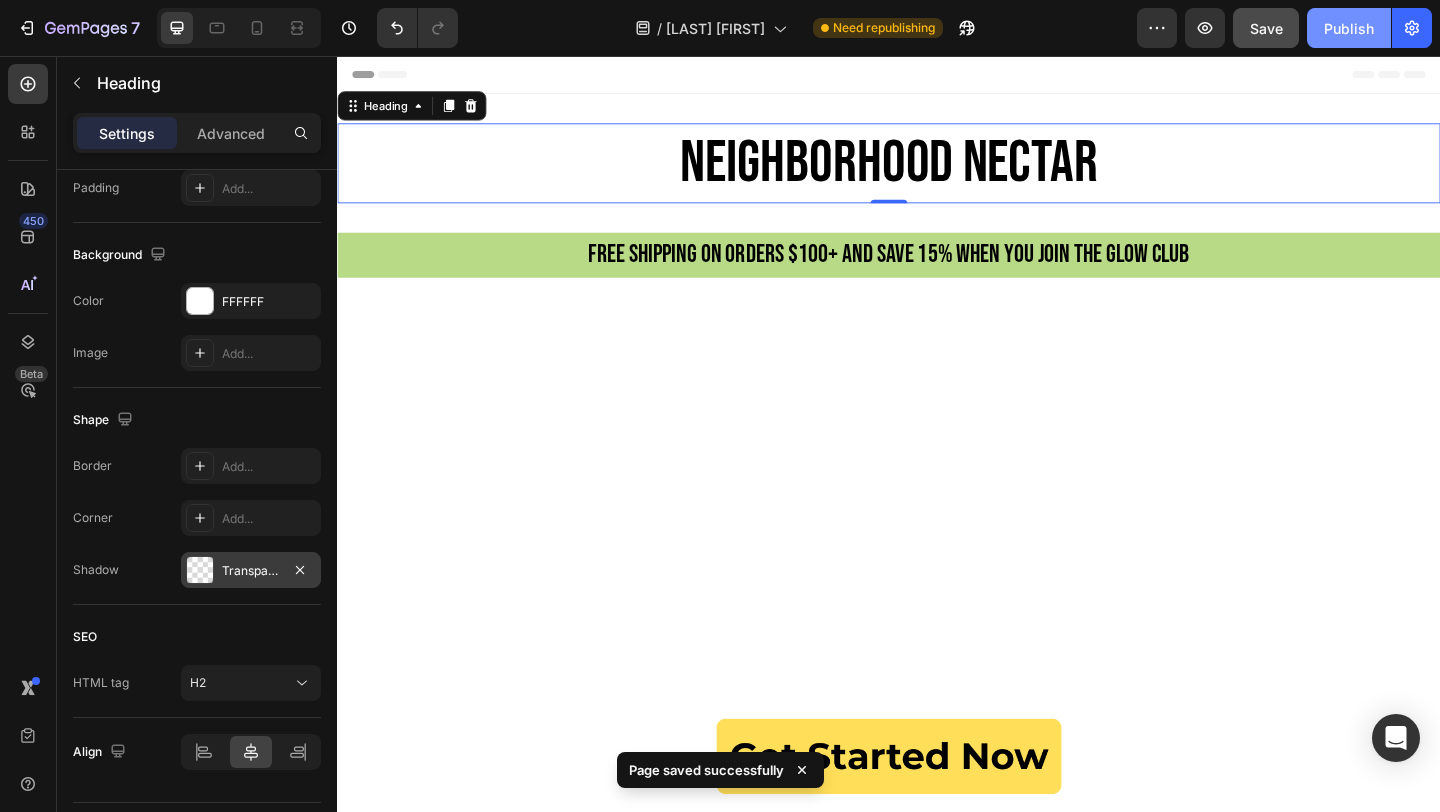 click on "Publish" at bounding box center (1349, 28) 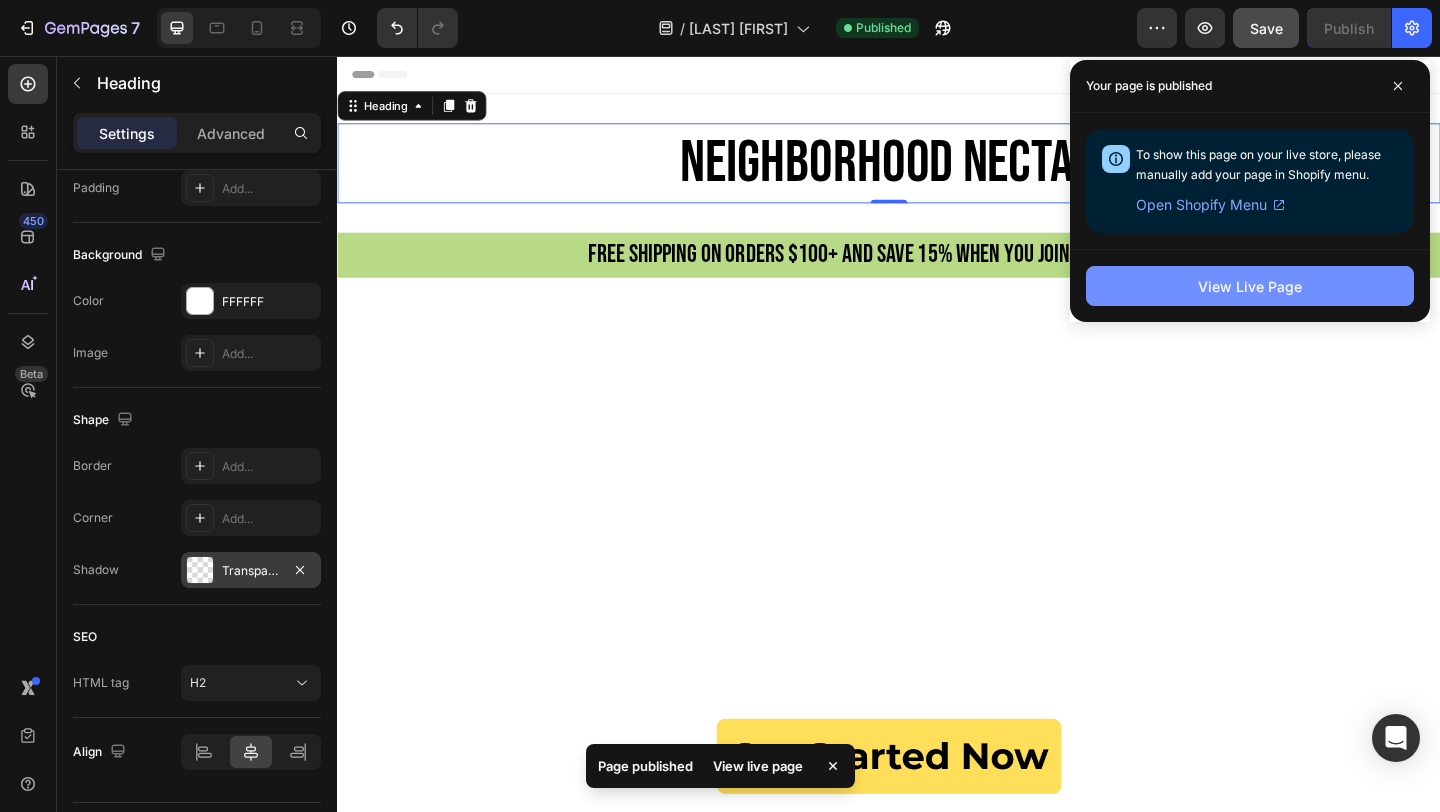 click on "View Live Page" at bounding box center (1250, 286) 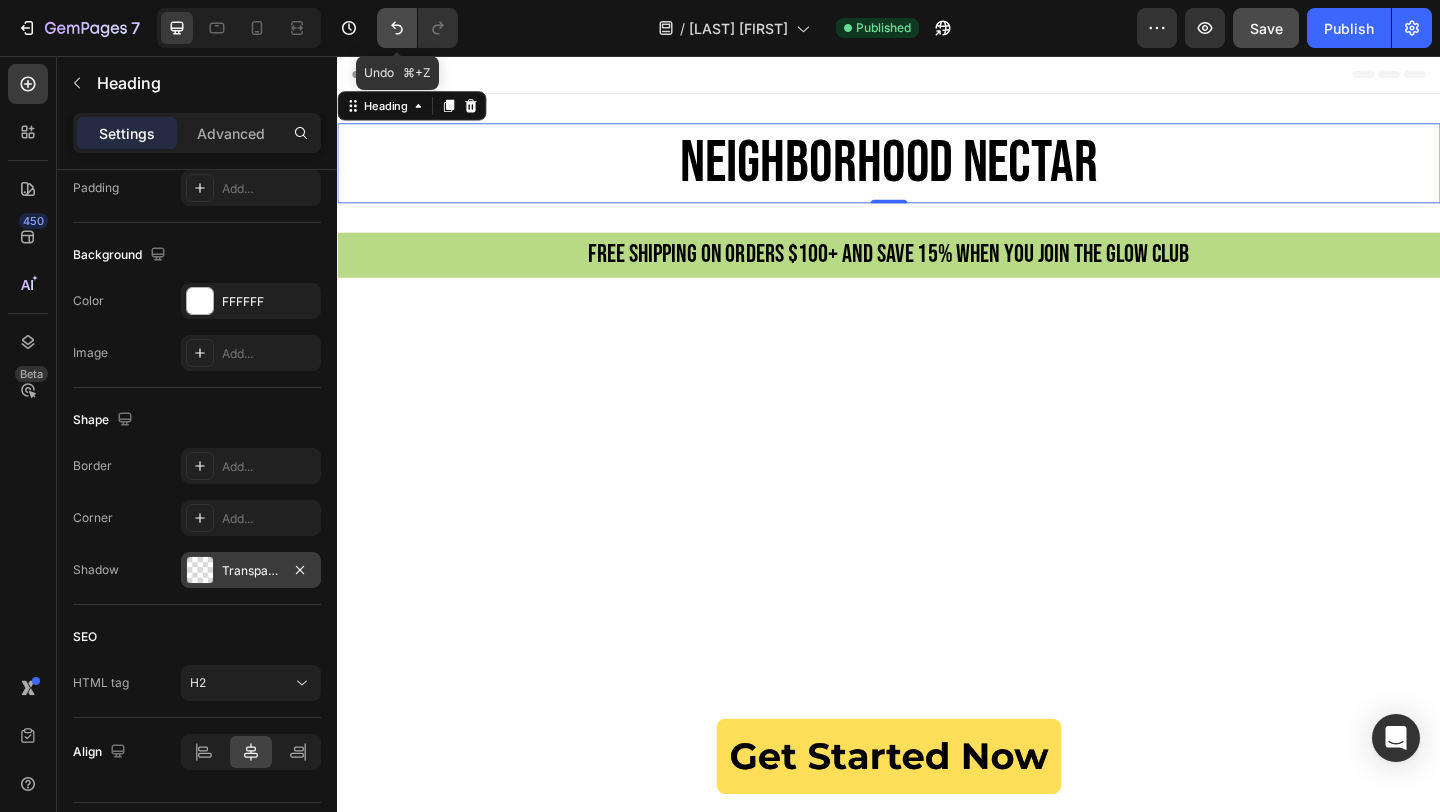 click 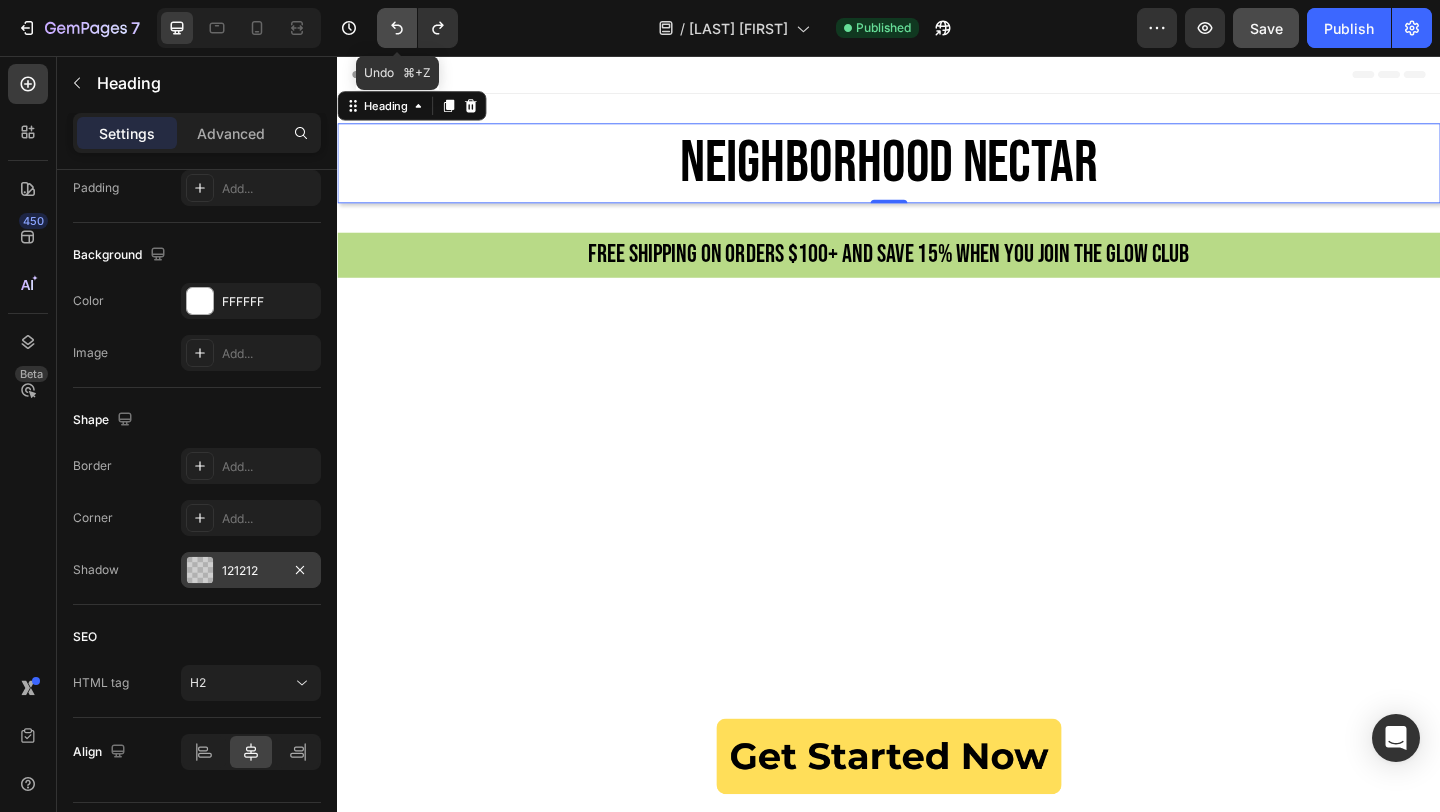 click 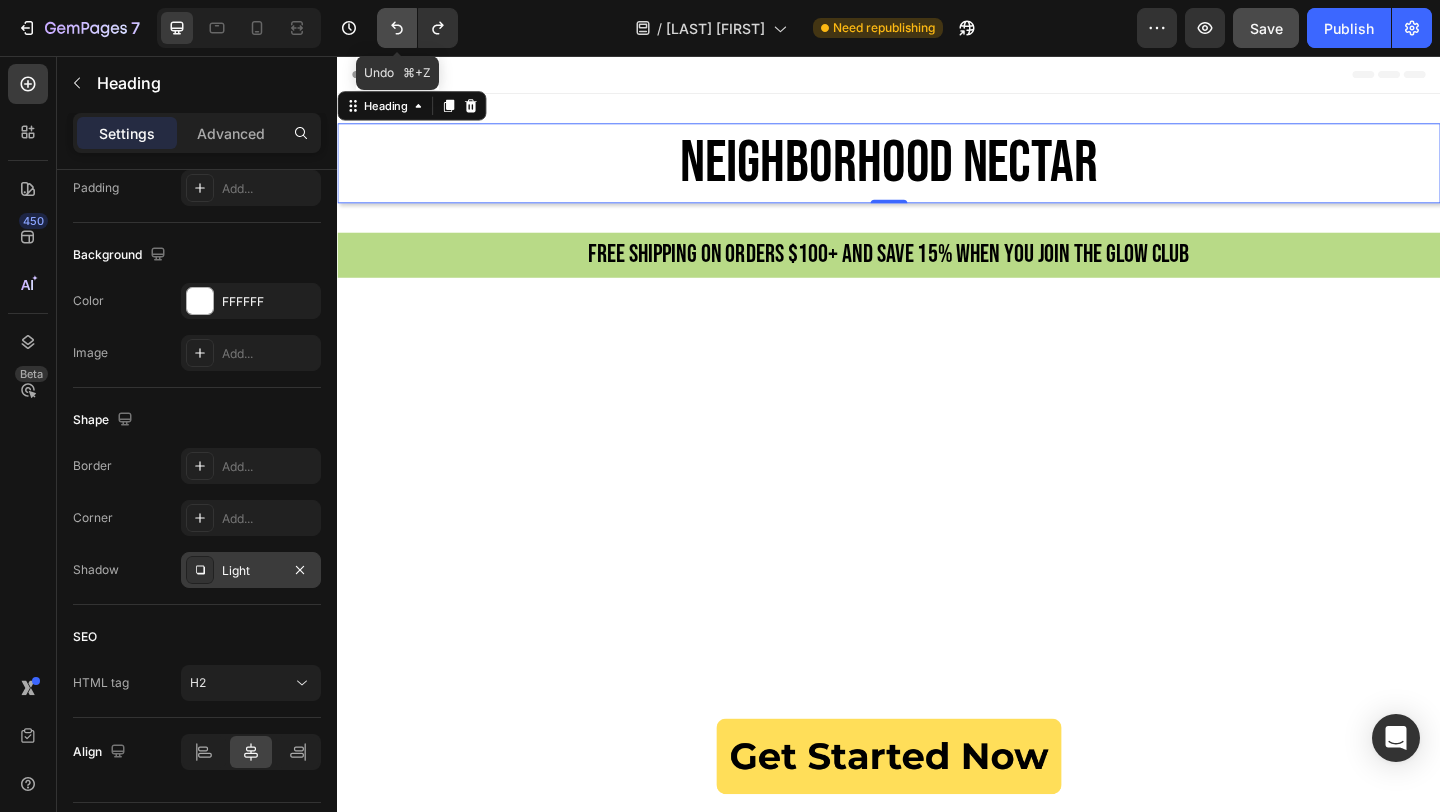 click 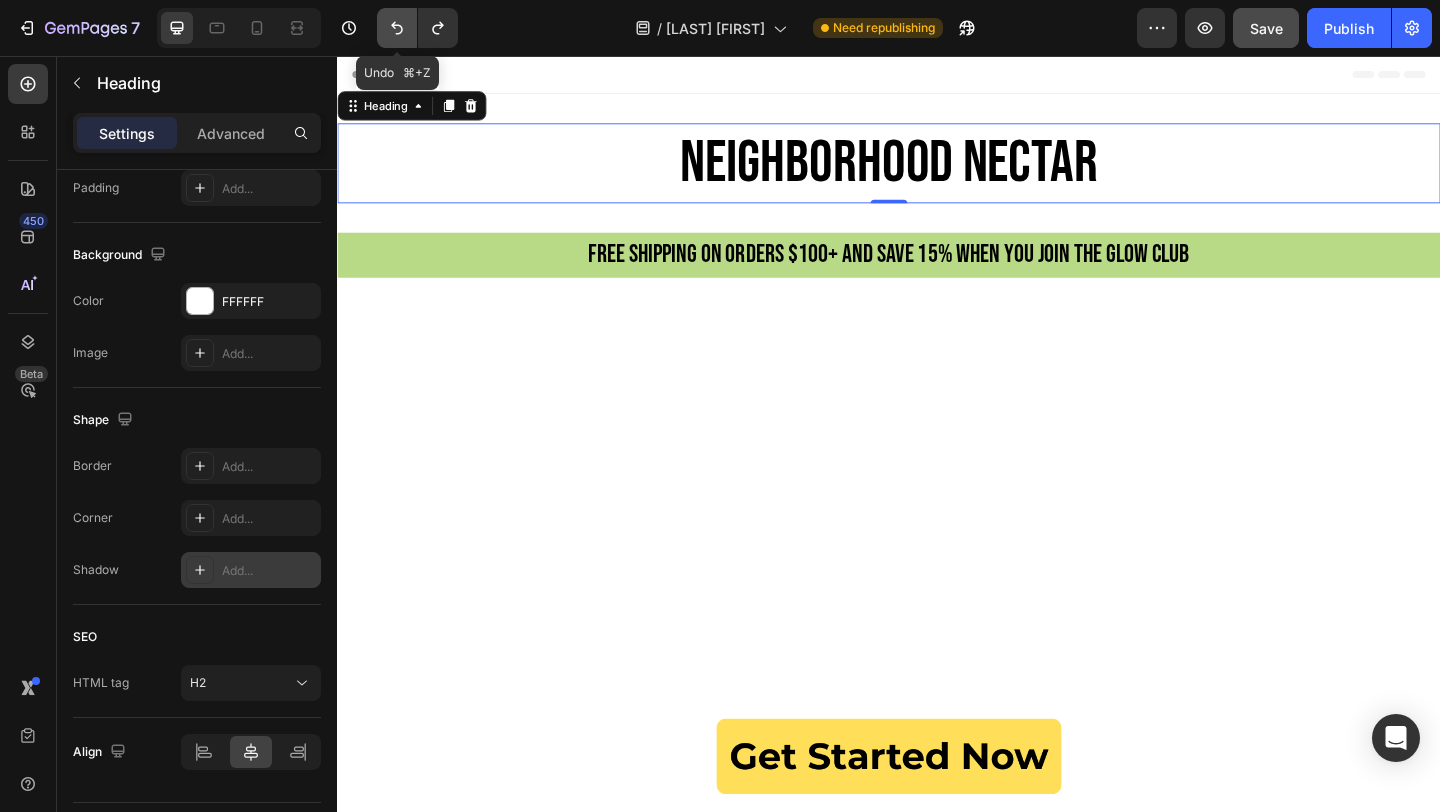 click 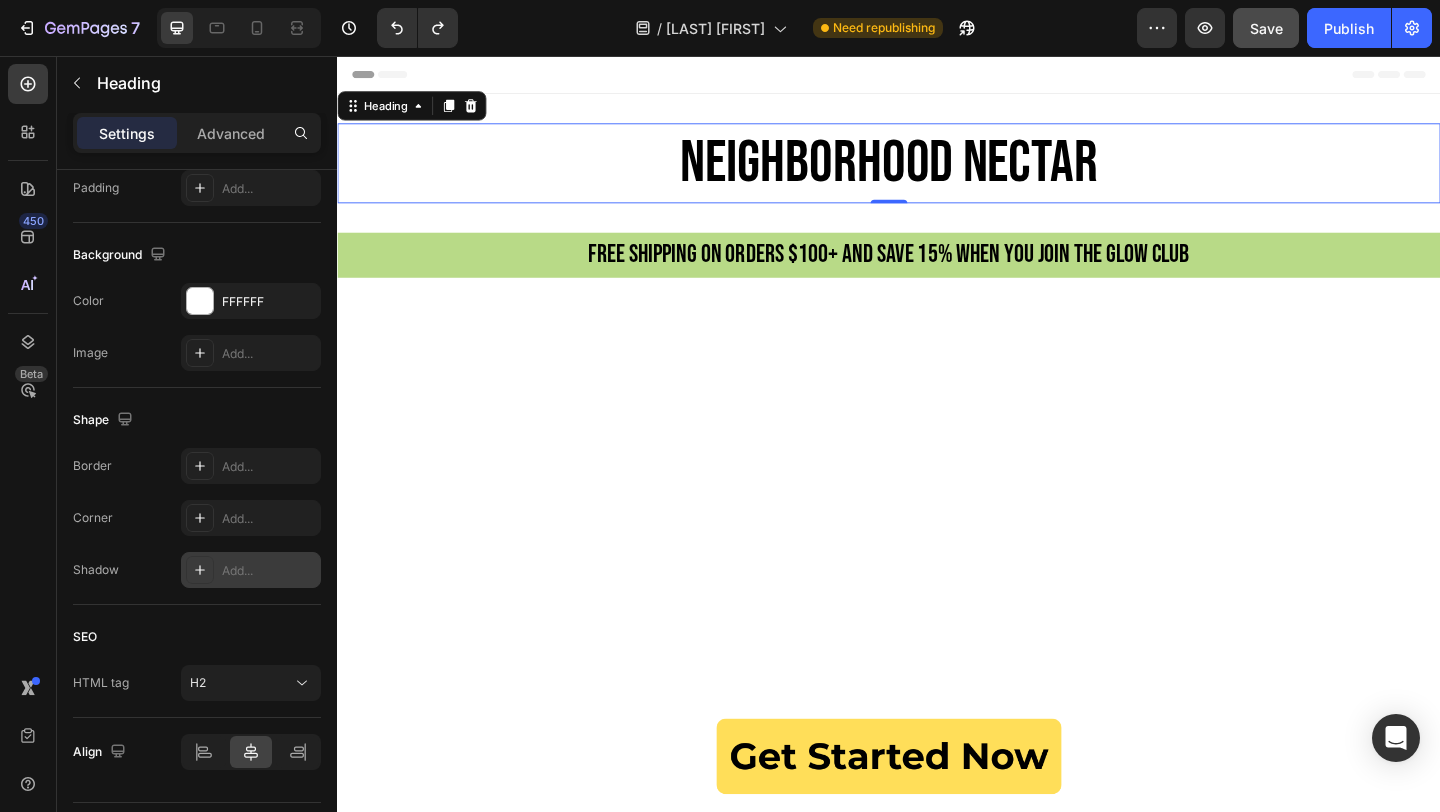 click on "NEIGHBORHOOD NECTAR" at bounding box center [937, 172] 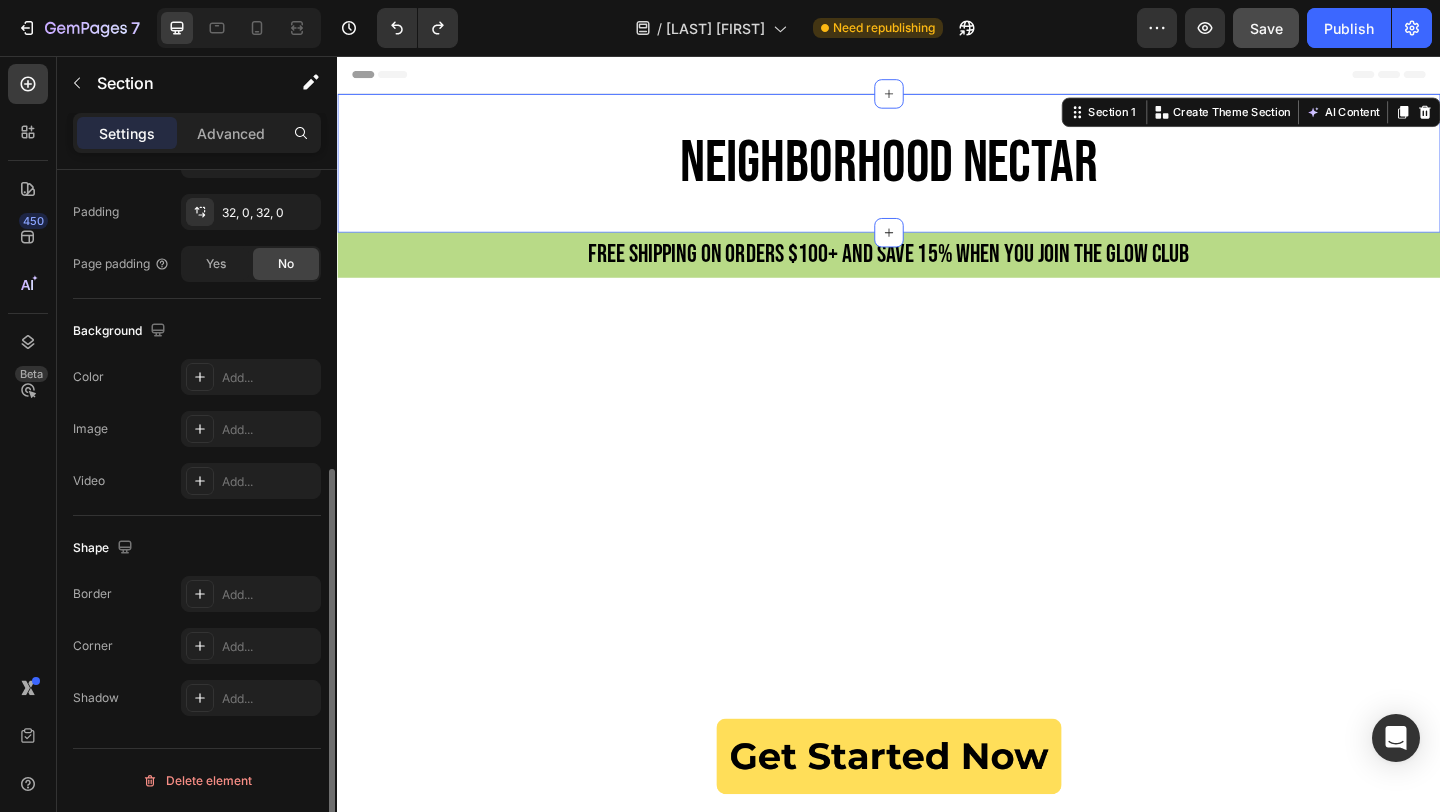 click on "NEIGHBORHOOD NECTAR Heading Section 1   You can create reusable sections Create Theme Section AI Content Write with GemAI What would you like to describe here? Tone and Voice Persuasive Product Show more Generate" at bounding box center [937, 172] 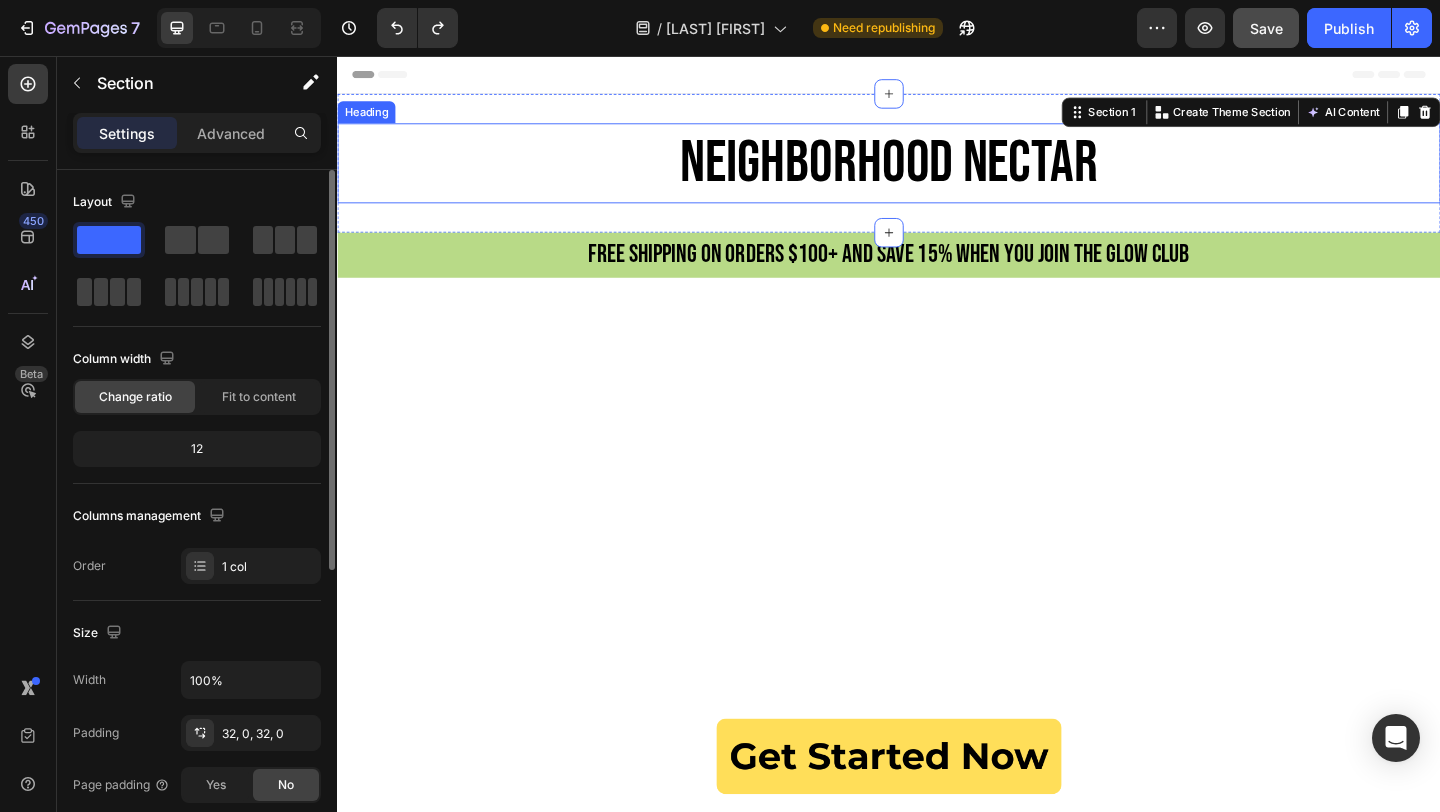 click on "NEIGHBORHOOD NECTAR" at bounding box center (937, 172) 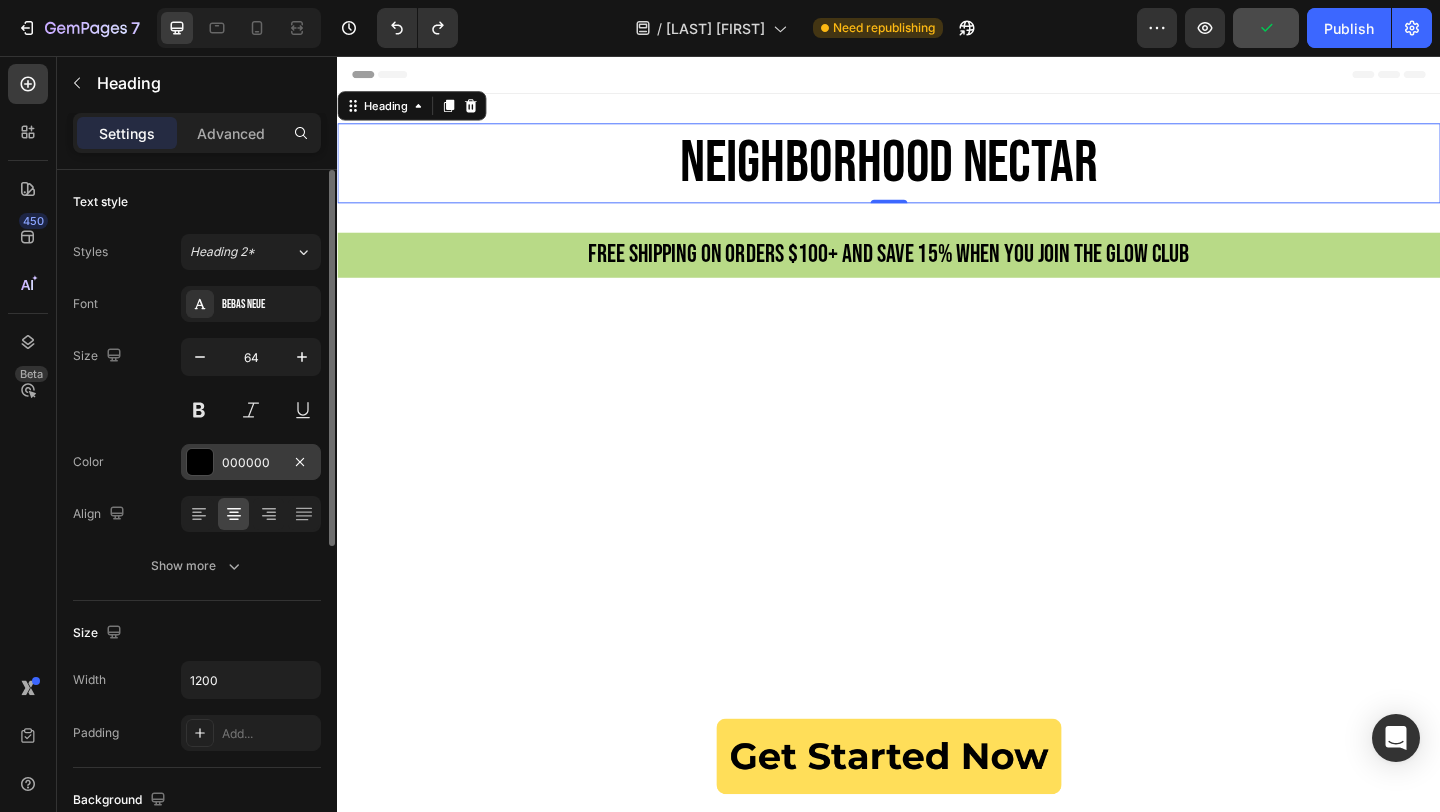 scroll, scrollTop: 112, scrollLeft: 0, axis: vertical 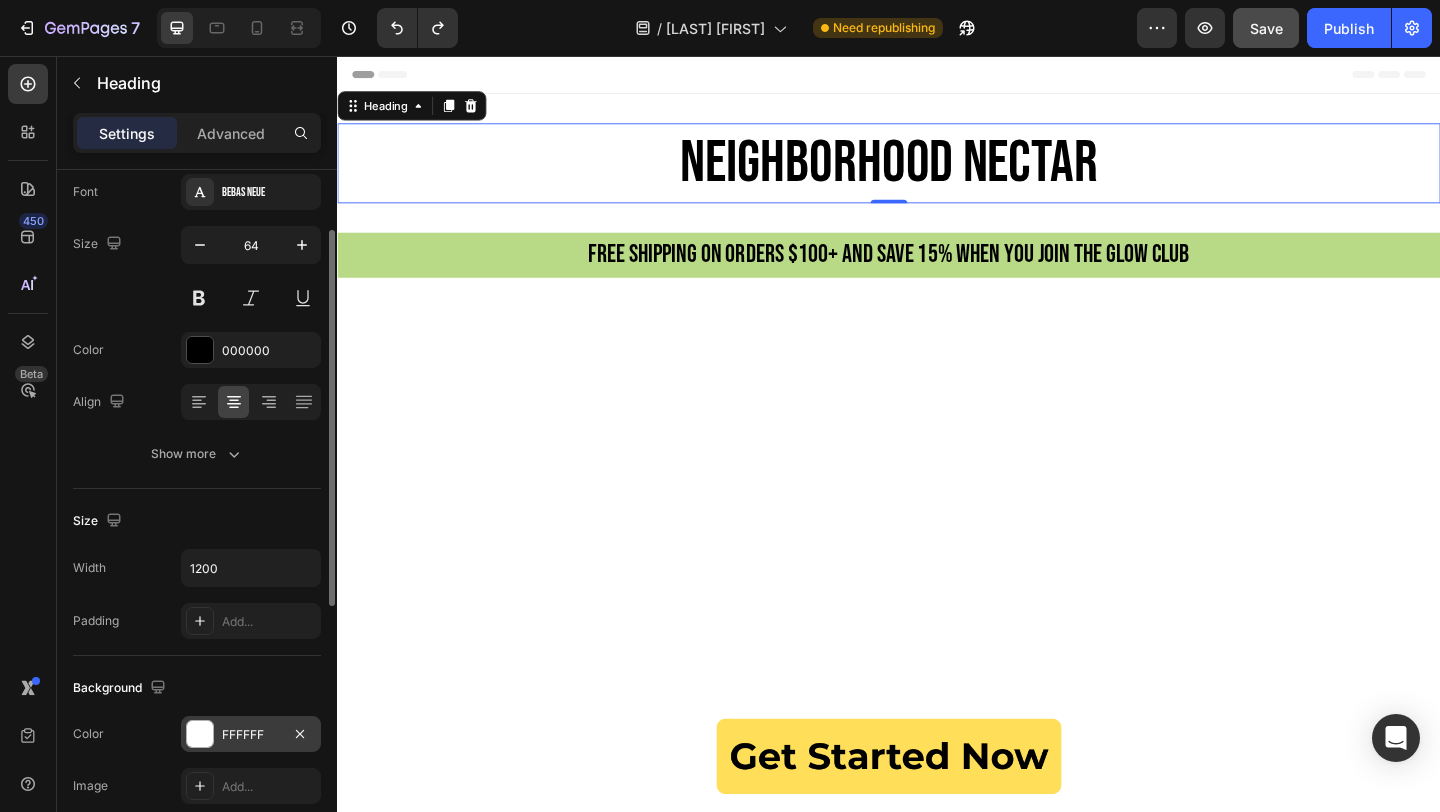 click at bounding box center (200, 734) 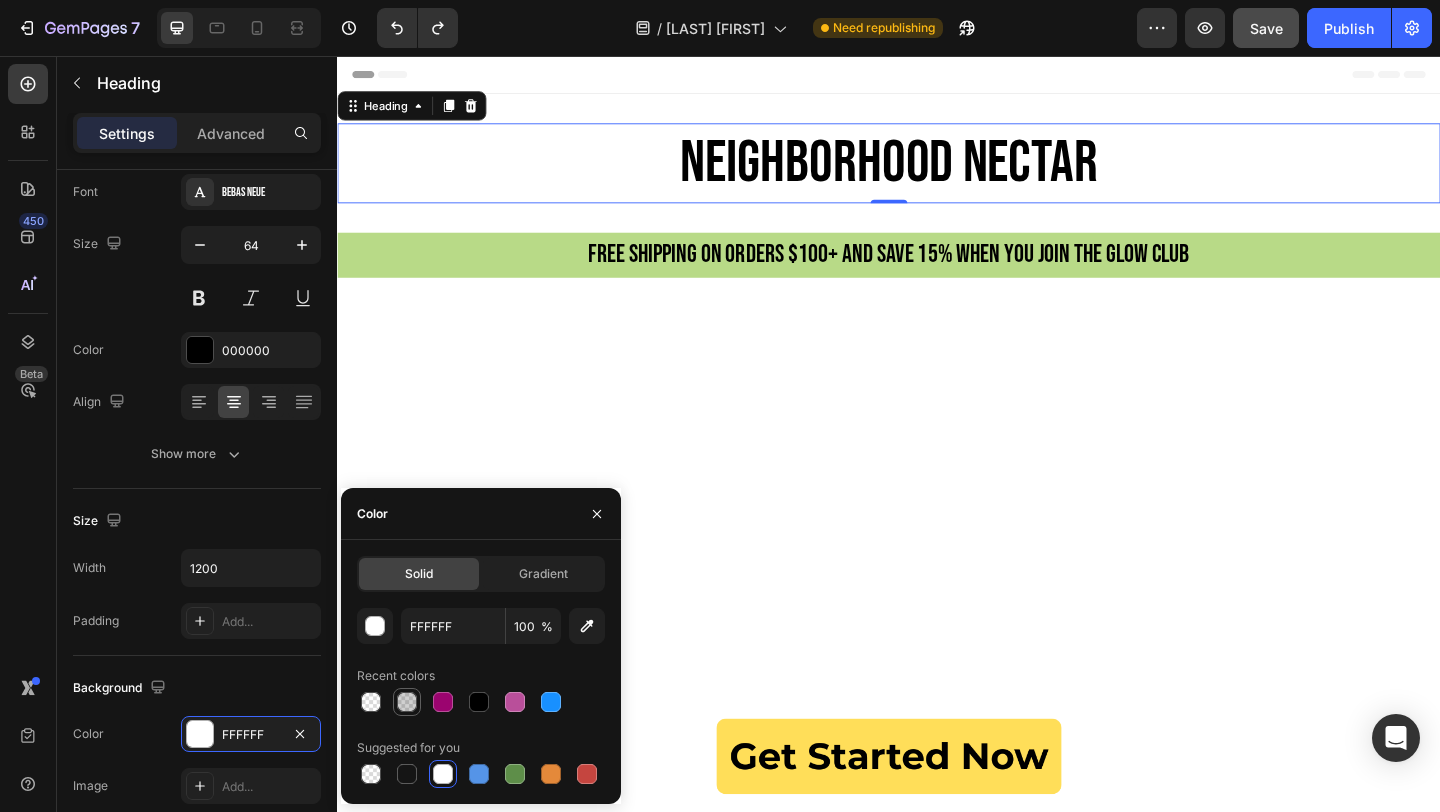 click at bounding box center (407, 702) 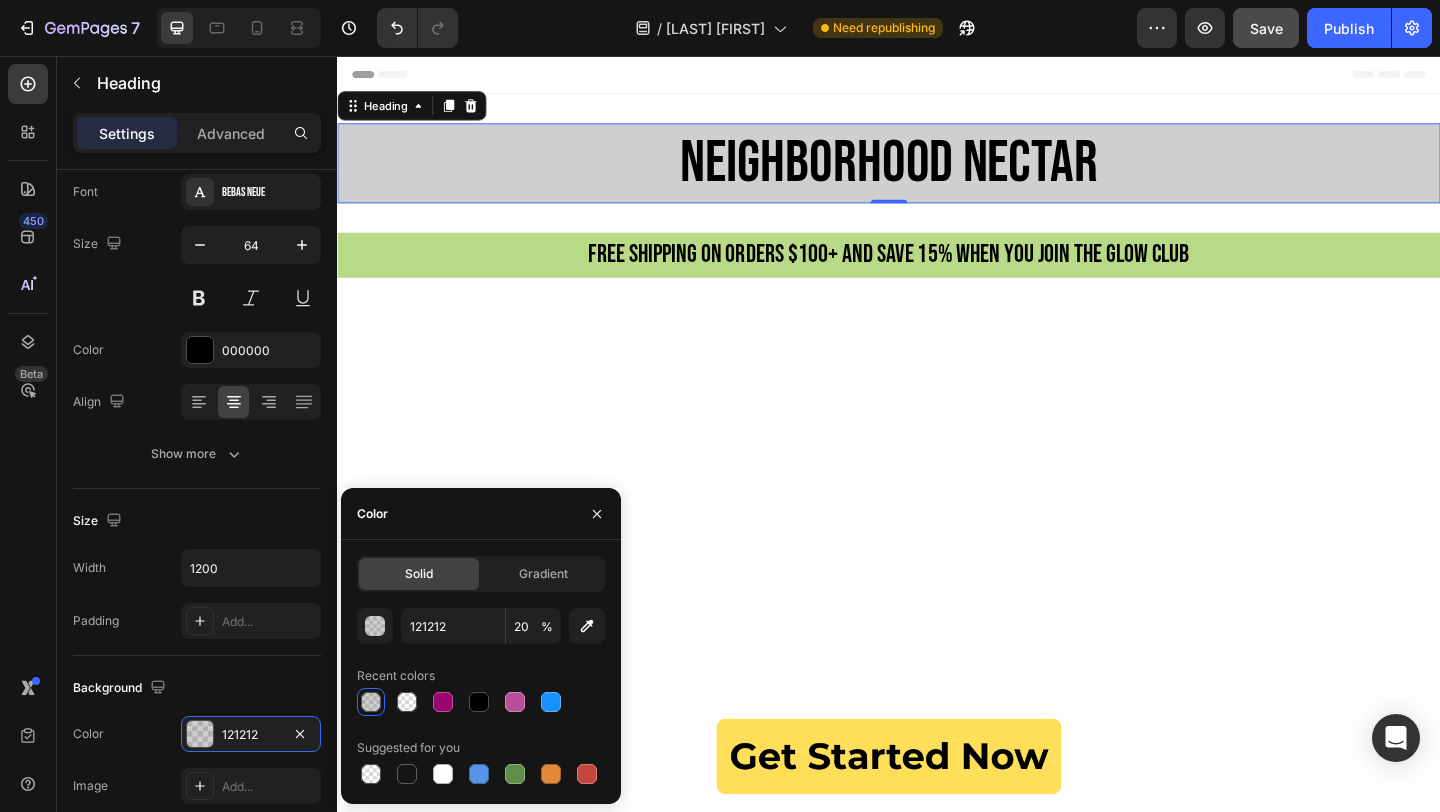 click at bounding box center [371, 702] 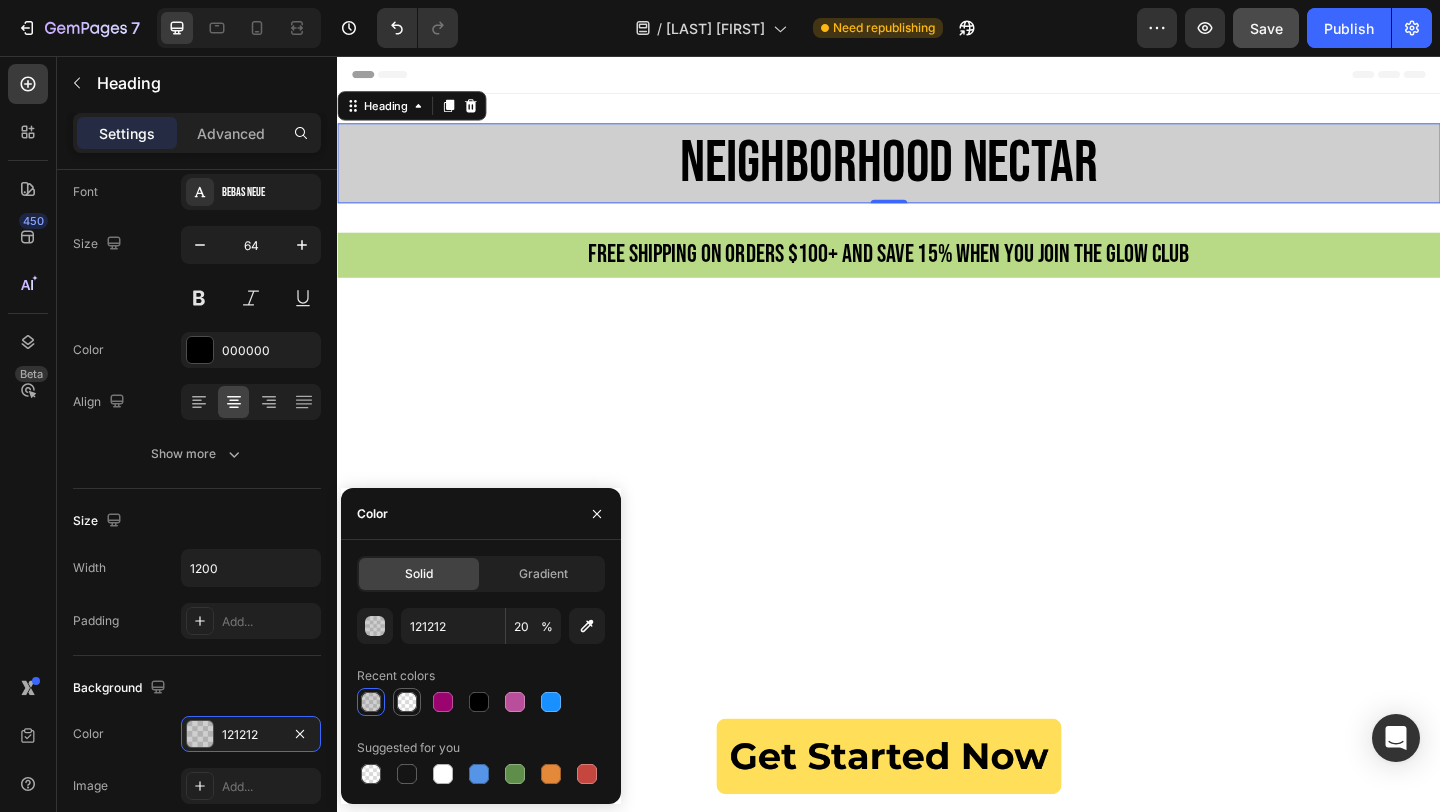click at bounding box center (407, 702) 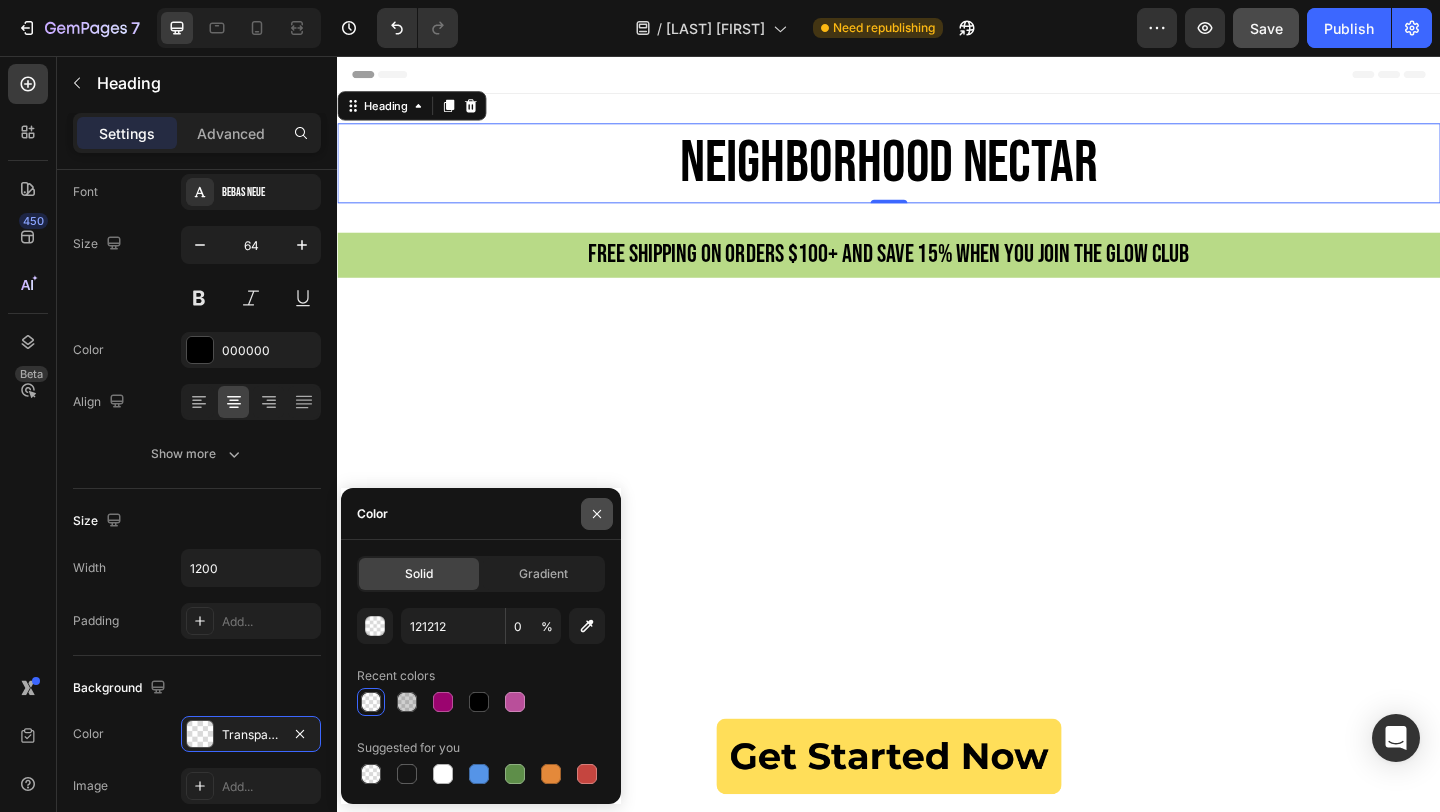 click at bounding box center [597, 514] 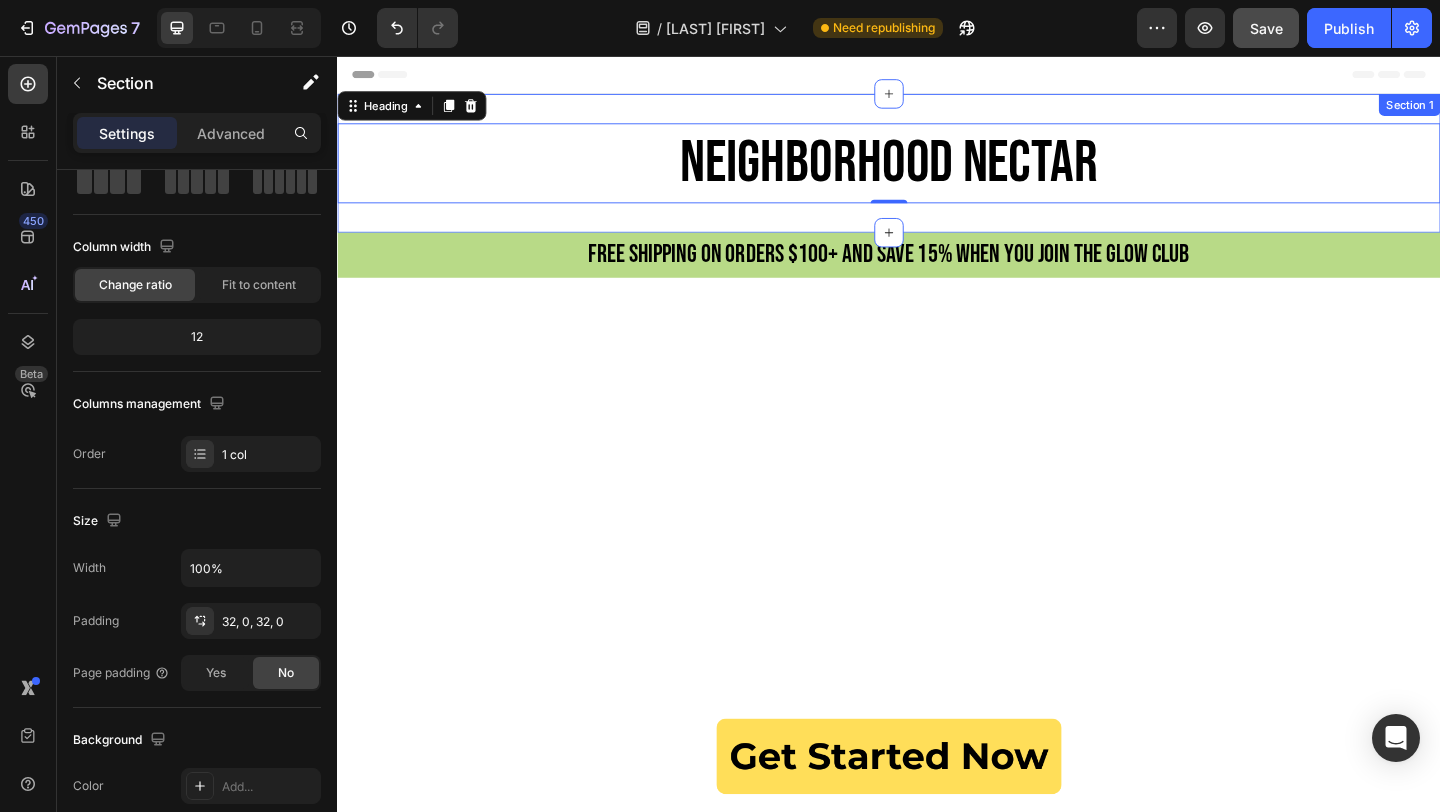 click on "NEIGHBORHOOD NECTAR Heading   0 Section 1" at bounding box center [937, 172] 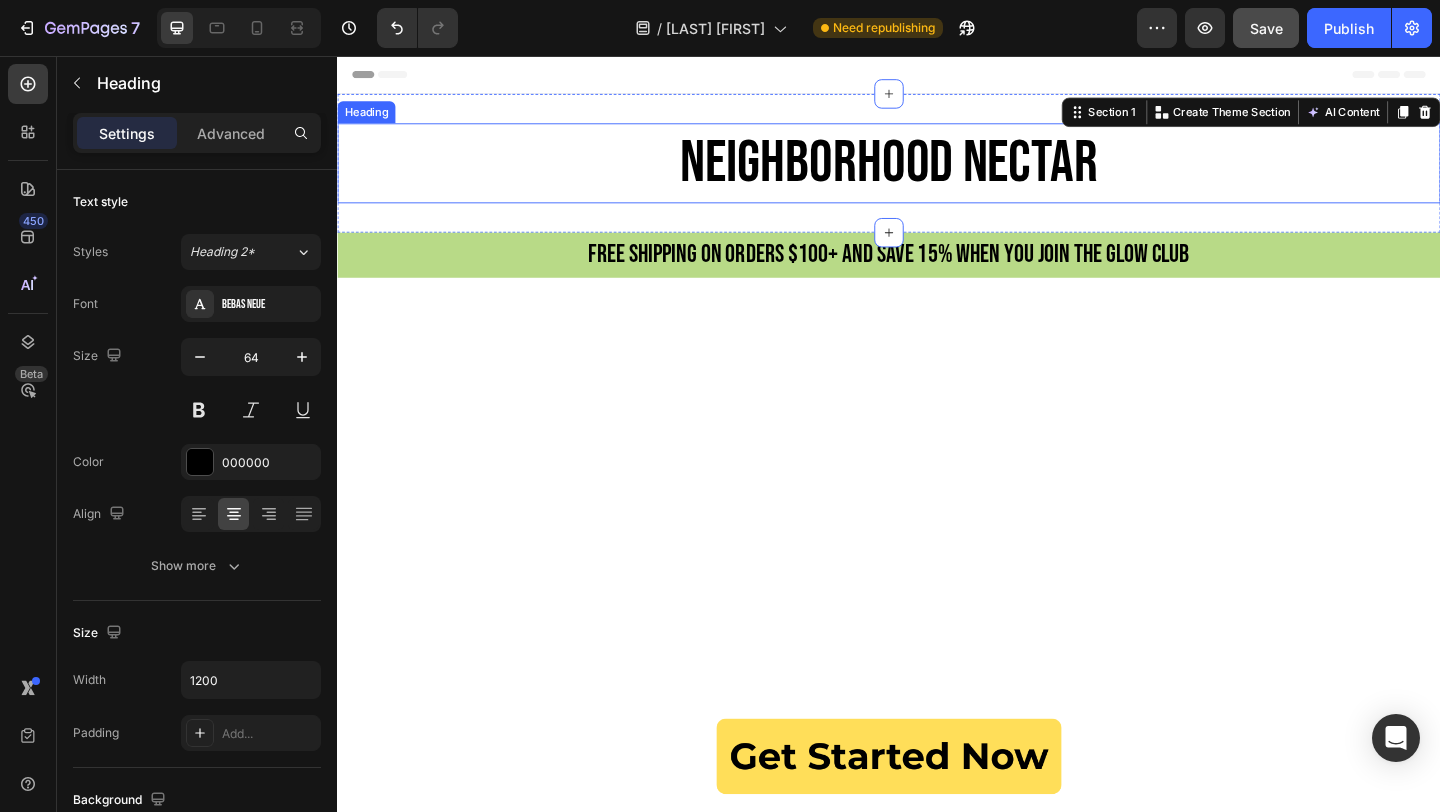 click on "NEIGHBORHOOD NECTAR" at bounding box center (937, 172) 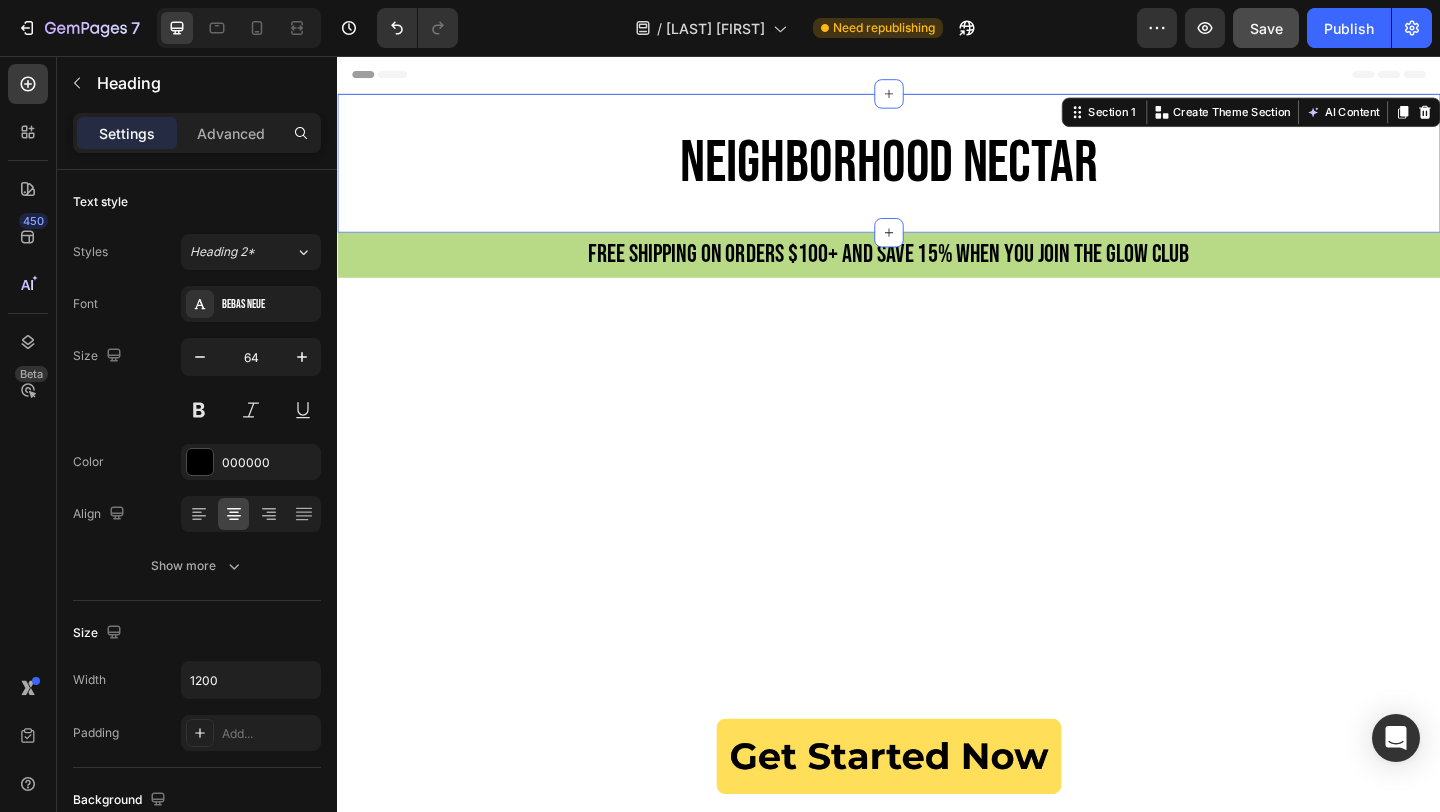 click on "NEIGHBORHOOD NECTAR Heading Section 1   You can create reusable sections Create Theme Section AI Content Write with GemAI What would you like to describe here? Tone and Voice Persuasive Product Wildflower Honey Show more Generate" at bounding box center [937, 172] 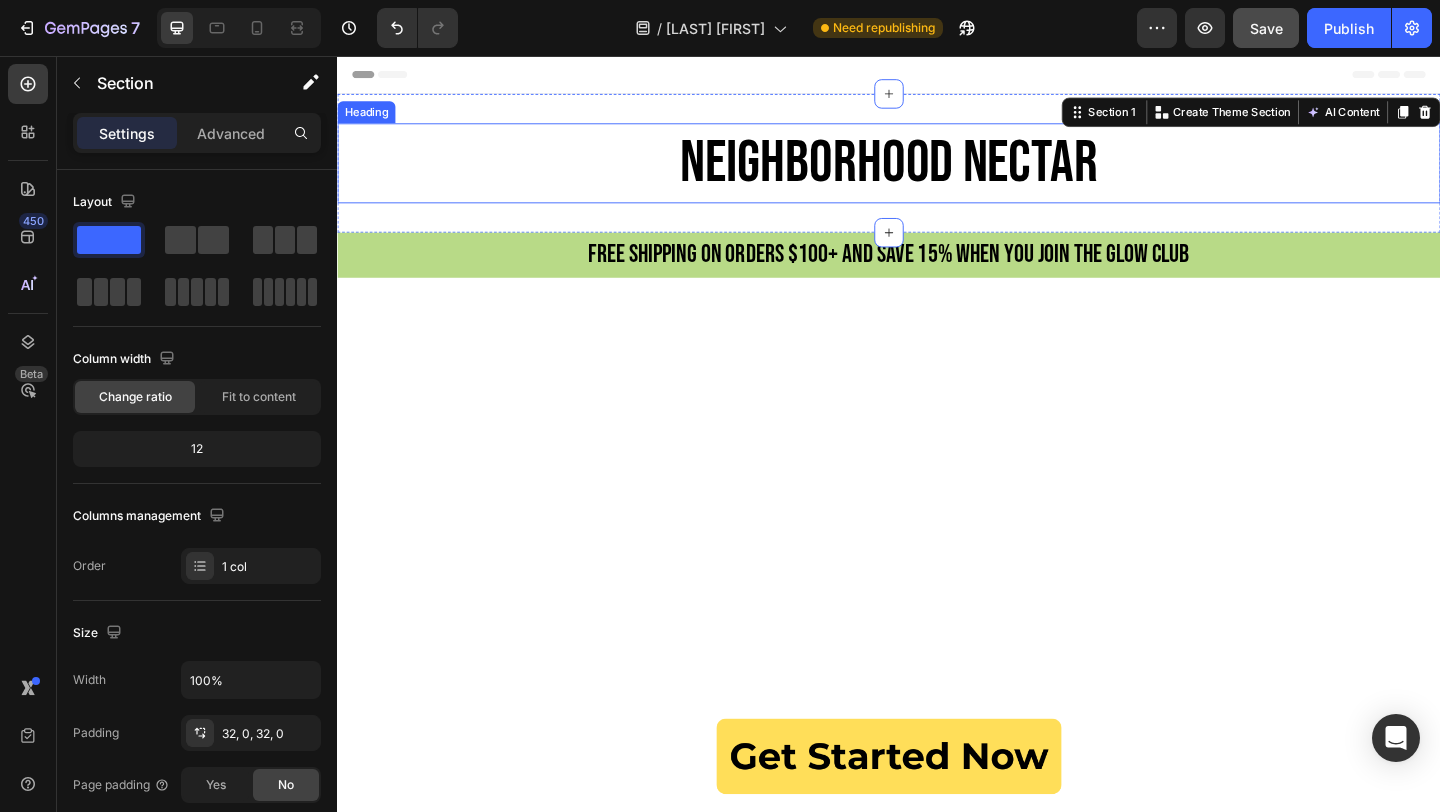 click on "NEIGHBORHOOD NECTAR" at bounding box center (937, 172) 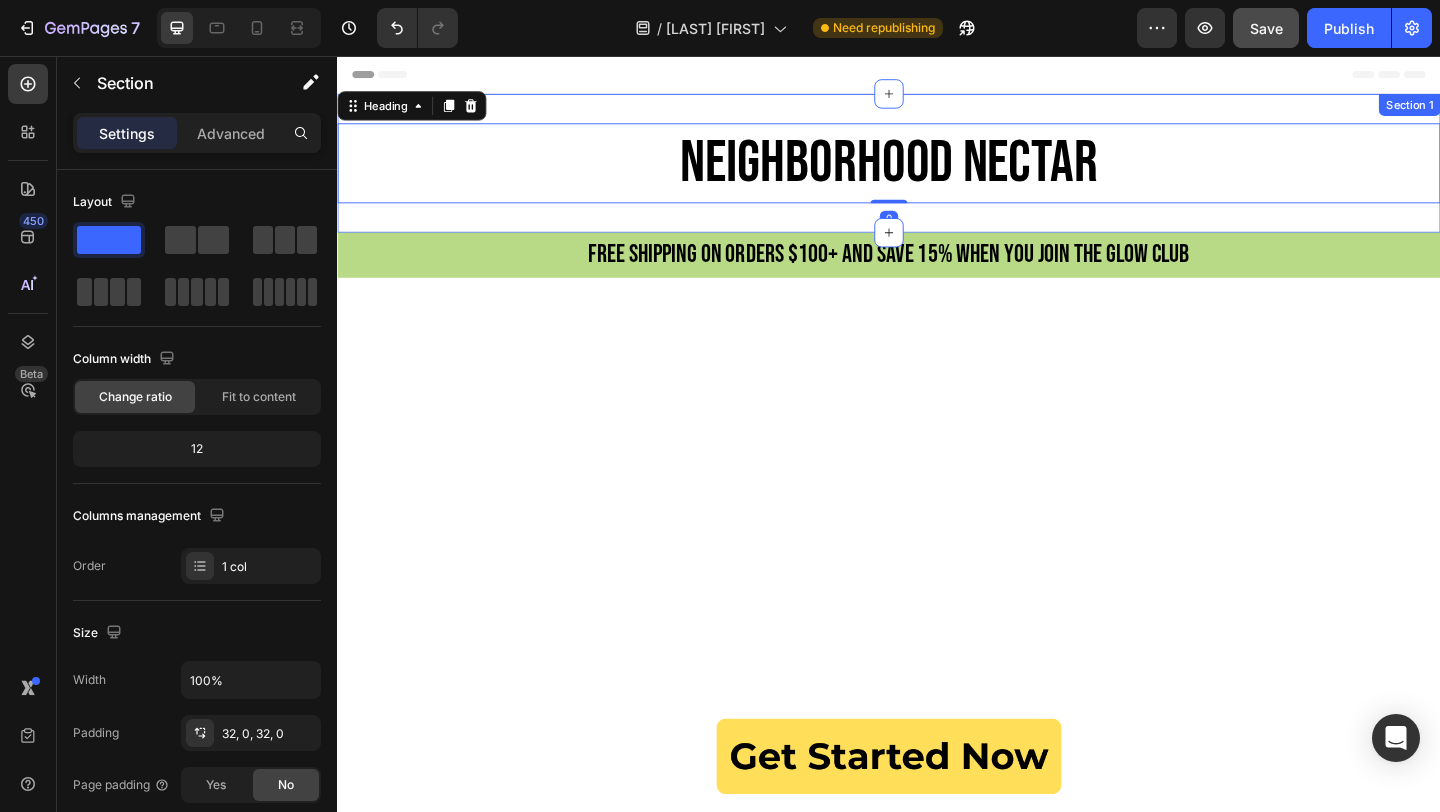 click on "NEIGHBORHOOD NECTAR Heading   0 Section 1" at bounding box center (937, 172) 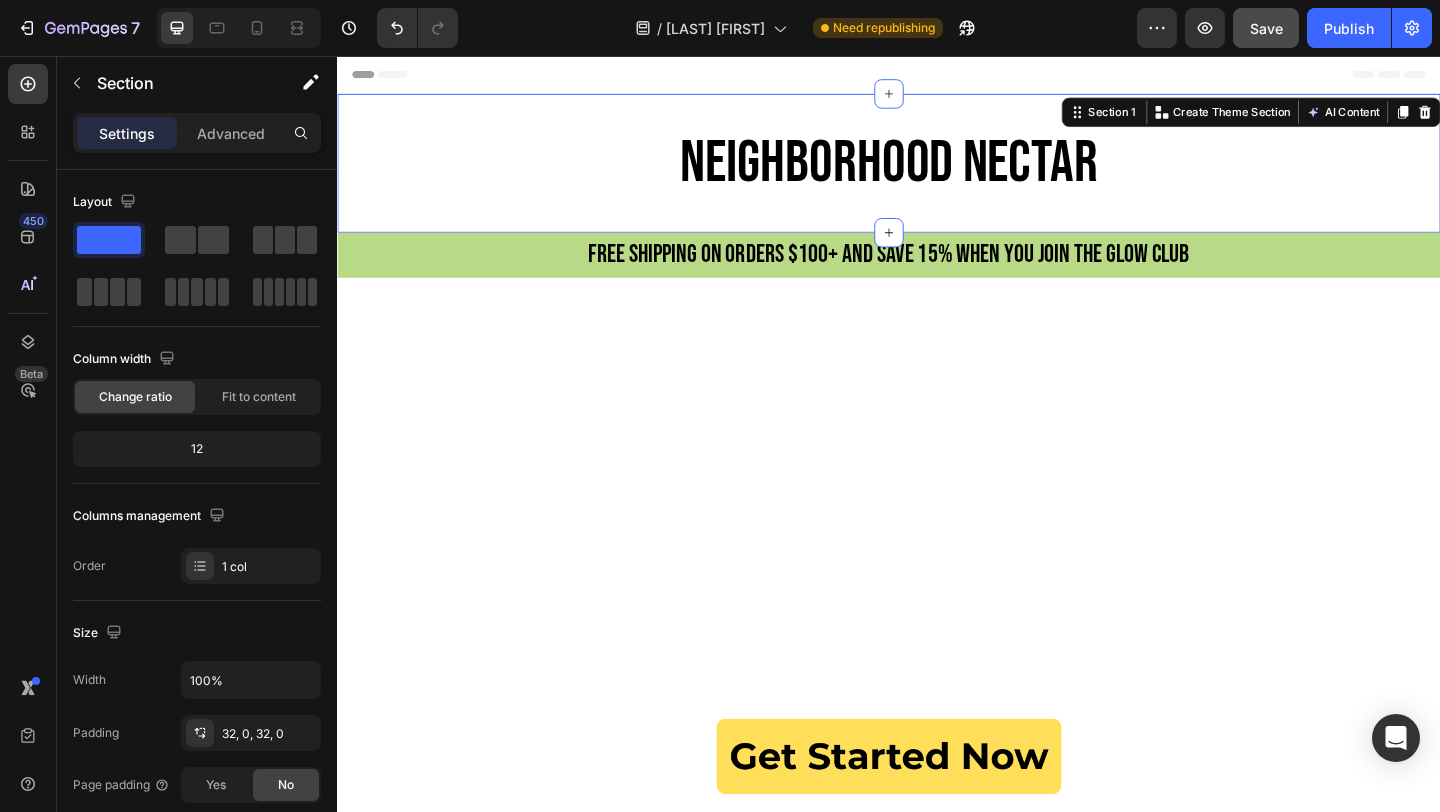 click on "NEIGHBORHOOD NECTAR Heading Section 1   You can create reusable sections Create Theme Section AI Content Write with GemAI What would you like to describe here? Tone and Voice Persuasive Product Wildflower Honey Show more Generate" at bounding box center (937, 172) 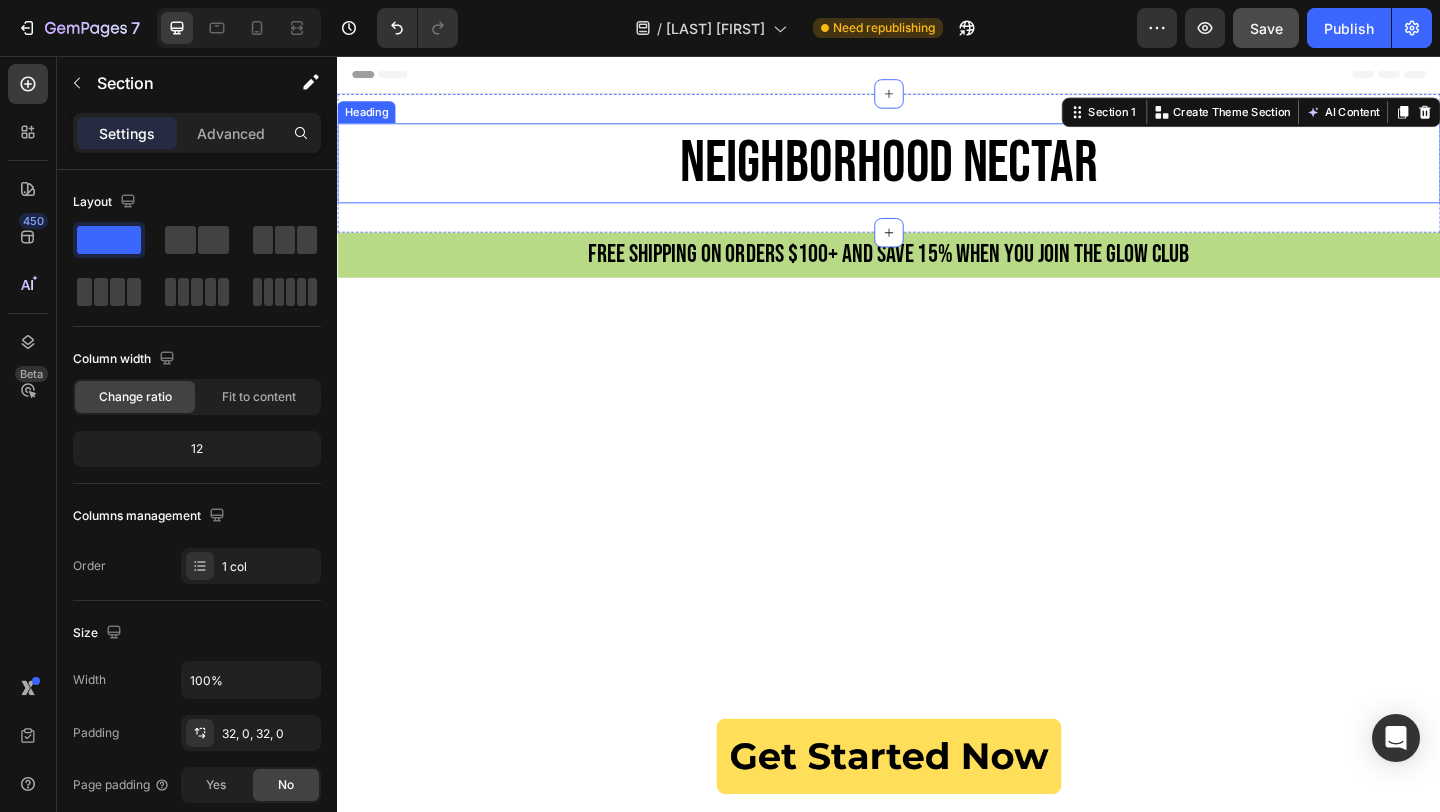 click on "NEIGHBORHOOD NECTAR" at bounding box center (937, 172) 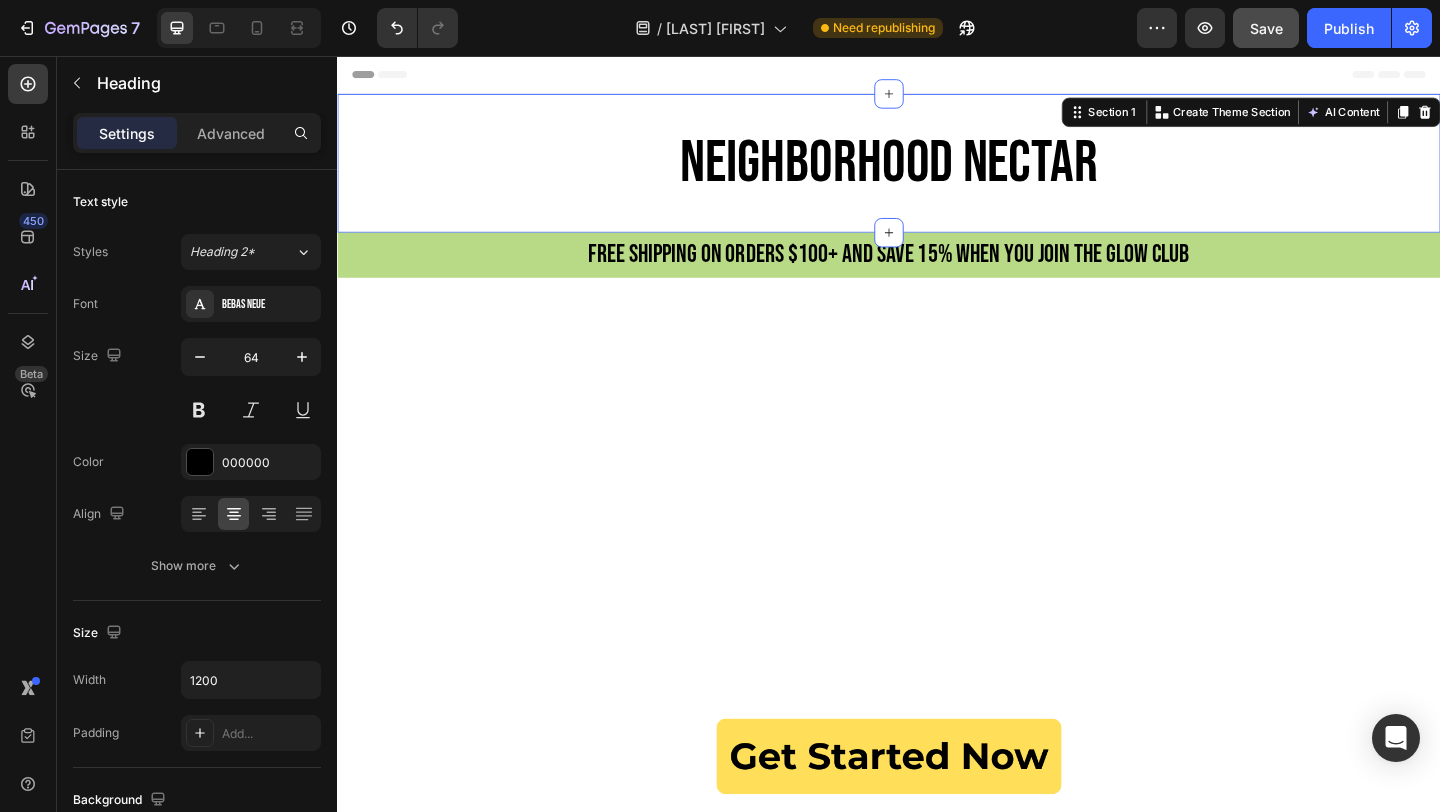 click on "NEIGHBORHOOD NECTAR Heading Section 1   You can create reusable sections Create Theme Section AI Content Write with GemAI What would you like to describe here? Tone and Voice Persuasive Product Wildflower Honey Show more Generate" at bounding box center [937, 172] 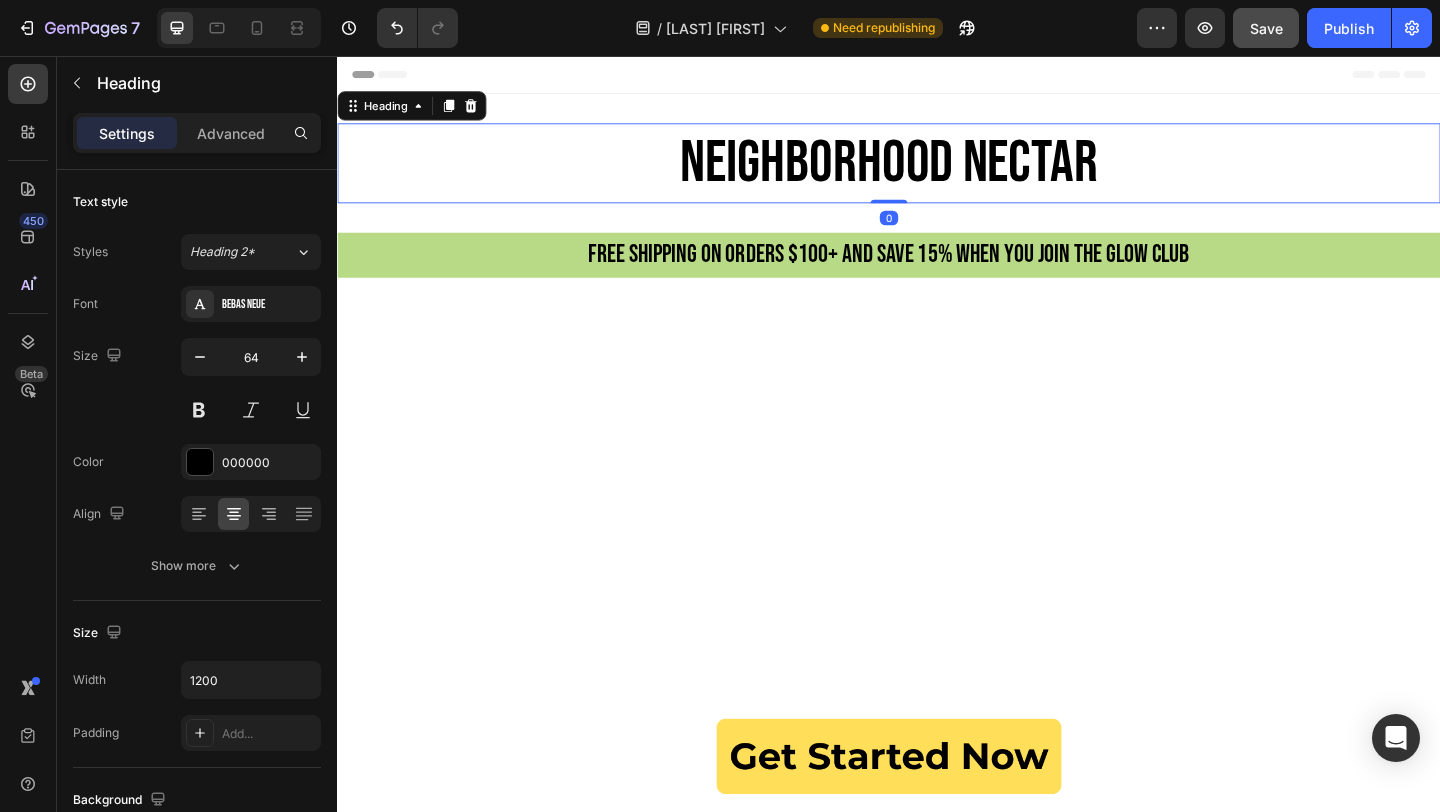 click on "NEIGHBORHOOD NECTAR" at bounding box center [937, 172] 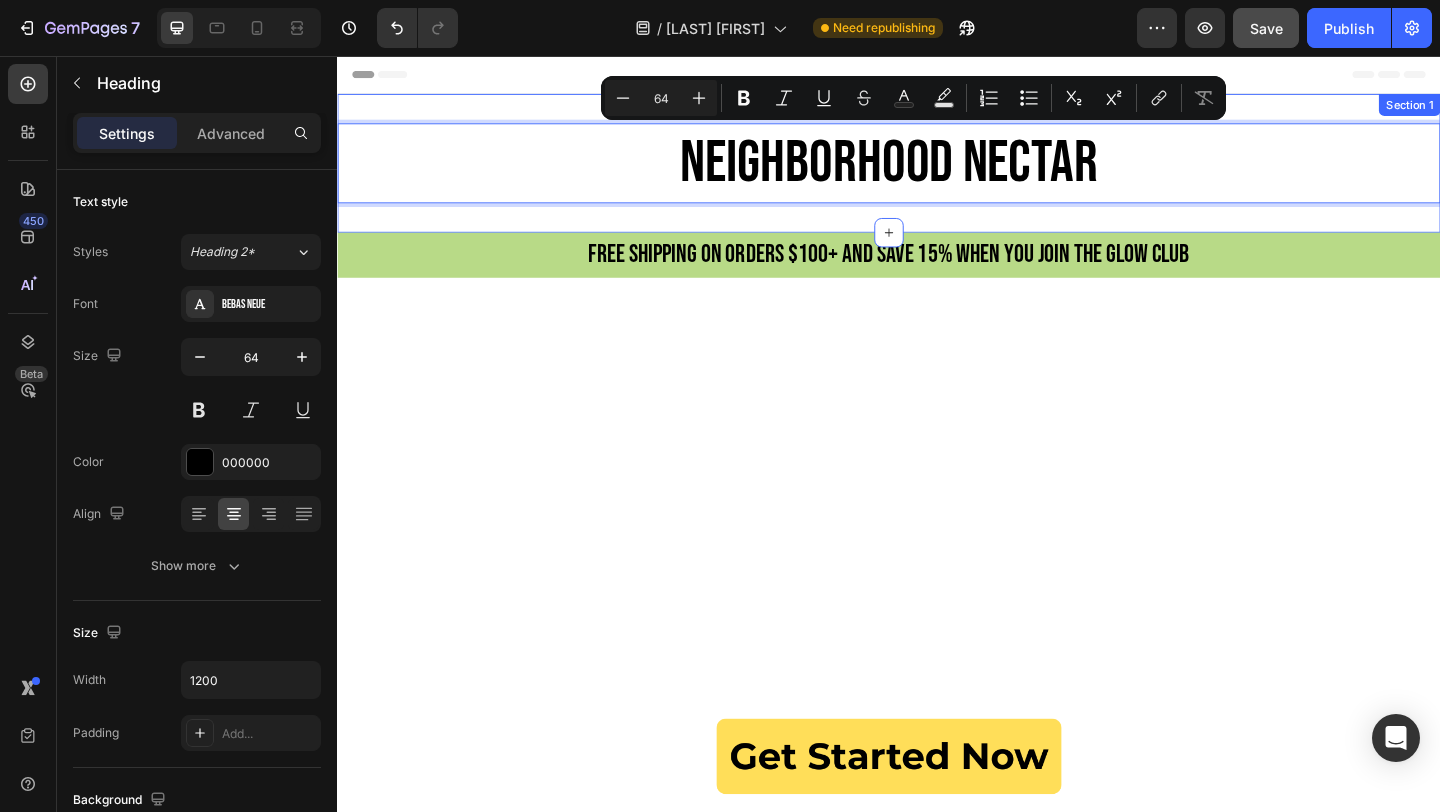 drag, startPoint x: 713, startPoint y: 189, endPoint x: 712, endPoint y: 215, distance: 26.019224 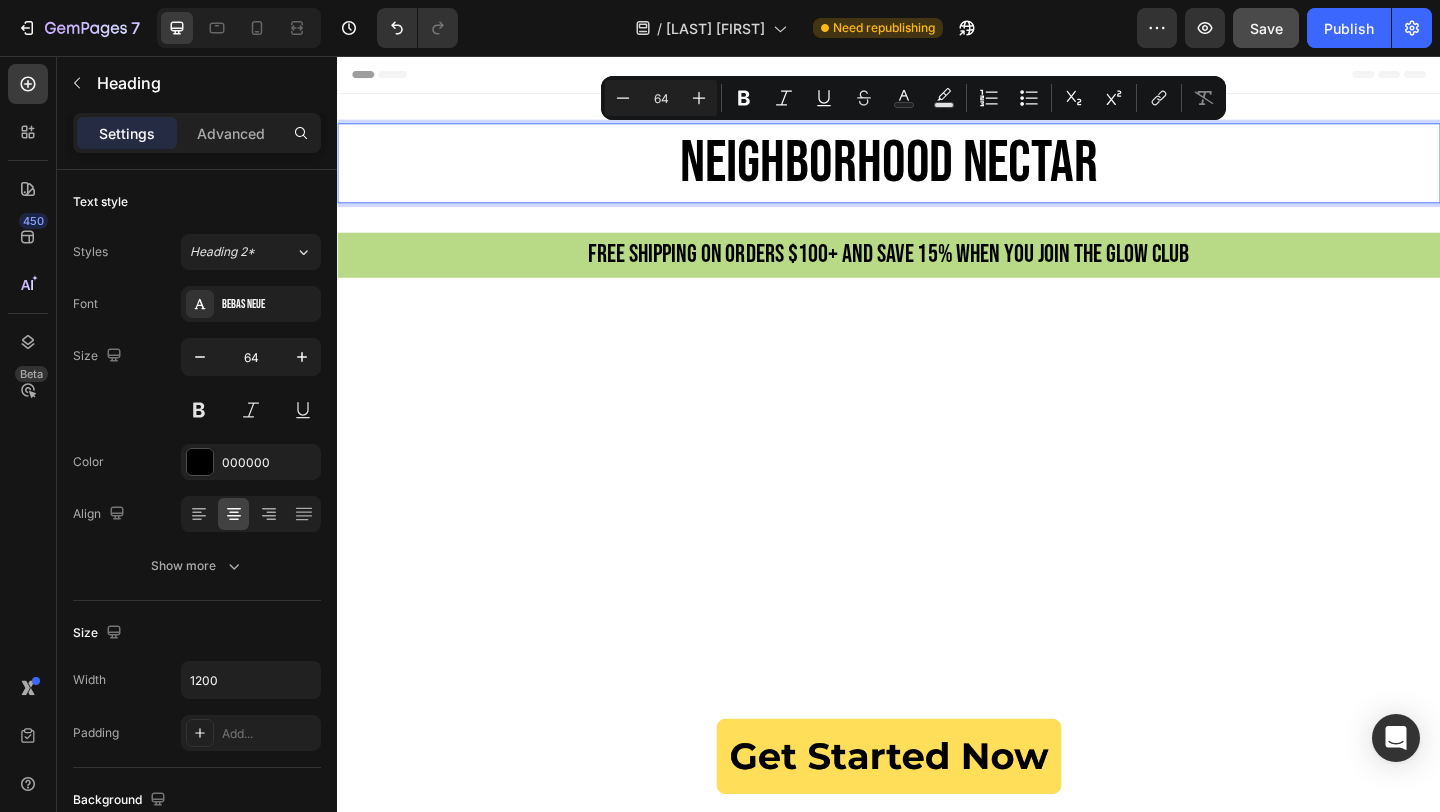 click on "NEIGHBORHOOD NECTAR" at bounding box center [937, 172] 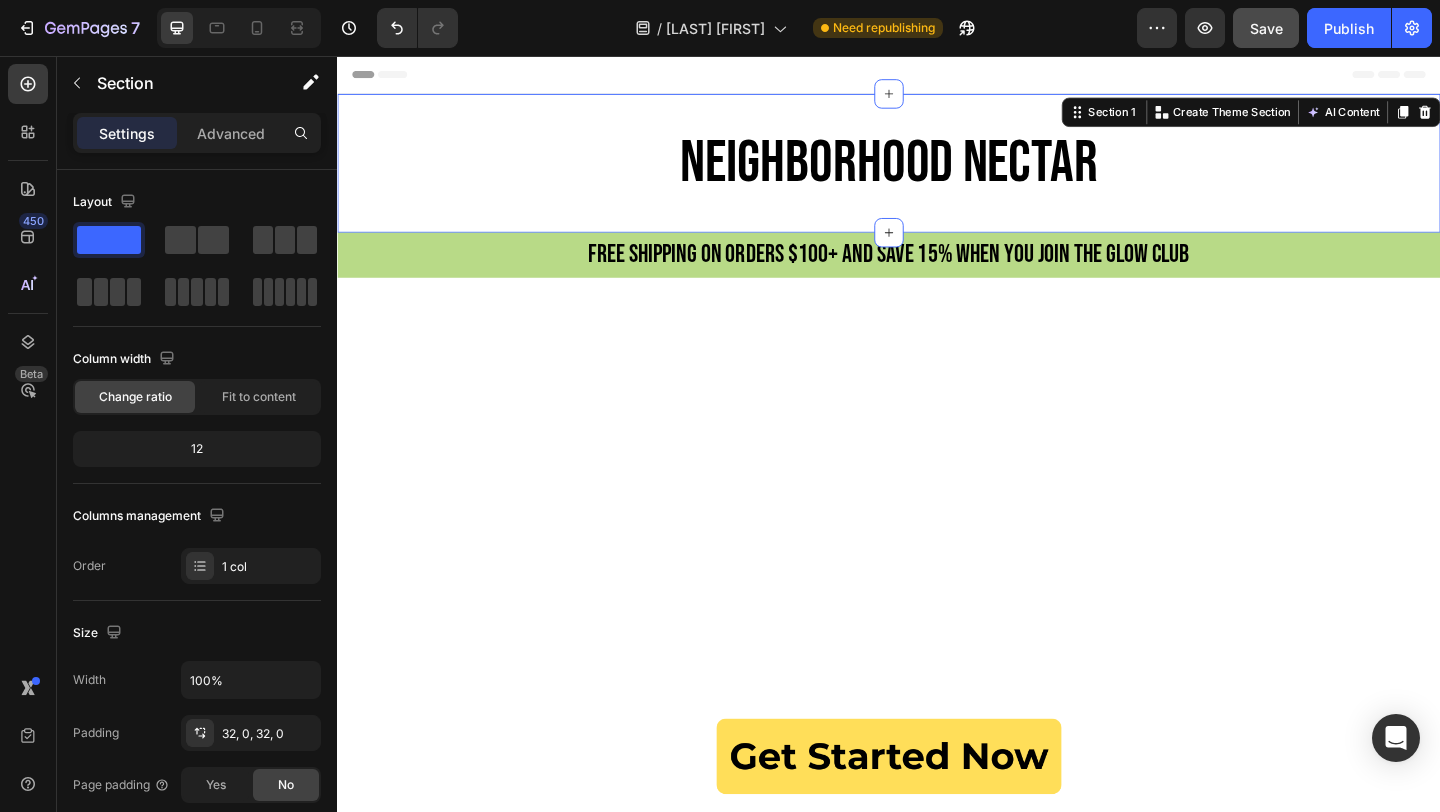 click on "NEIGHBORHOOD NECTAR Heading Section 1   You can create reusable sections Create Theme Section AI Content Write with GemAI What would you like to describe here? Tone and Voice Persuasive Product Wildflower Honey Show more Generate" at bounding box center (937, 172) 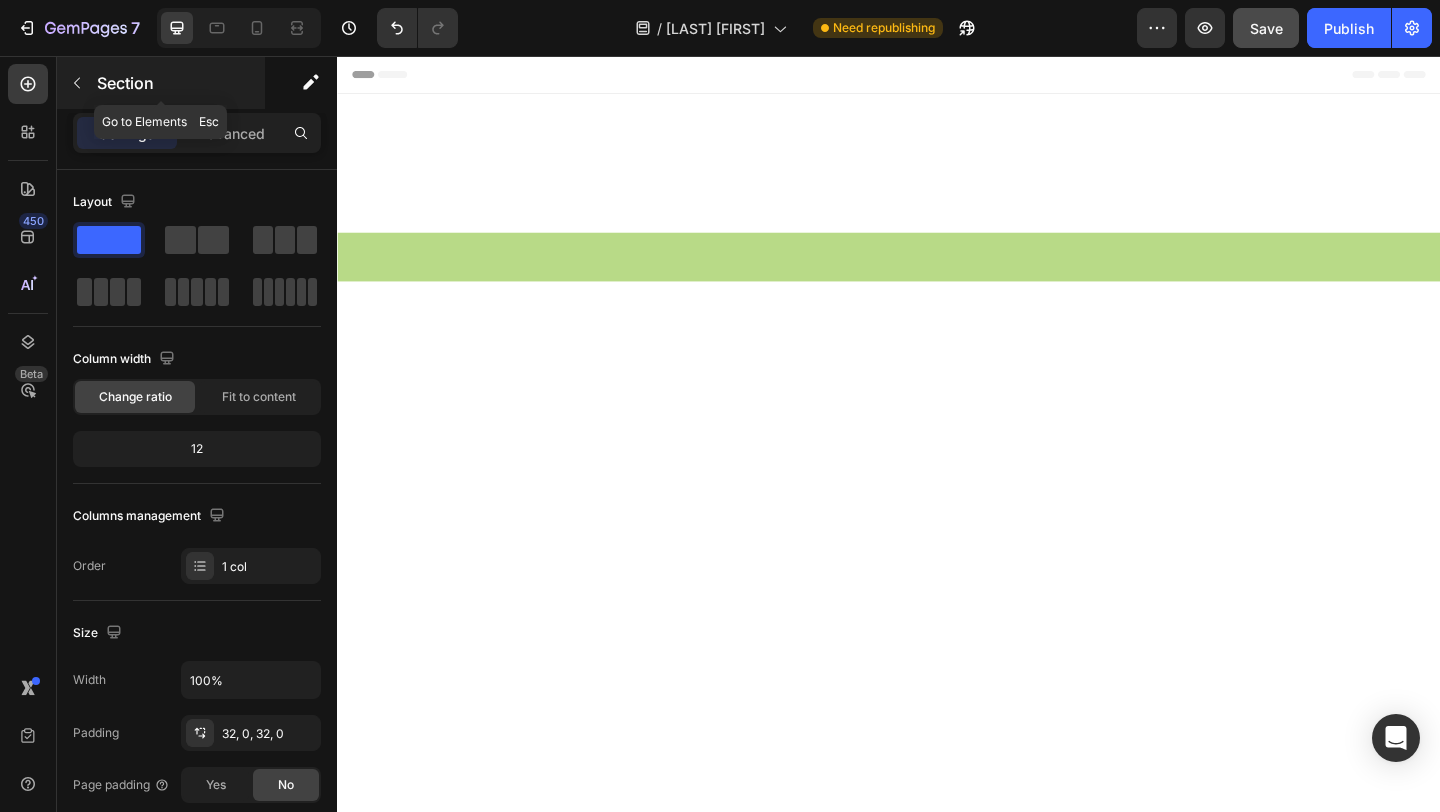 click 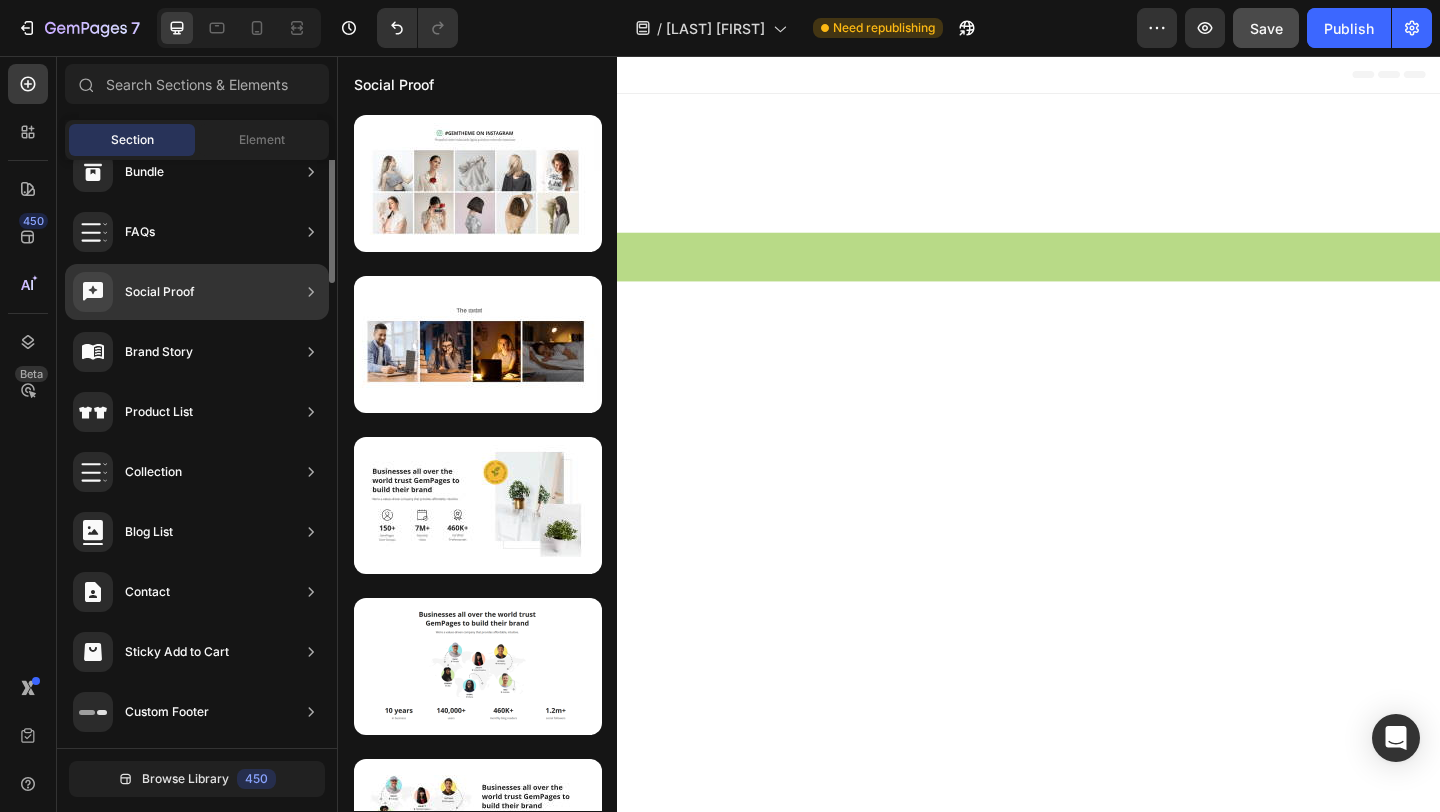 scroll, scrollTop: 0, scrollLeft: 0, axis: both 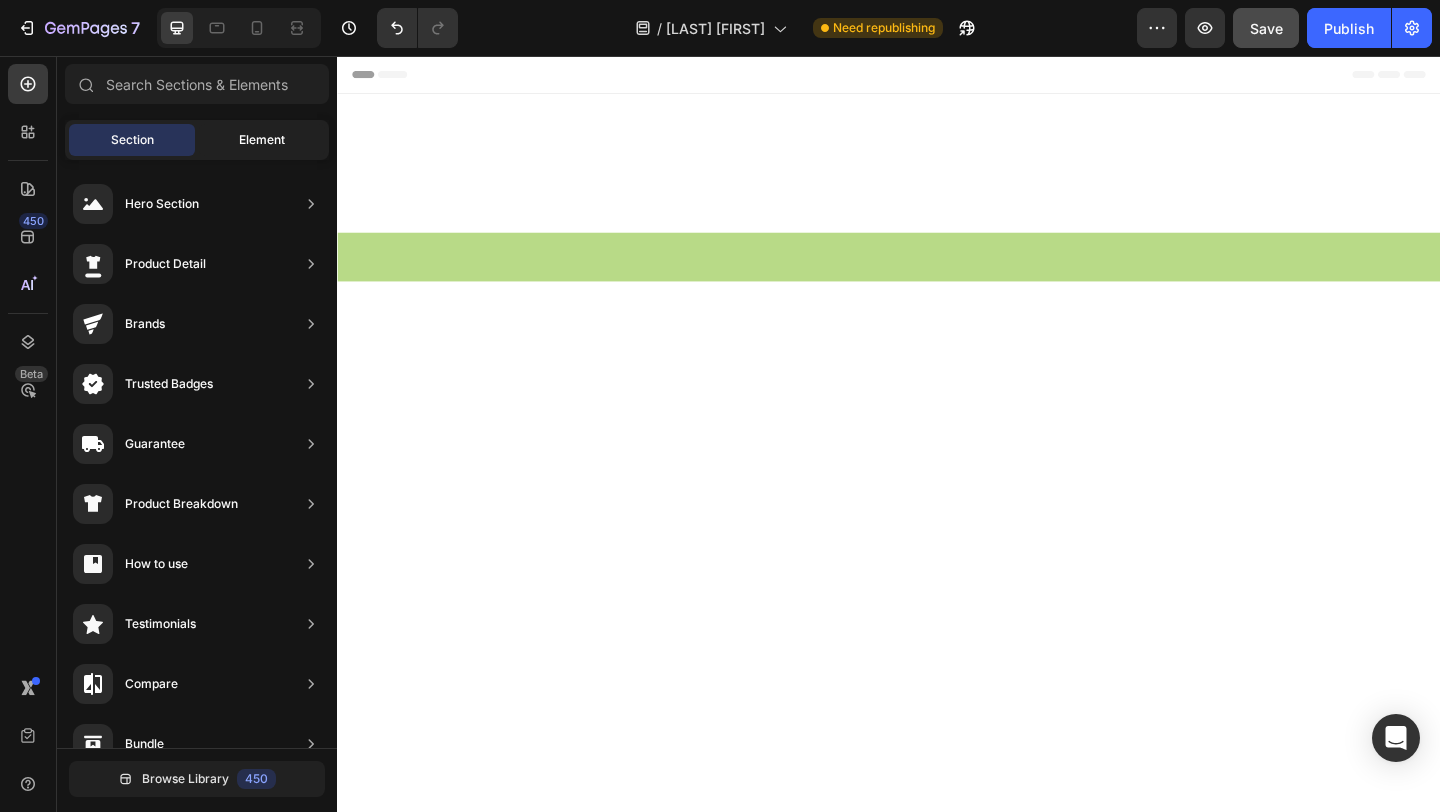 click on "Element" 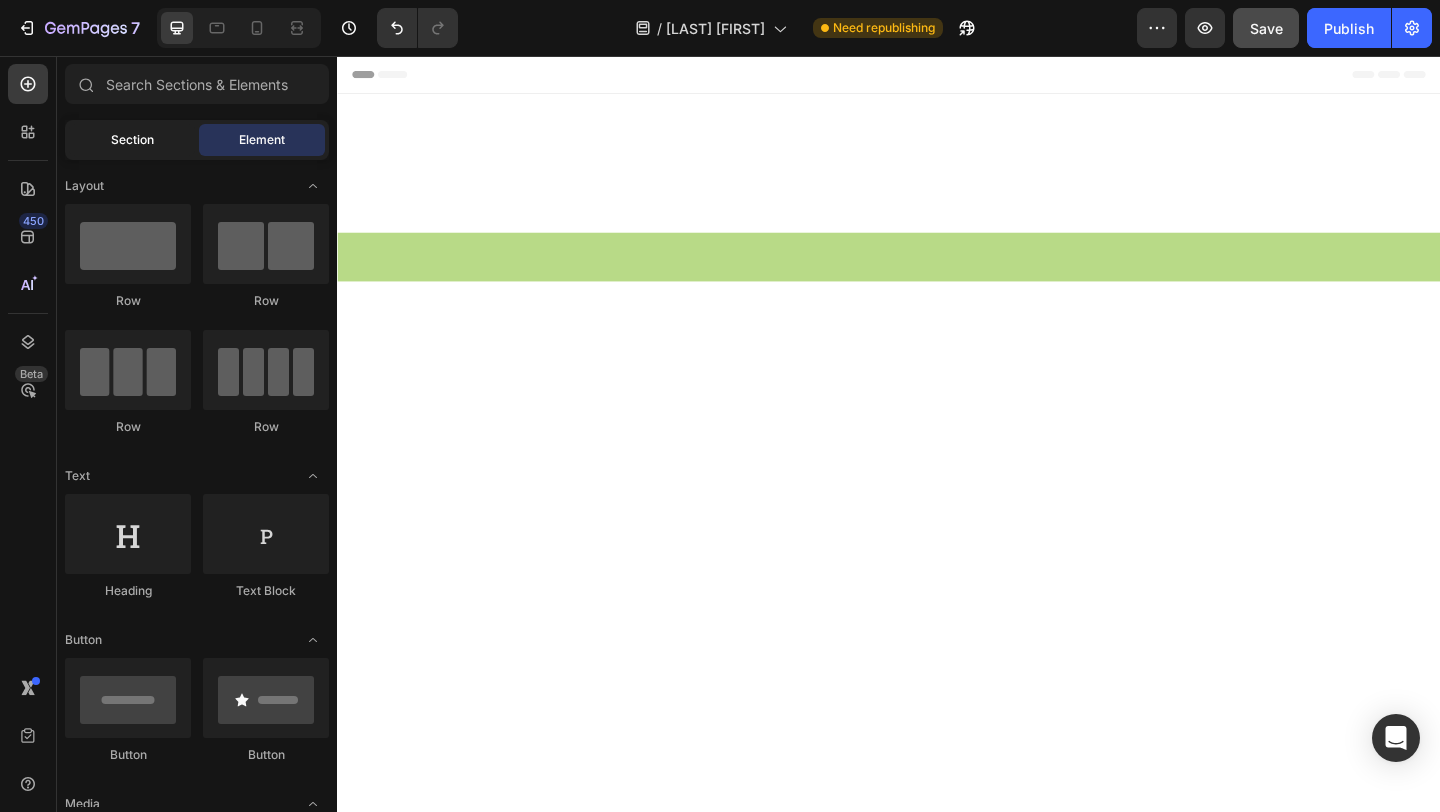 click on "Section" at bounding box center (132, 140) 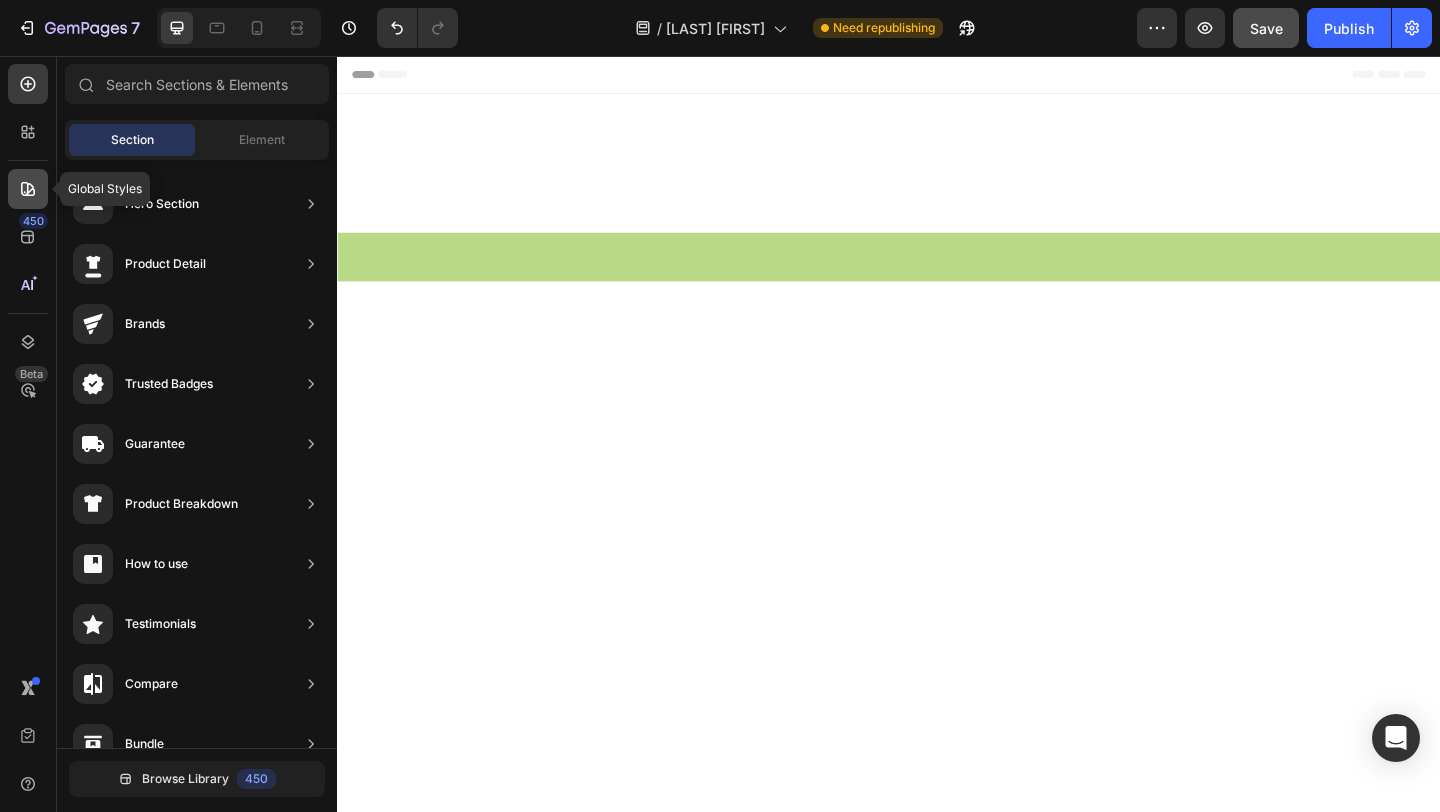click 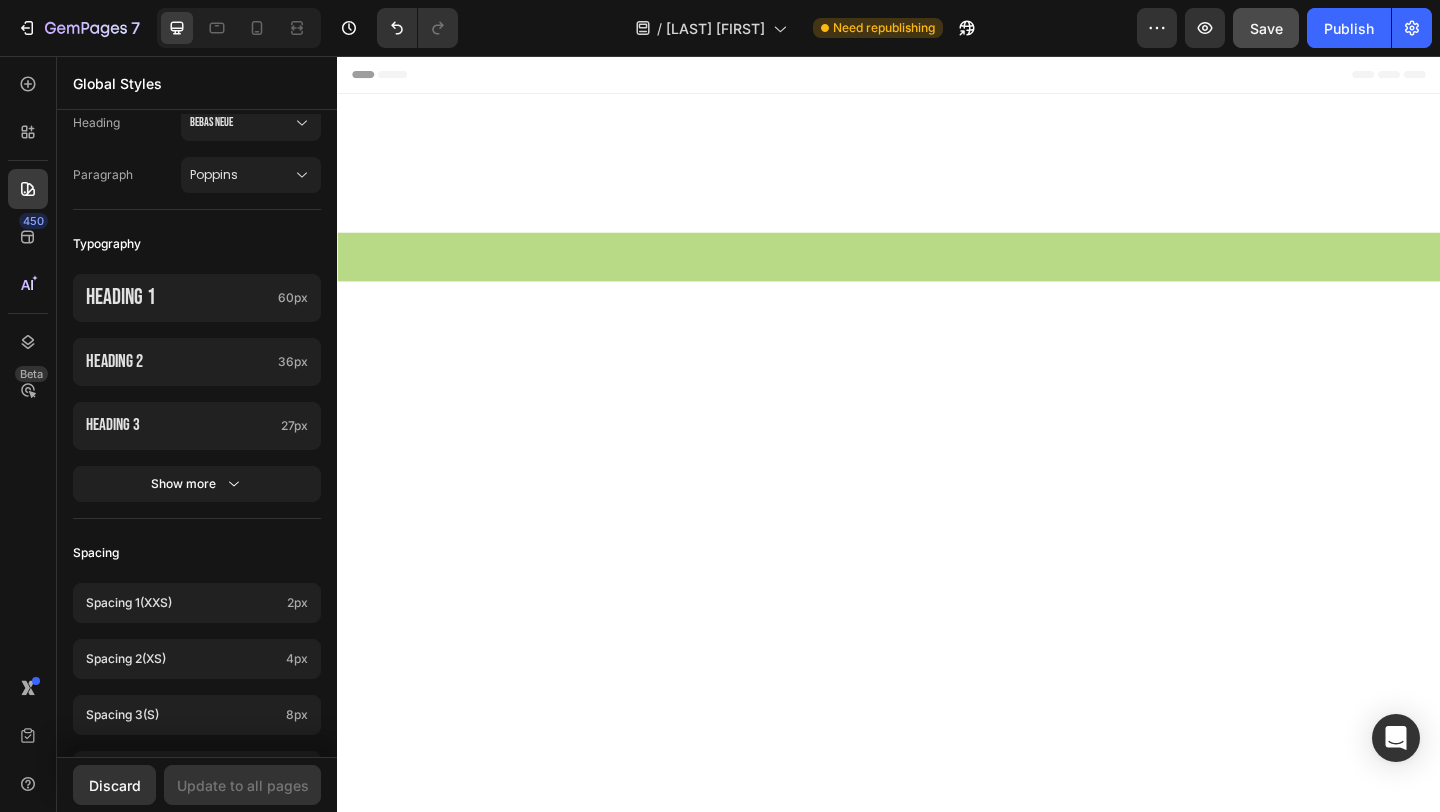 scroll, scrollTop: 0, scrollLeft: 0, axis: both 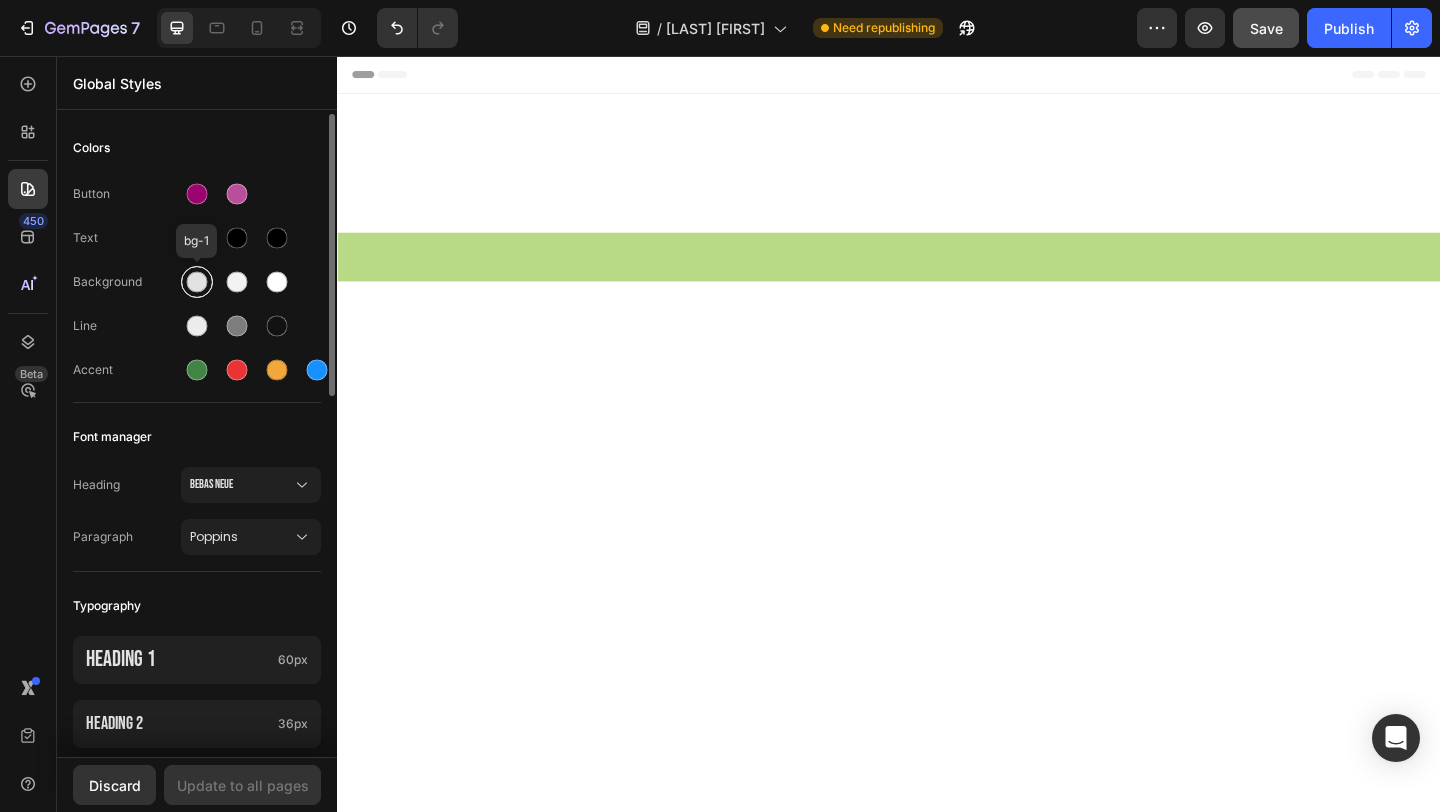 click at bounding box center [197, 282] 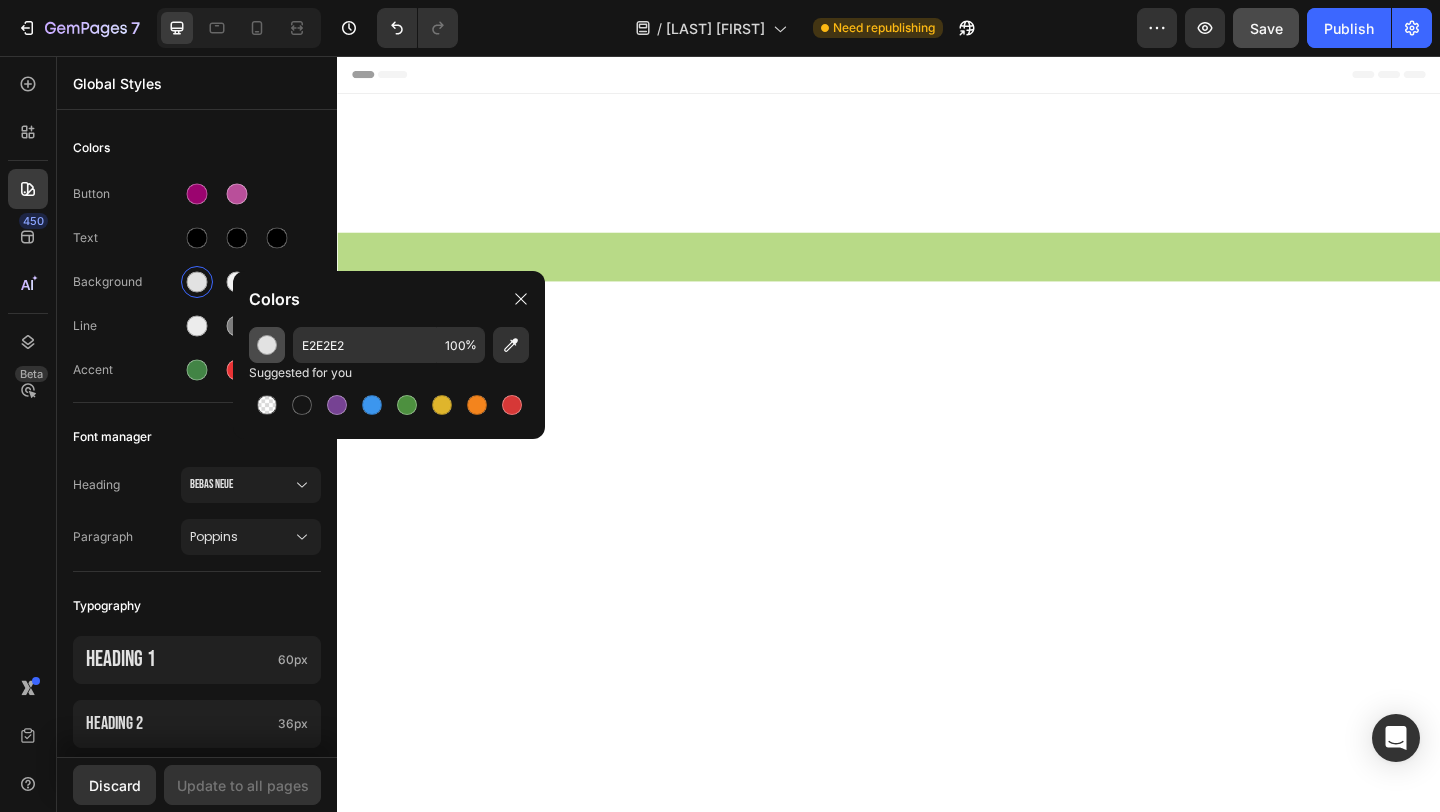 click at bounding box center (267, 345) 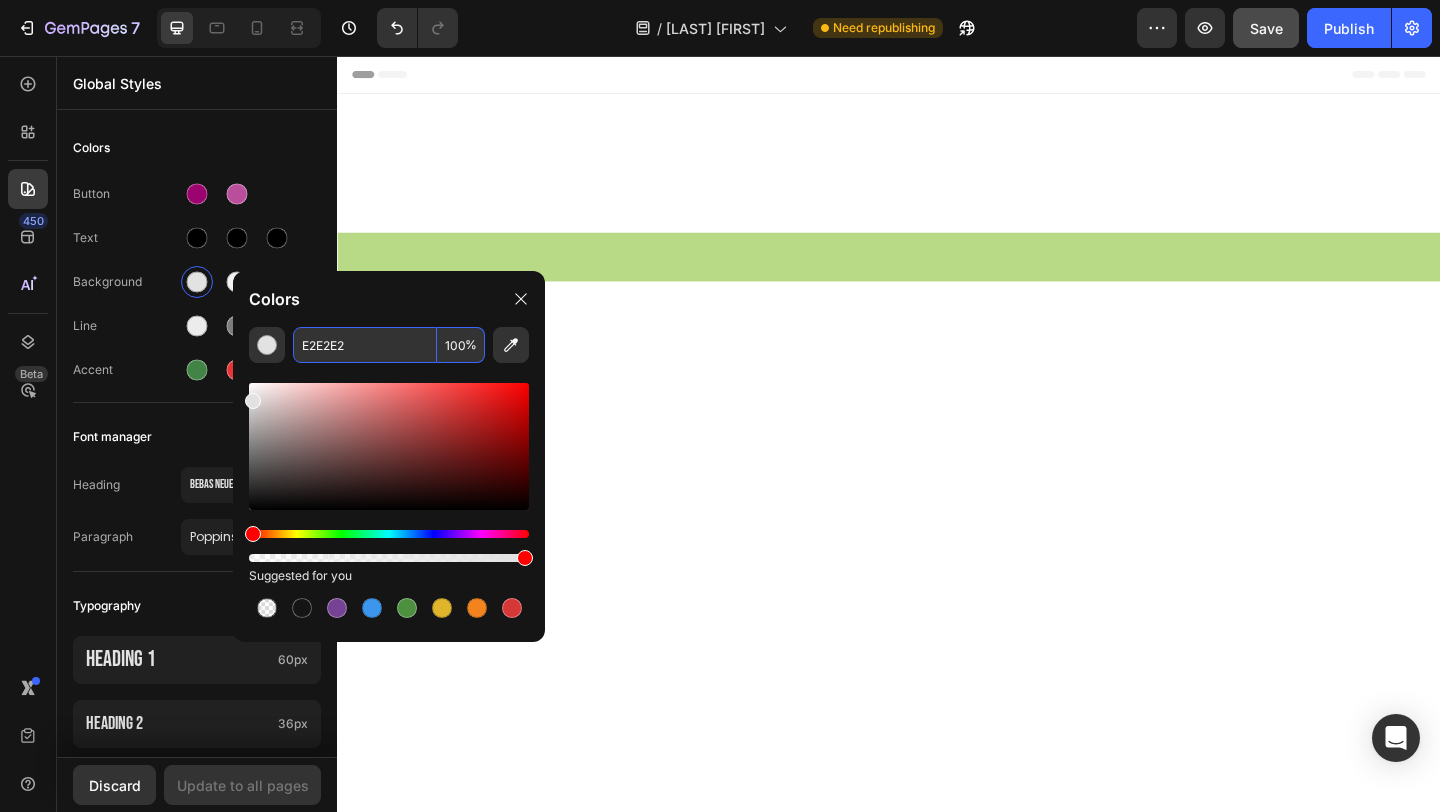 click on "E2E2E2" at bounding box center [365, 345] 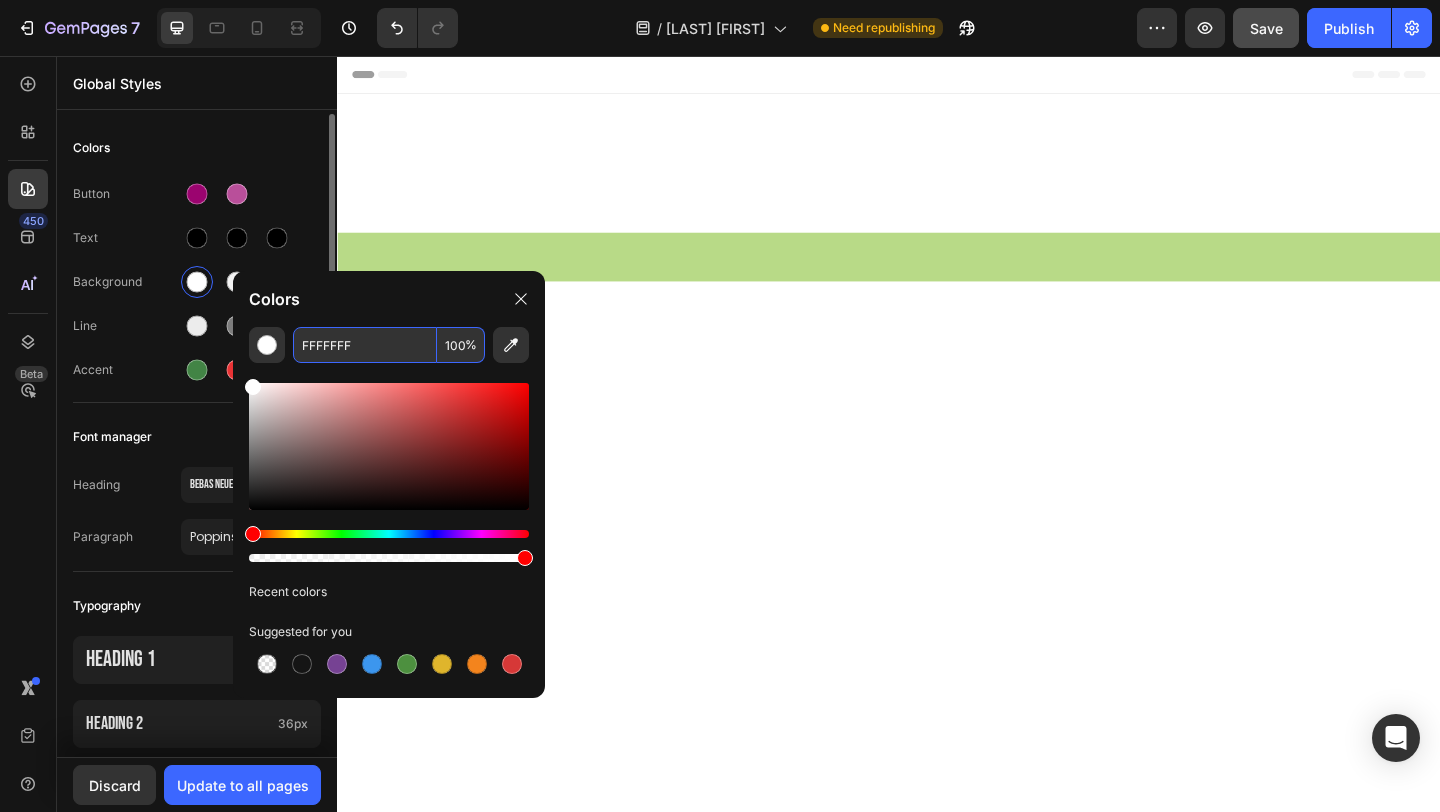 type on "FFFFFF" 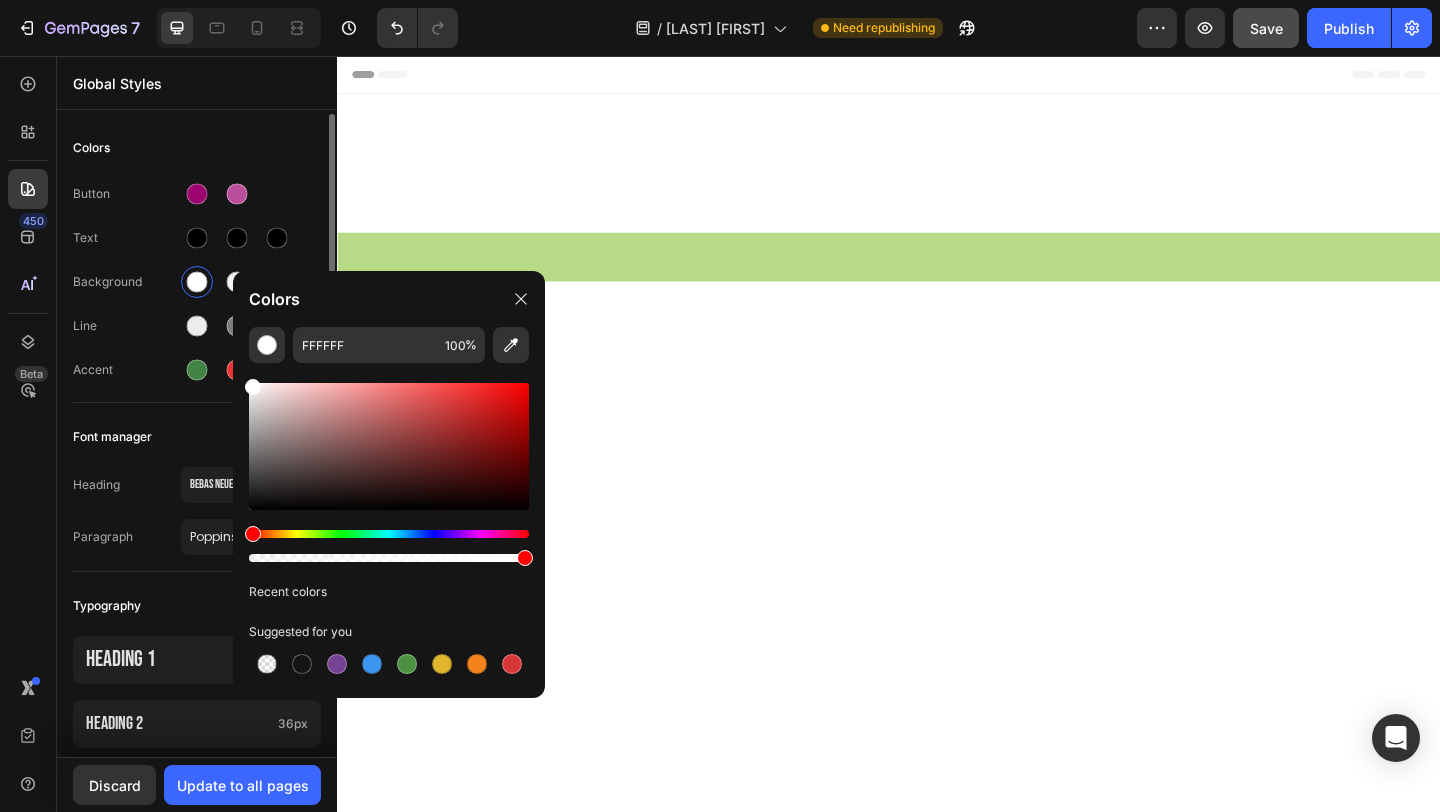 click on "Button" at bounding box center (197, 194) 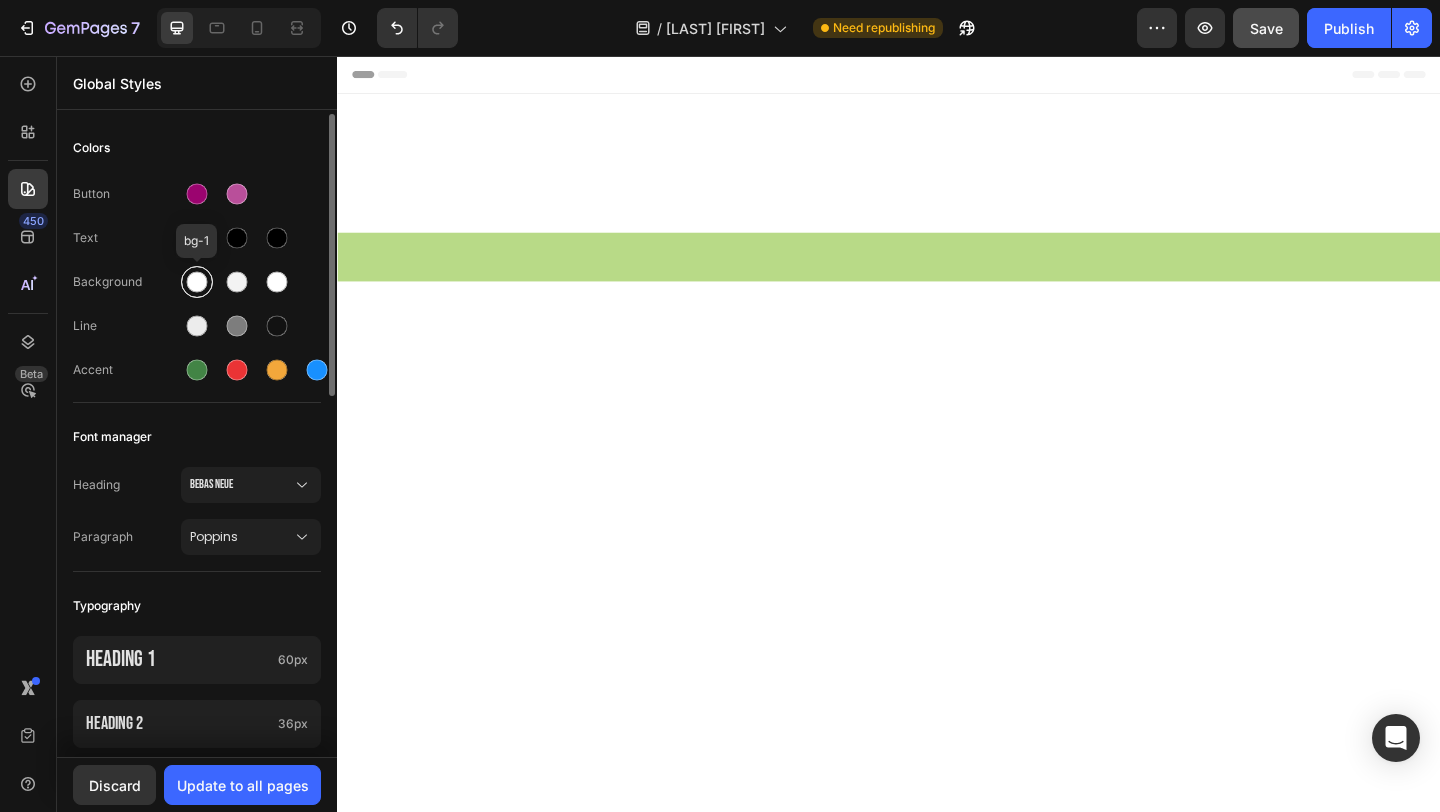 click at bounding box center [197, 282] 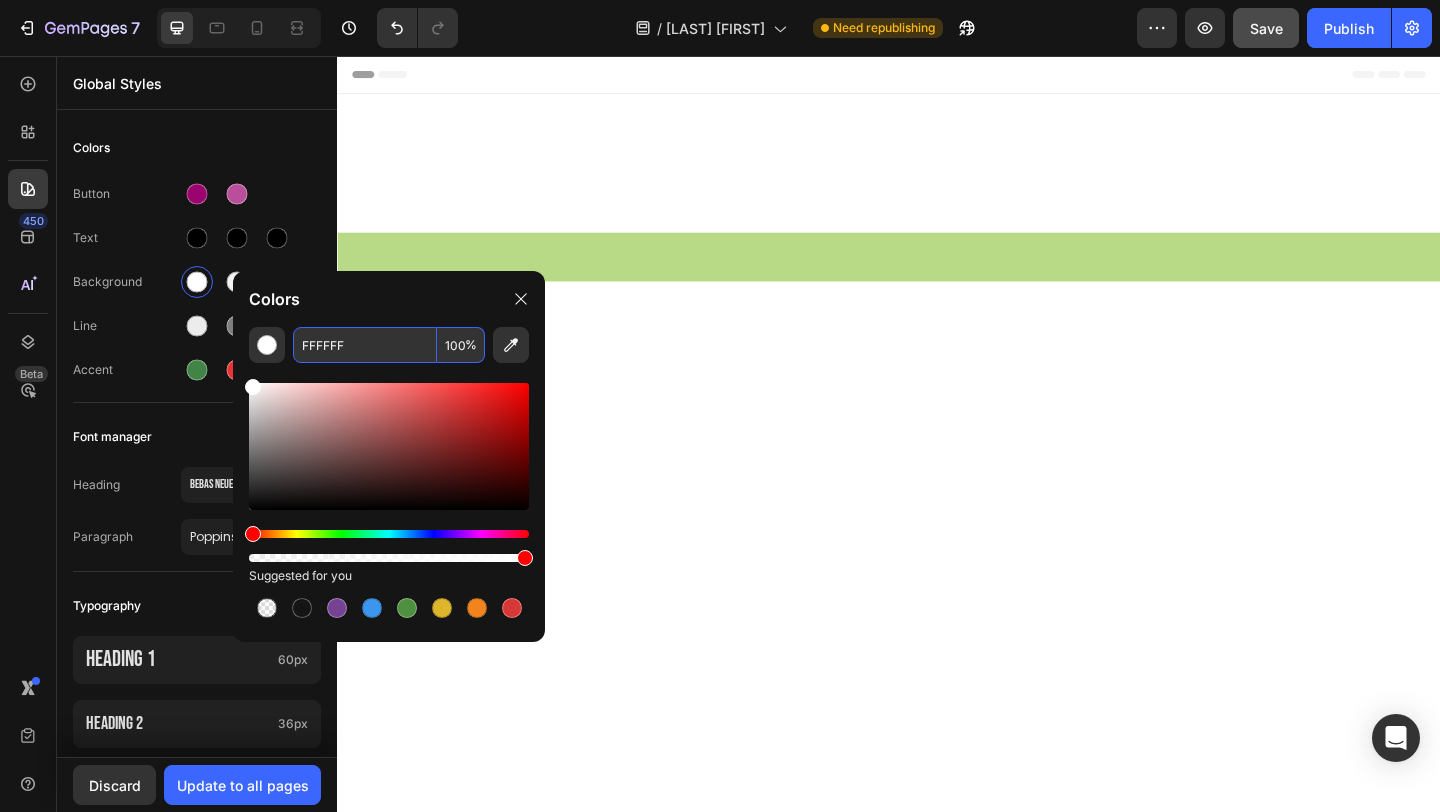 click on "FFFFFF" at bounding box center (365, 345) 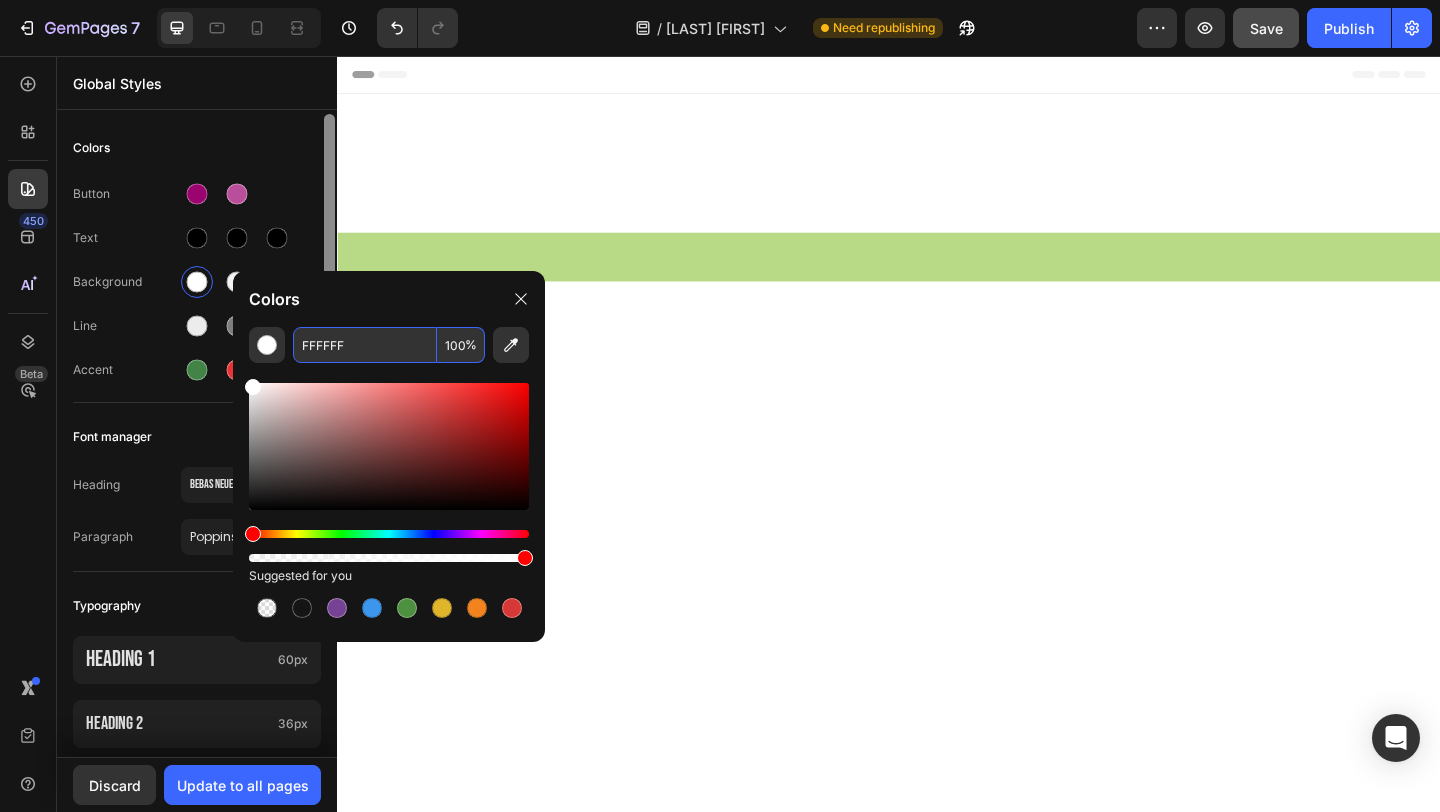 click at bounding box center (329, 255) 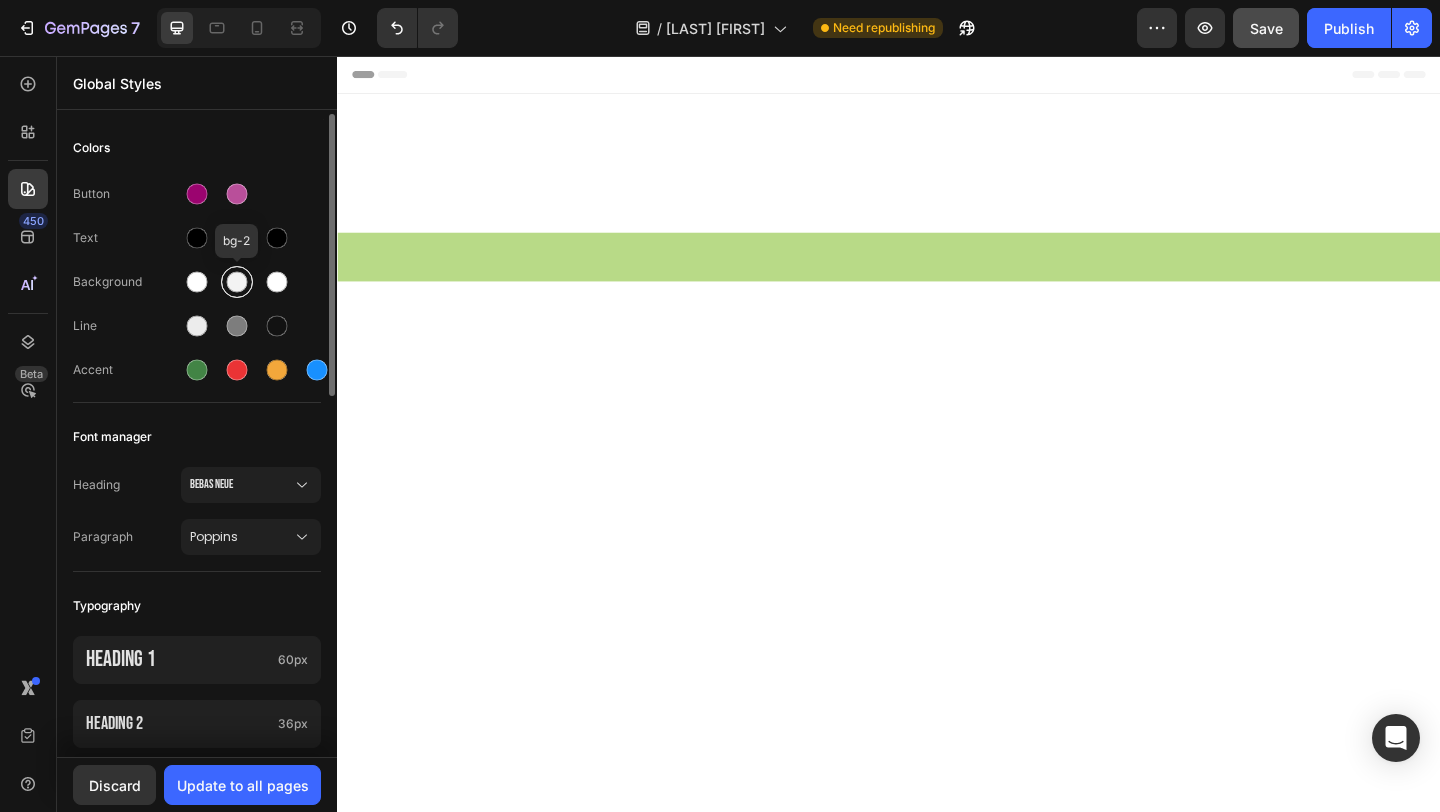 click at bounding box center (237, 282) 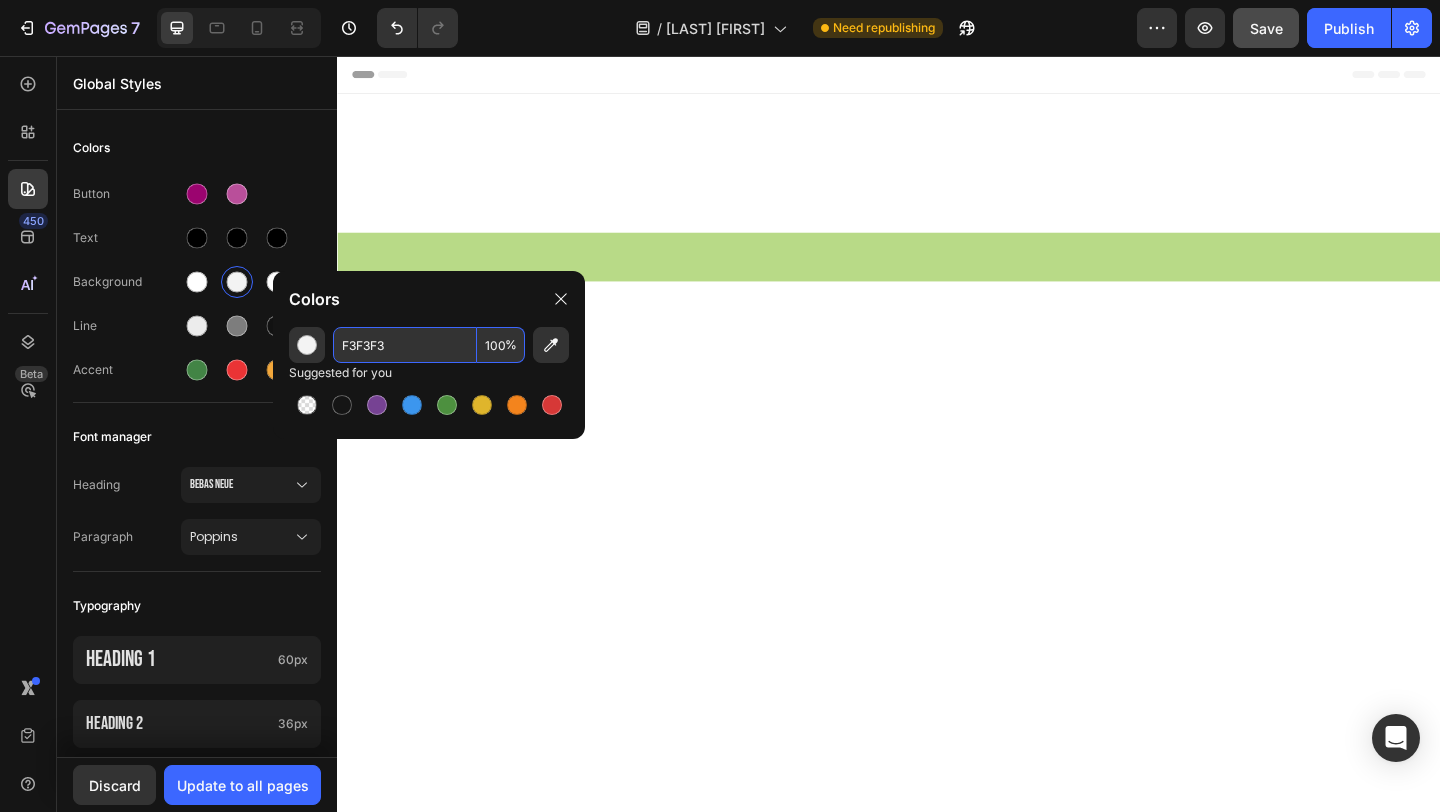 click on "F3F3F3" at bounding box center (405, 345) 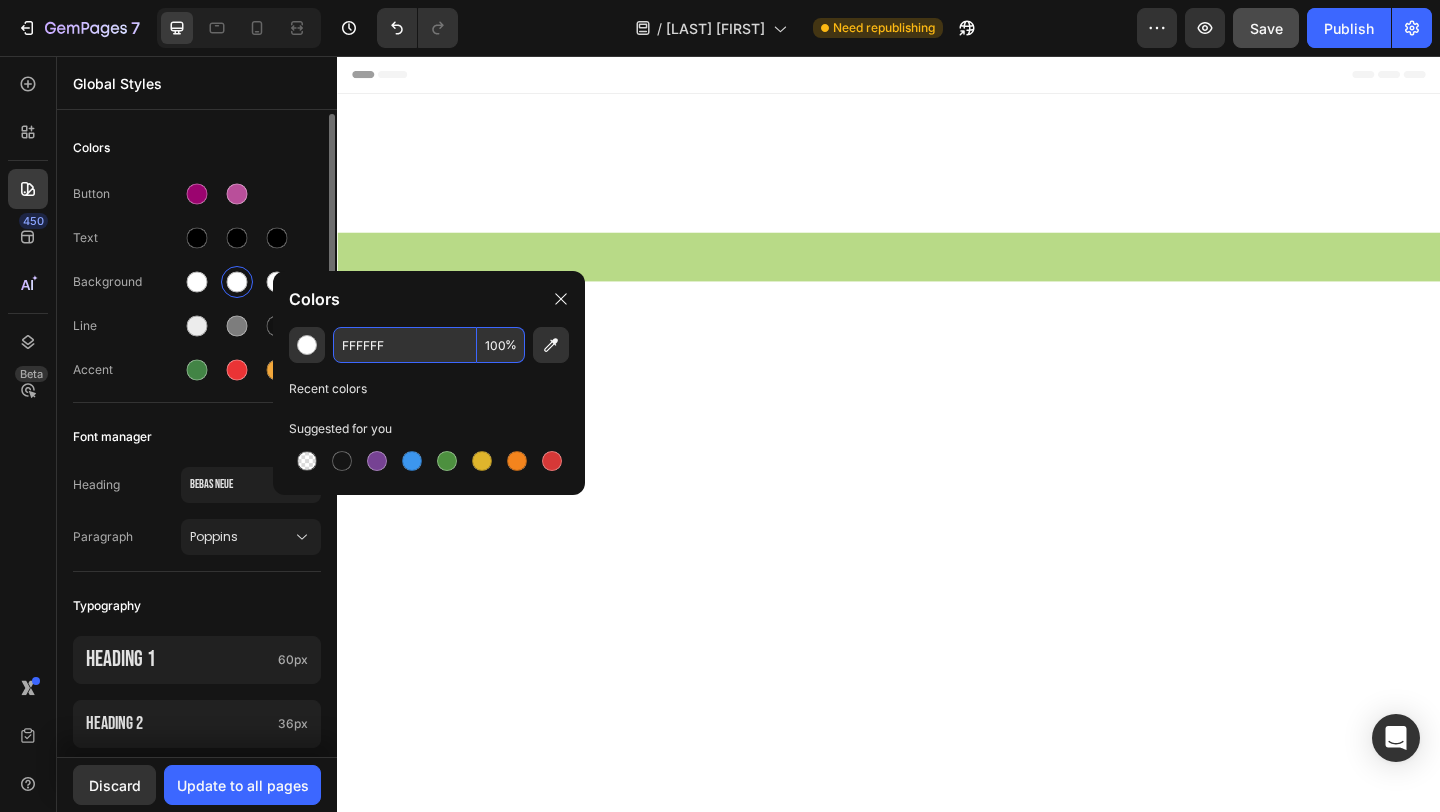 type on "FFFFFF" 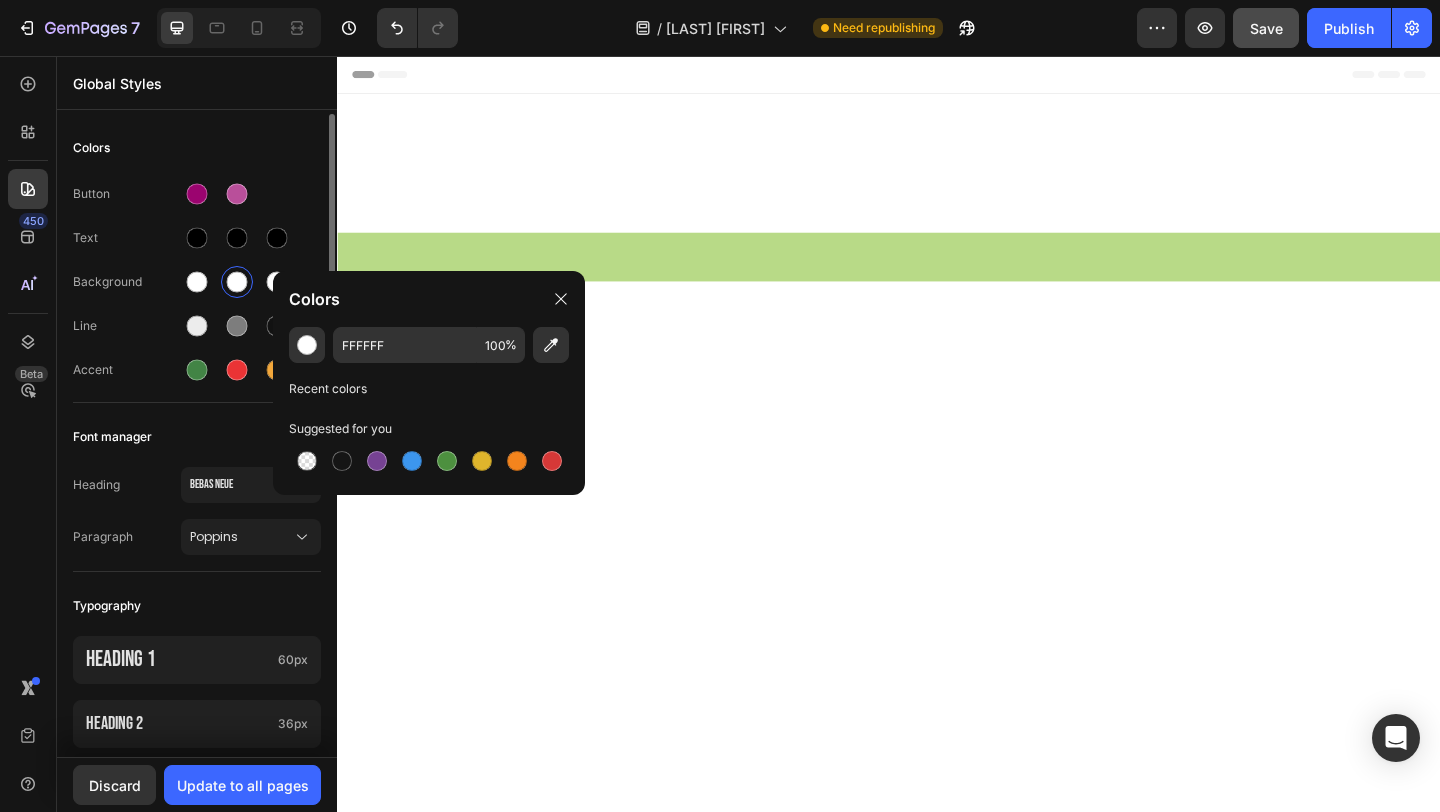 click on "Text" at bounding box center (197, 238) 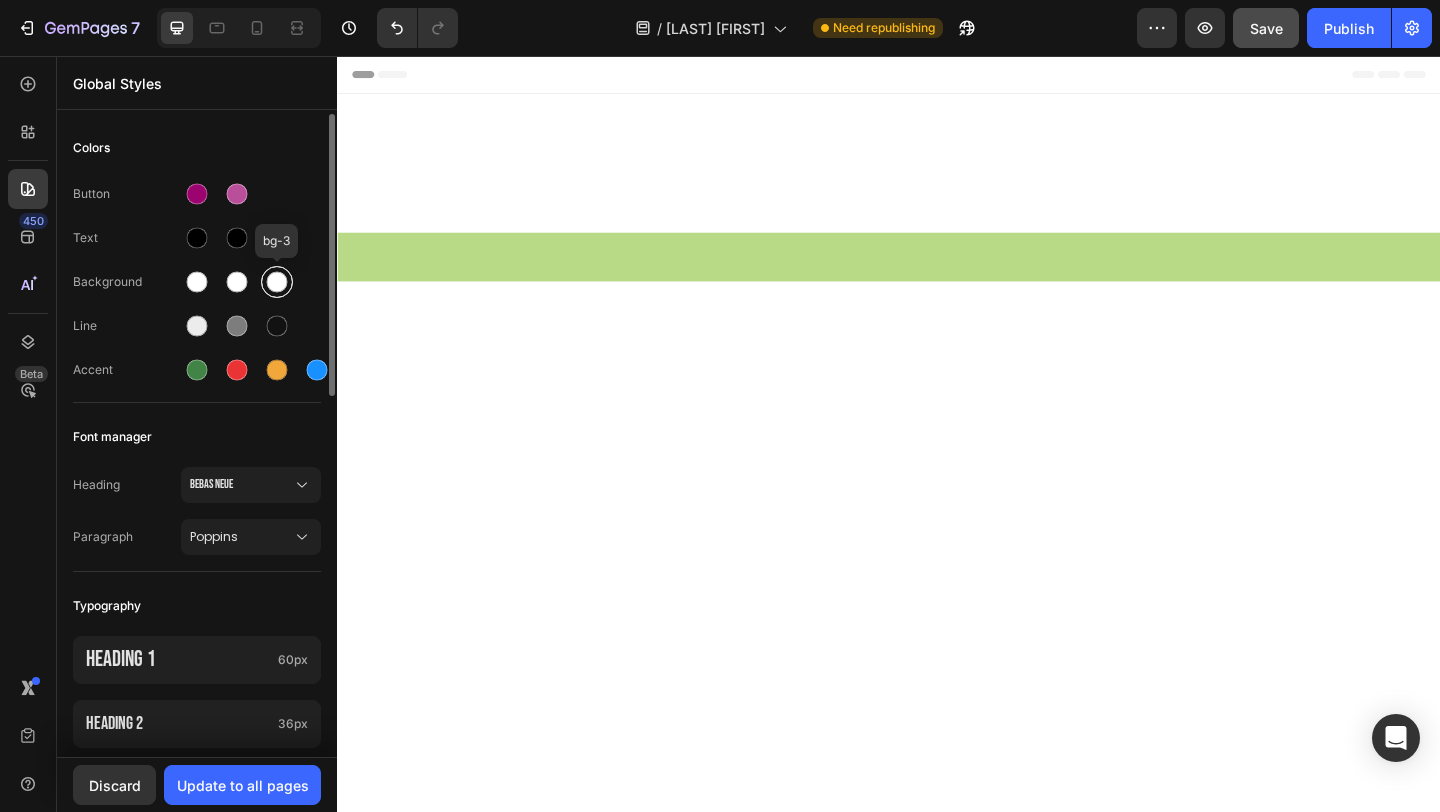 click at bounding box center [277, 282] 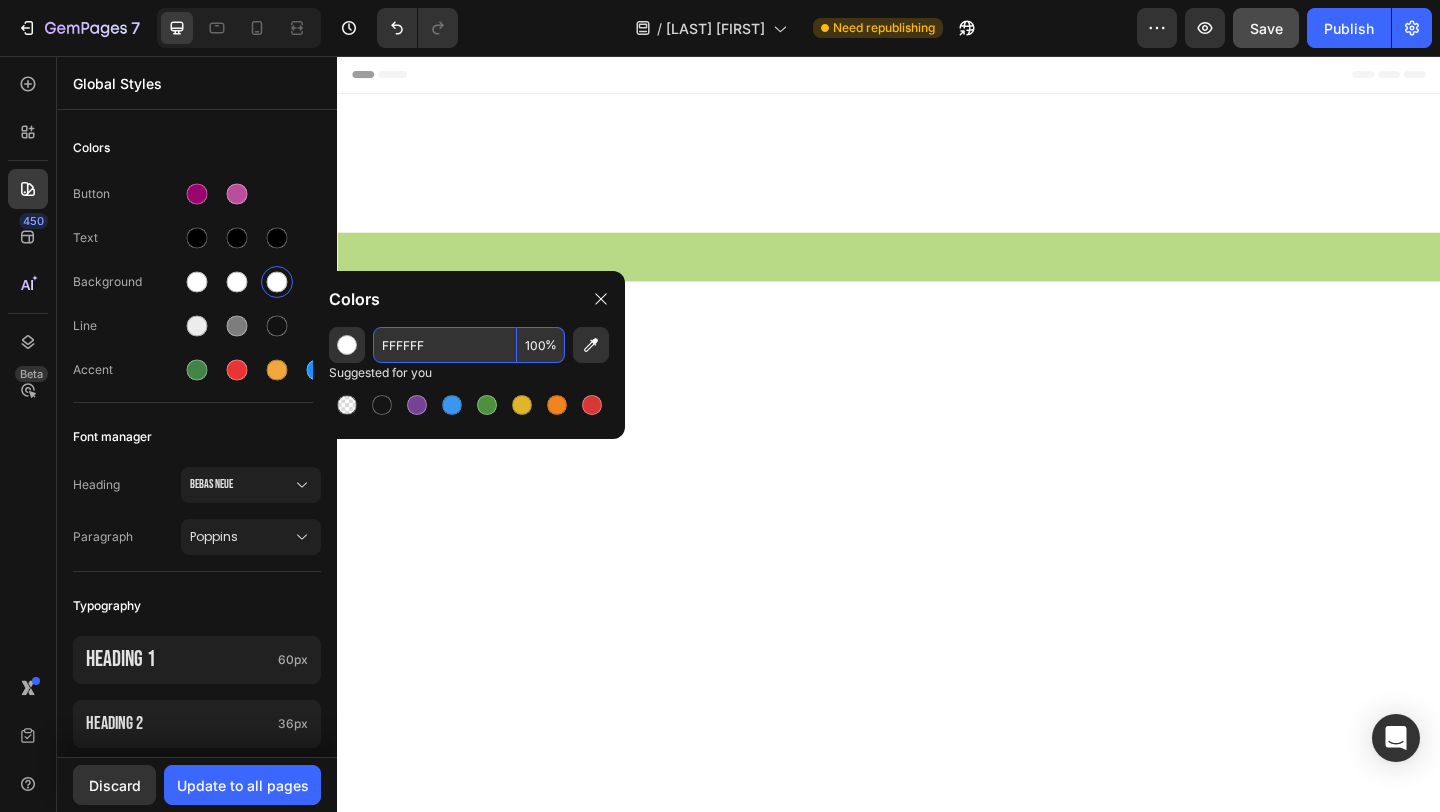 click on "FFFFFF" at bounding box center [445, 345] 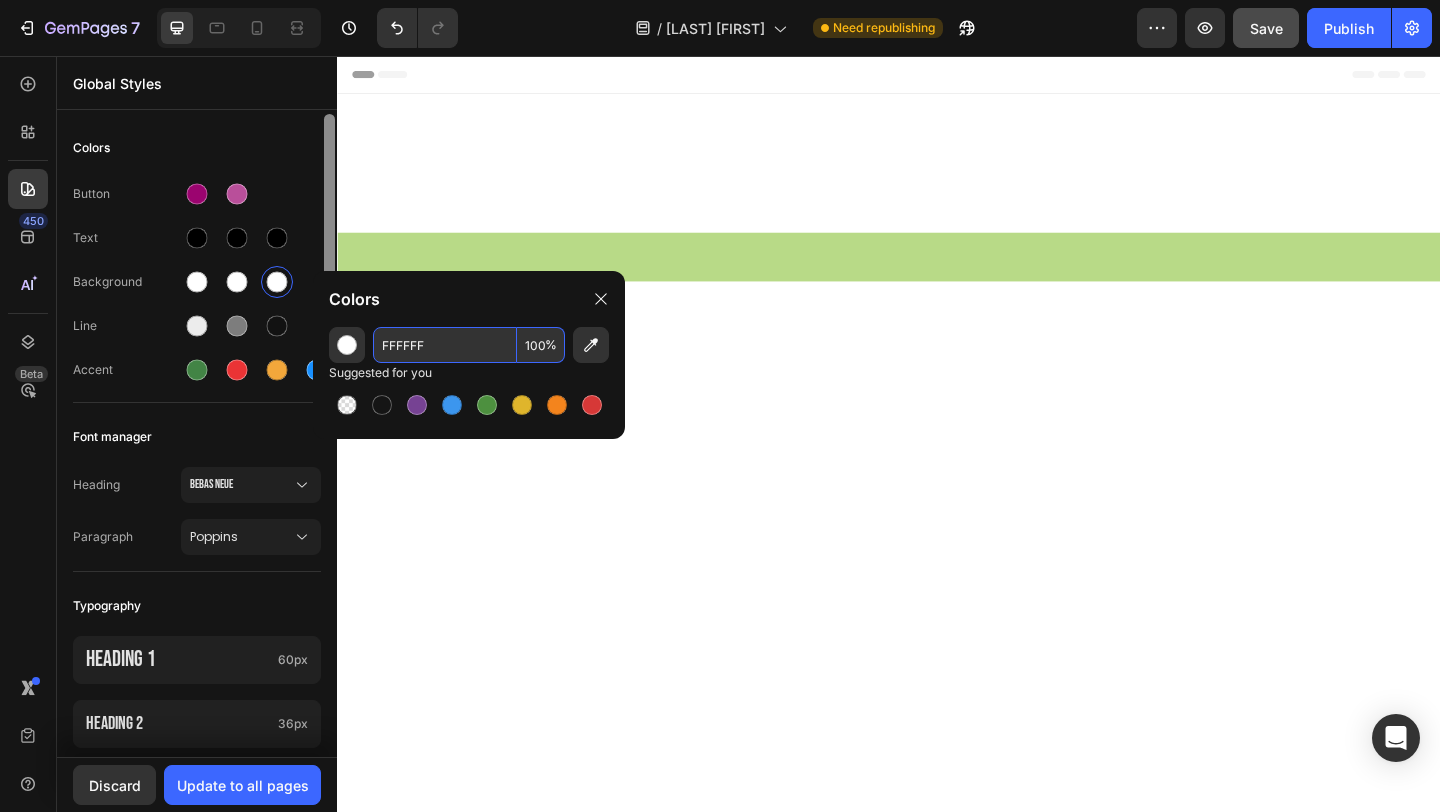 click at bounding box center [329, 255] 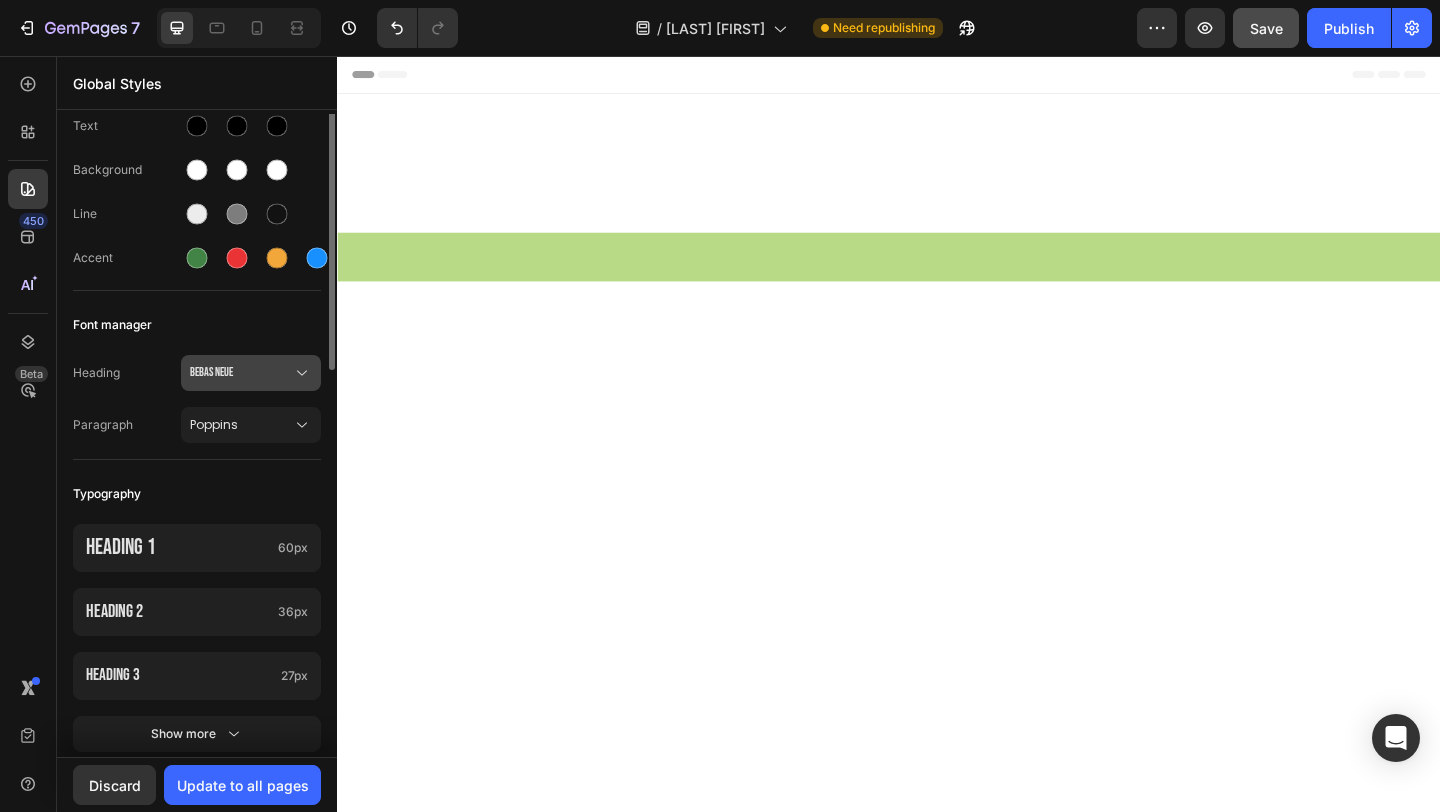 scroll, scrollTop: 119, scrollLeft: 0, axis: vertical 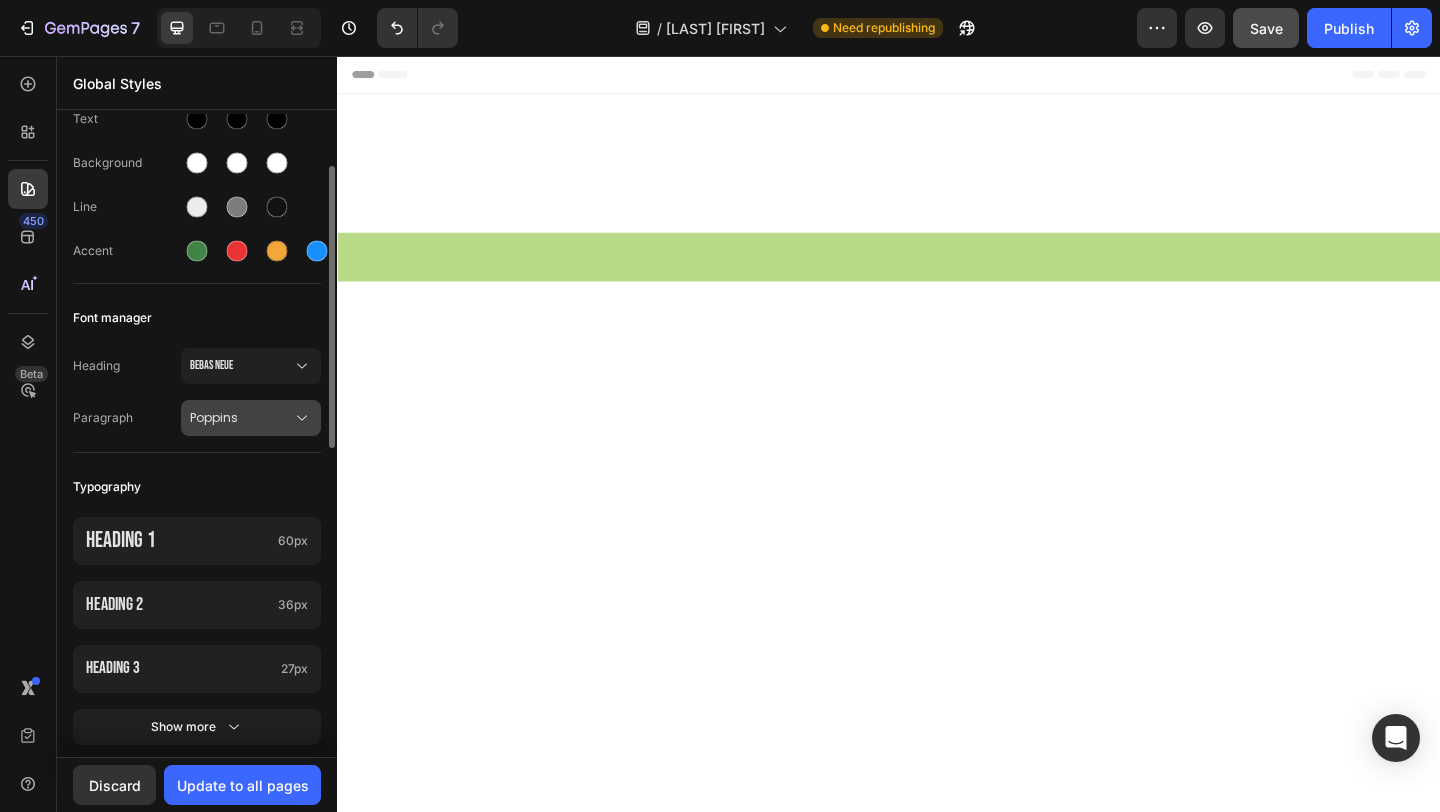 click on "Poppins" at bounding box center (241, 418) 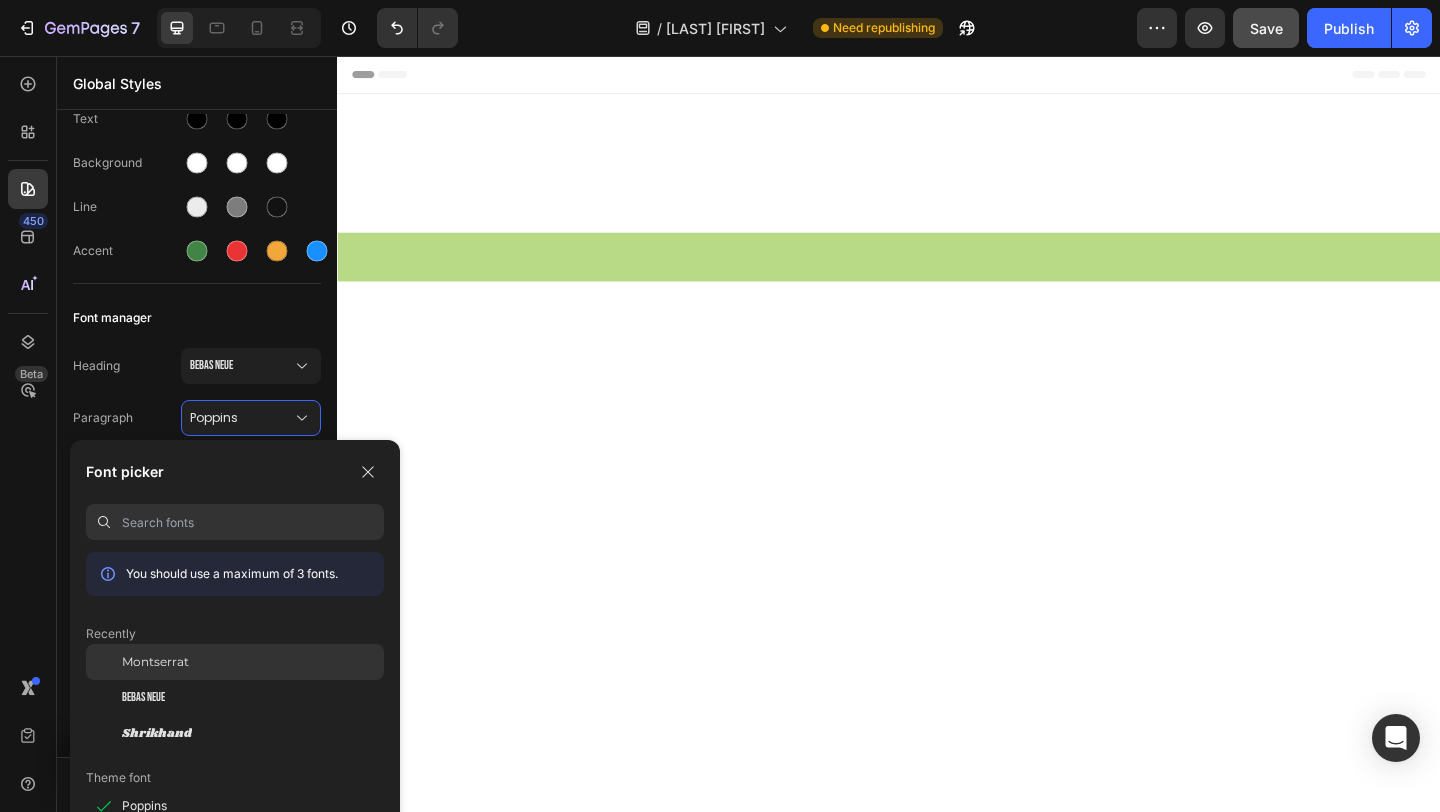 click on "Montserrat" 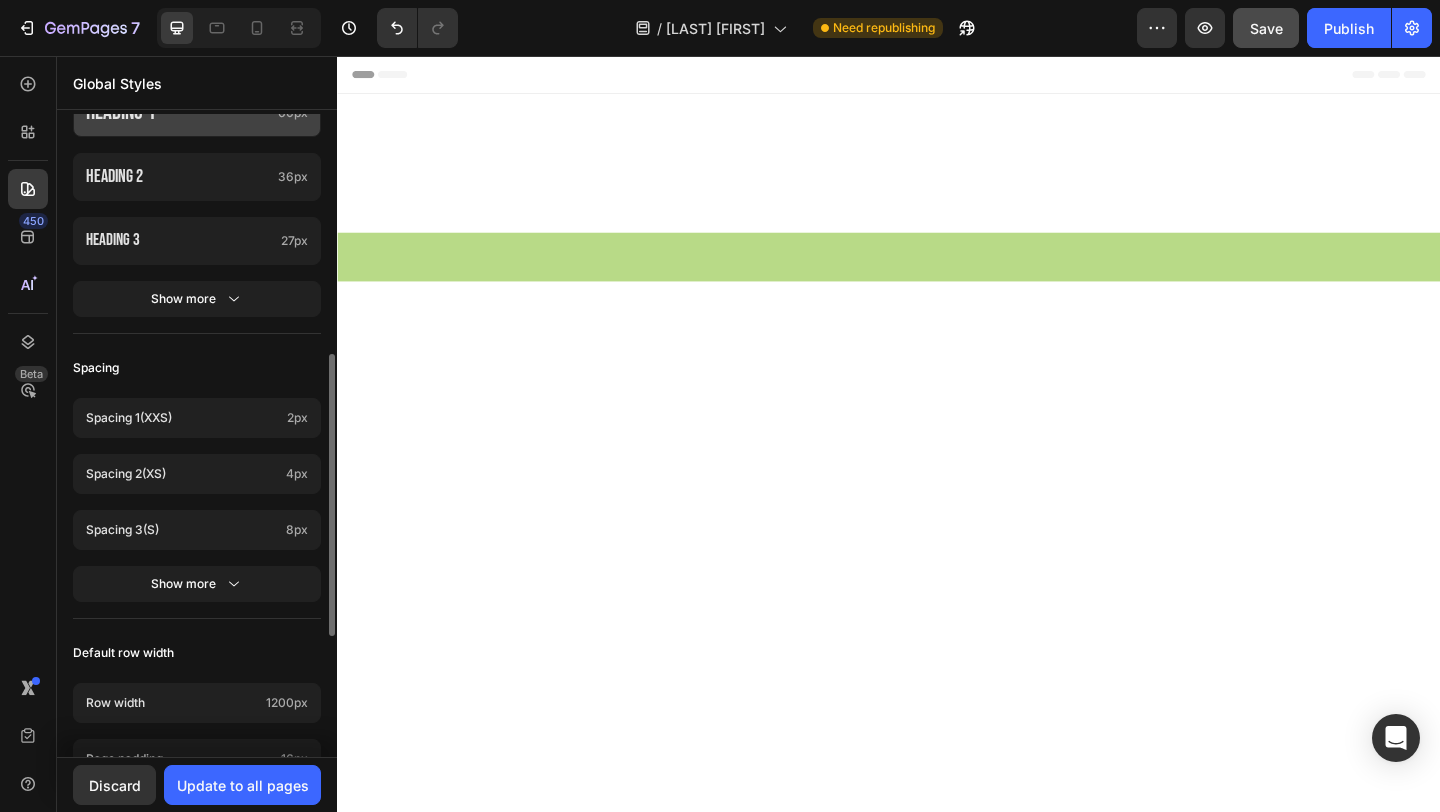 scroll, scrollTop: 0, scrollLeft: 0, axis: both 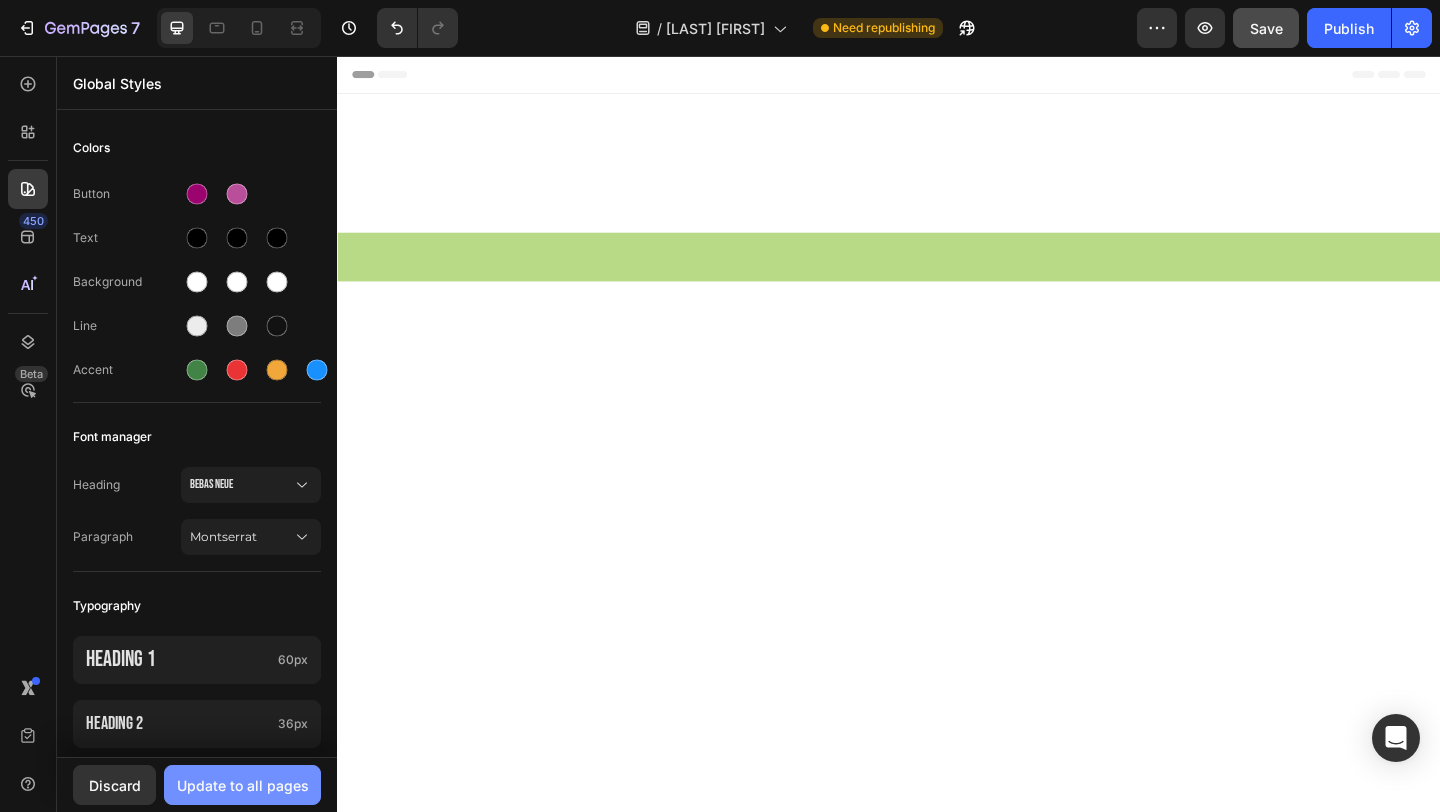 click on "Update to all pages" at bounding box center [243, 785] 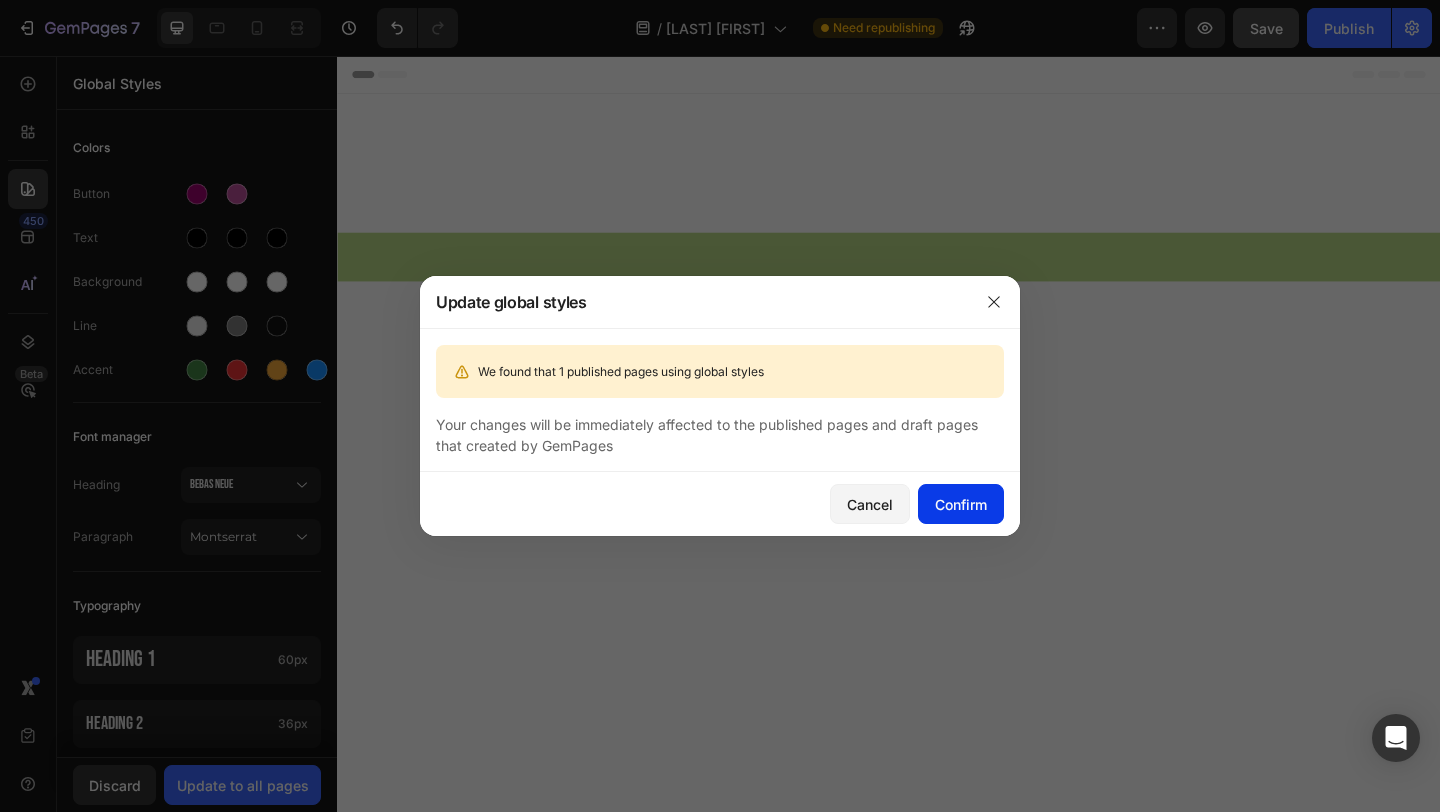 click on "Confirm" at bounding box center (961, 504) 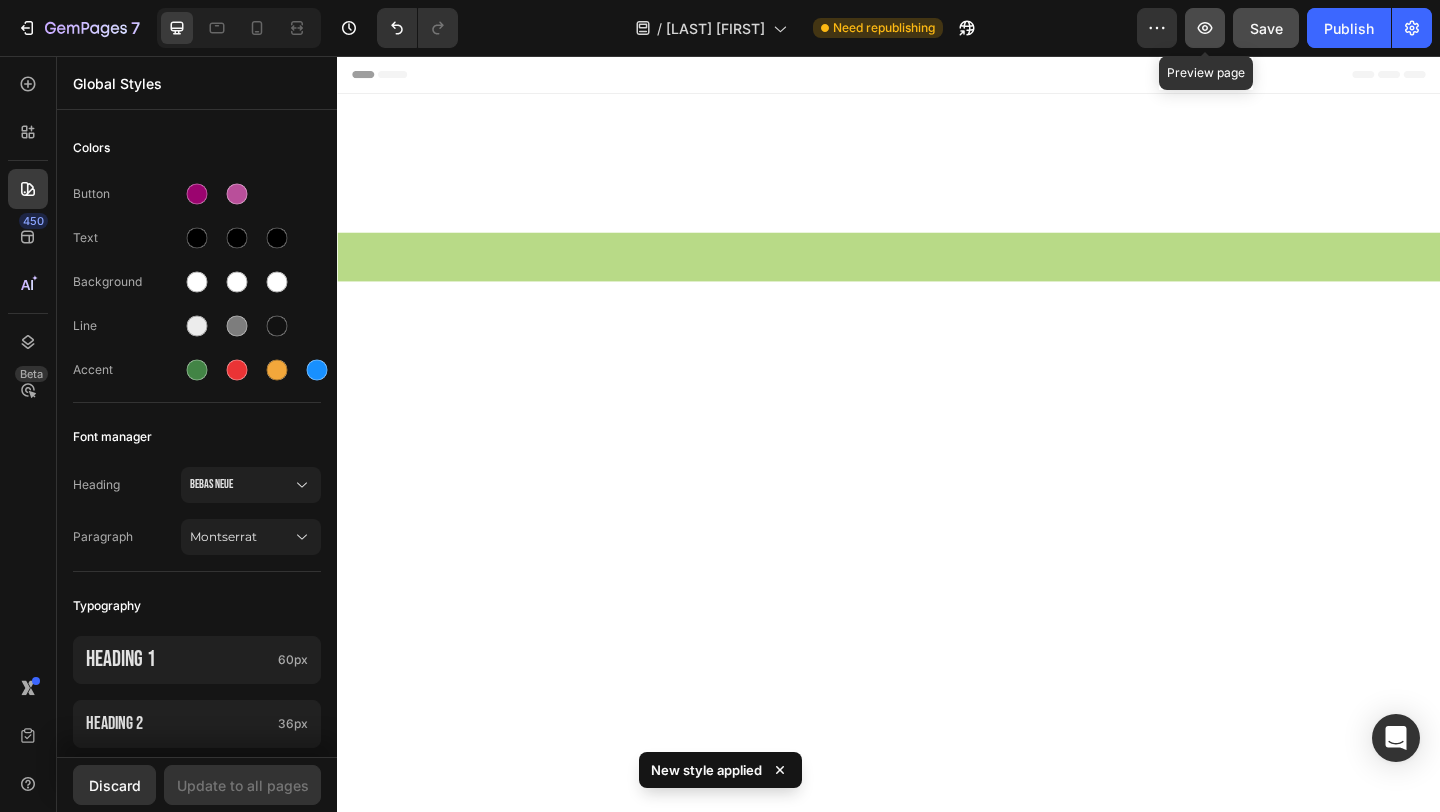 click 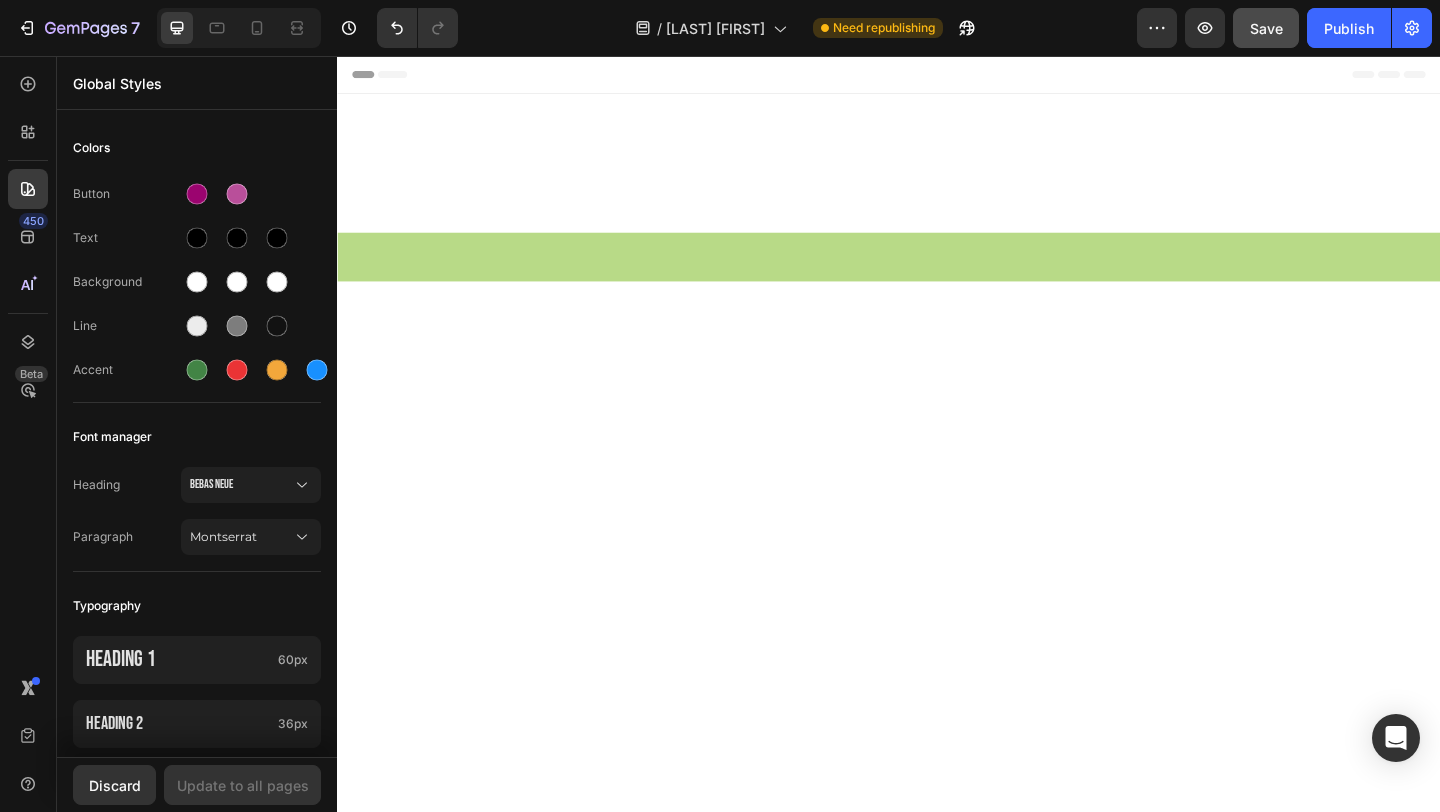 click at bounding box center [937, 6504] 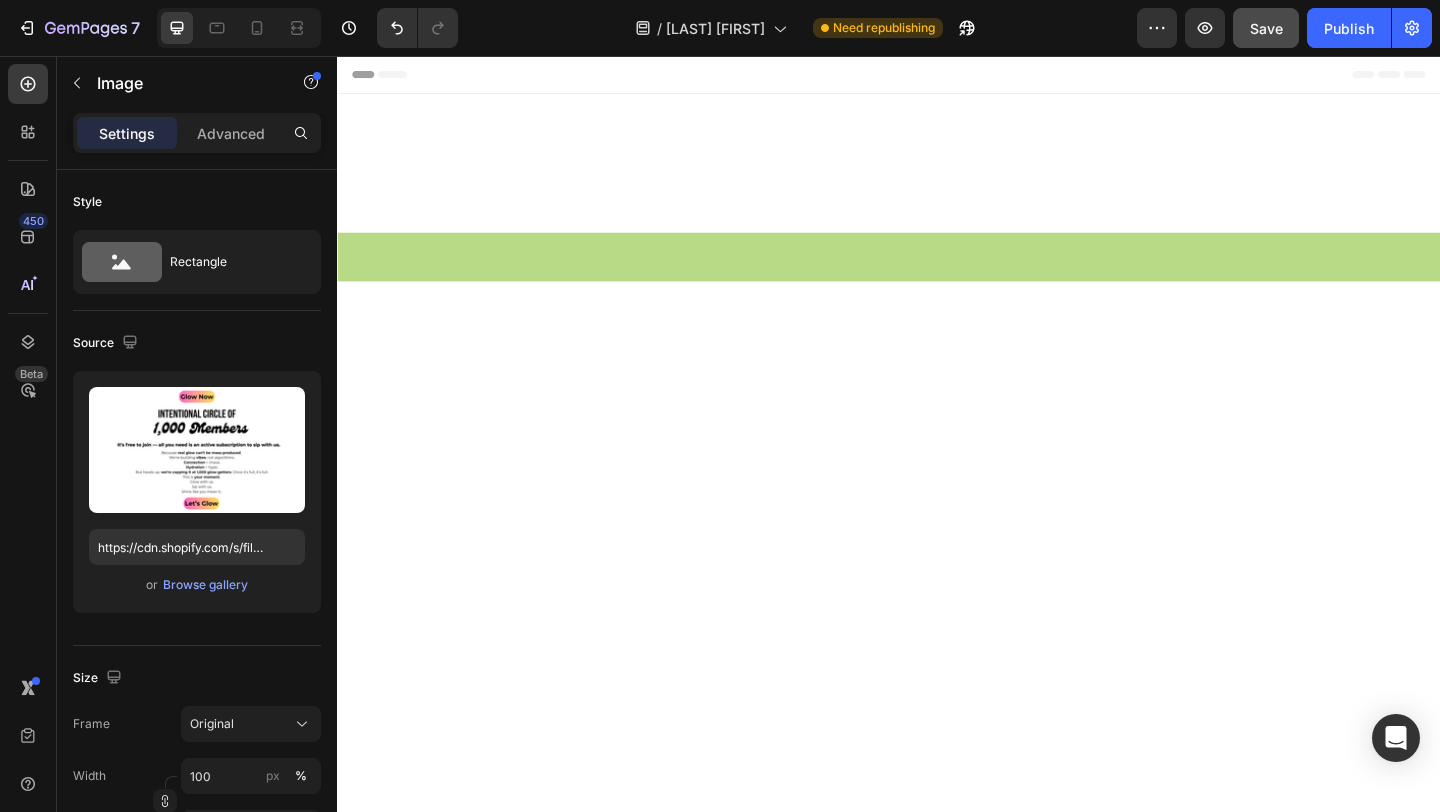 click on "Image   0 Section 10" at bounding box center [937, 6504] 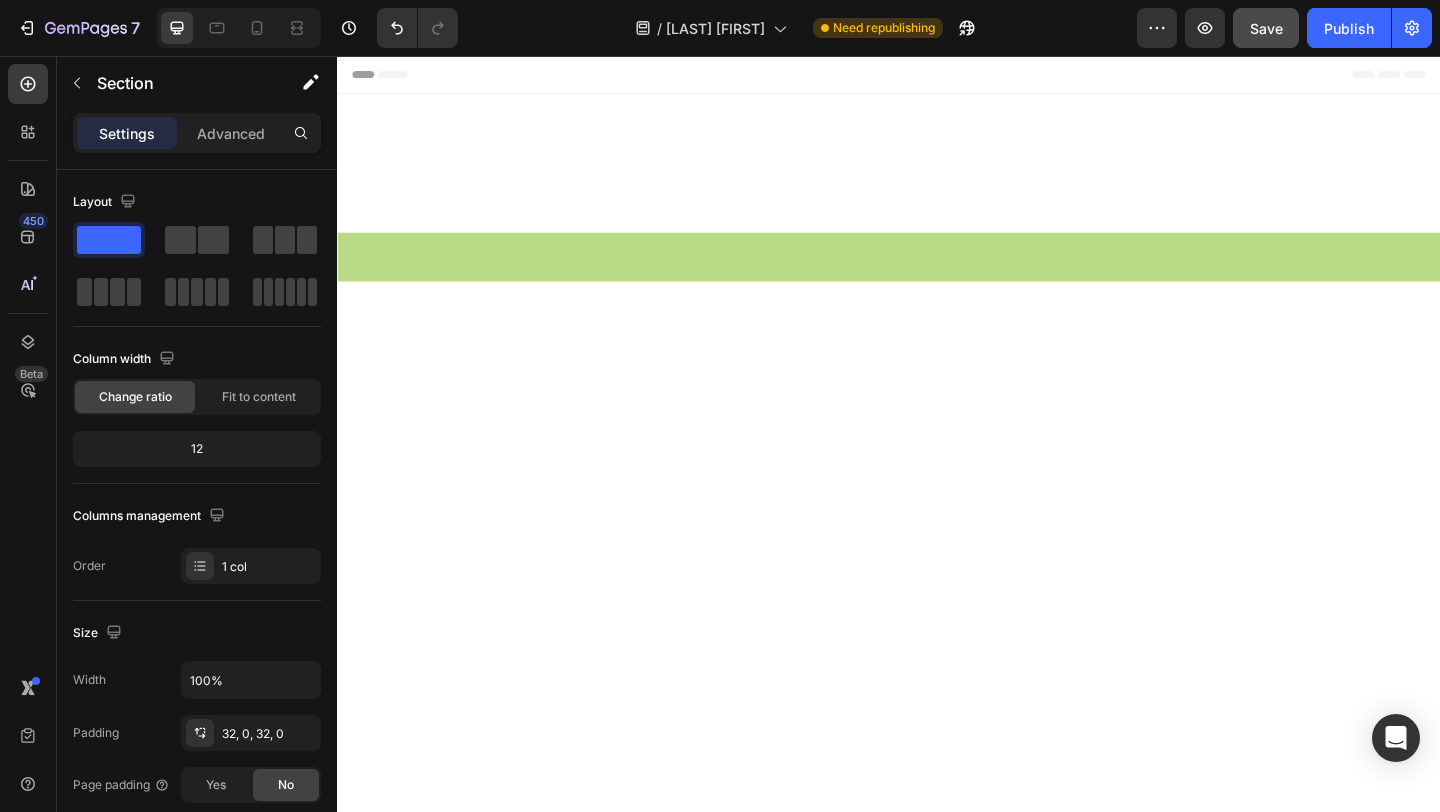 click 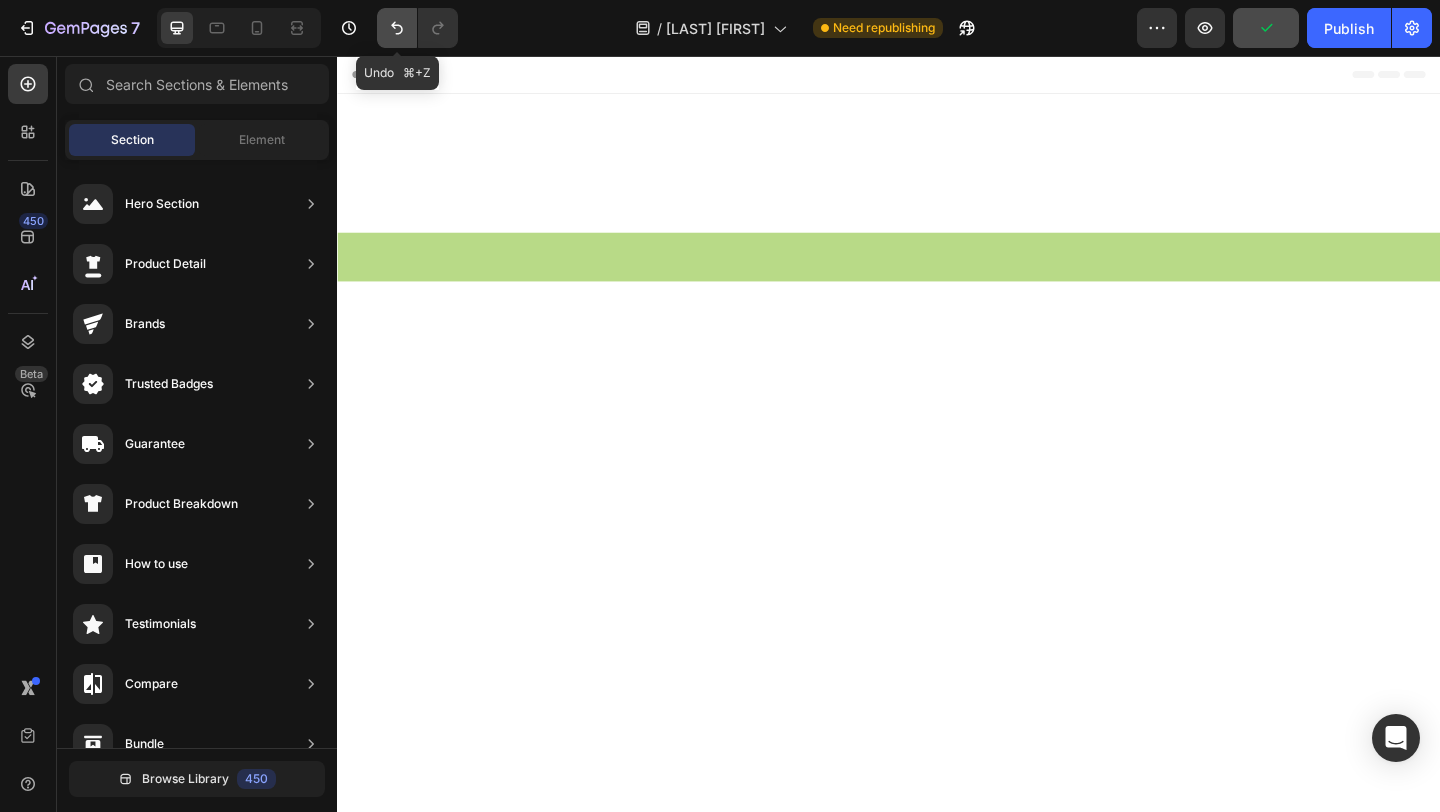 click 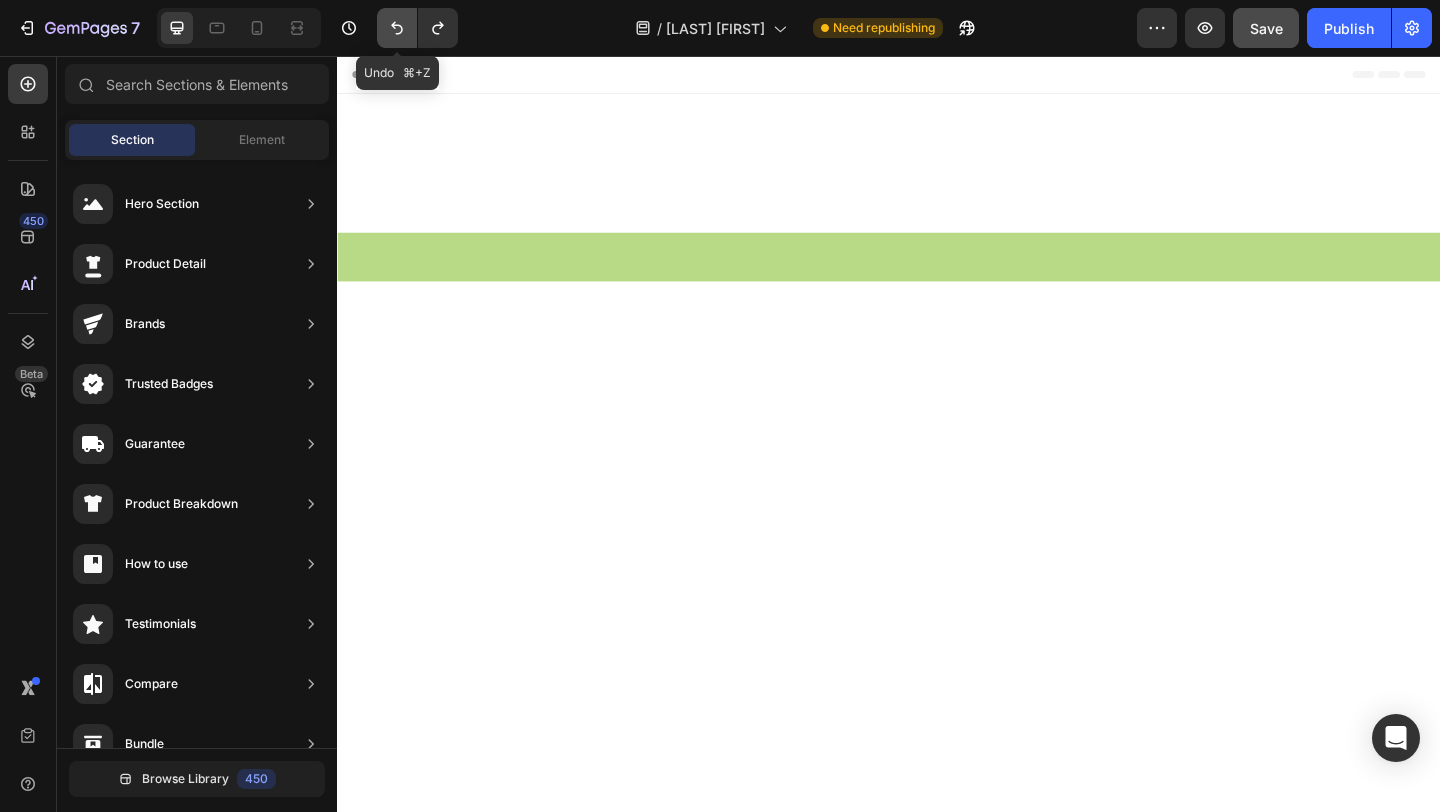click 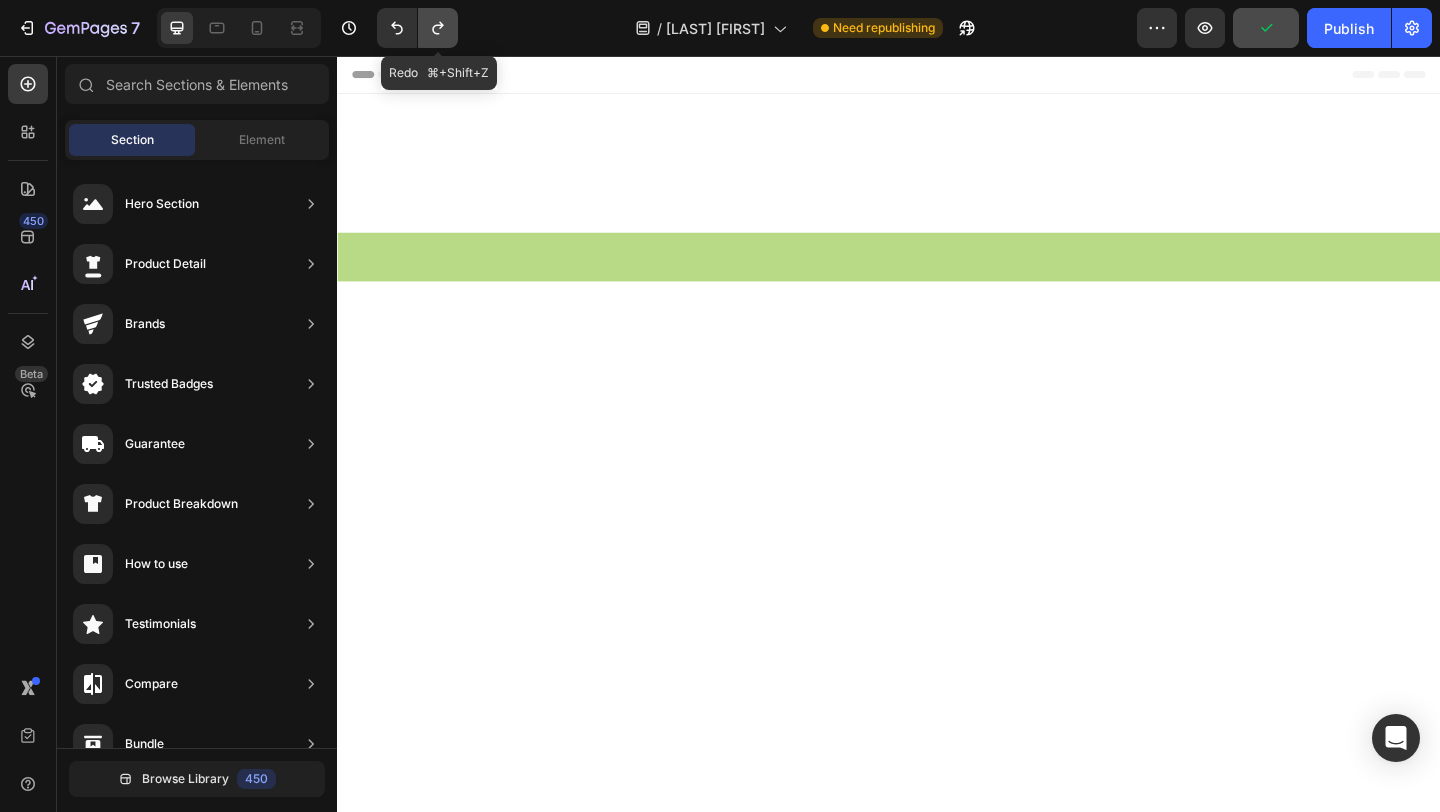 click 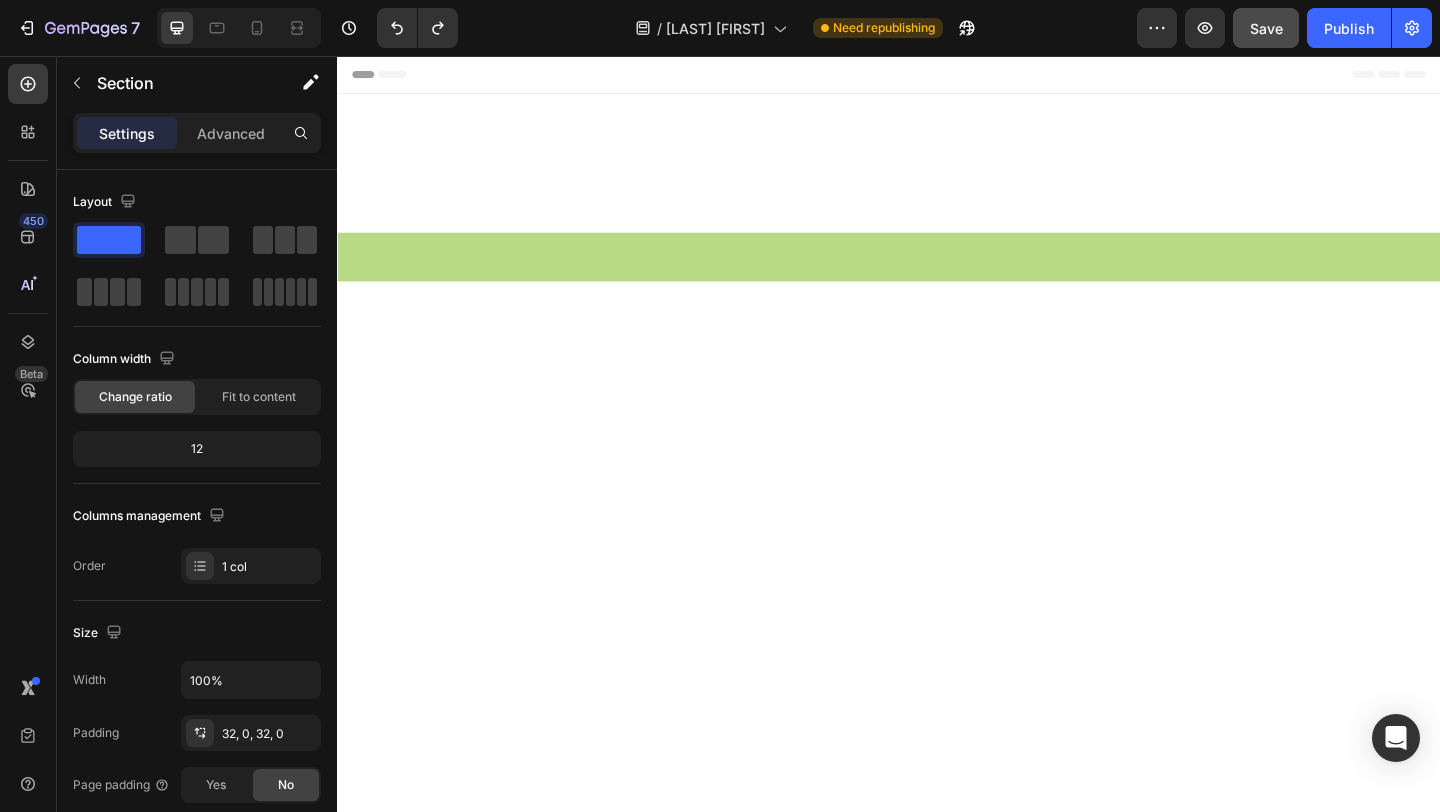 click on "Image Section 10   You can create reusable sections Create Theme Section AI Content Write with GemAI What would you like to describe here? Tone and Voice Persuasive Product Show more Generate" at bounding box center [937, 6504] 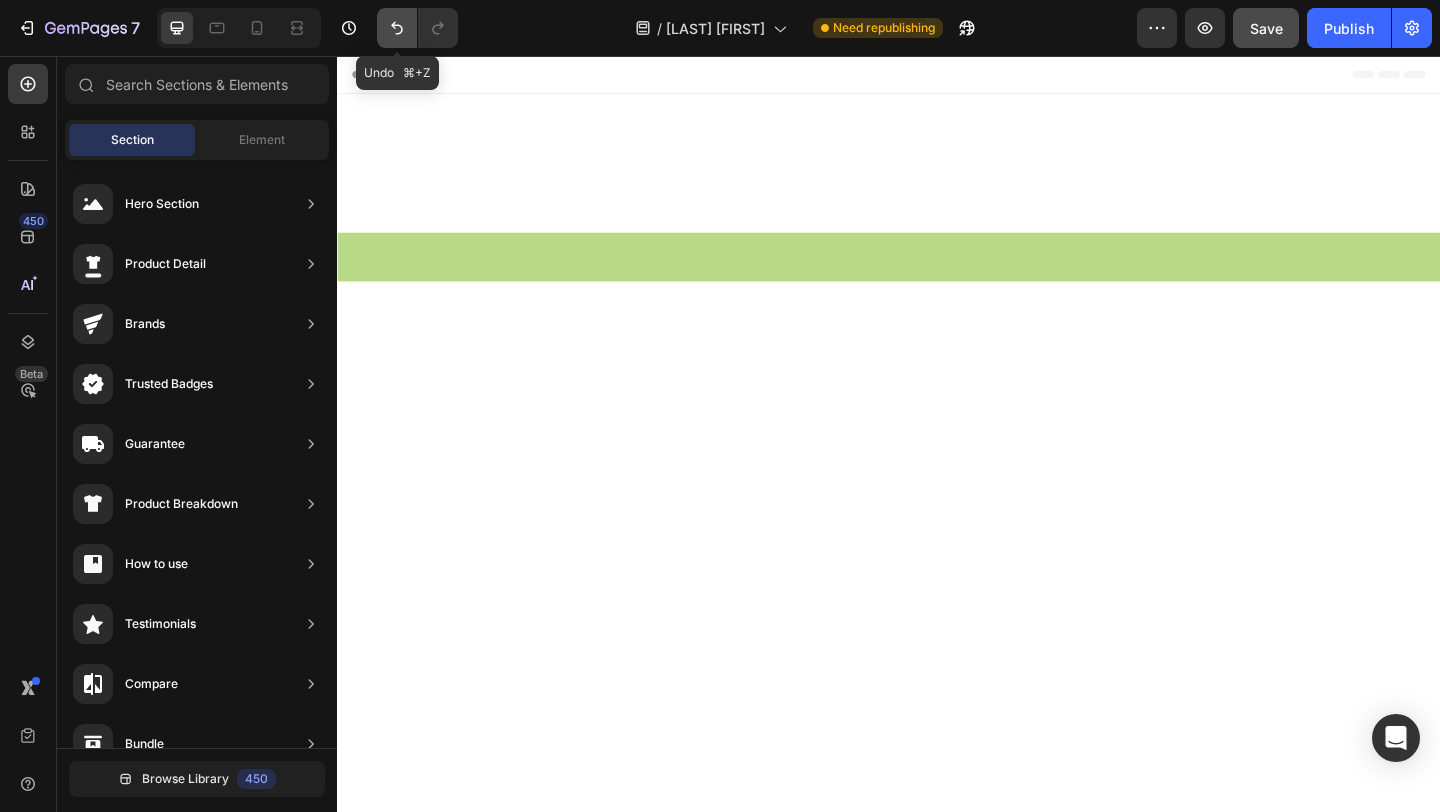 click 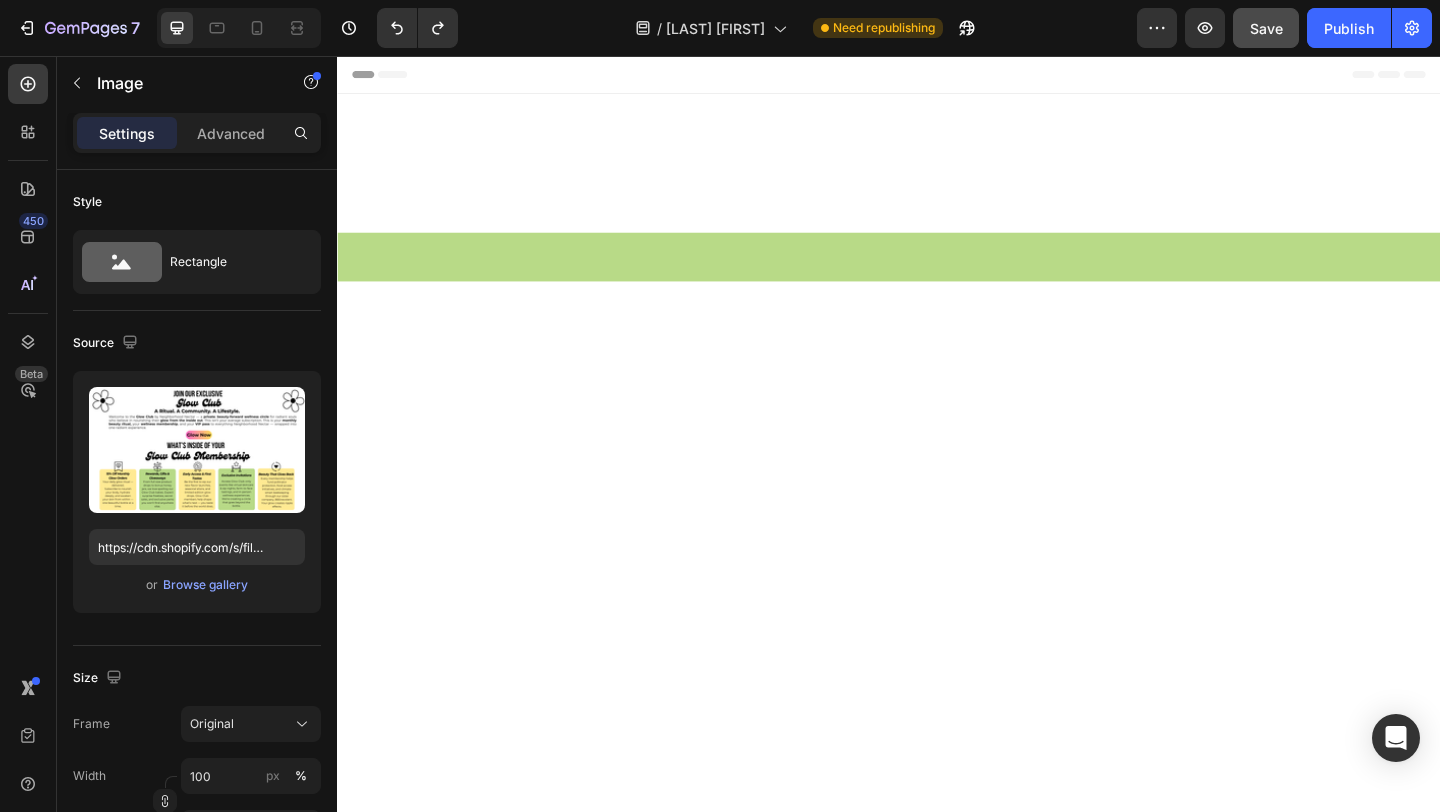 click at bounding box center [937, 6440] 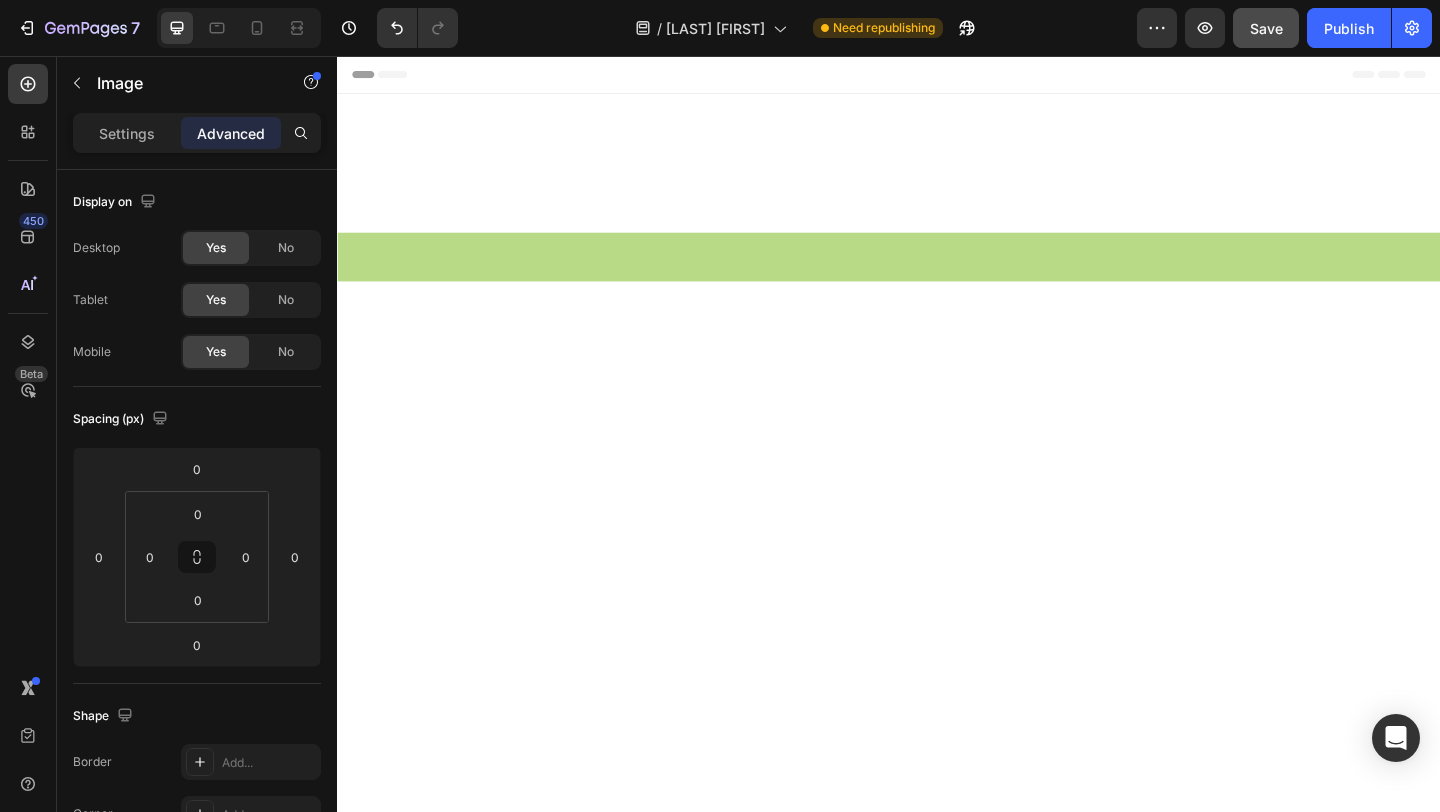 click at bounding box center [937, 6437] 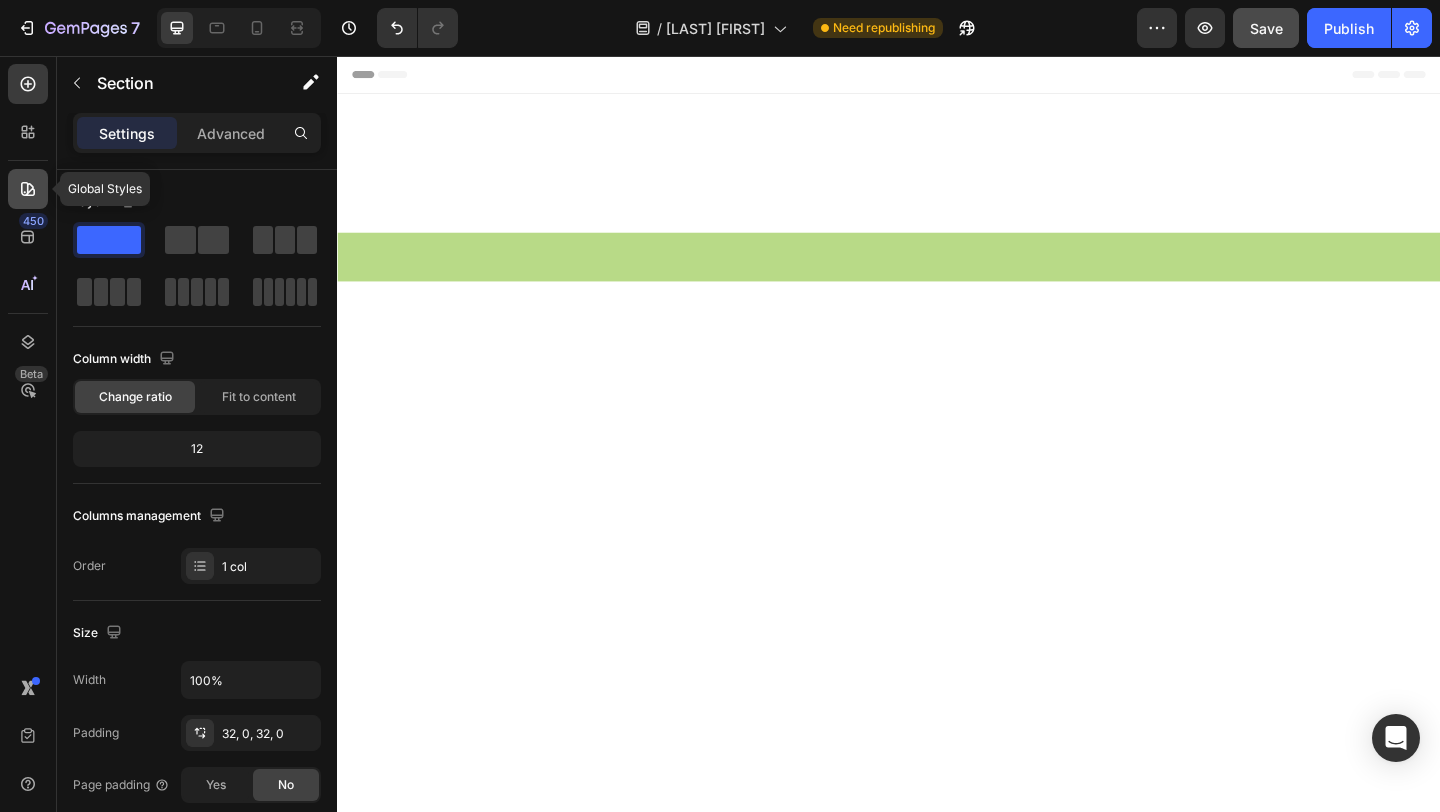 click 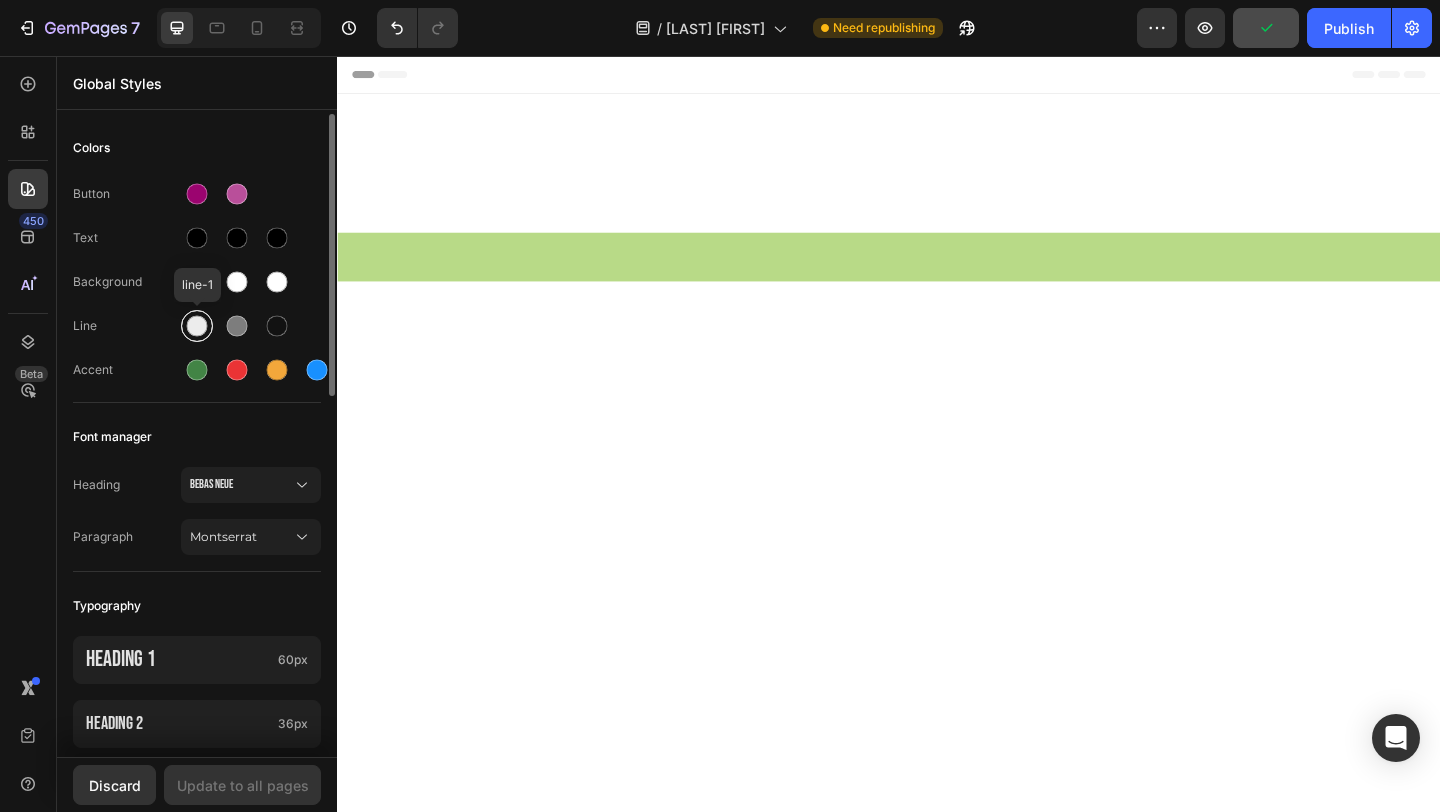 click at bounding box center [197, 326] 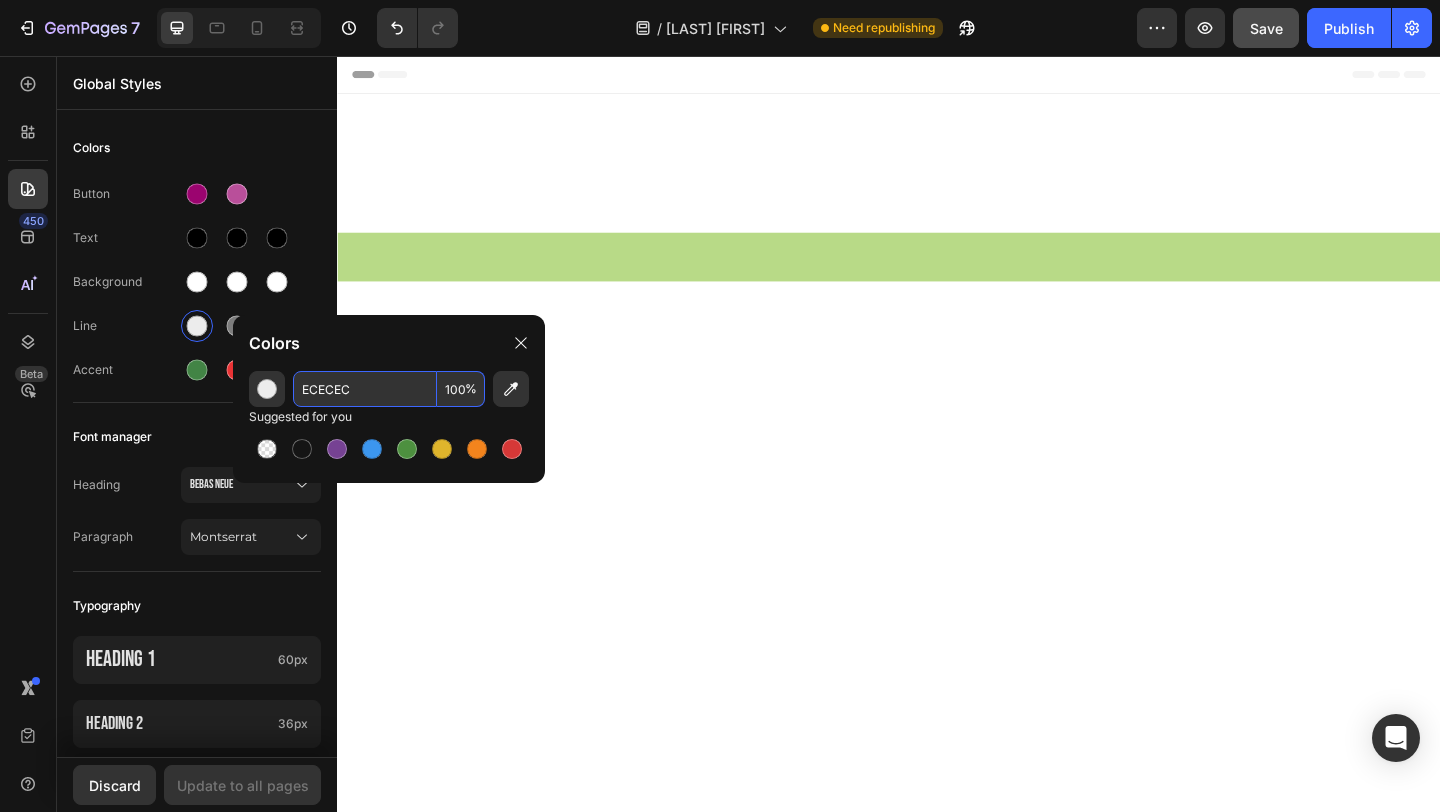 click on "ECECEC" at bounding box center [365, 389] 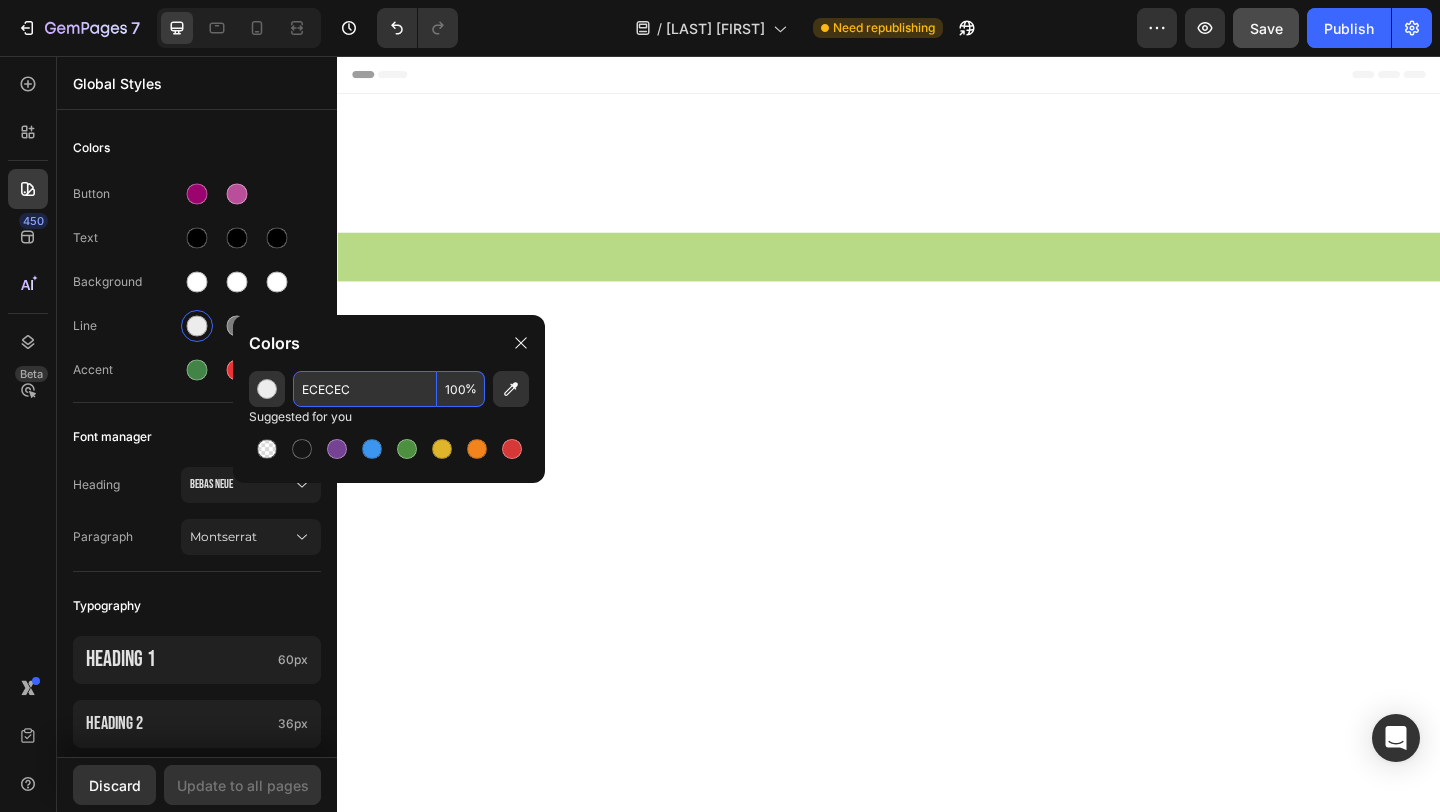 paste on "FFFFFF" 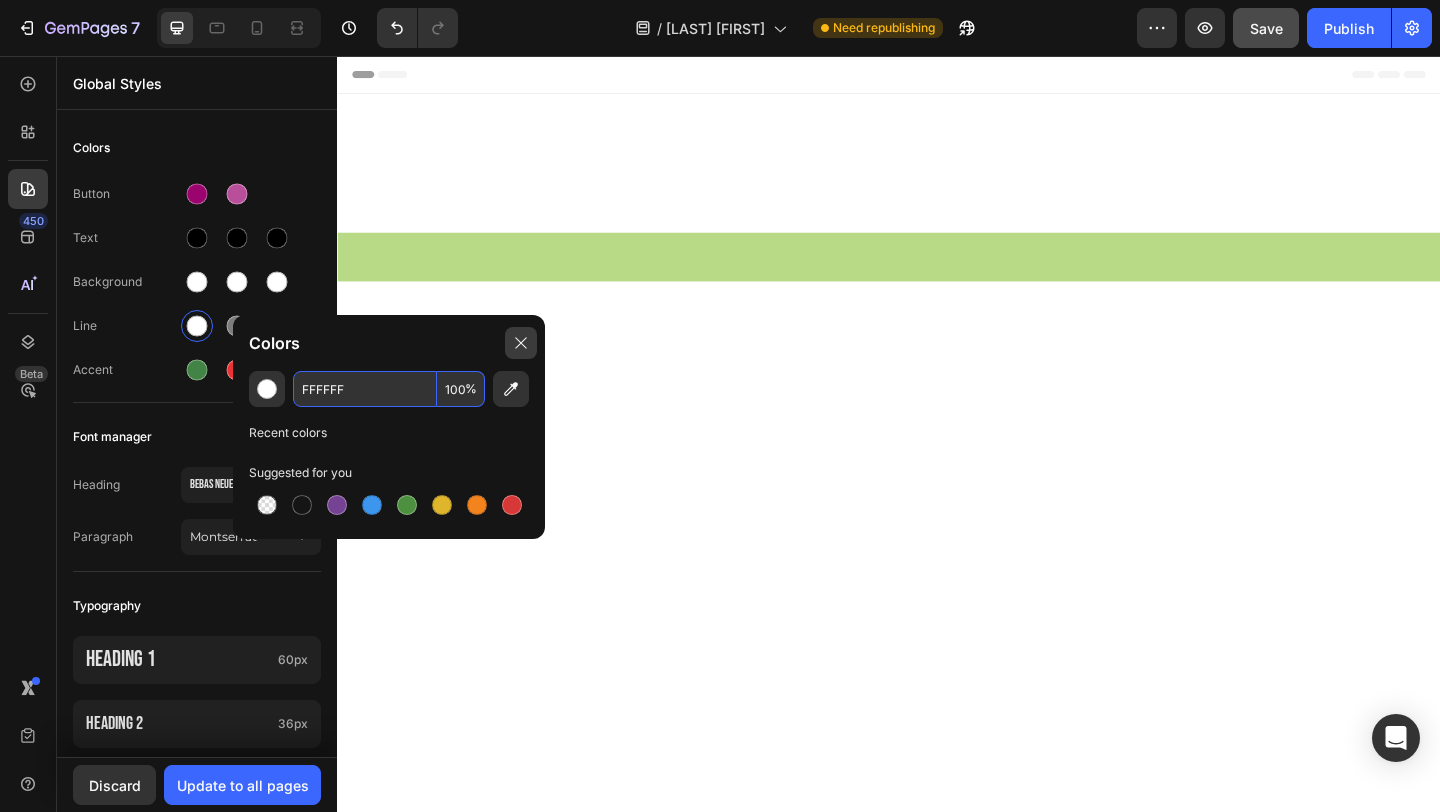 type on "FFFFFF" 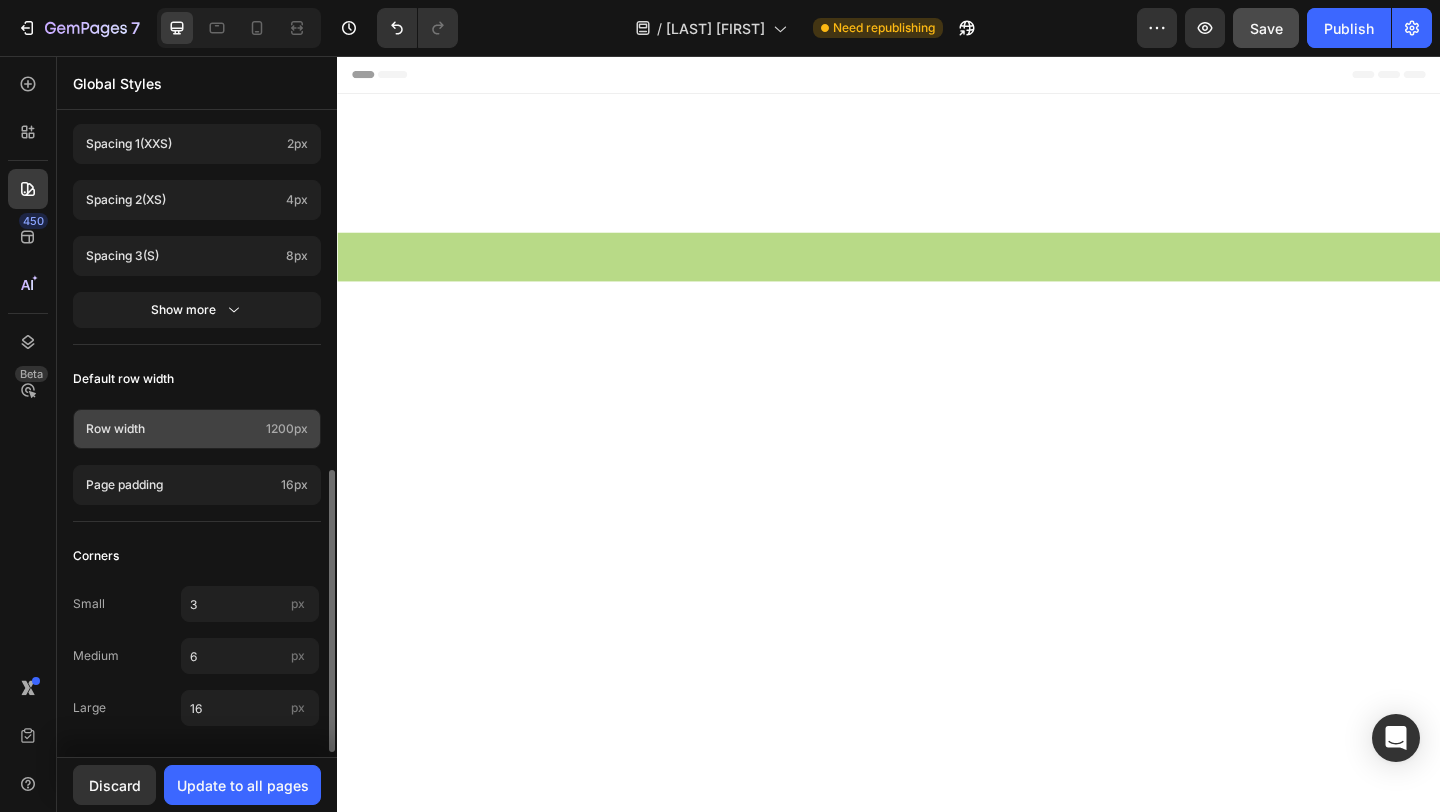 scroll, scrollTop: 0, scrollLeft: 0, axis: both 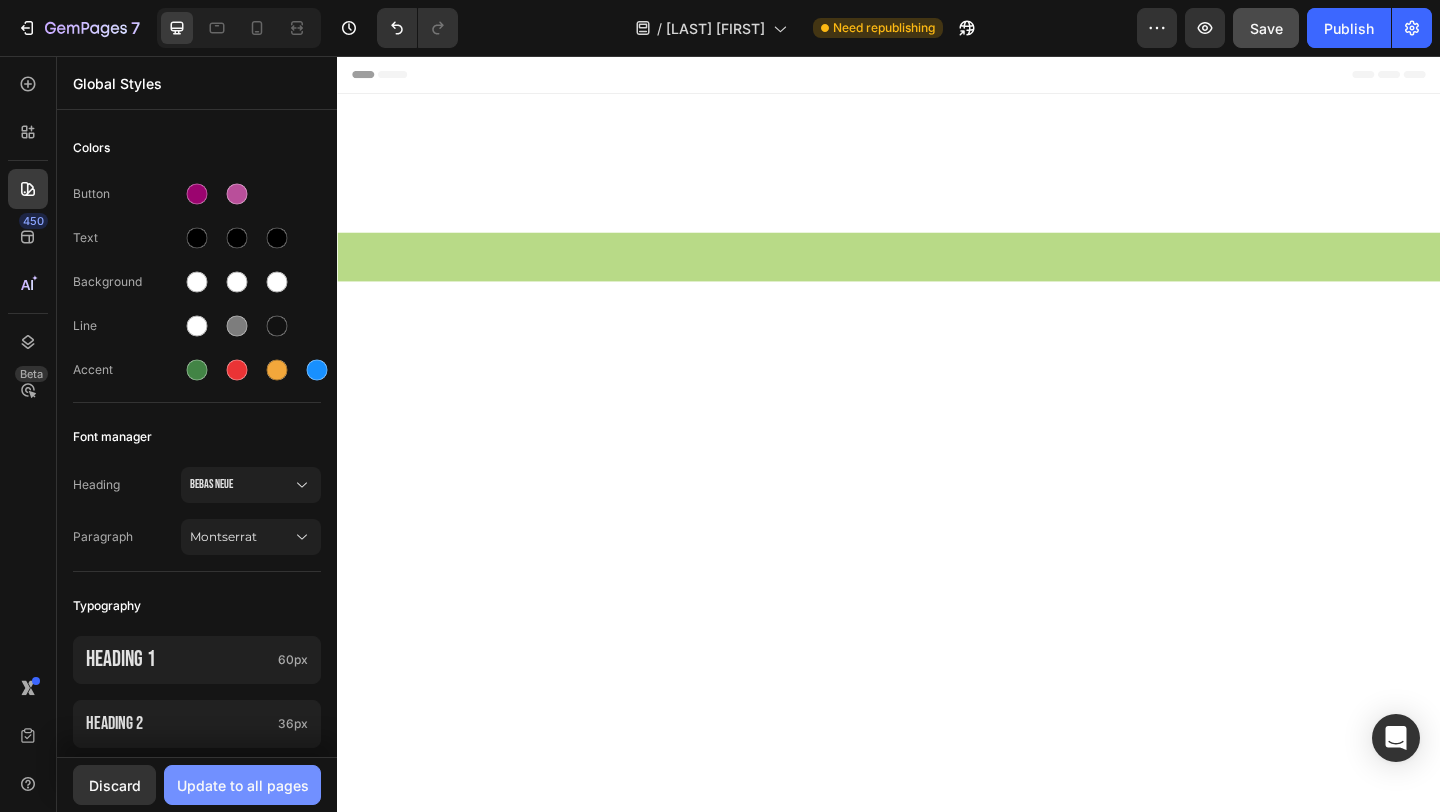 click on "Update to all pages" at bounding box center (243, 785) 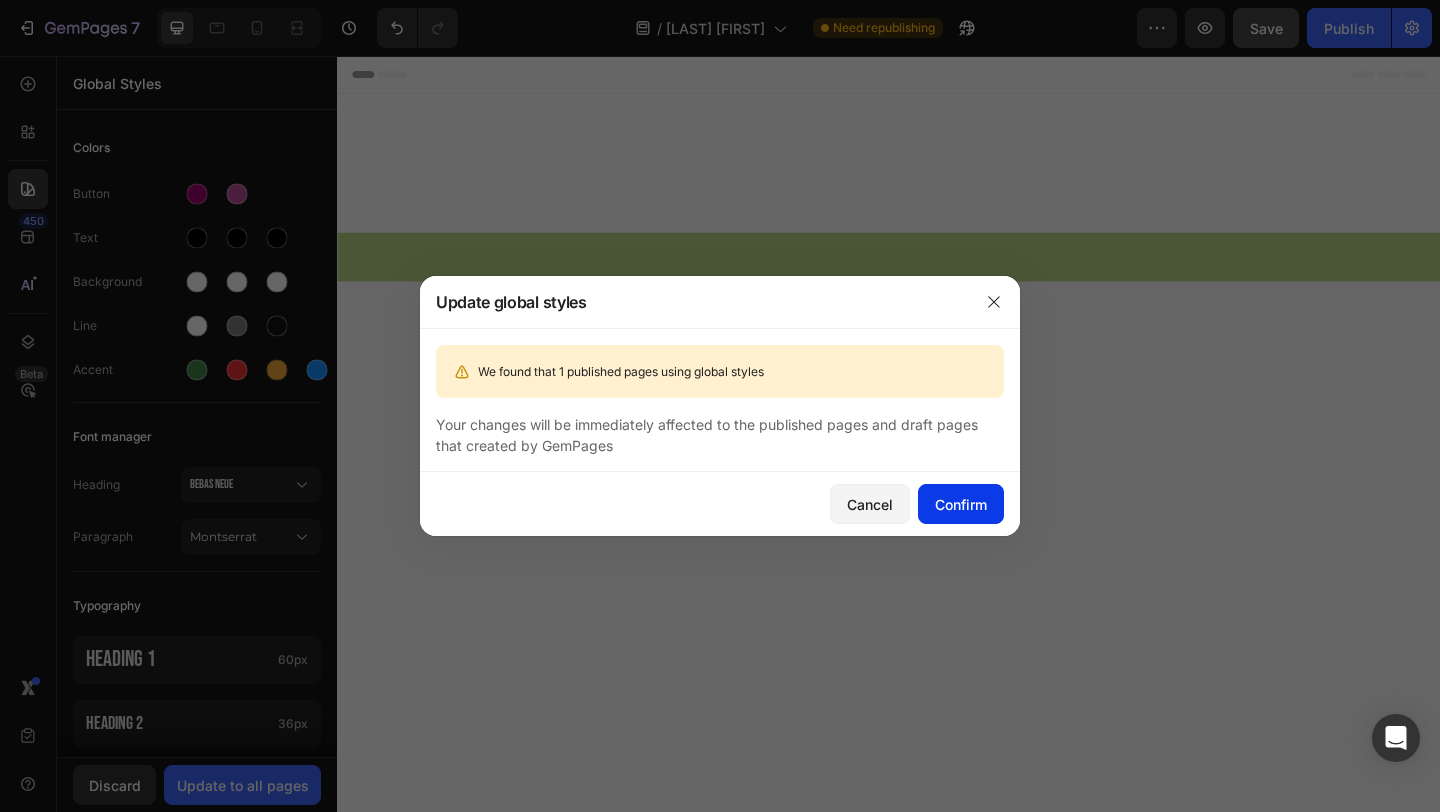 click on "Confirm" at bounding box center (961, 504) 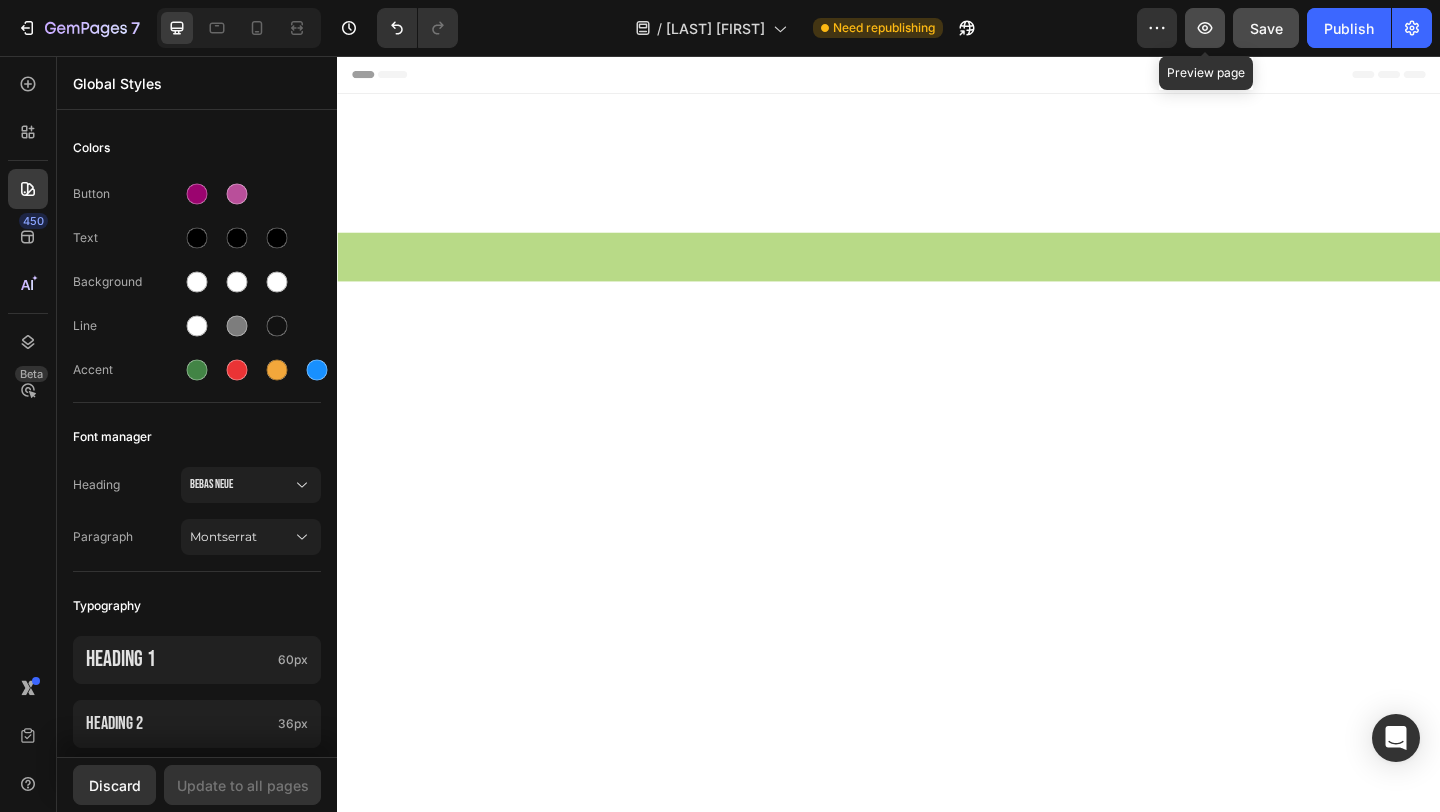 click 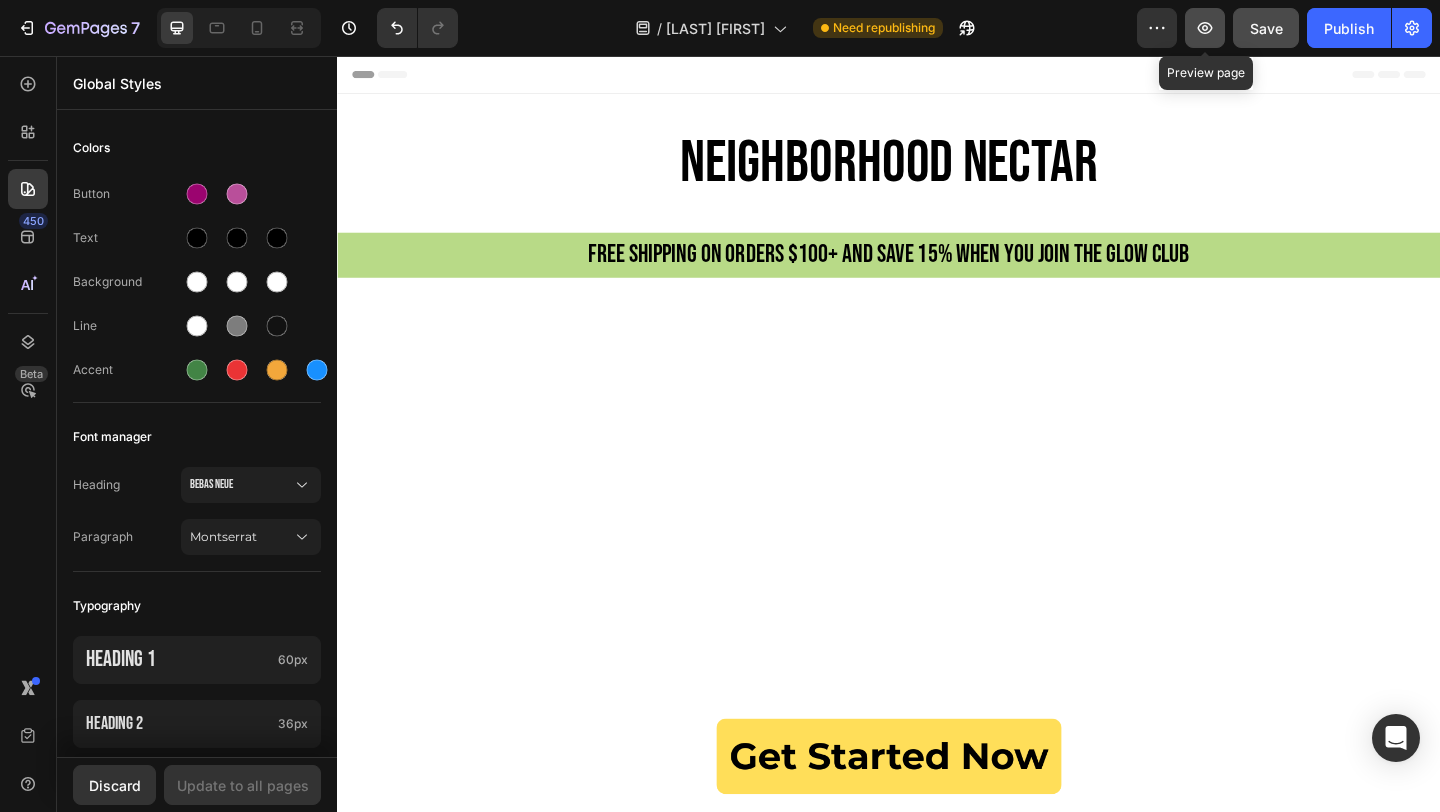 click 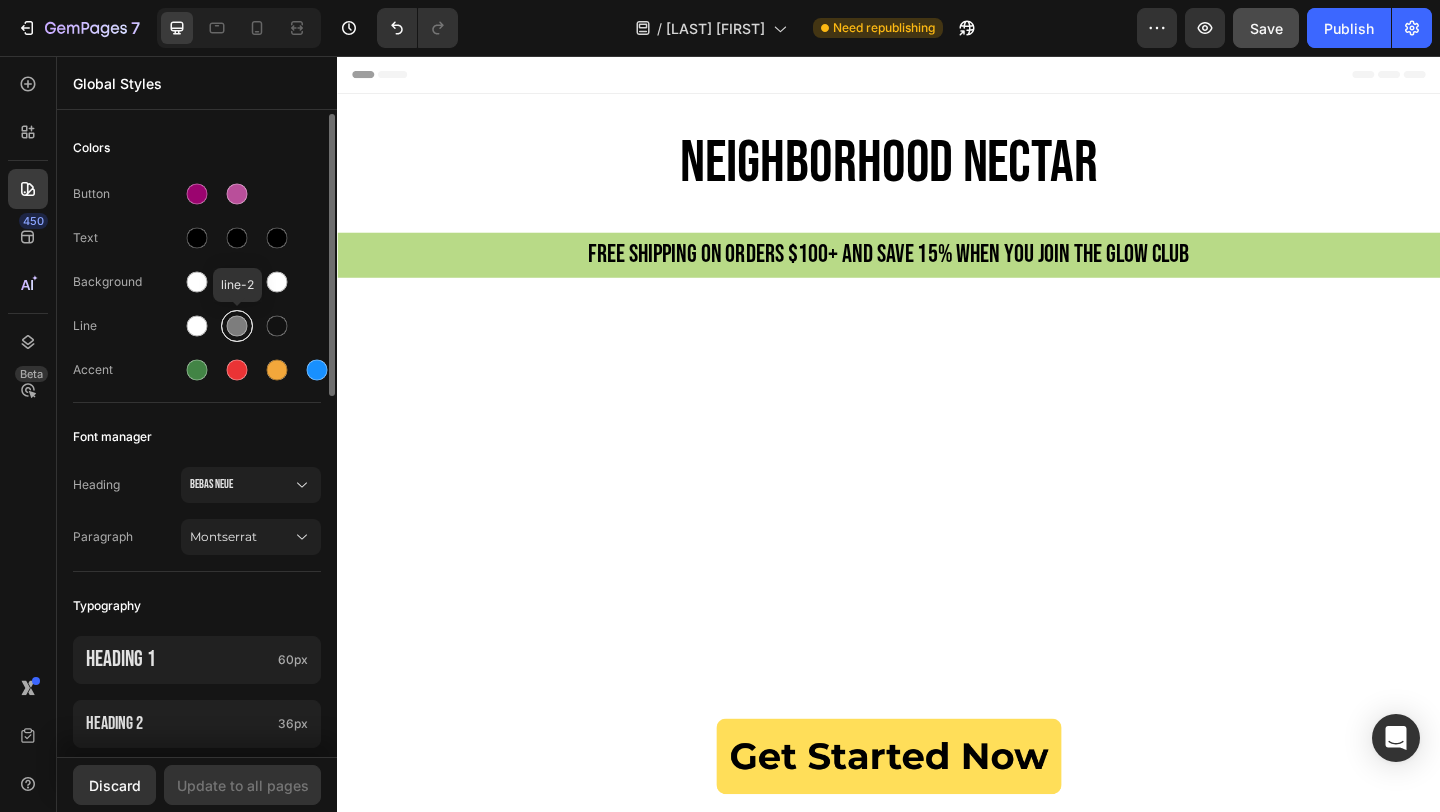 click at bounding box center (237, 326) 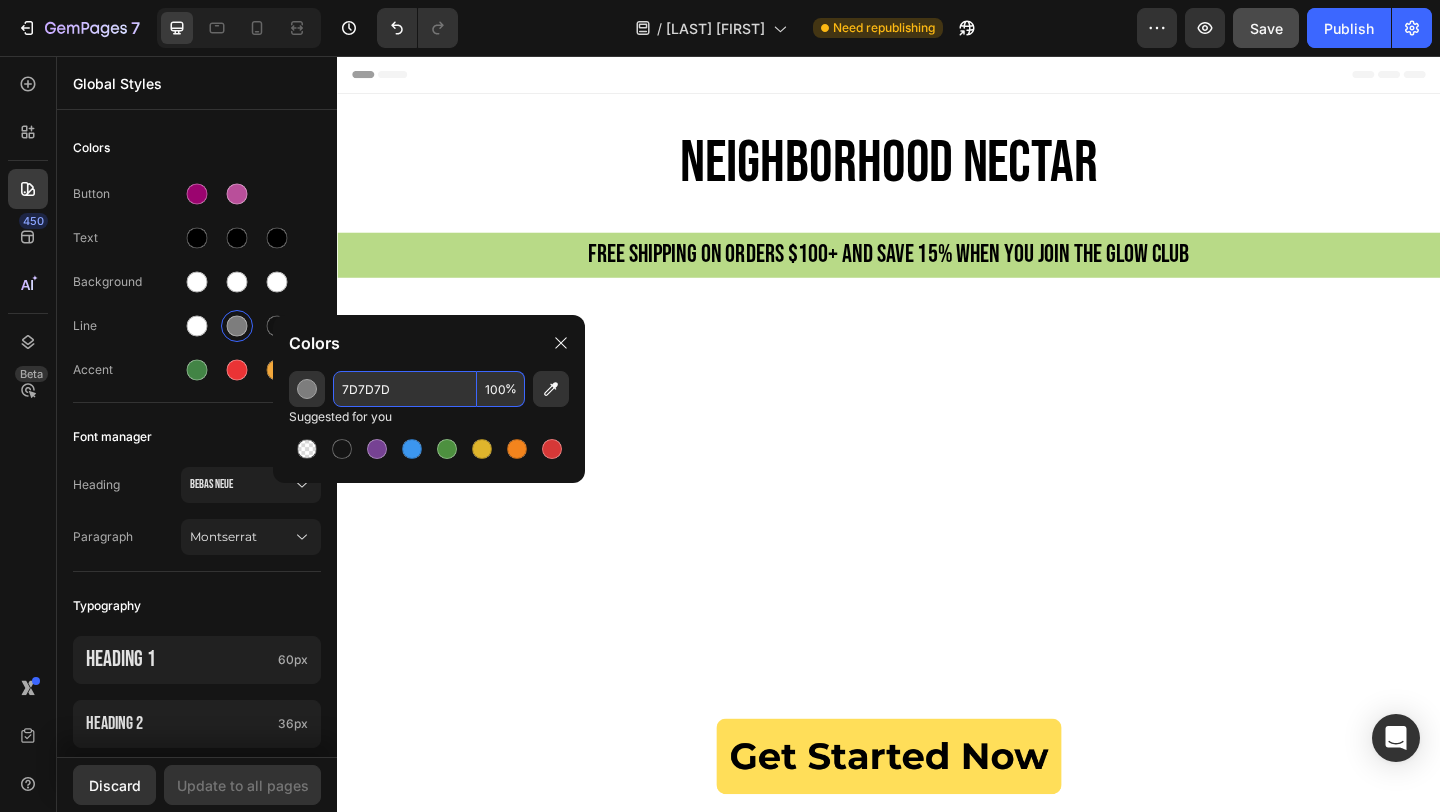 click on "7D7D7D" at bounding box center [405, 389] 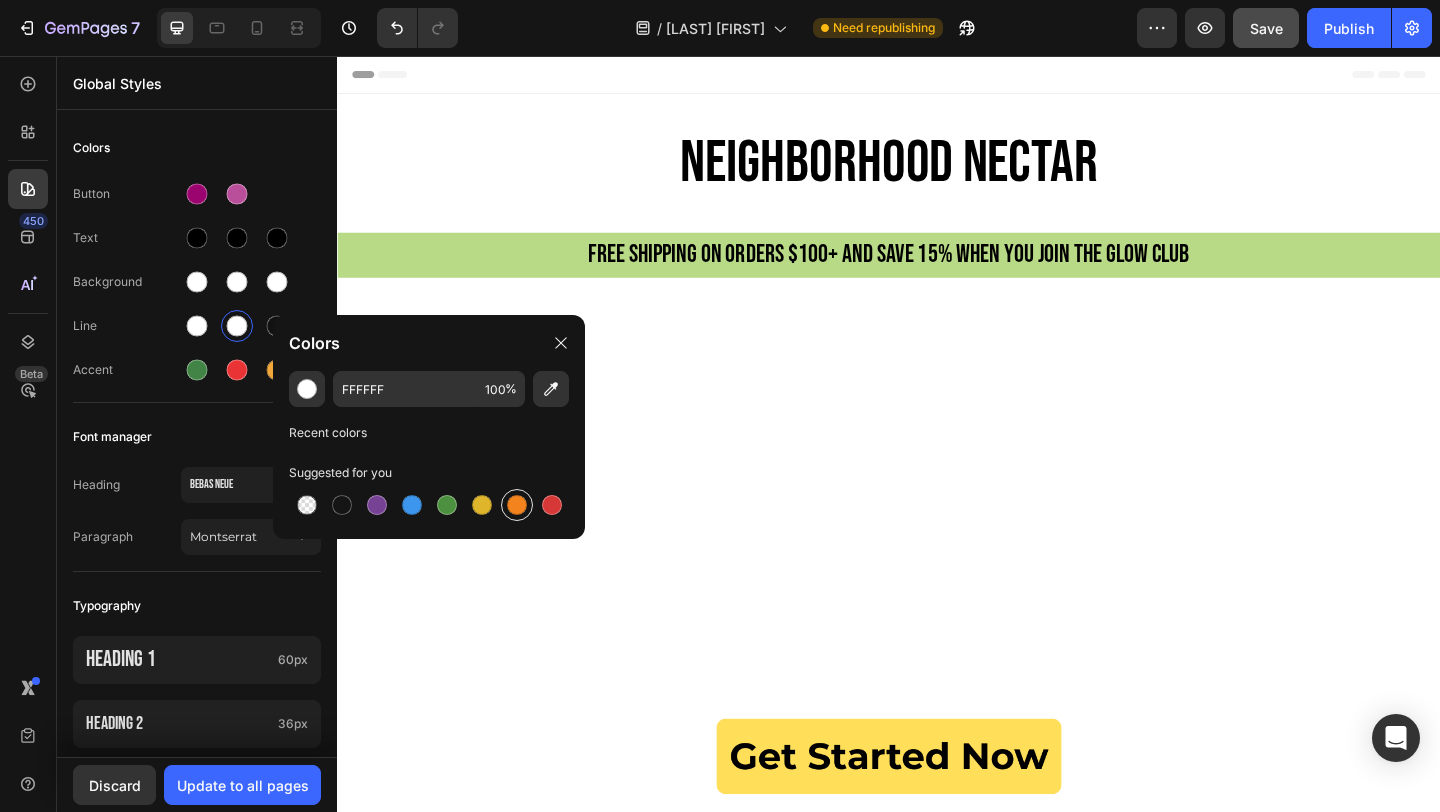 click at bounding box center [517, 505] 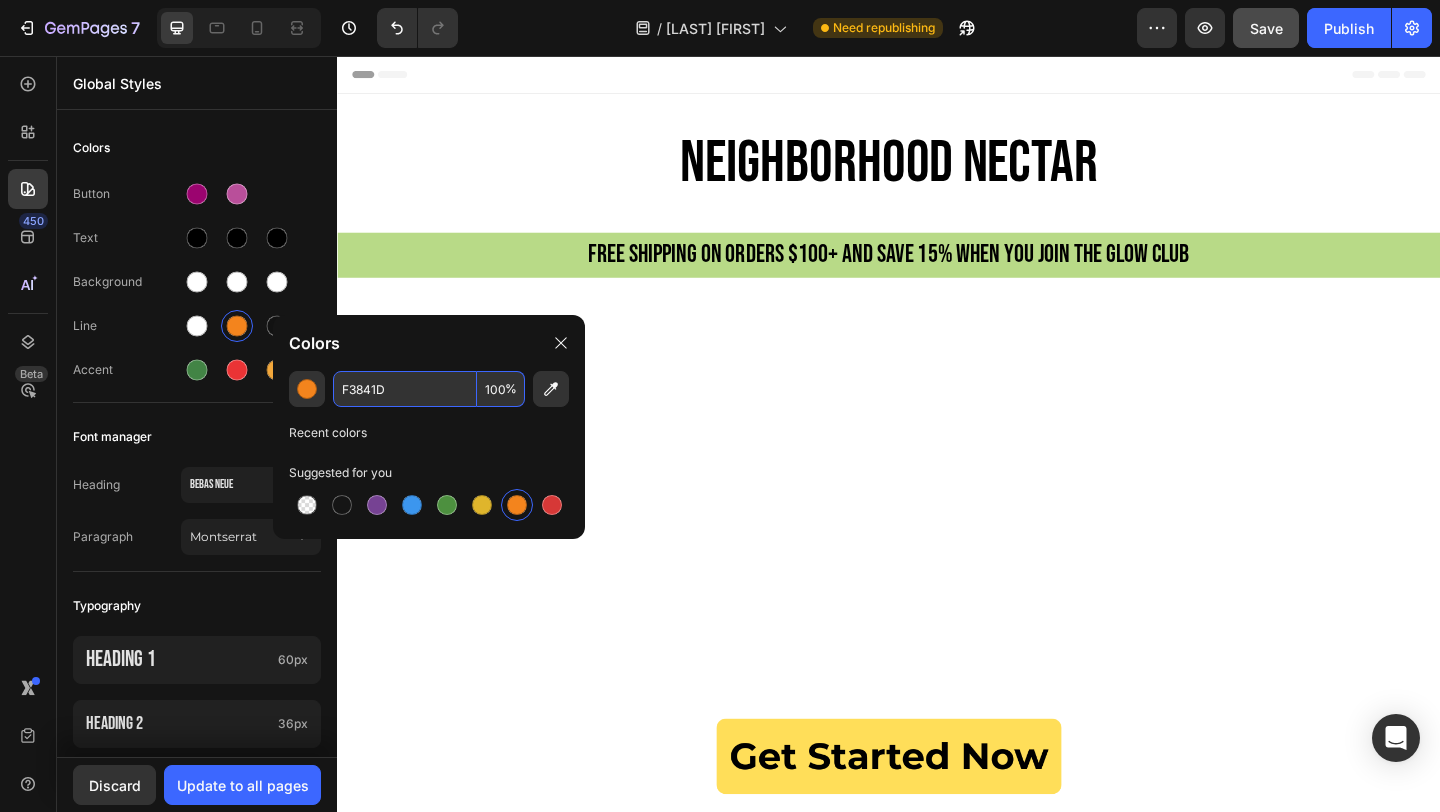 click on "F3841D" at bounding box center (405, 389) 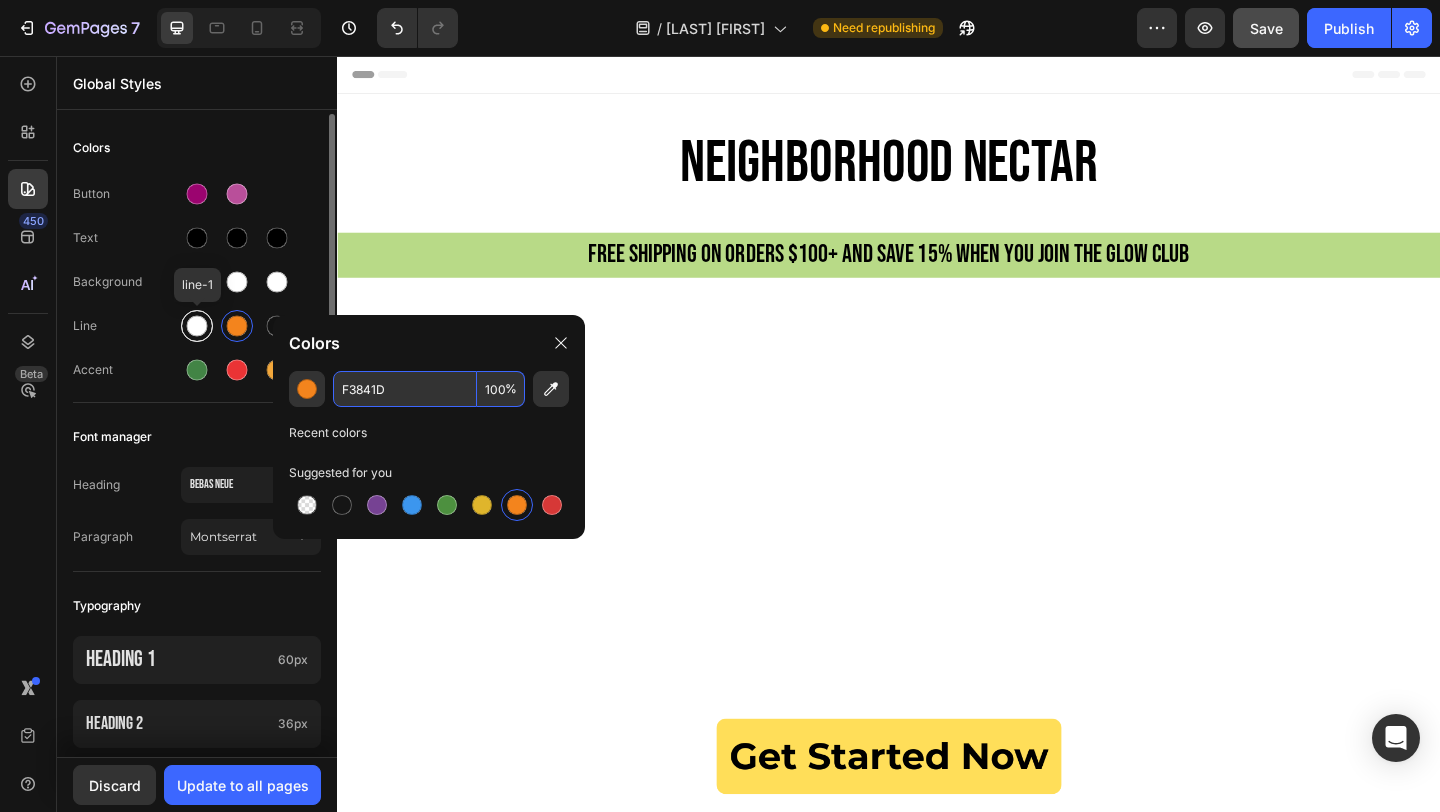 click at bounding box center (197, 326) 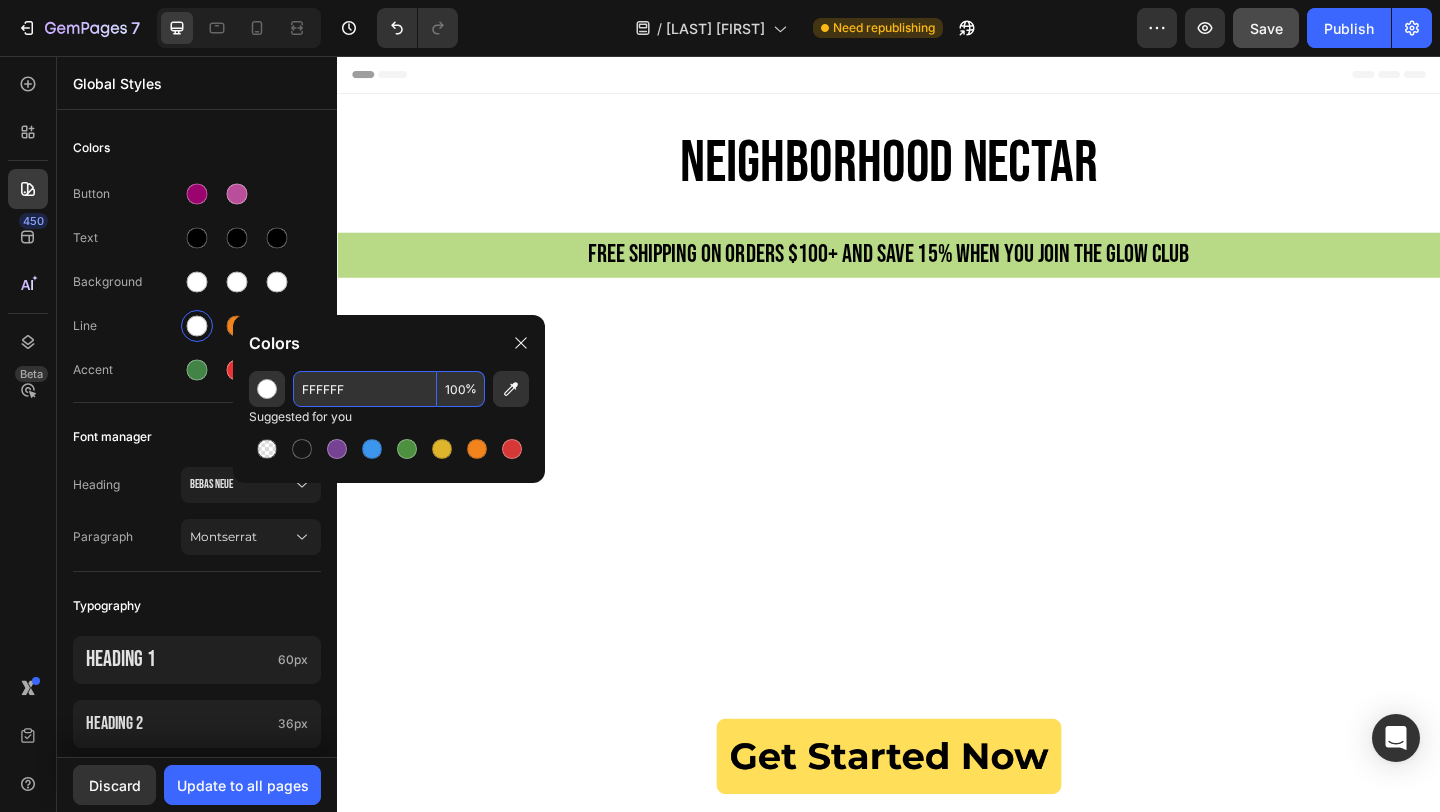 click on "FFFFFF" at bounding box center (365, 389) 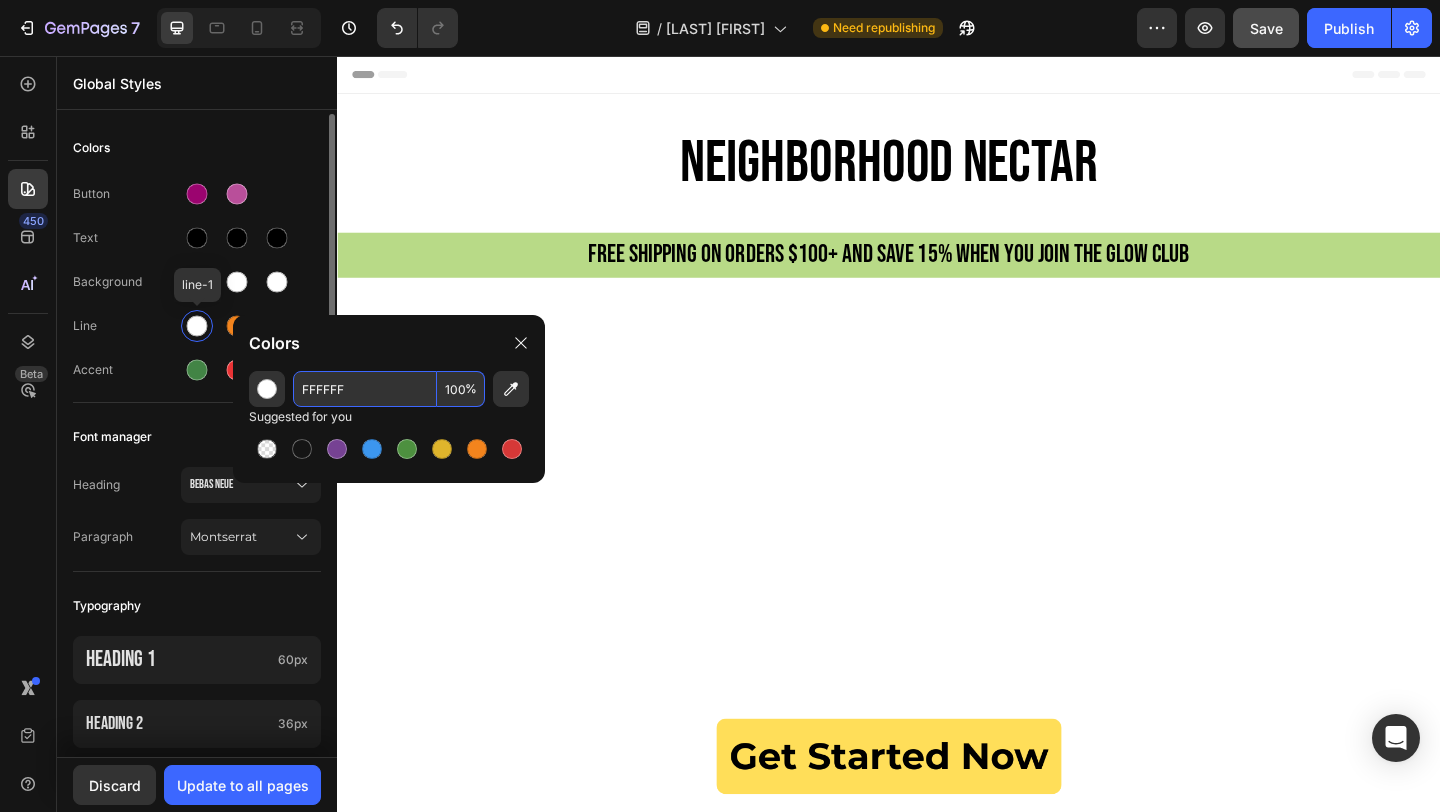 click on "Line" at bounding box center (127, 326) 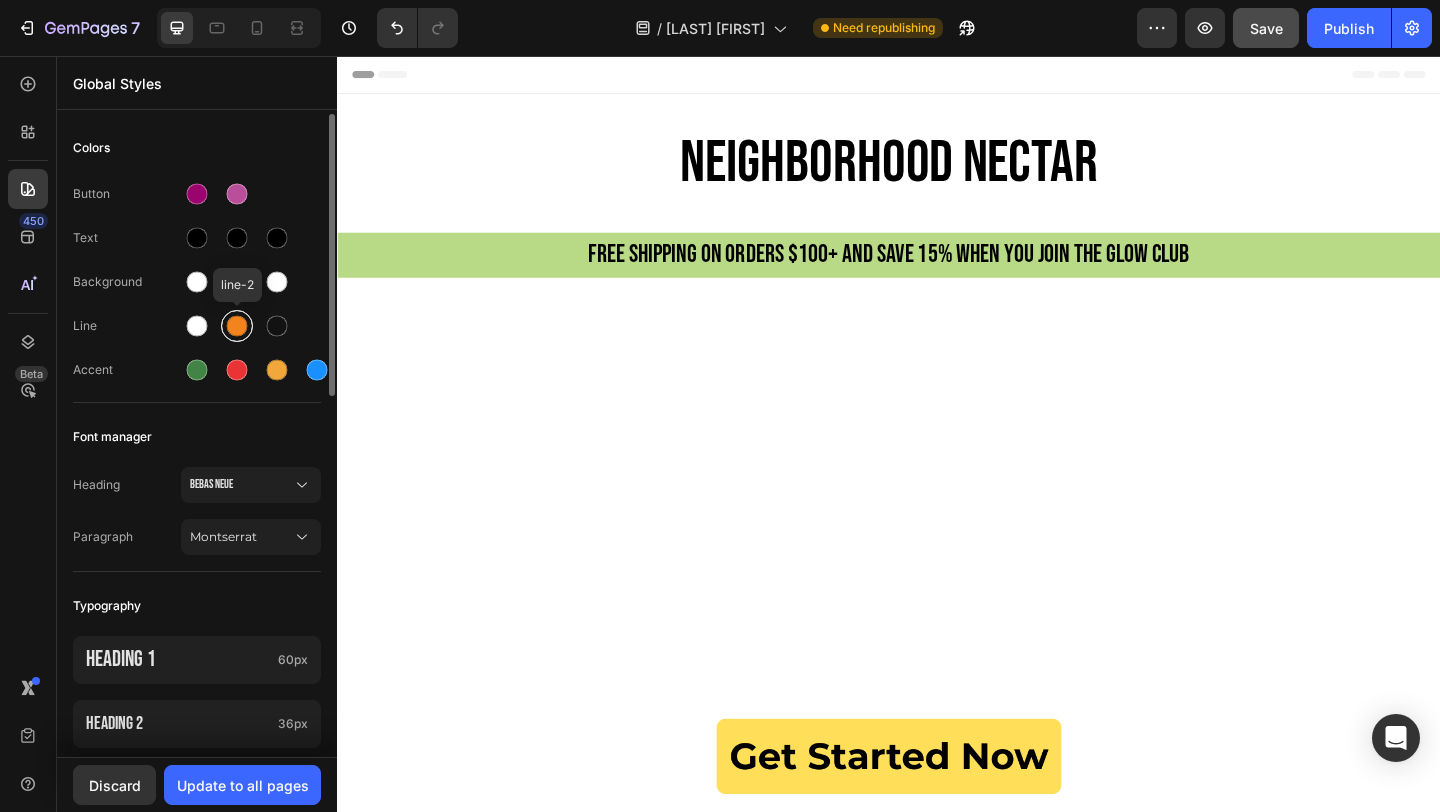 click at bounding box center [237, 326] 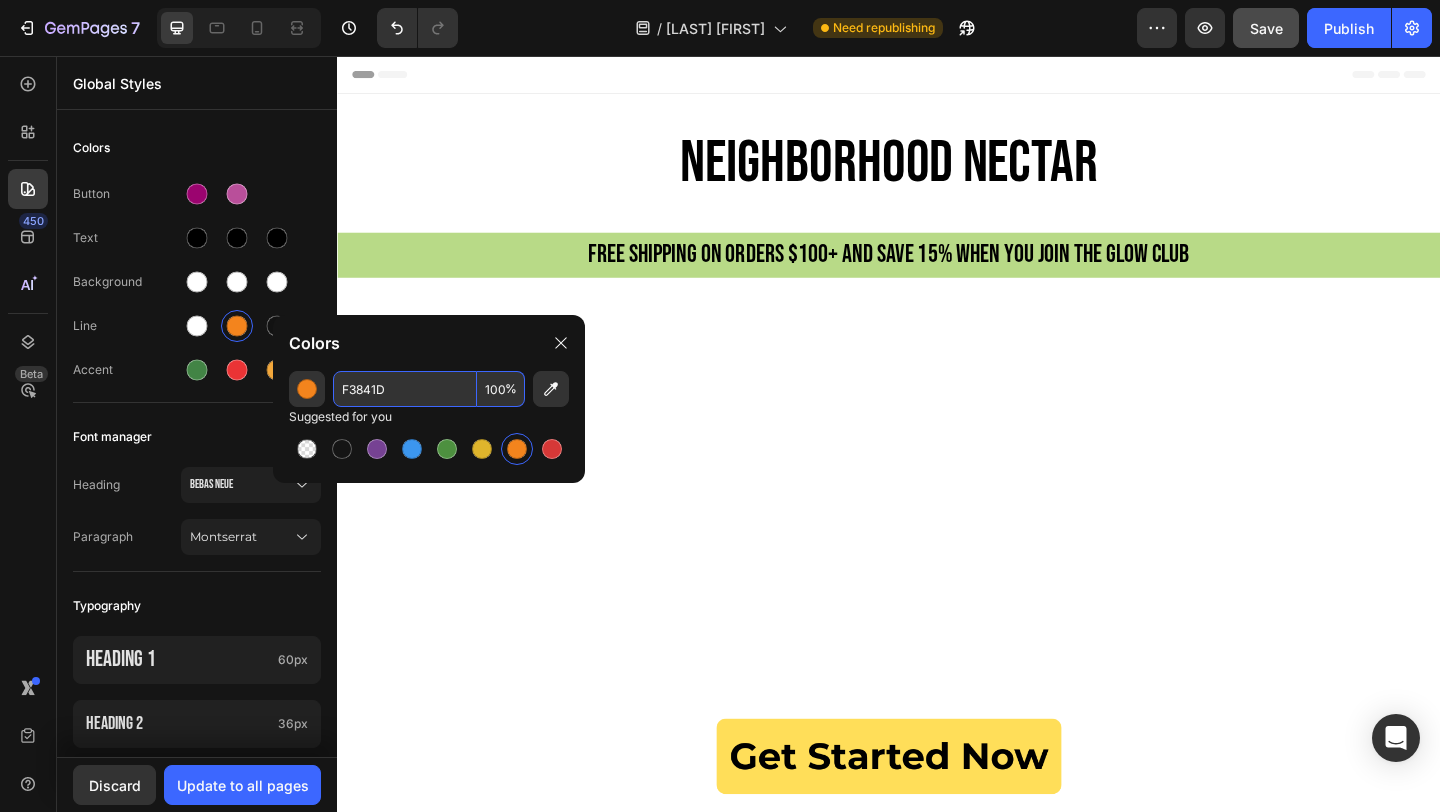 click on "F3841D" at bounding box center (405, 389) 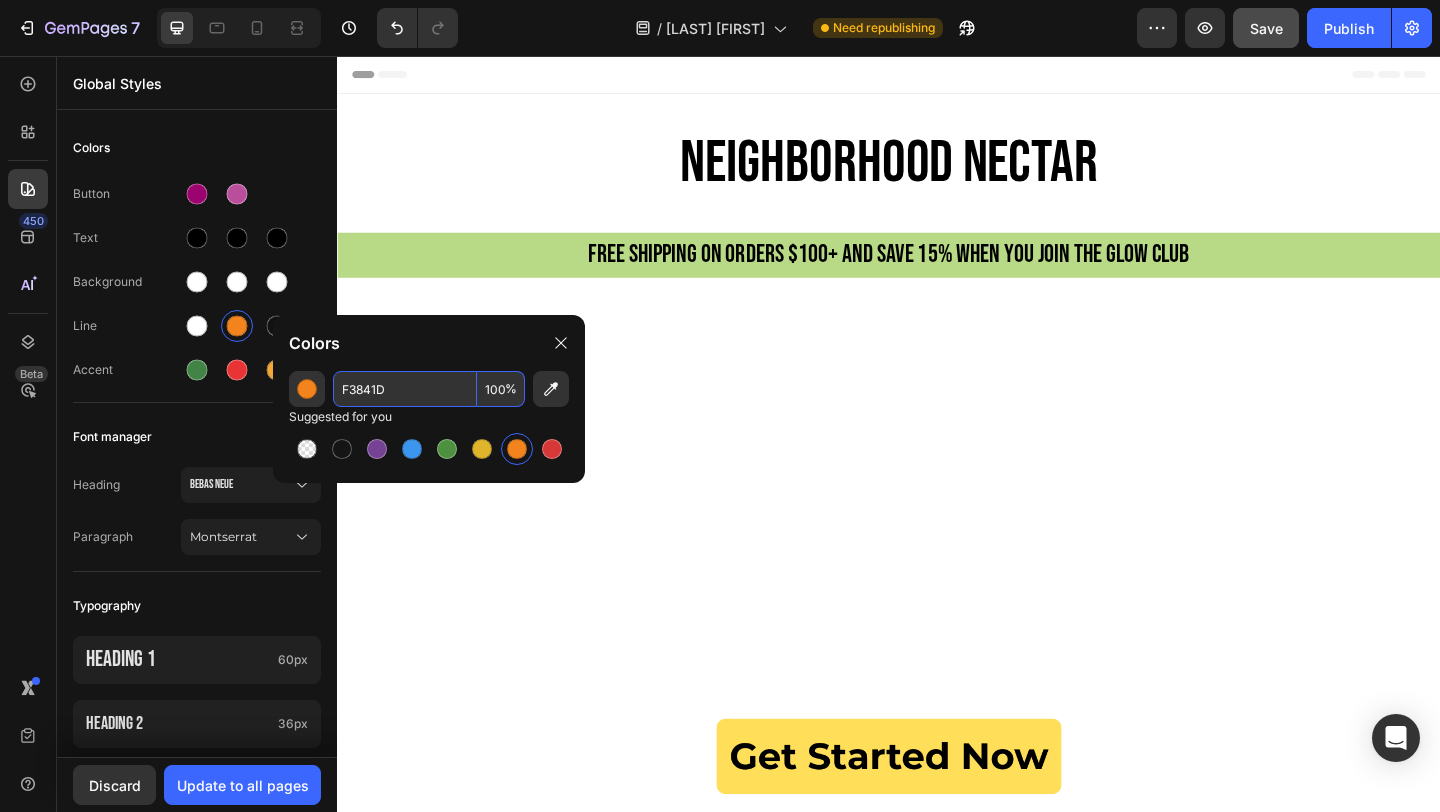 paste on "FFFF" 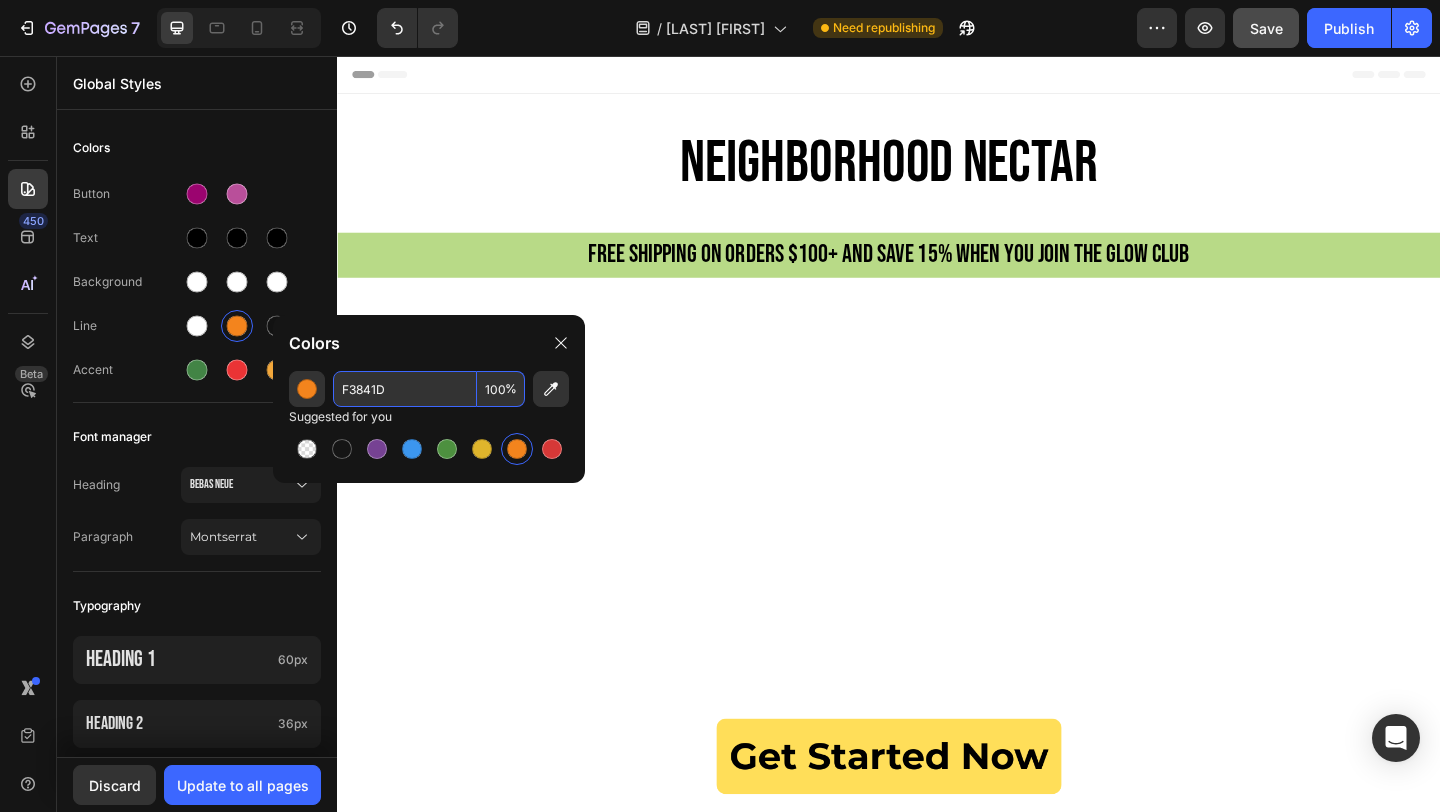 click on "Suggested for you" at bounding box center (429, 417) 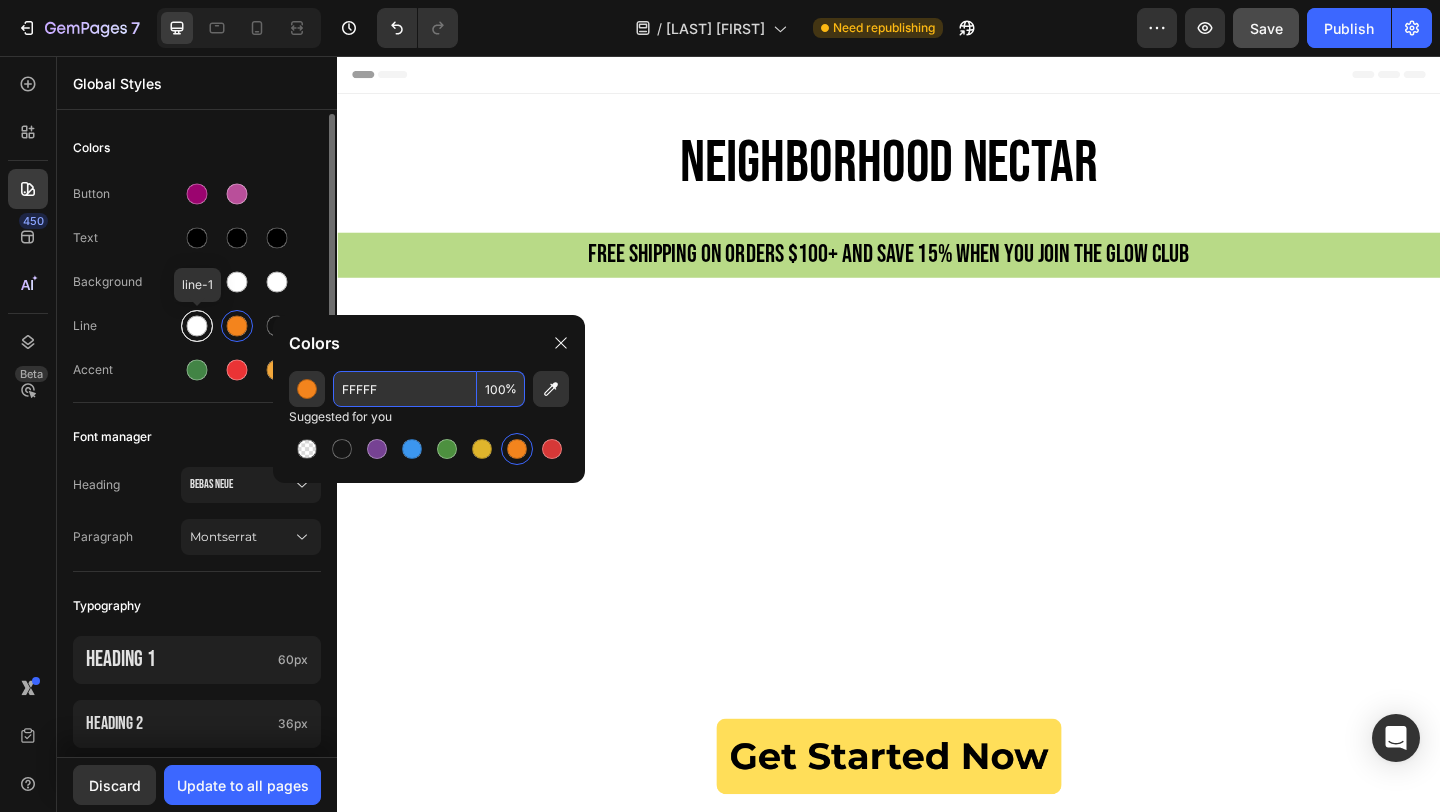 type on "F3841D" 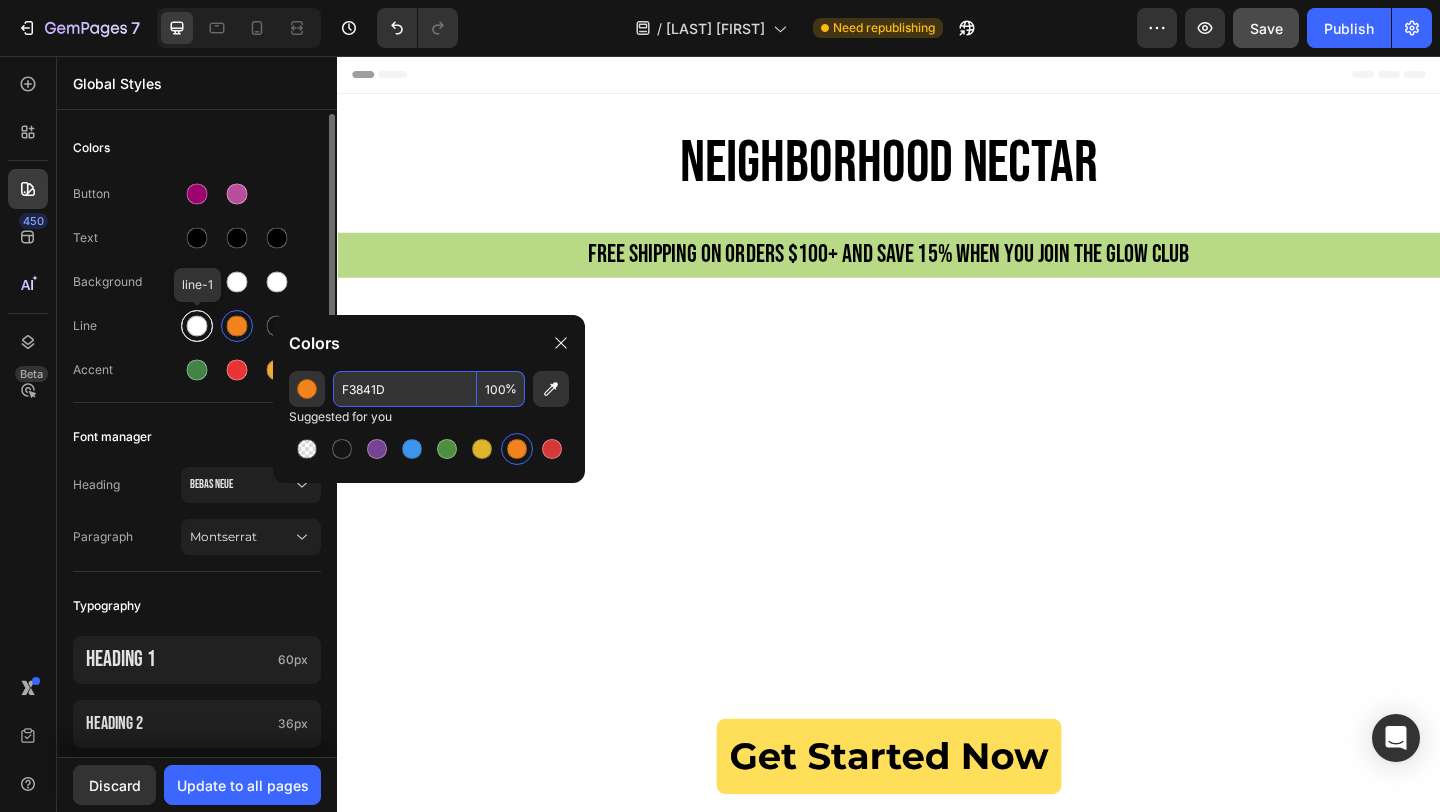 click at bounding box center [197, 326] 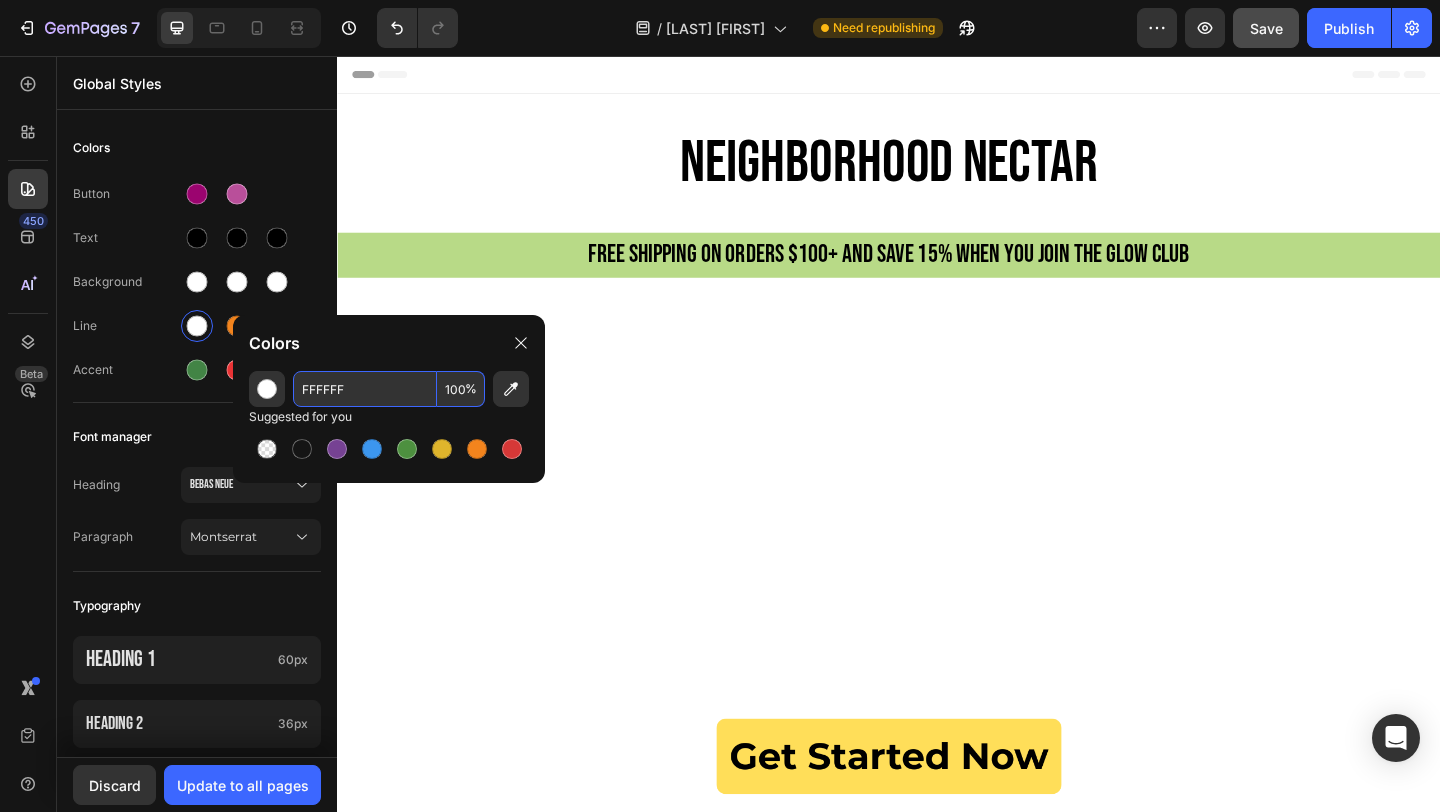 click on "FFFFFF" at bounding box center (365, 389) 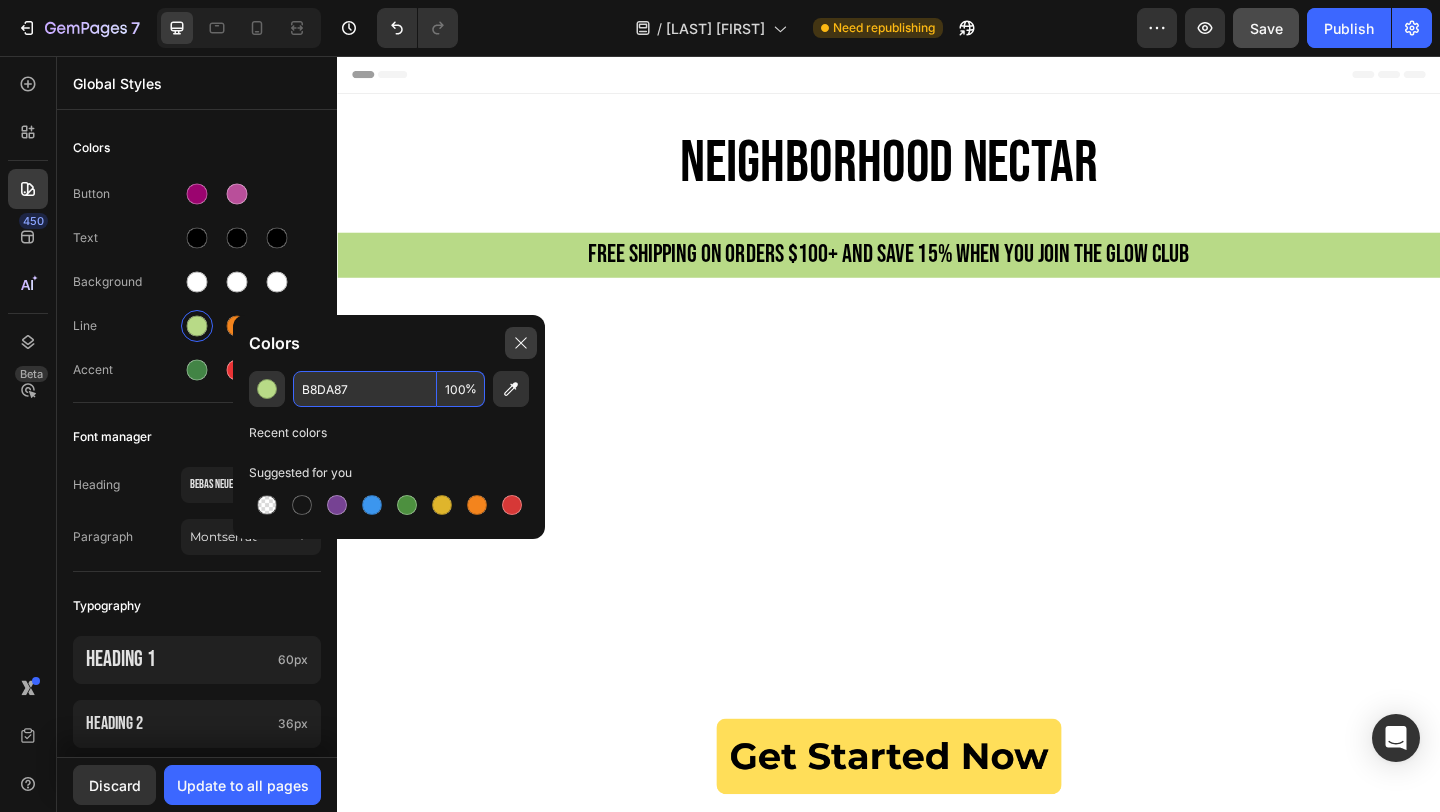 type on "B8DA87" 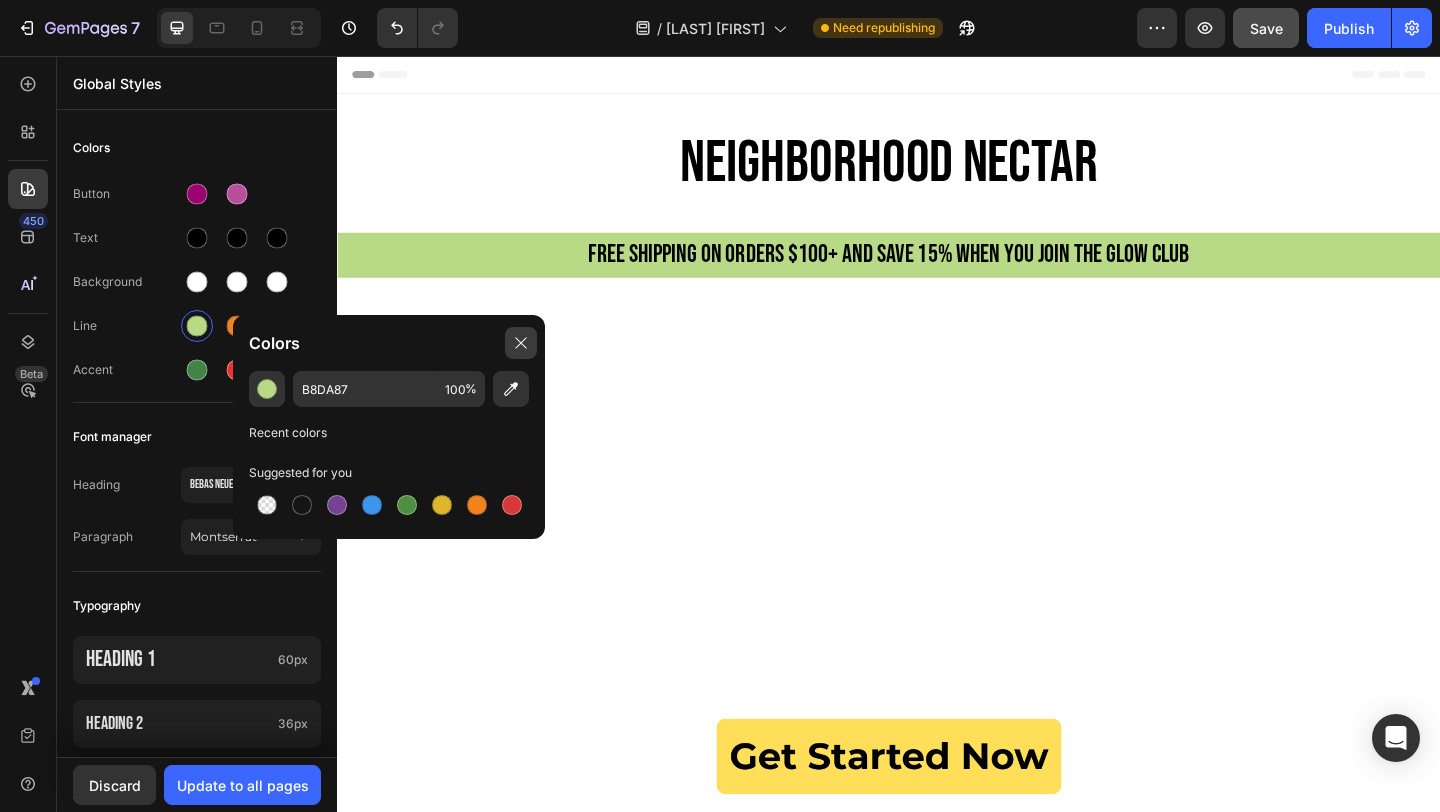 click 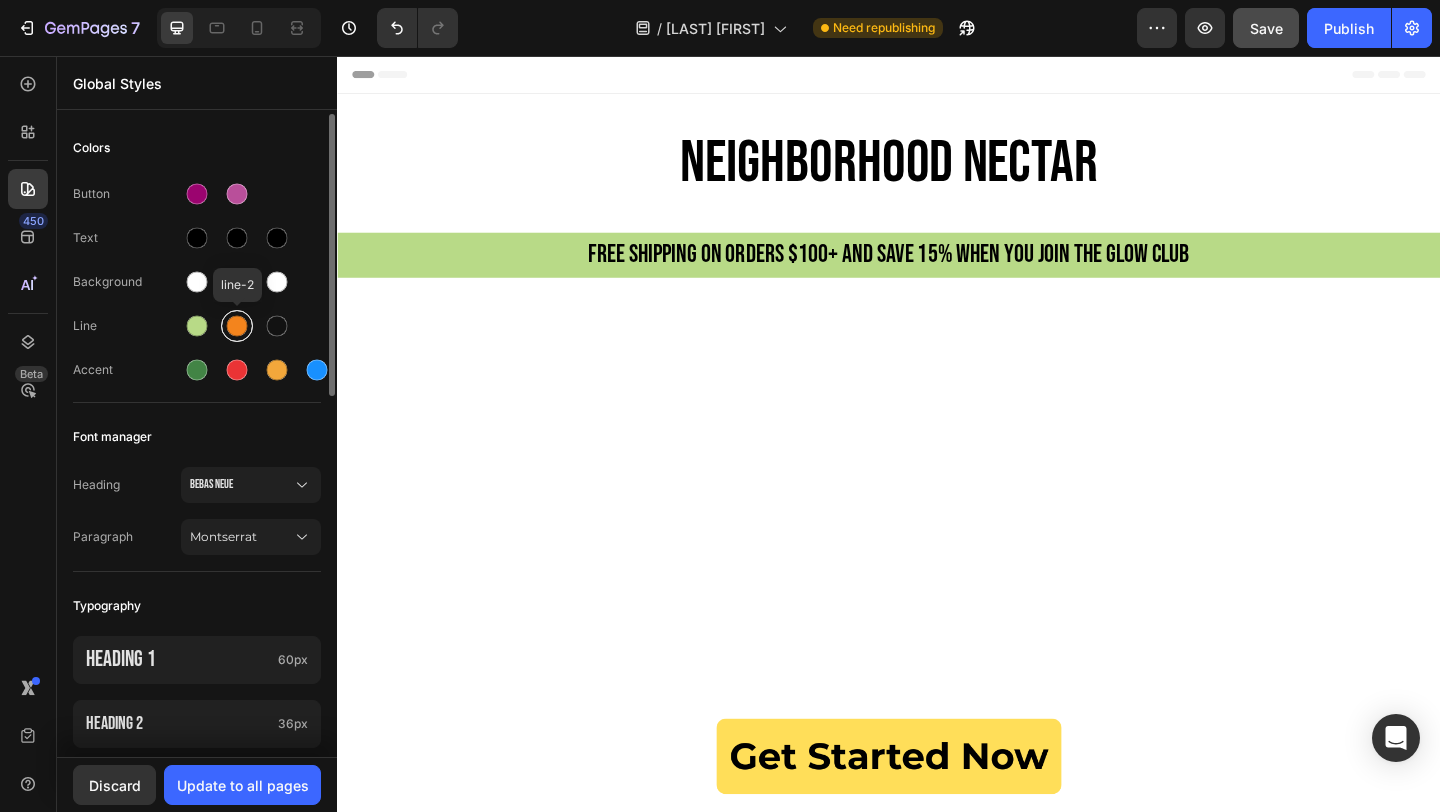 click at bounding box center [237, 326] 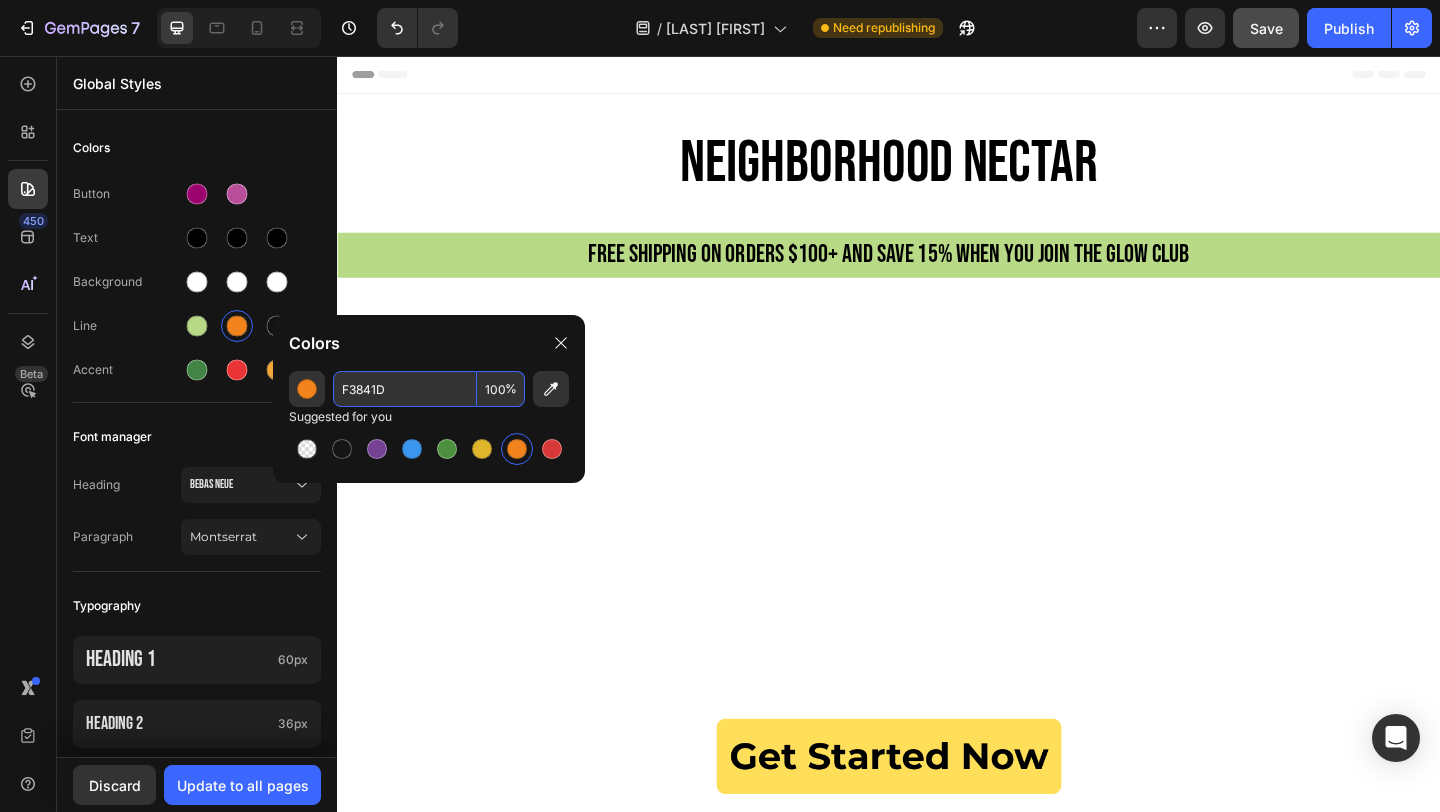 click on "F3841D" at bounding box center [405, 389] 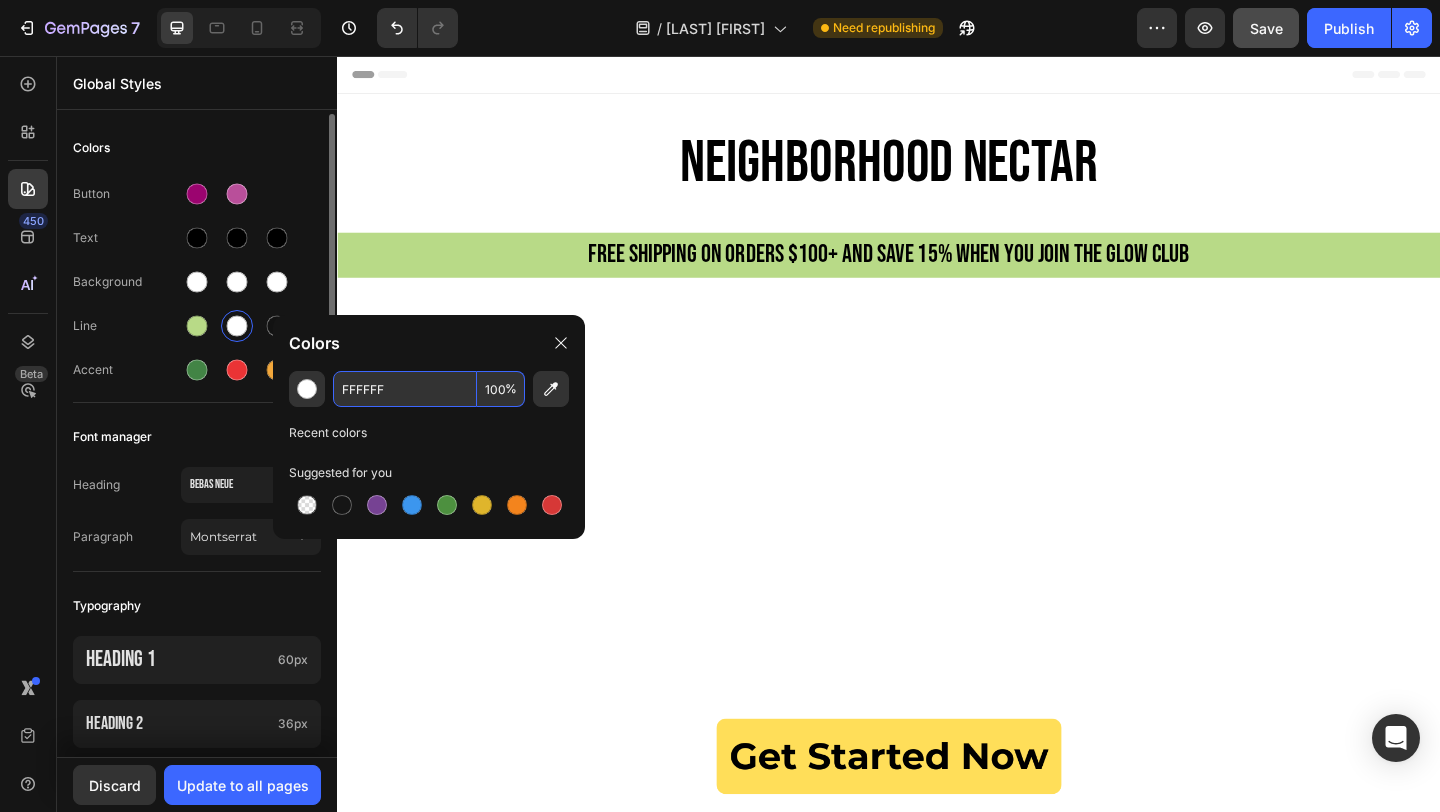 type on "FFFFFF" 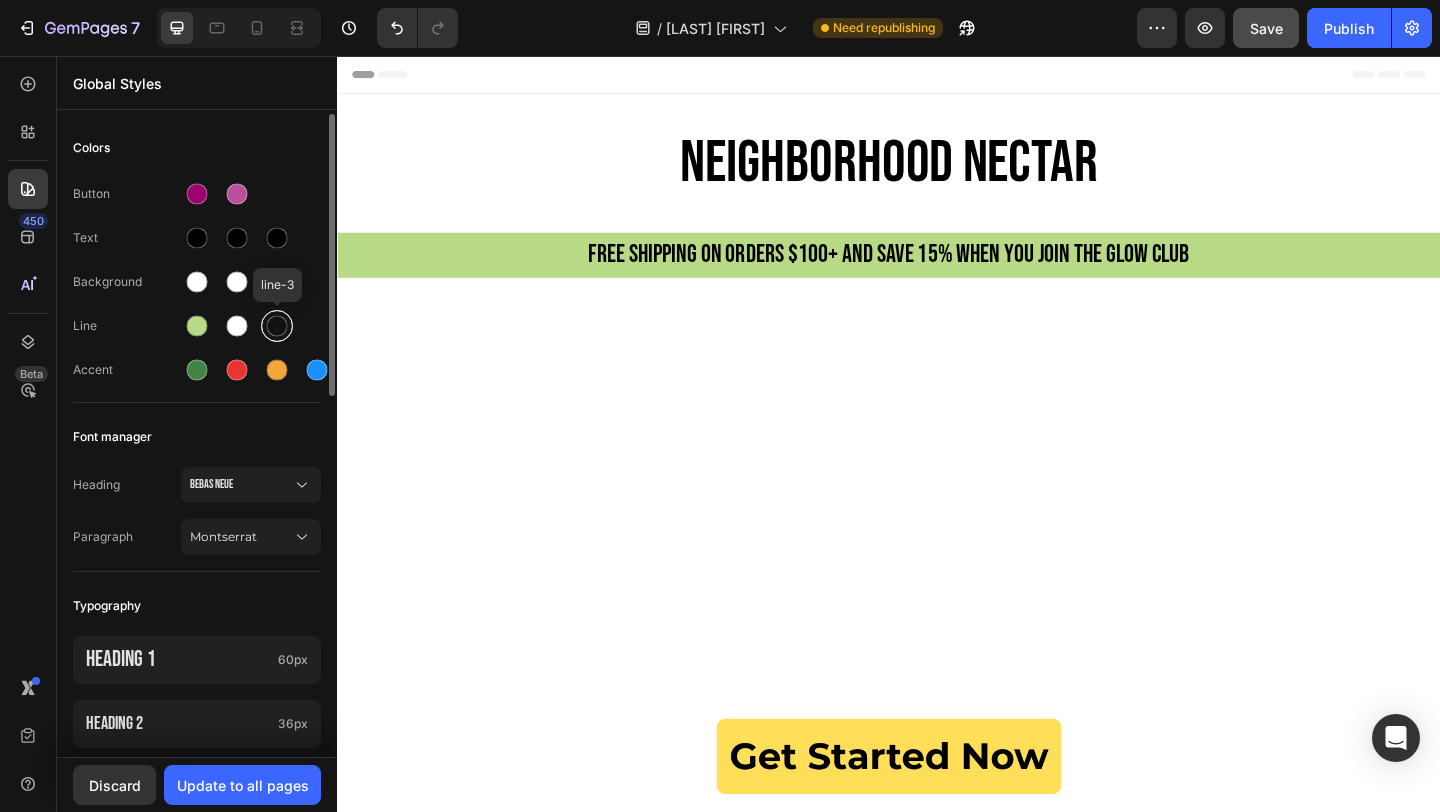 click at bounding box center (277, 326) 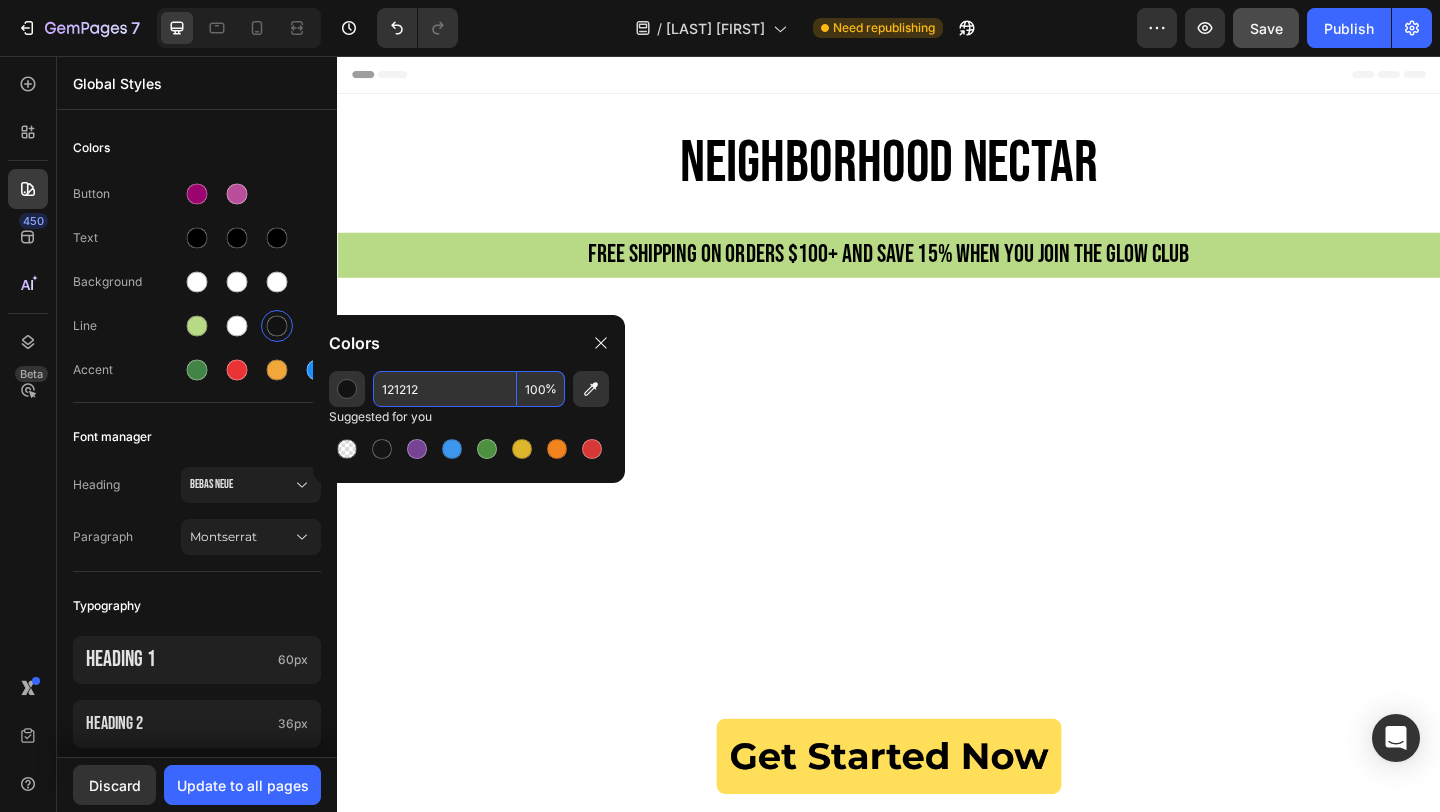 click on "121212" at bounding box center (445, 389) 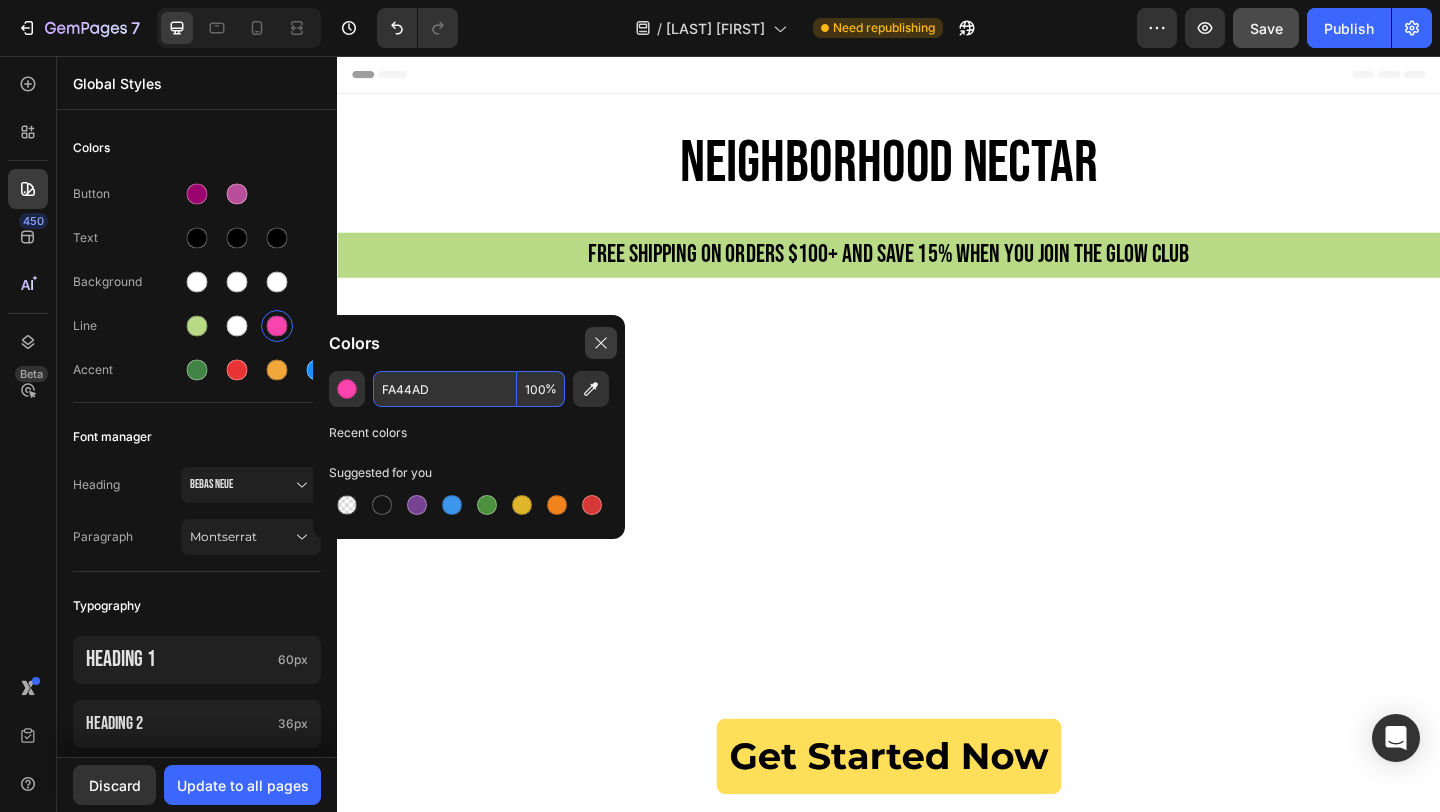 type on "FA44AD" 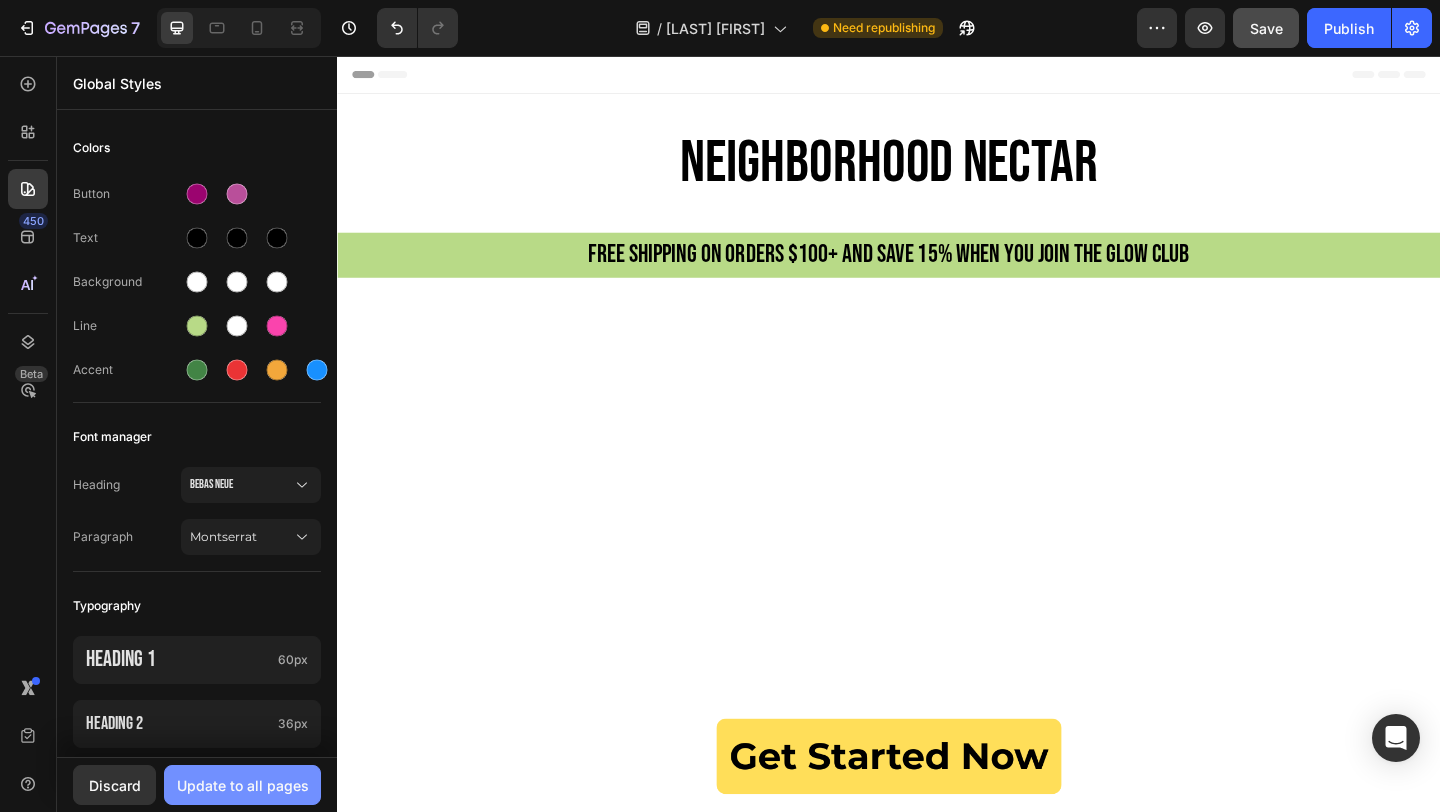 click on "Update to all pages" at bounding box center (243, 785) 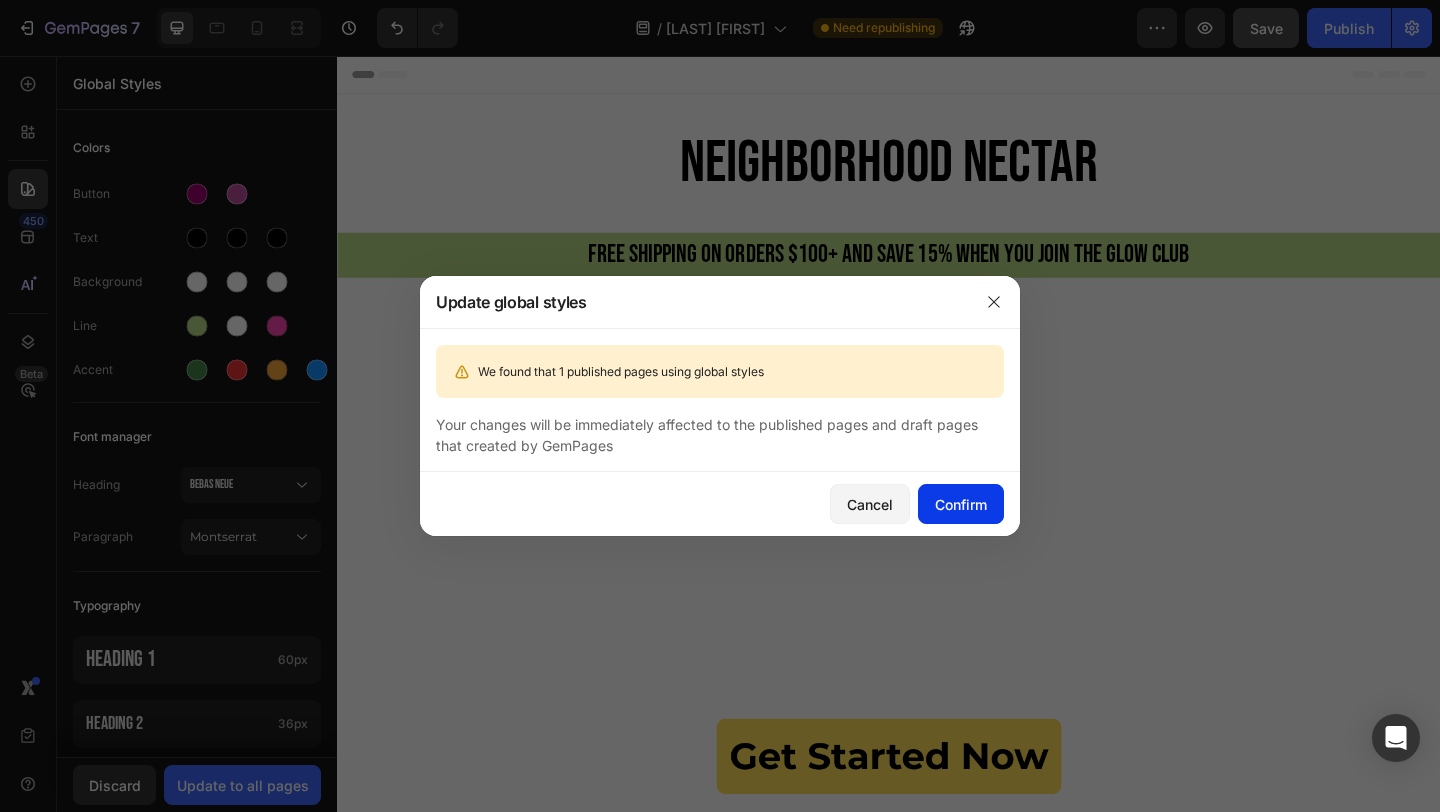 click on "Confirm" 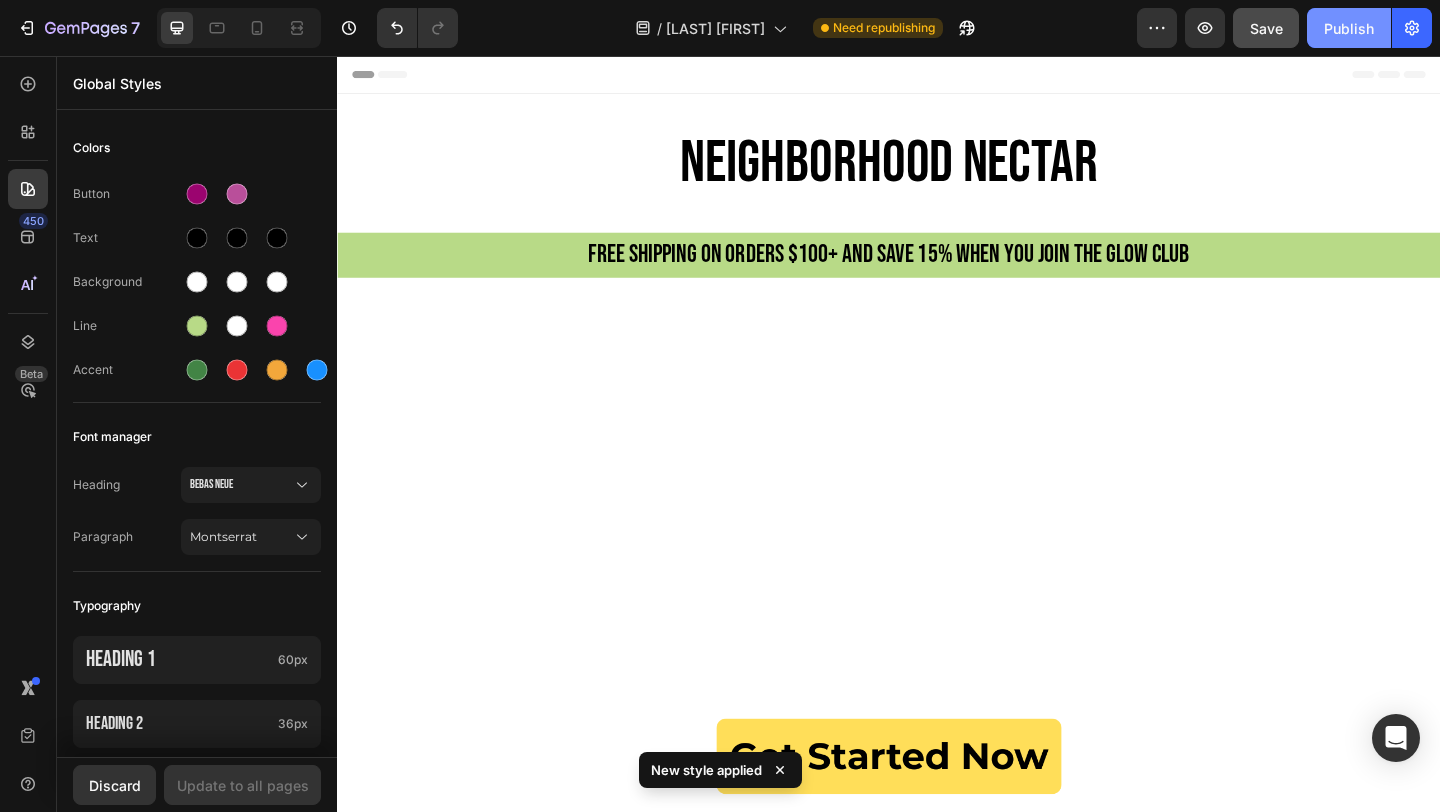 click on "Publish" at bounding box center [1349, 28] 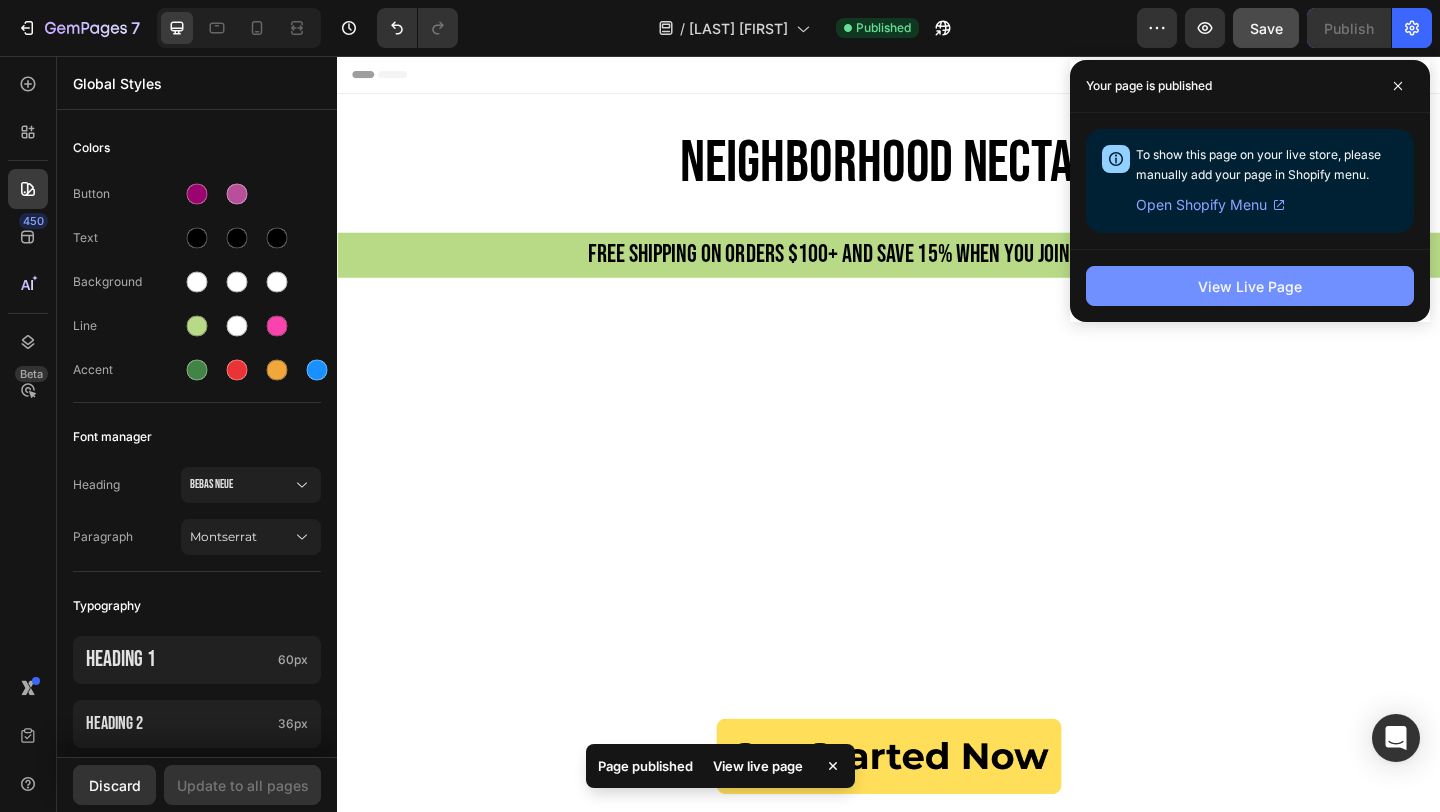 click on "View Live Page" at bounding box center [1250, 286] 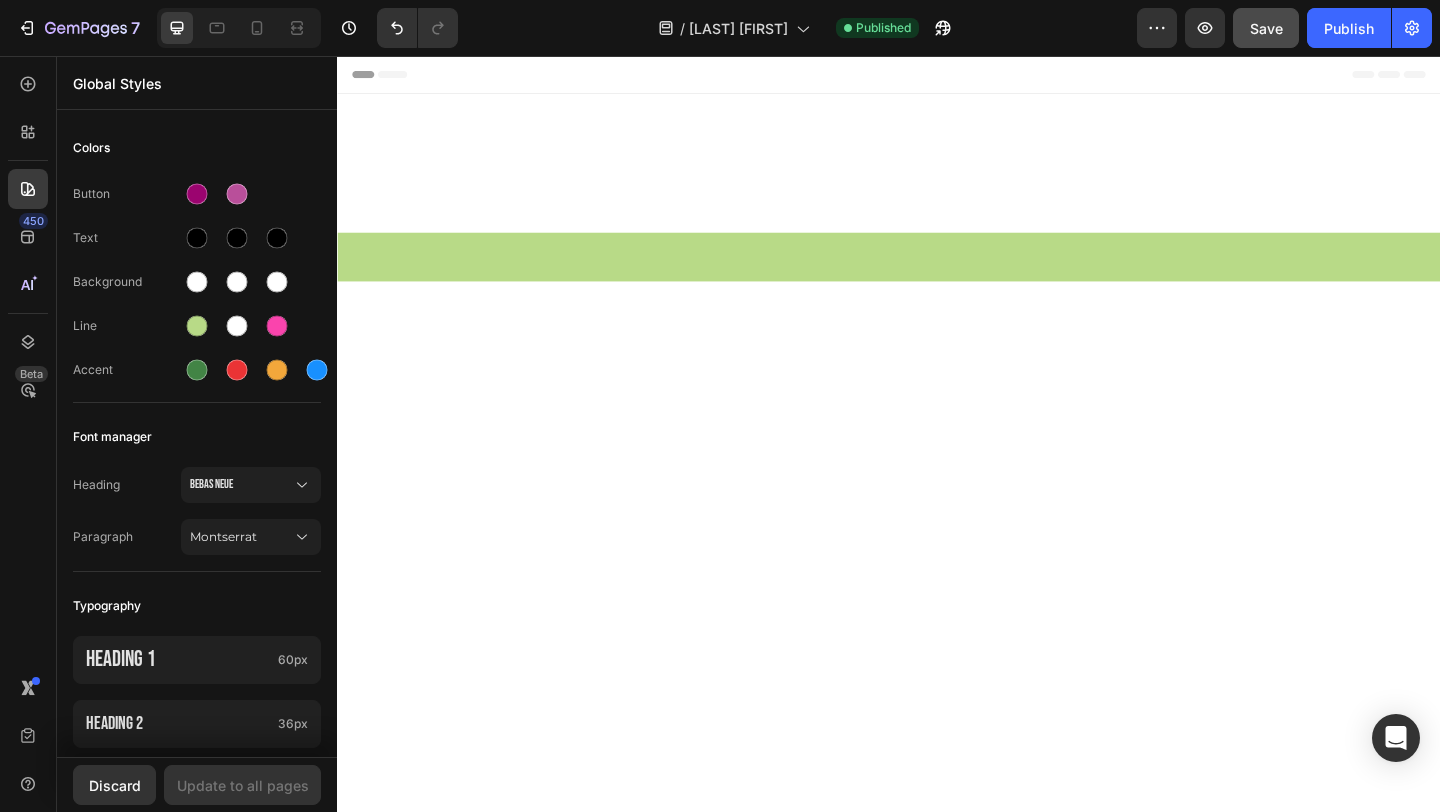 click on "Image Image DEEPLY HYDRATES & SOFTENS Text Block SOOTHES & HEALS SKIN Text Block BRIGHTENS & BOOSTS GLOW Text Block NOURISHES HAIR Text Block DEEPLY HYDRATES & SOFTENS Text Block SOOTHES & HEALS SKIN Text Block BRIGHTENS & BOOSTS GLOW Text Block NOURISHES HAIR Text Block Marquee Section 4" at bounding box center (937, 1054) 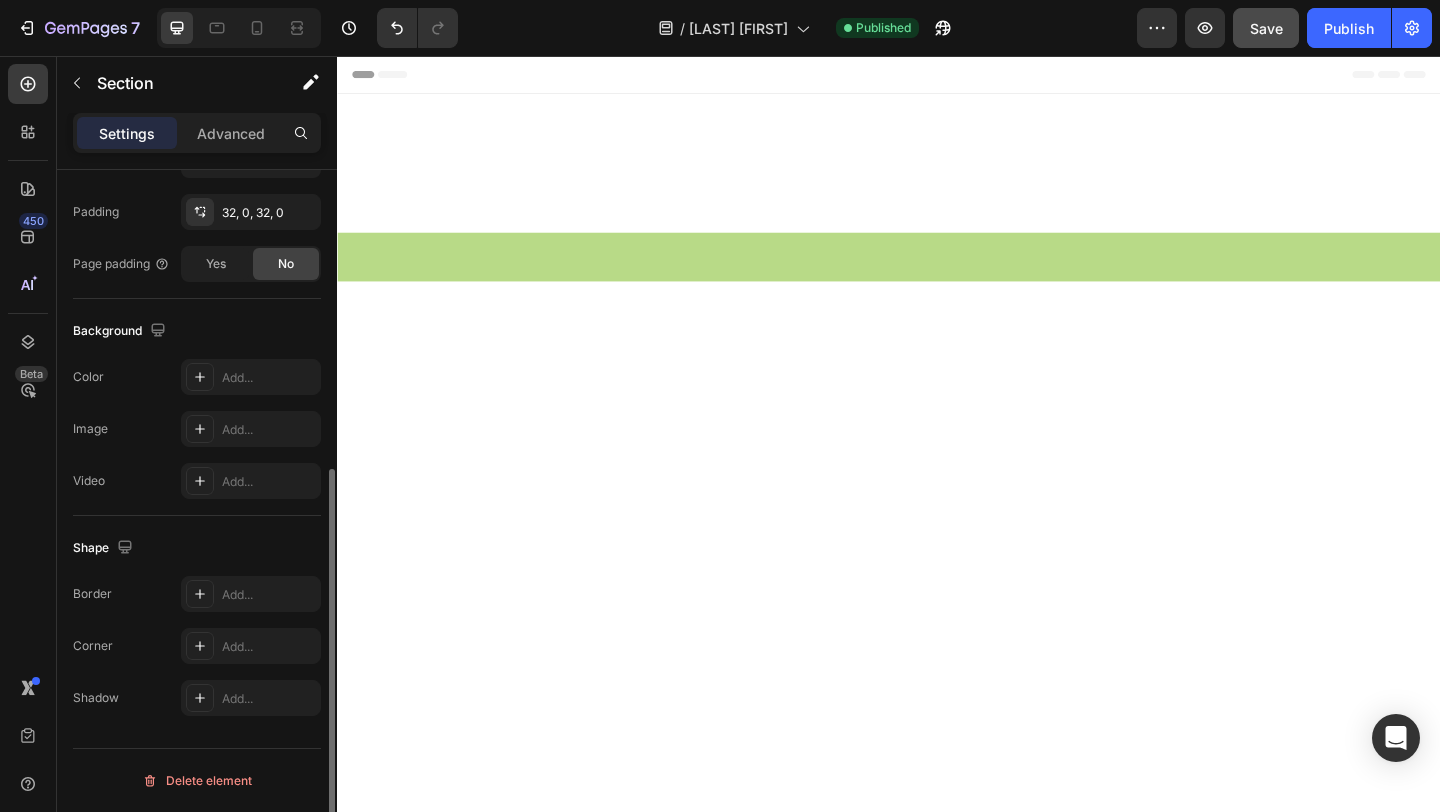 scroll, scrollTop: 0, scrollLeft: 0, axis: both 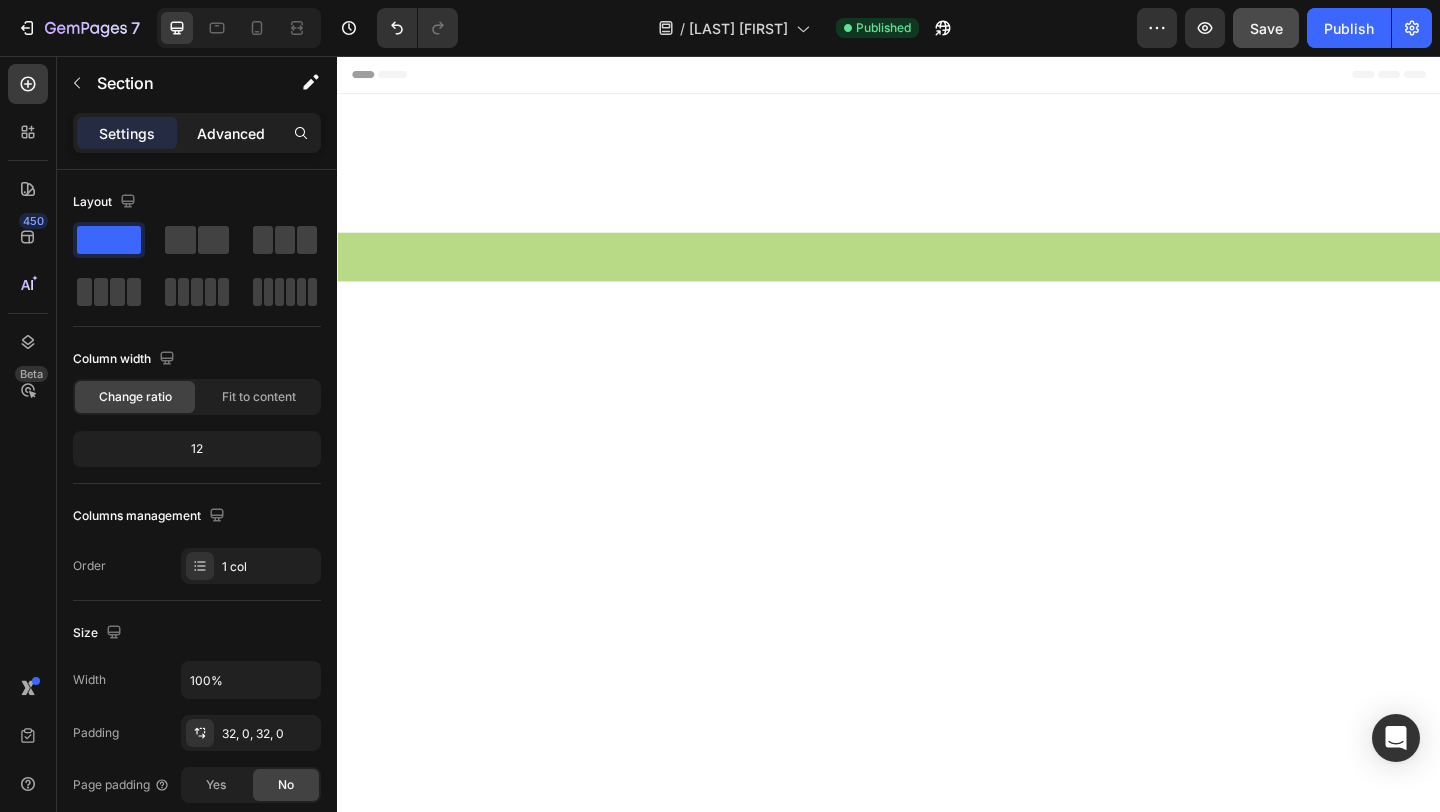 click on "Advanced" at bounding box center [231, 133] 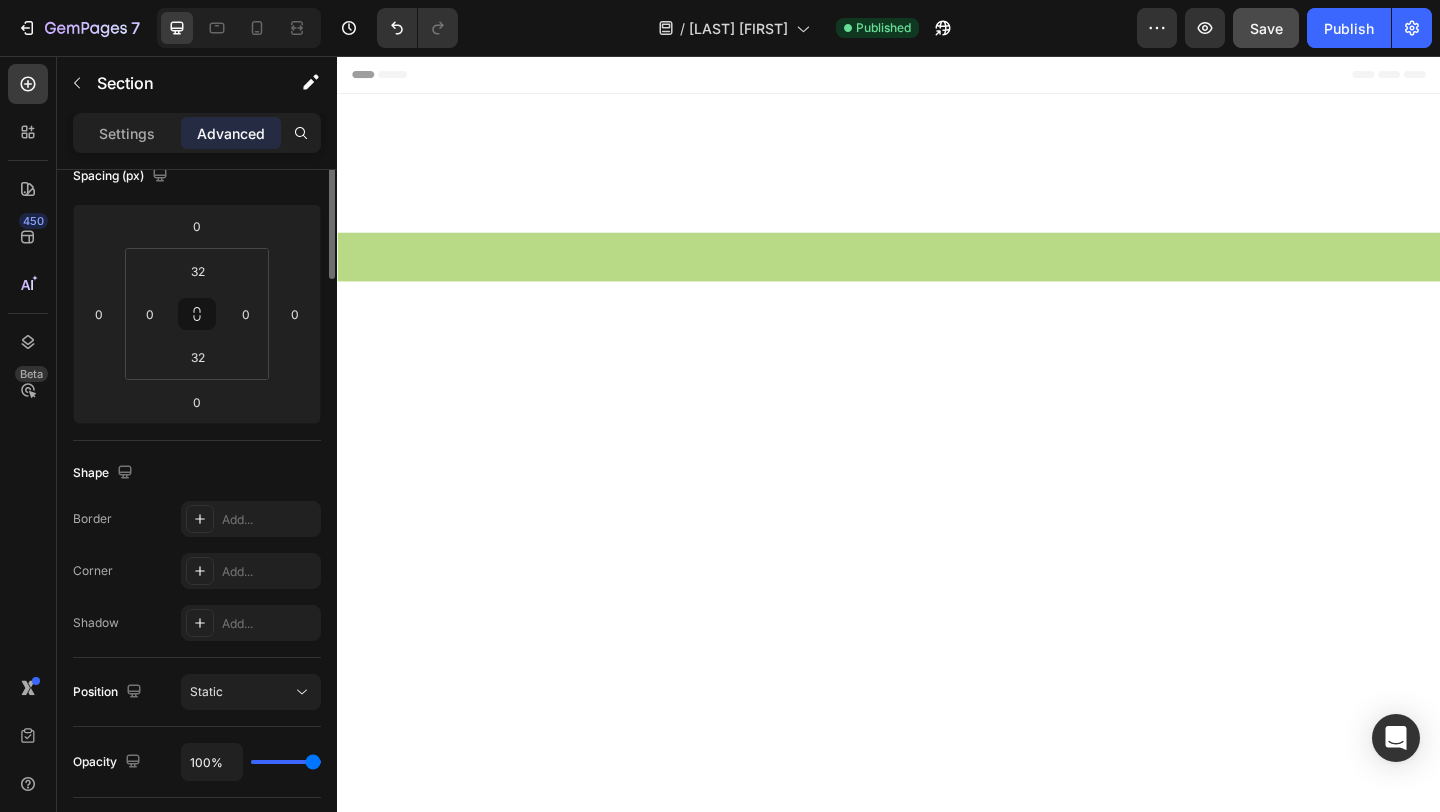 scroll, scrollTop: 0, scrollLeft: 0, axis: both 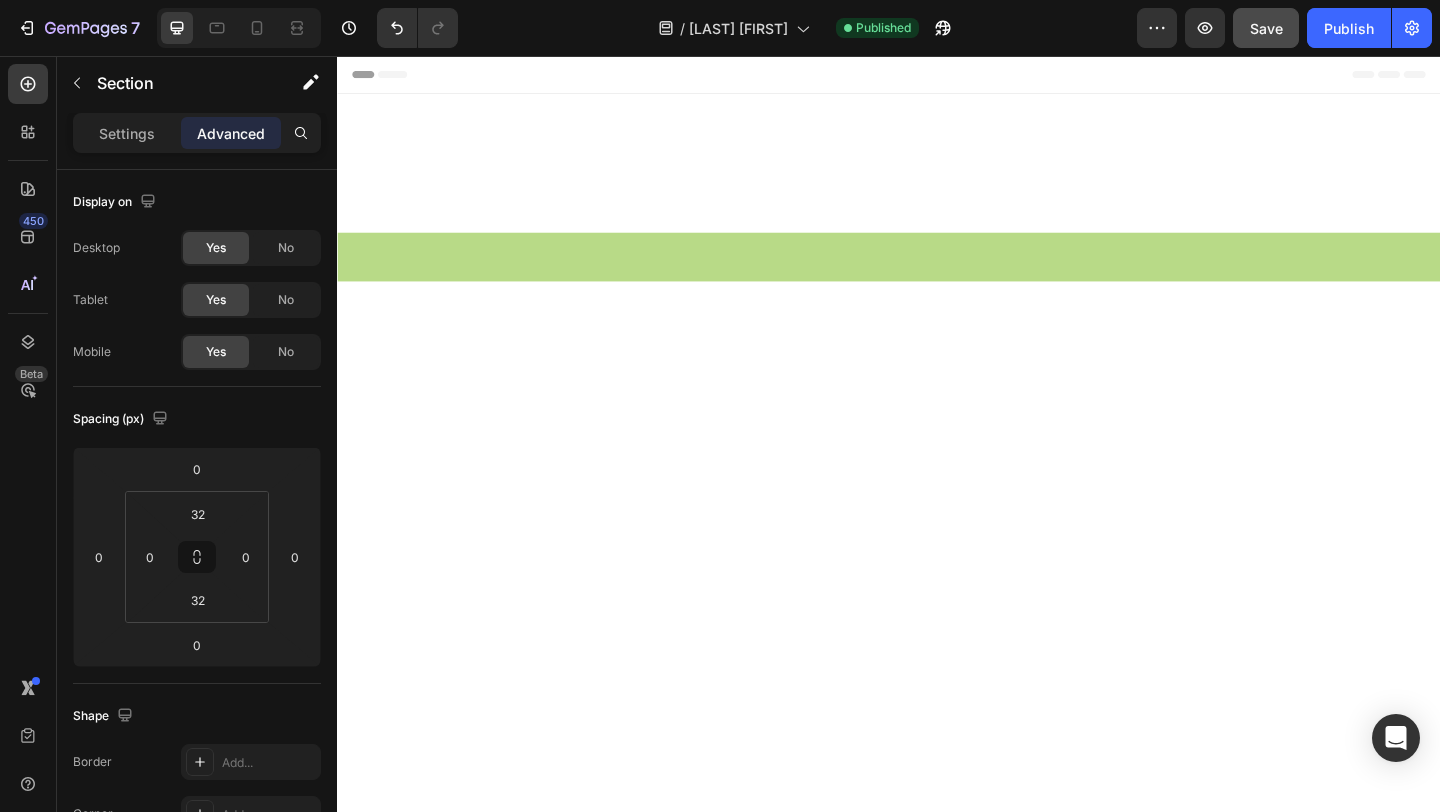 click on "DEEPLY HYDRATES & SOFTENS Text Block SOOTHES & HEALS SKIN Text Block BRIGHTENS & BOOSTS GLOW Text Block NOURISHES HAIR Text Block DEEPLY HYDRATES & SOFTENS Text Block SOOTHES & HEALS SKIN Text Block BRIGHTENS & BOOSTS GLOW Text Block NOURISHES HAIR Text Block Marquee" at bounding box center (937, 1054) 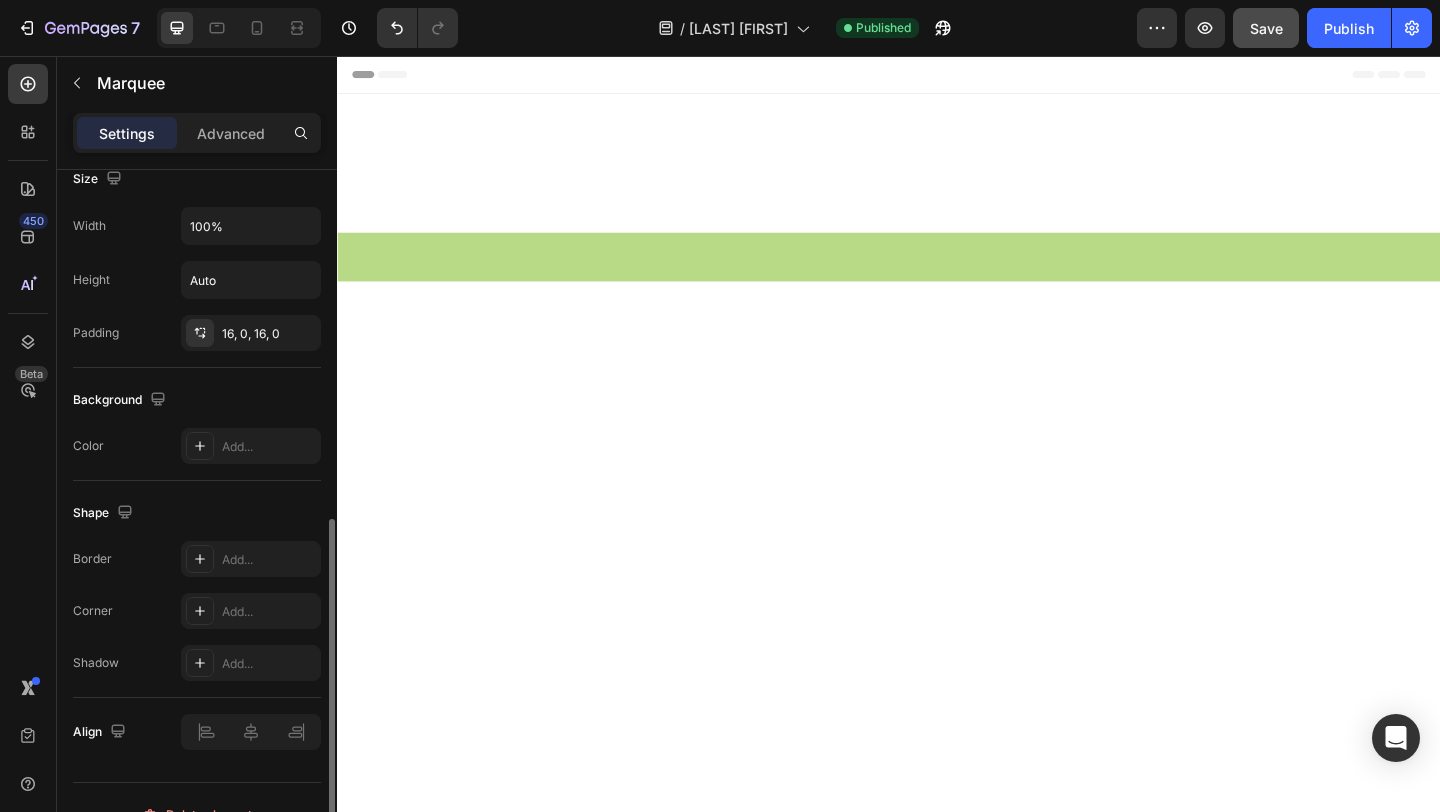 scroll, scrollTop: 780, scrollLeft: 0, axis: vertical 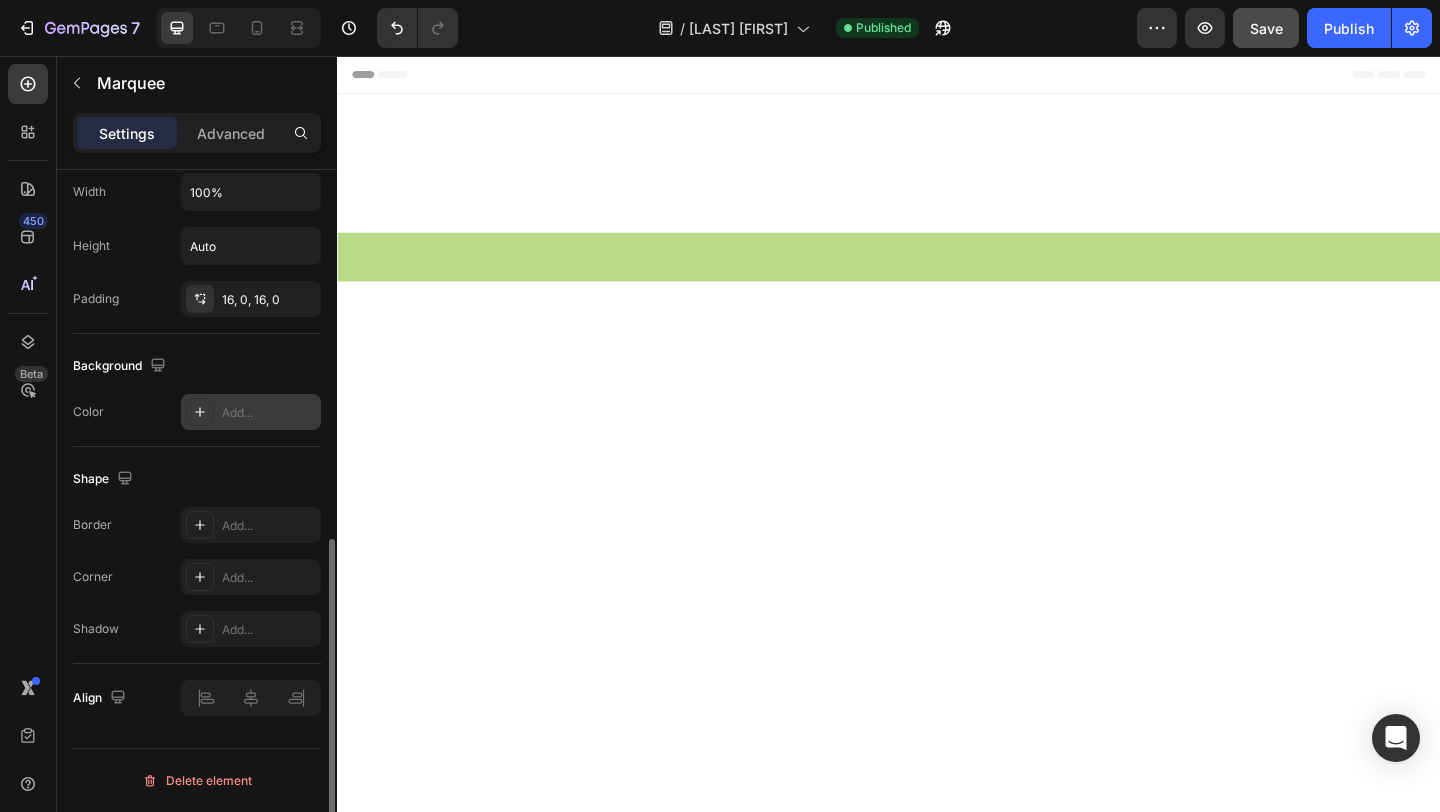 click 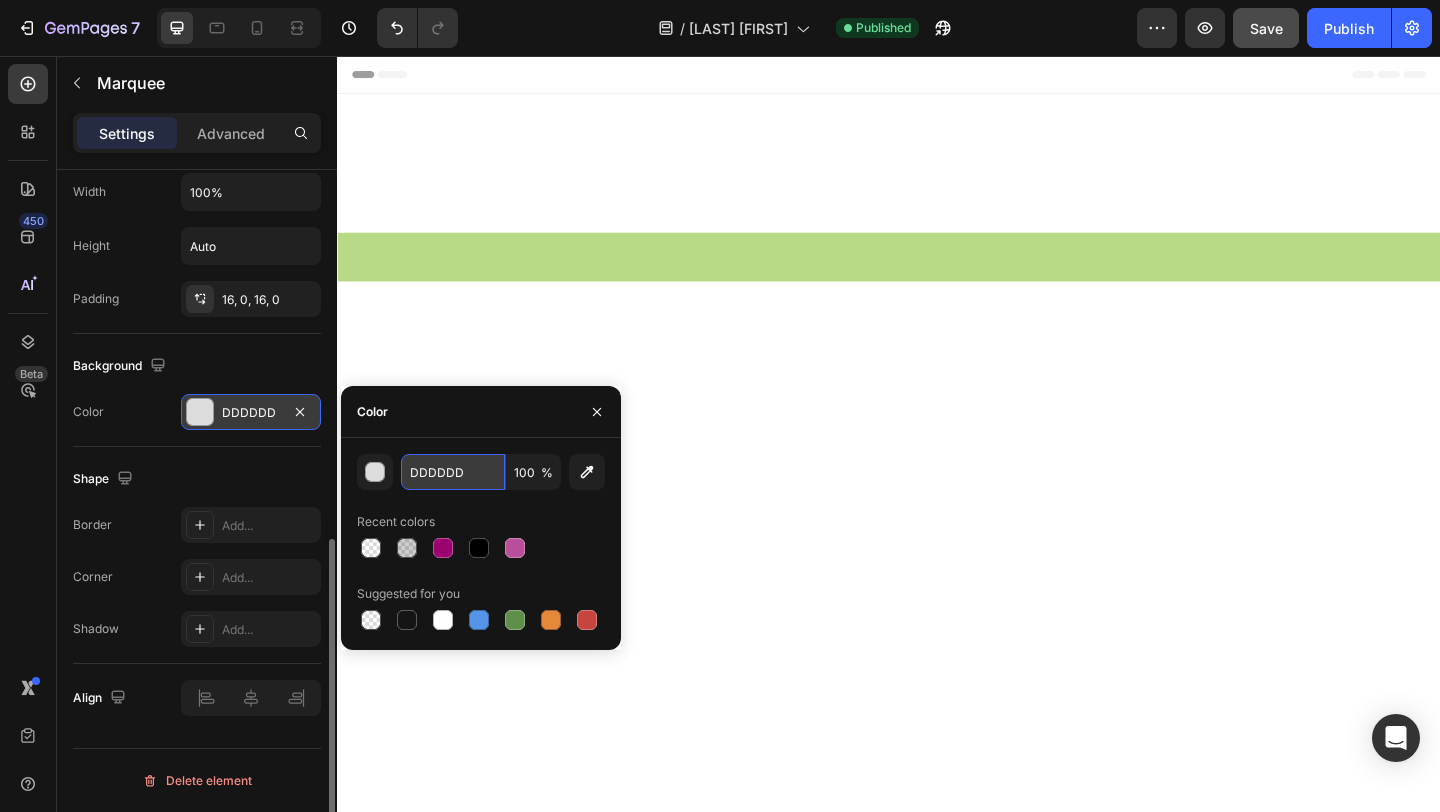 click on "DDDDDD" at bounding box center (453, 472) 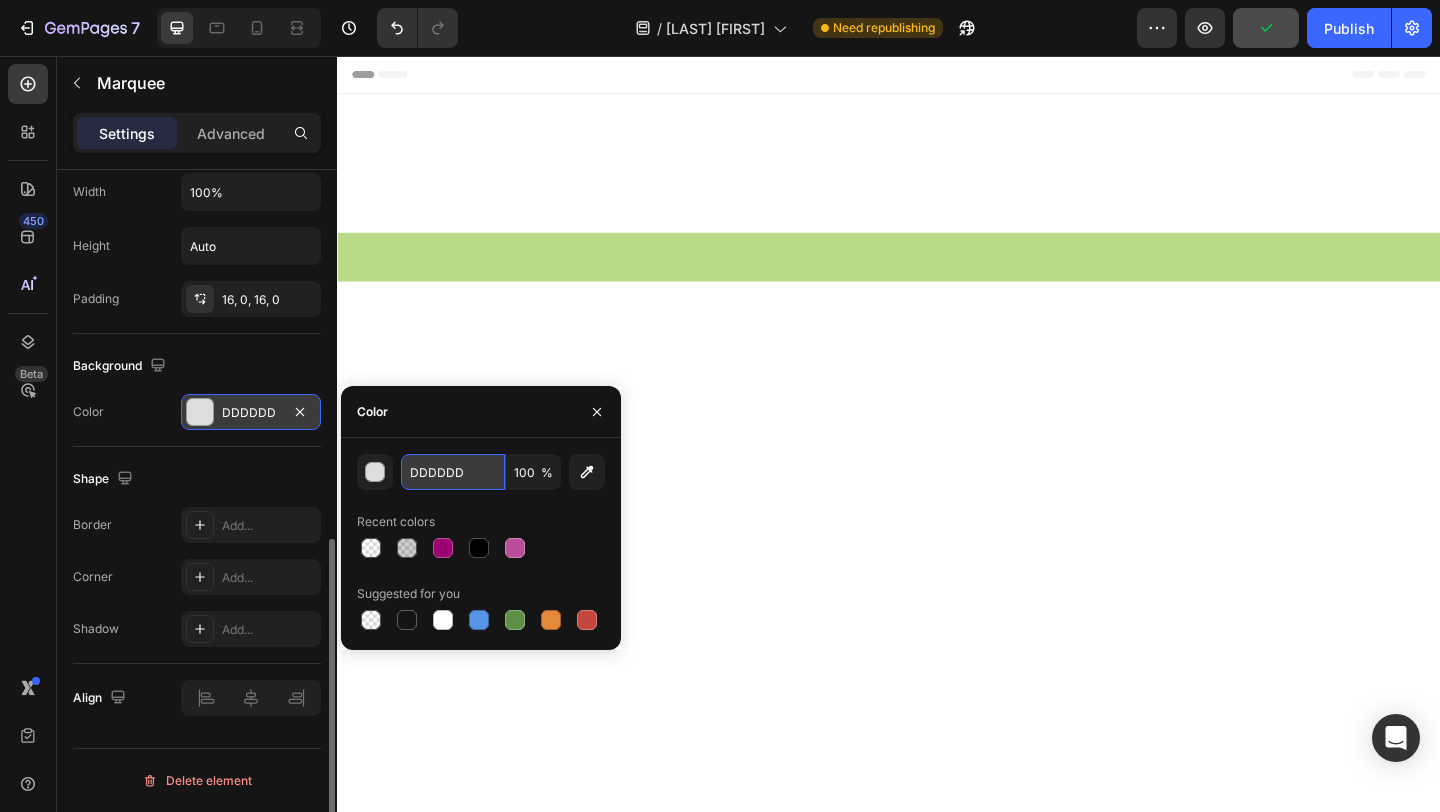 paste on "FFFFF" 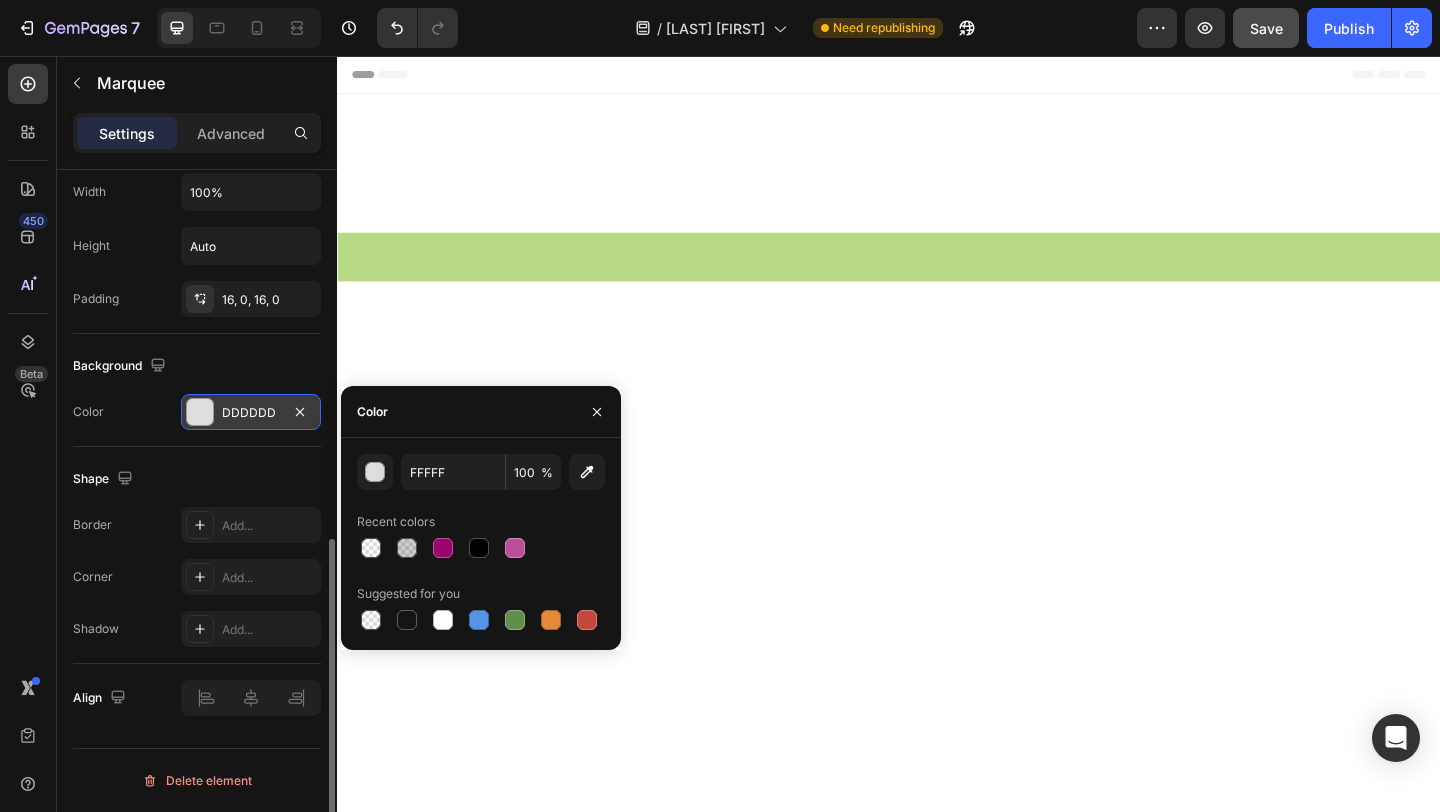 click 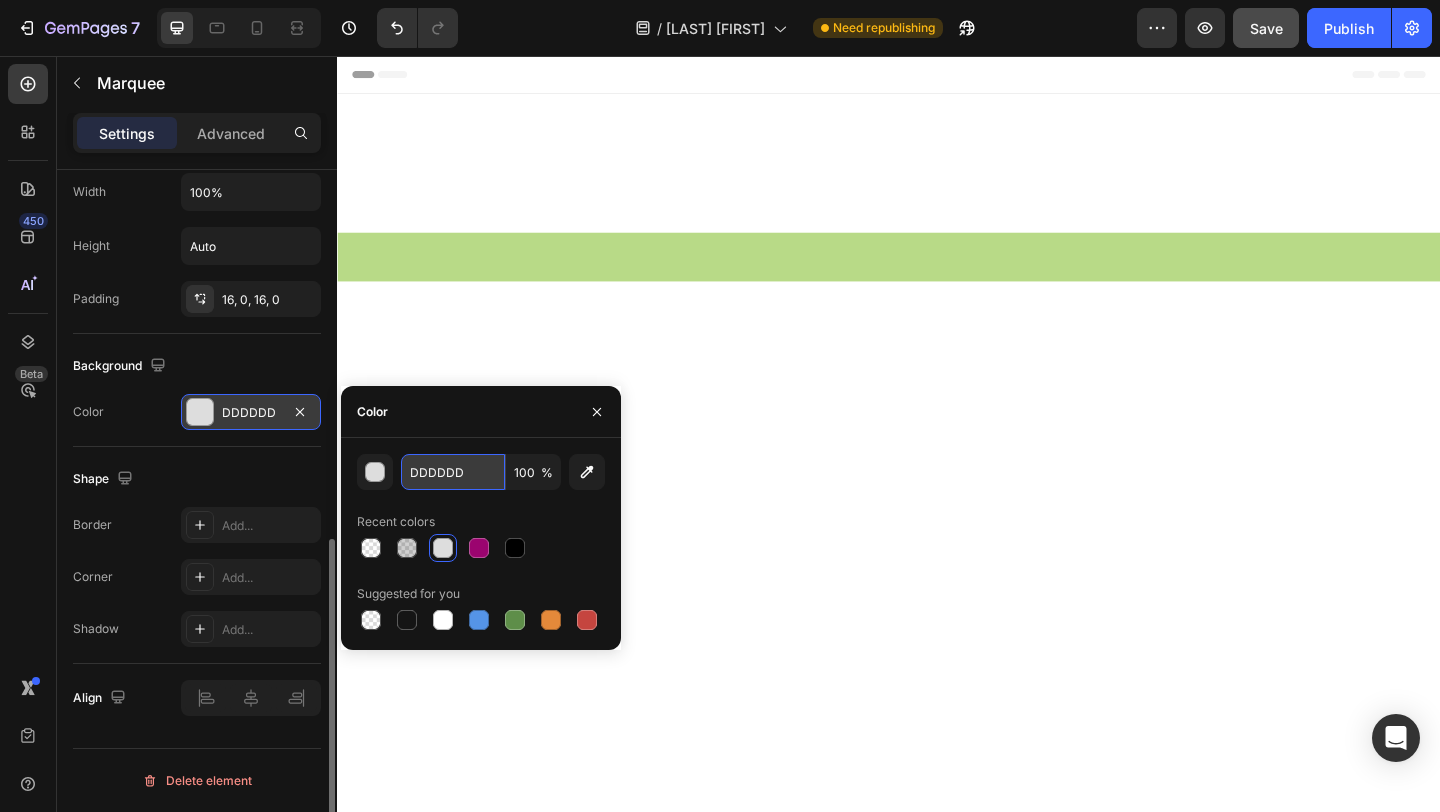 click on "DDDDDD" at bounding box center [453, 472] 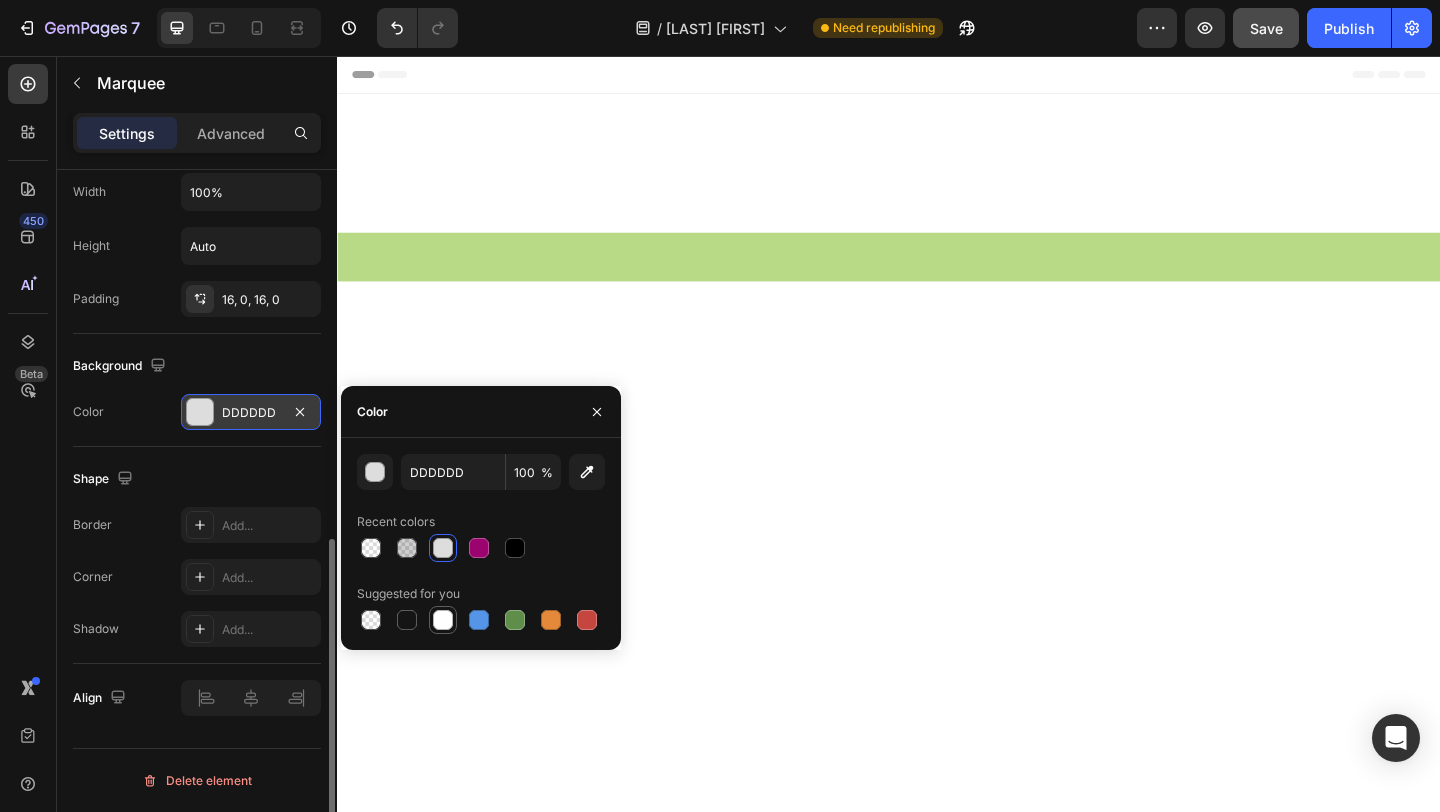 click at bounding box center [443, 620] 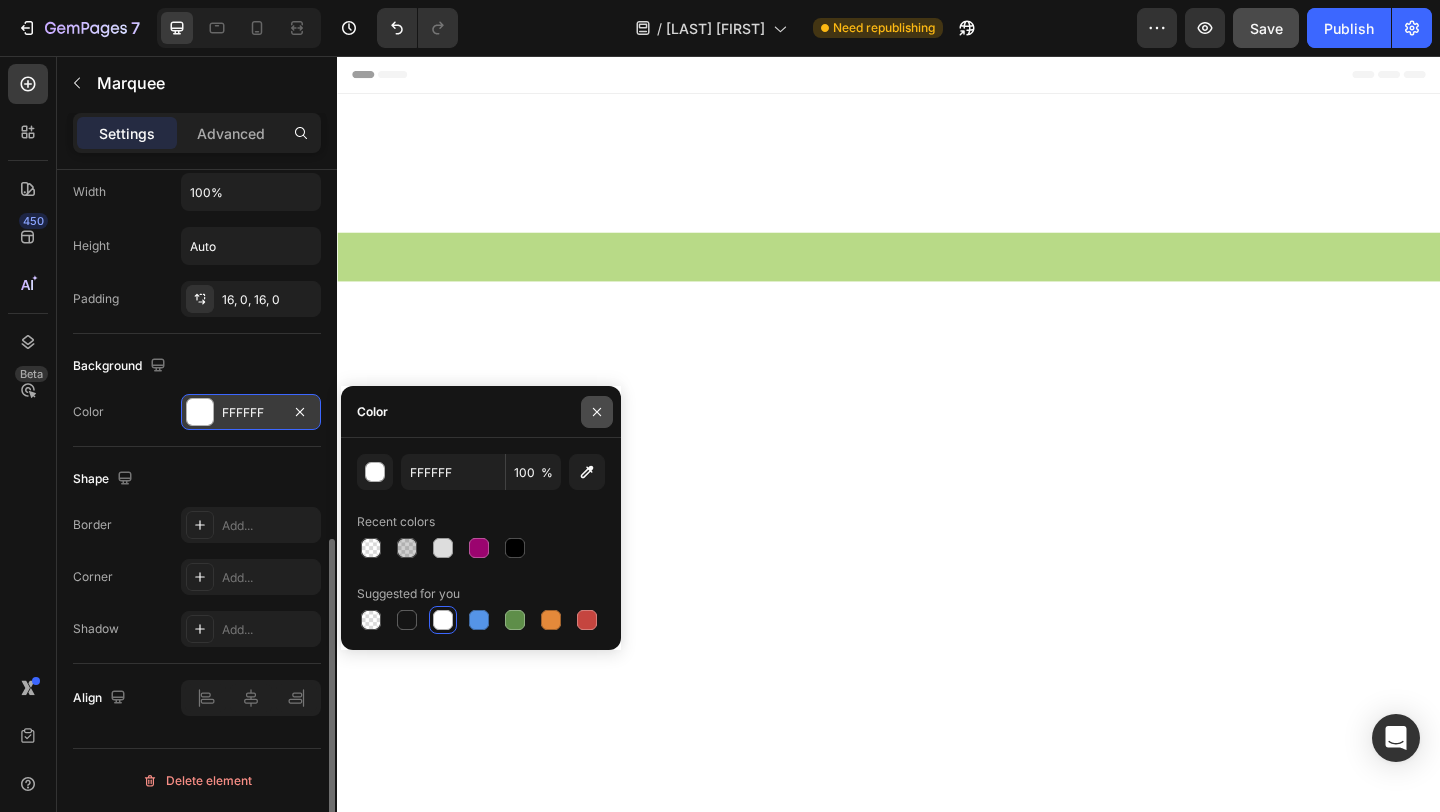 click 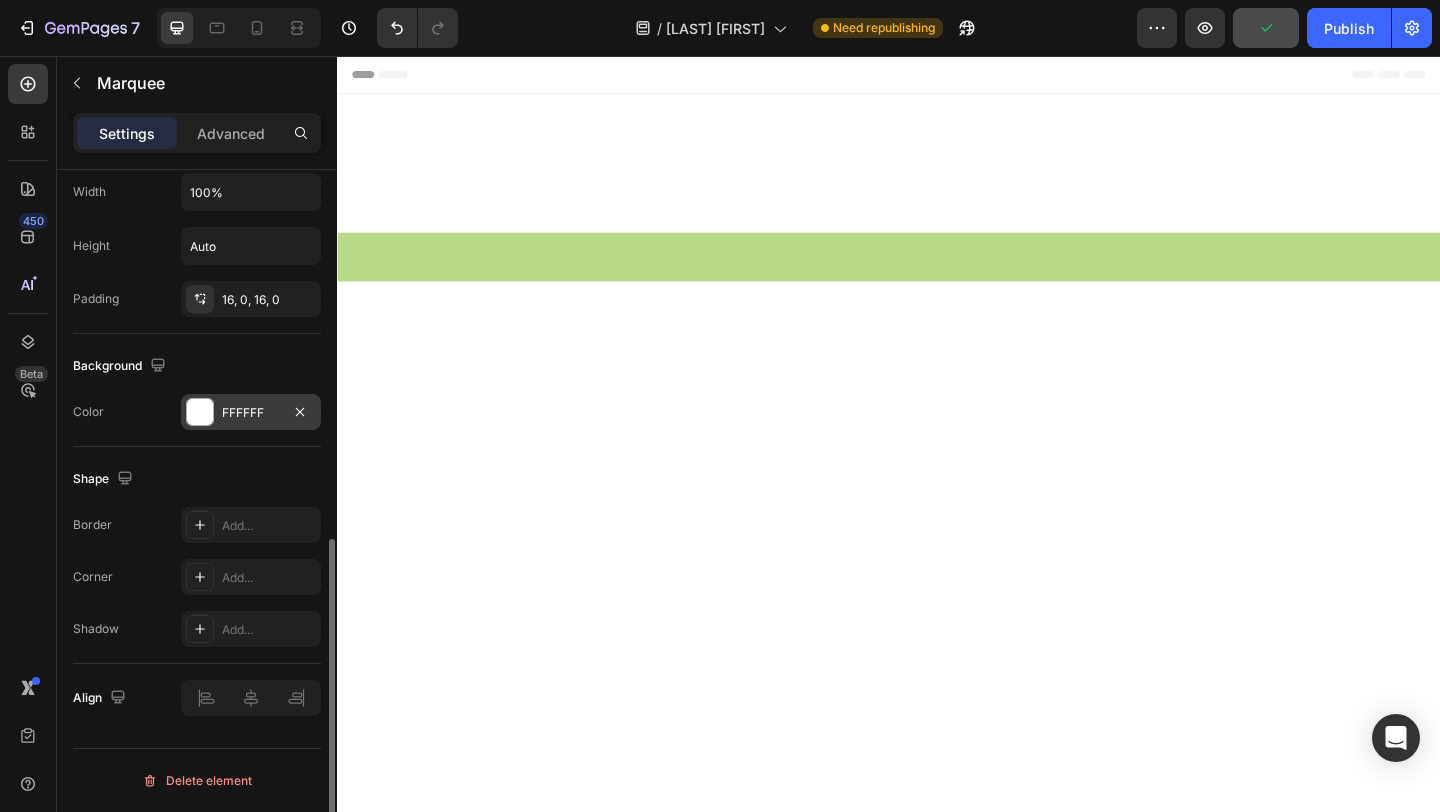 click at bounding box center (937, 3315) 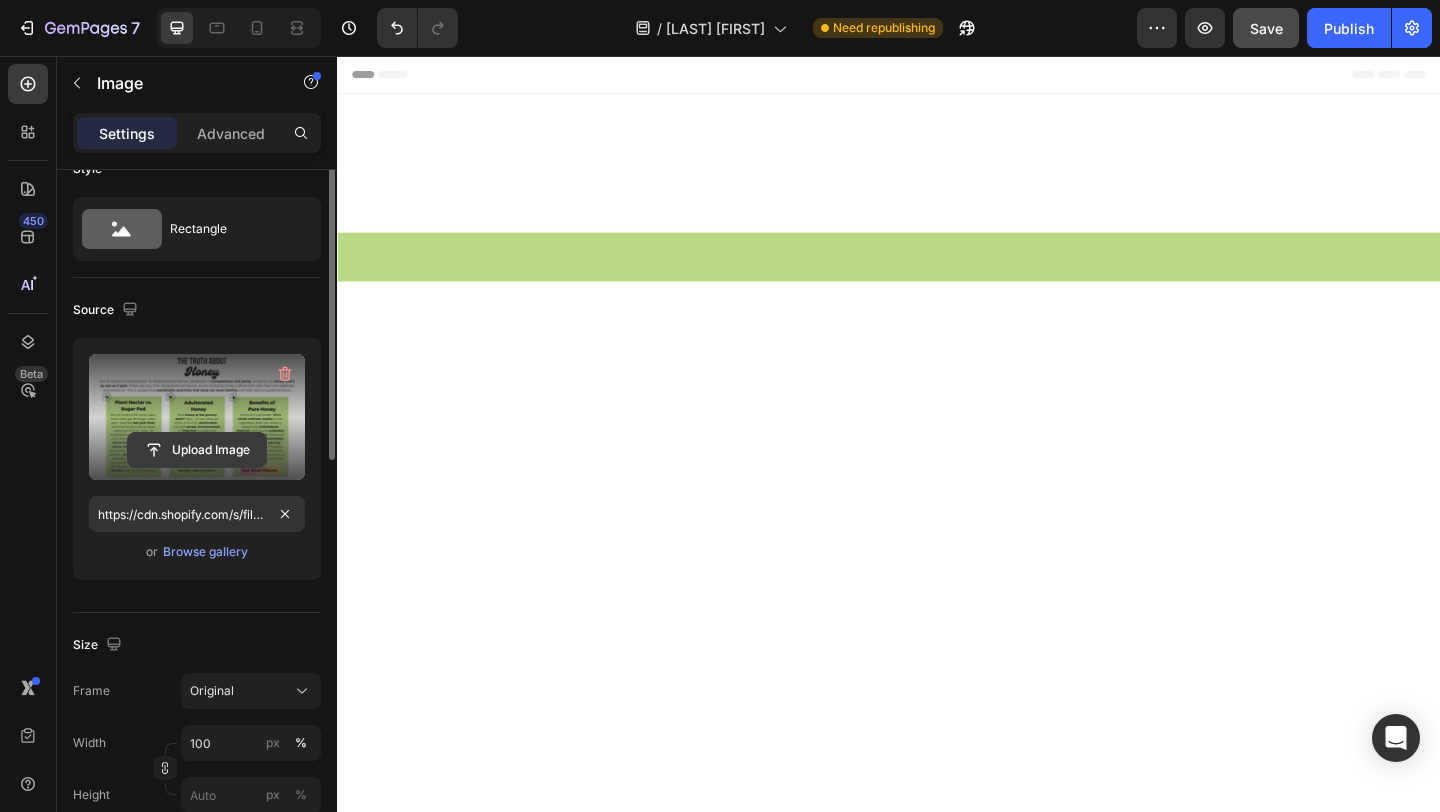 scroll, scrollTop: 0, scrollLeft: 0, axis: both 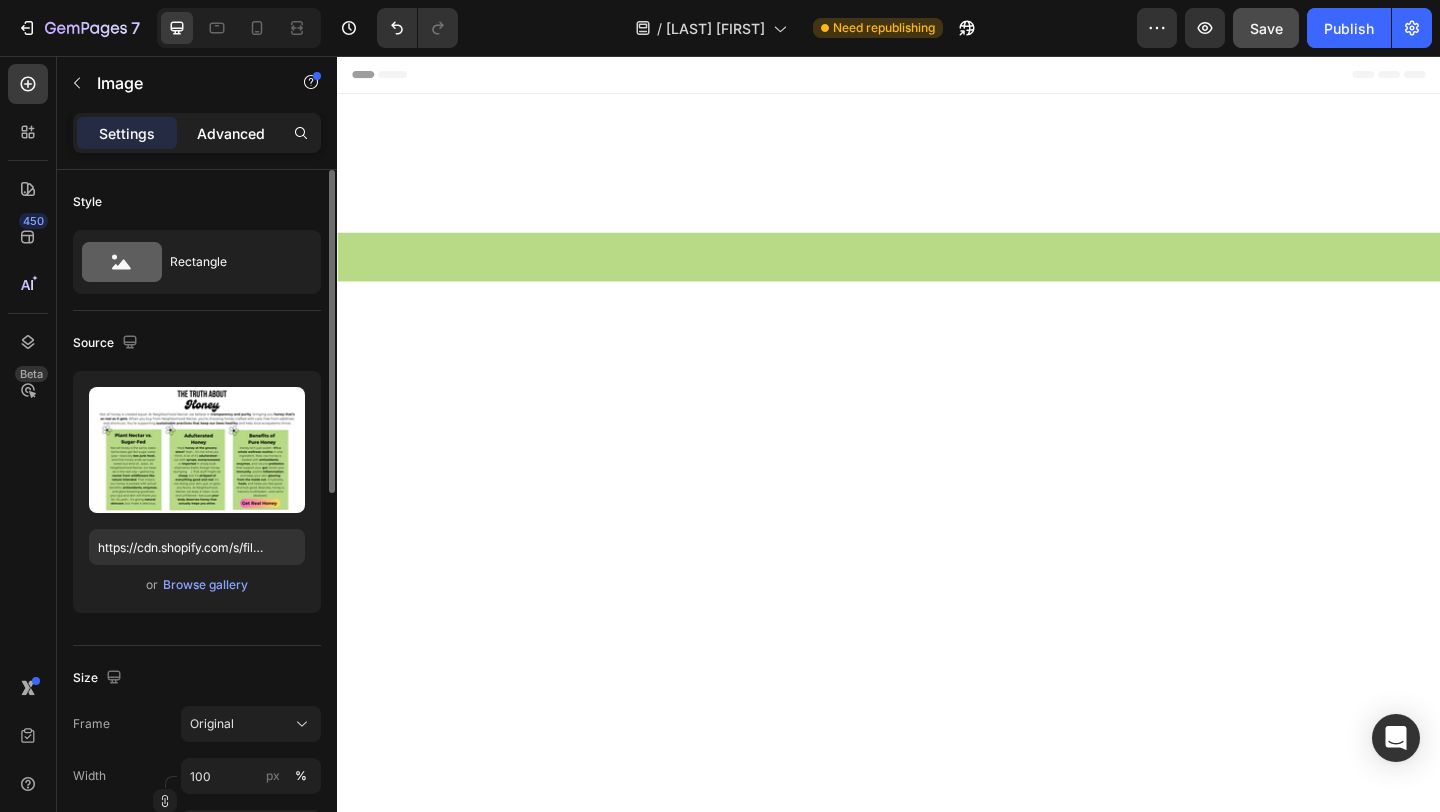 click on "Advanced" at bounding box center [231, 133] 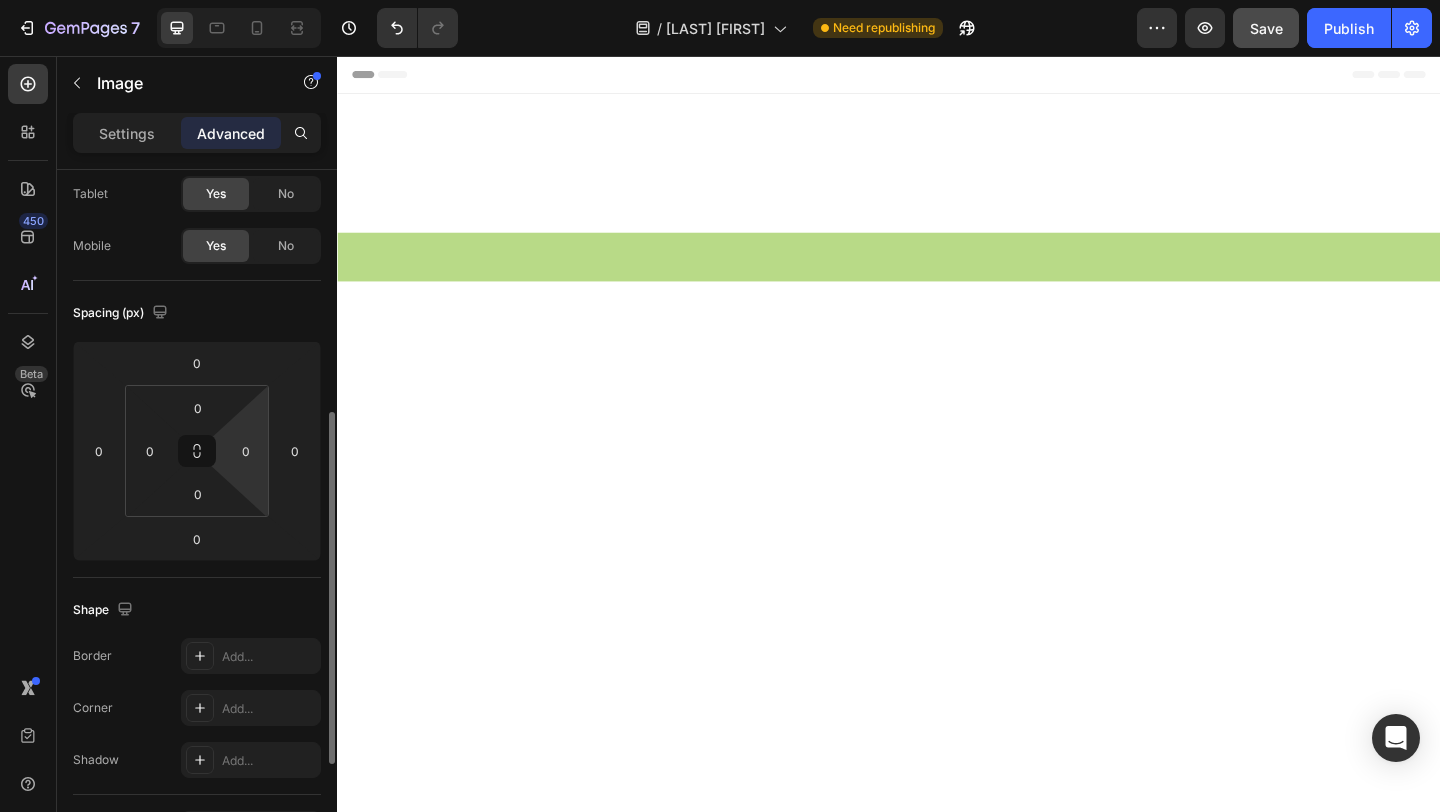 scroll, scrollTop: 0, scrollLeft: 0, axis: both 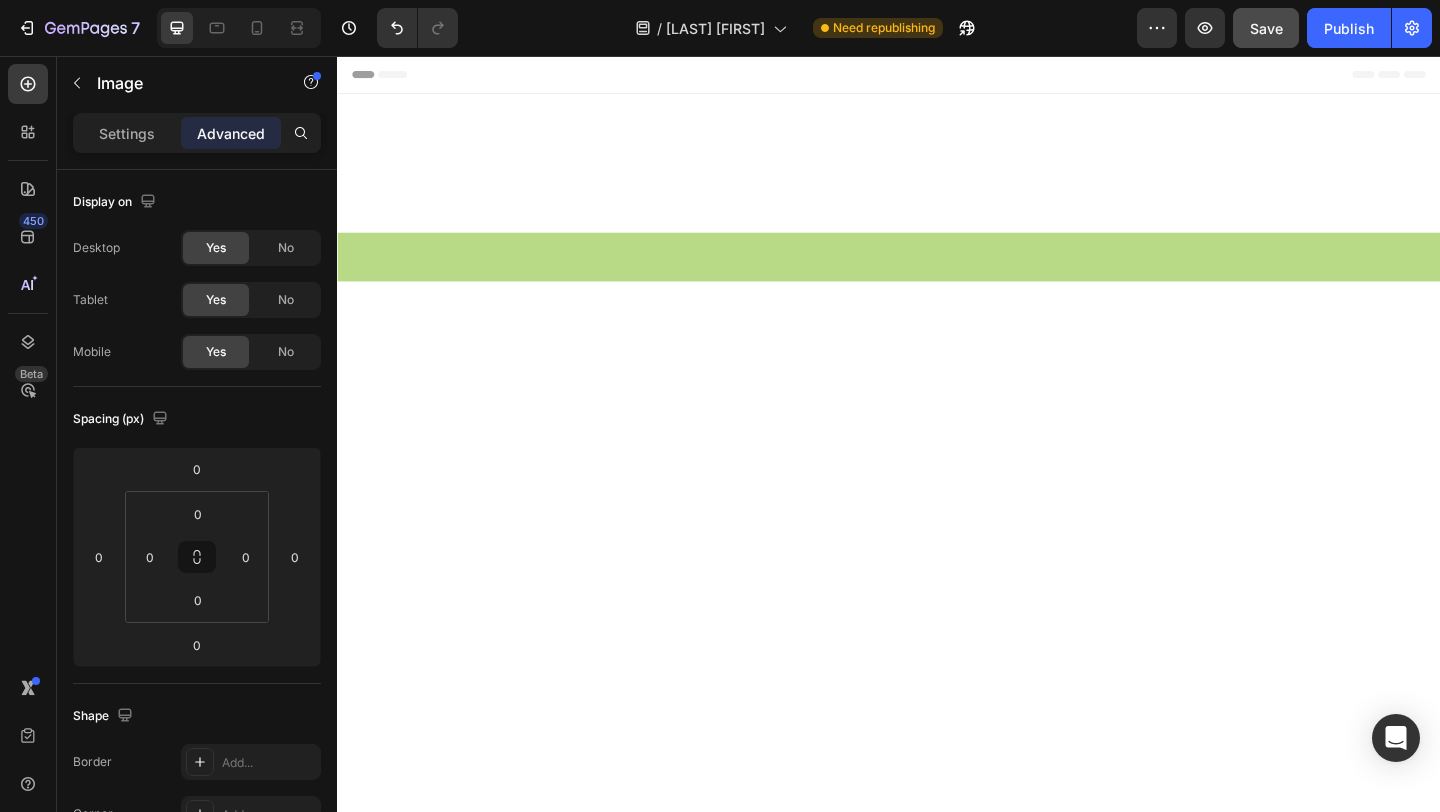 click on "Featured In & Partnered With" at bounding box center (937, 6110) 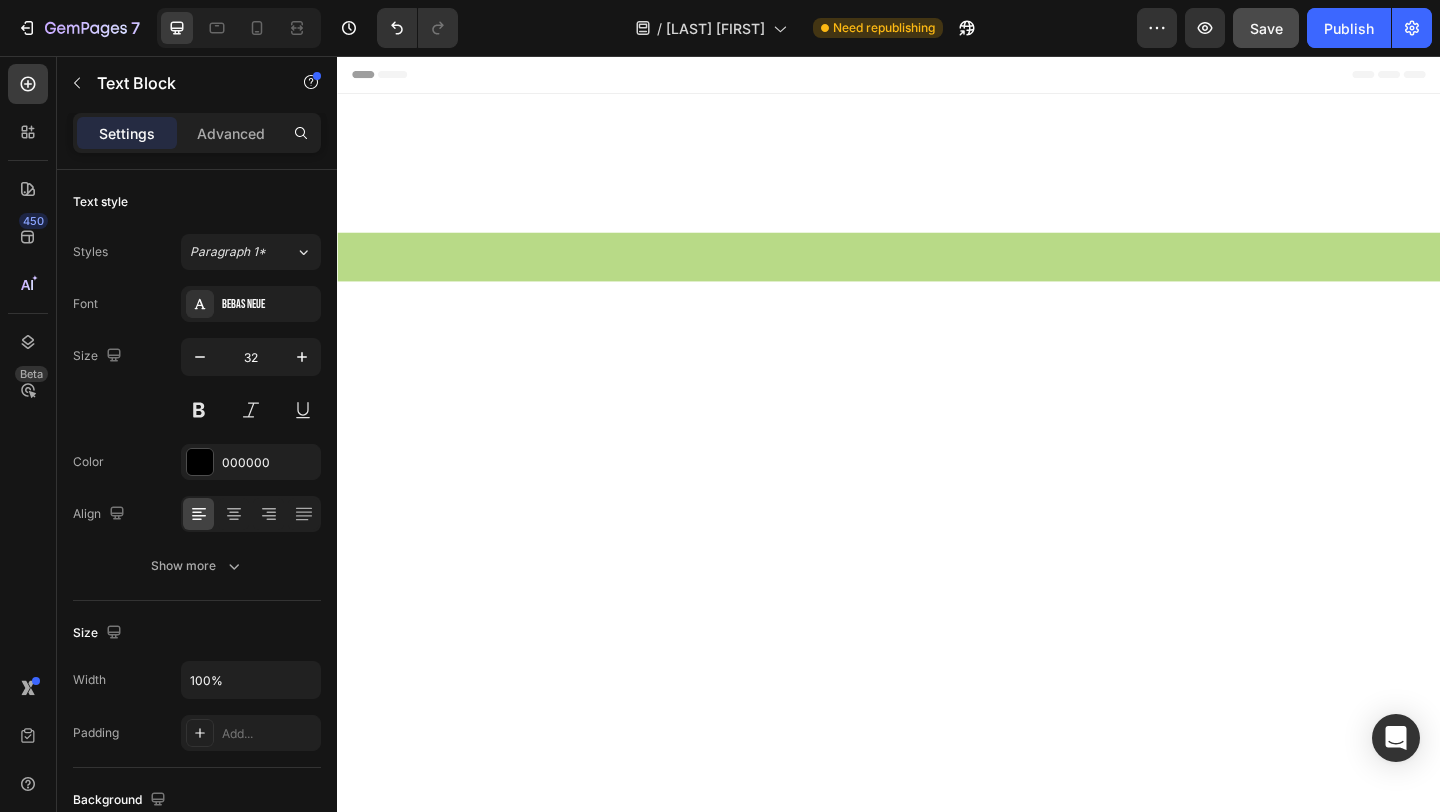 click on "Image" at bounding box center [698, 6258] 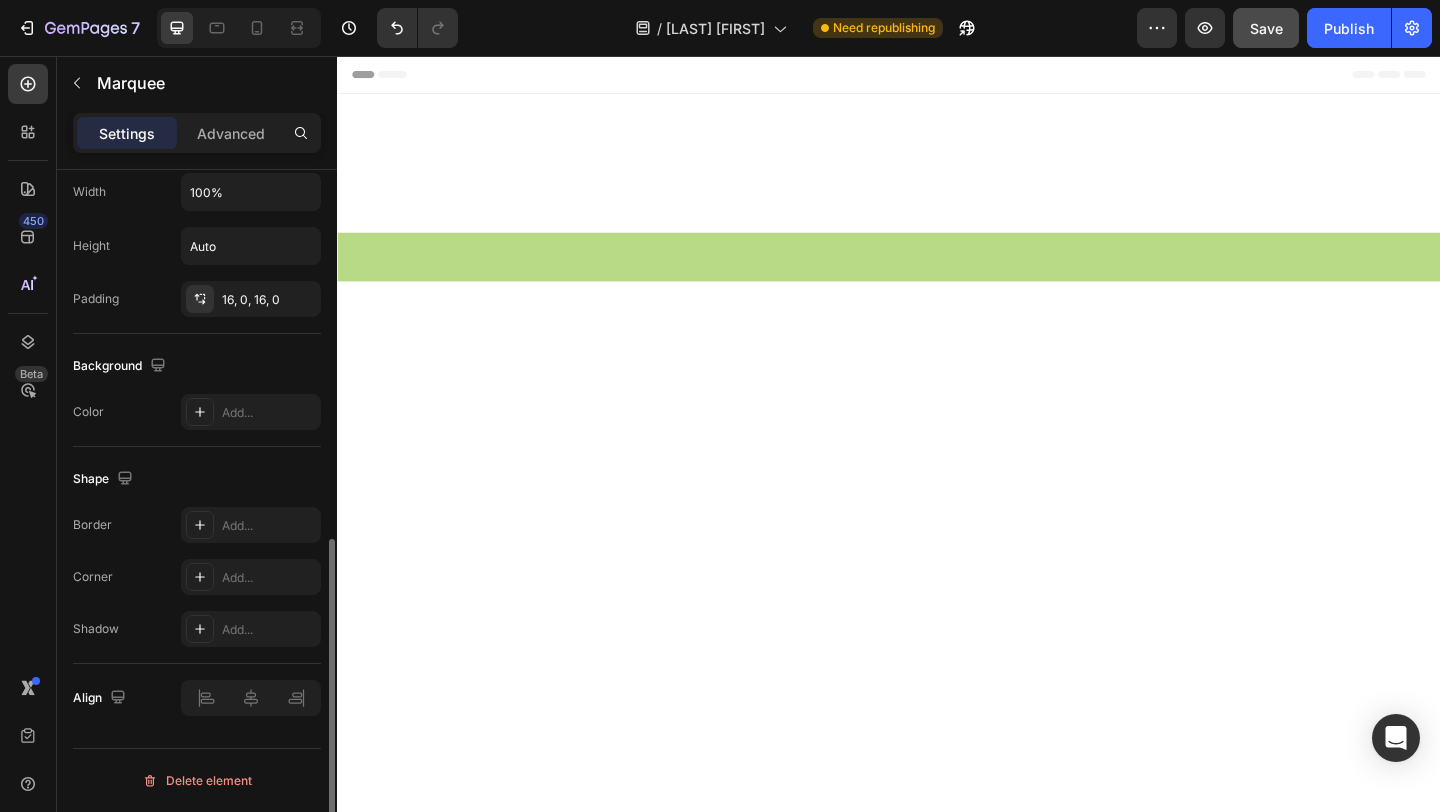 scroll, scrollTop: 0, scrollLeft: 0, axis: both 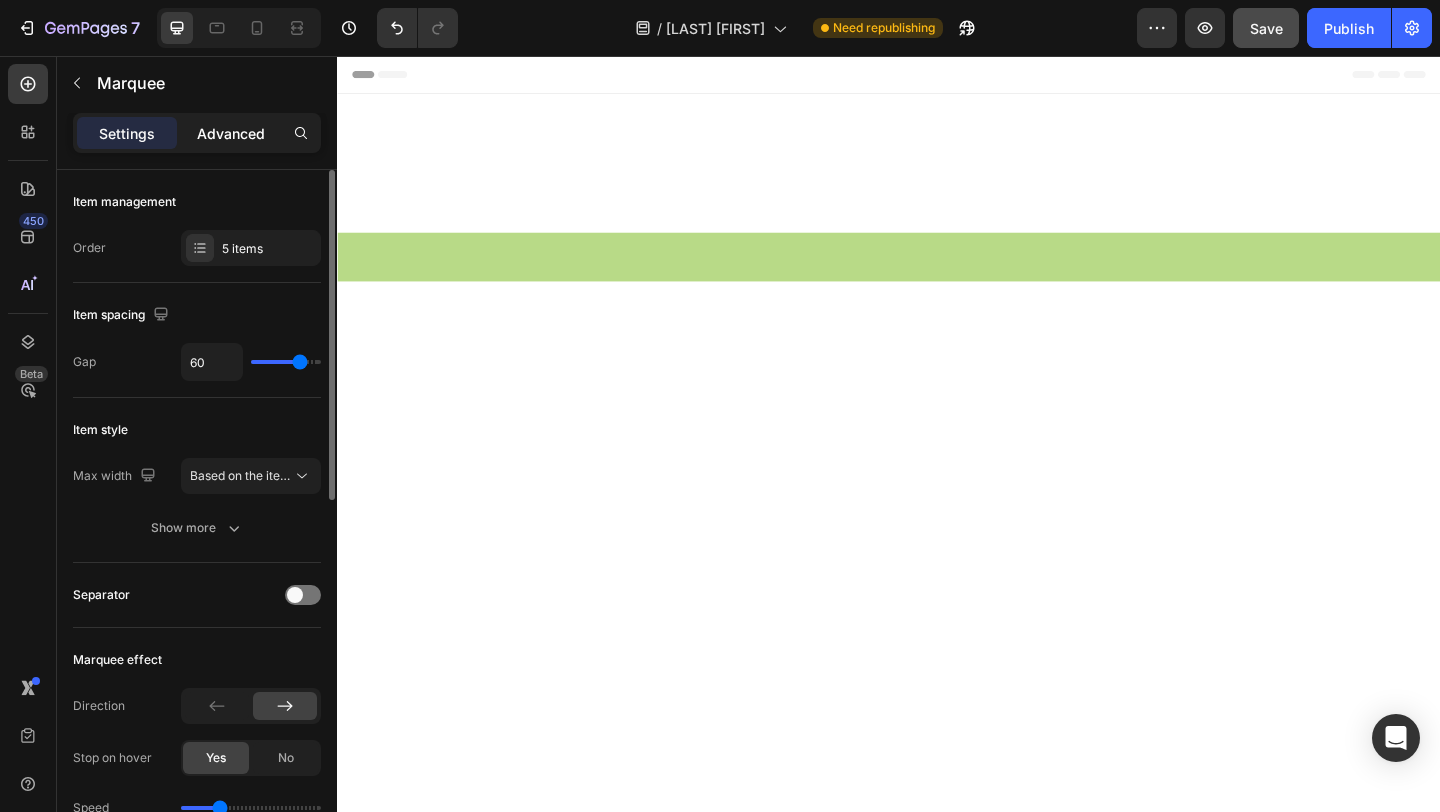 click on "Advanced" at bounding box center (231, 133) 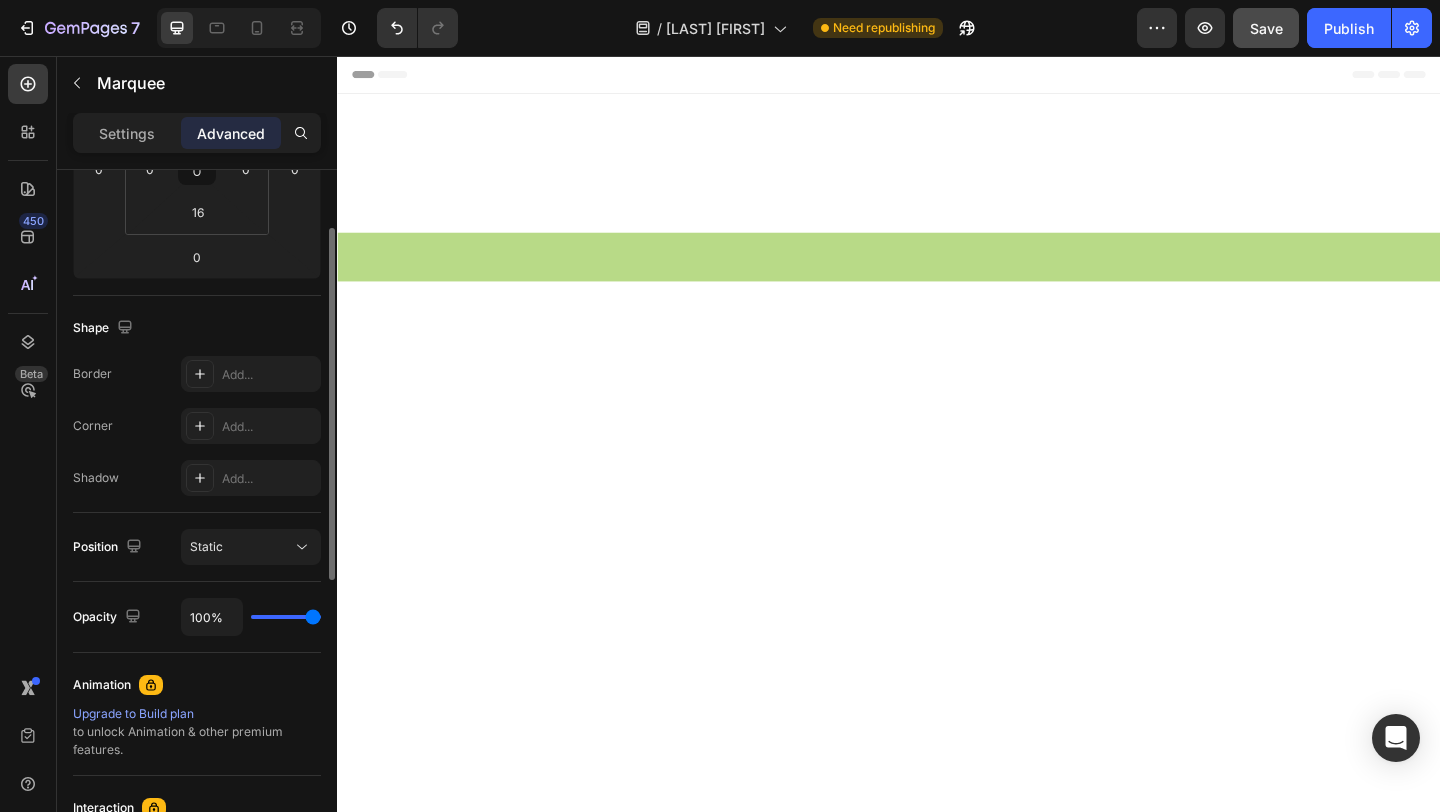 scroll, scrollTop: 0, scrollLeft: 0, axis: both 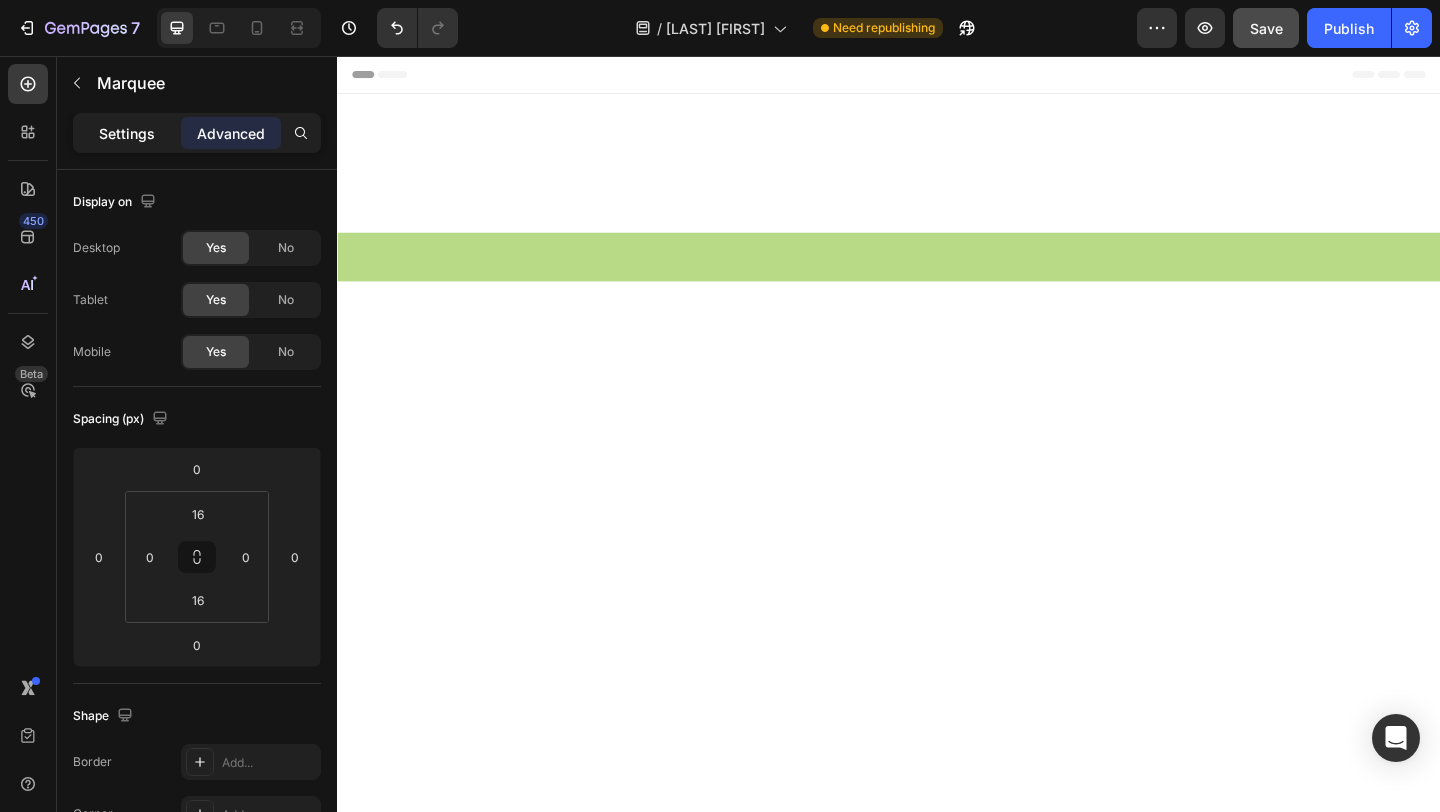 click on "Settings" 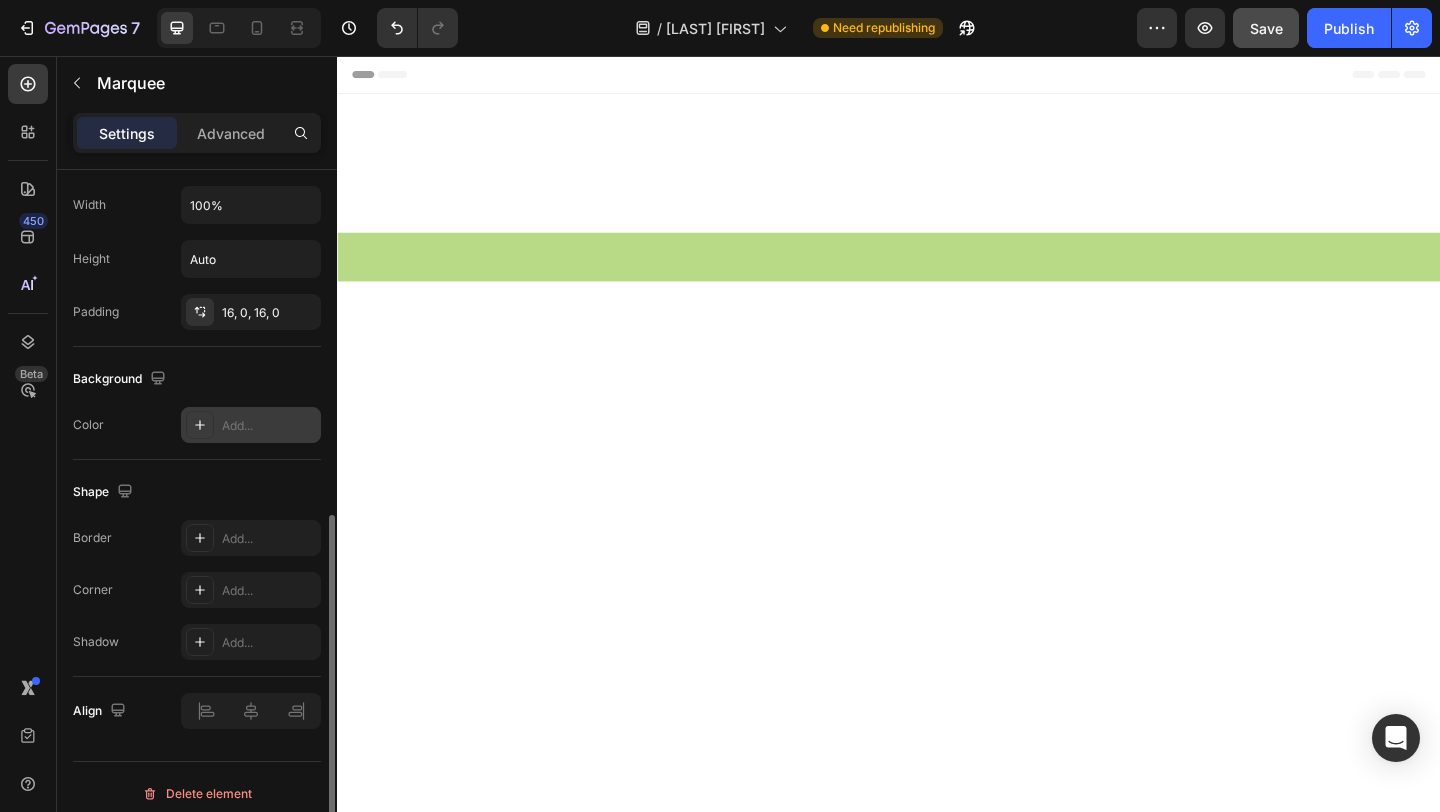 scroll, scrollTop: 780, scrollLeft: 0, axis: vertical 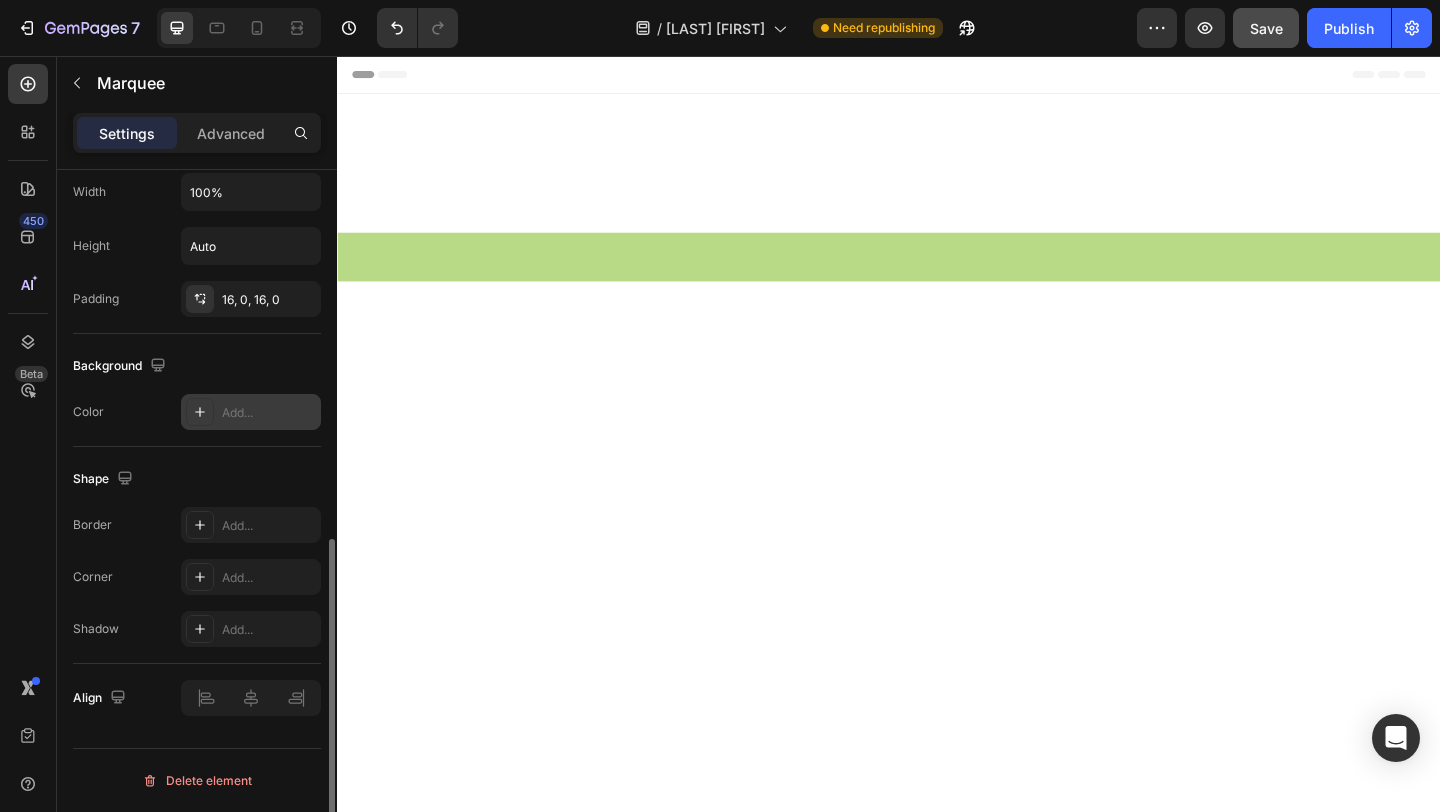 click 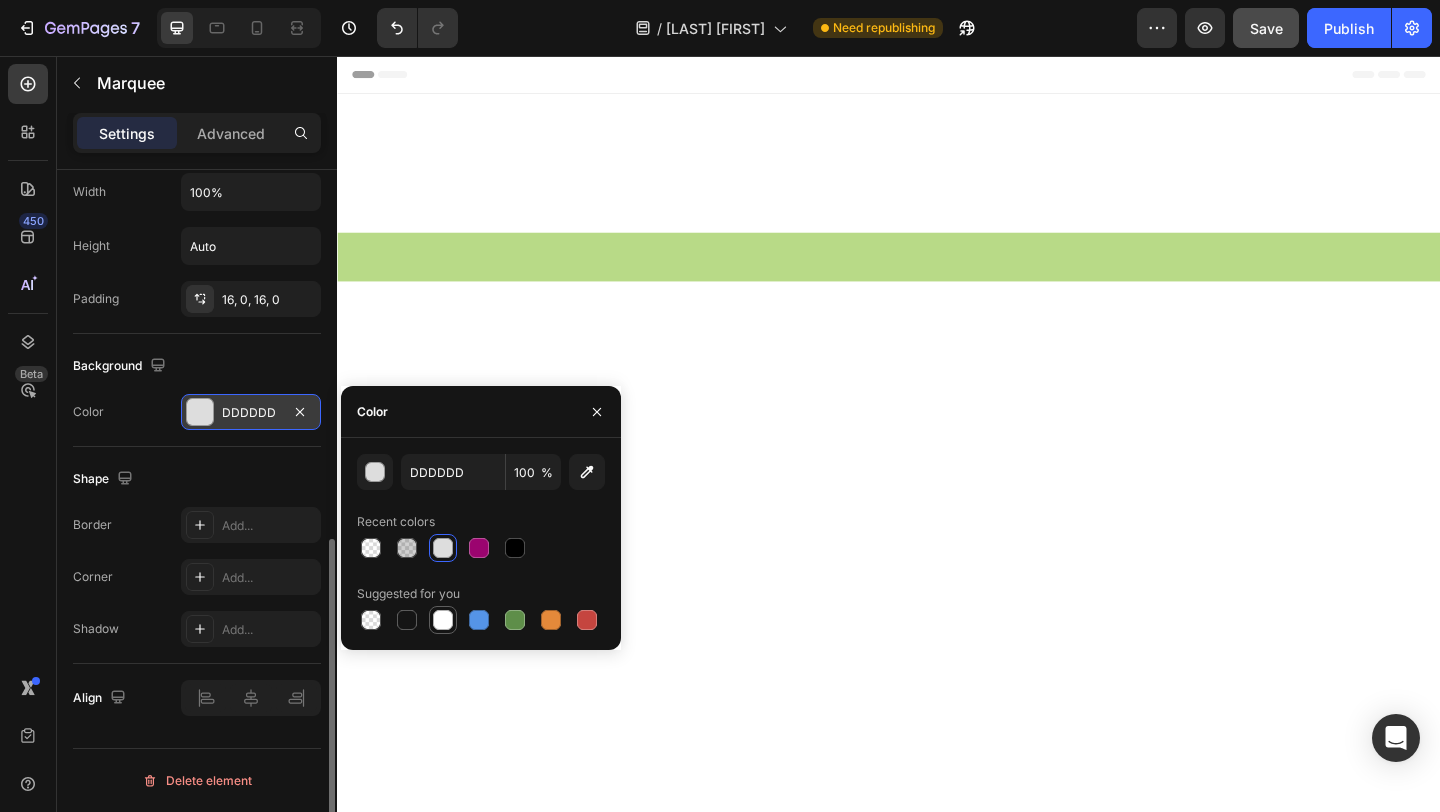 click at bounding box center (443, 620) 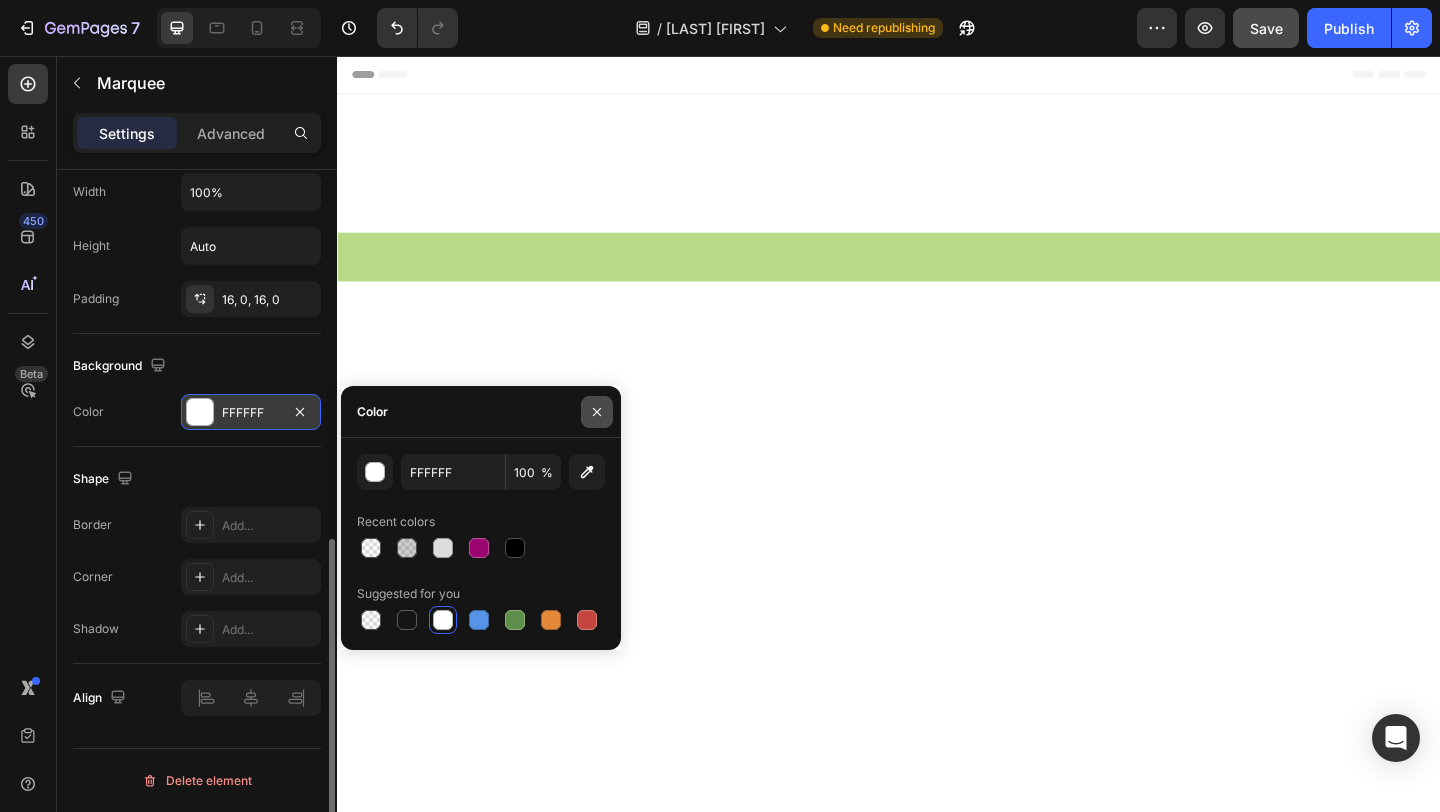 click 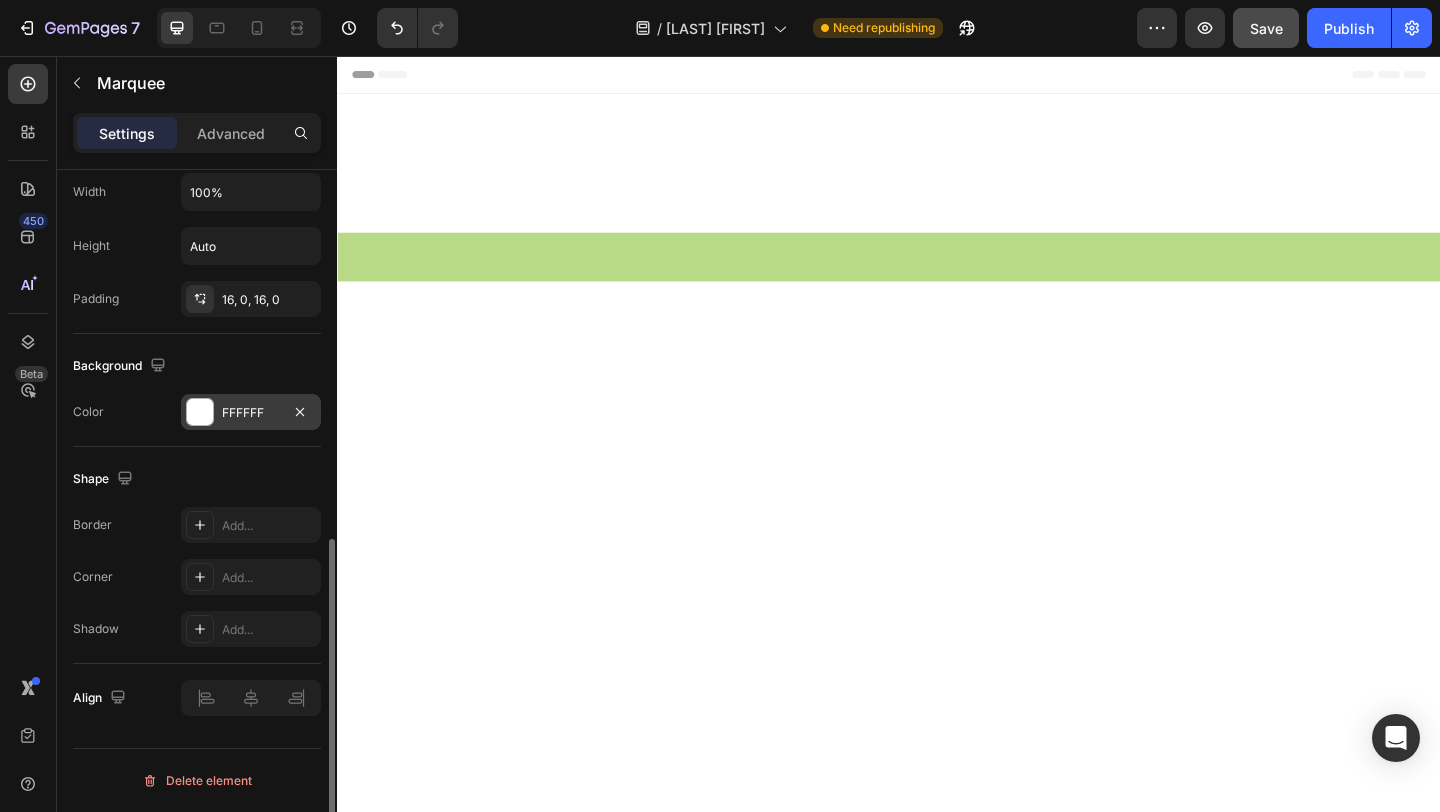click at bounding box center [937, 6504] 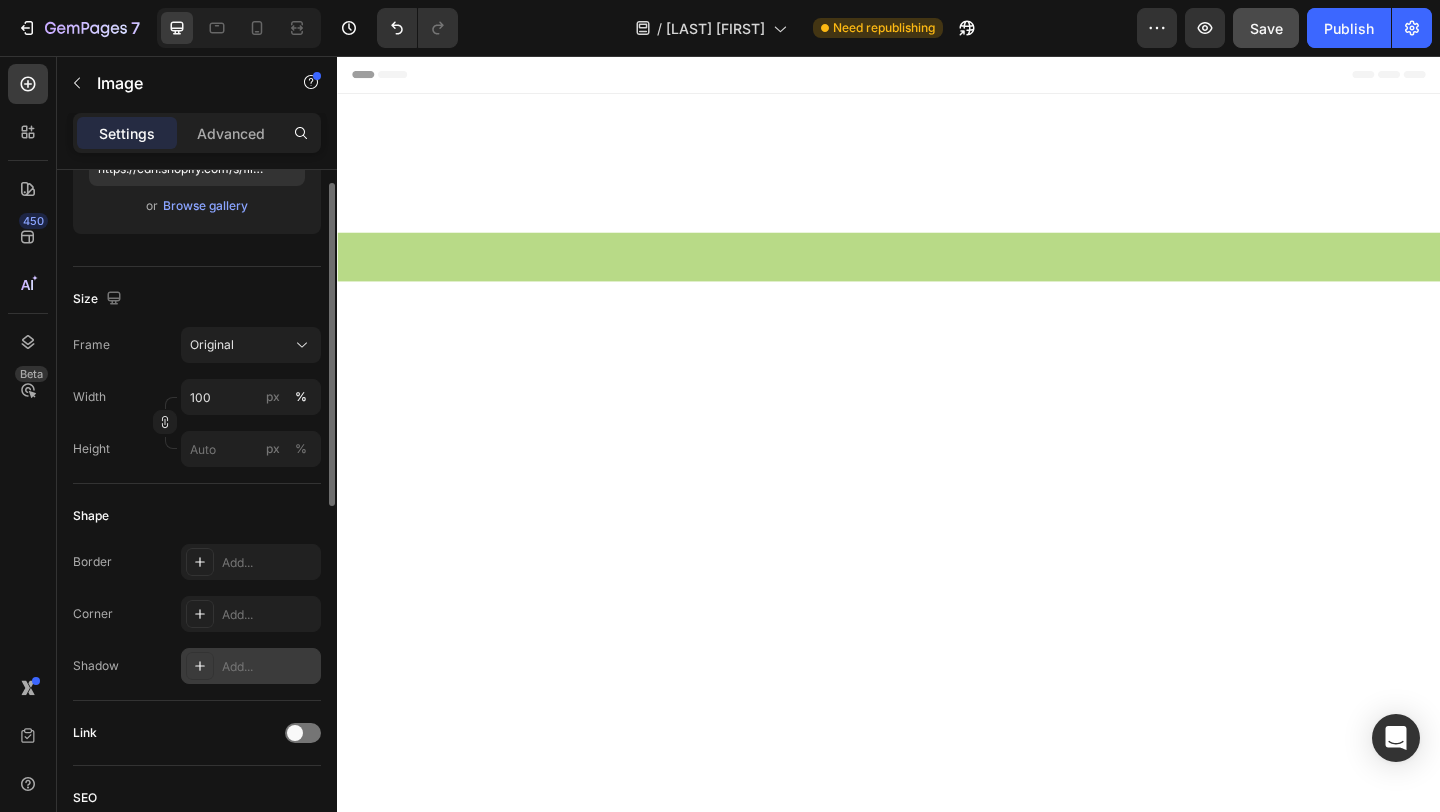 scroll, scrollTop: 0, scrollLeft: 0, axis: both 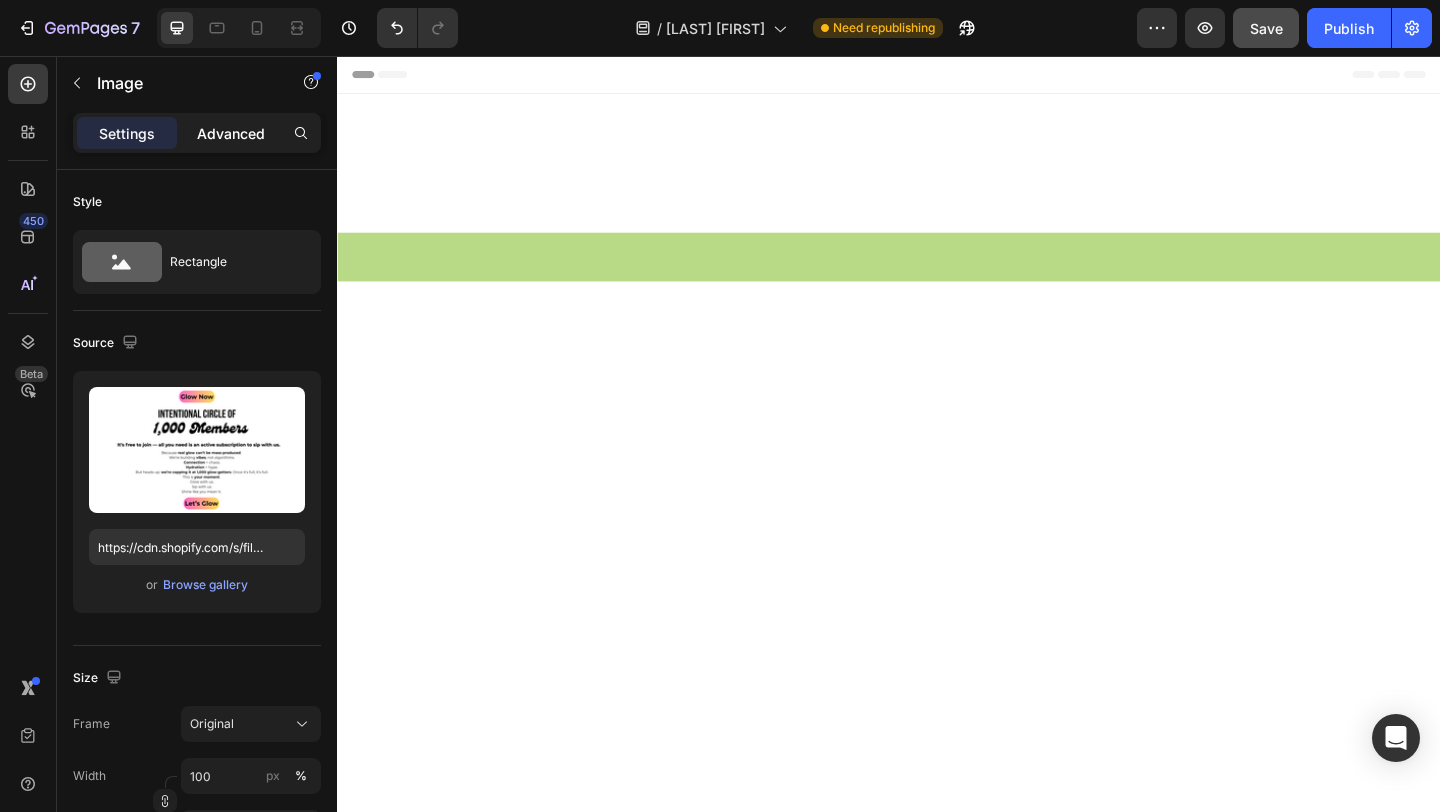 click on "Advanced" at bounding box center (231, 133) 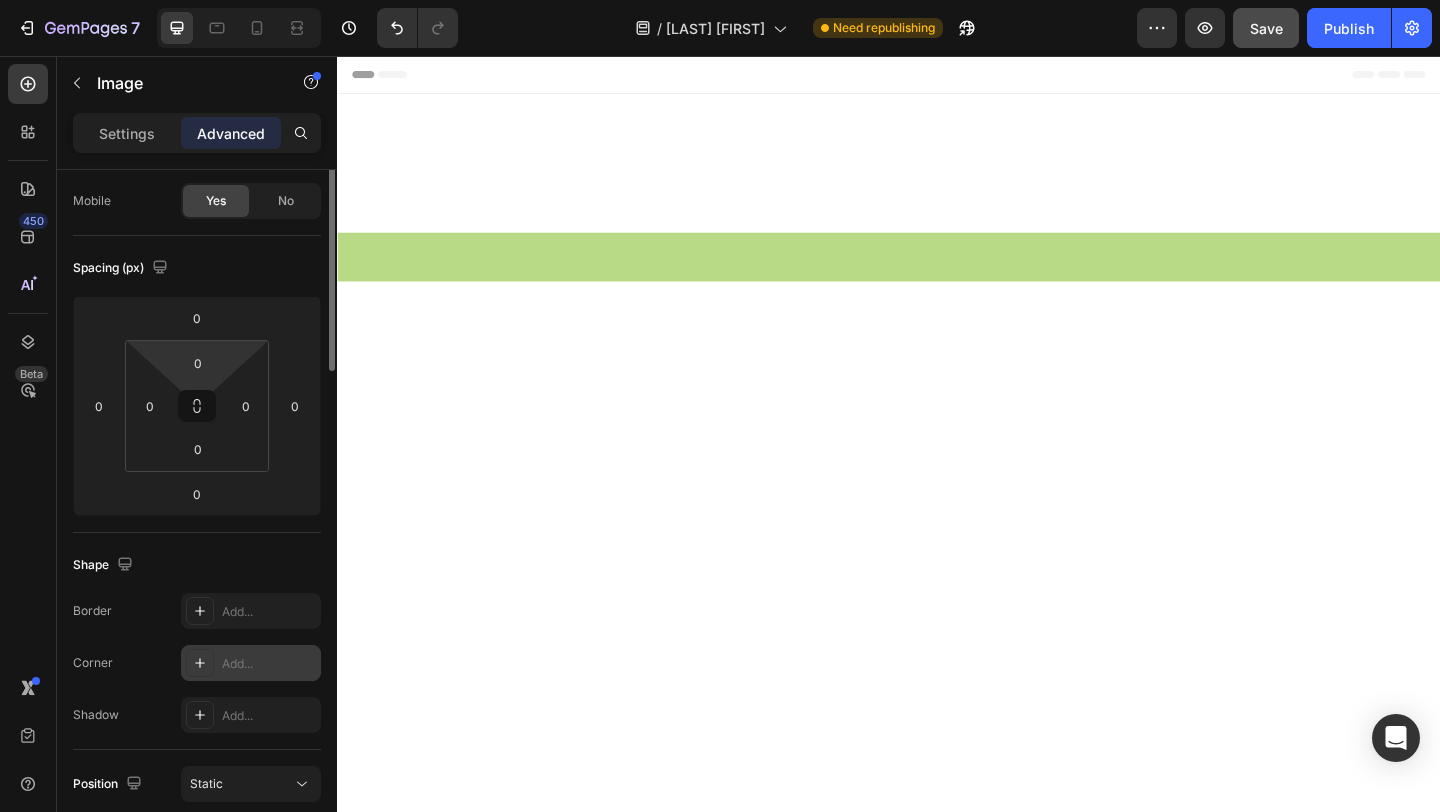 scroll, scrollTop: 0, scrollLeft: 0, axis: both 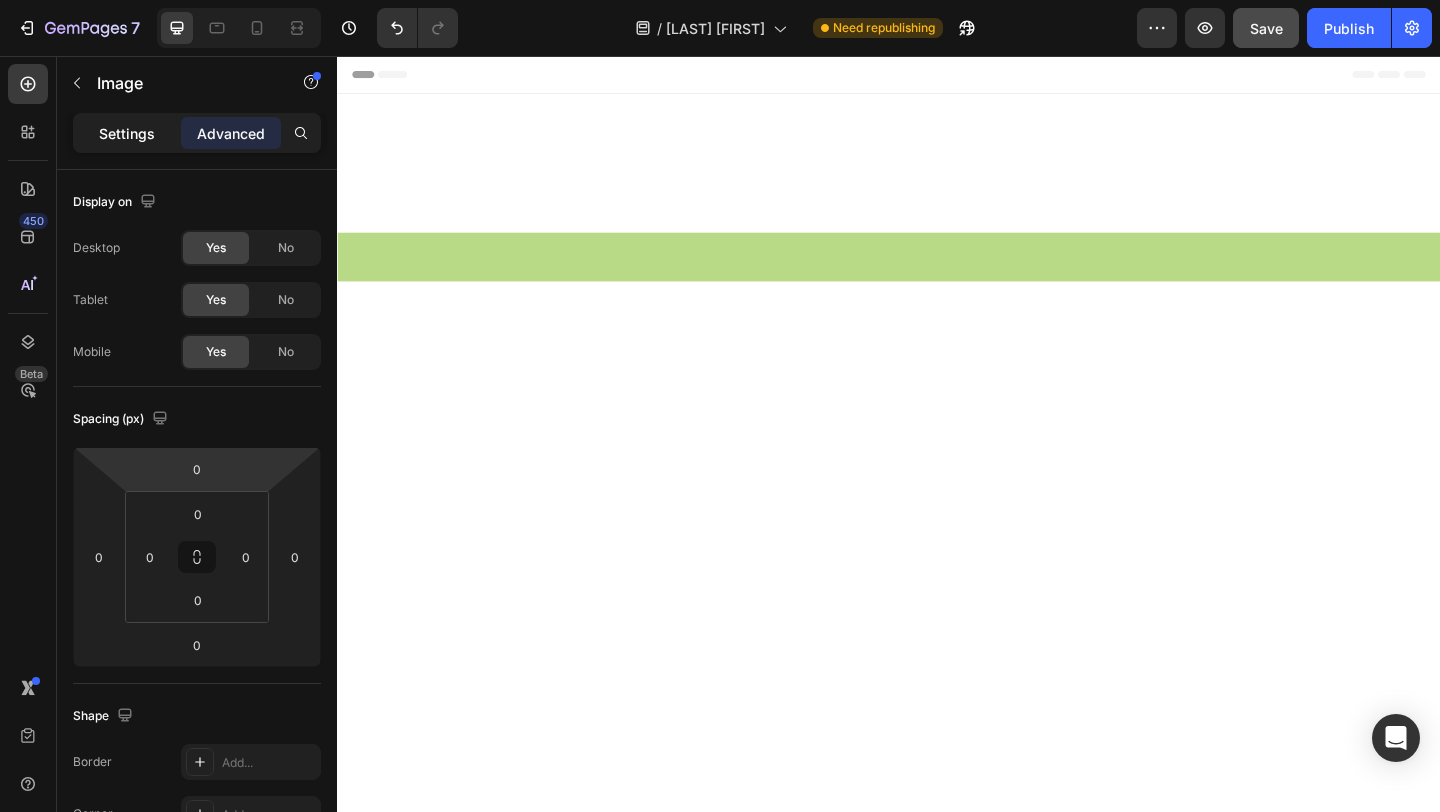 click on "Settings" at bounding box center [127, 133] 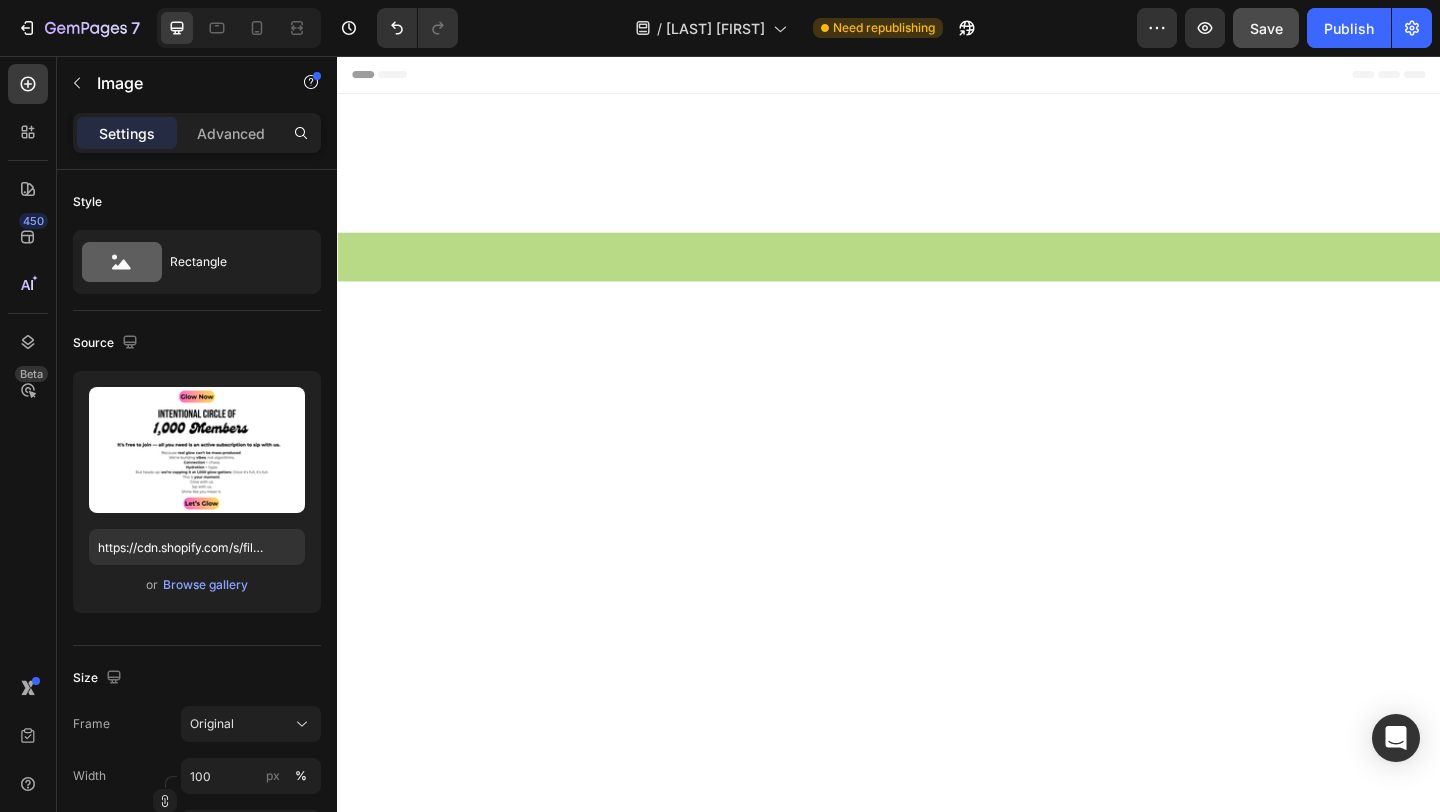 click on "Image Section 9" at bounding box center [937, 6440] 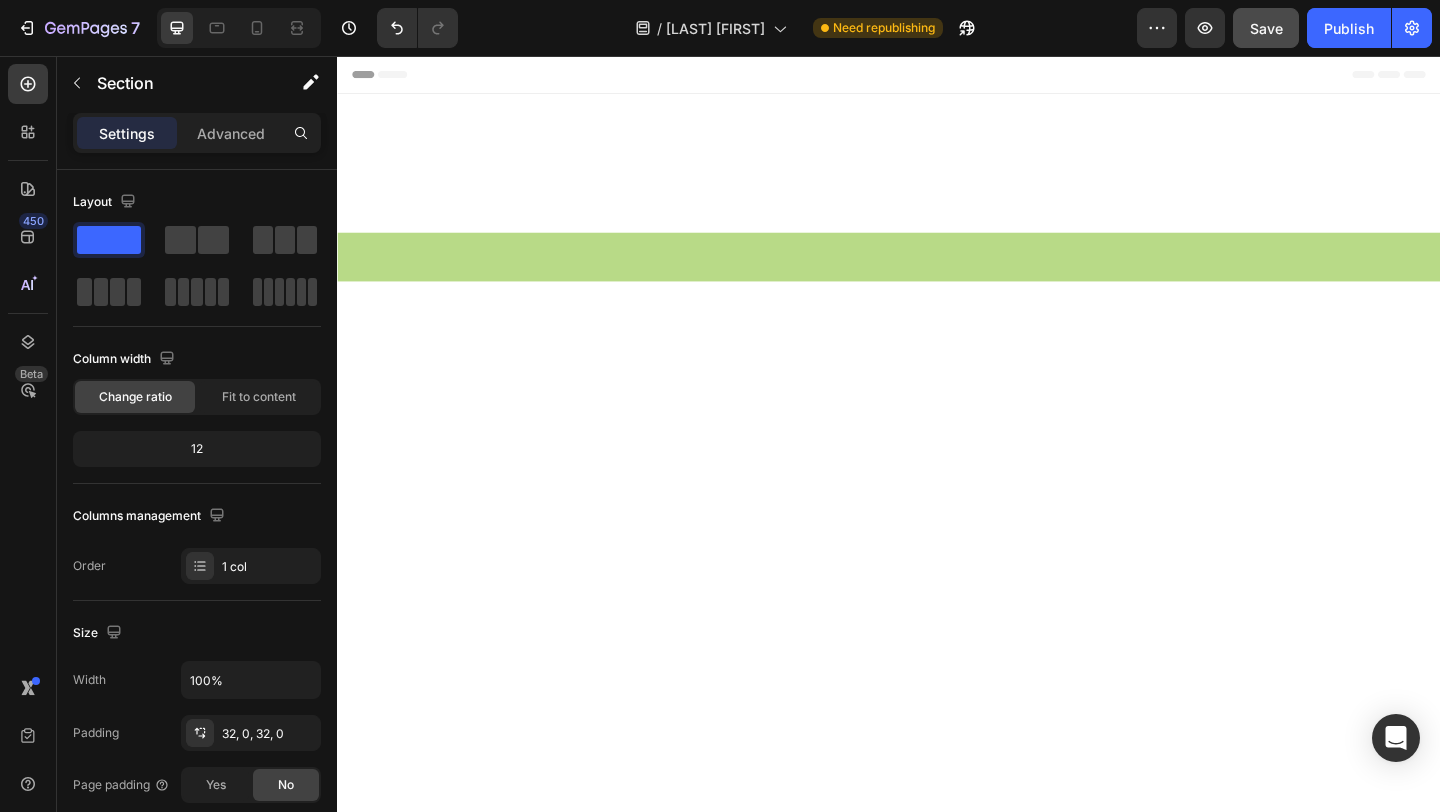 click on "Image Section 10" at bounding box center [937, 6504] 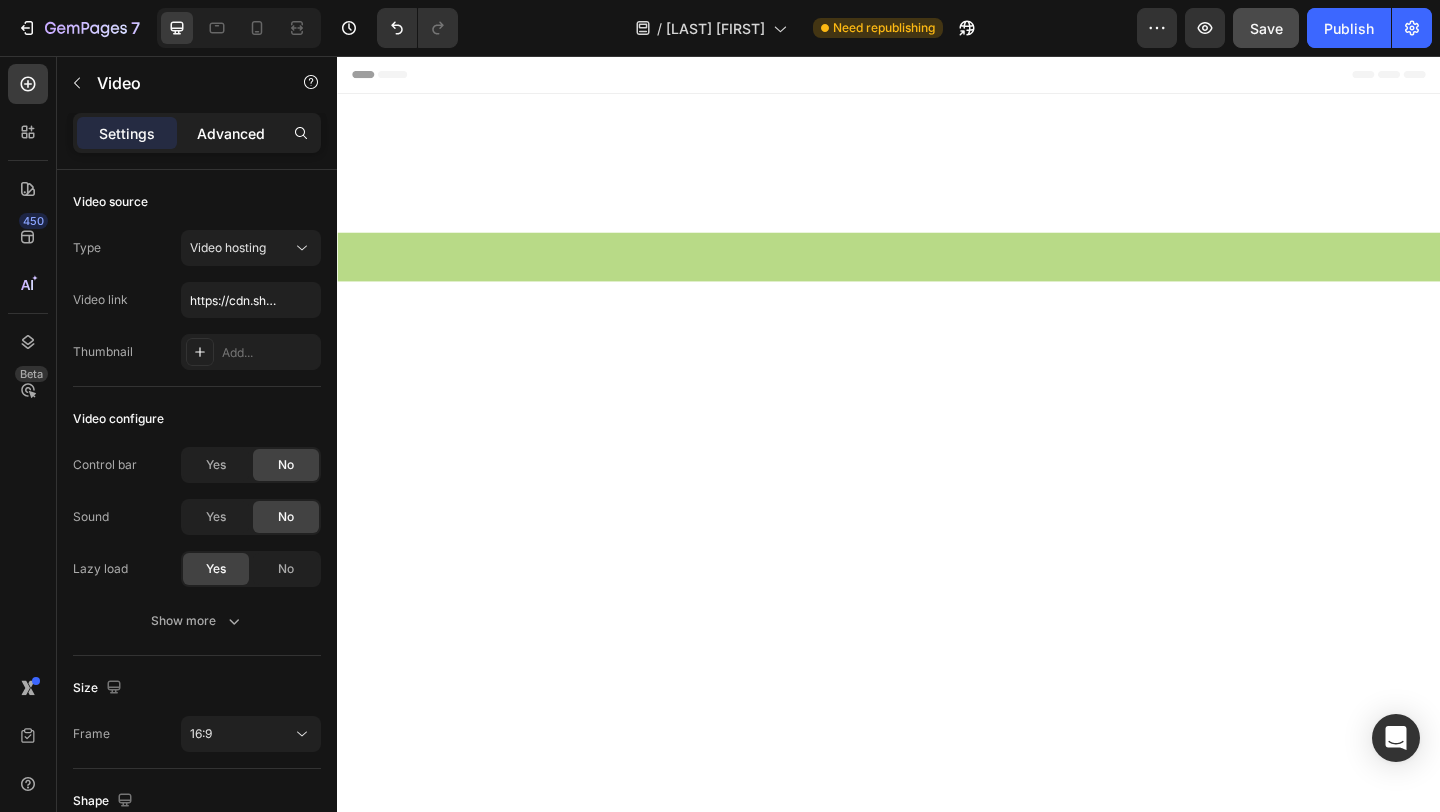 click on "Advanced" at bounding box center (231, 133) 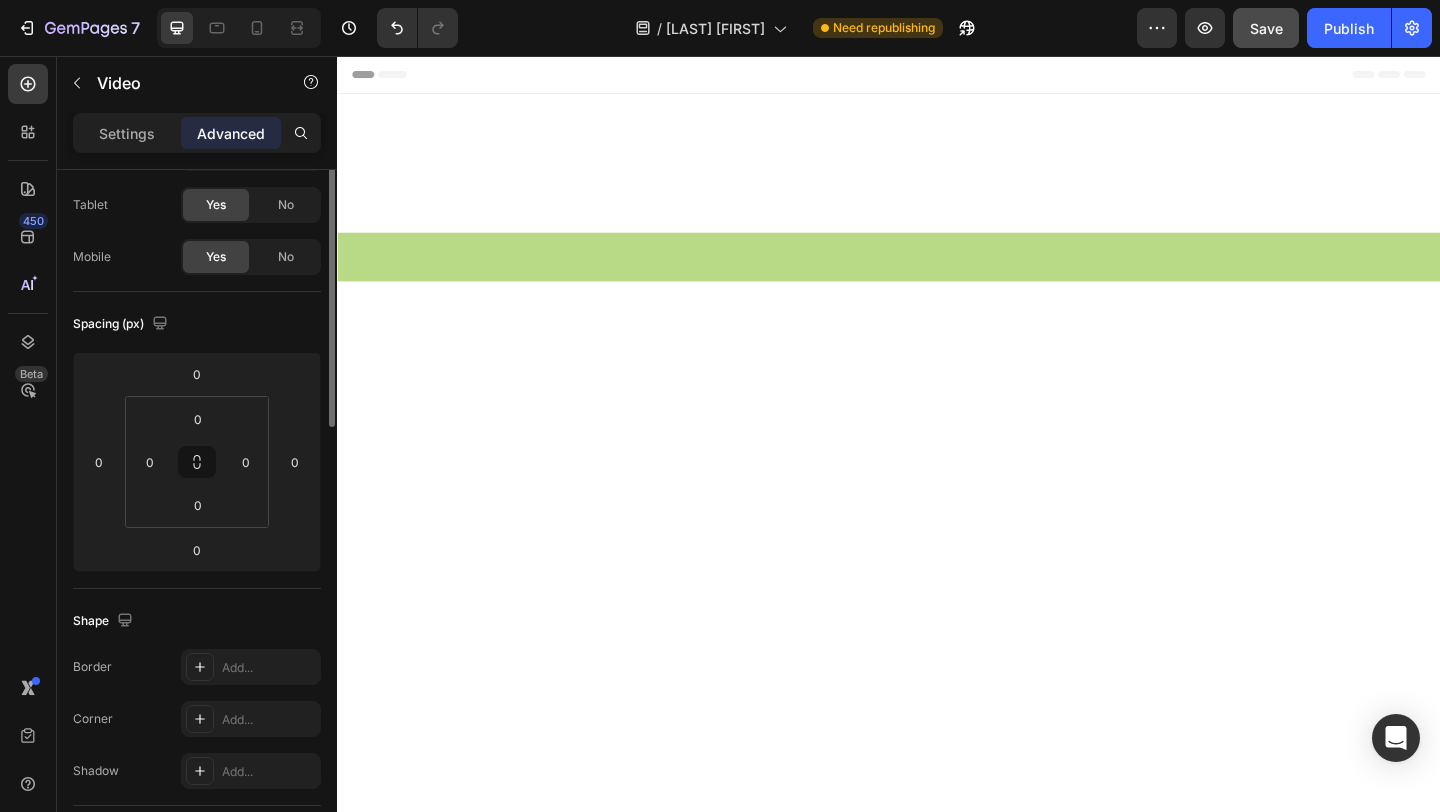 scroll, scrollTop: 0, scrollLeft: 0, axis: both 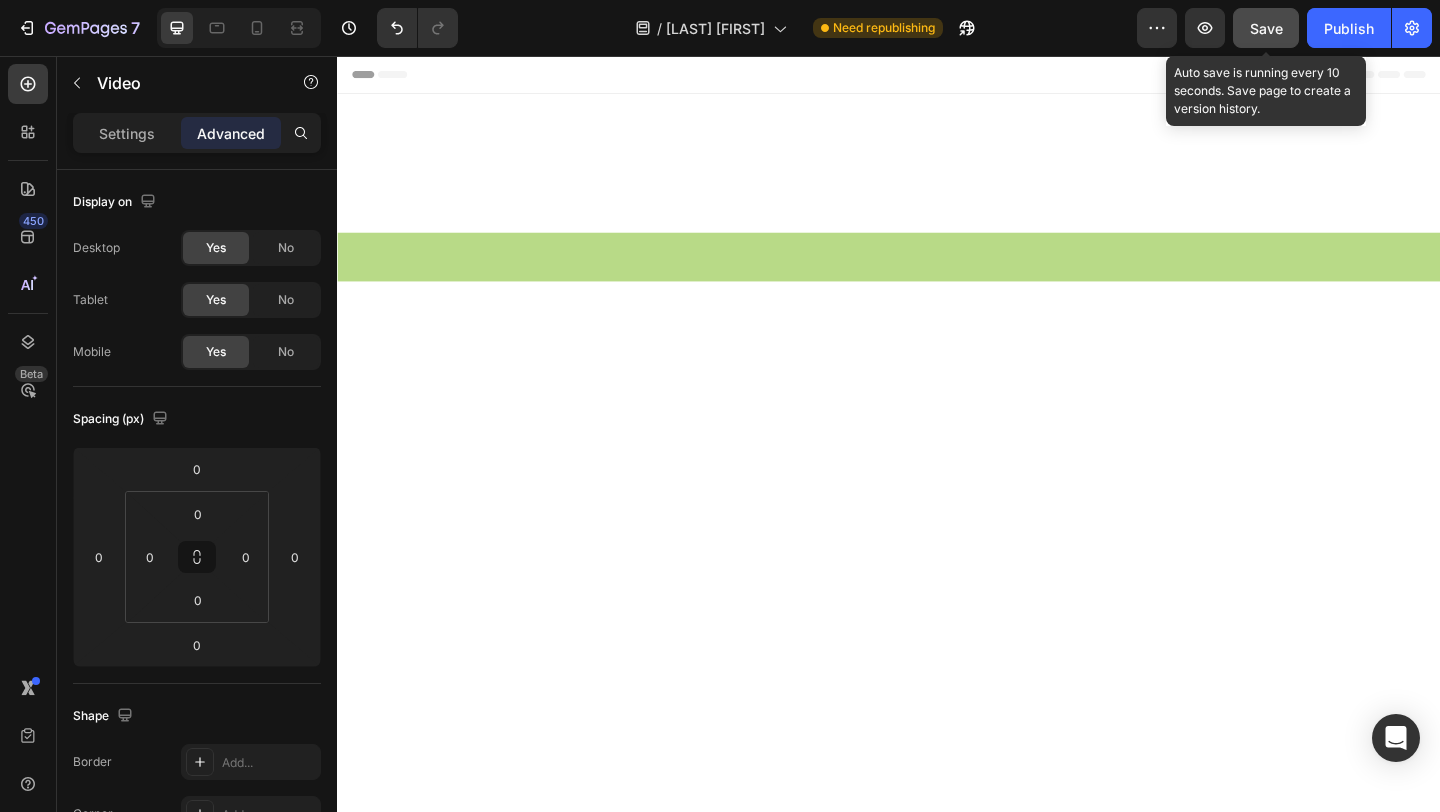 click on "Save" at bounding box center (1266, 28) 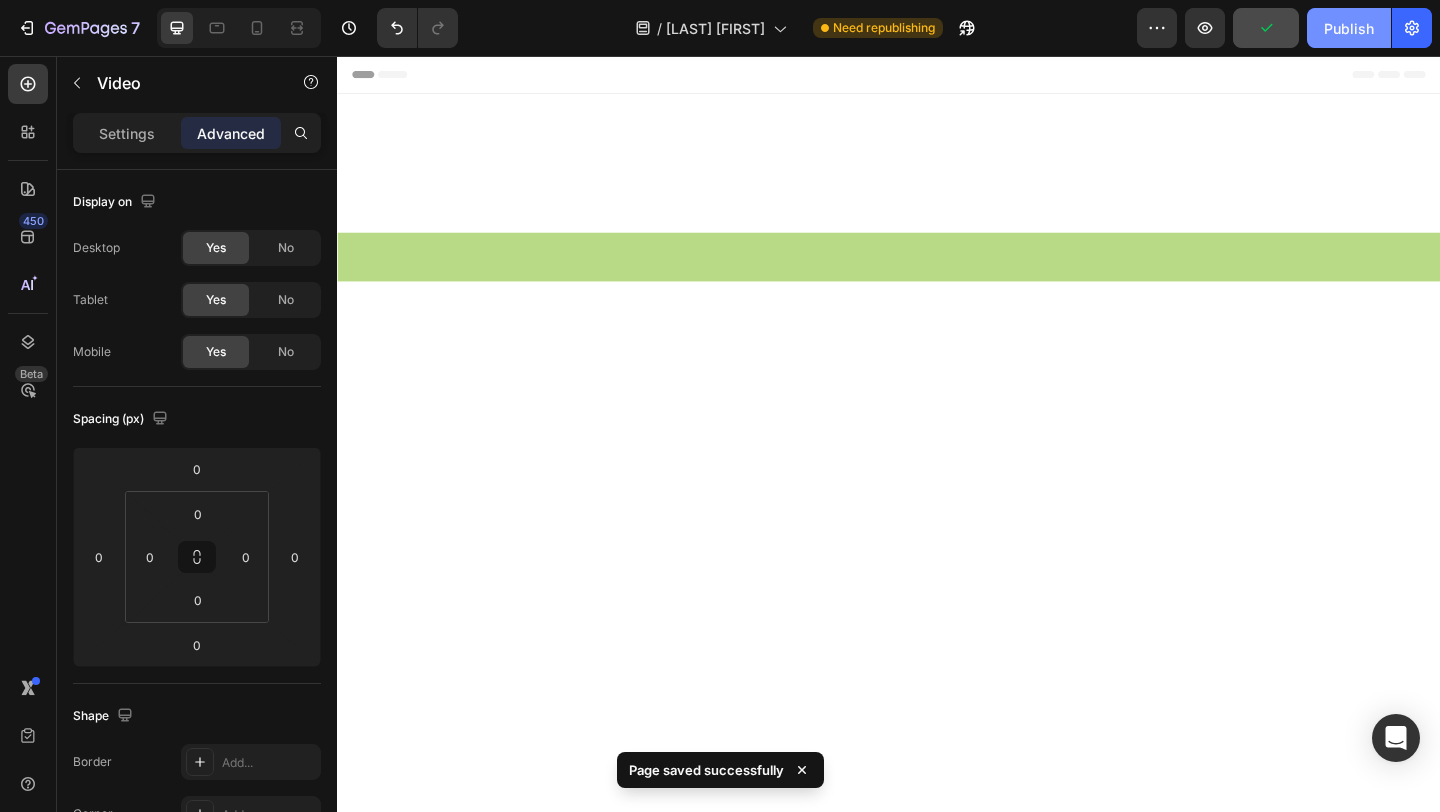 click on "Publish" at bounding box center (1349, 28) 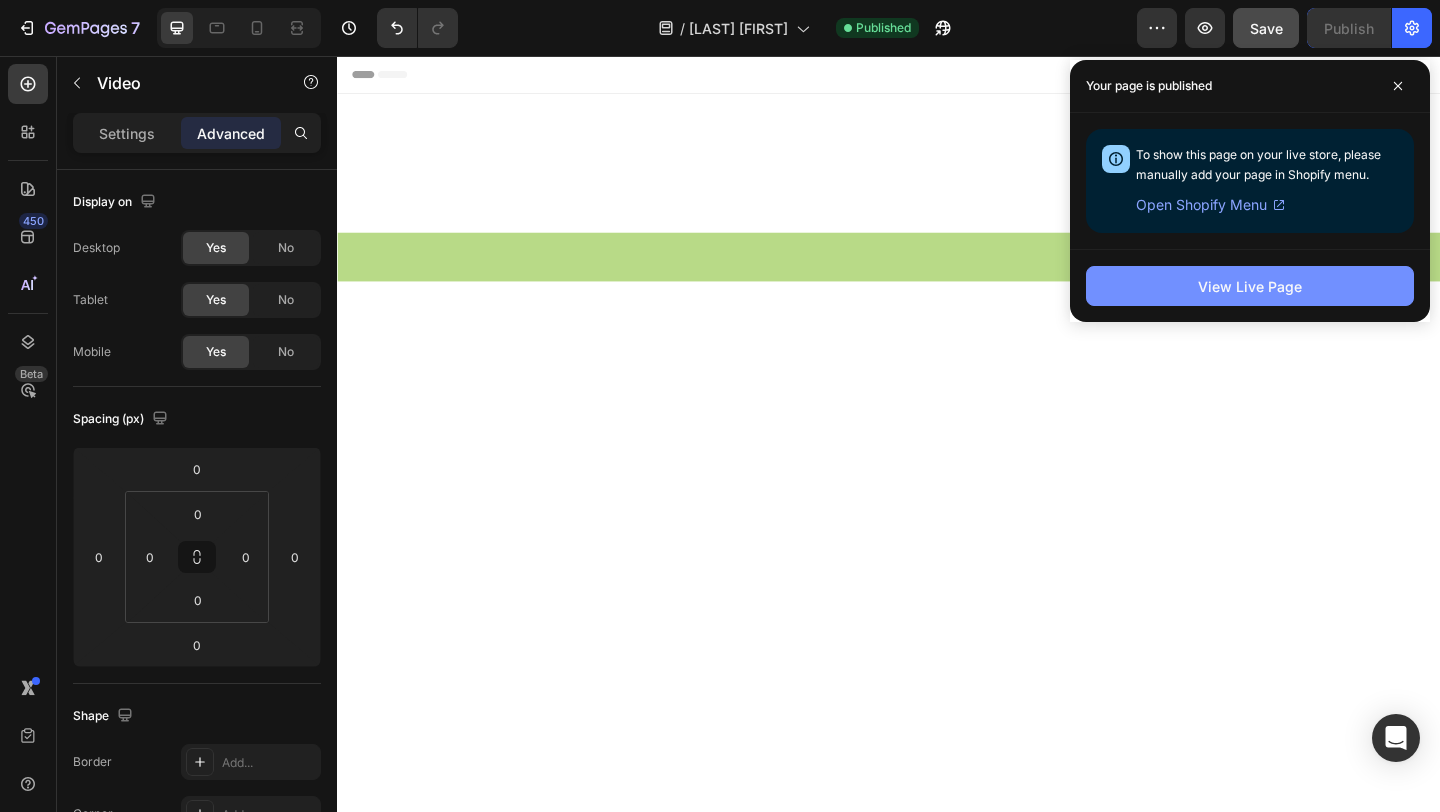 click on "View Live Page" at bounding box center [1250, 286] 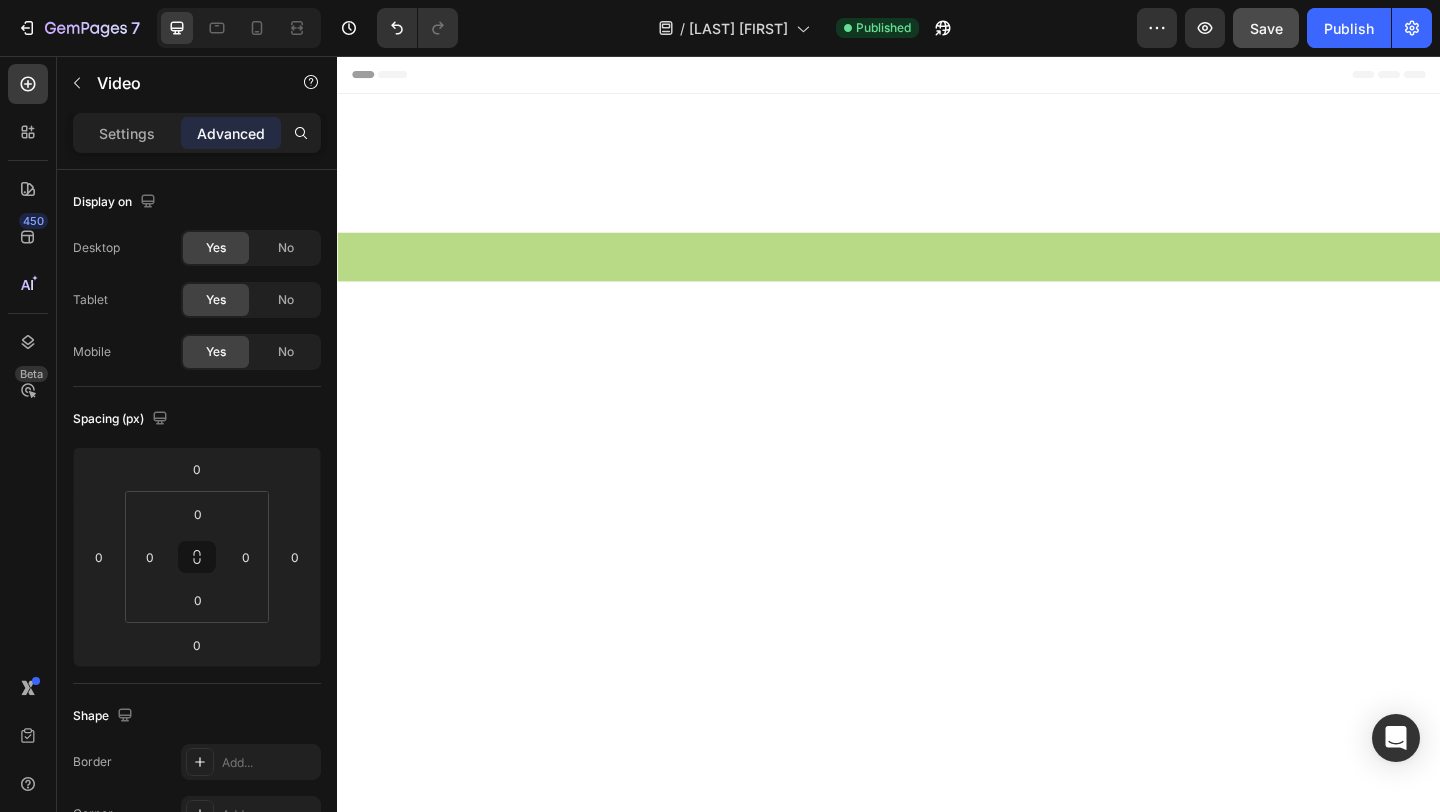 click on "Featured In & Partnered With" at bounding box center [937, 6110] 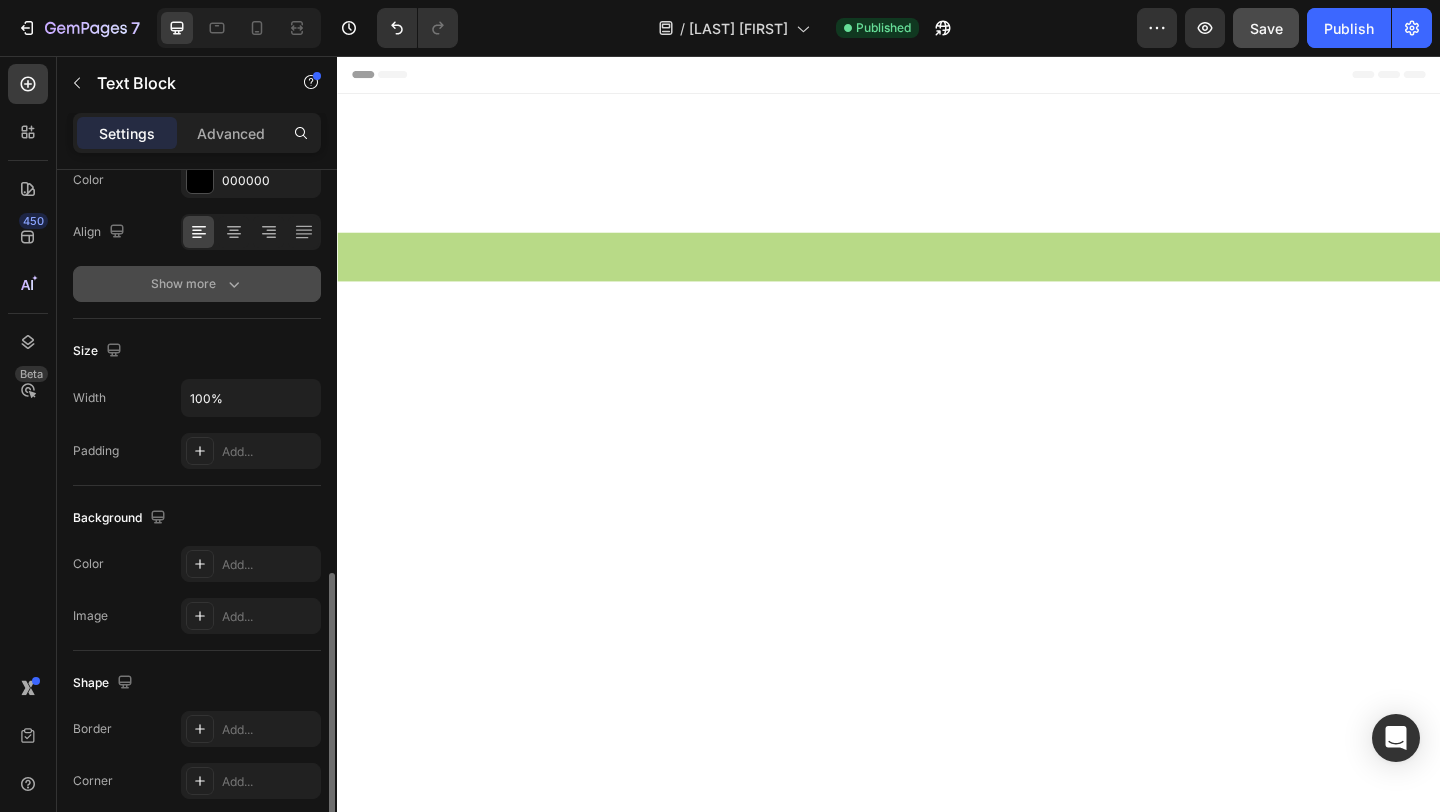 scroll, scrollTop: 486, scrollLeft: 0, axis: vertical 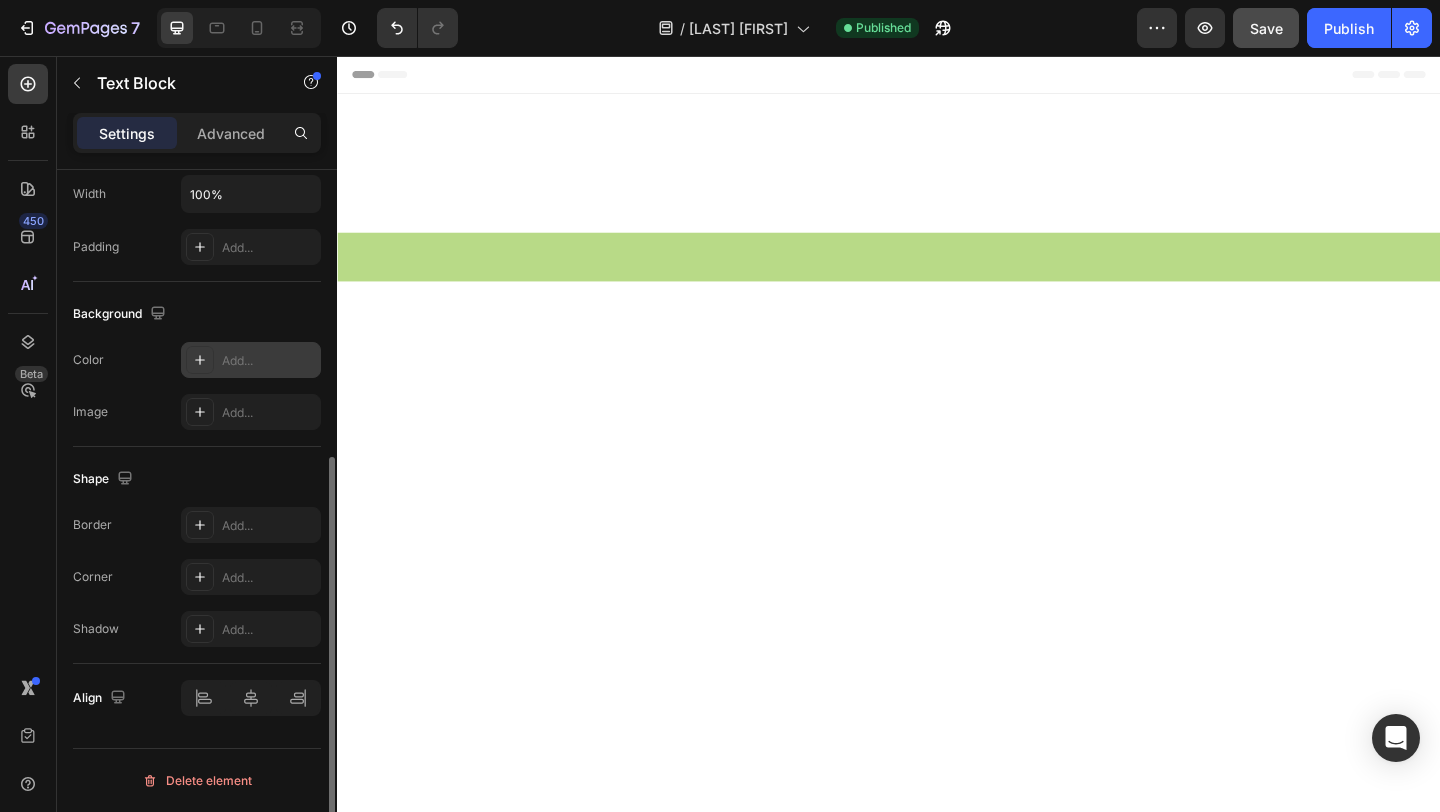 click on "Add..." at bounding box center (269, 361) 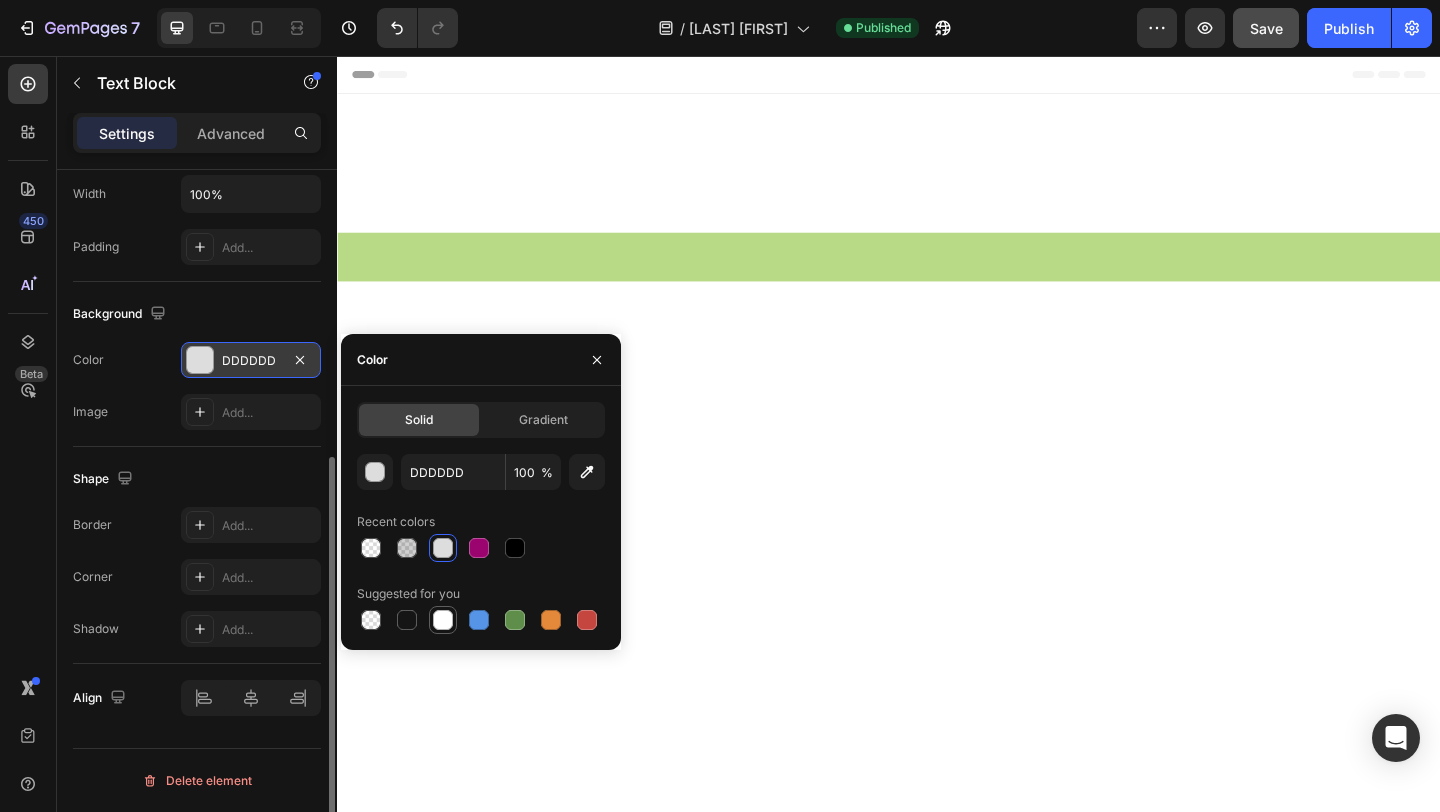 click at bounding box center [443, 620] 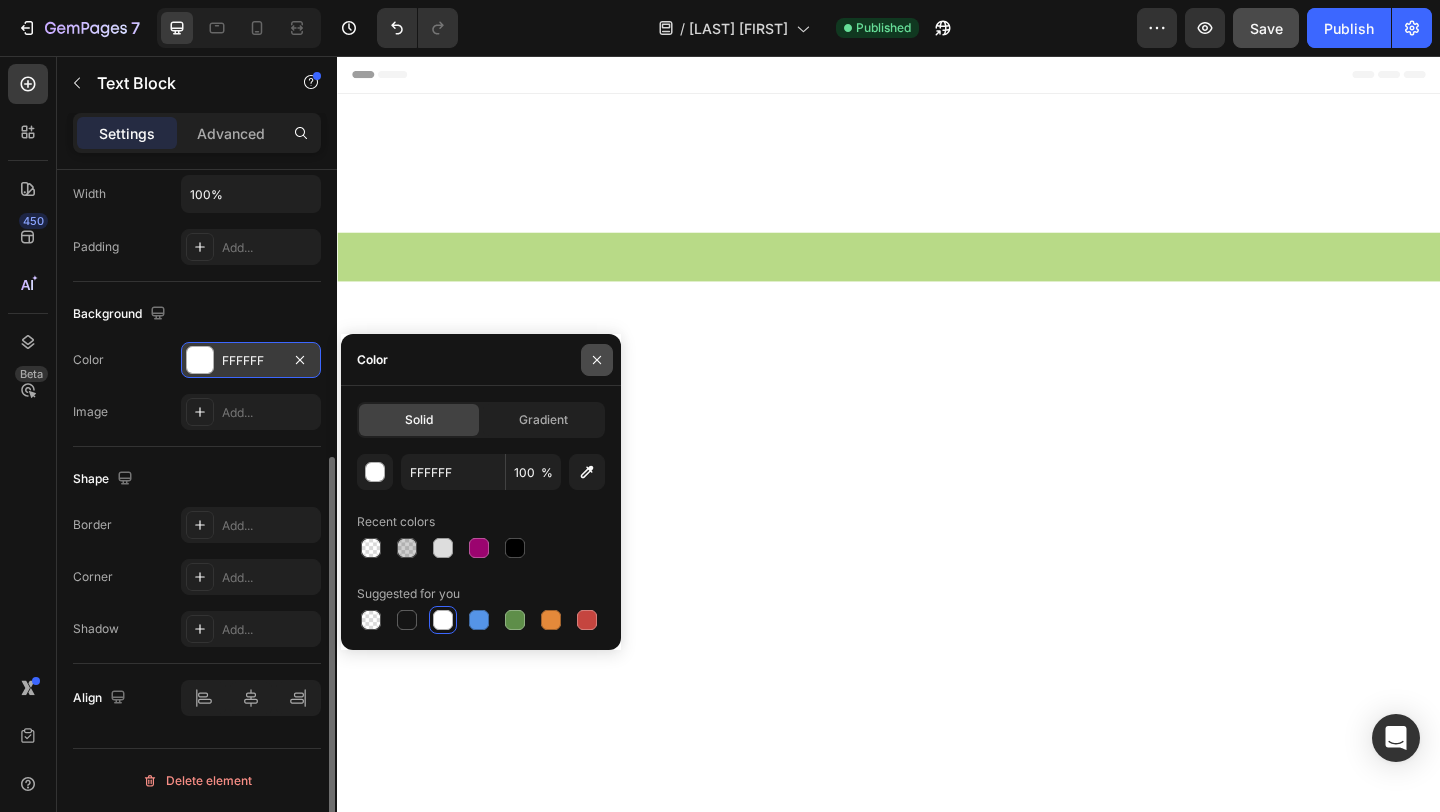 click 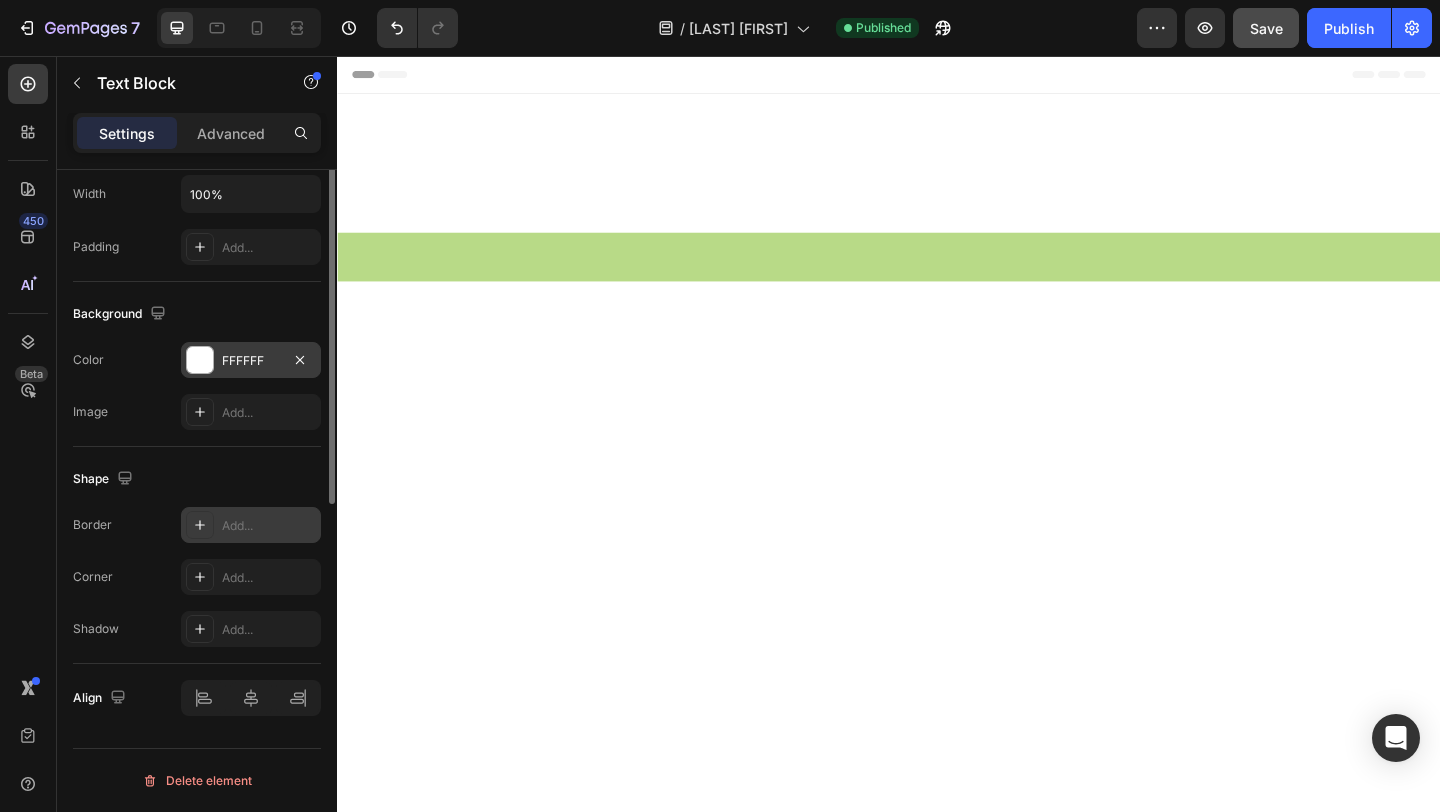 scroll, scrollTop: 0, scrollLeft: 0, axis: both 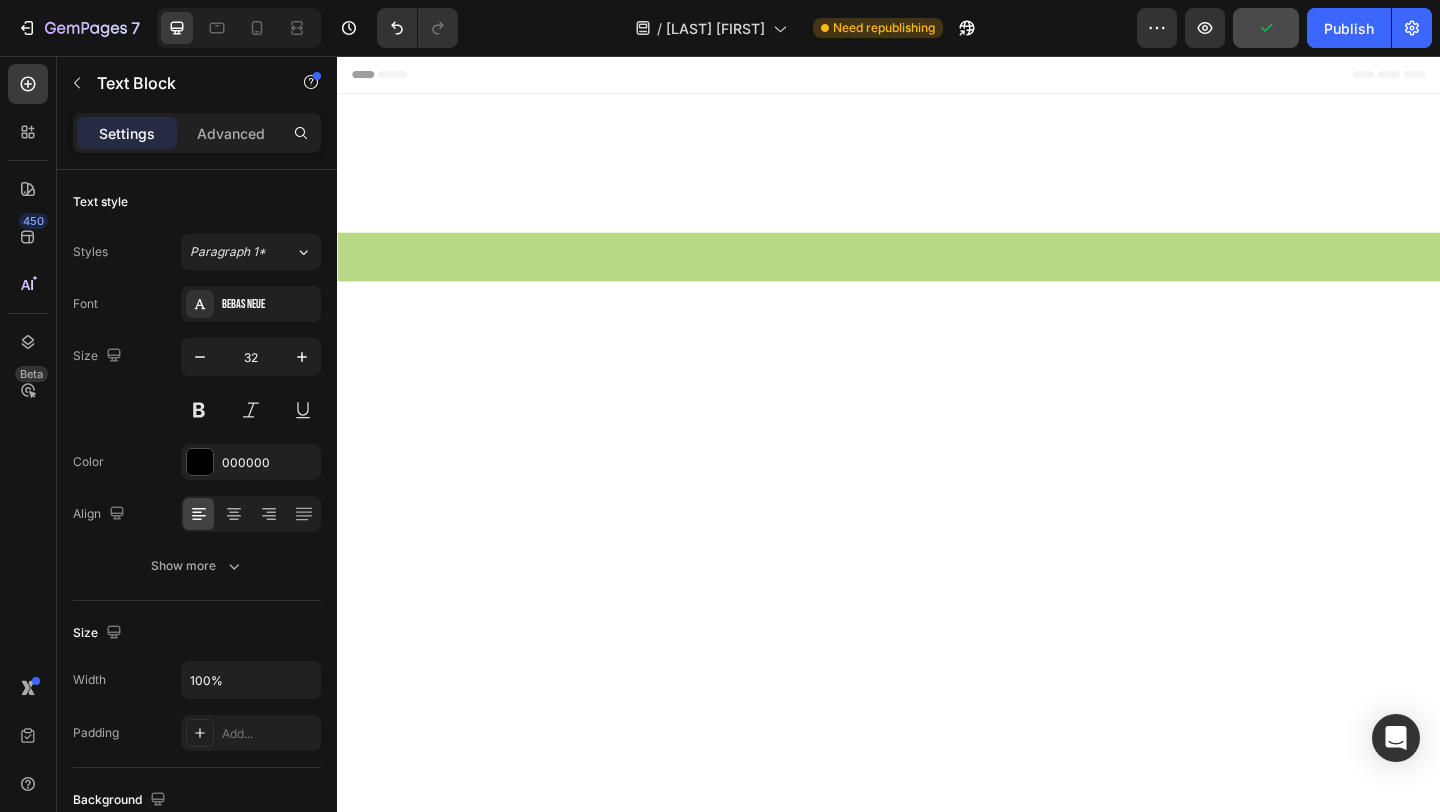 click at bounding box center [937, 6440] 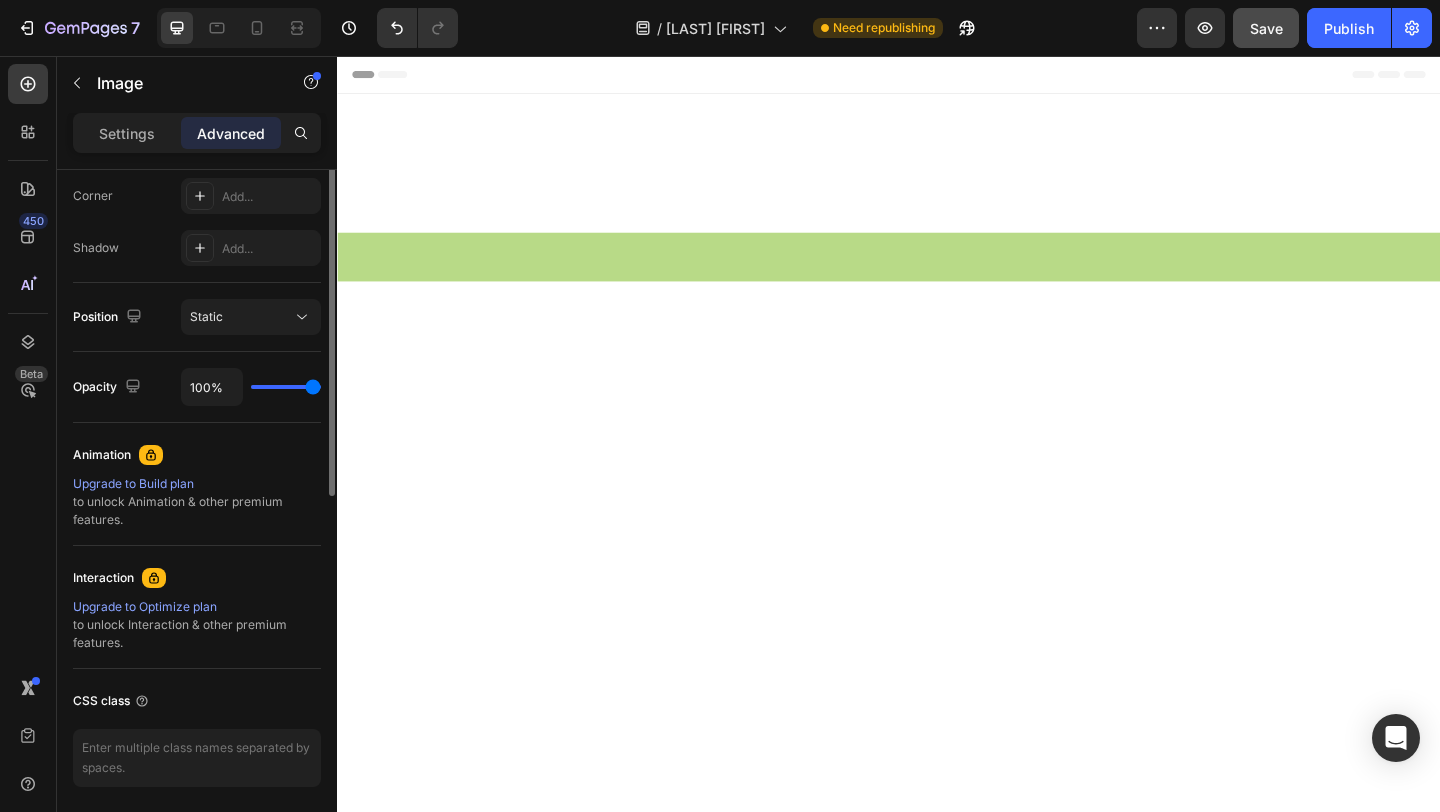 scroll, scrollTop: 689, scrollLeft: 0, axis: vertical 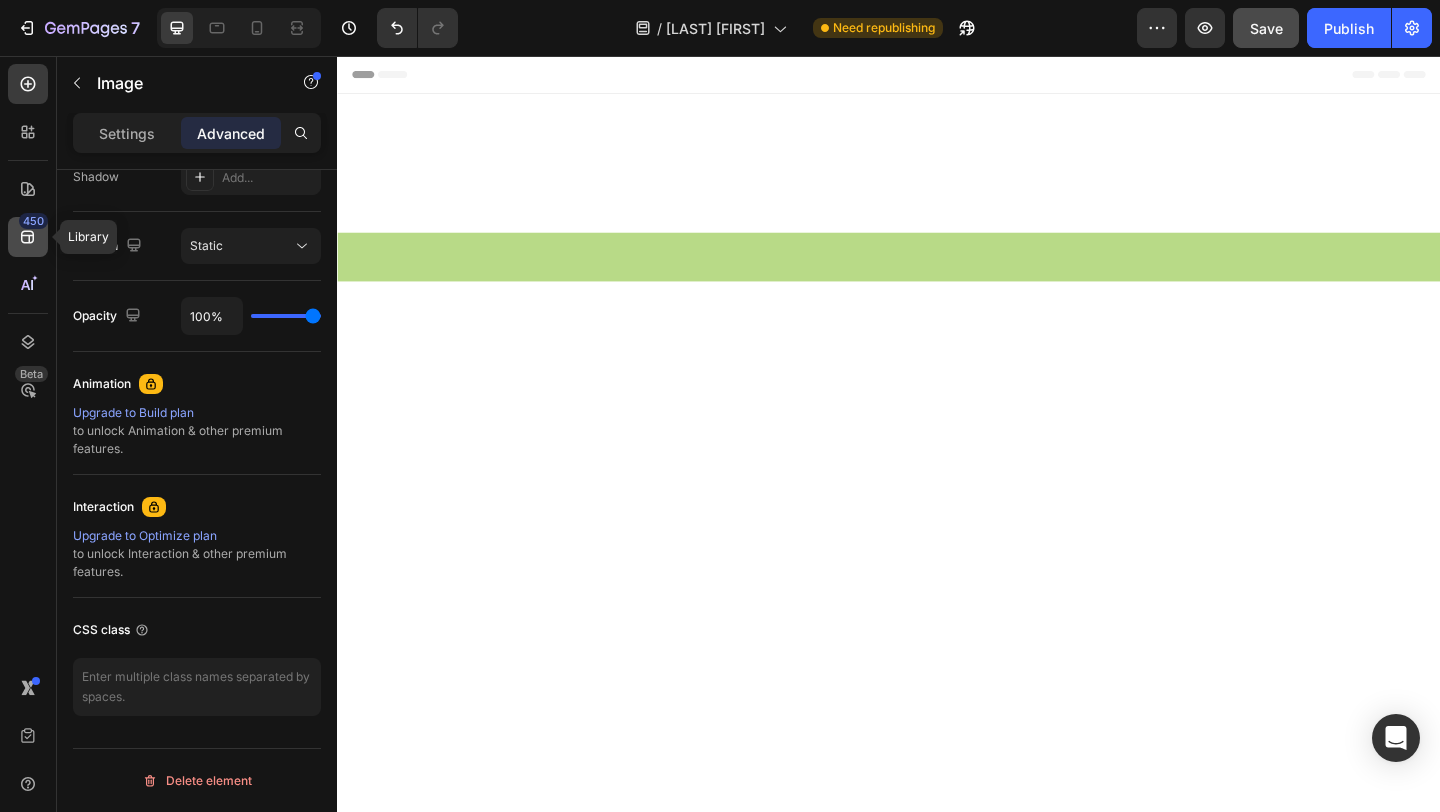 click 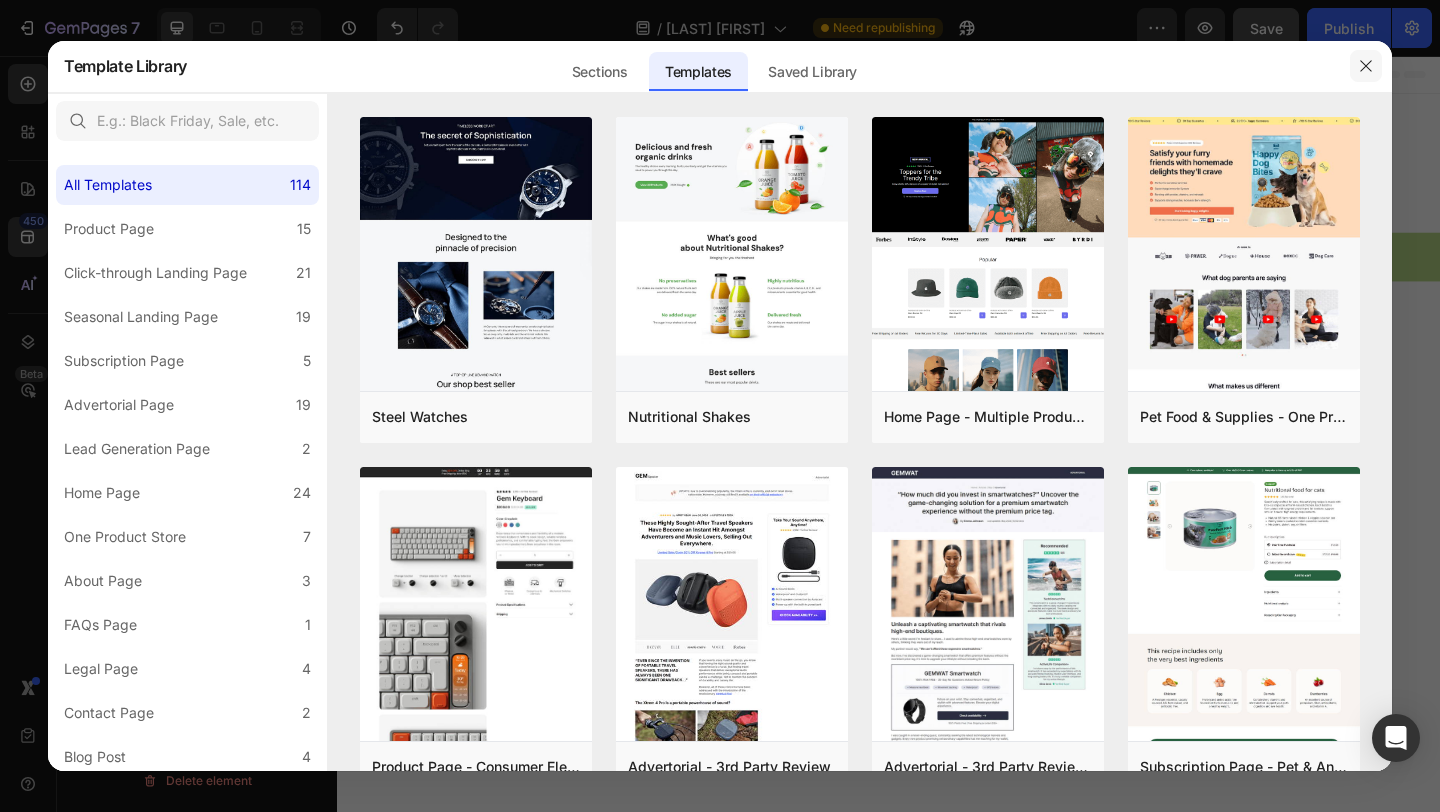 click 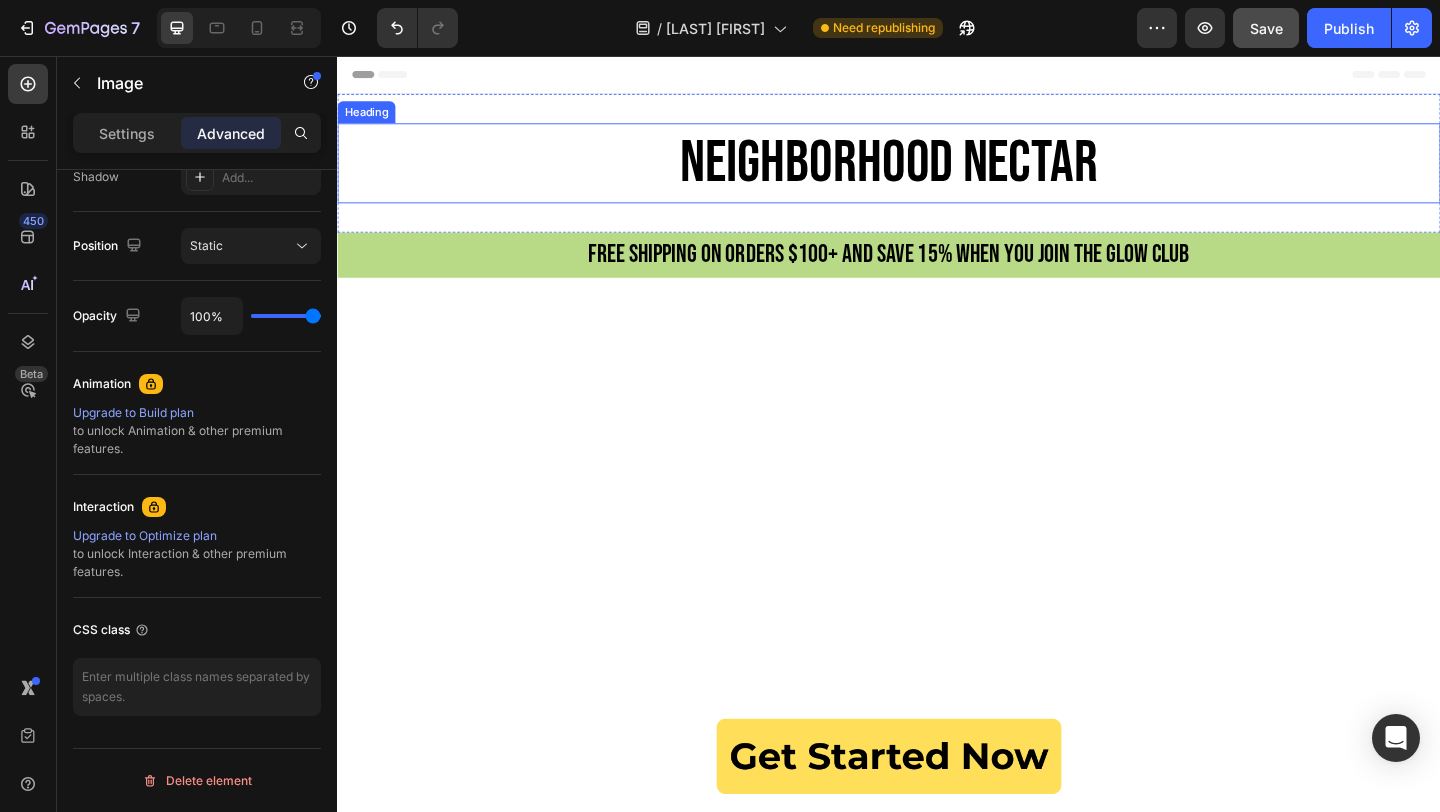click on "NEIGHBORHOOD NECTAR" at bounding box center [937, 172] 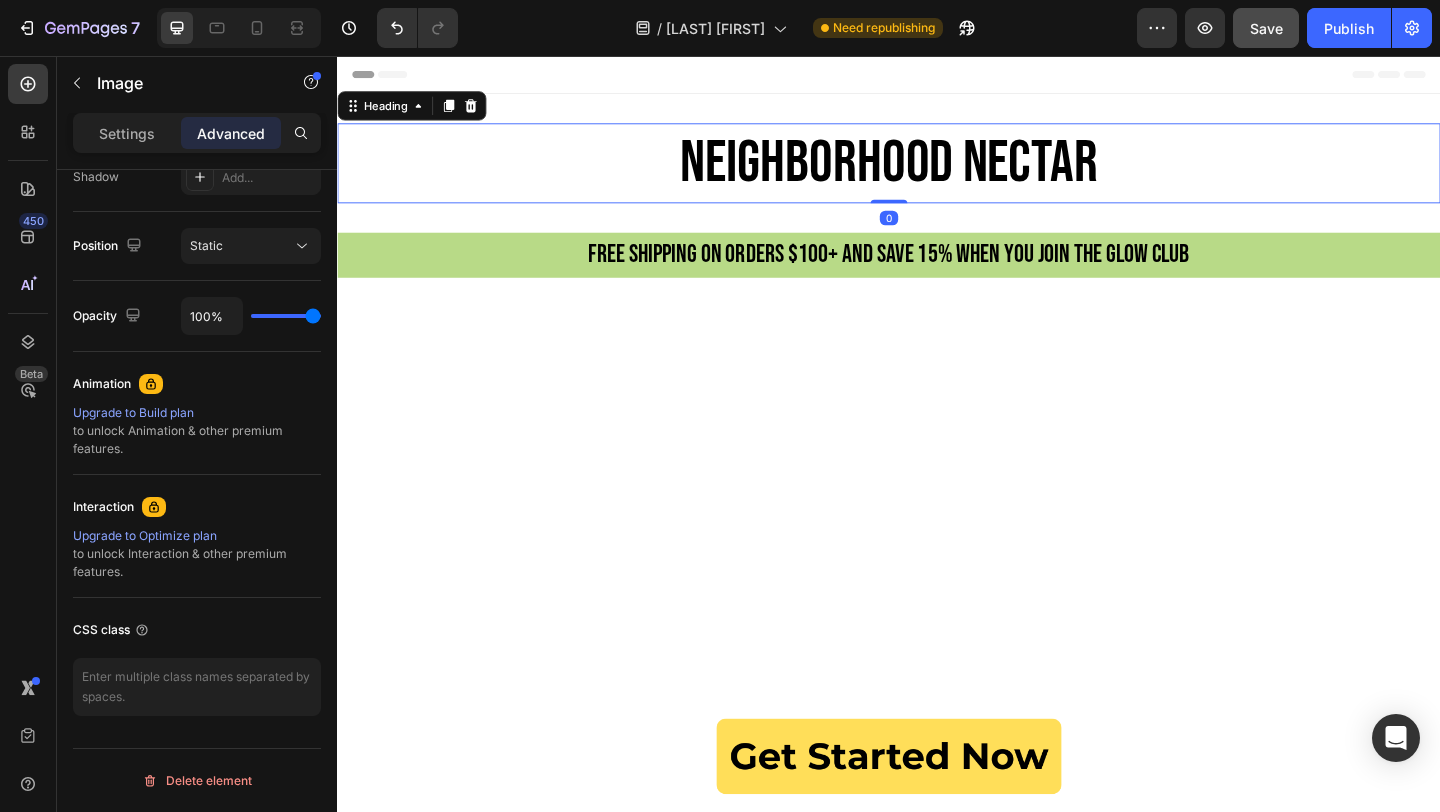 scroll, scrollTop: 0, scrollLeft: 0, axis: both 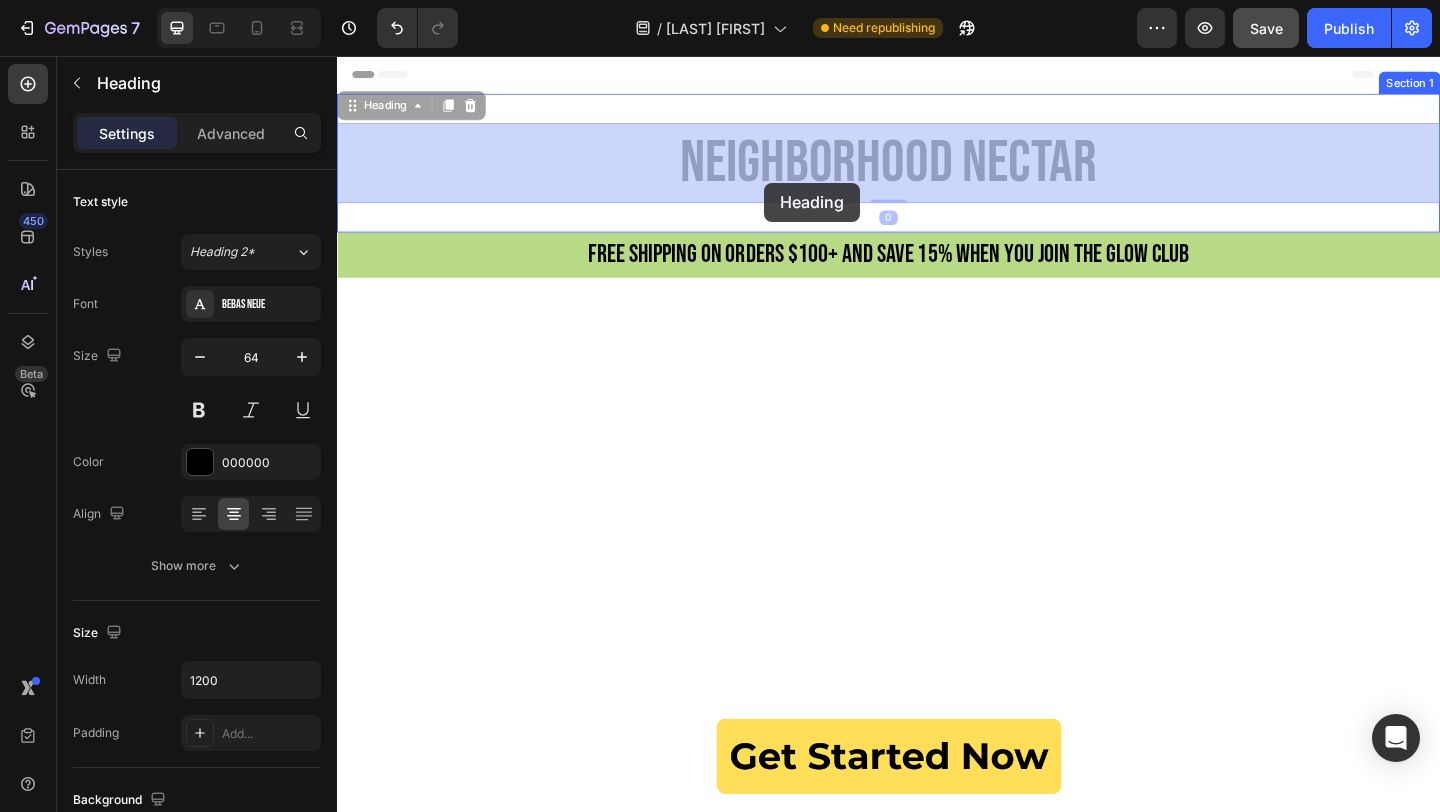 drag, startPoint x: 802, startPoint y: 179, endPoint x: 802, endPoint y: 194, distance: 15 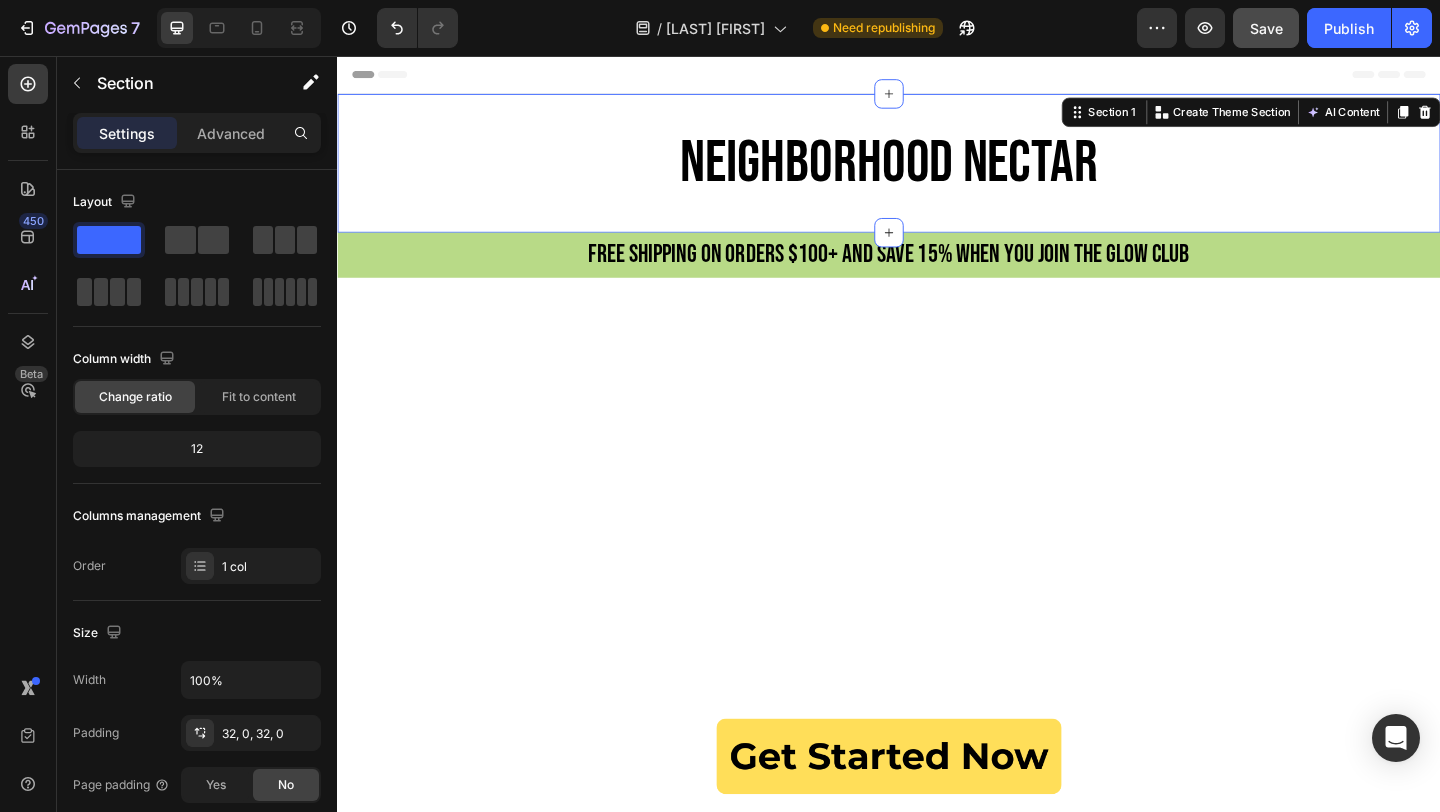 click on "NEIGHBORHOOD NECTAR Heading Section 1   You can create reusable sections Create Theme Section AI Content Write with GemAI What would you like to describe here? Tone and Voice Persuasive Product Show more Generate" at bounding box center [937, 172] 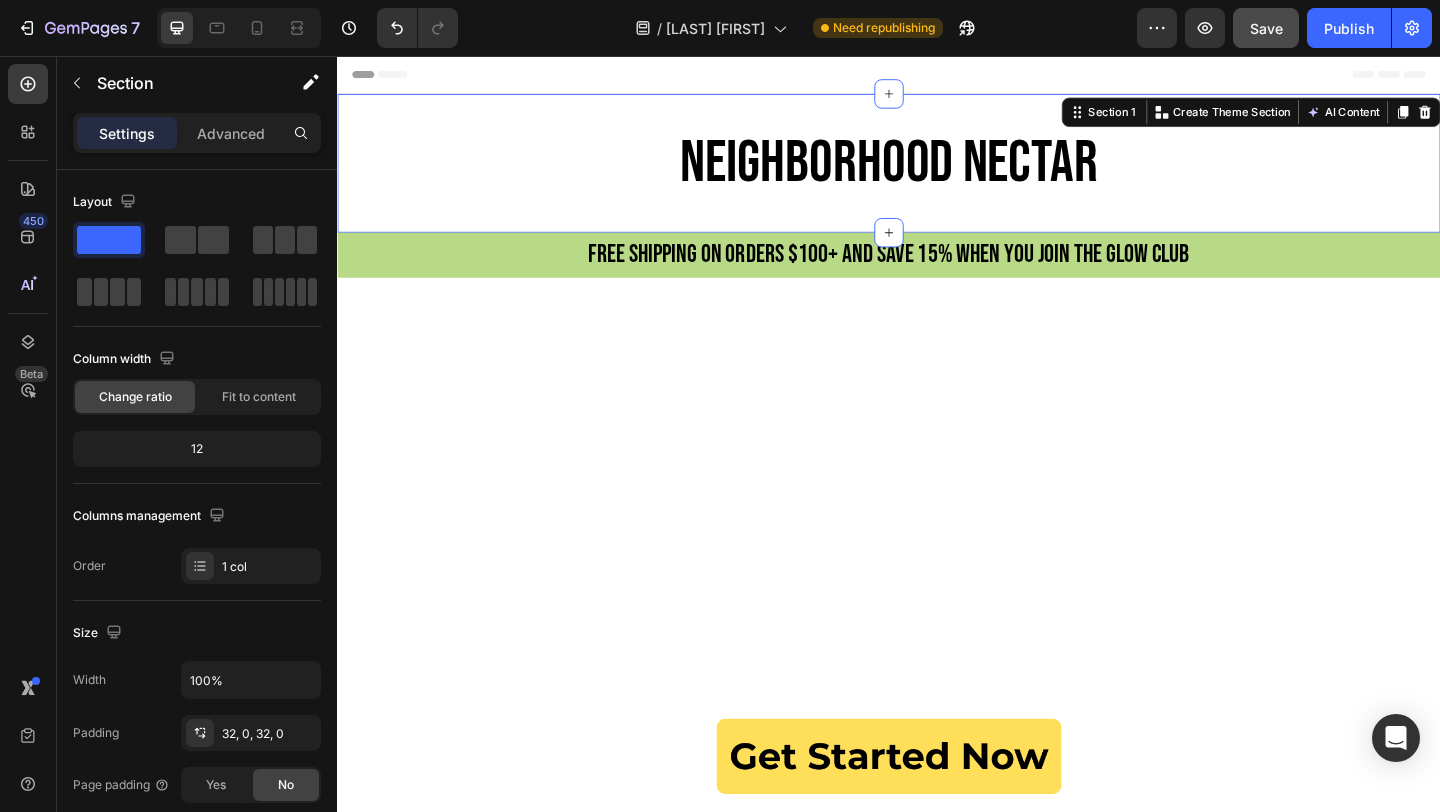 click on "NEIGHBORHOOD NECTAR Heading Section 1   You can create reusable sections Create Theme Section AI Content Write with GemAI What would you like to describe here? Tone and Voice Persuasive Product Wildflower Honey Show more Generate" at bounding box center [937, 172] 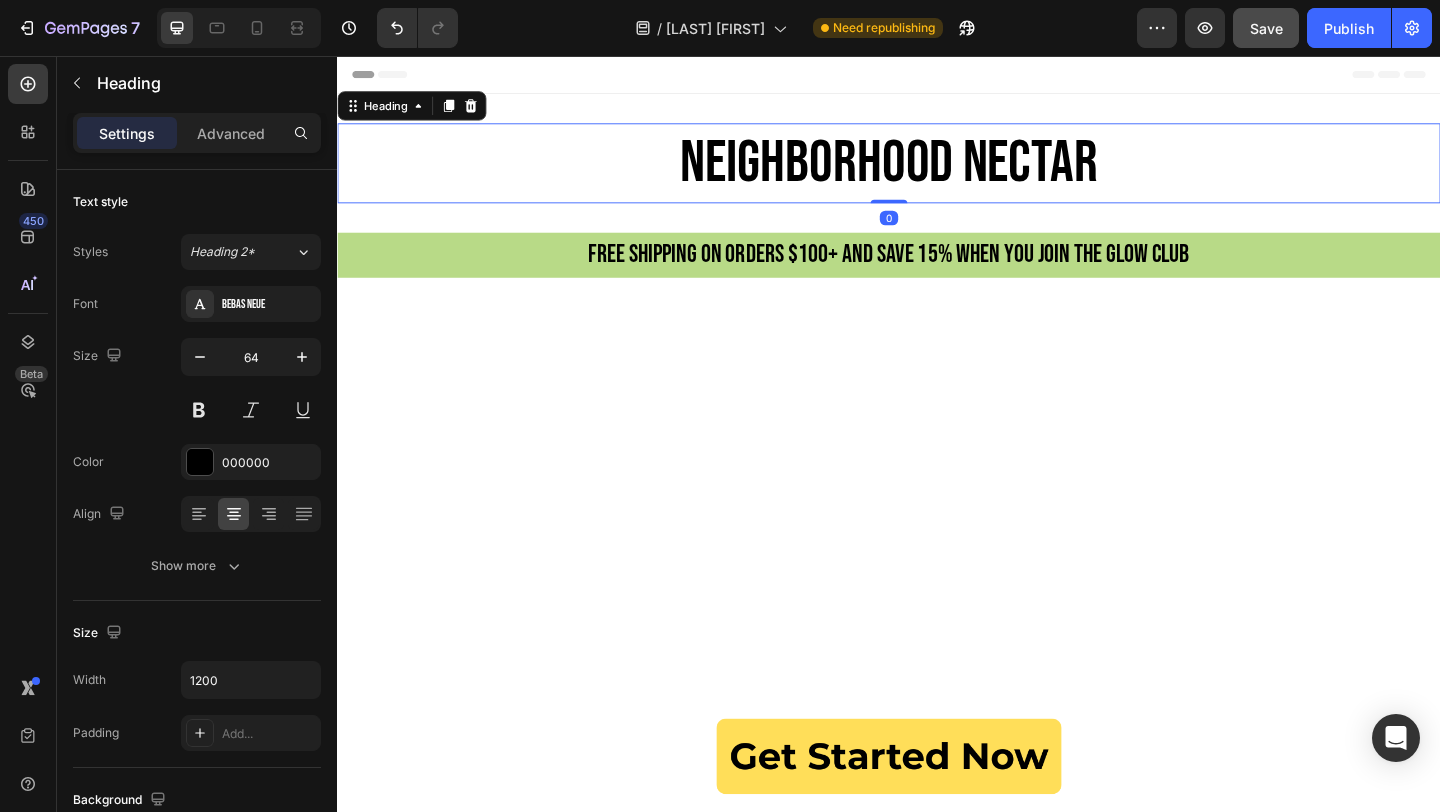 click on "NEIGHBORHOOD NECTAR" at bounding box center [937, 172] 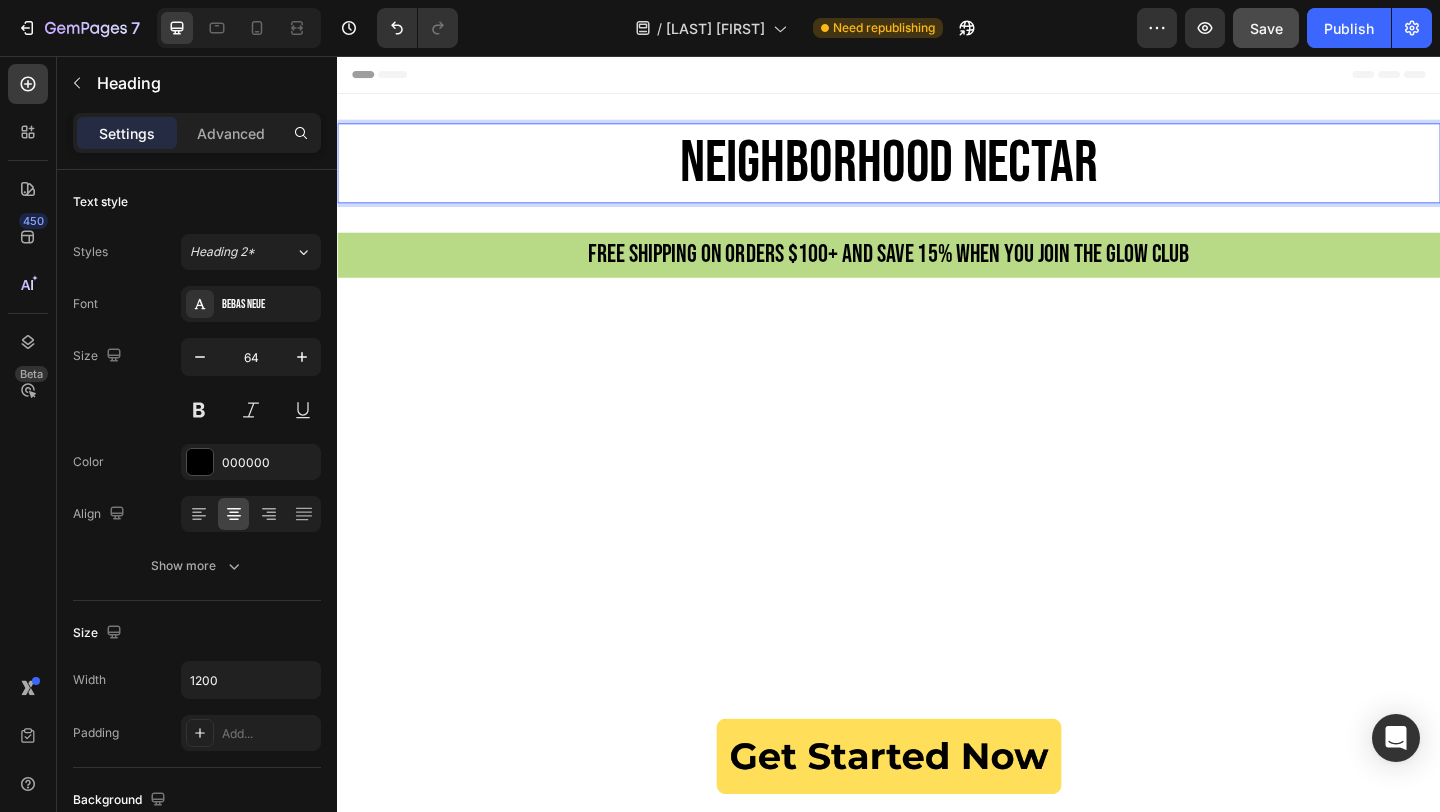 click on "NEIGHBORHOOD NECTAR" at bounding box center [937, 172] 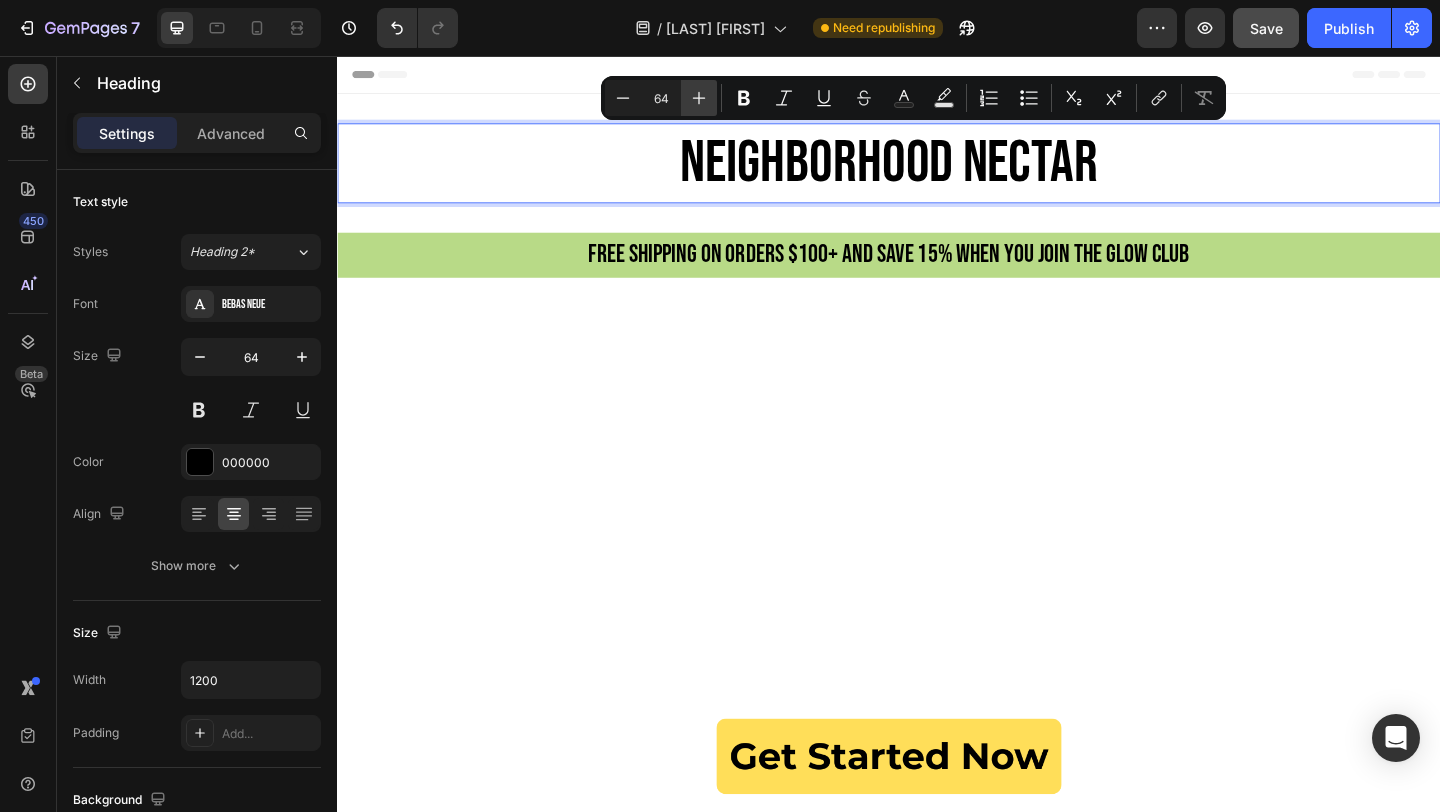 click on "Plus" at bounding box center [699, 98] 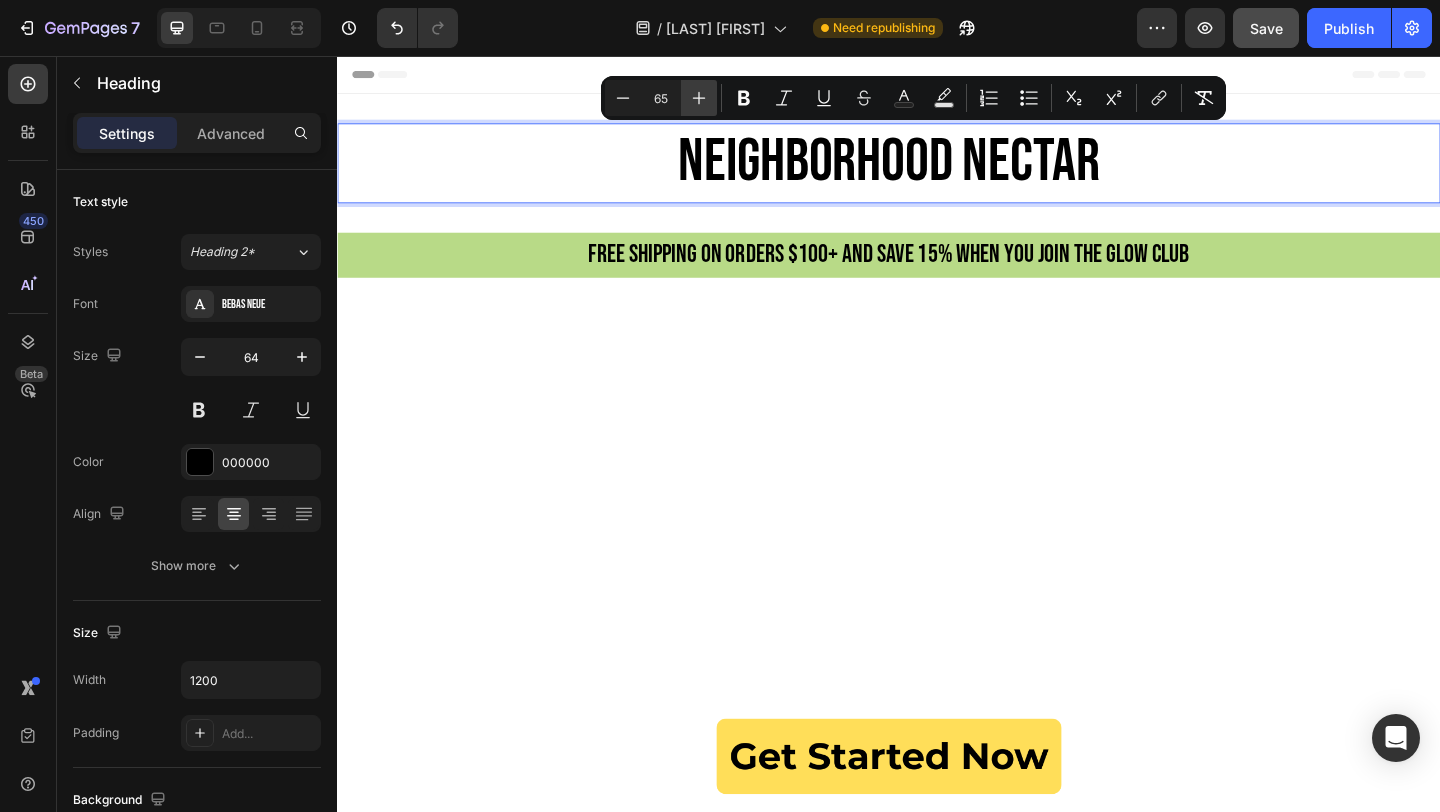 click on "Plus" at bounding box center (699, 98) 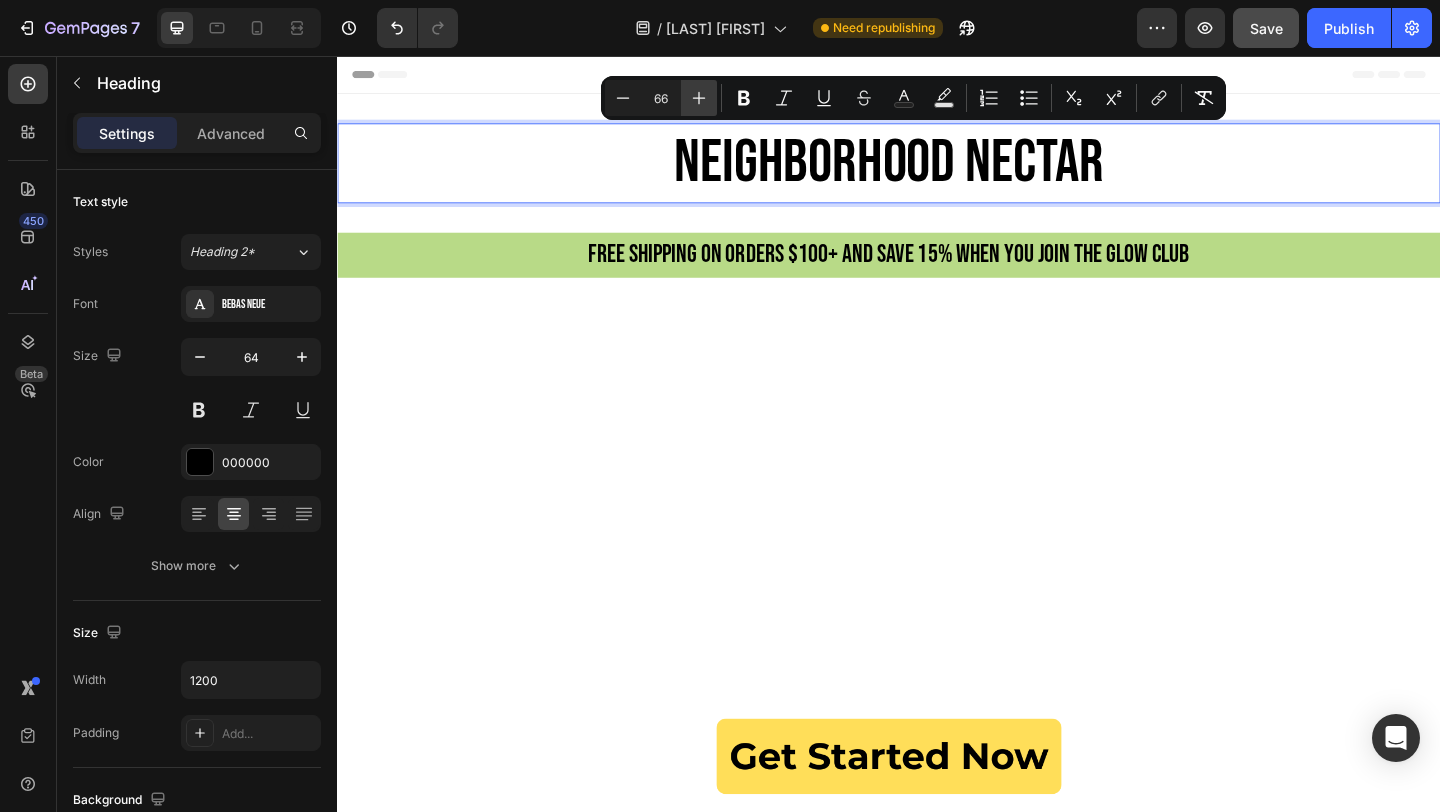 click on "Plus" at bounding box center [699, 98] 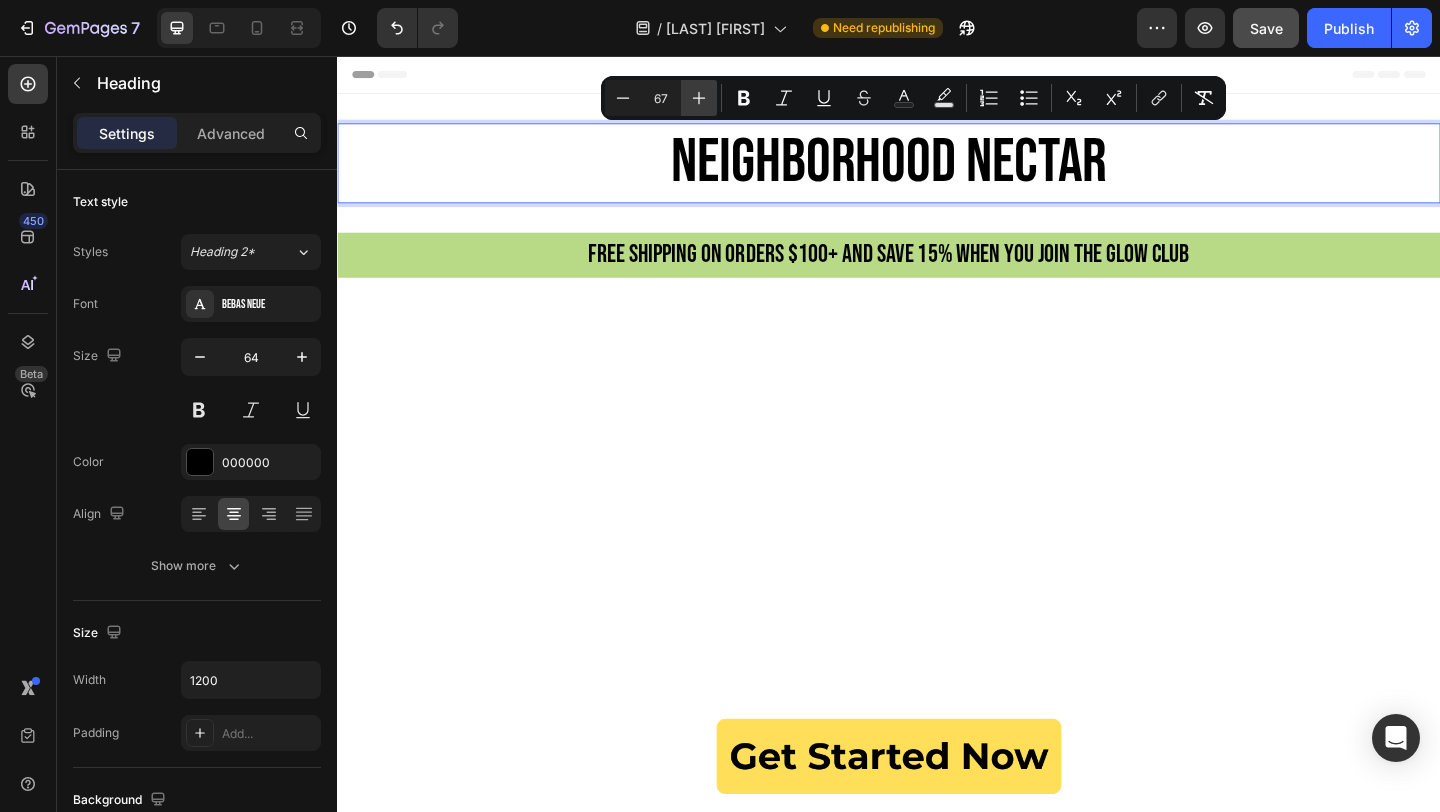 click on "Plus" at bounding box center [699, 98] 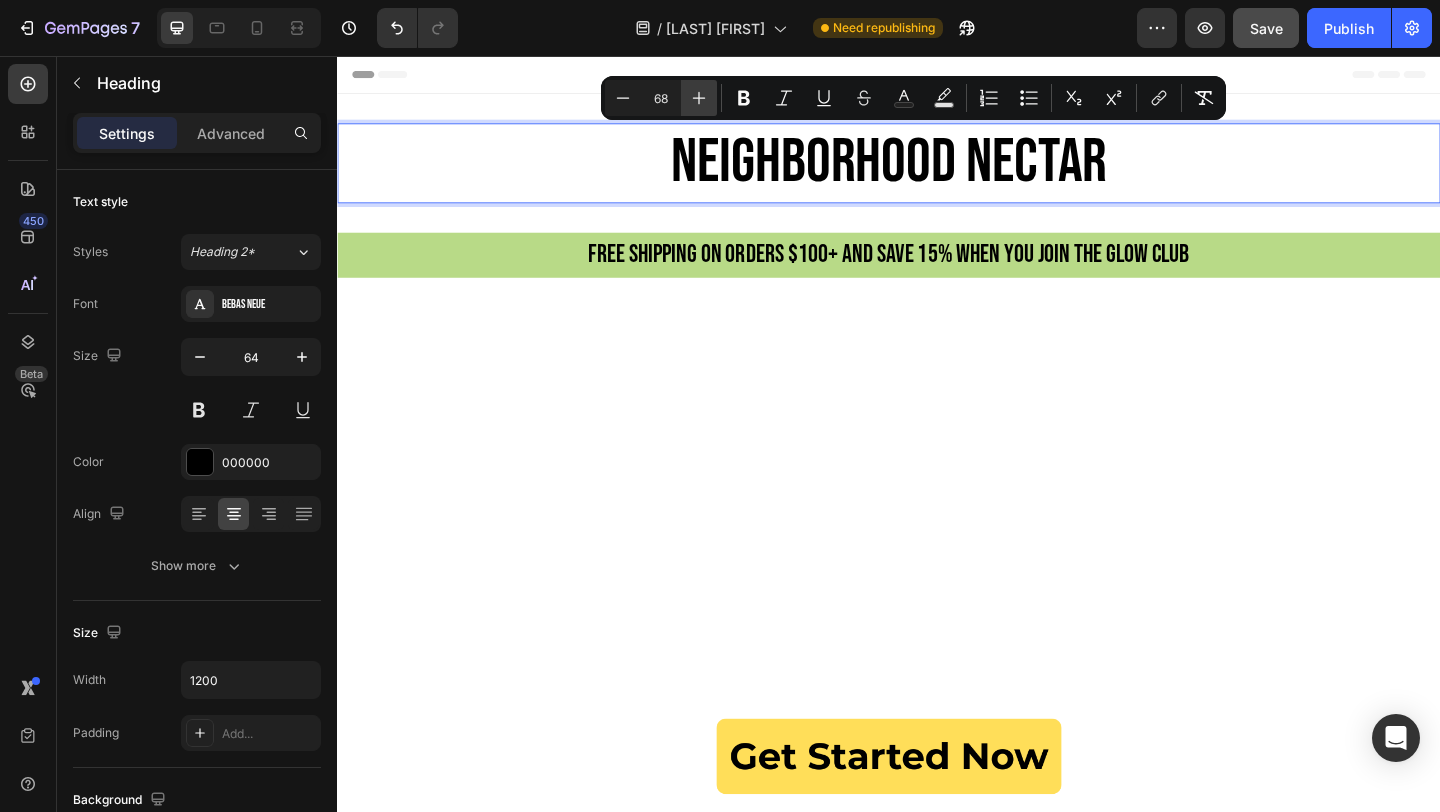 click on "Plus" at bounding box center [699, 98] 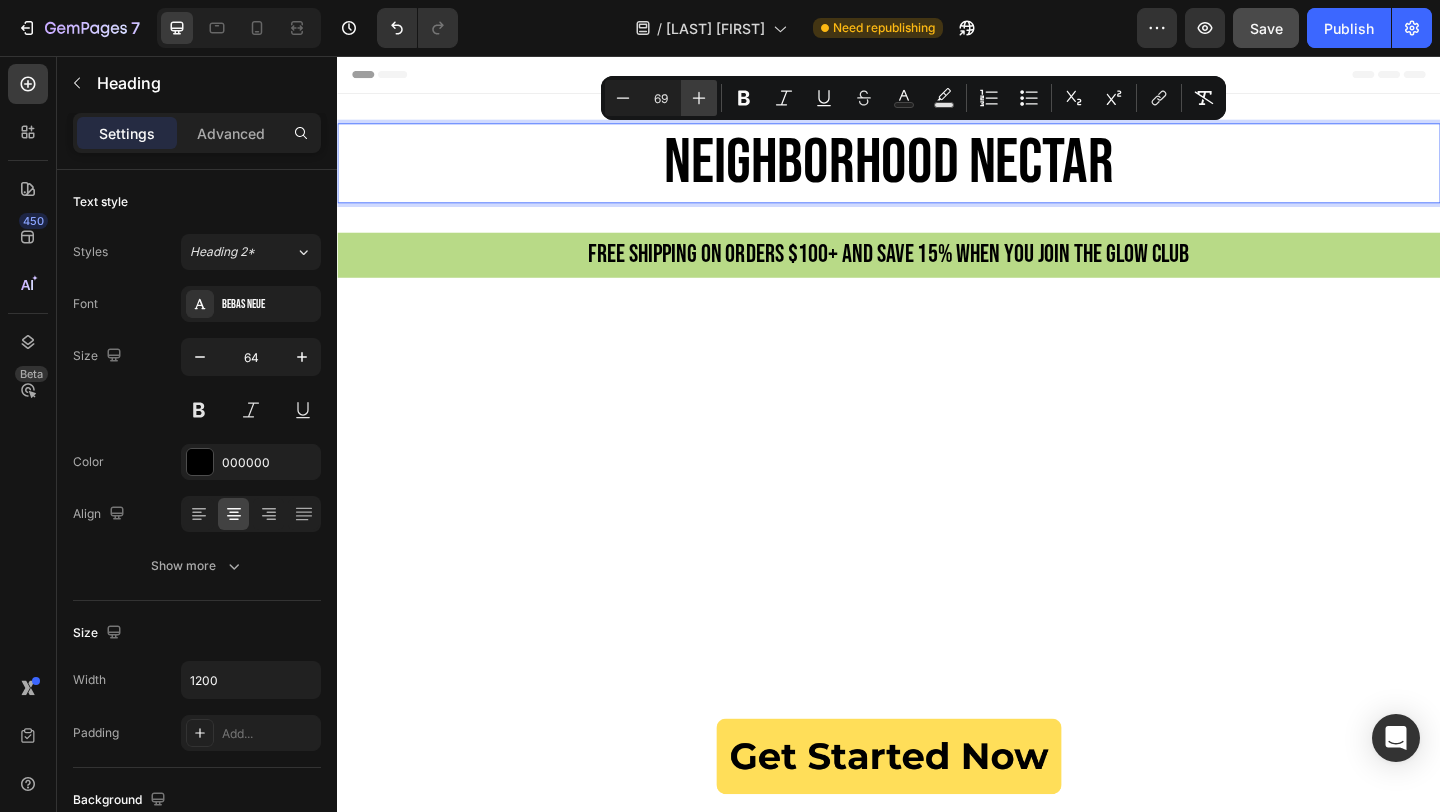 click on "Plus" at bounding box center (699, 98) 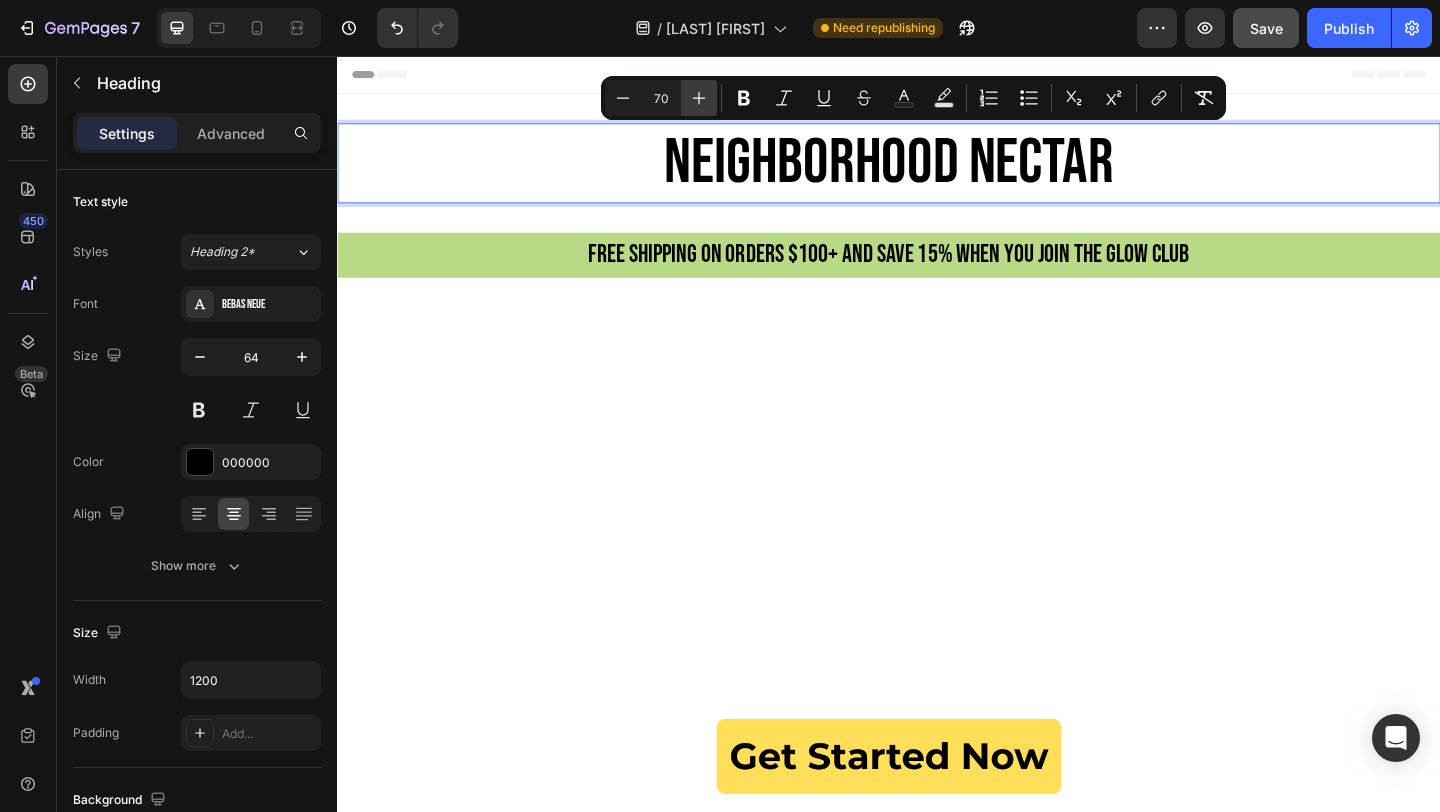 click on "Plus" at bounding box center [699, 98] 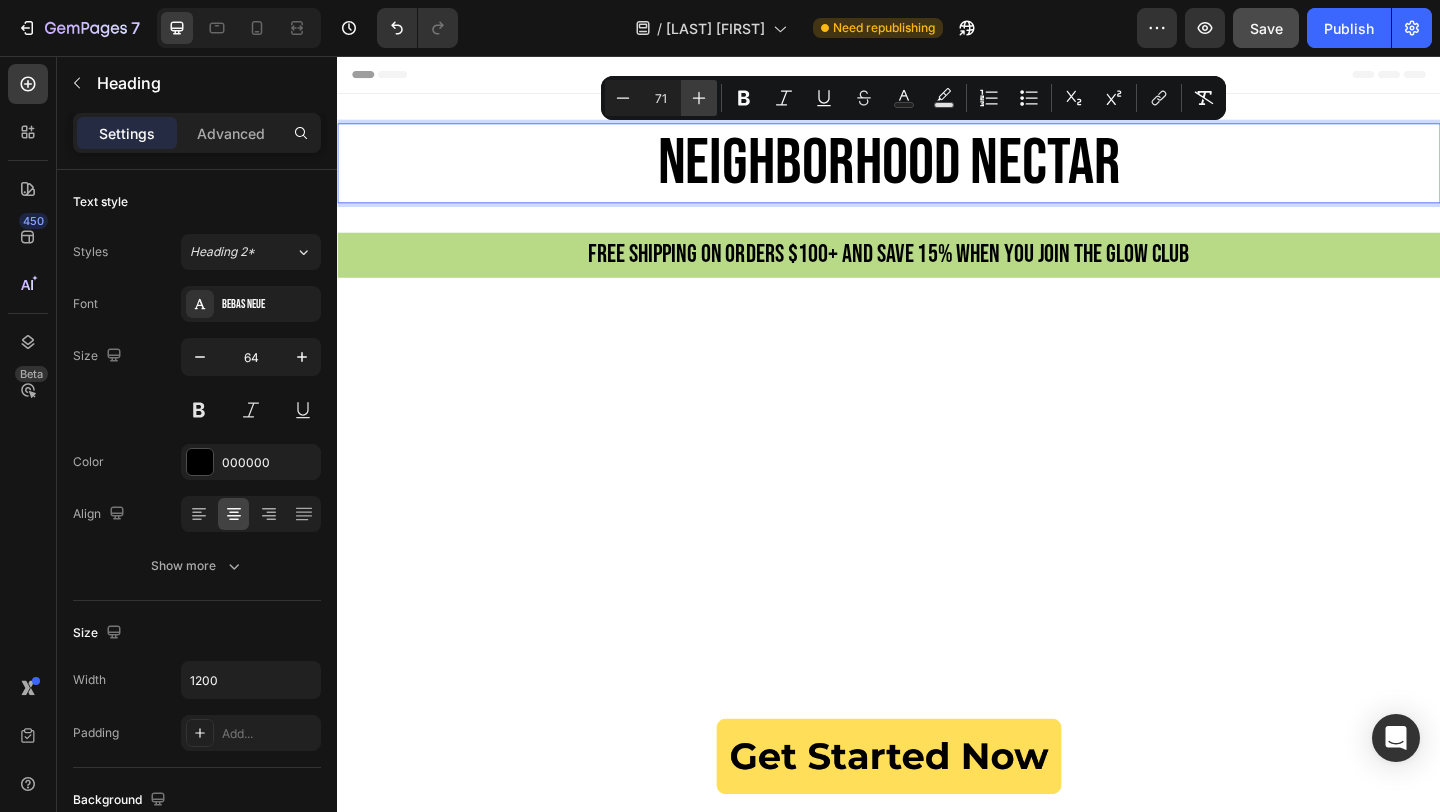 click on "Plus" at bounding box center [699, 98] 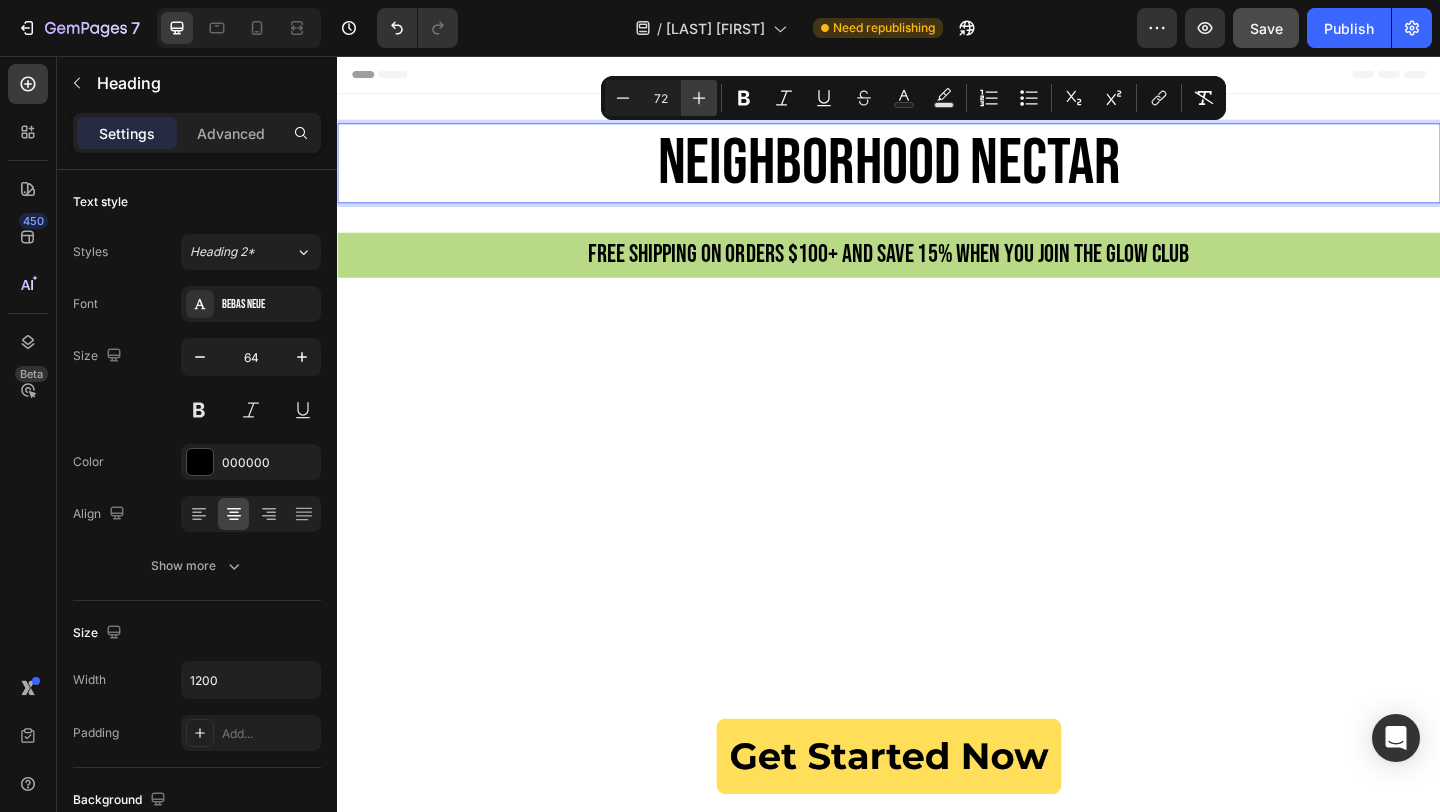click on "Plus" at bounding box center [699, 98] 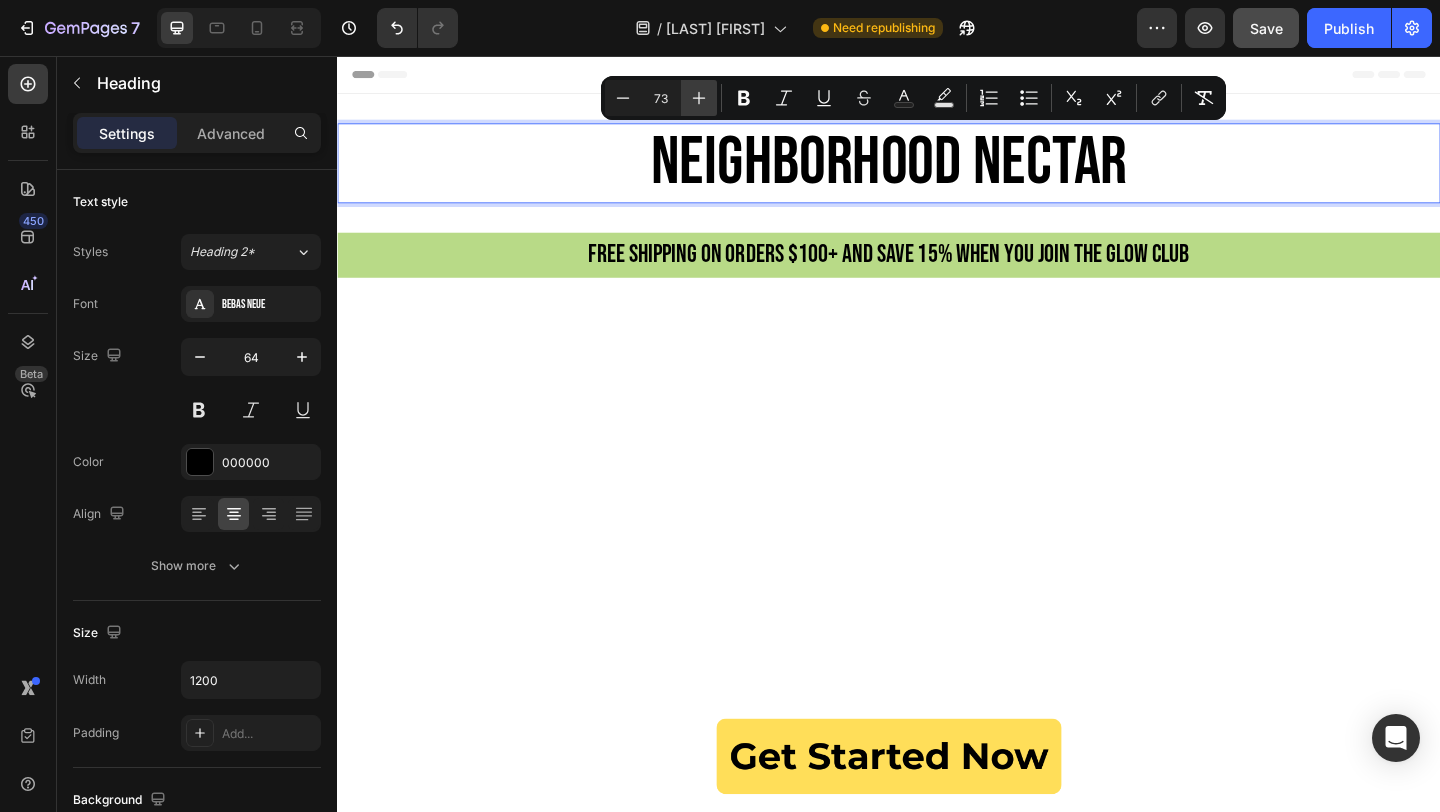 click on "Plus" at bounding box center [699, 98] 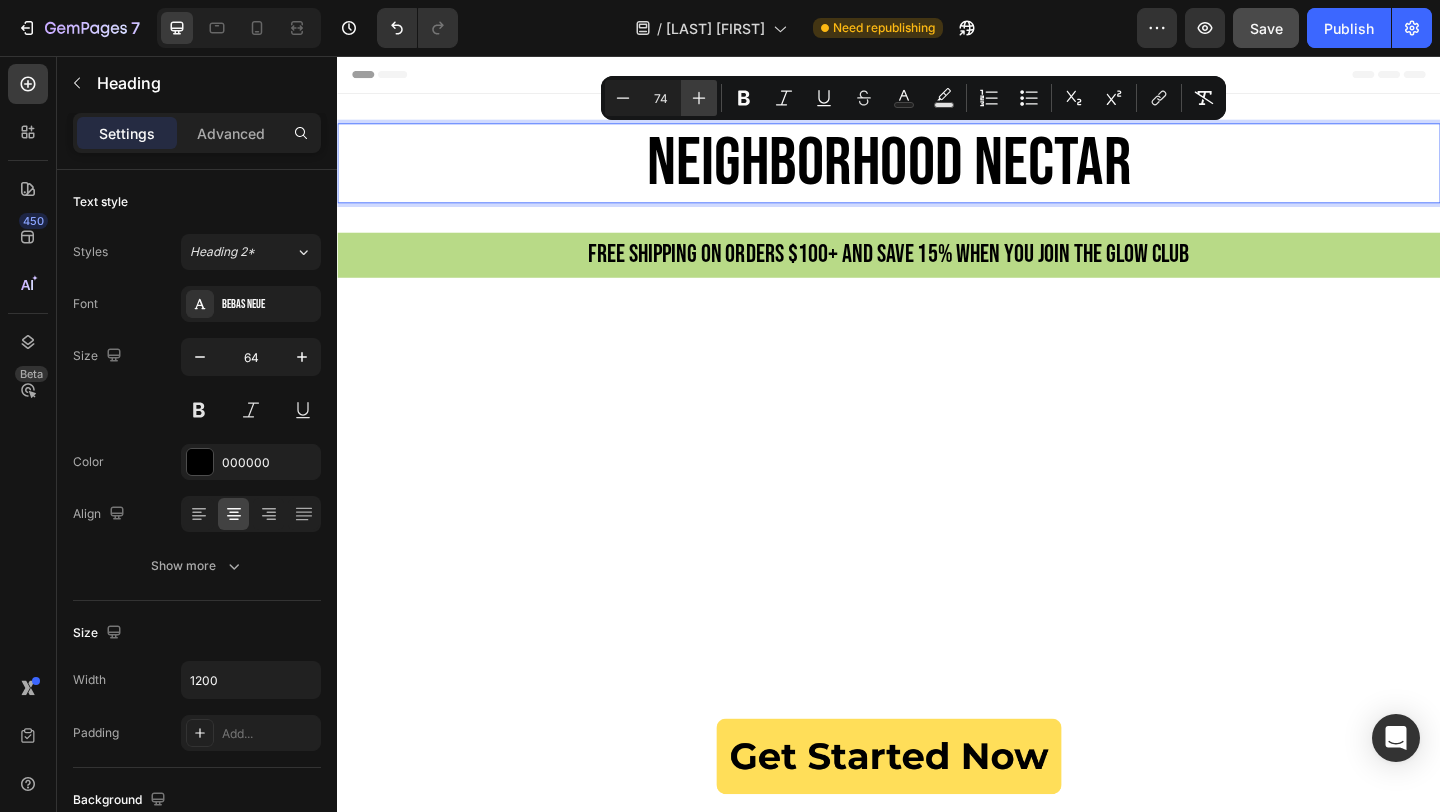 click on "Plus" at bounding box center (699, 98) 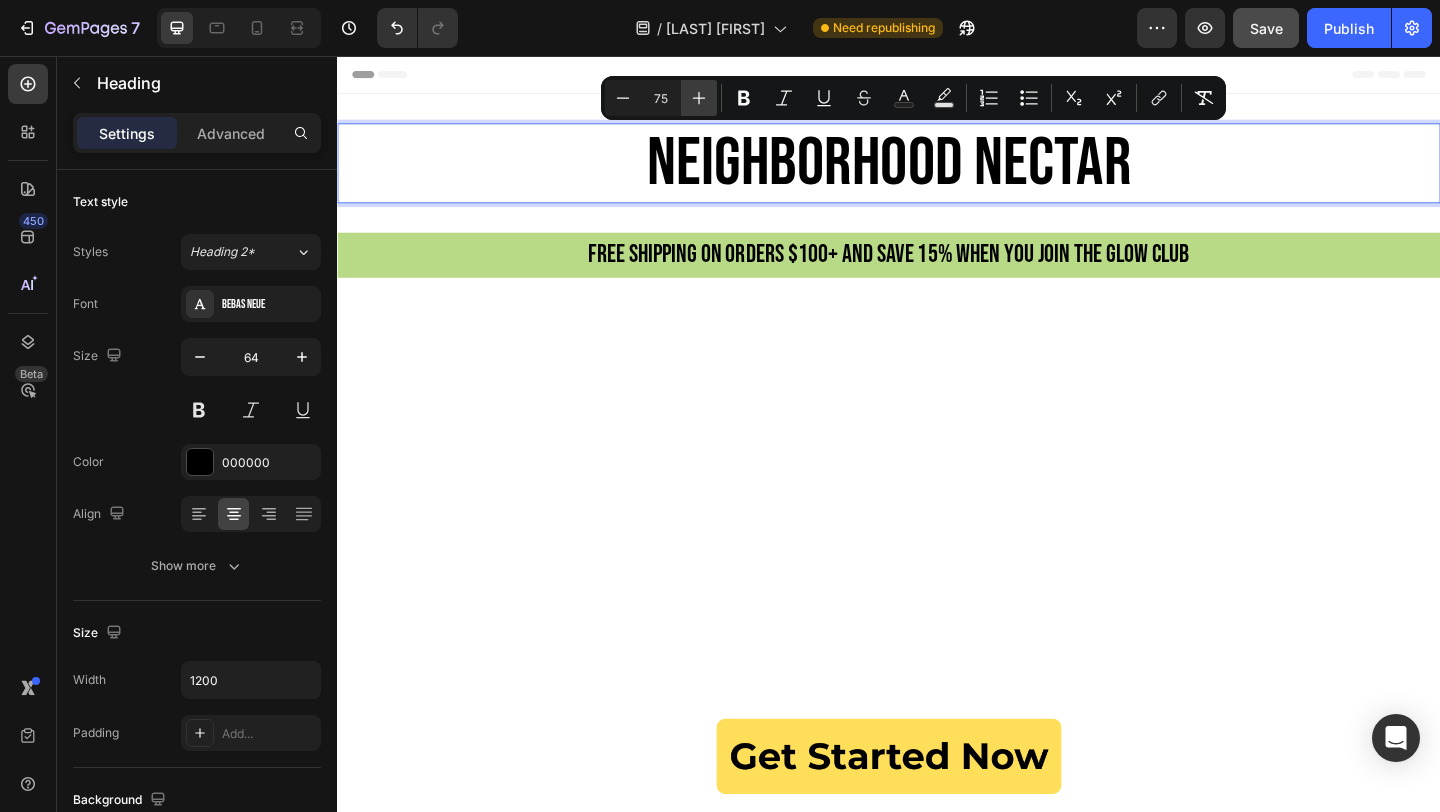click on "Plus" at bounding box center [699, 98] 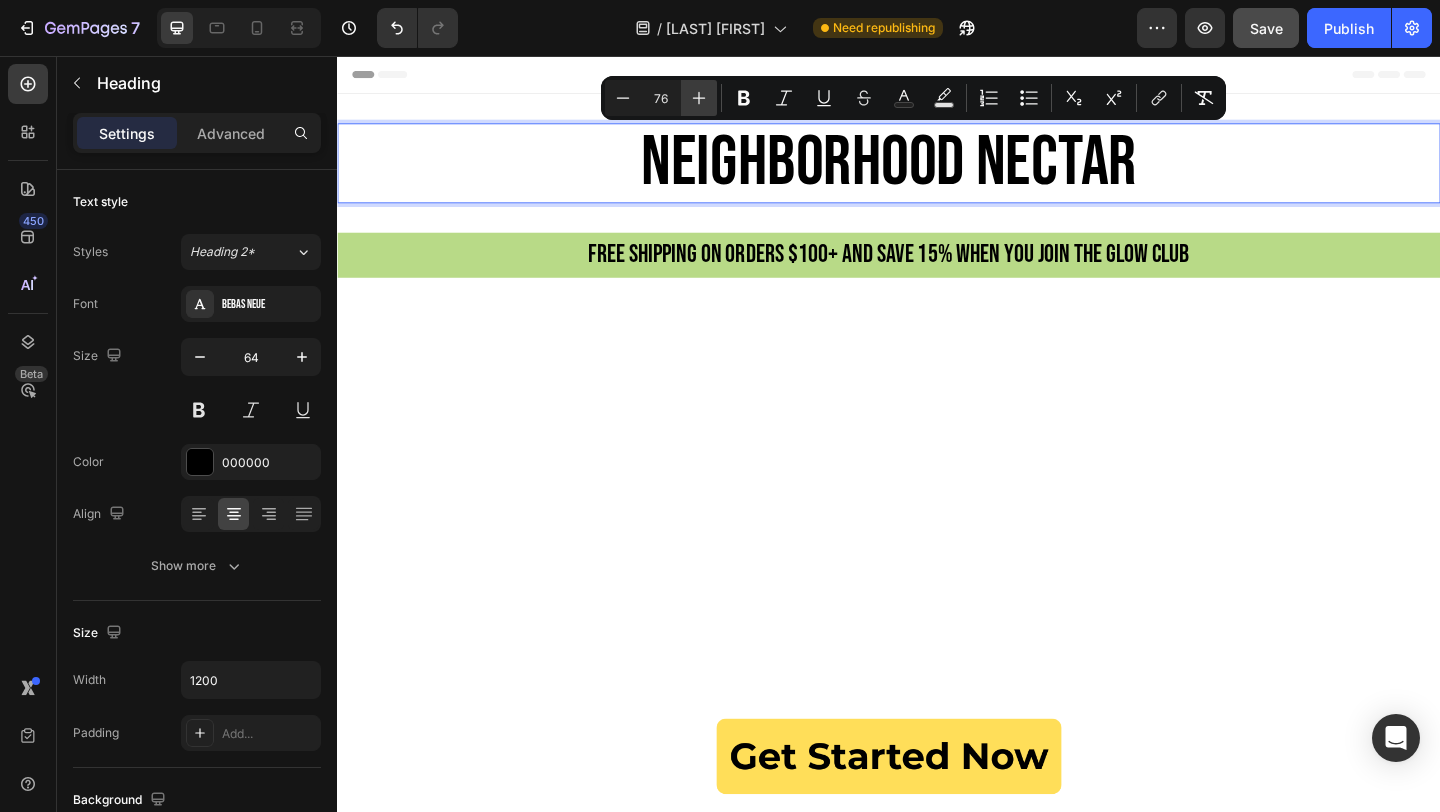 click on "Plus" at bounding box center (699, 98) 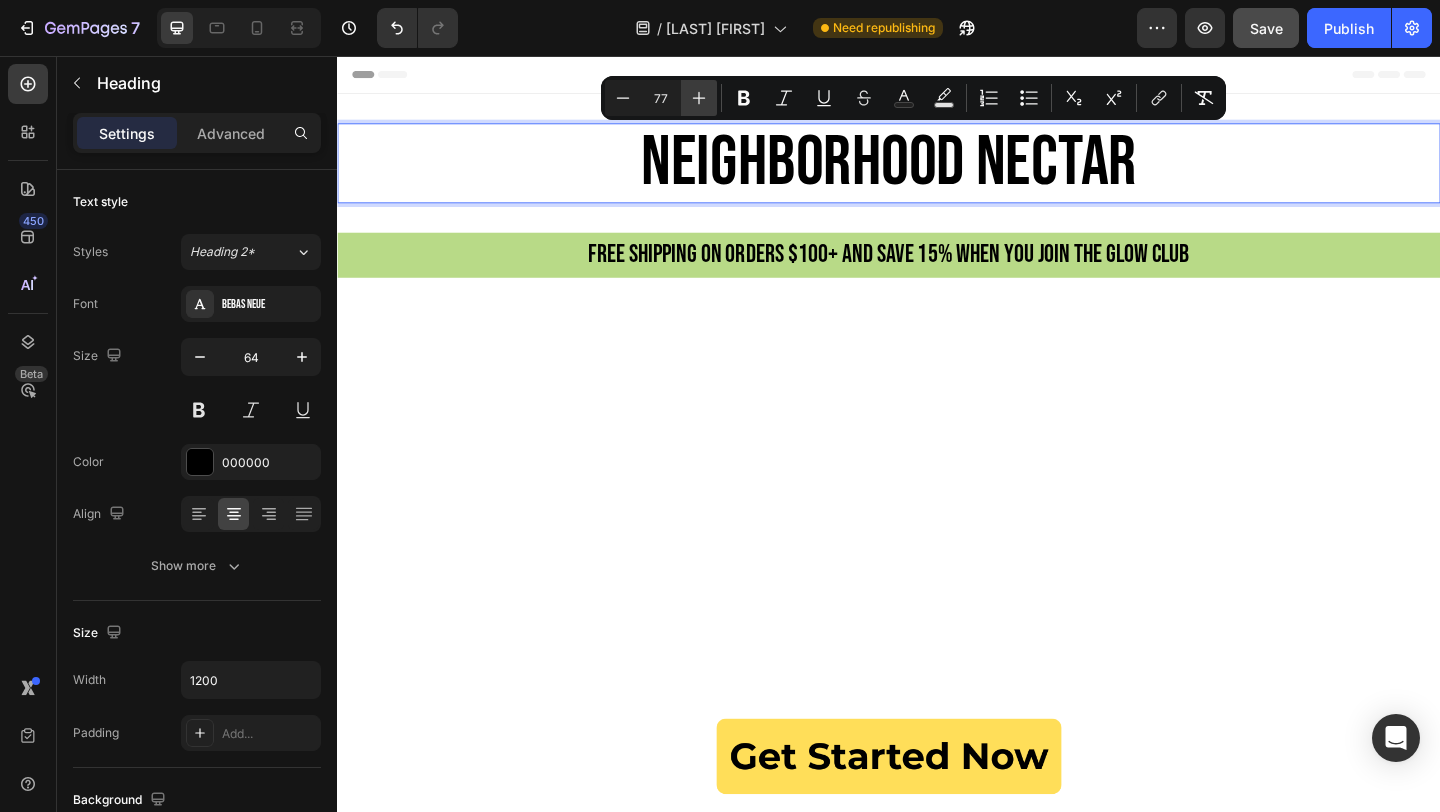 click on "Plus" at bounding box center [699, 98] 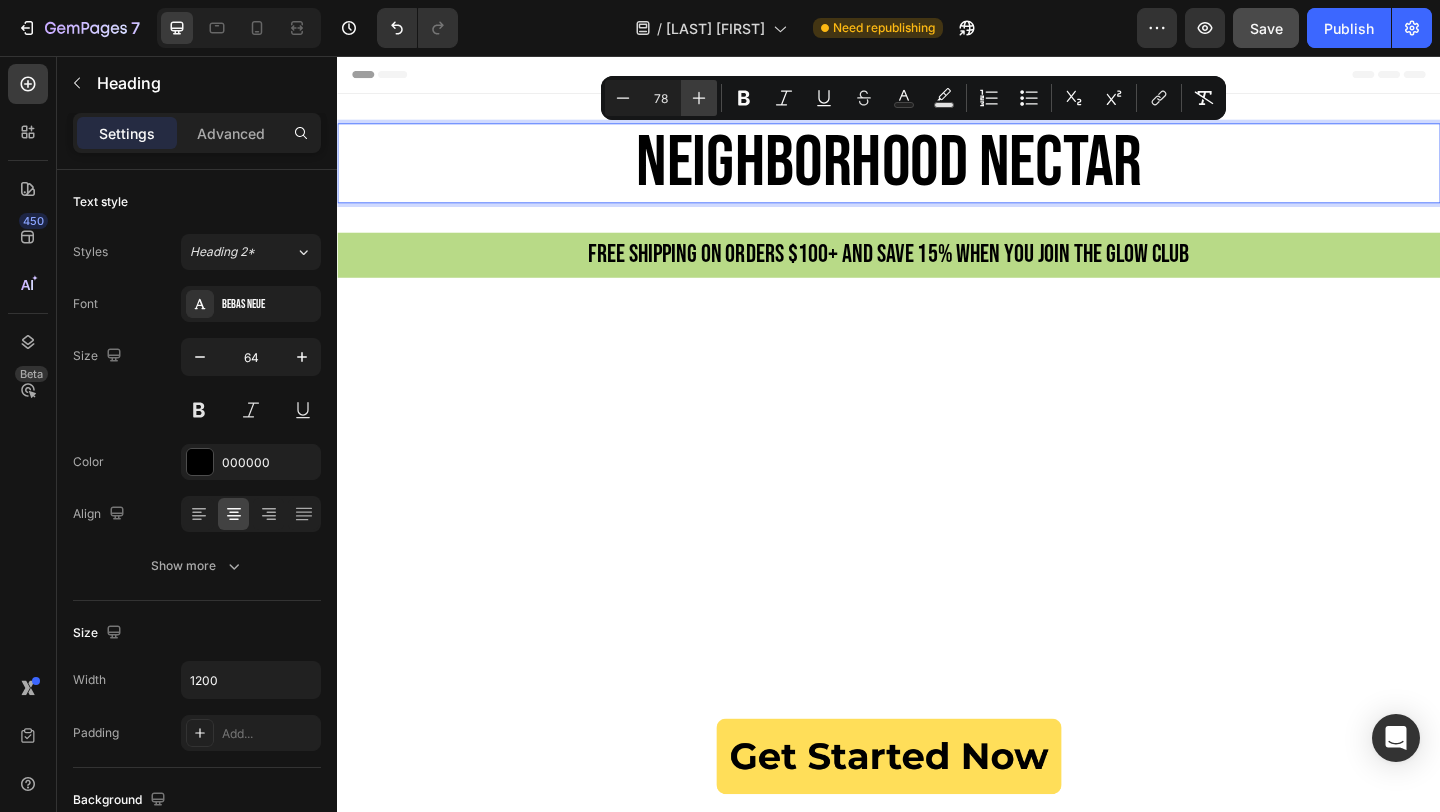 click on "Plus" at bounding box center [699, 98] 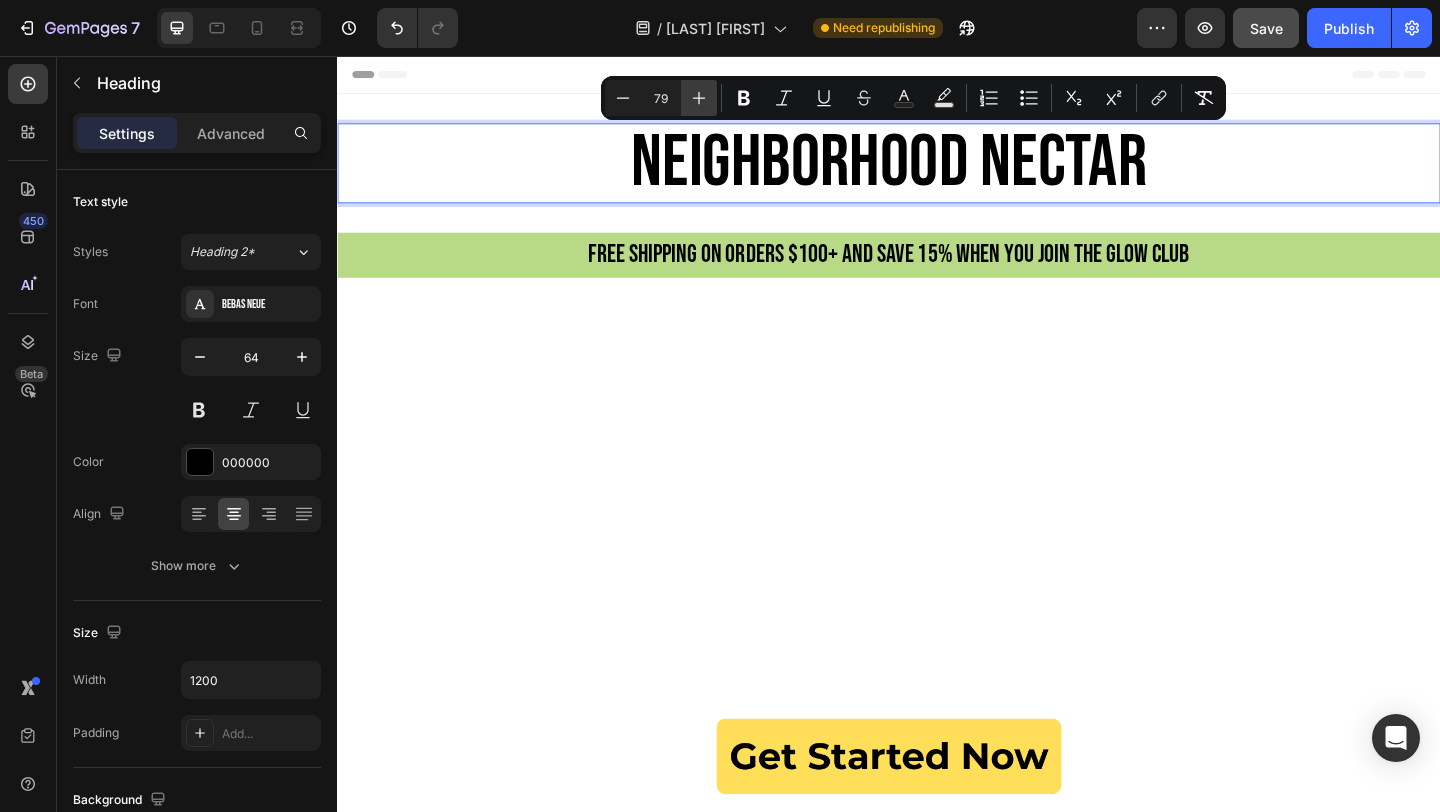 click 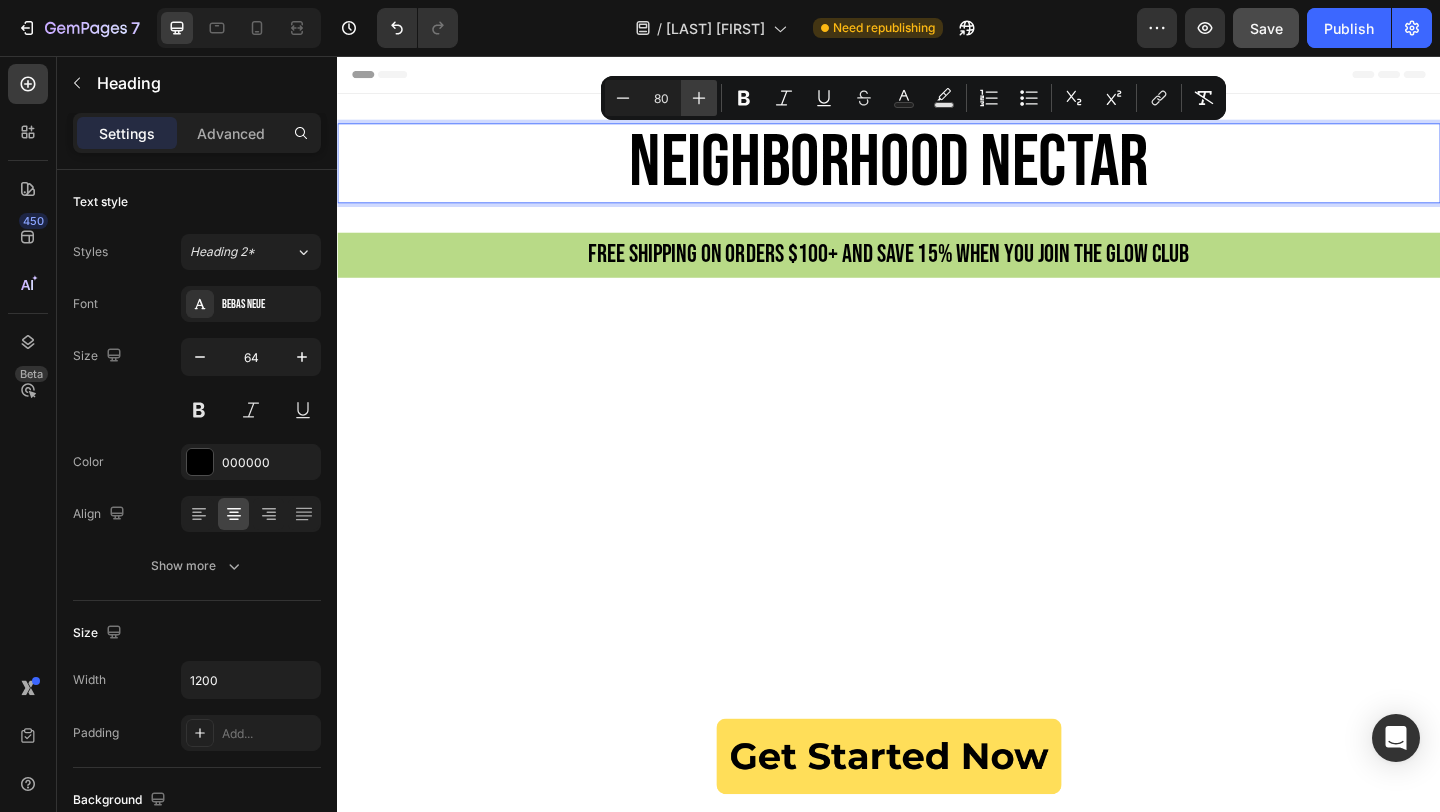 click 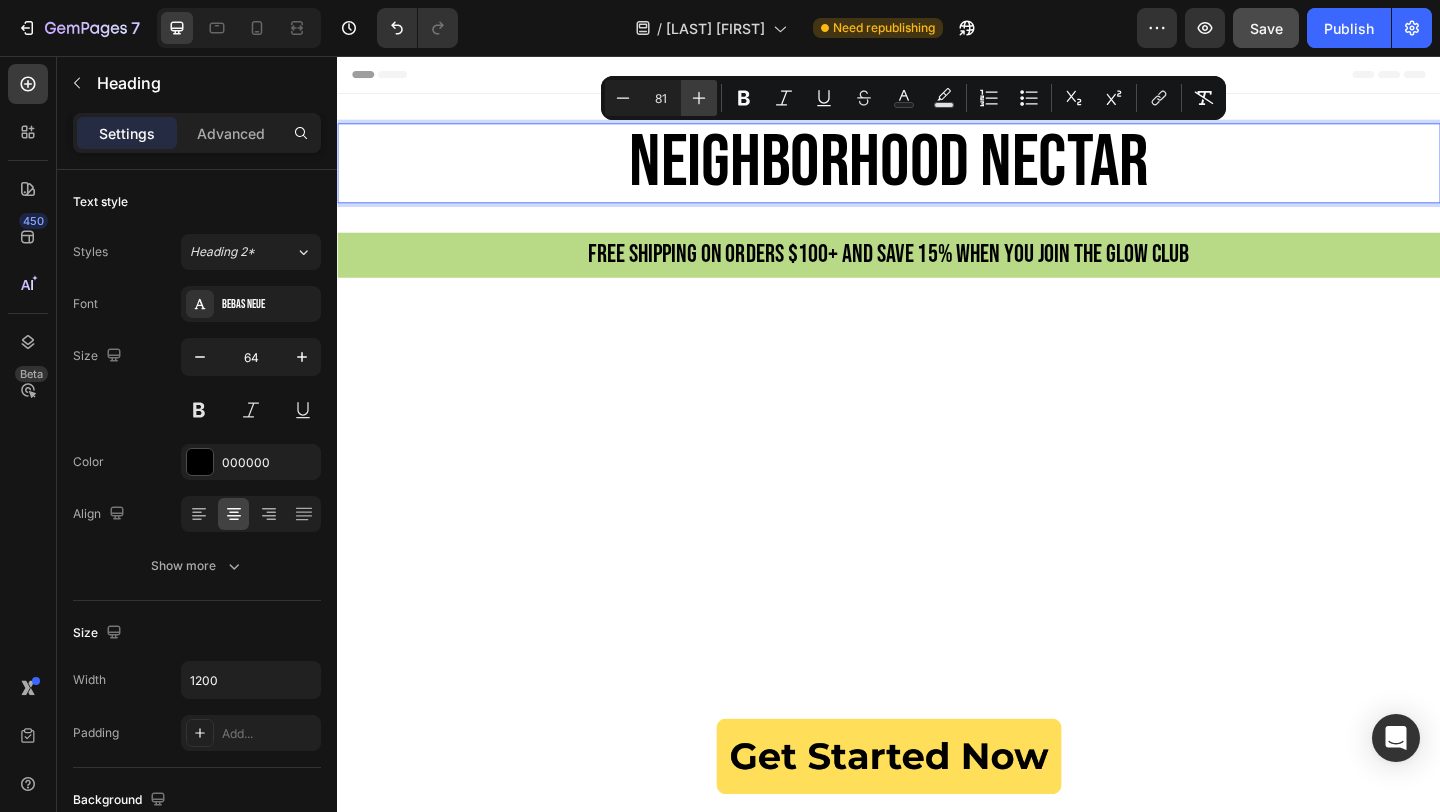 click 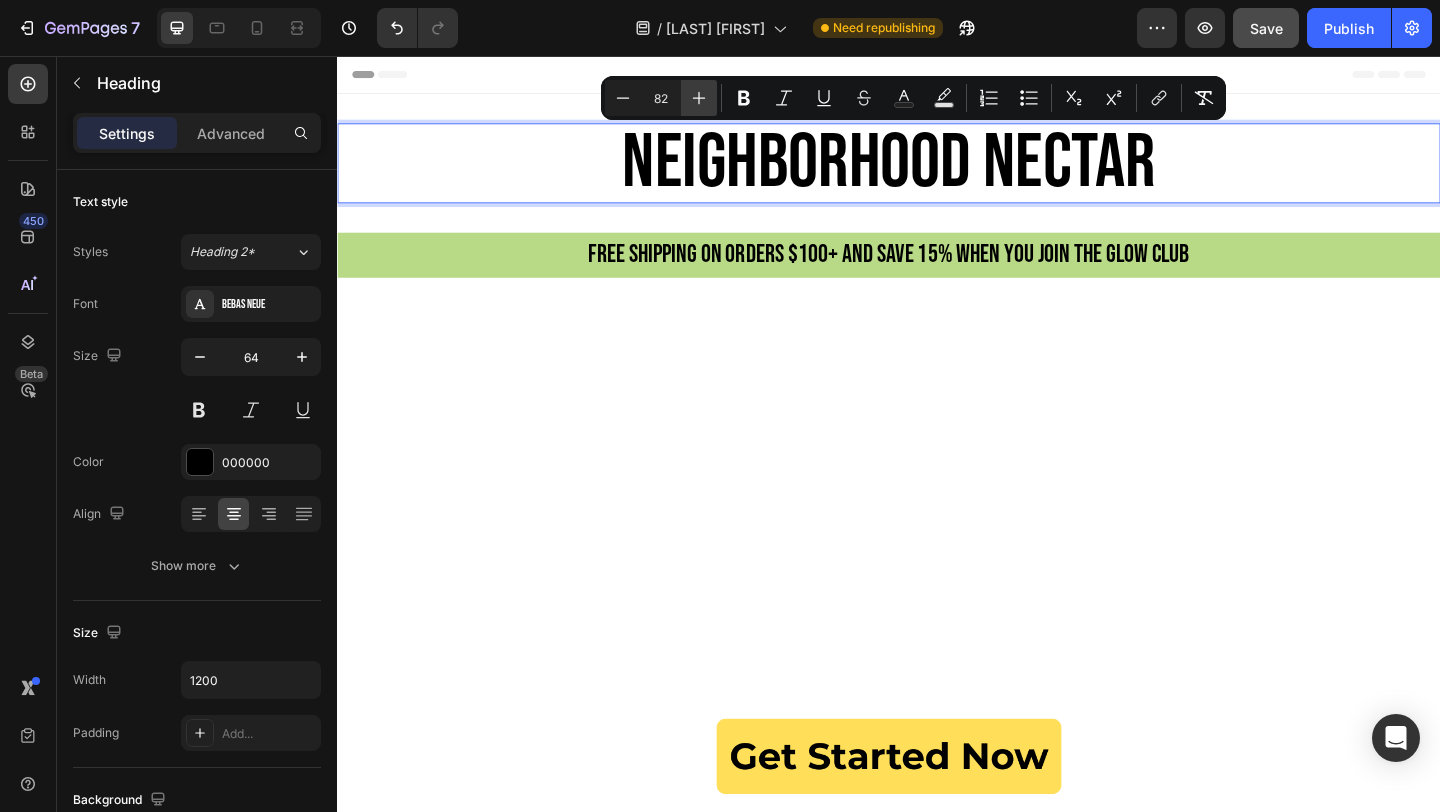 click 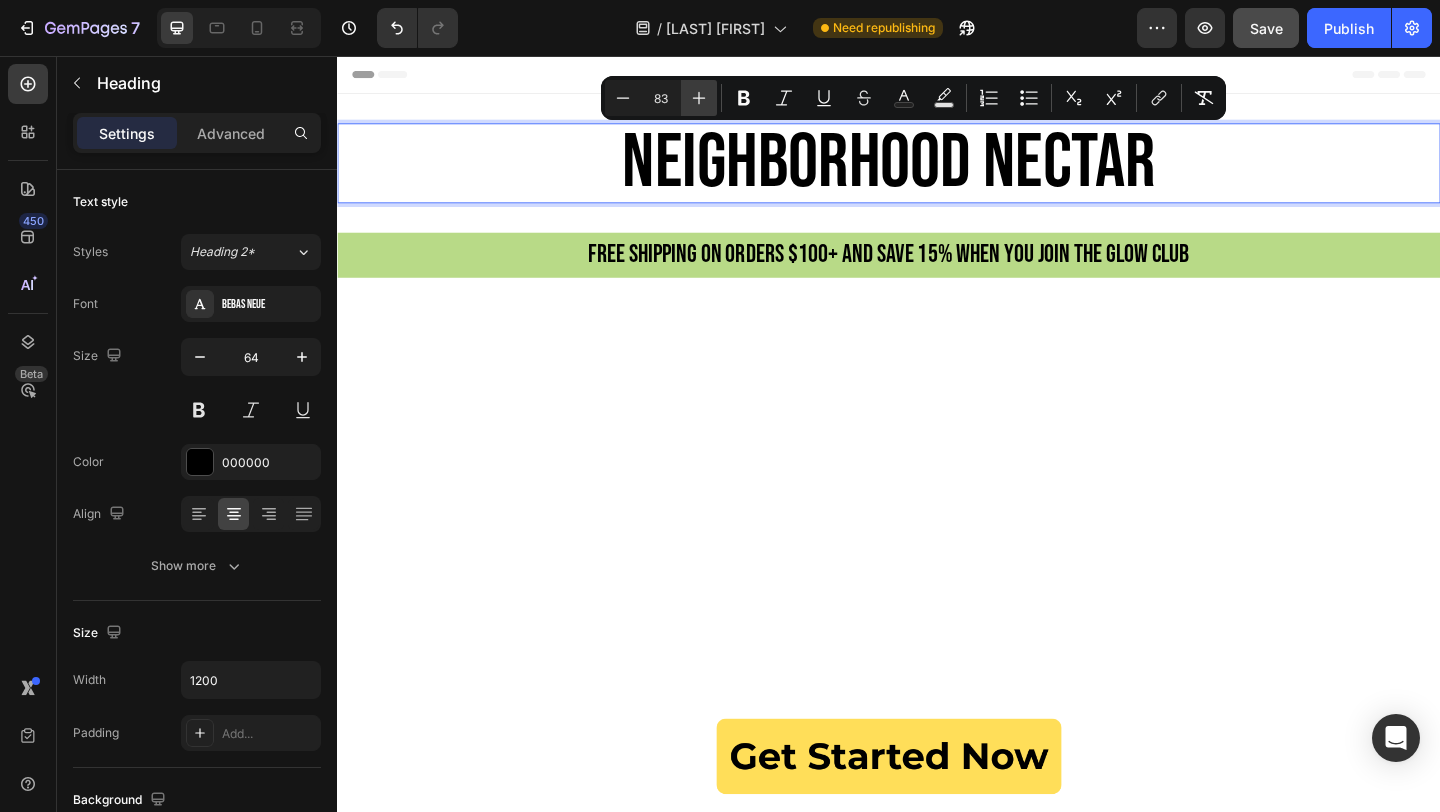 click 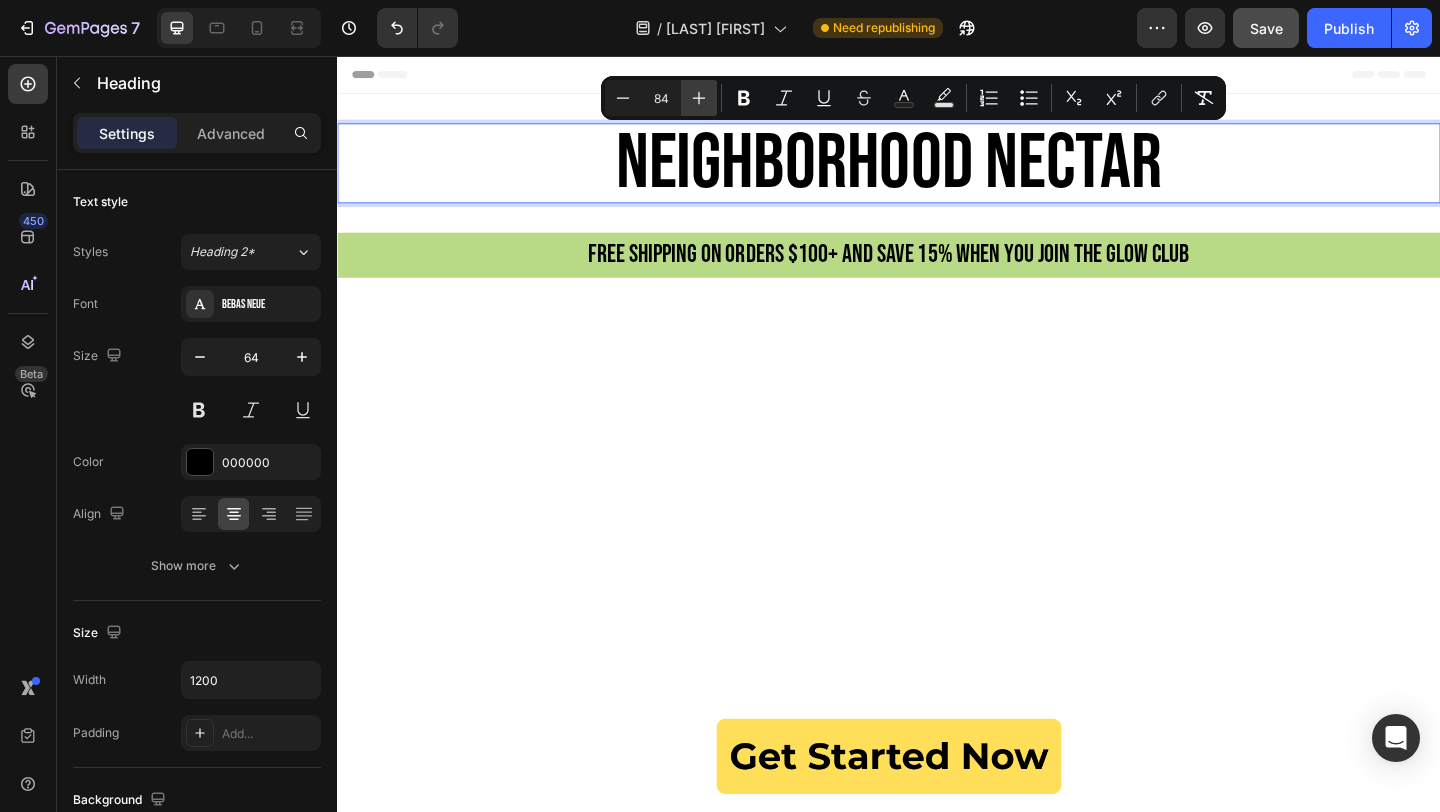 click 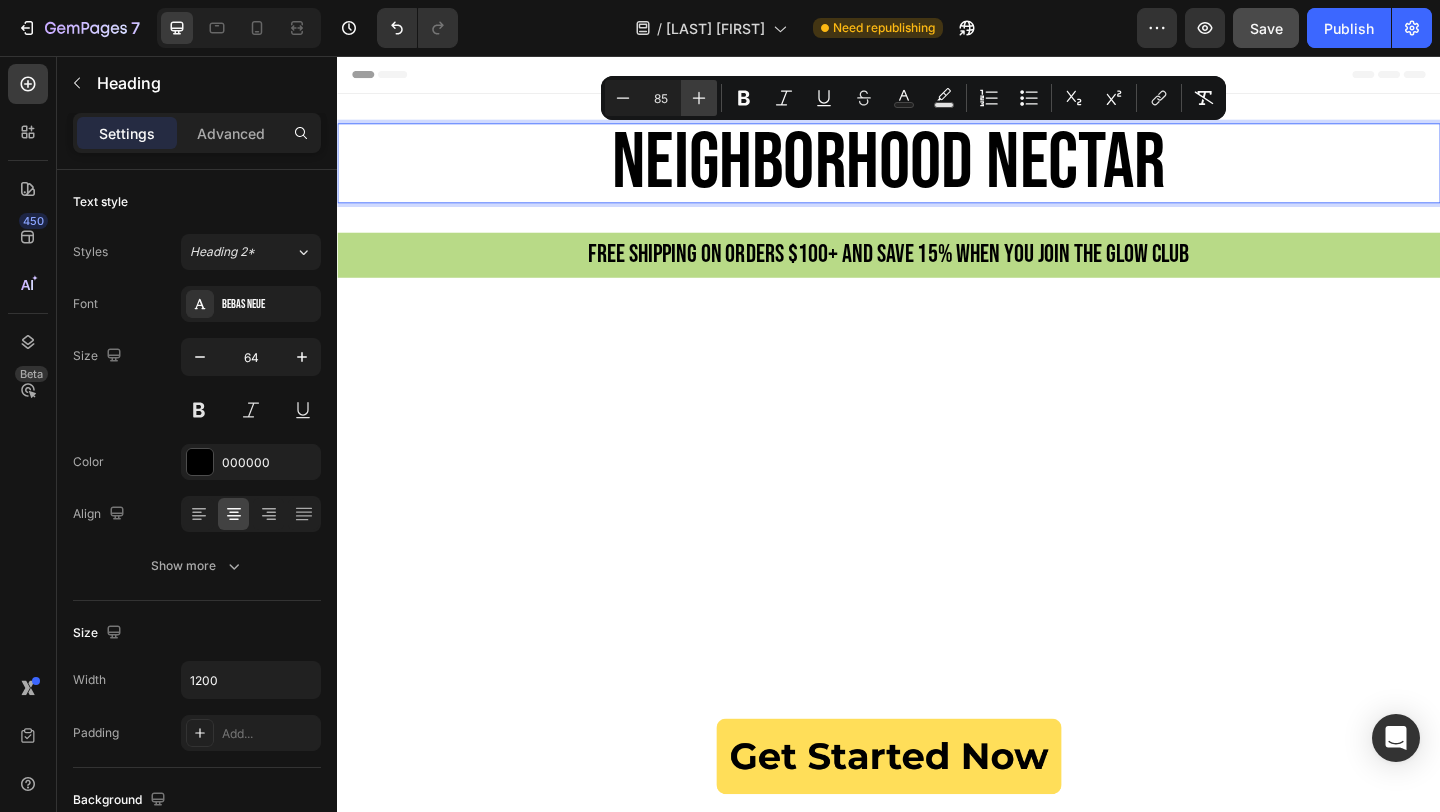 click 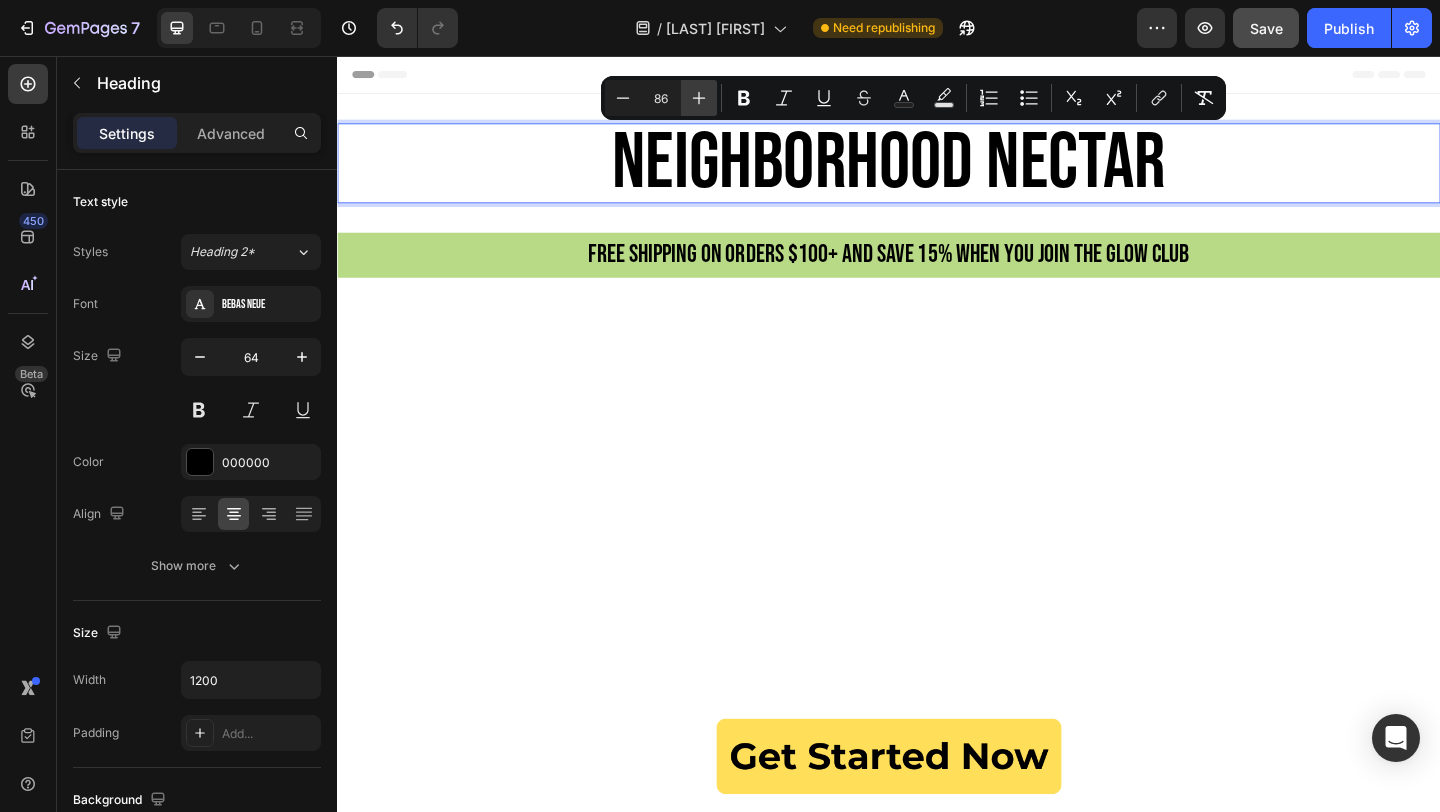 click 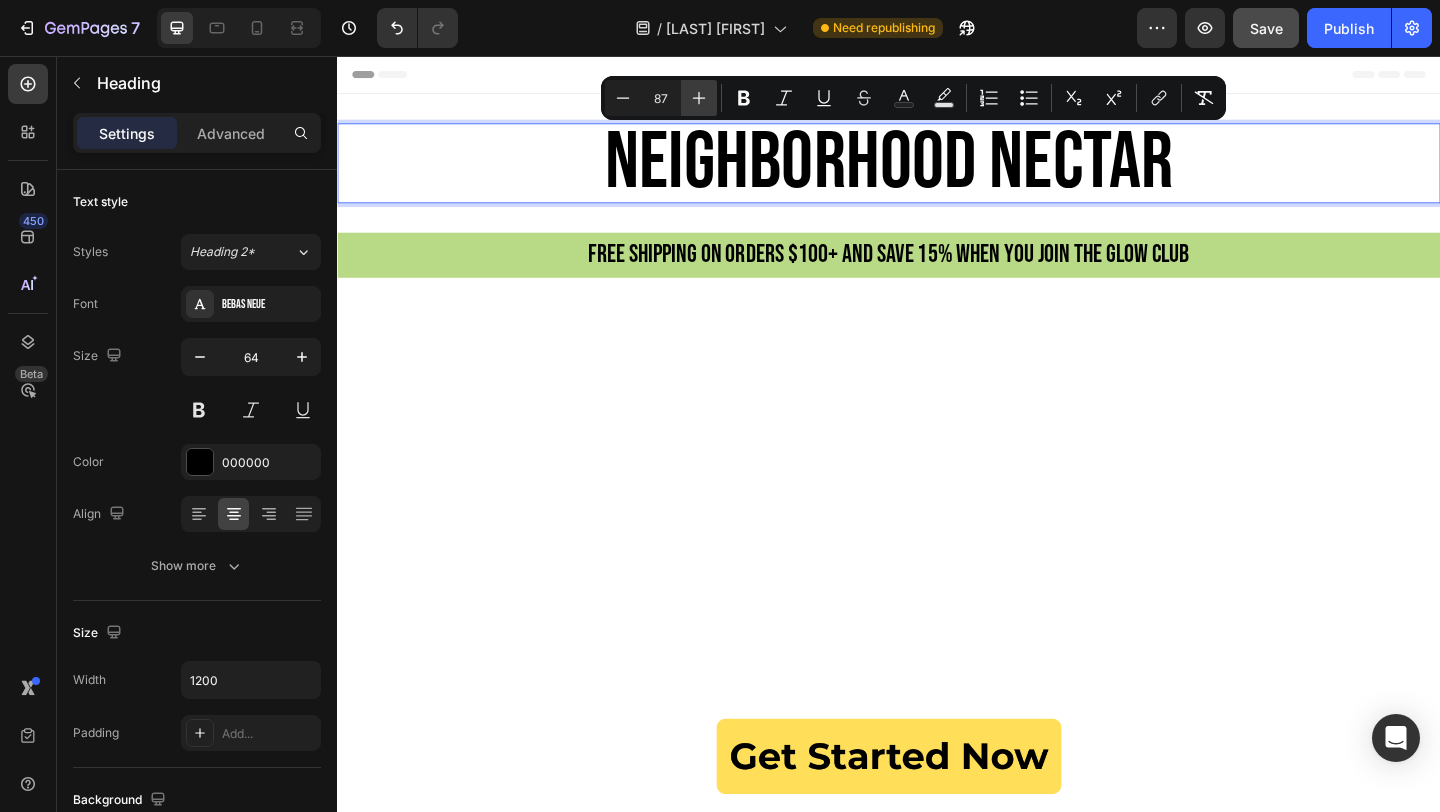 click 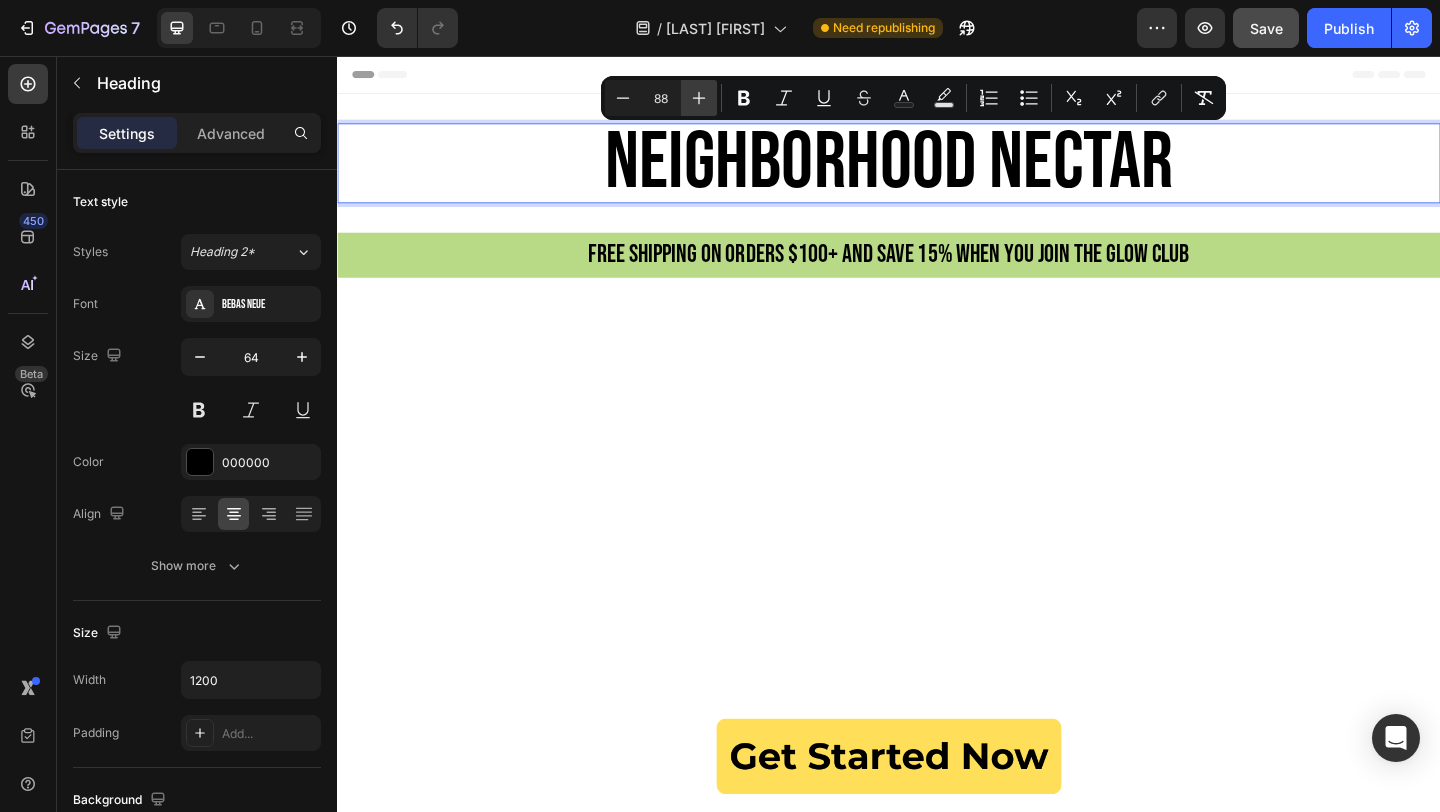 click 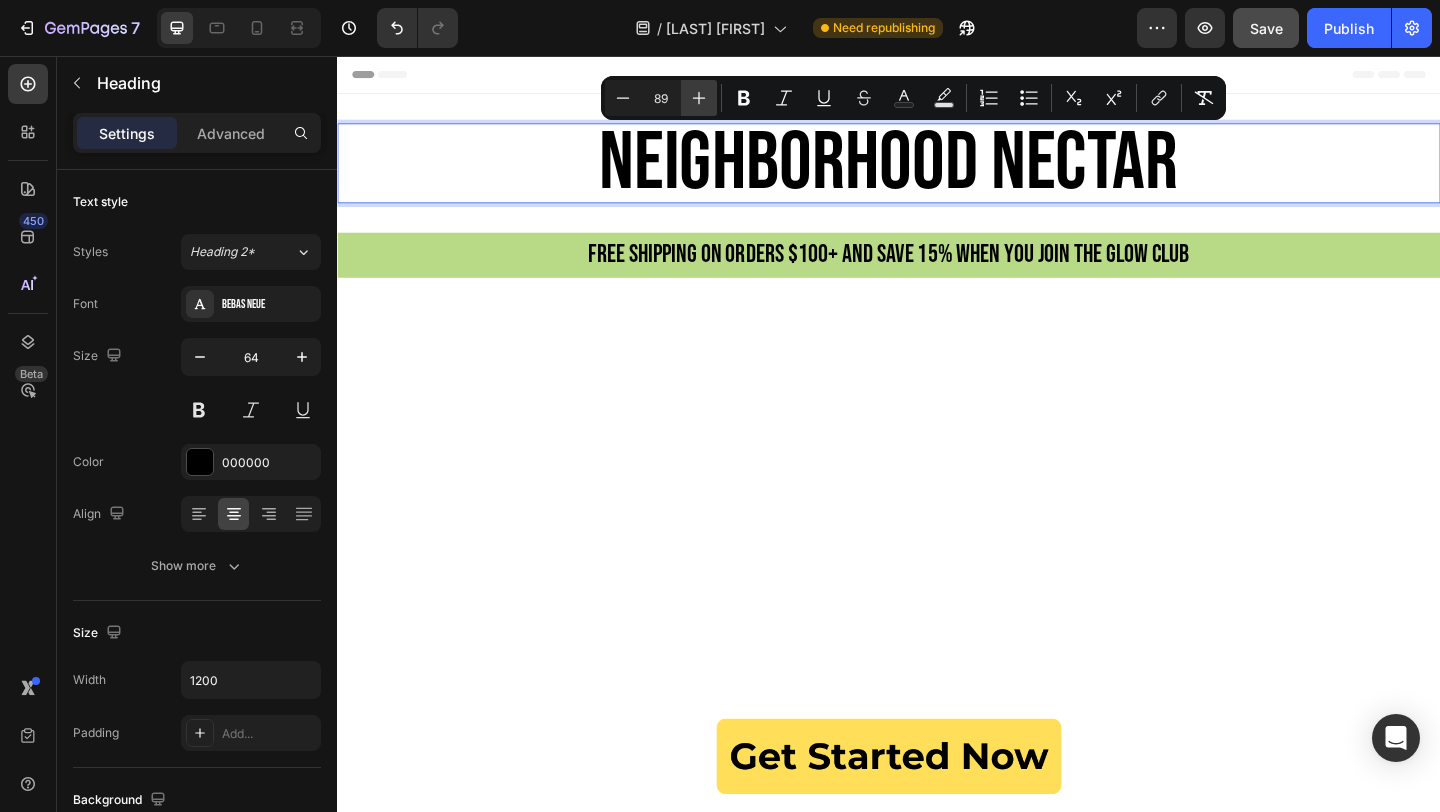 click 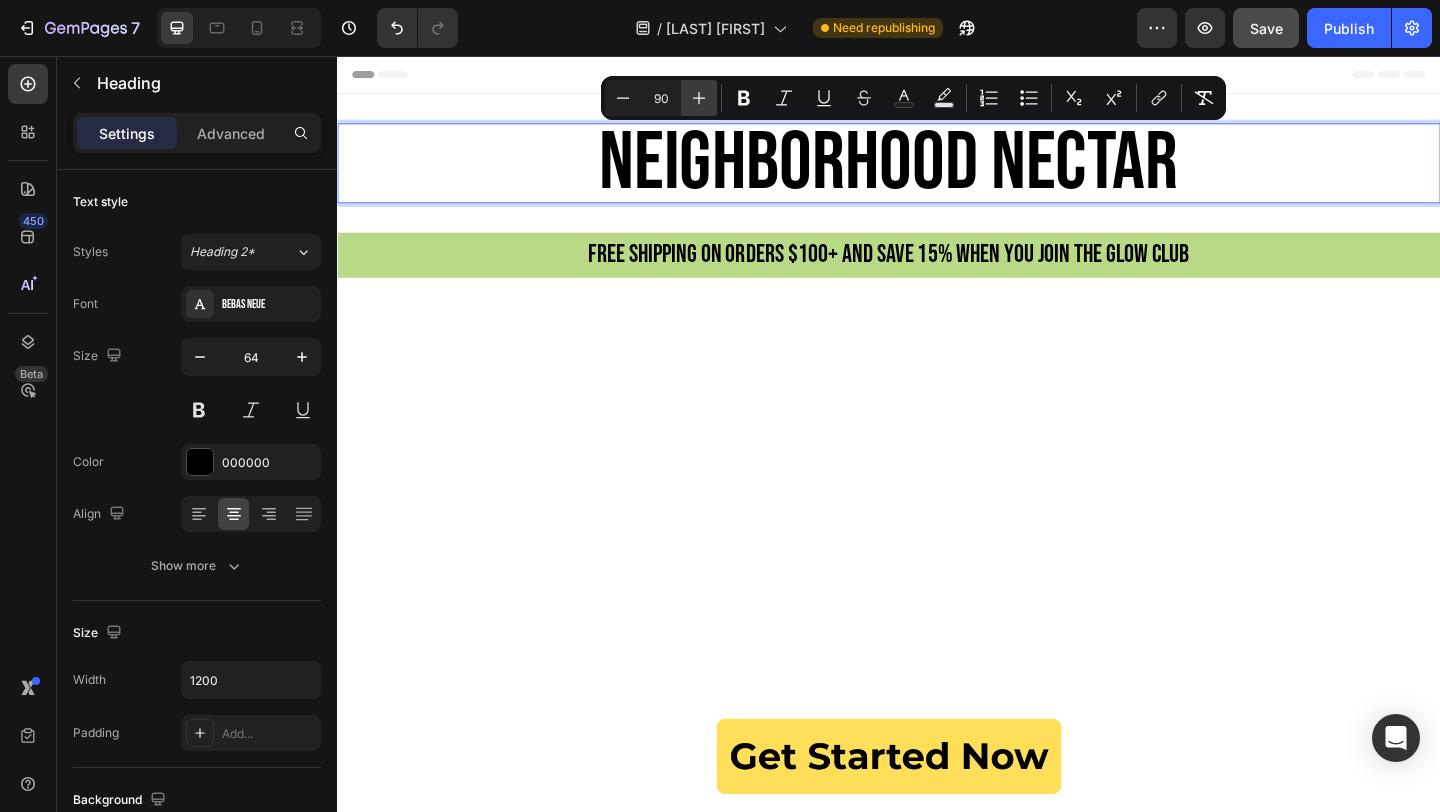 click 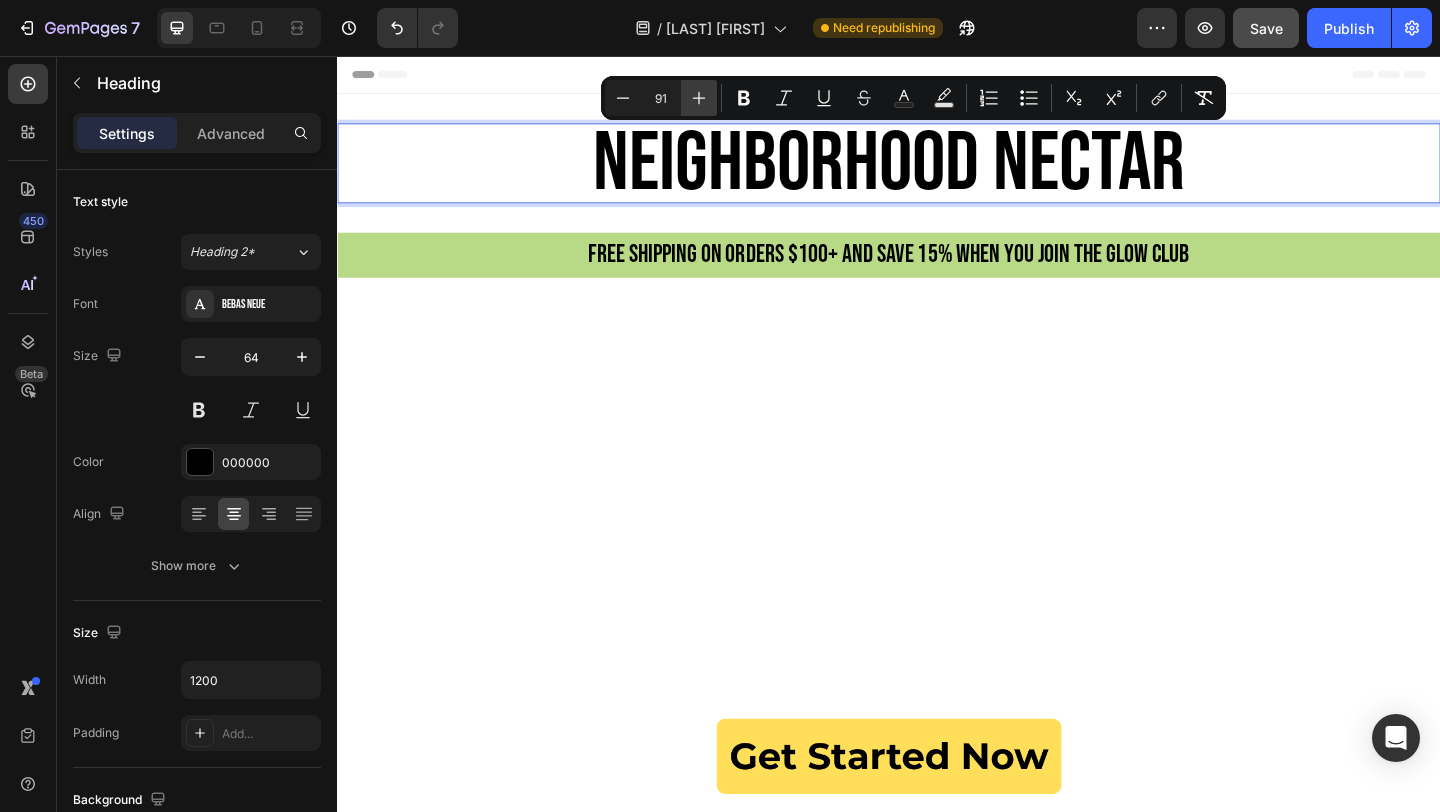 click 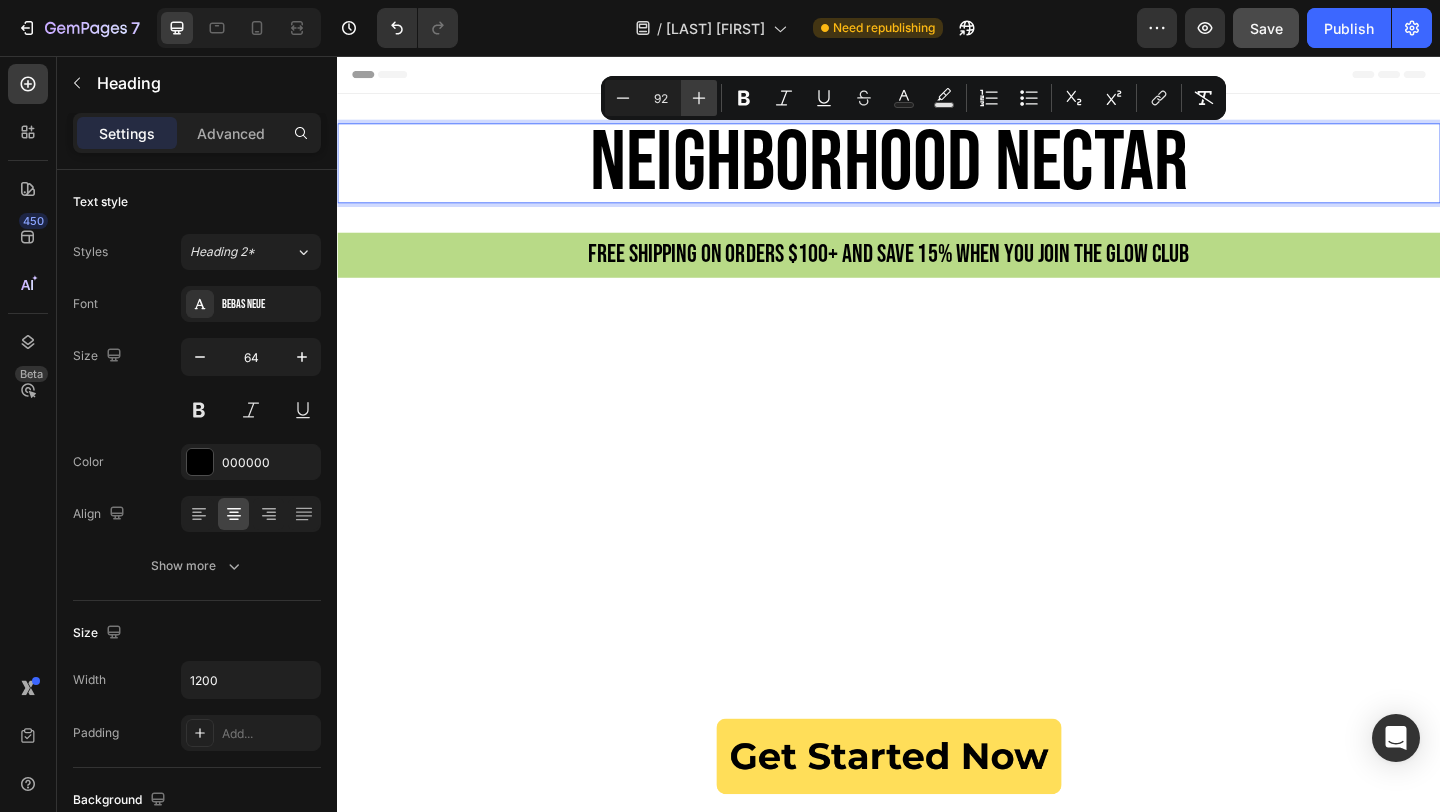 click 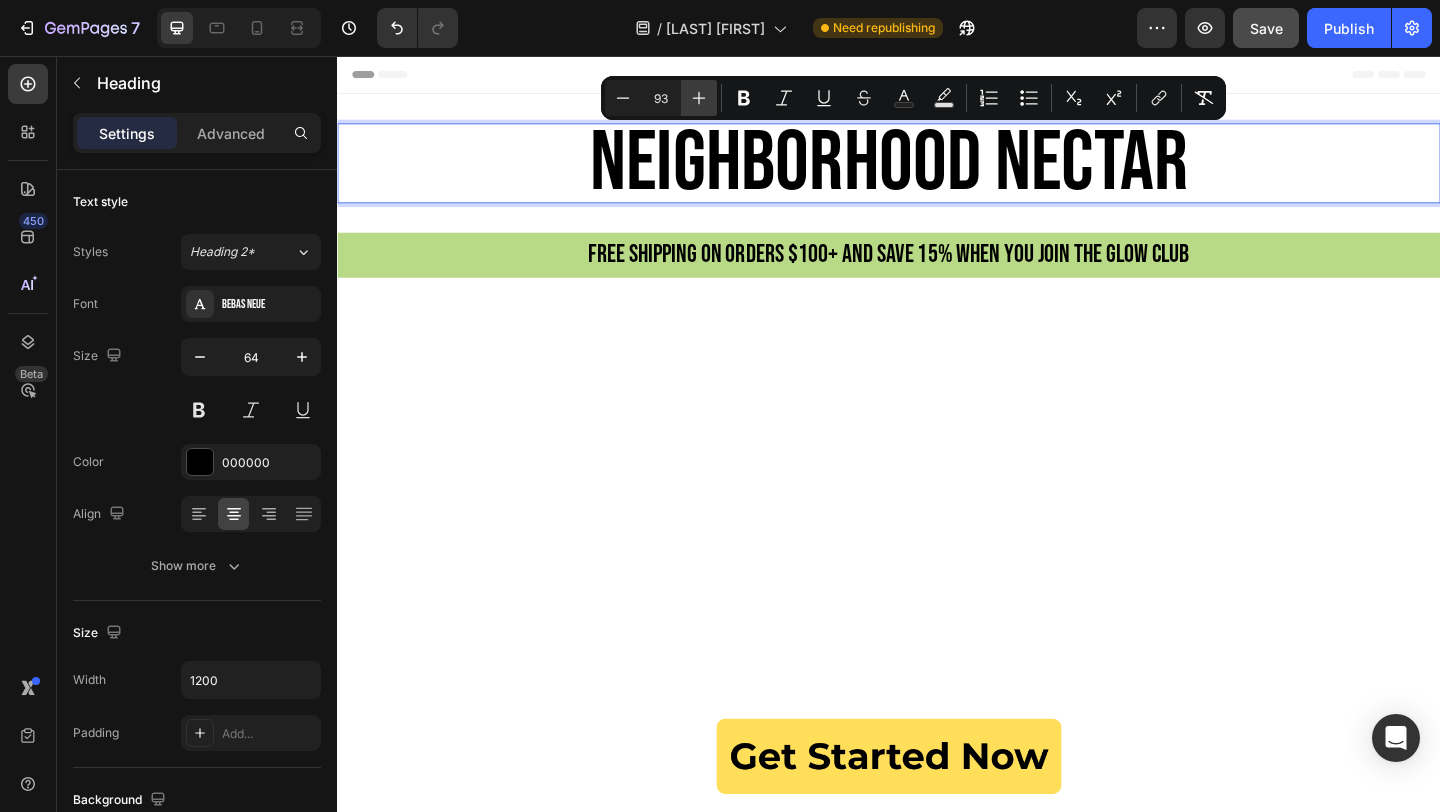 click 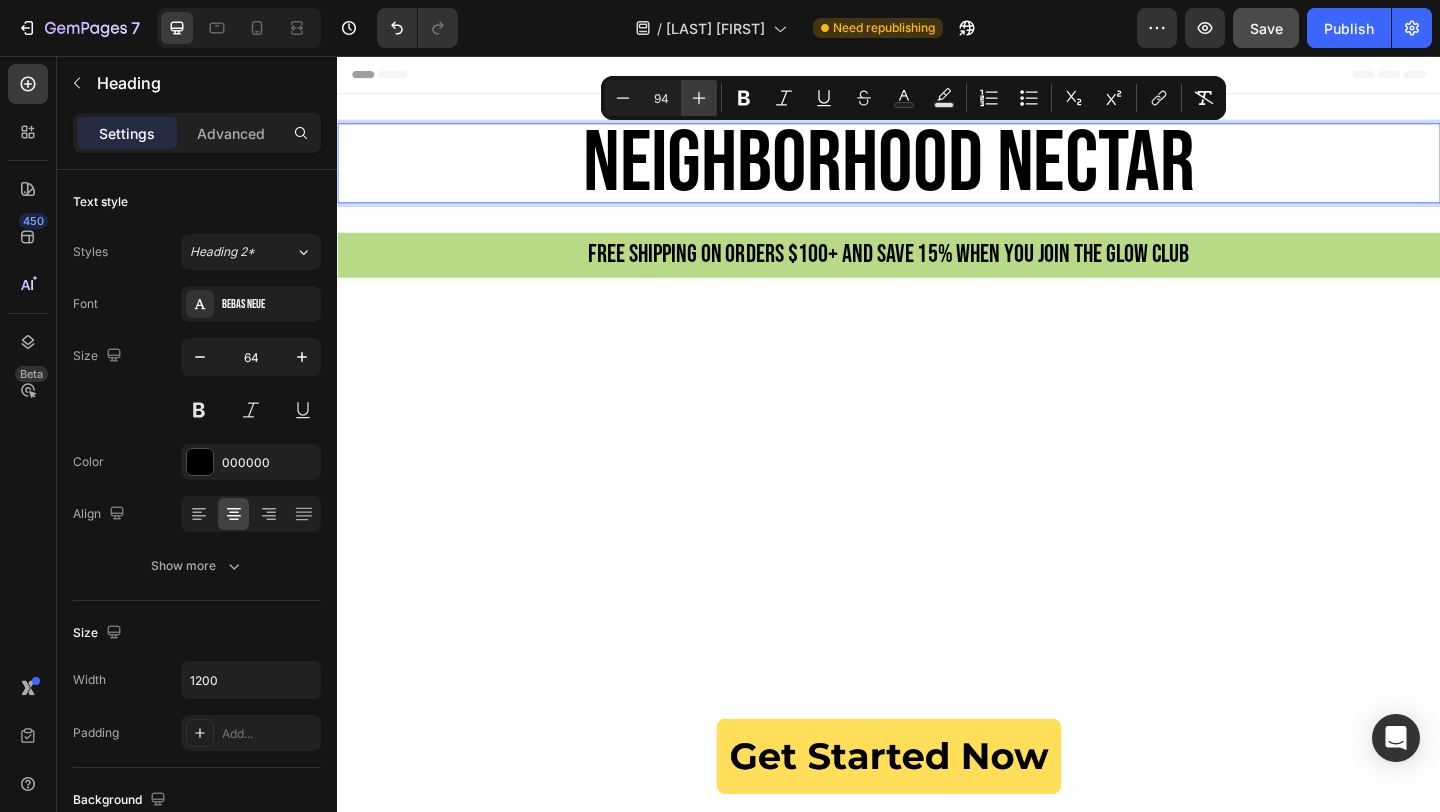 click 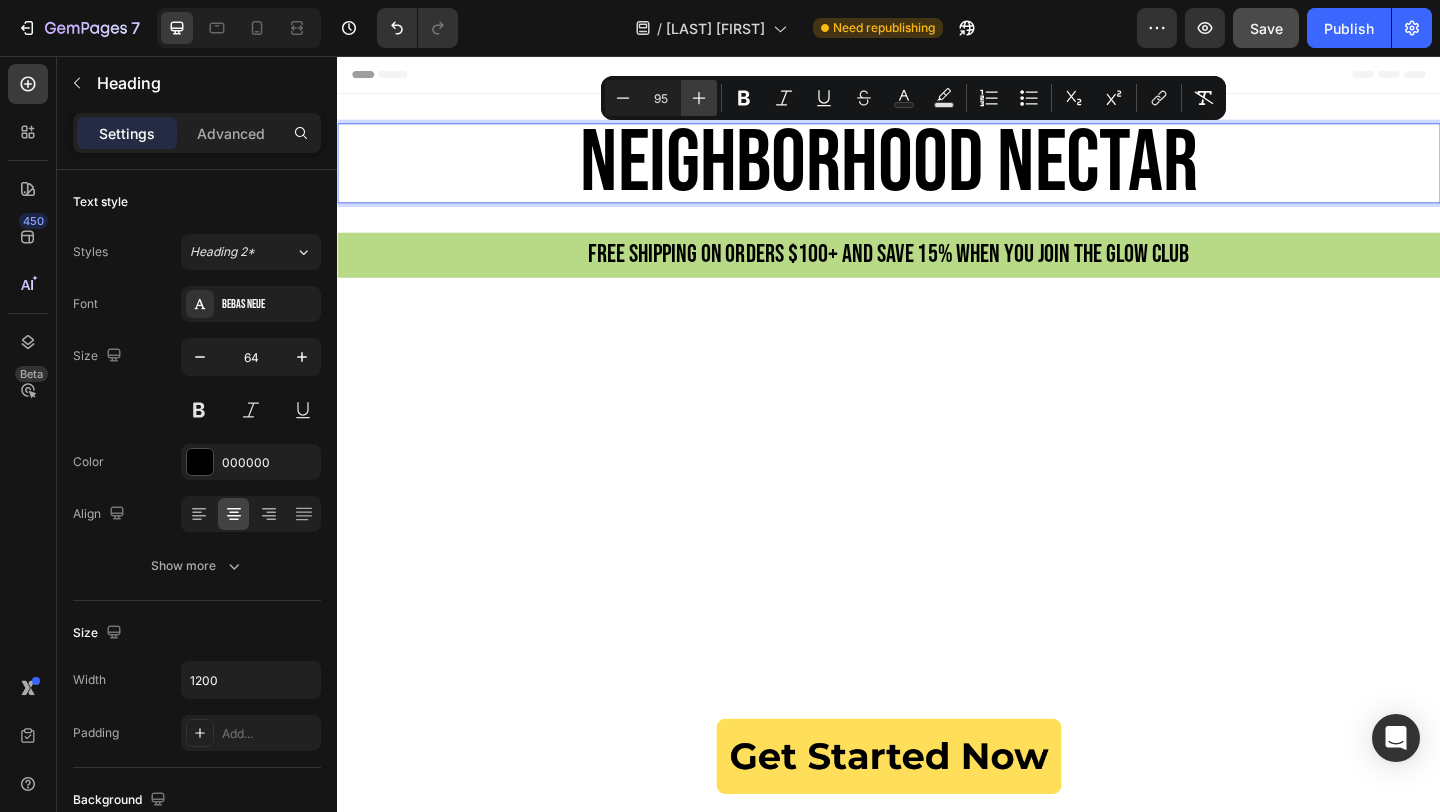 click 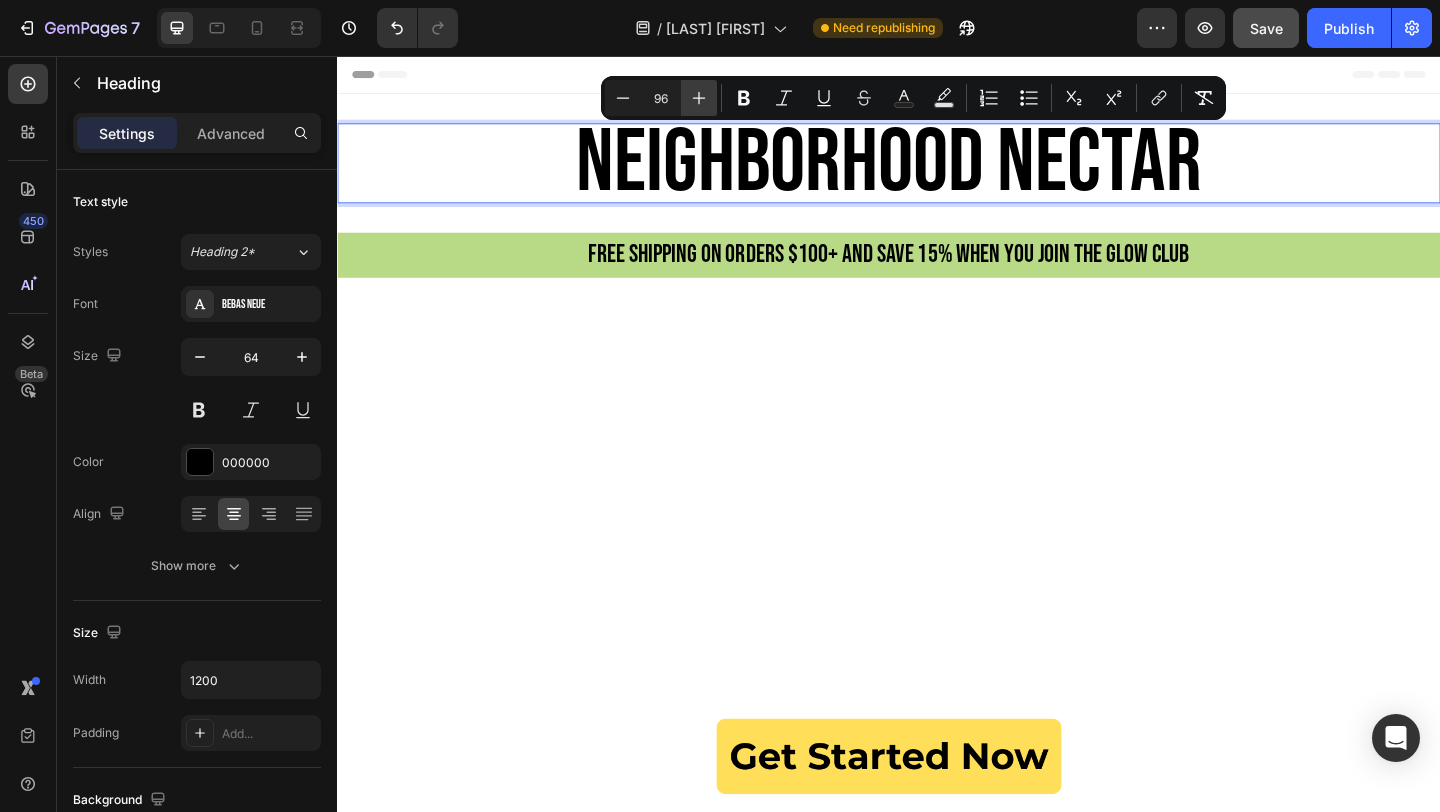 click 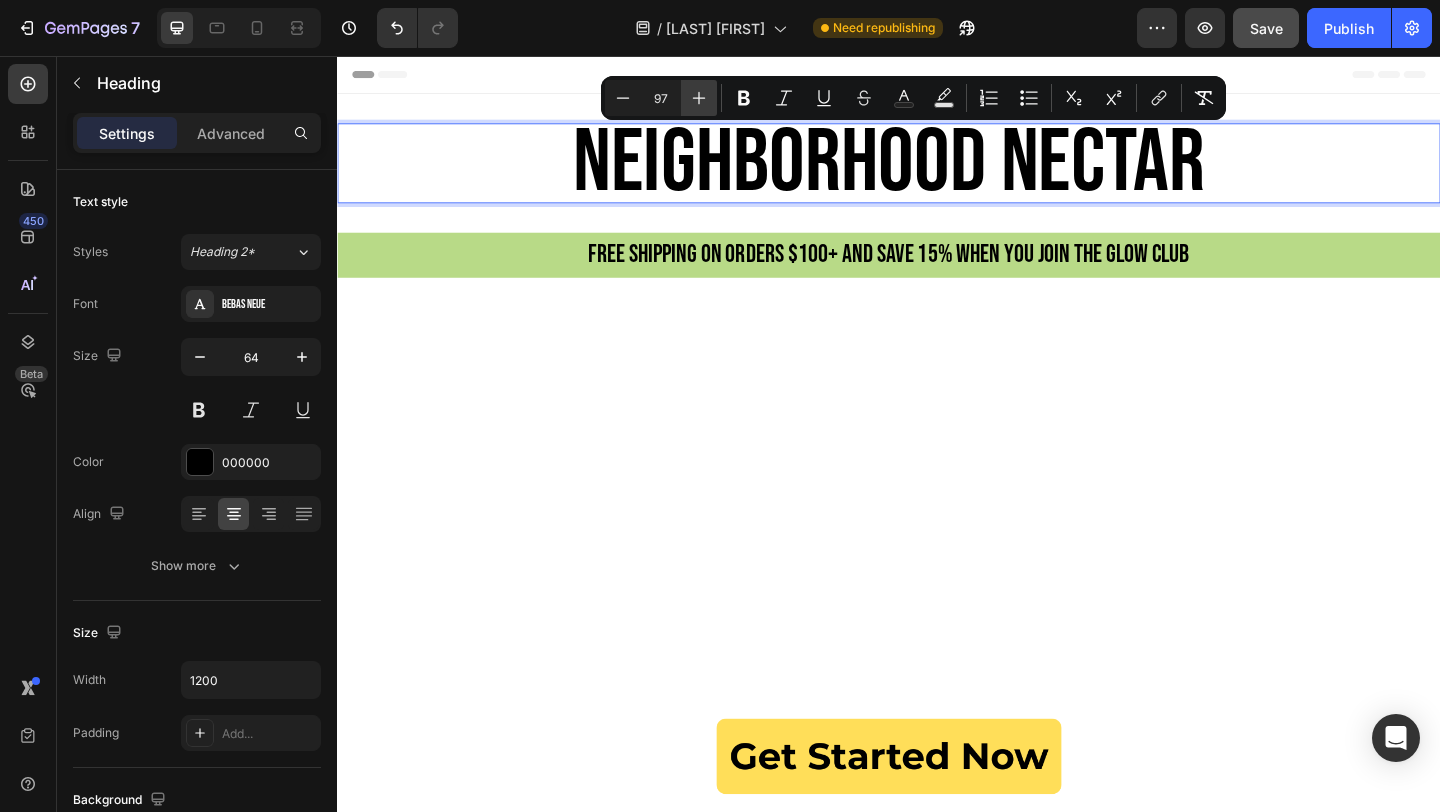 click 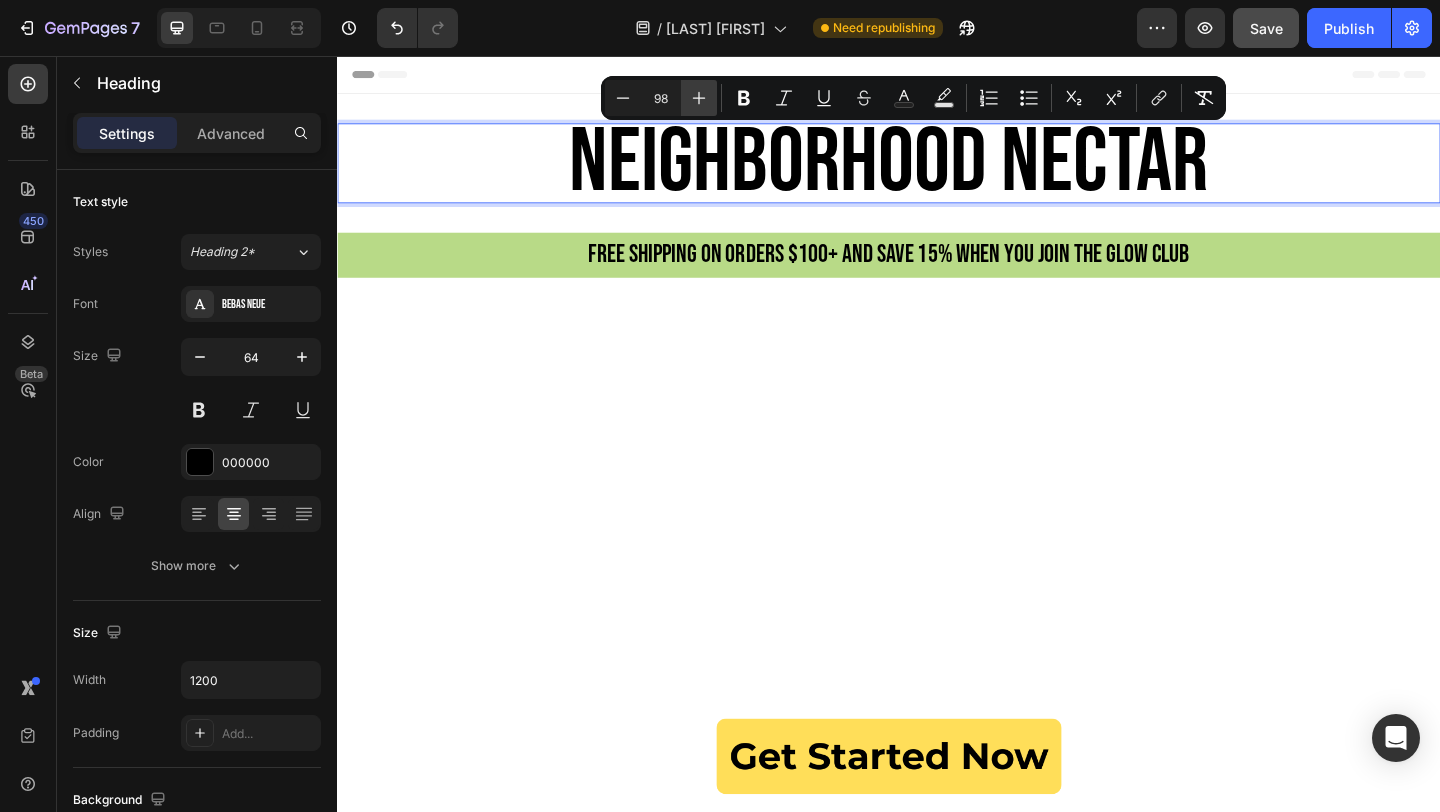 click 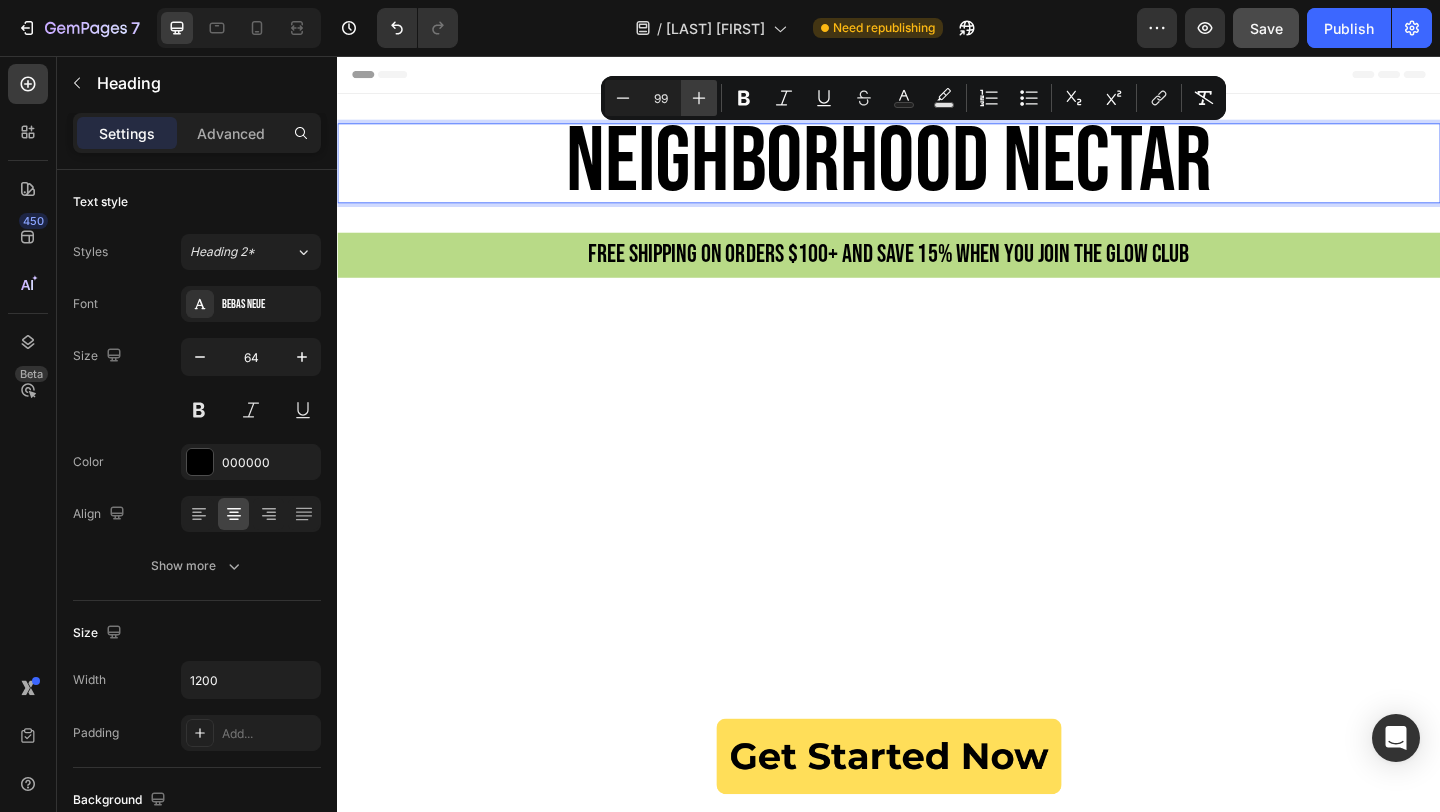 click 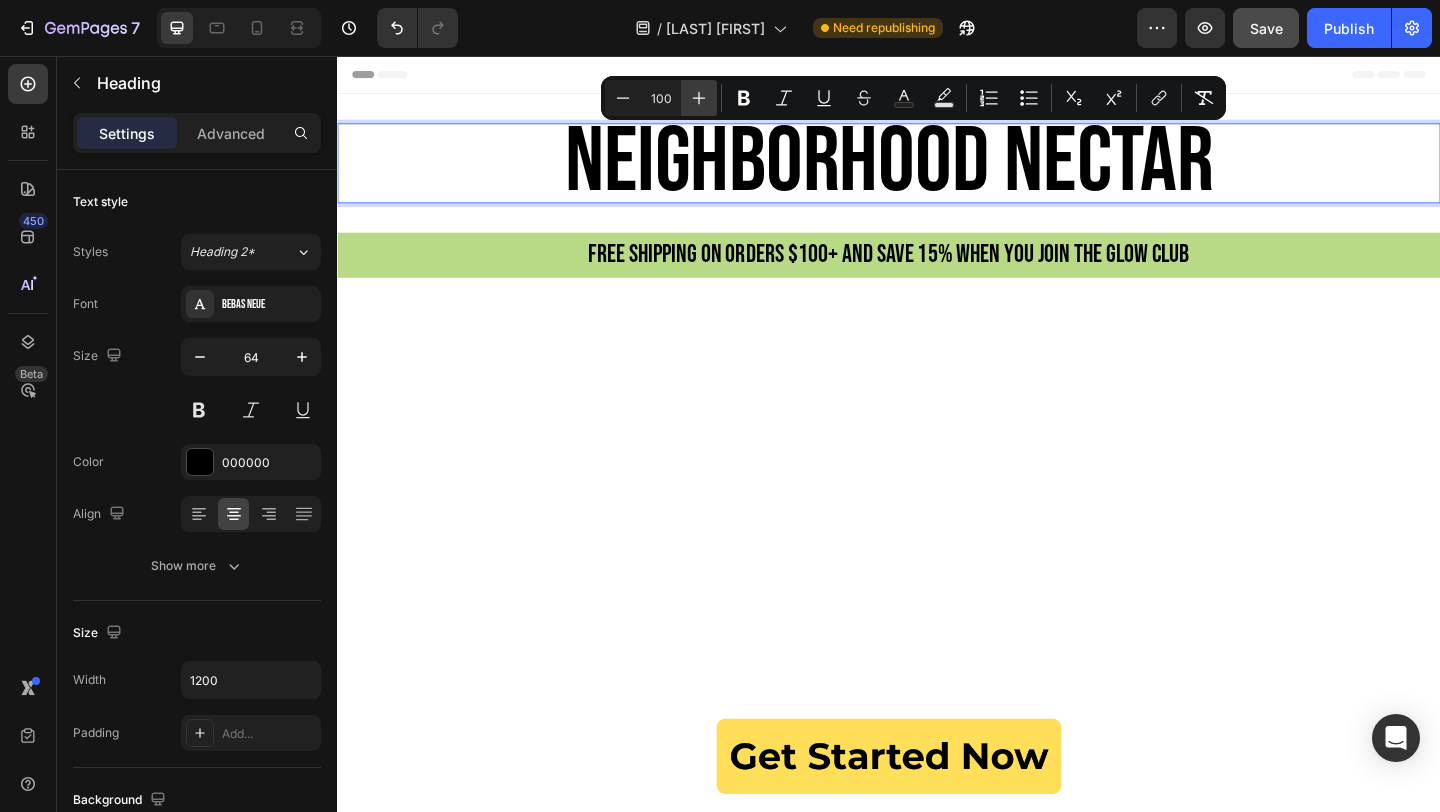 click 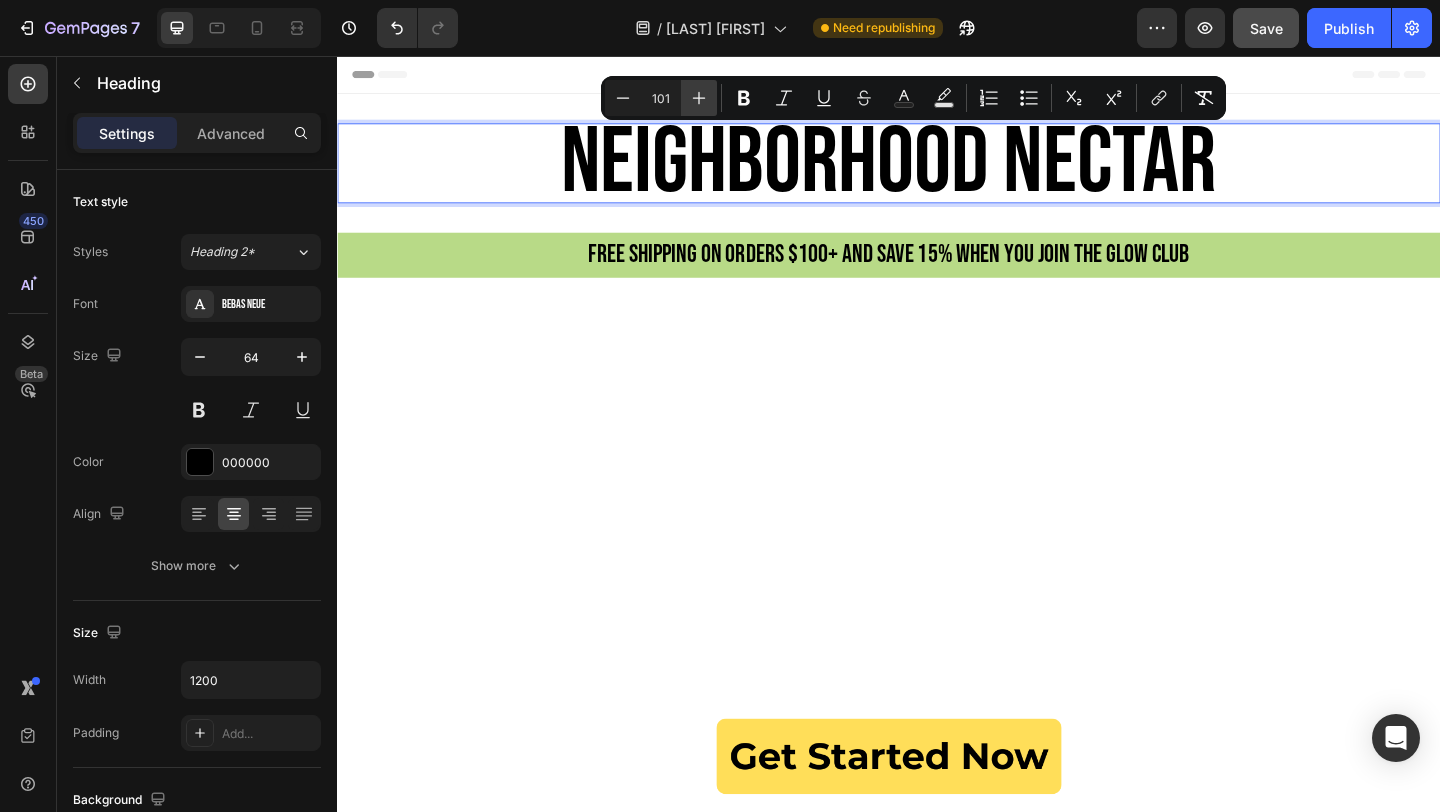 click 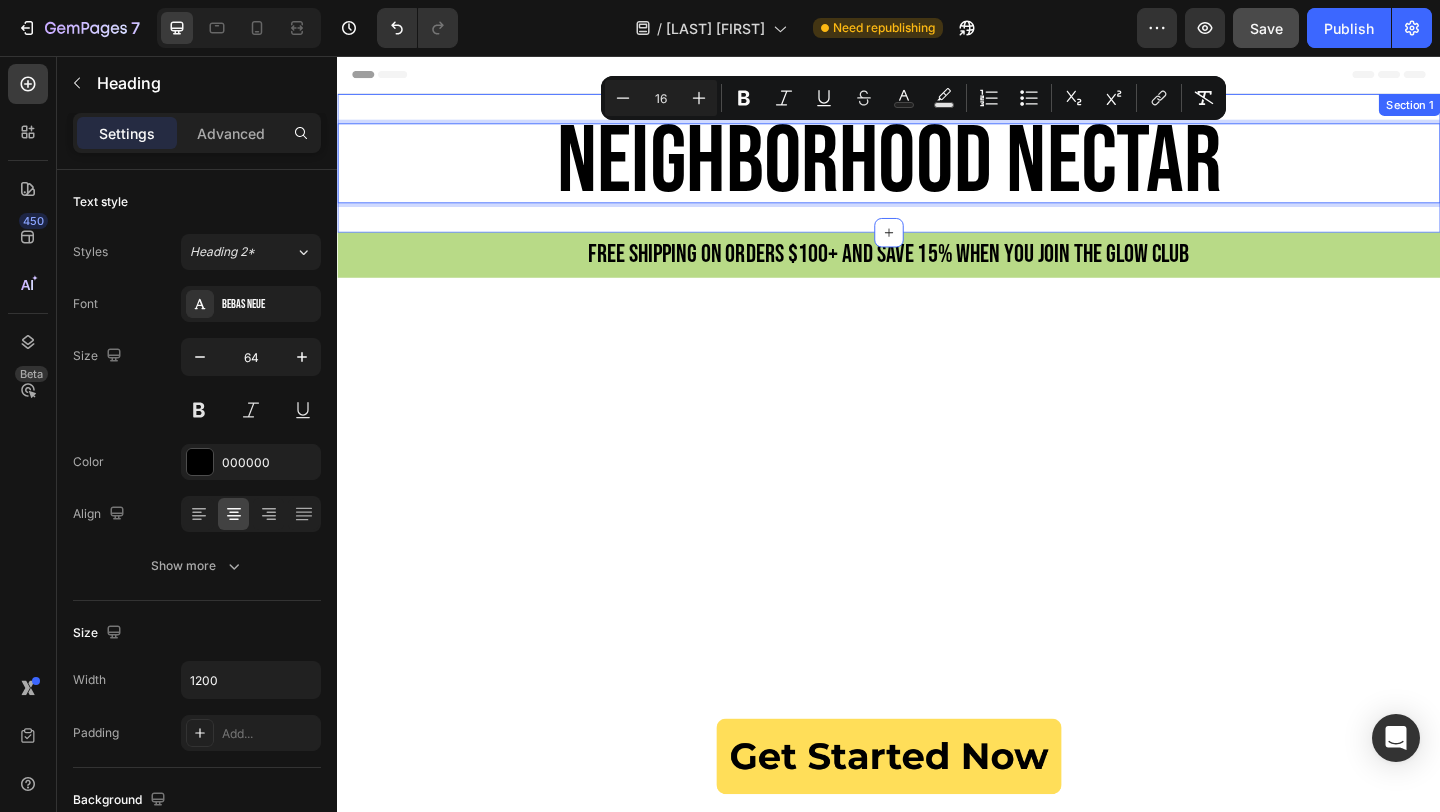 click on "NEIGHBORHOOD NECTAR Heading   0 Section 1" at bounding box center [937, 172] 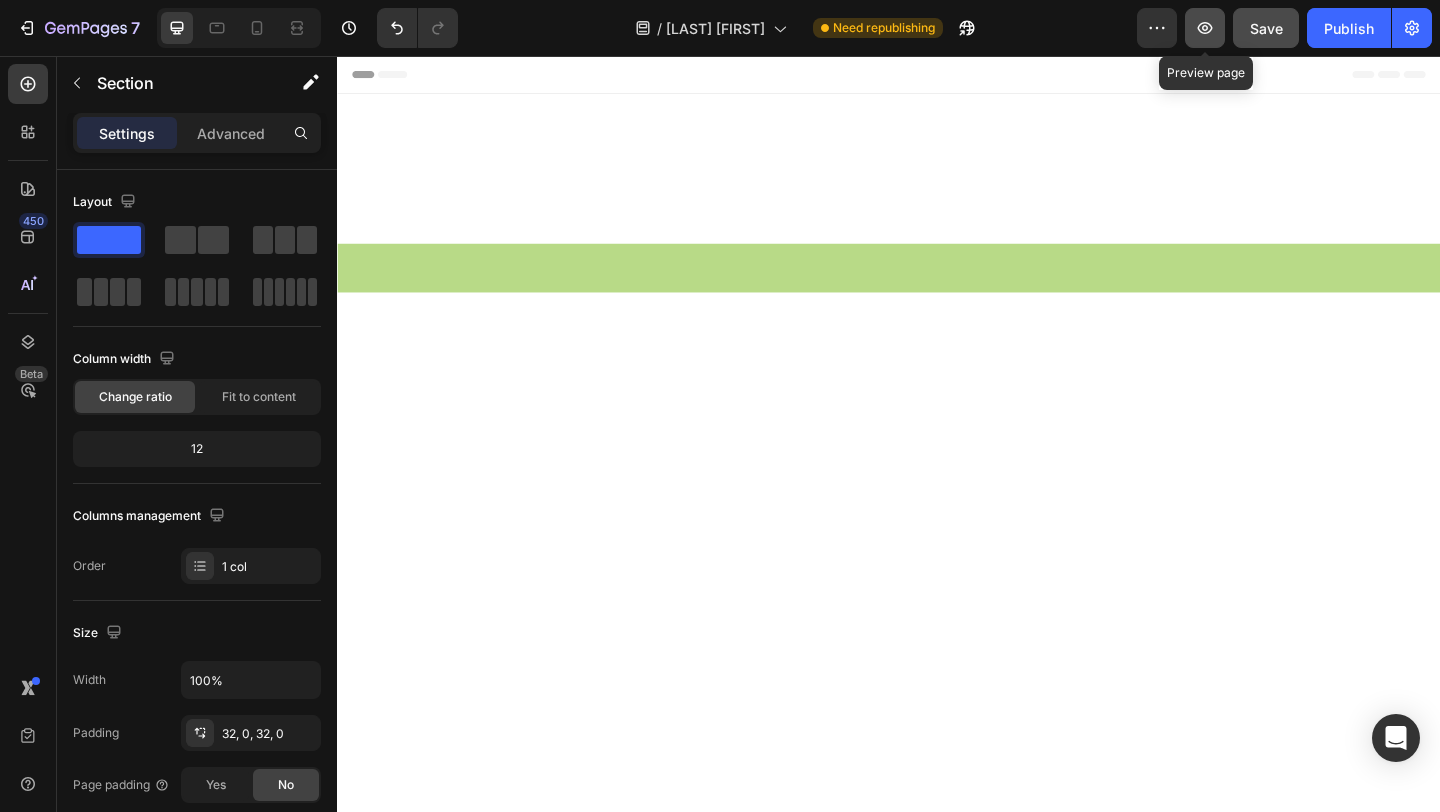 click 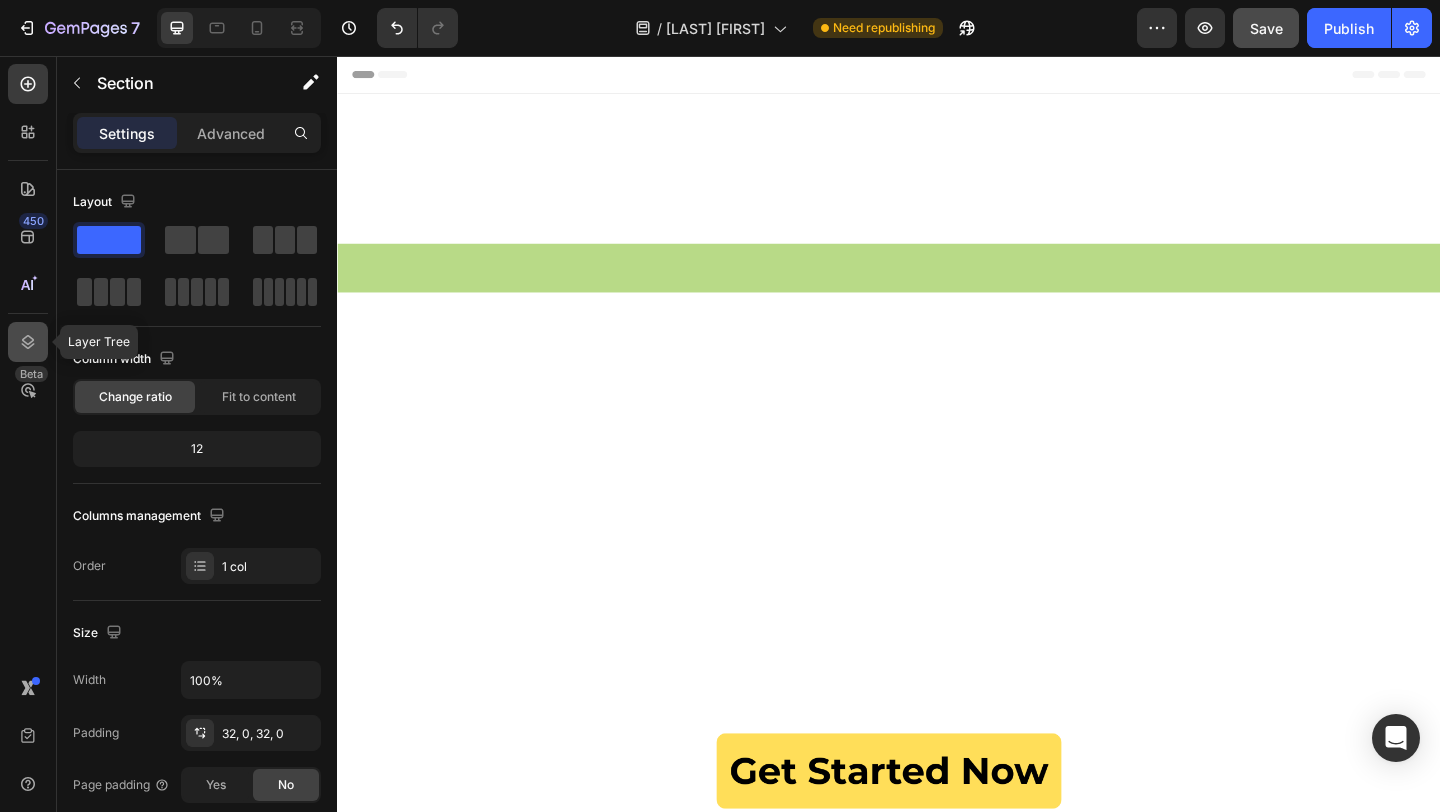 click 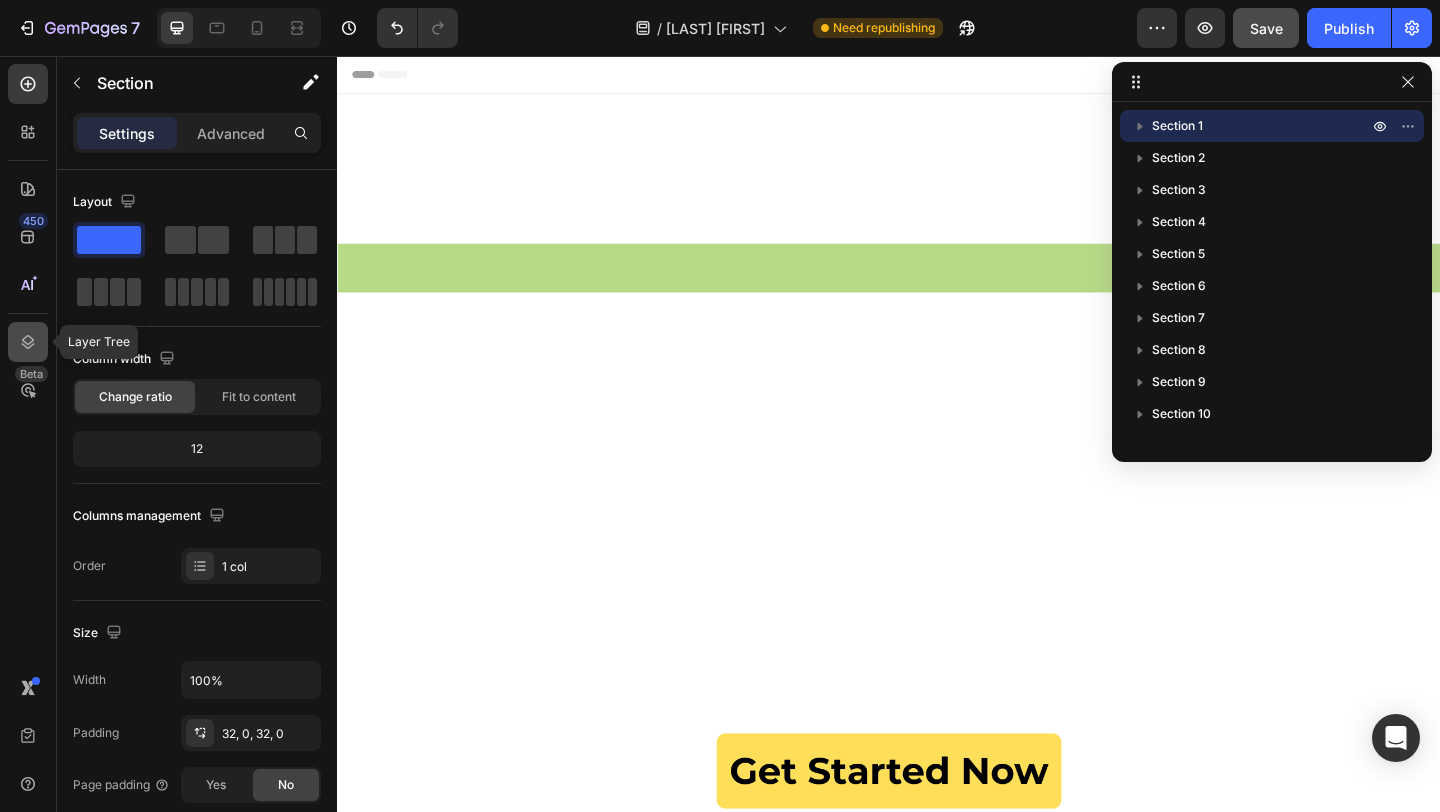 click 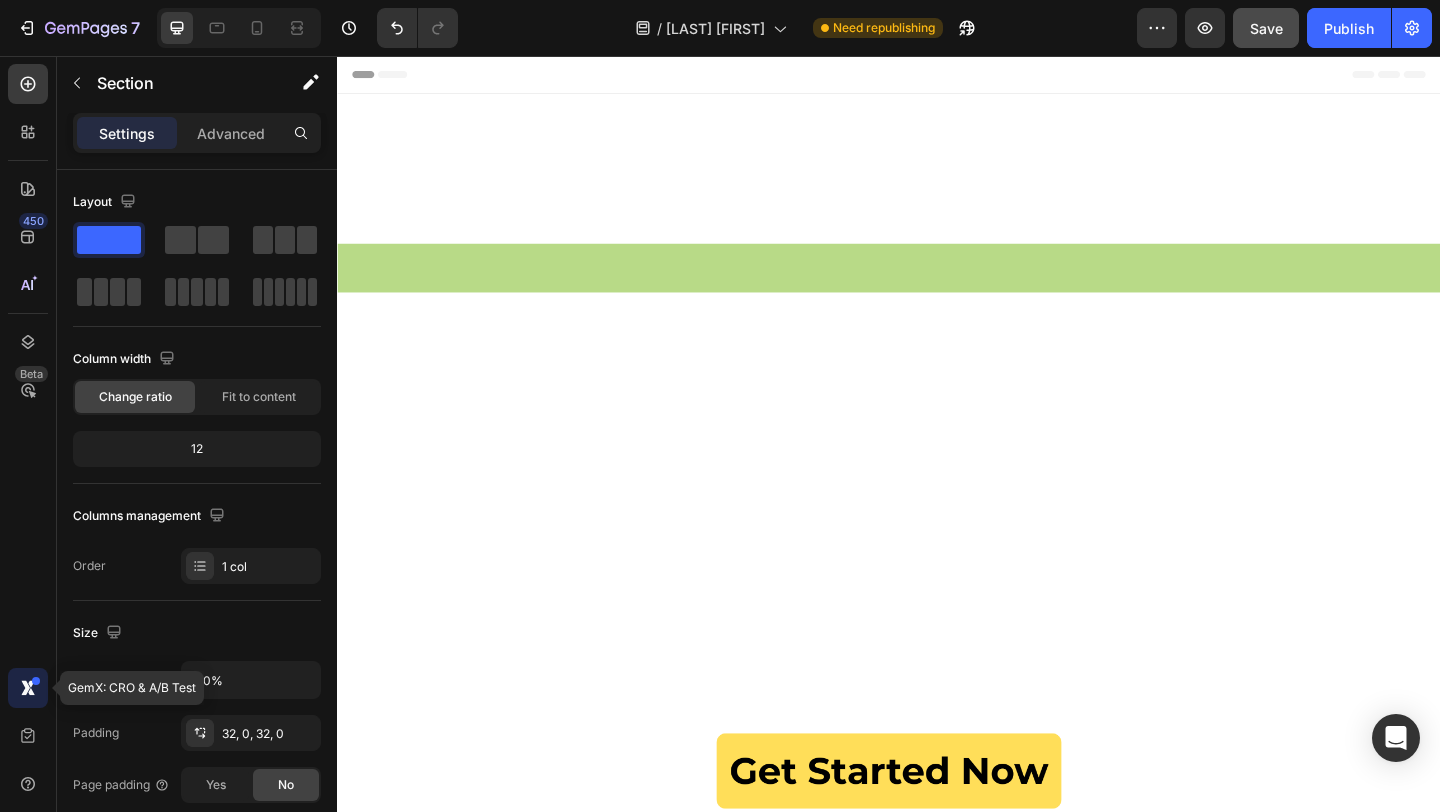 click 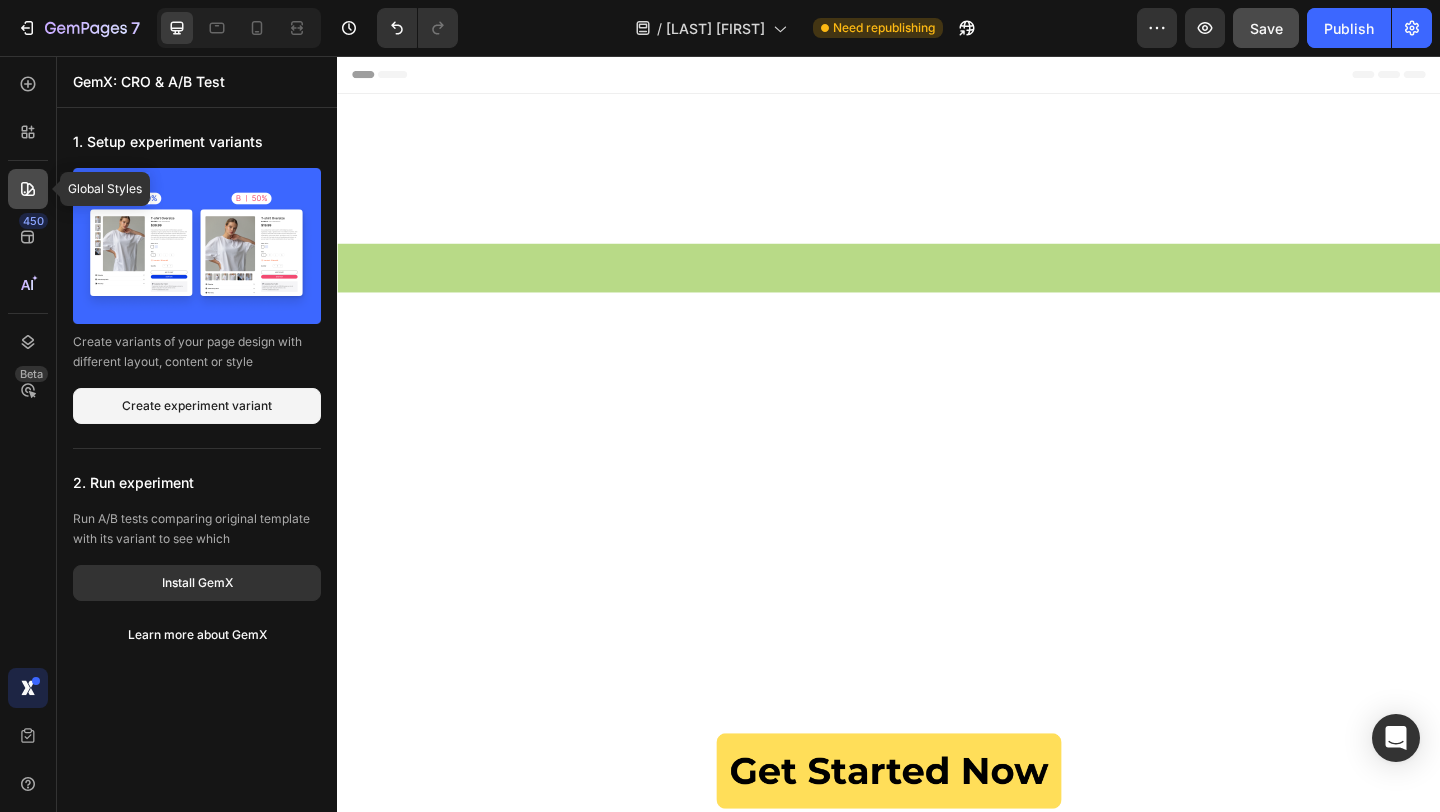 click 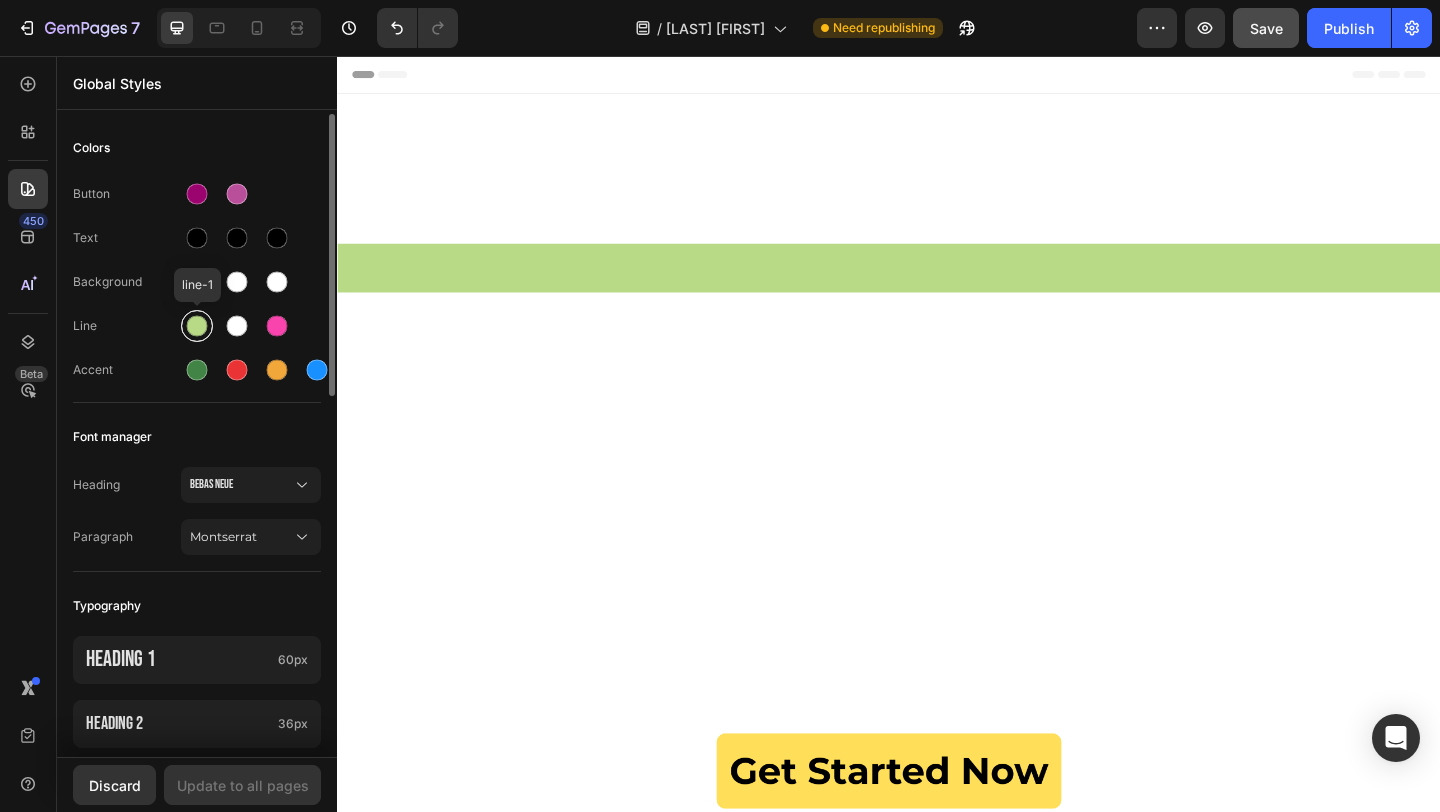 click at bounding box center (197, 326) 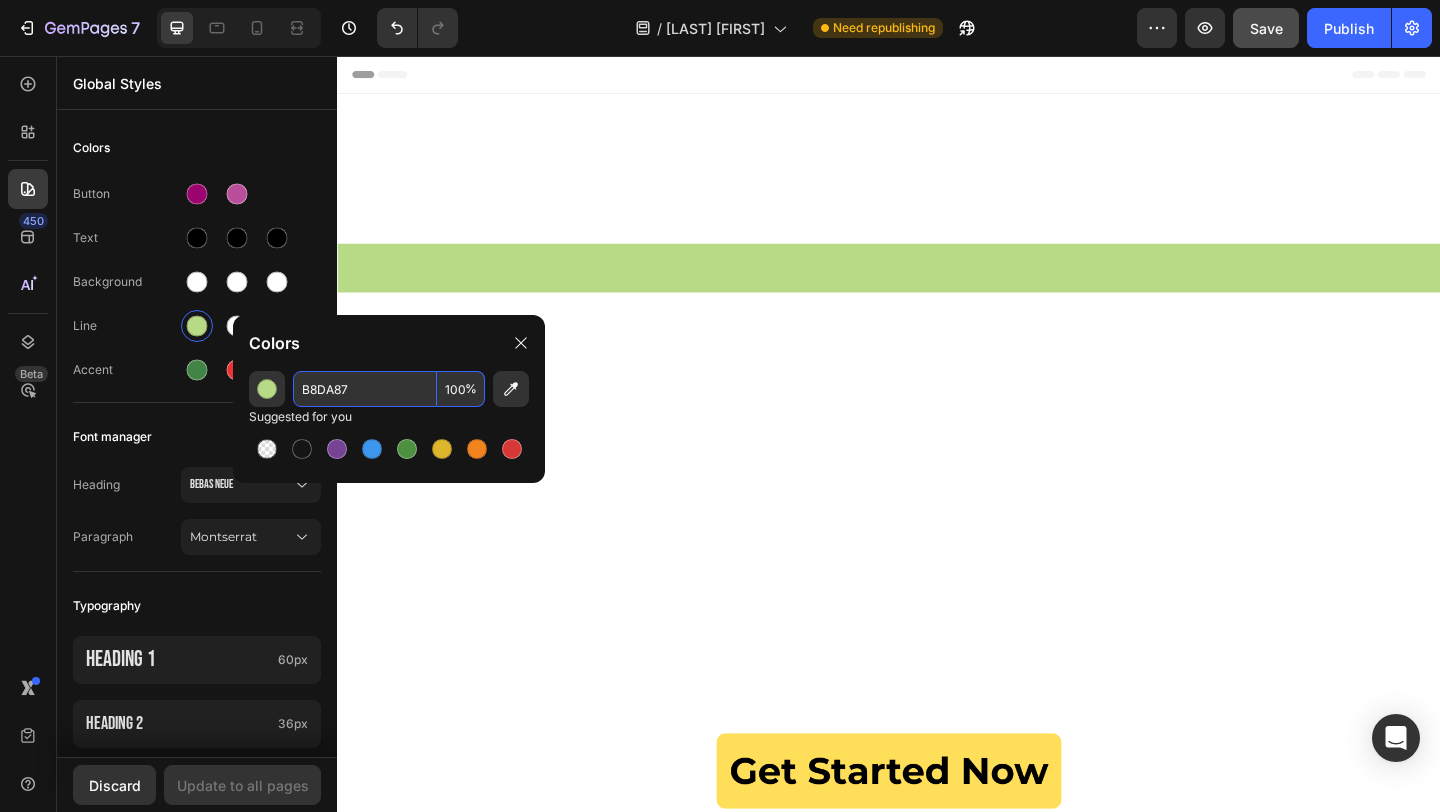 click on "B8DA87" at bounding box center [365, 389] 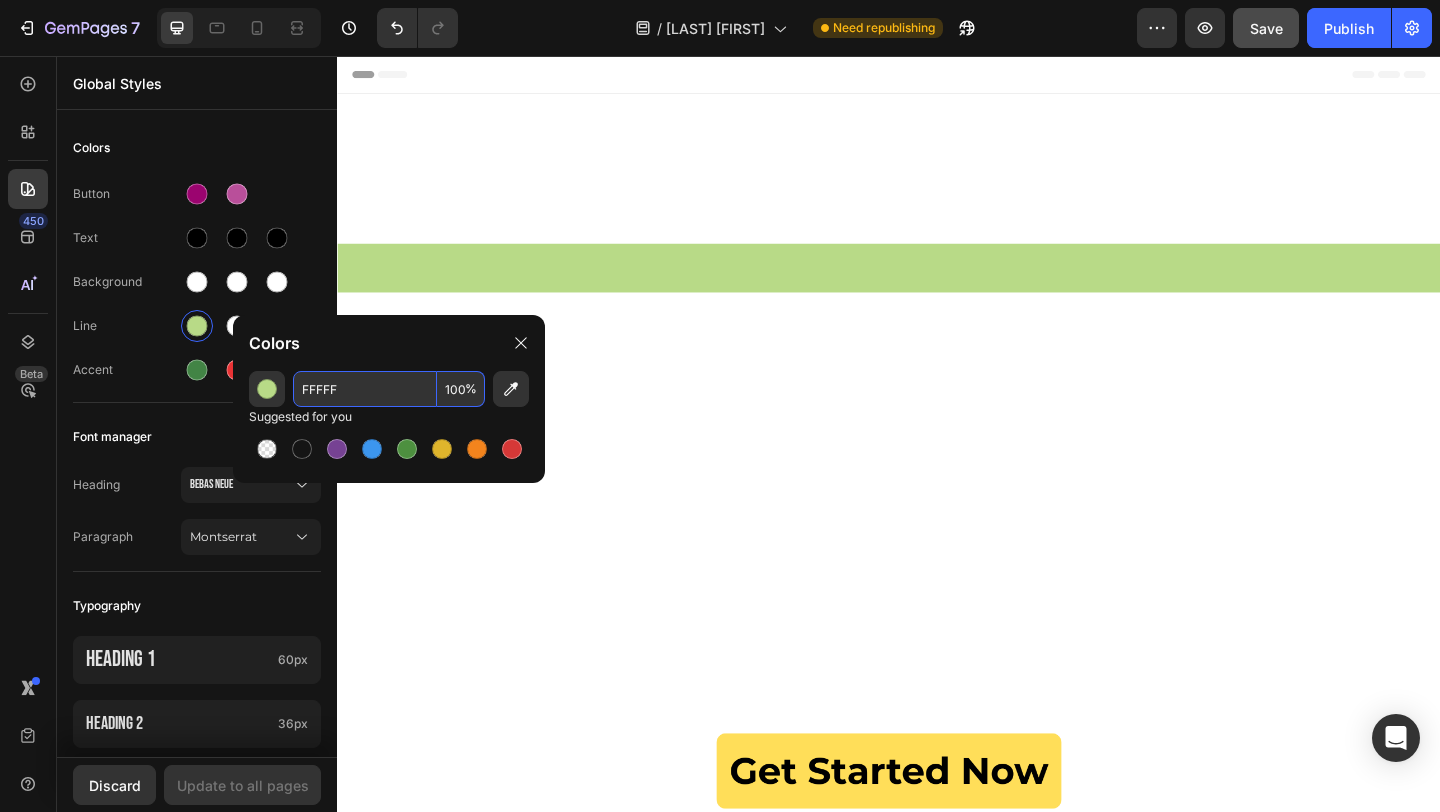 type on "B8DA87" 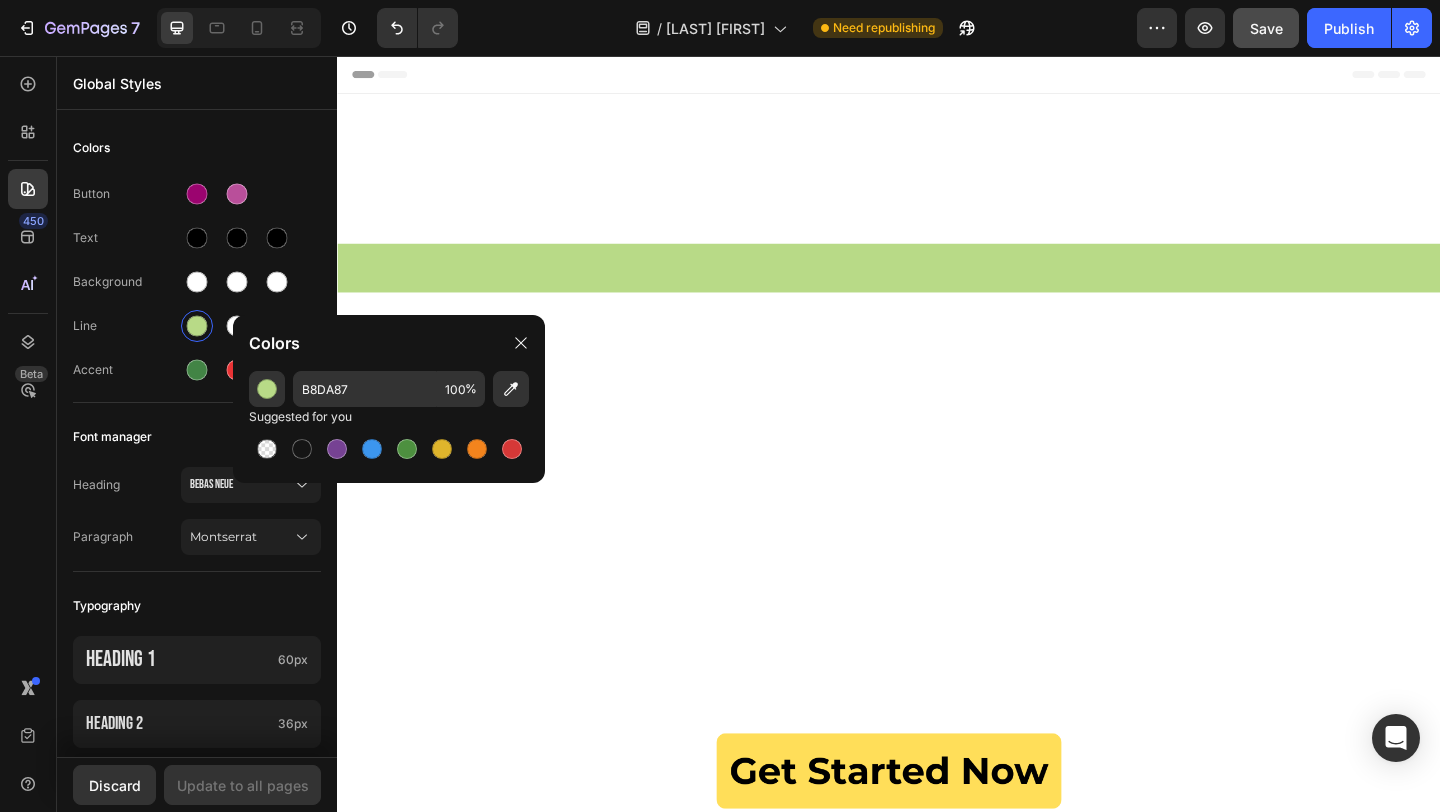 click on "Colors" 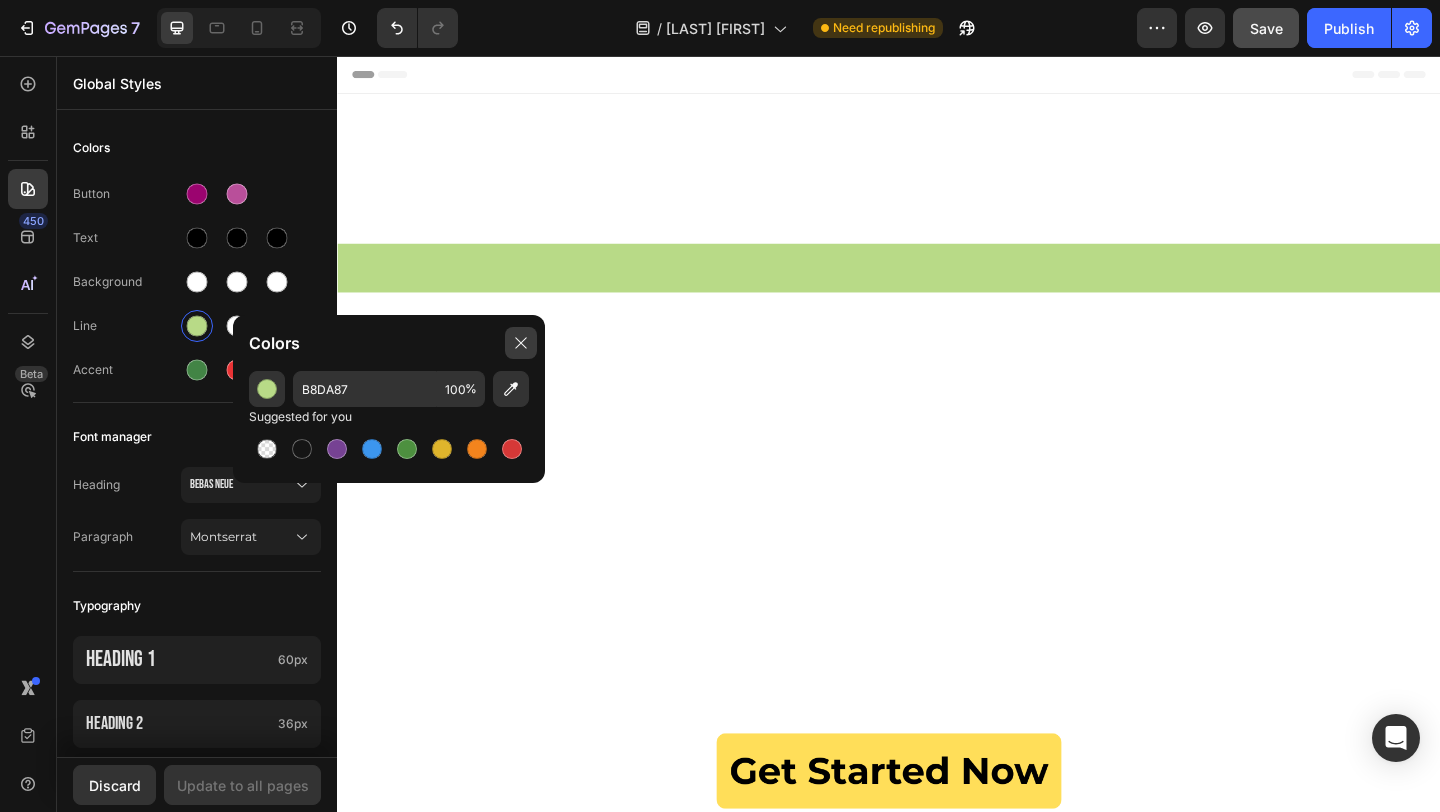 click 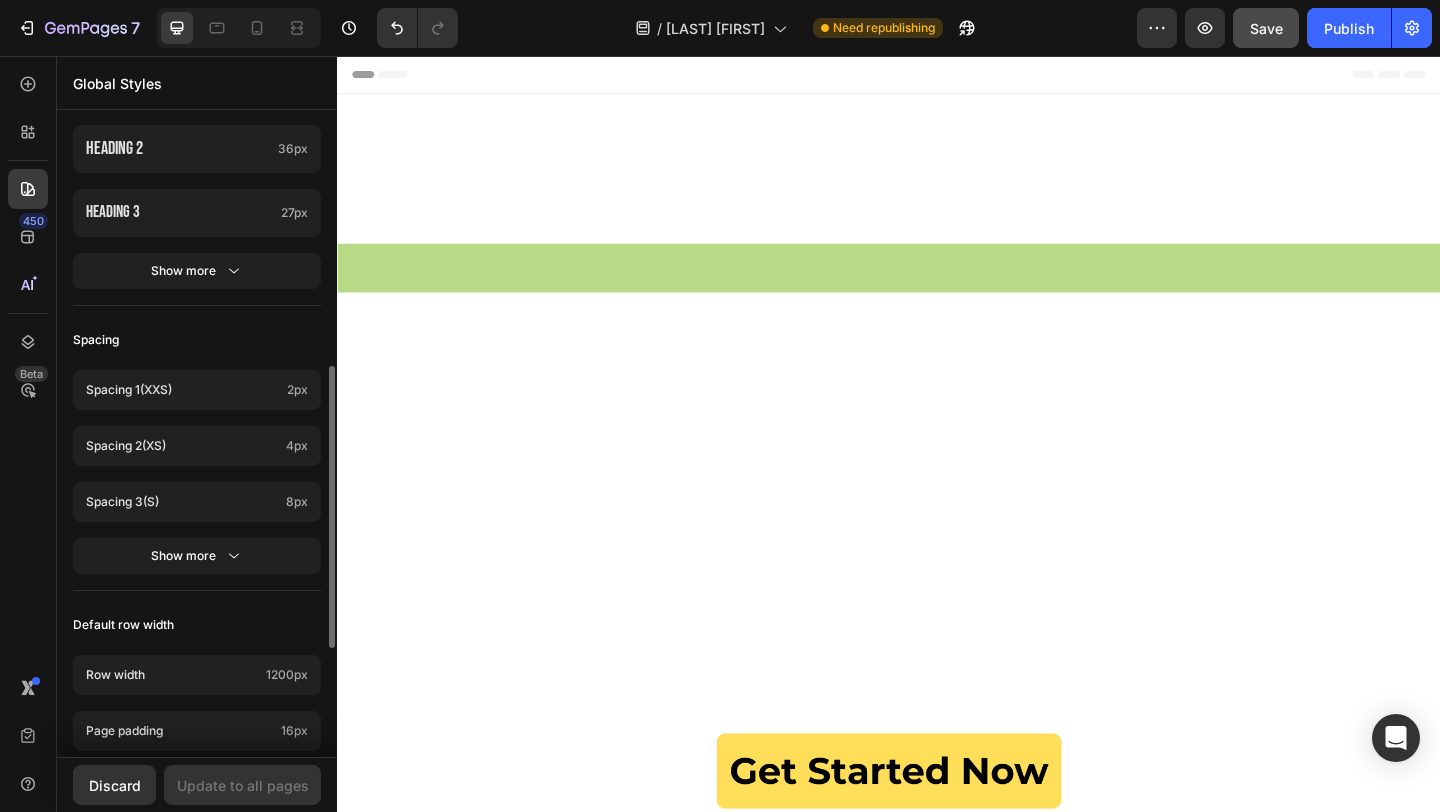 scroll, scrollTop: 621, scrollLeft: 0, axis: vertical 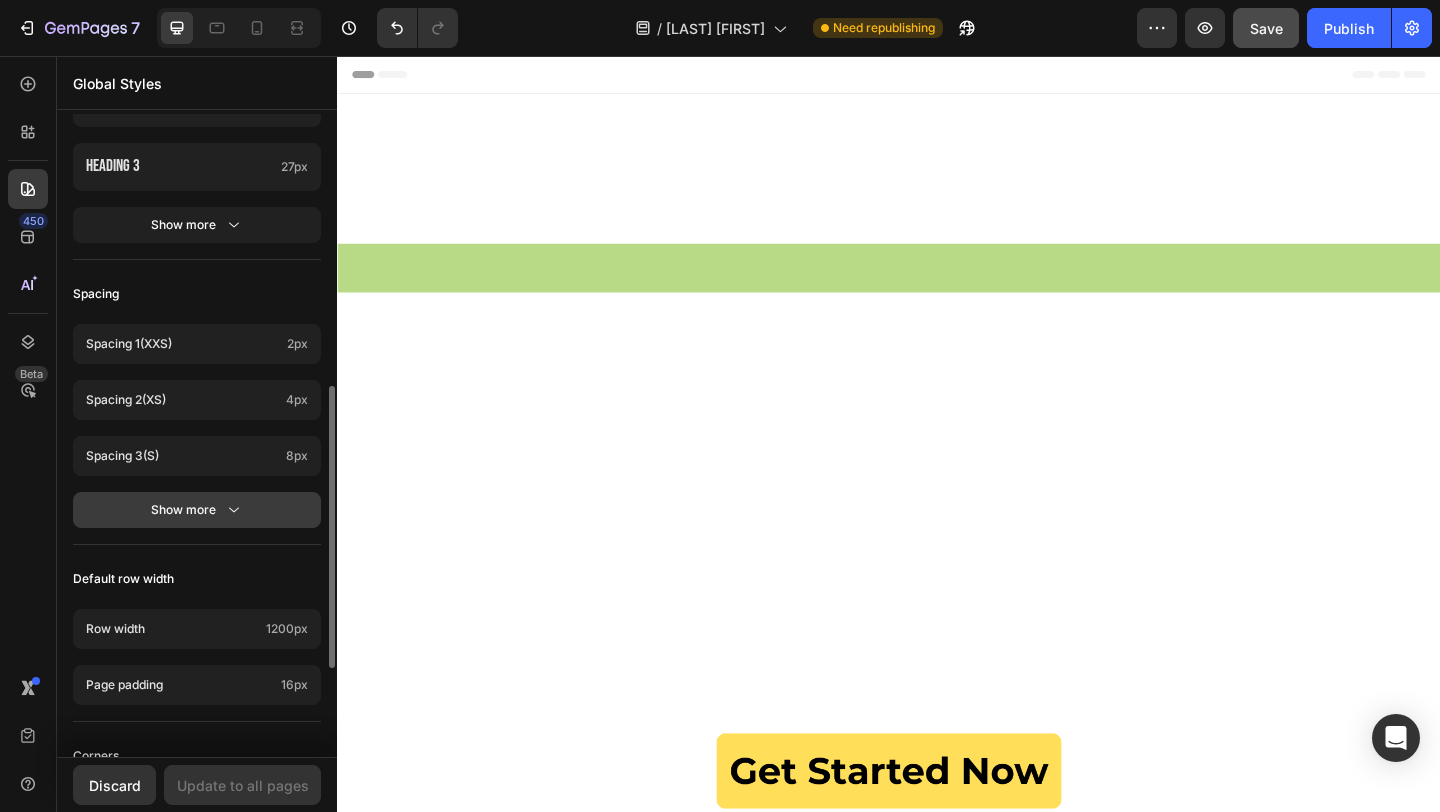 click on "Show more" 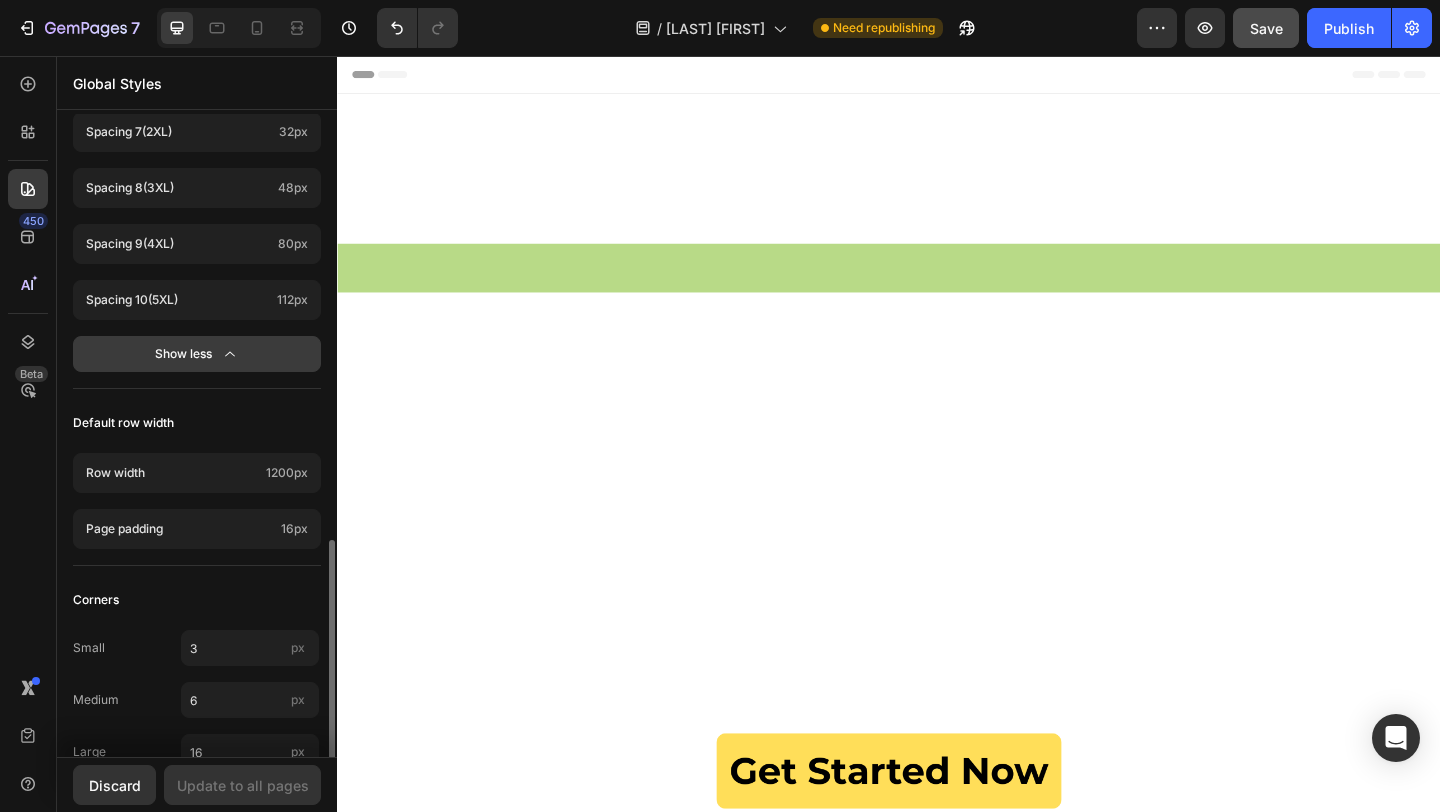 scroll, scrollTop: 1213, scrollLeft: 0, axis: vertical 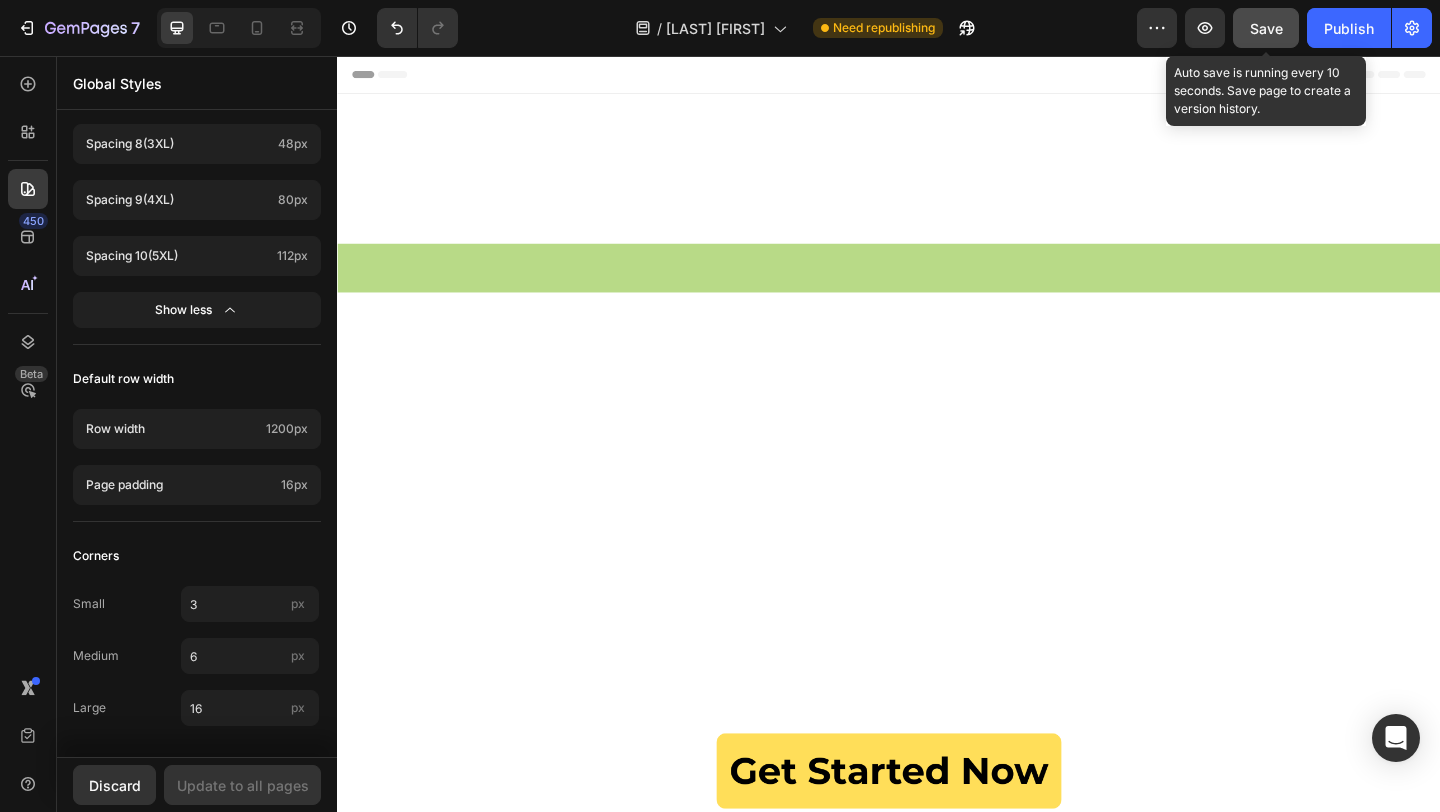 click on "Save" at bounding box center [1266, 28] 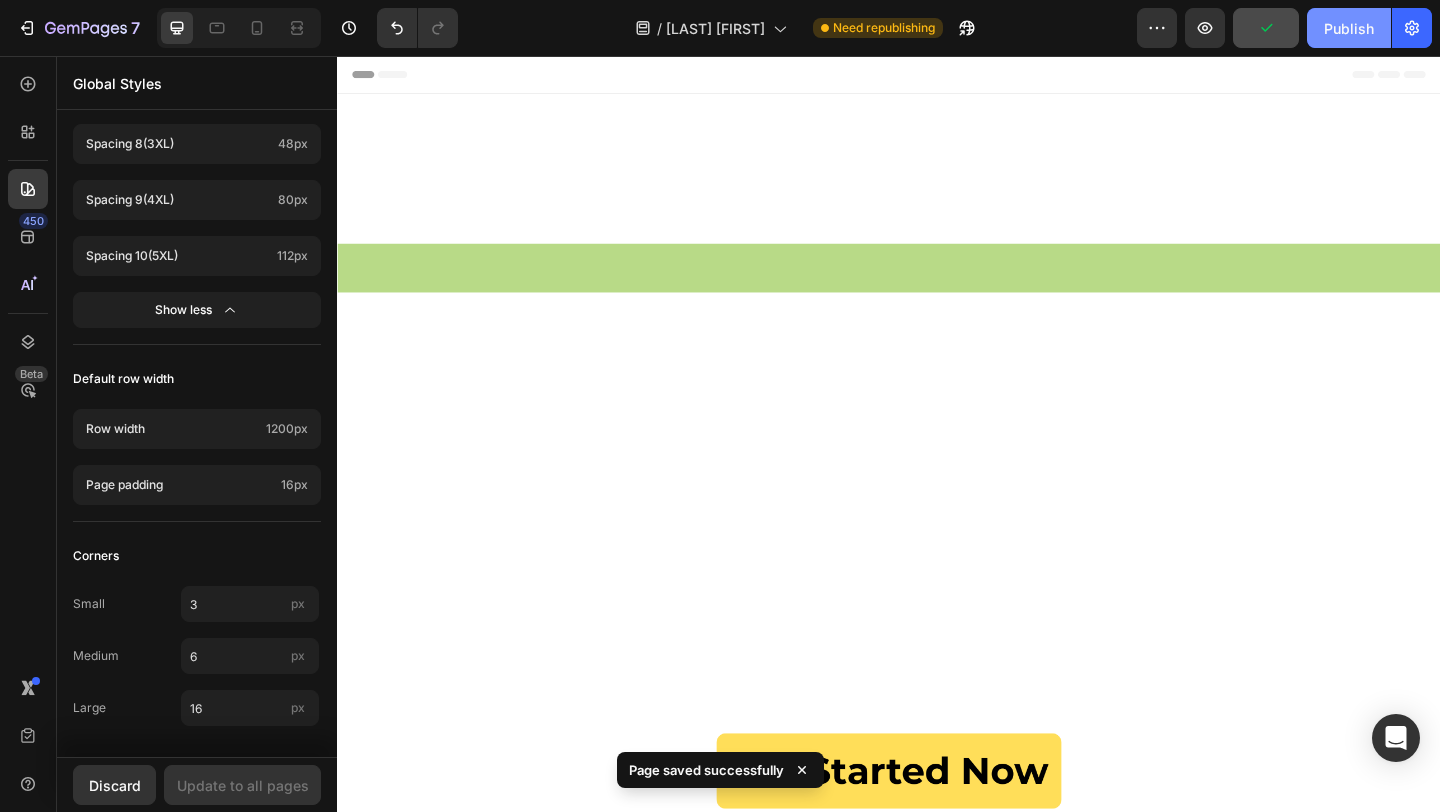 click on "Publish" at bounding box center (1349, 28) 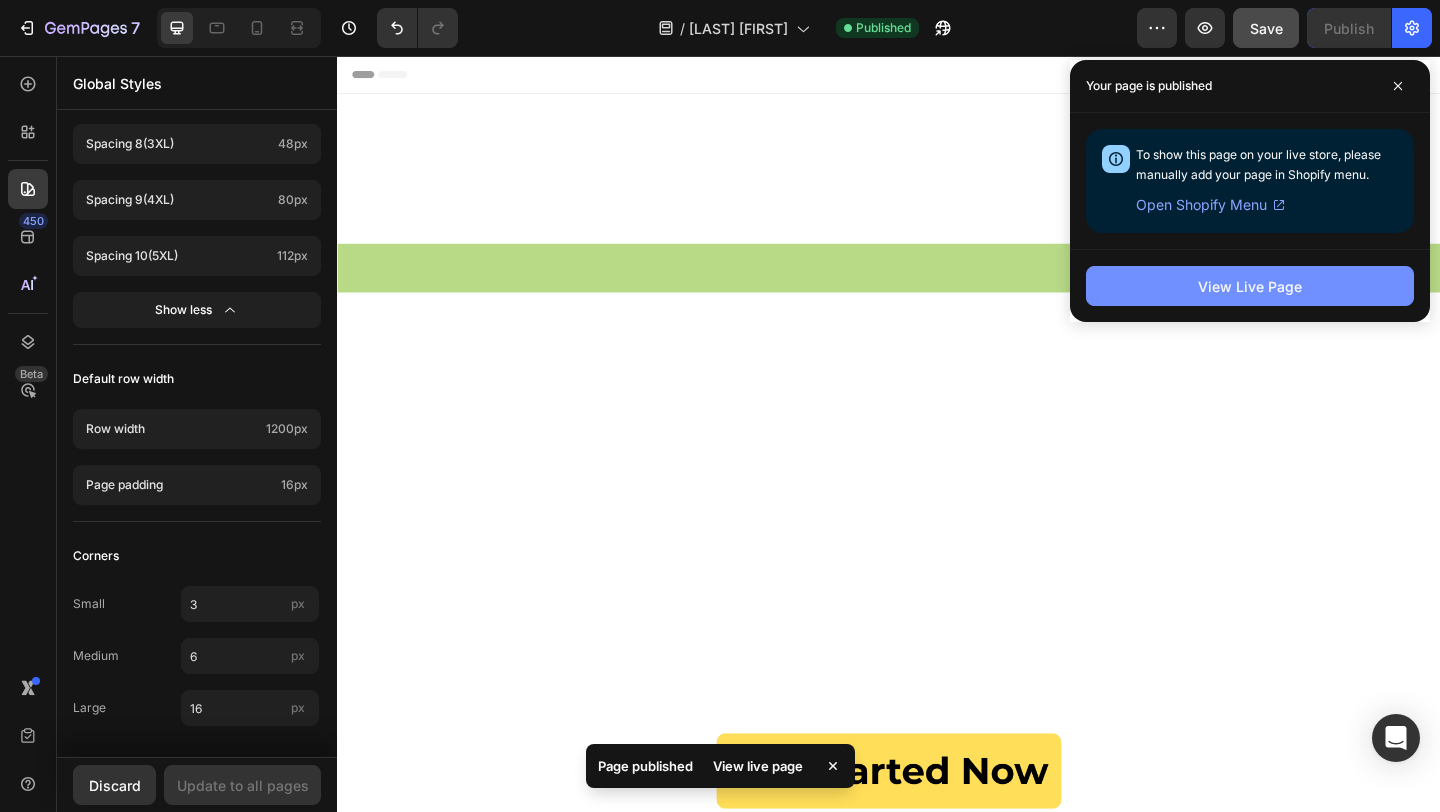 click on "View Live Page" at bounding box center (1250, 286) 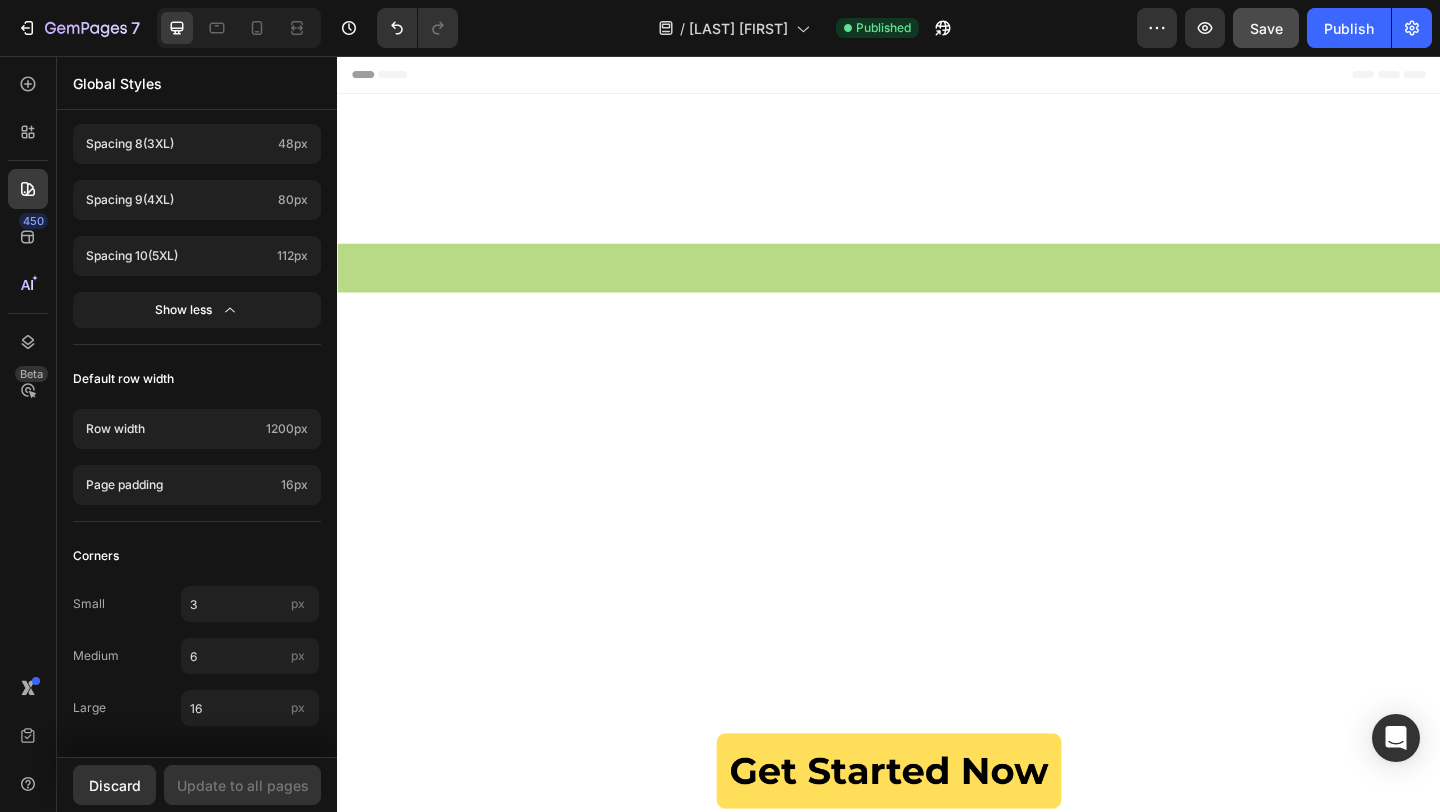 click at bounding box center [937, 1020] 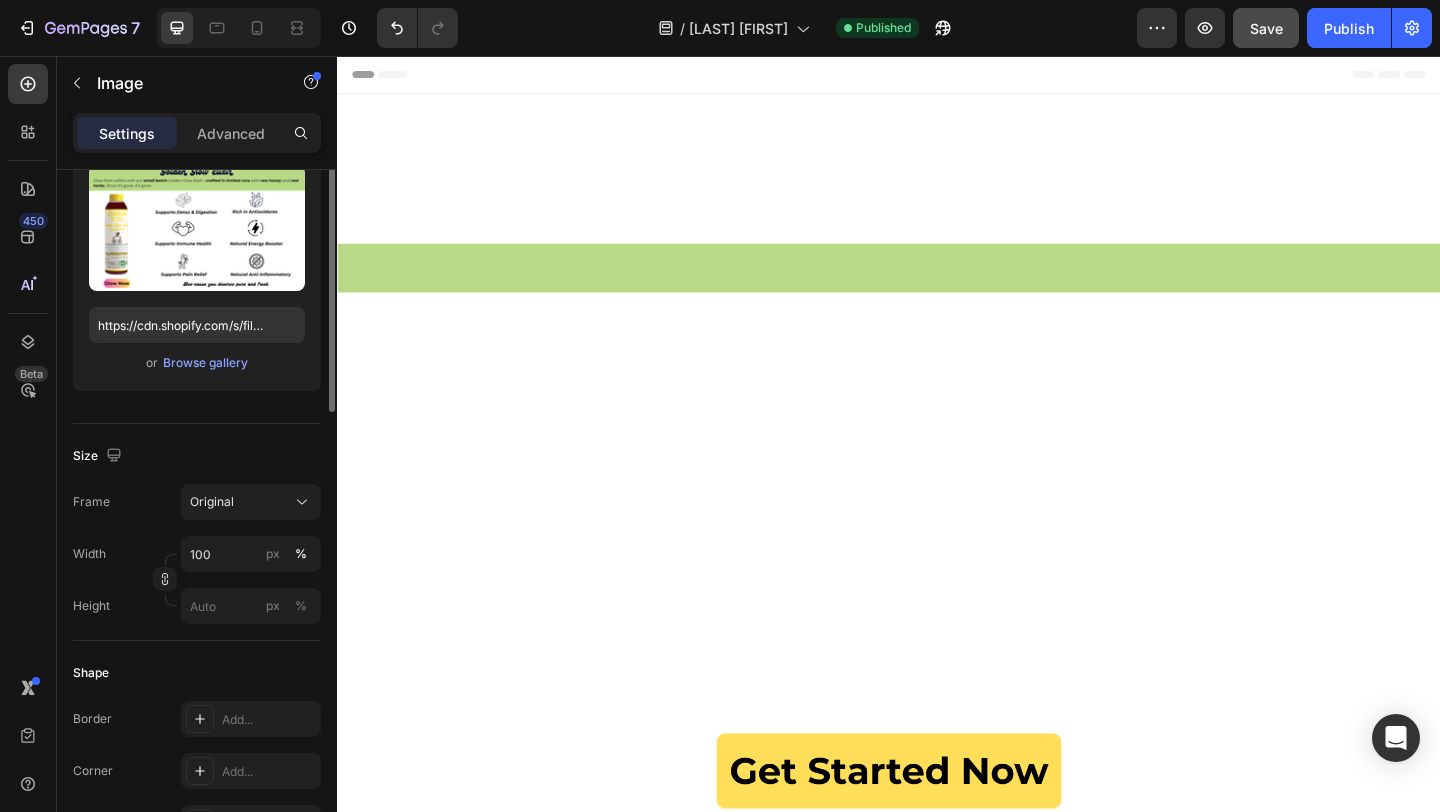 scroll, scrollTop: 0, scrollLeft: 0, axis: both 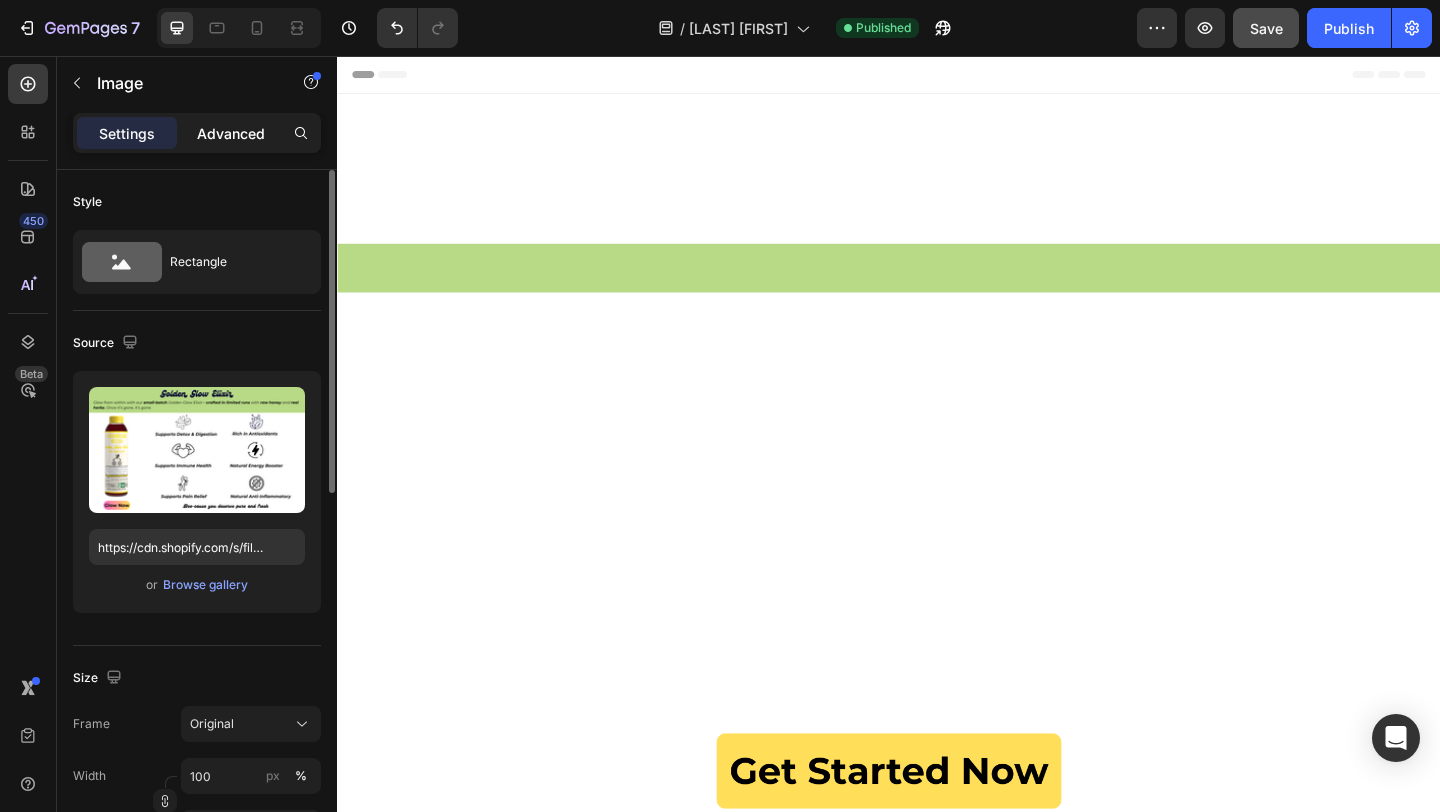 click on "Advanced" at bounding box center (231, 133) 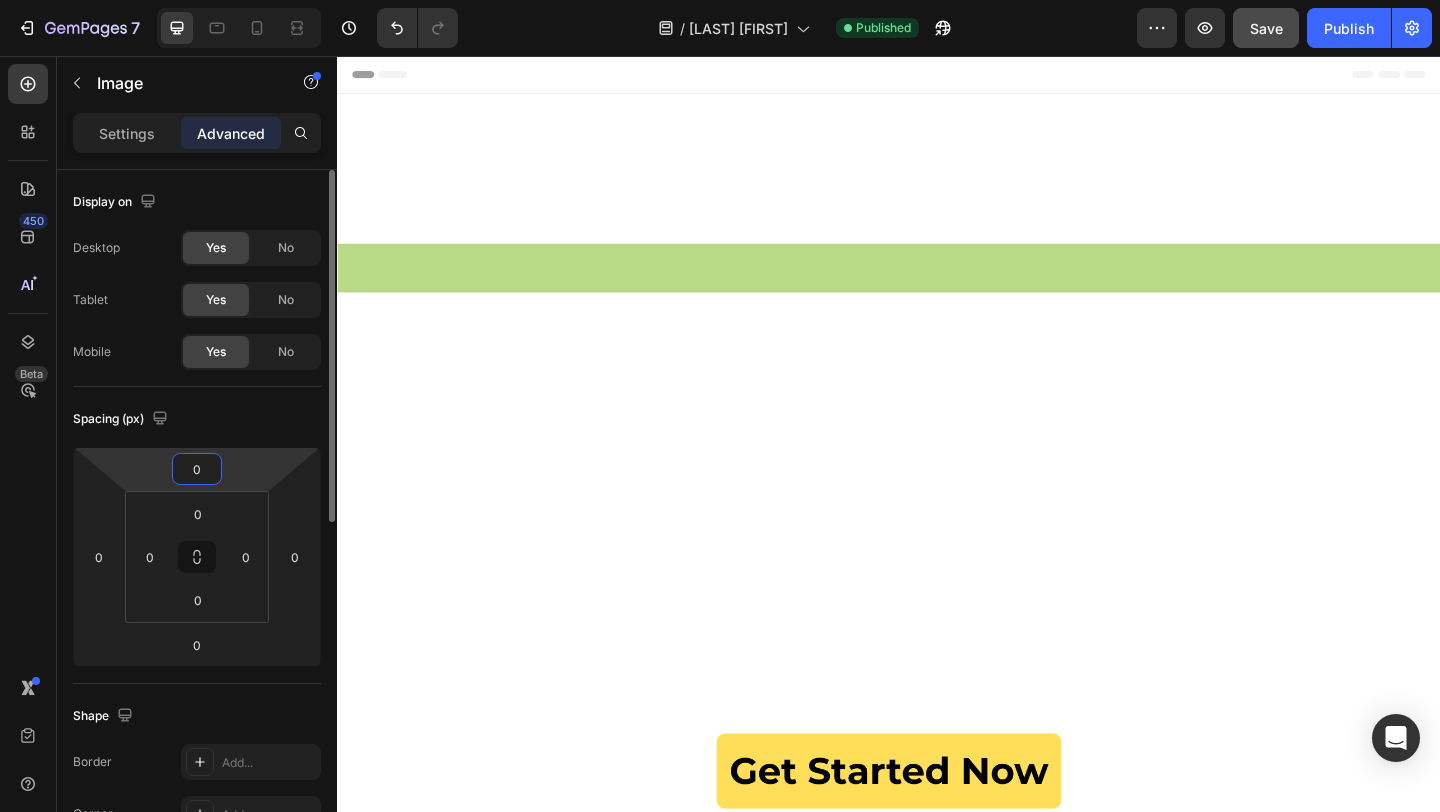 click on "0" at bounding box center [197, 469] 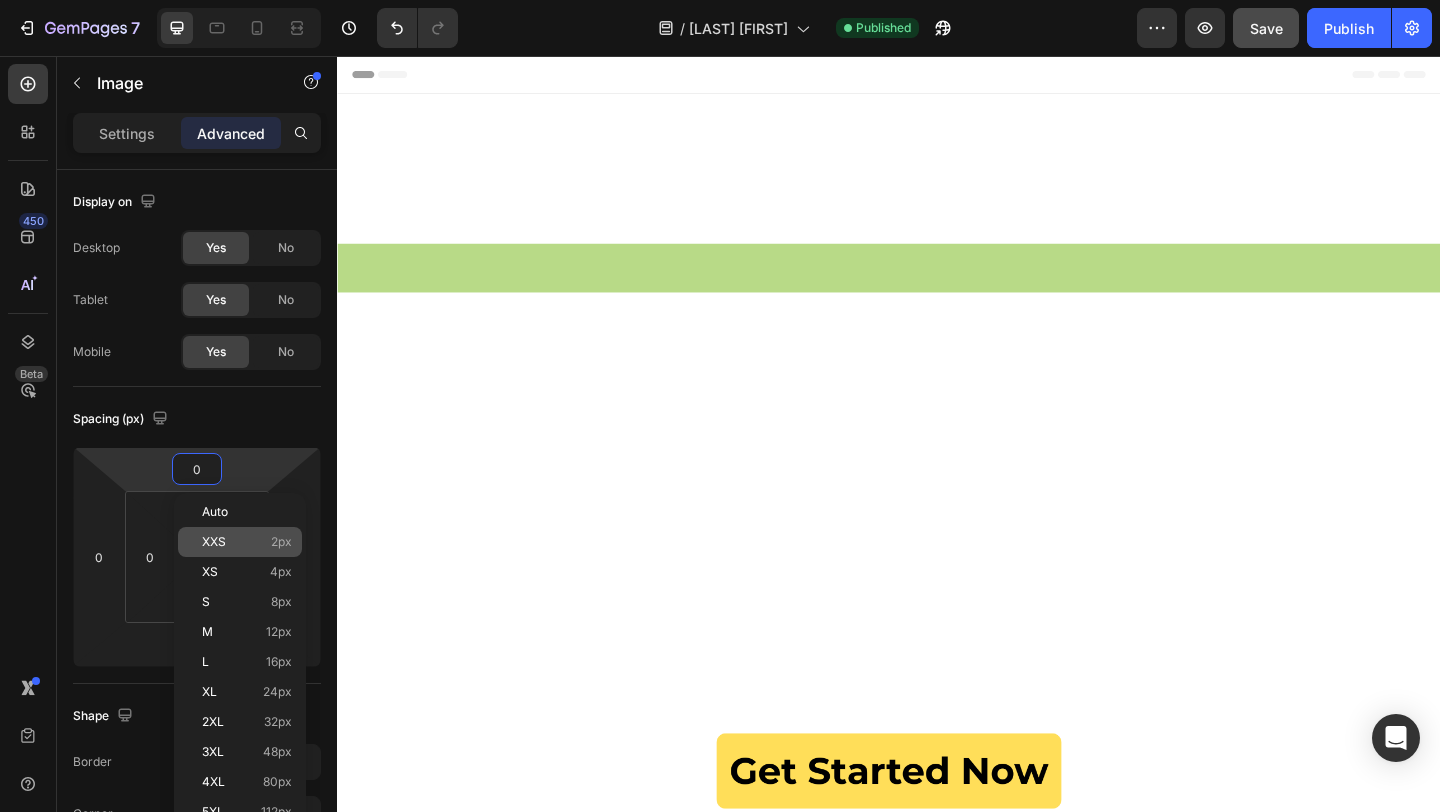 click on "XXS 2px" at bounding box center (247, 542) 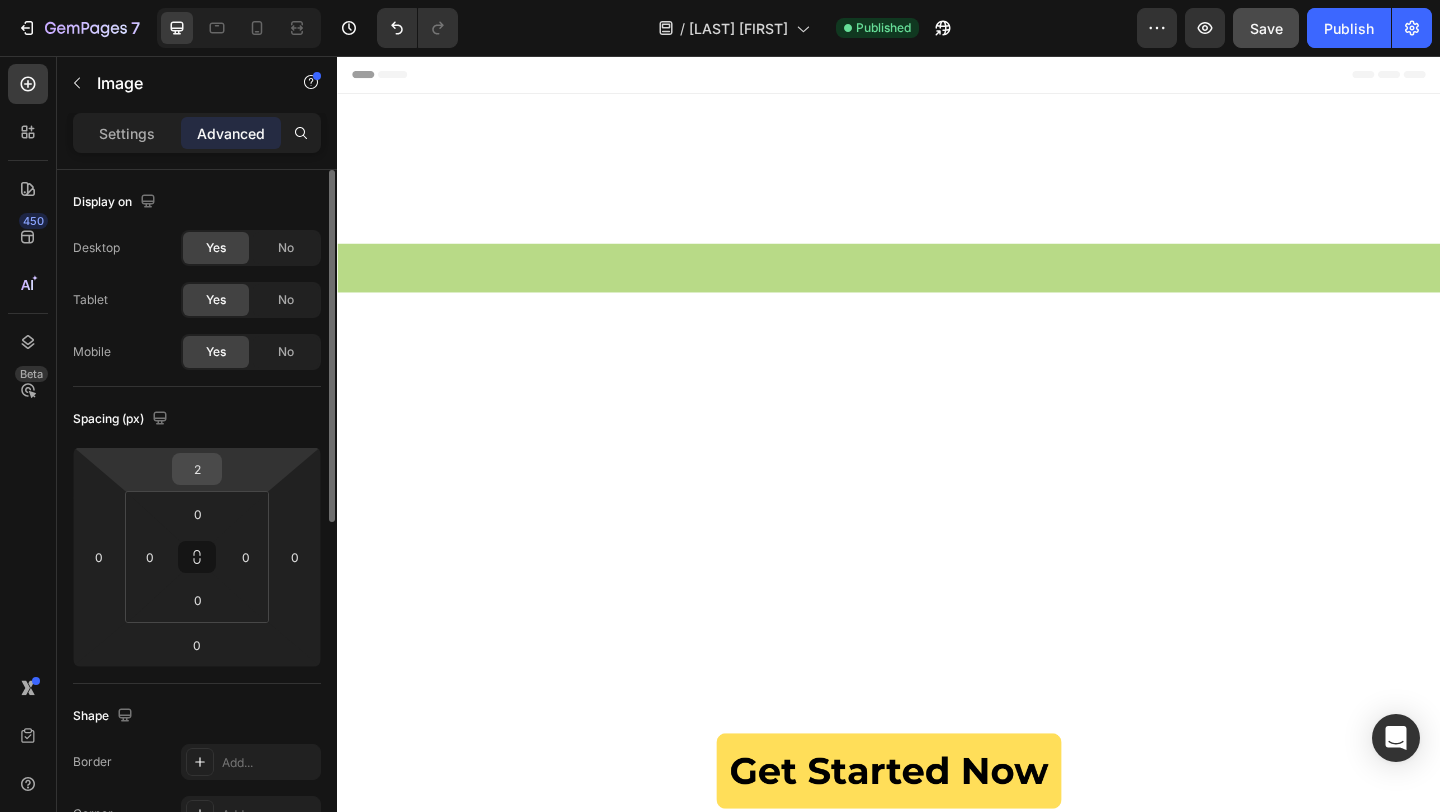 click on "2" at bounding box center [197, 469] 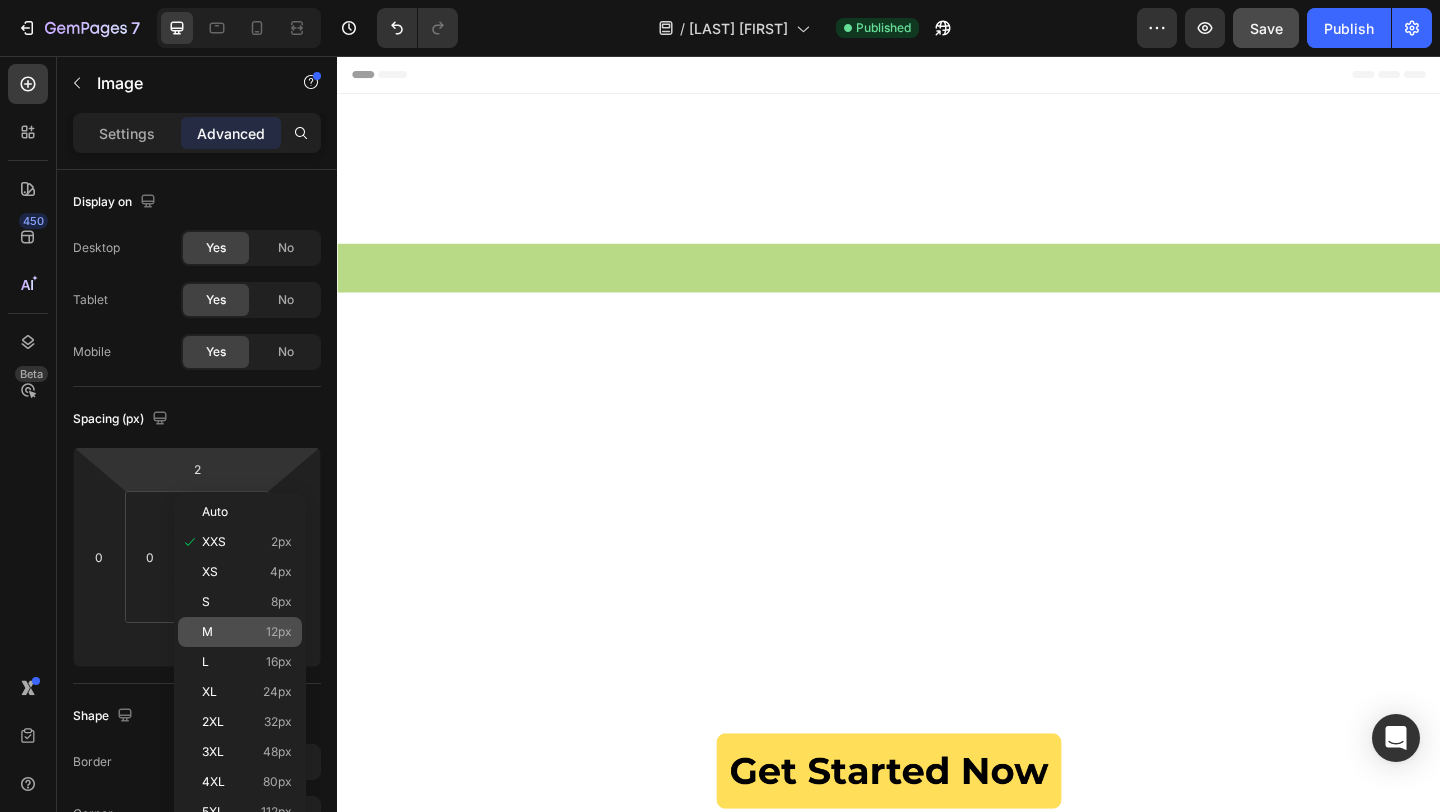 click on "M 12px" at bounding box center (247, 632) 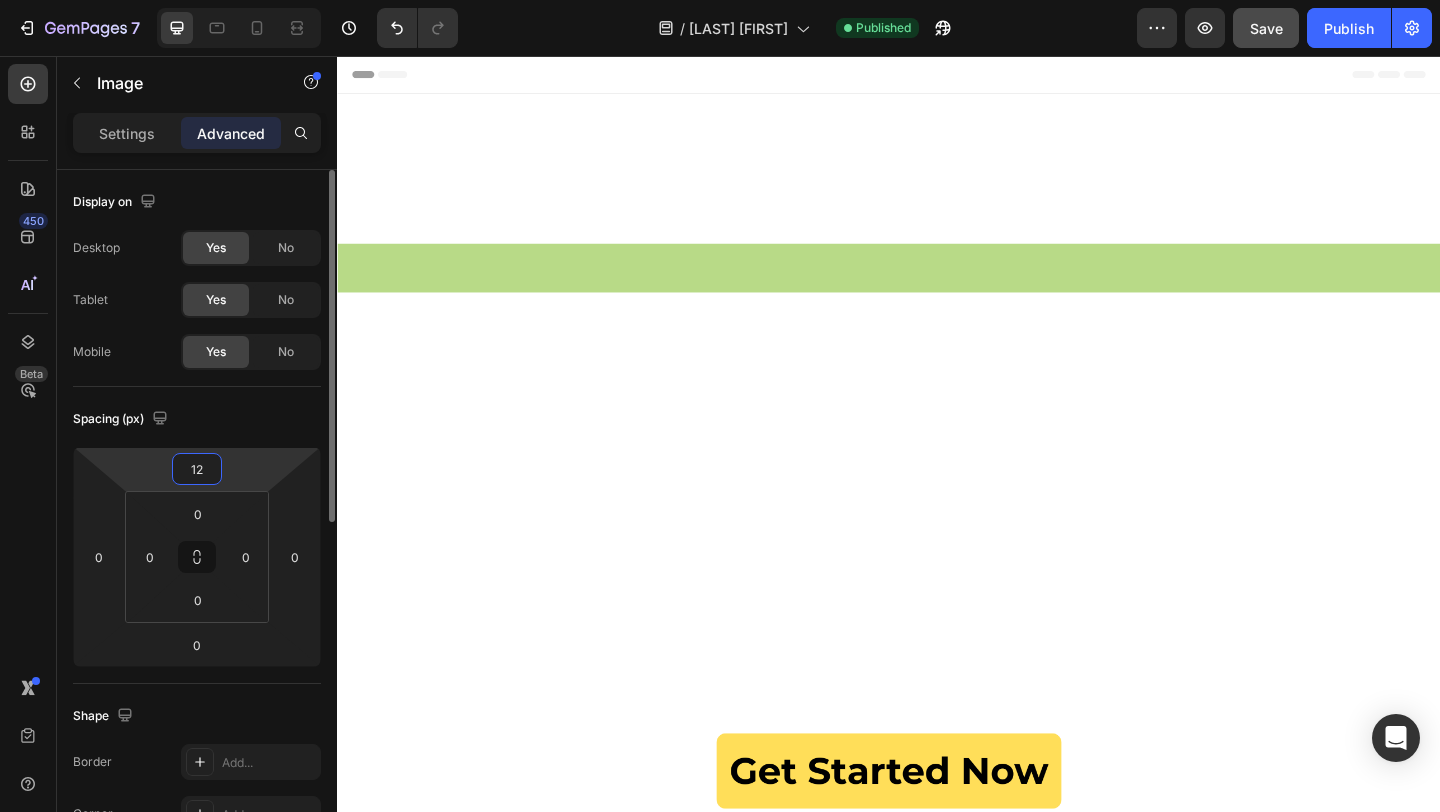 click on "12" at bounding box center (197, 469) 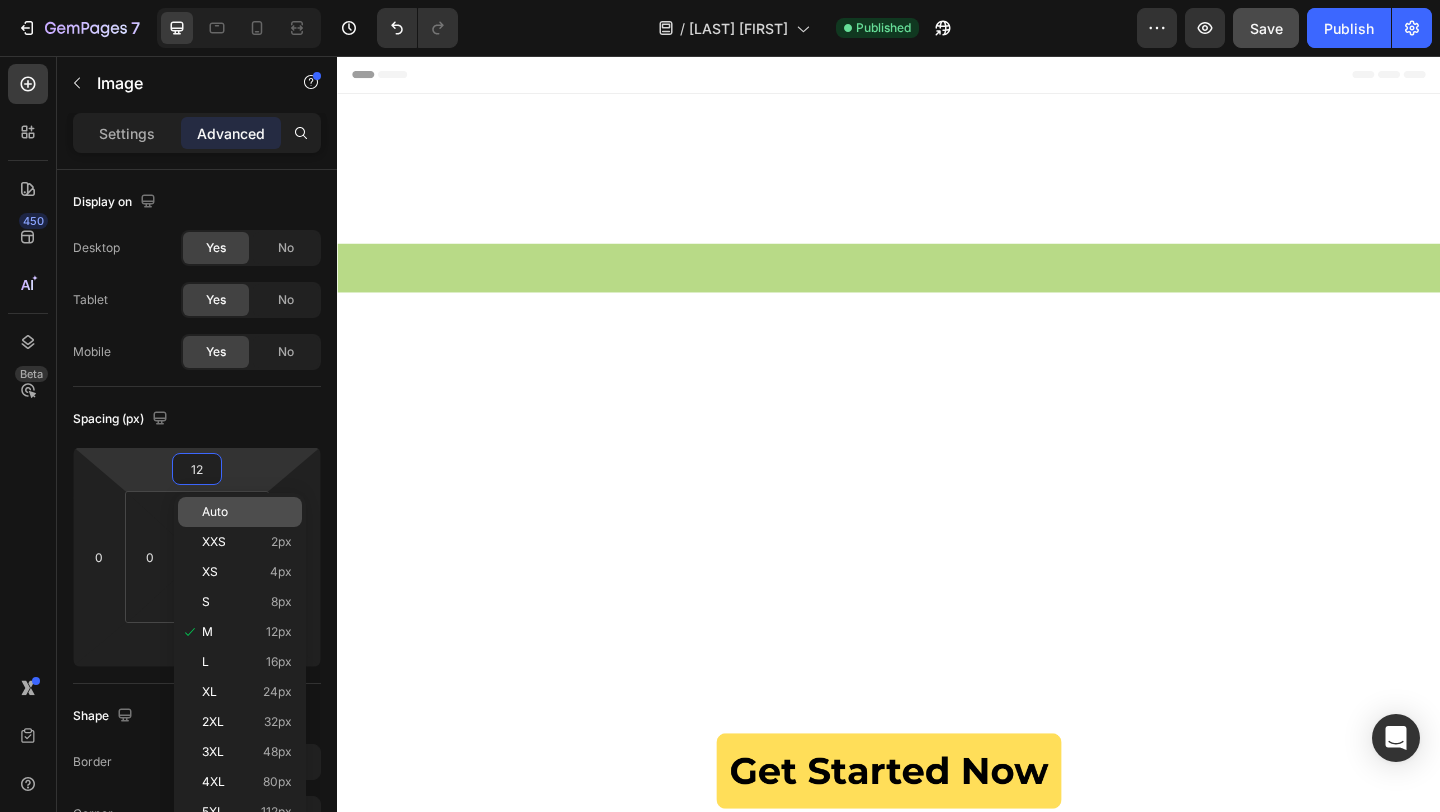 click on "Auto" at bounding box center [247, 512] 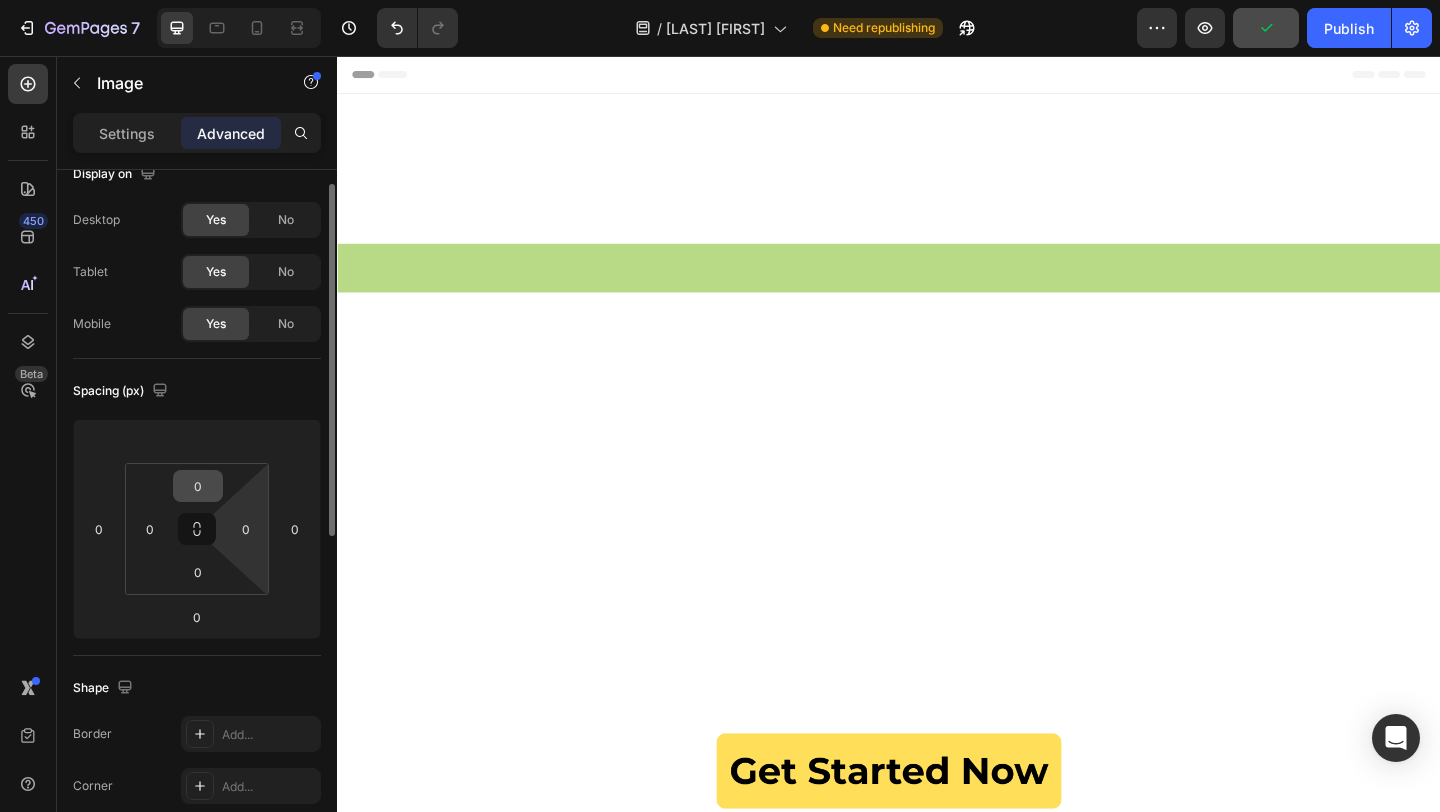 scroll, scrollTop: 30, scrollLeft: 0, axis: vertical 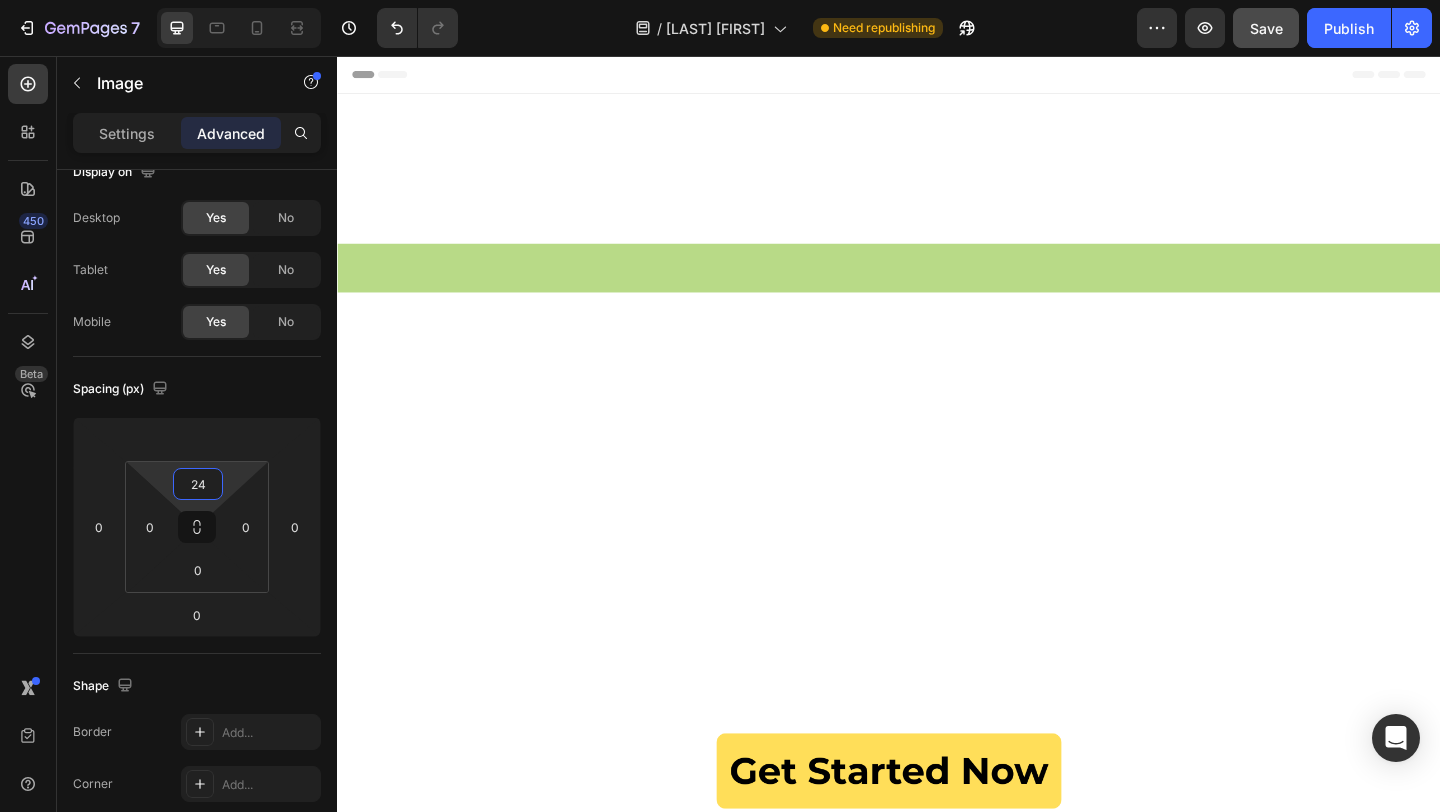 type on "22" 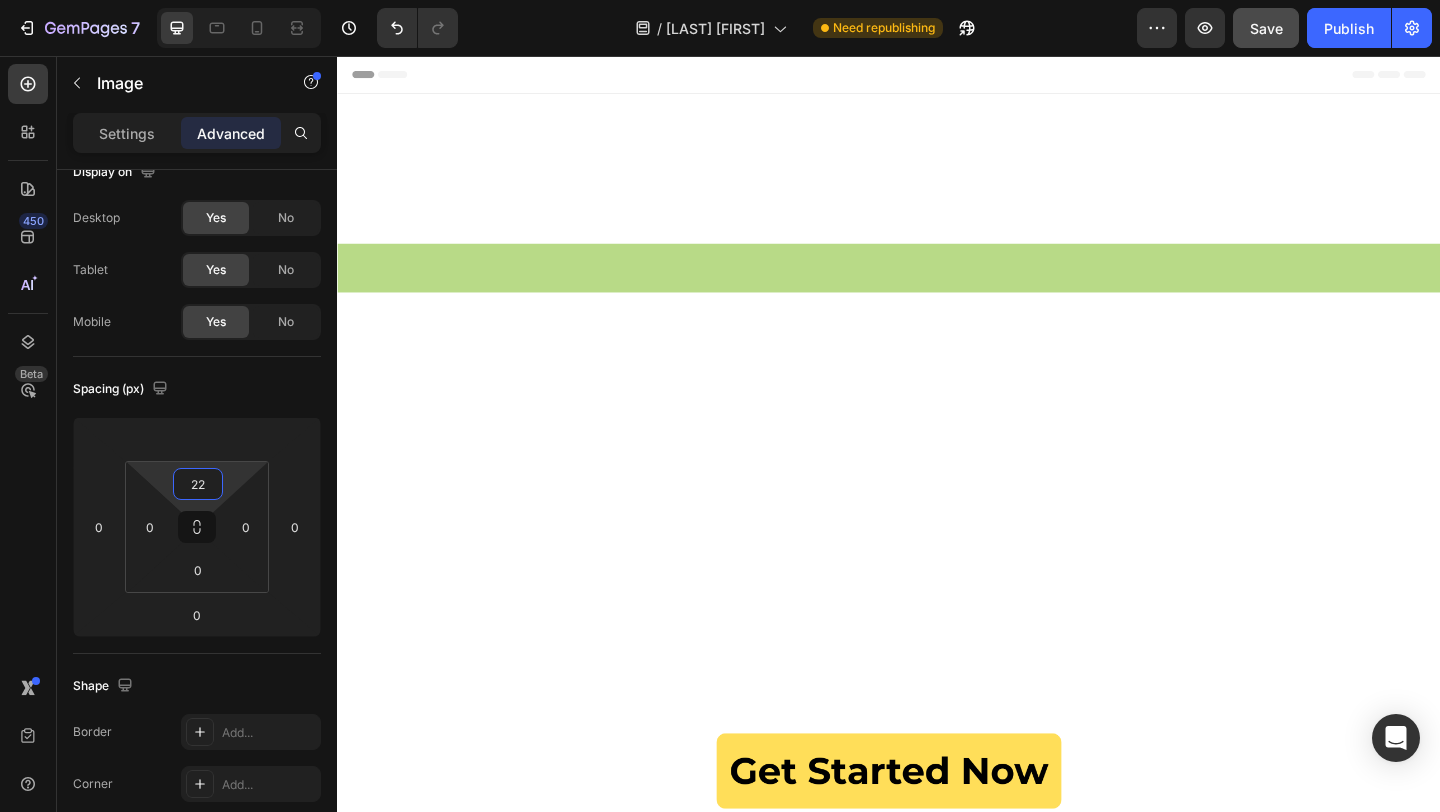 drag, startPoint x: 218, startPoint y: 500, endPoint x: 193, endPoint y: 489, distance: 27.313 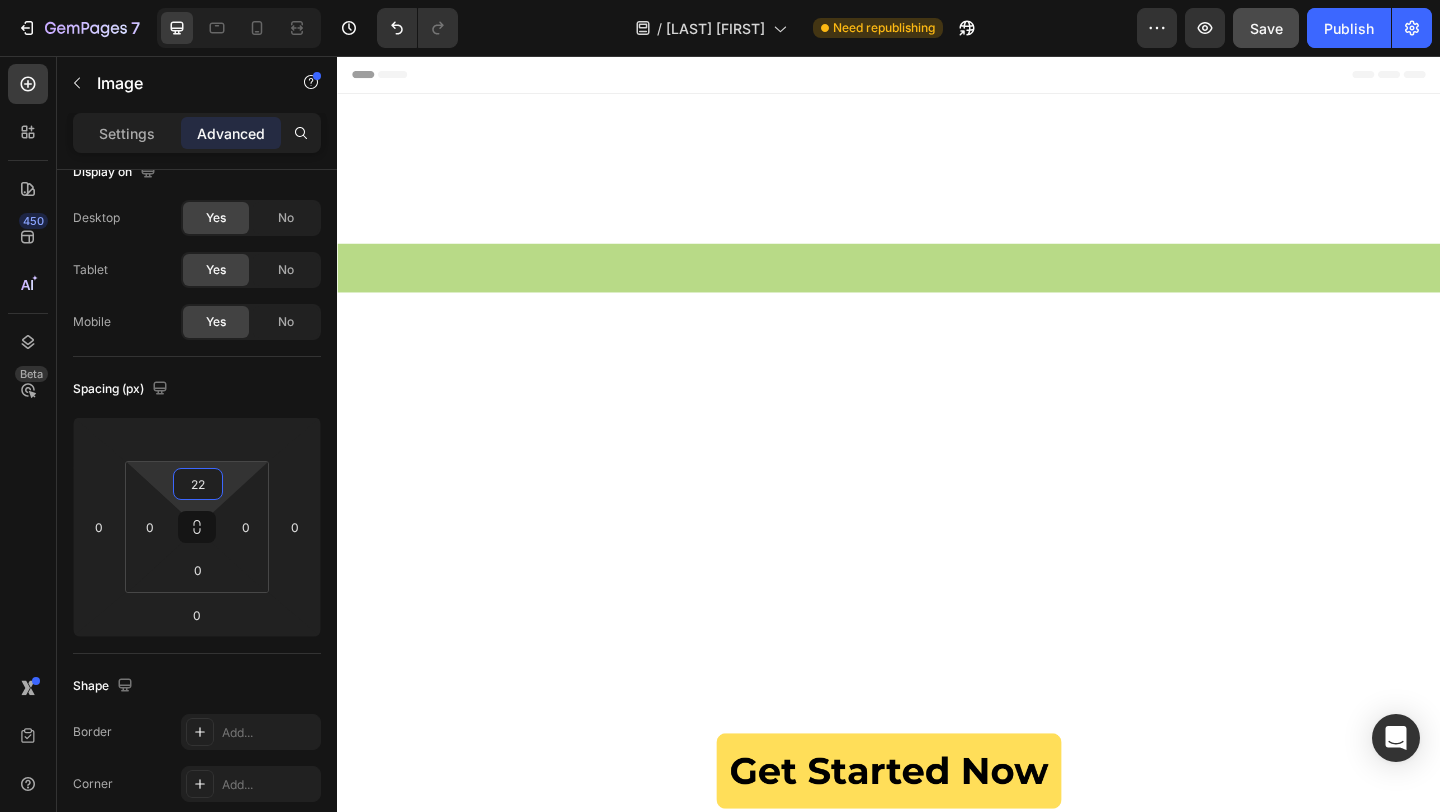 click on "22" at bounding box center [198, 484] 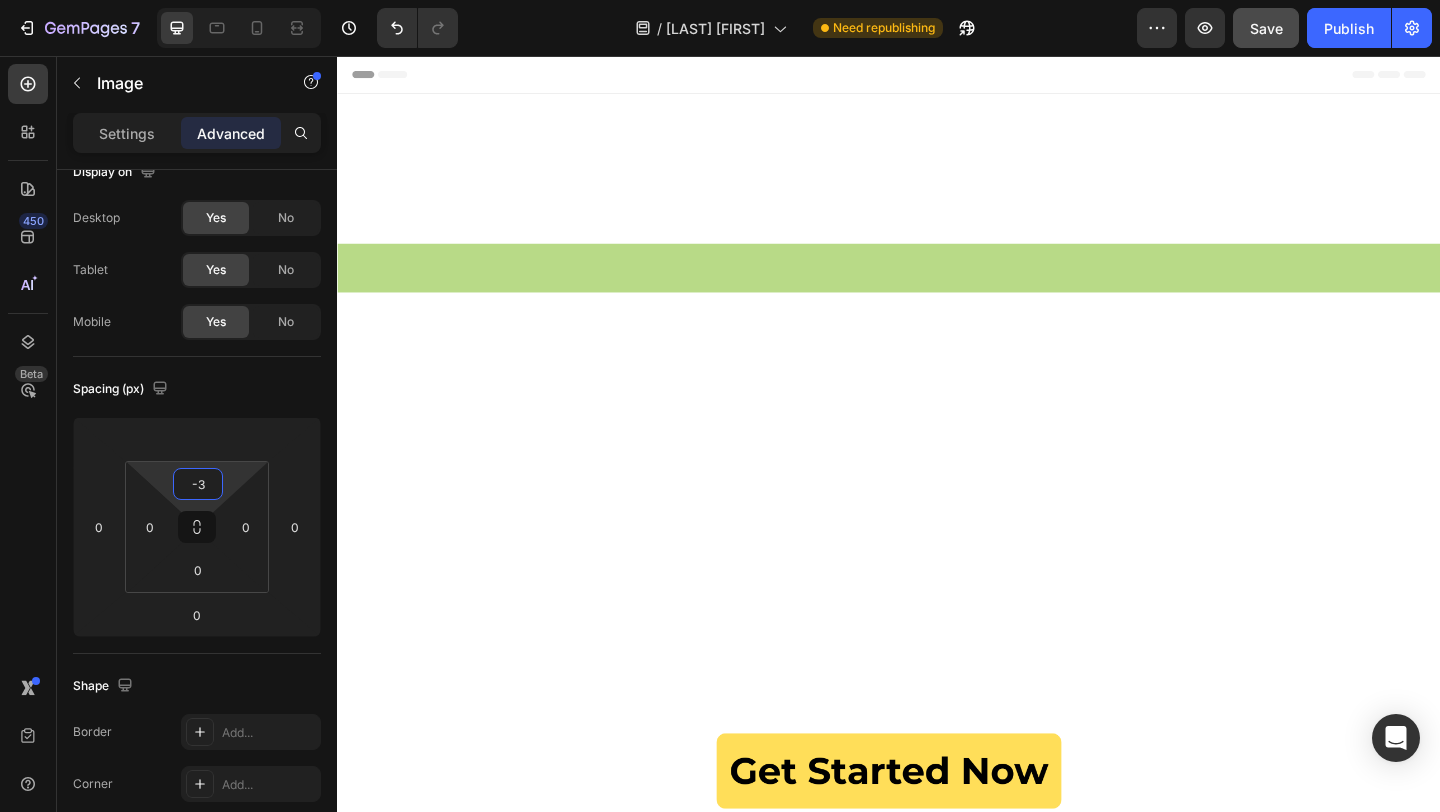 type on "-3" 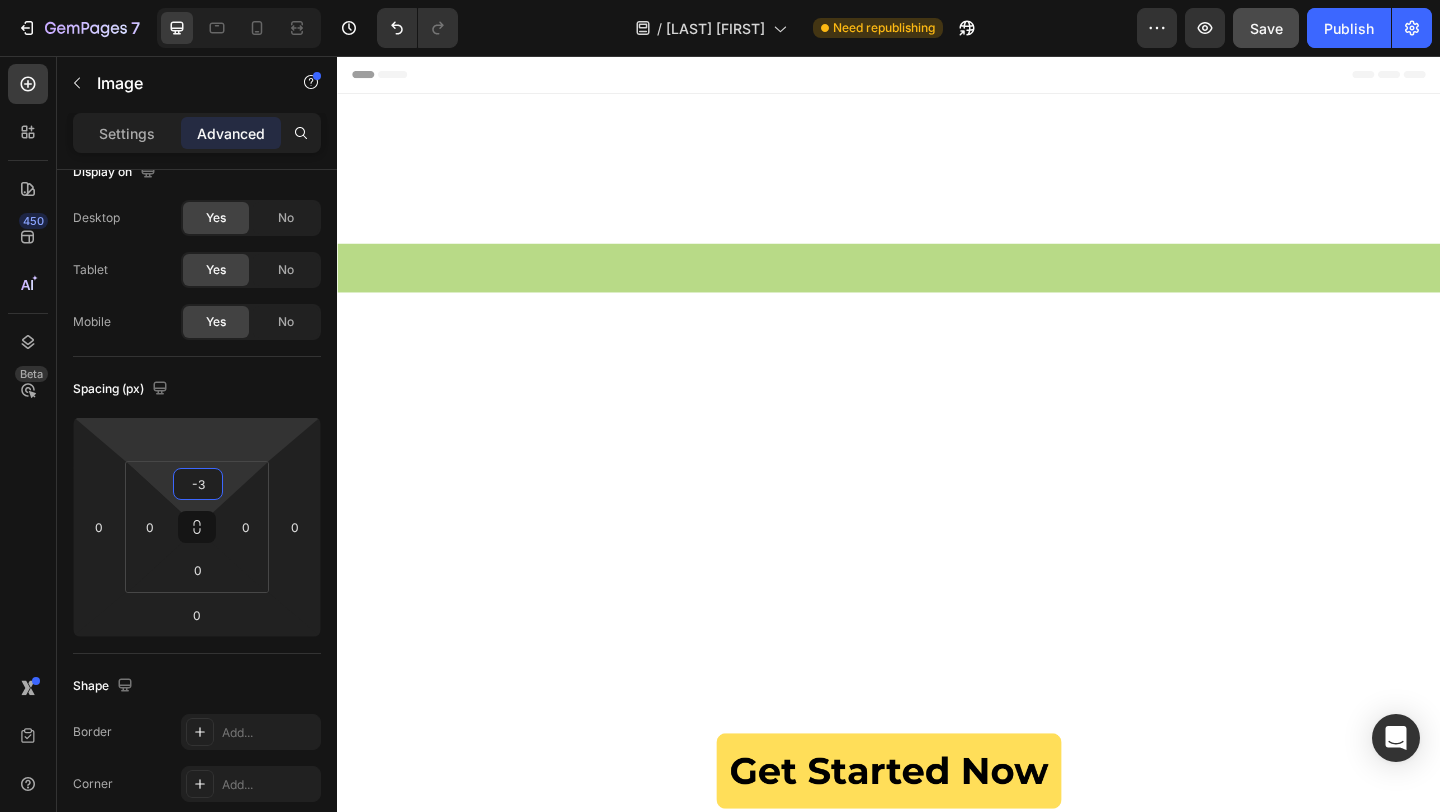 click on "7   /  Sade Copy Need republishing Preview  Save   Publish  450 Beta Sections(18) Elements(83) Section Element Hero Section Product Detail Brands Trusted Badges Guarantee Product Breakdown How to use Testimonials Compare Bundle FAQs Social Proof Brand Story Product List Collection Blog List Contact Sticky Add to Cart Custom Footer Browse Library 450 Layout
Row
Row
Row
Row Text
Heading
Text Block Button
Button
Button Media
Image
Image" at bounding box center (720, 0) 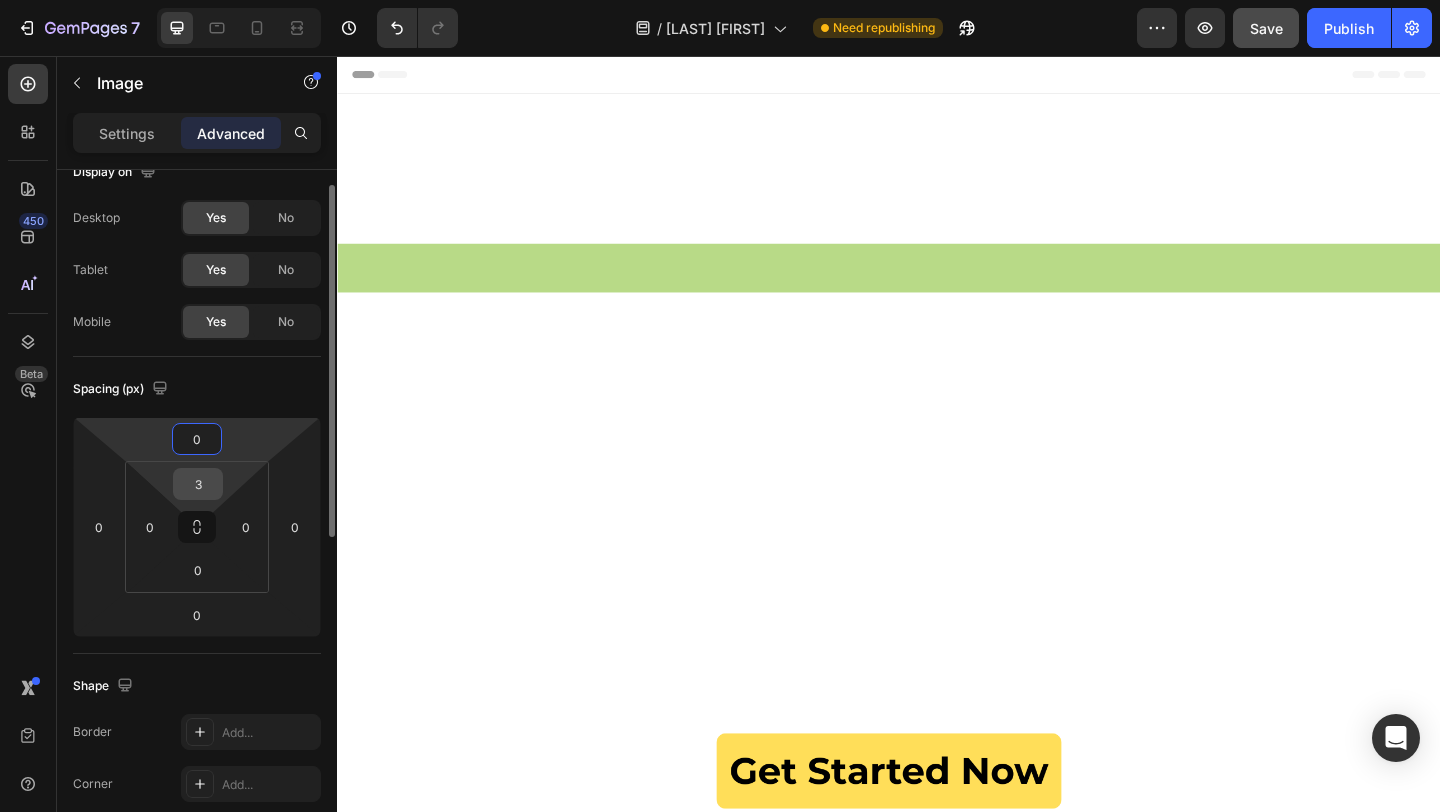 click on "3" at bounding box center [198, 484] 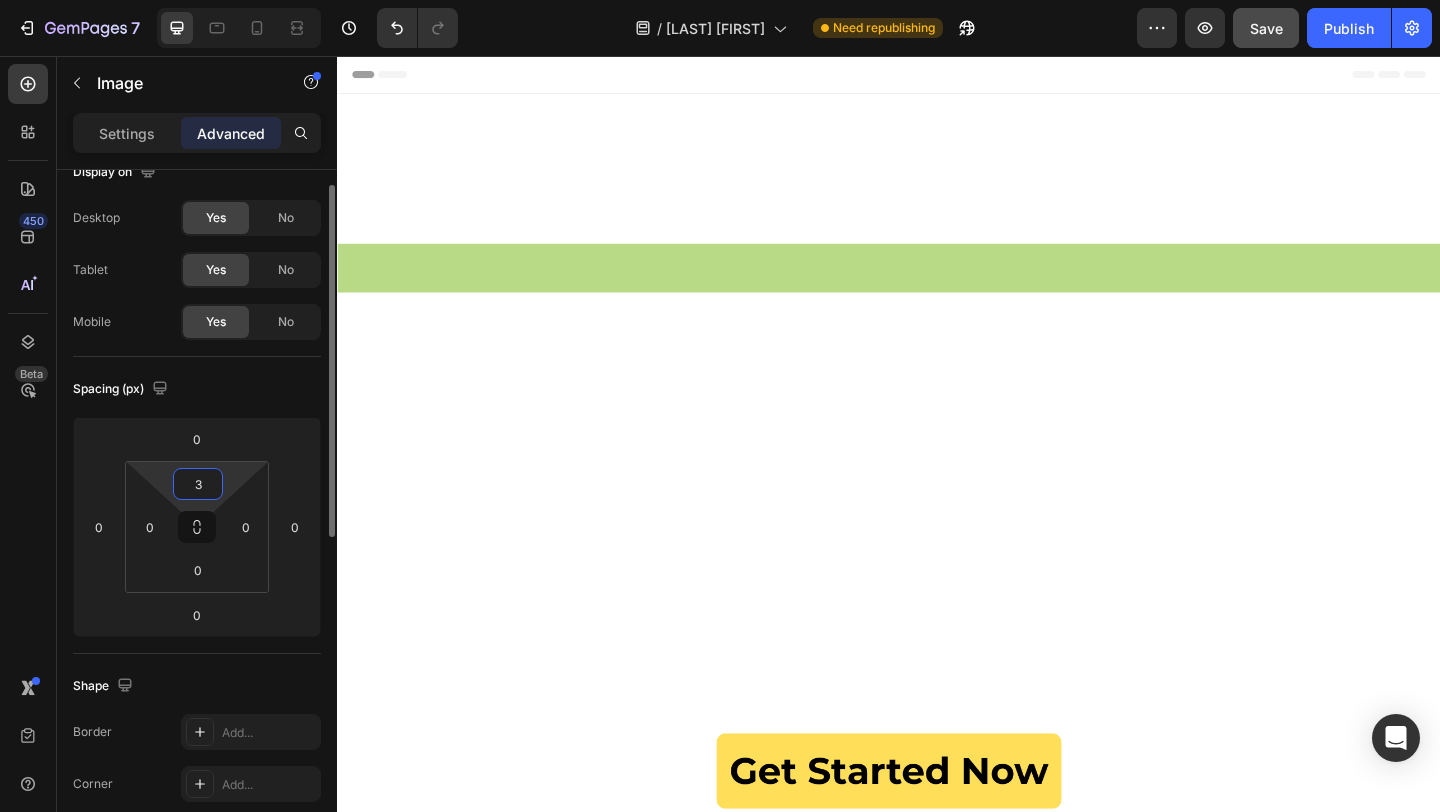 click on "3" at bounding box center [198, 484] 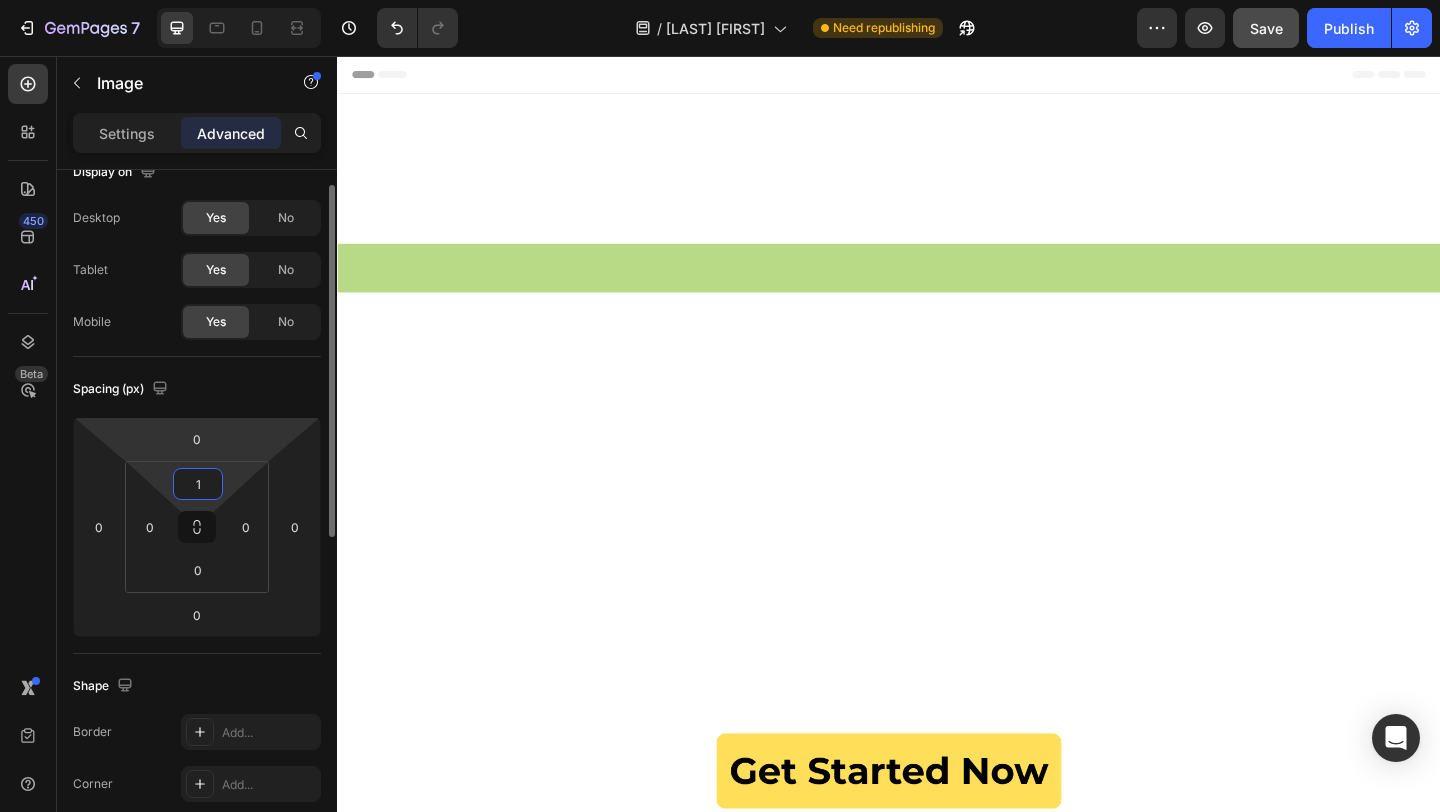 click on "7   /  Sade Copy Need republishing Preview  Save   Publish  450 Beta Sections(18) Elements(83) Section Element Hero Section Product Detail Brands Trusted Badges Guarantee Product Breakdown How to use Testimonials Compare Bundle FAQs Social Proof Brand Story Product List Collection Blog List Contact Sticky Add to Cart Custom Footer Browse Library 450 Layout
Row
Row
Row
Row Text
Heading
Text Block Button
Button
Button Media
Image
Image" at bounding box center (720, 0) 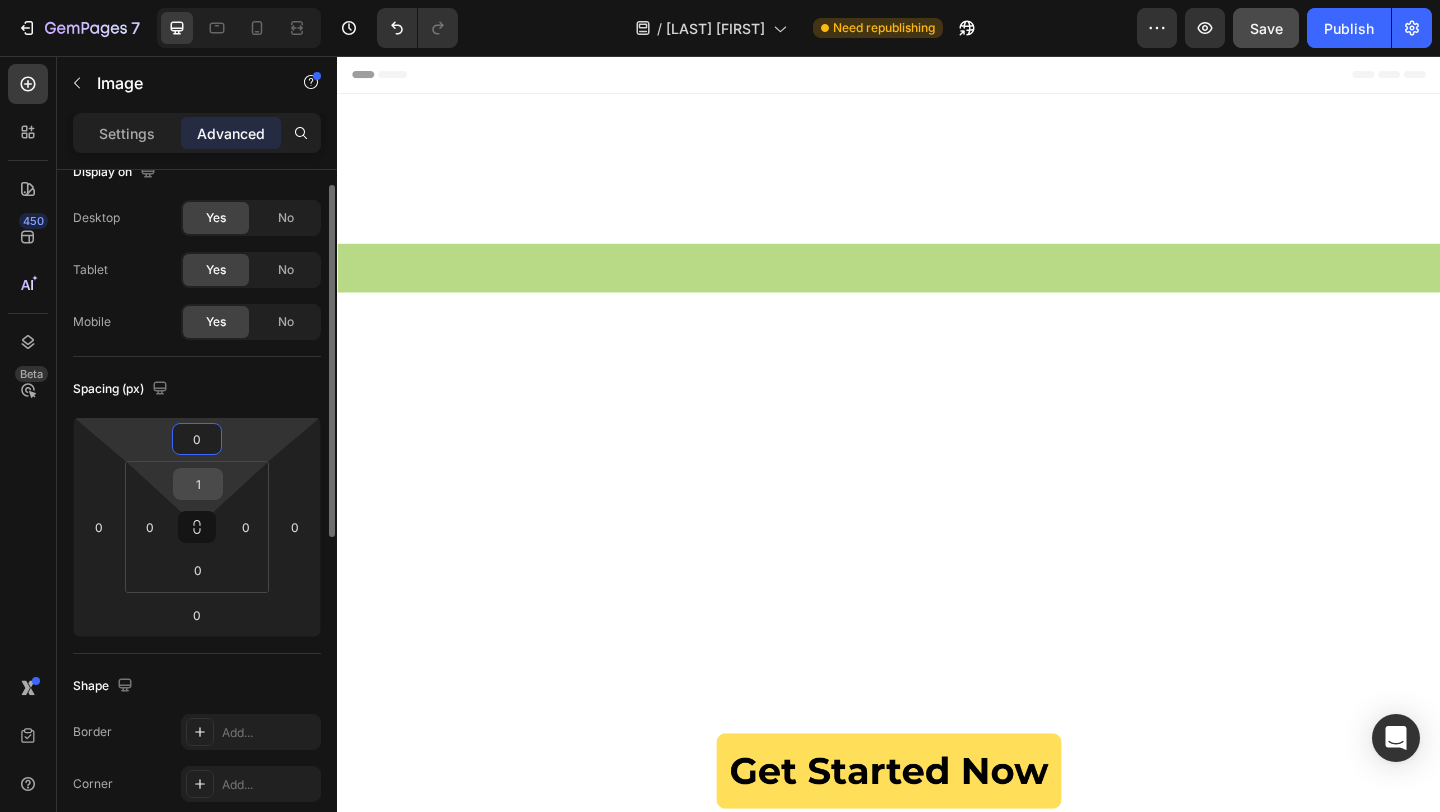 click on "1" at bounding box center [198, 484] 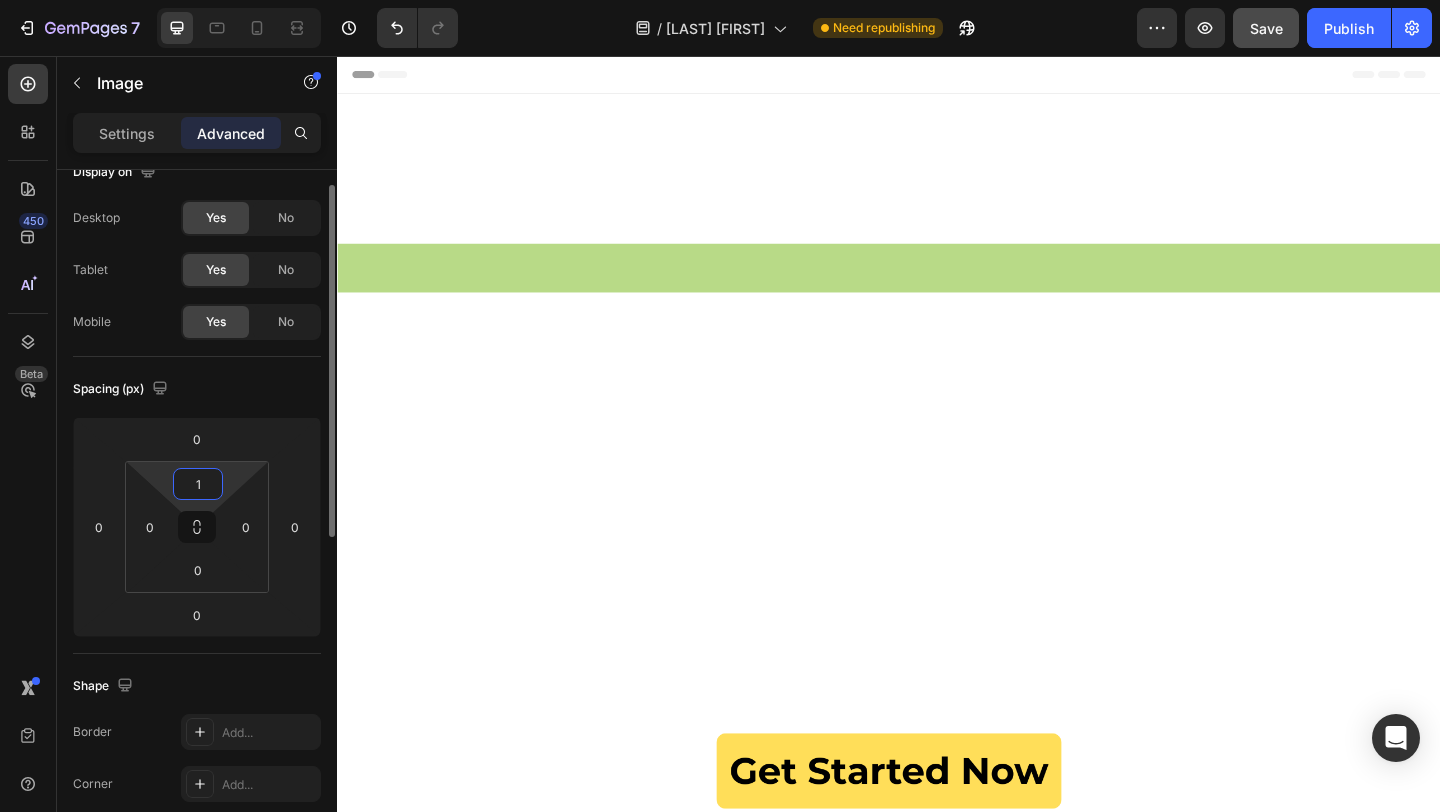 click on "1" at bounding box center (198, 484) 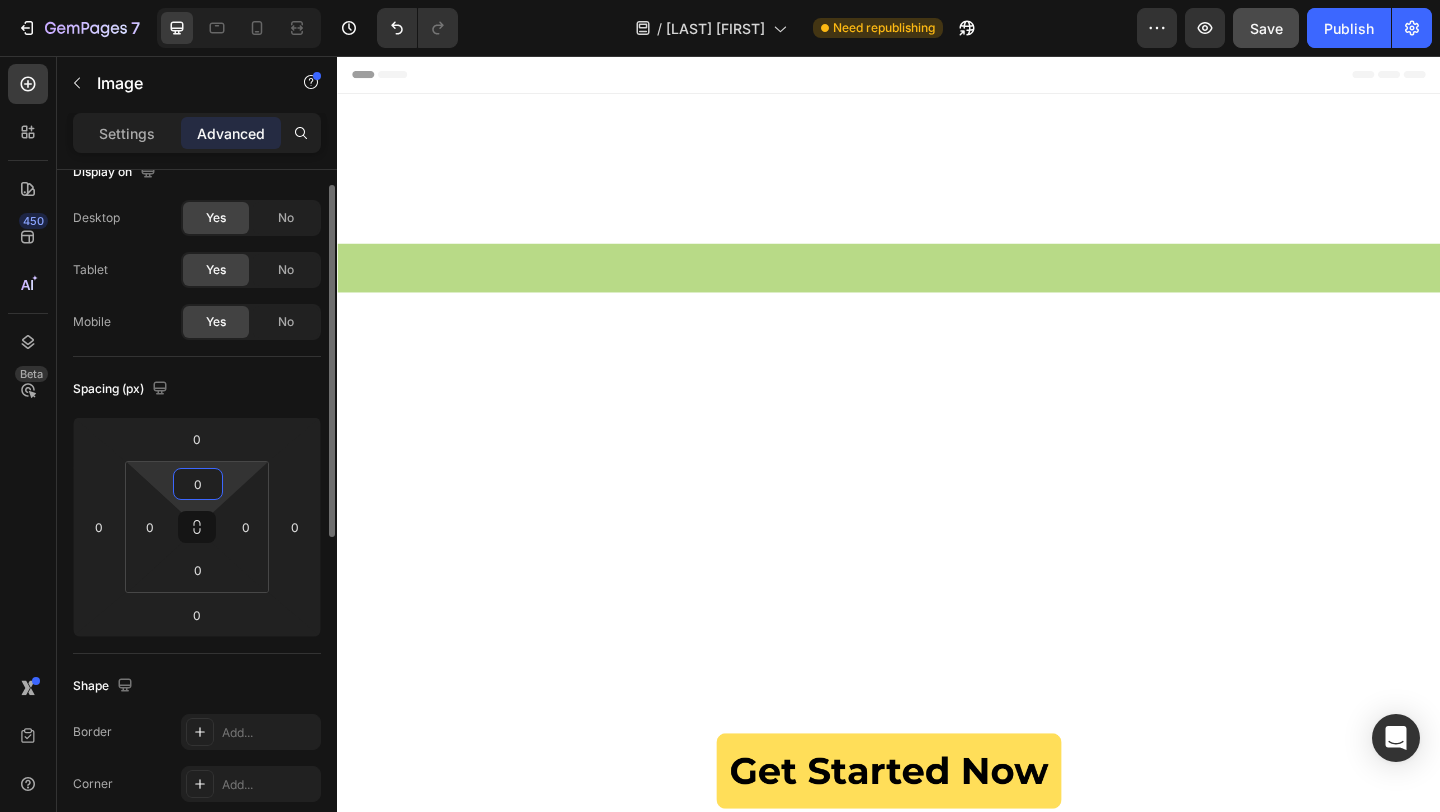 type on "0" 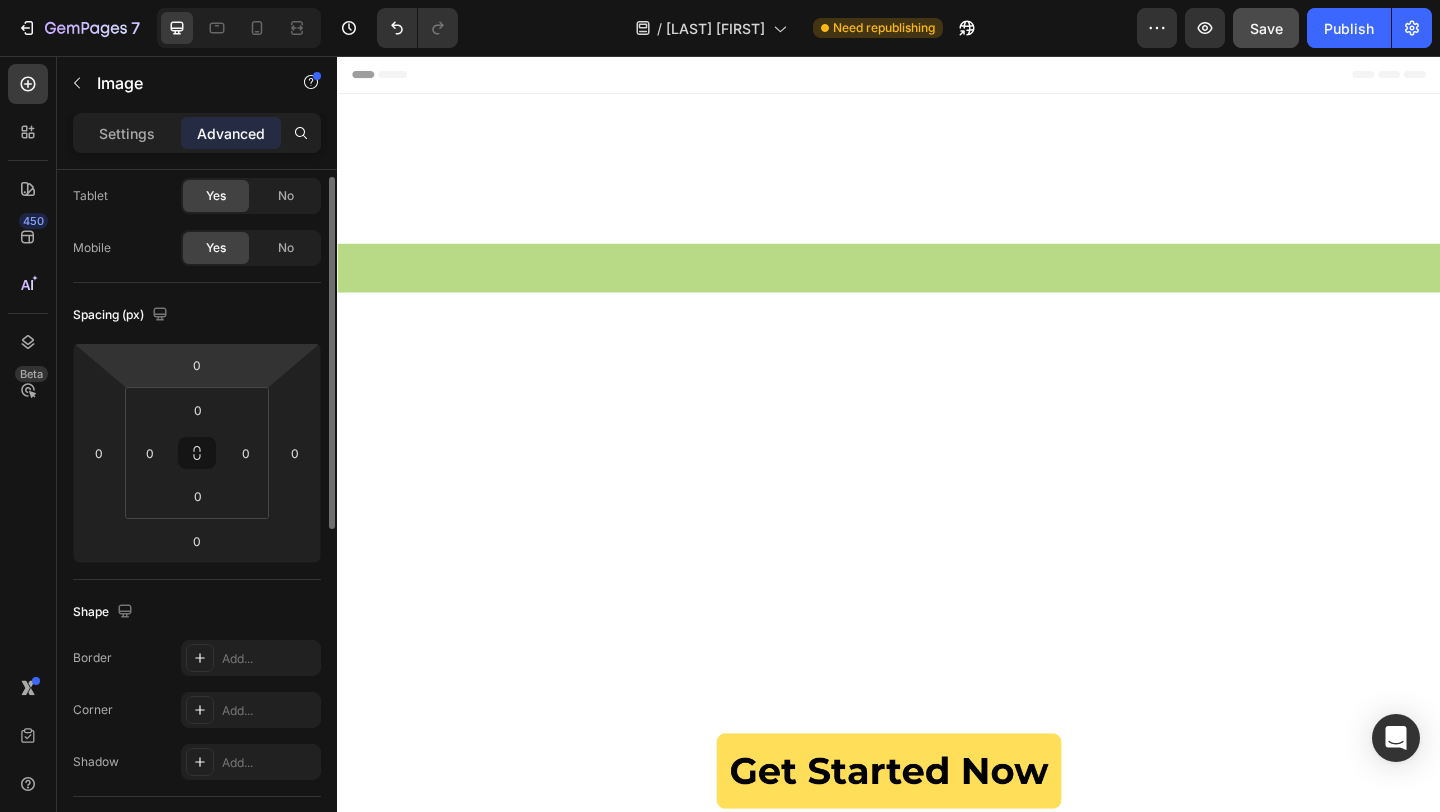 scroll, scrollTop: 143, scrollLeft: 0, axis: vertical 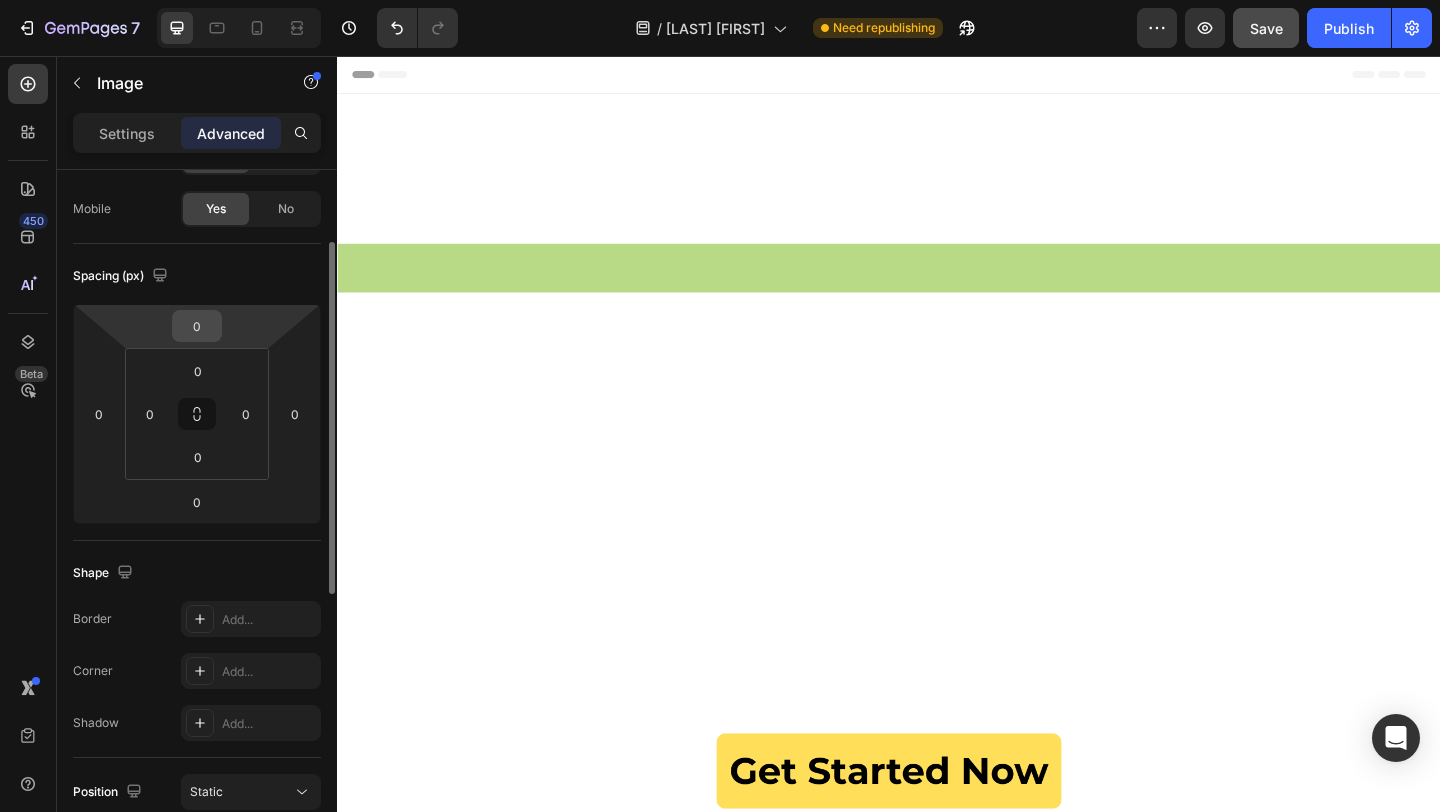 click on "0" at bounding box center [197, 326] 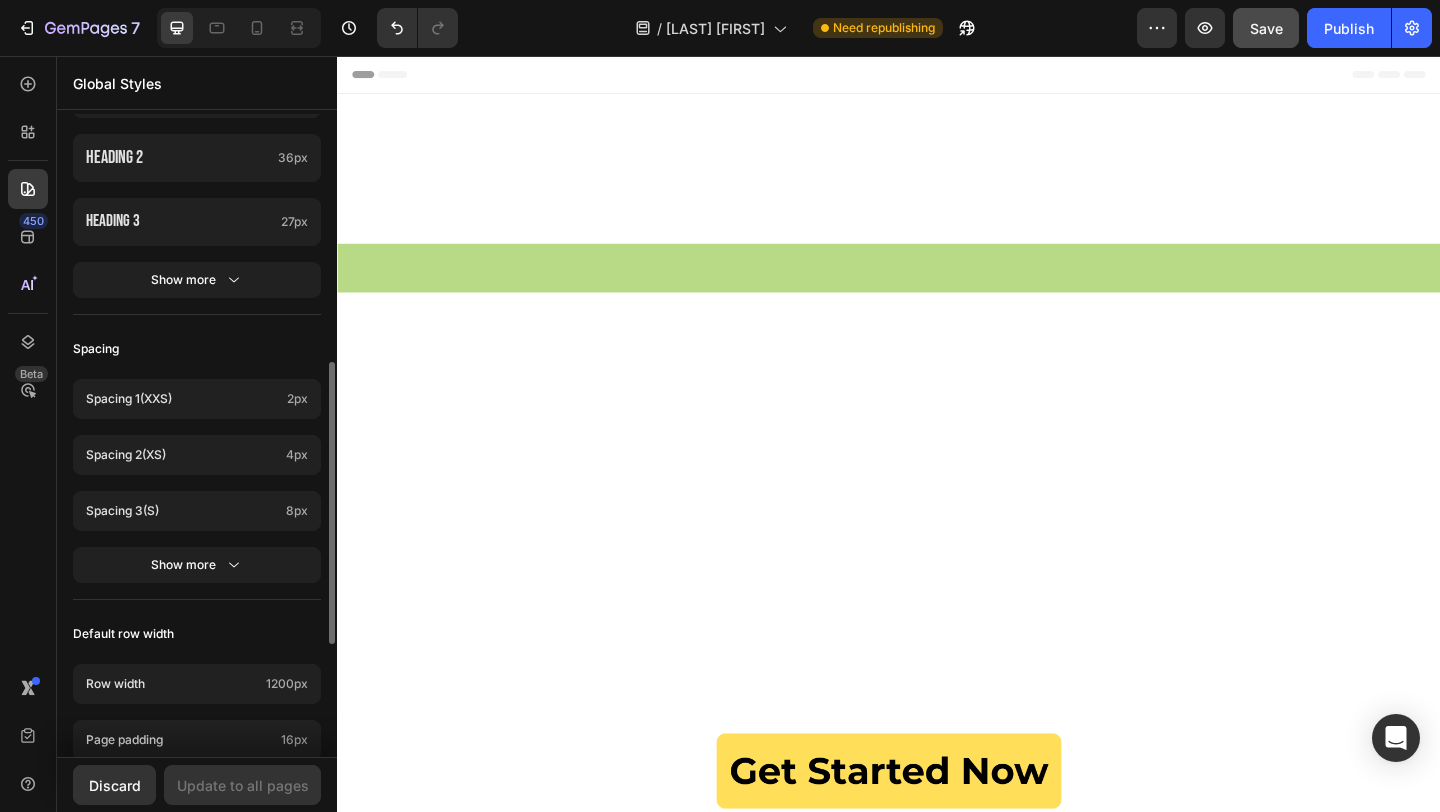 scroll, scrollTop: 573, scrollLeft: 0, axis: vertical 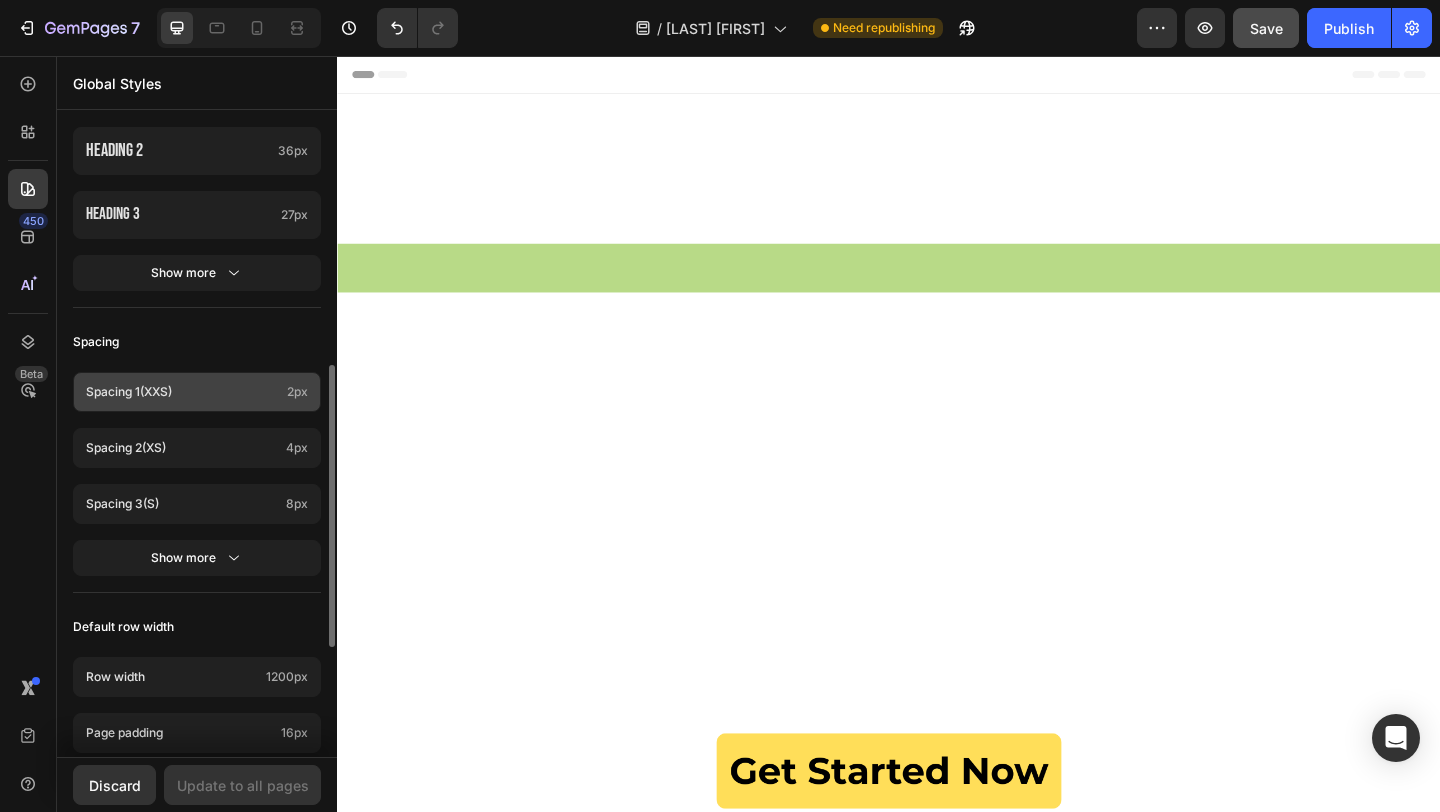click on "Spacing 1  (xxs)" at bounding box center [182, 392] 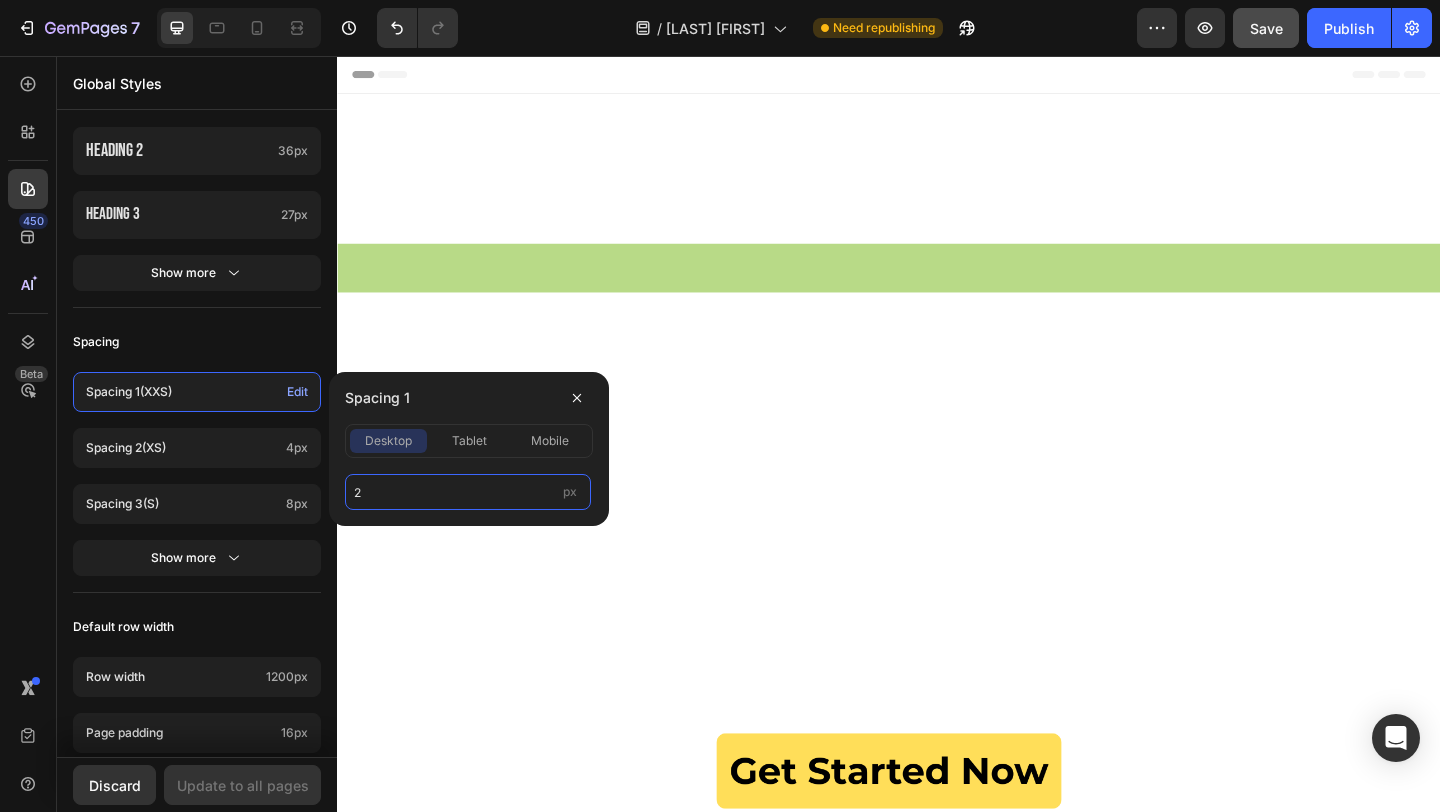 click on "2" at bounding box center [468, 492] 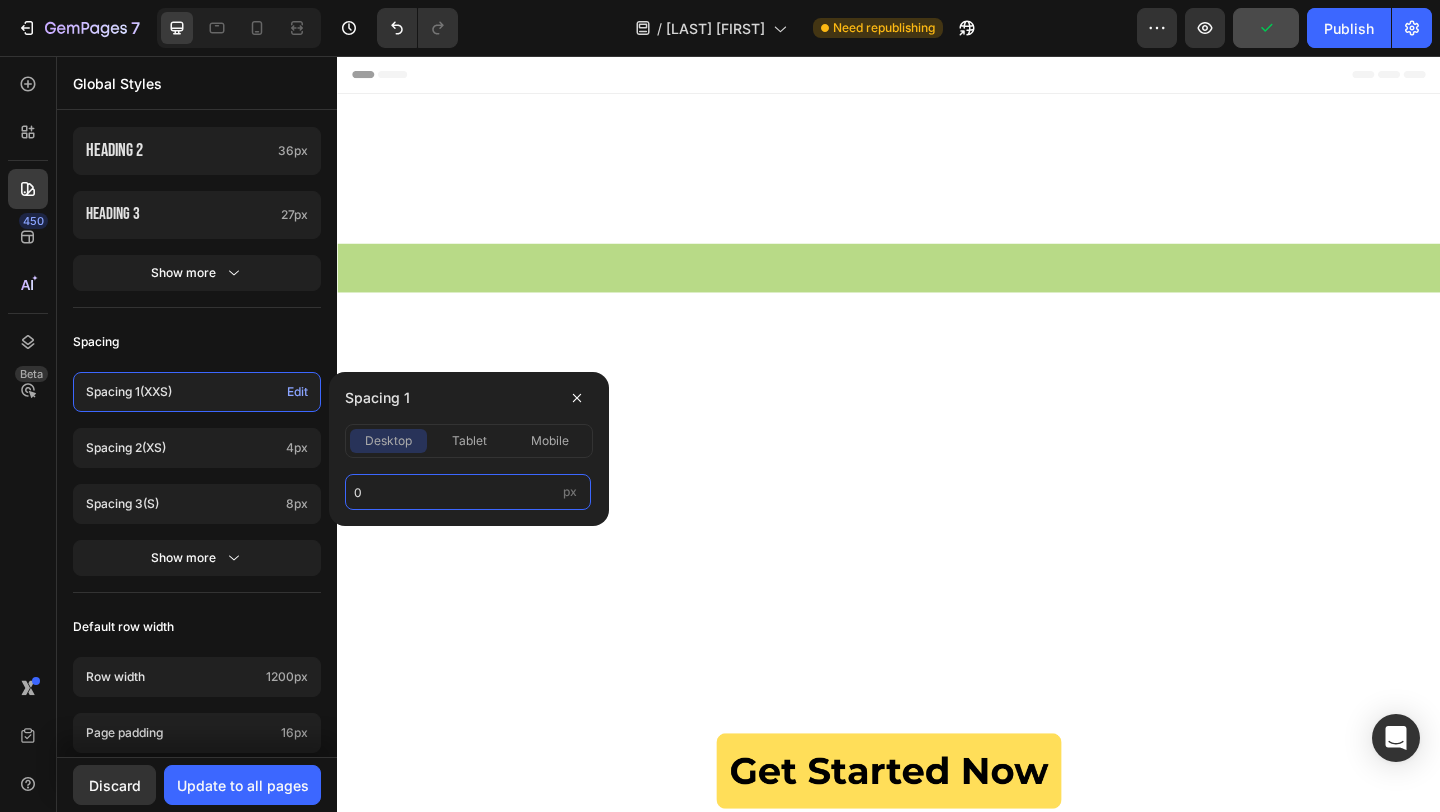 type on "0" 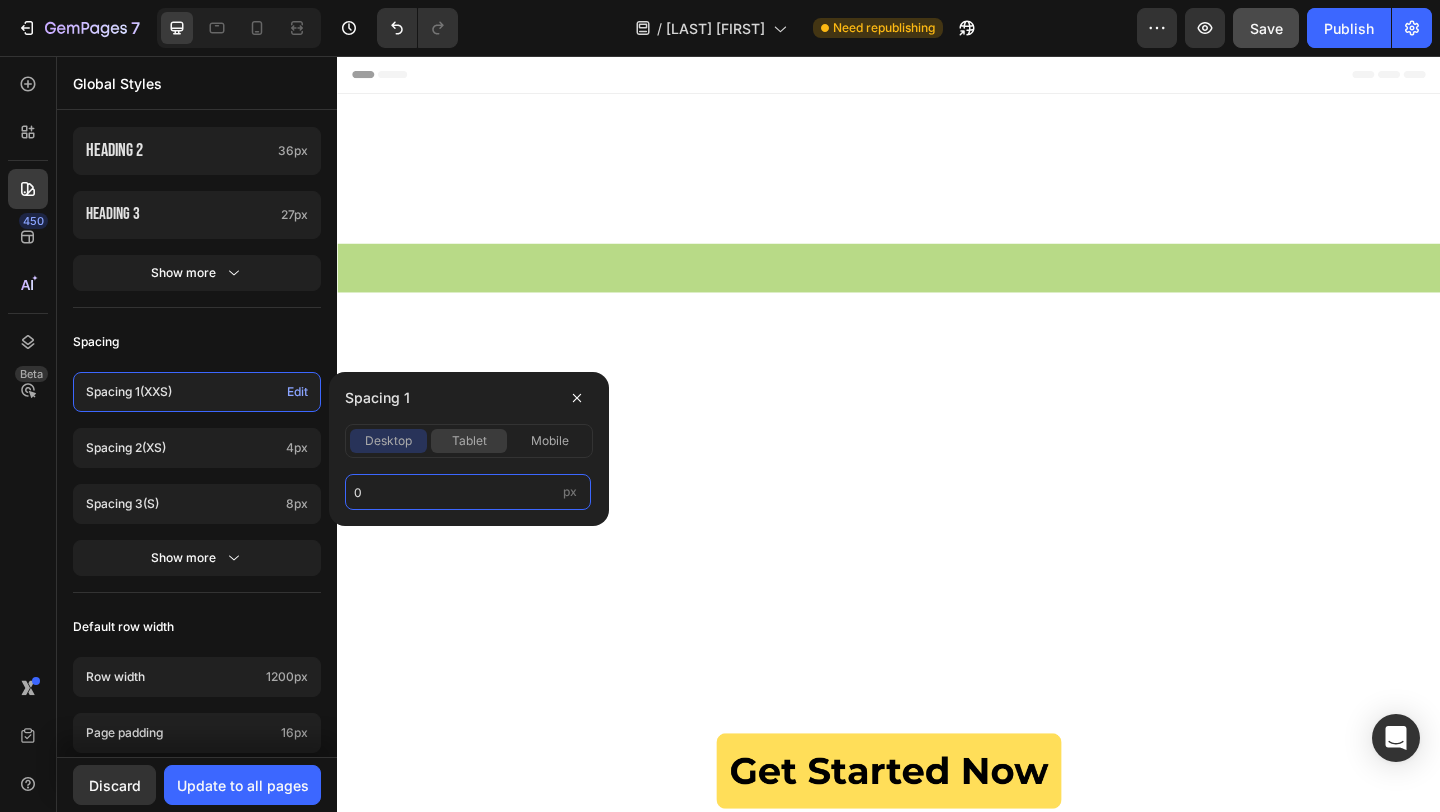 click on "tablet" at bounding box center (469, 441) 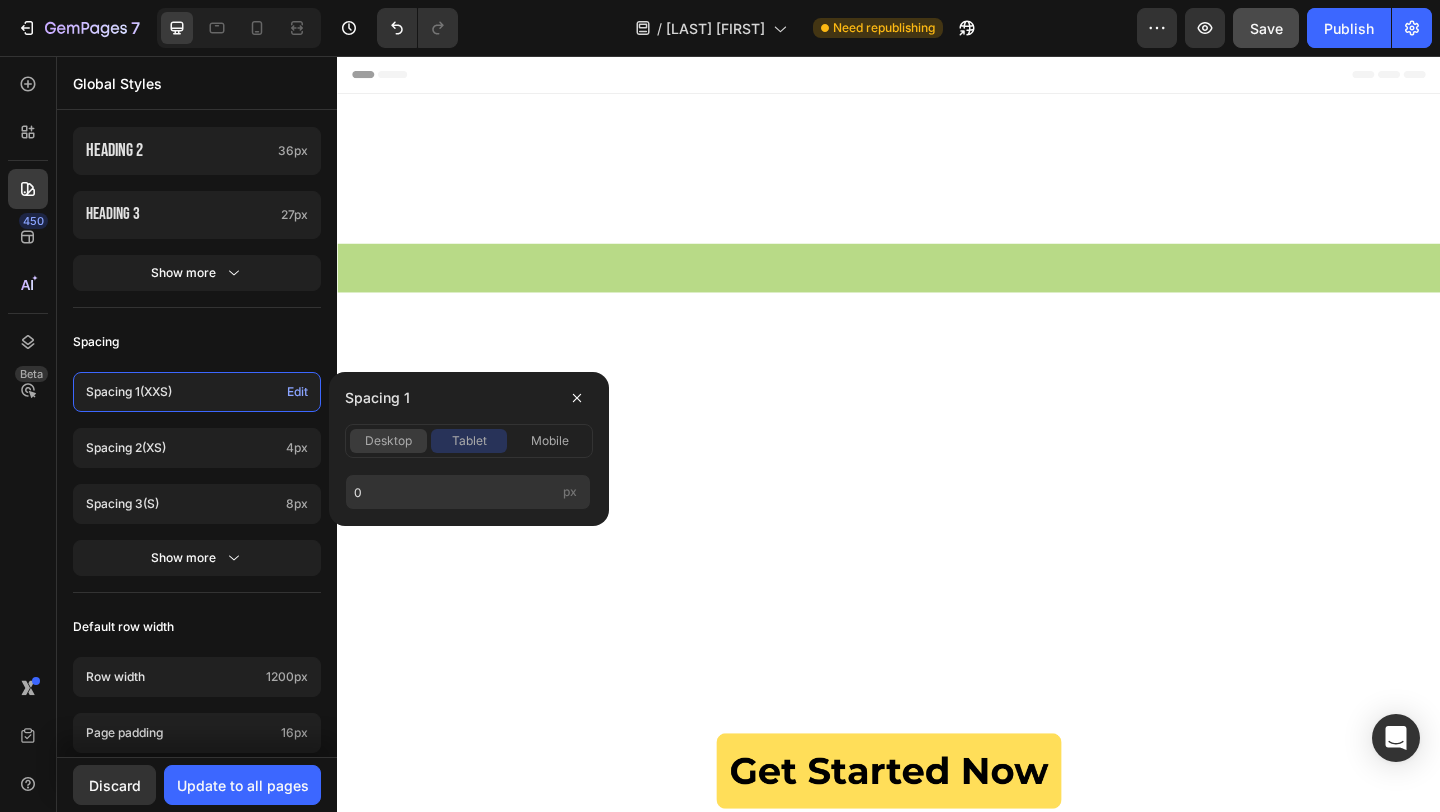 click on "desktop" at bounding box center (388, 441) 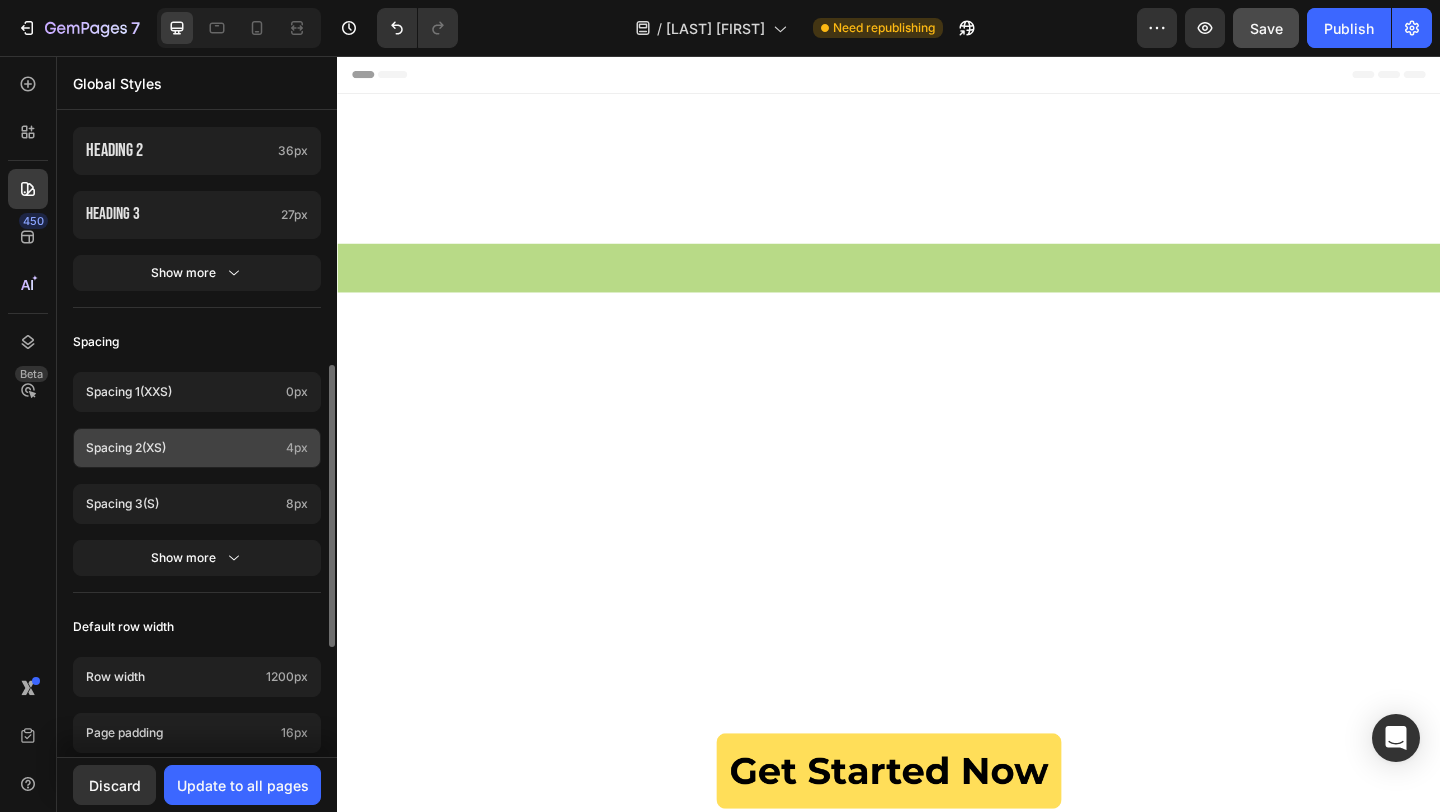click on "Spacing 2  (xs)" at bounding box center [182, 448] 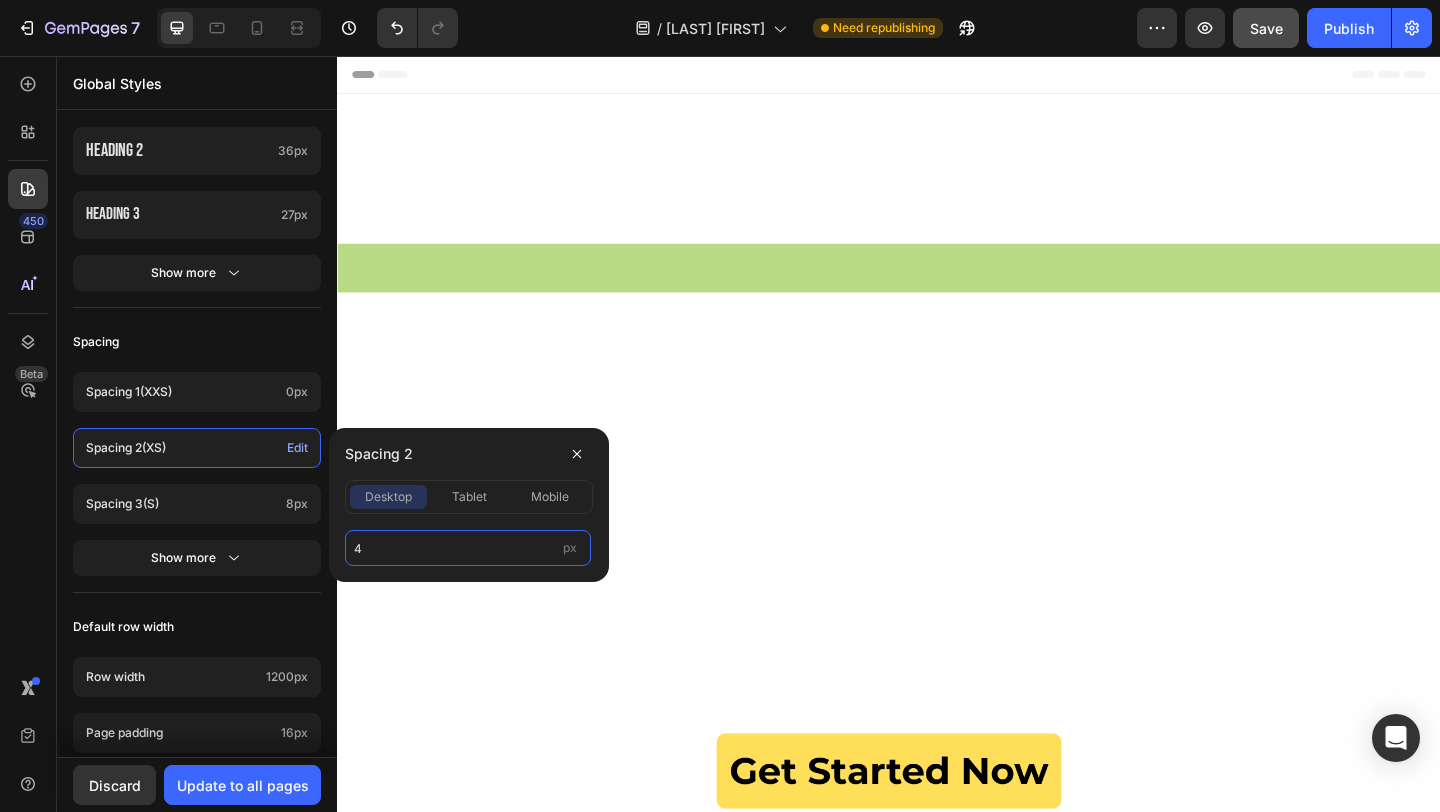 click on "4" at bounding box center (468, 548) 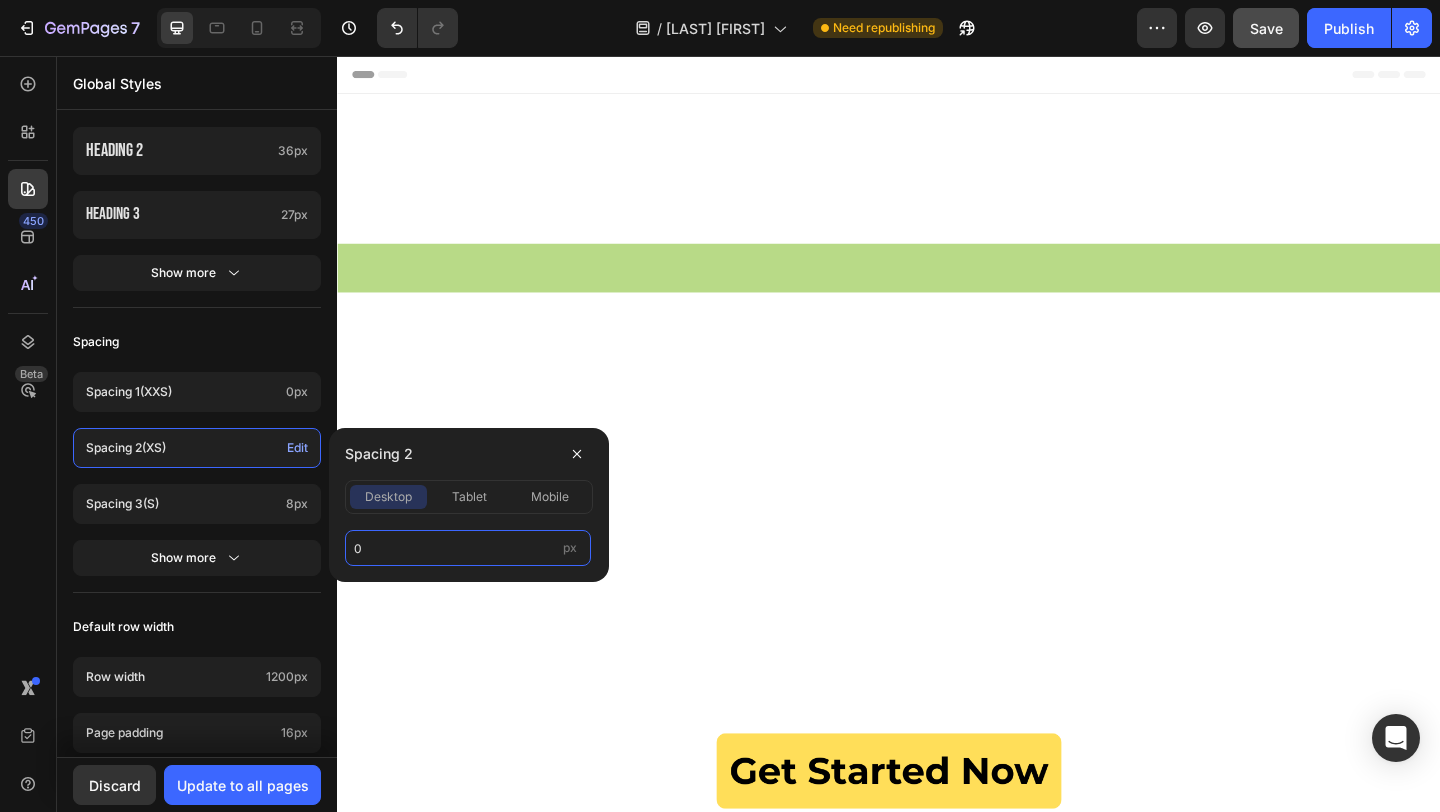 type on "0" 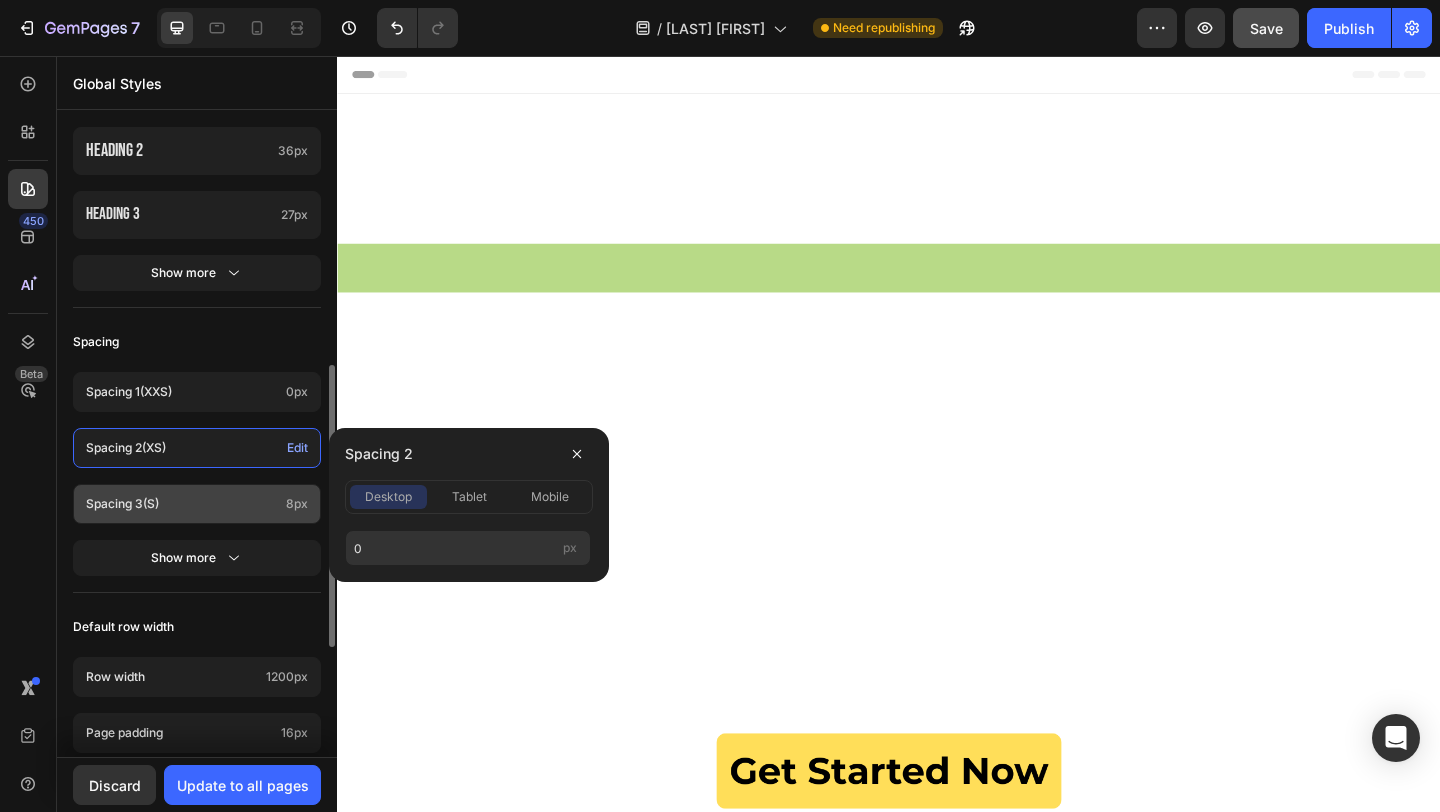 click on "Spacing 3  (s) 8px" 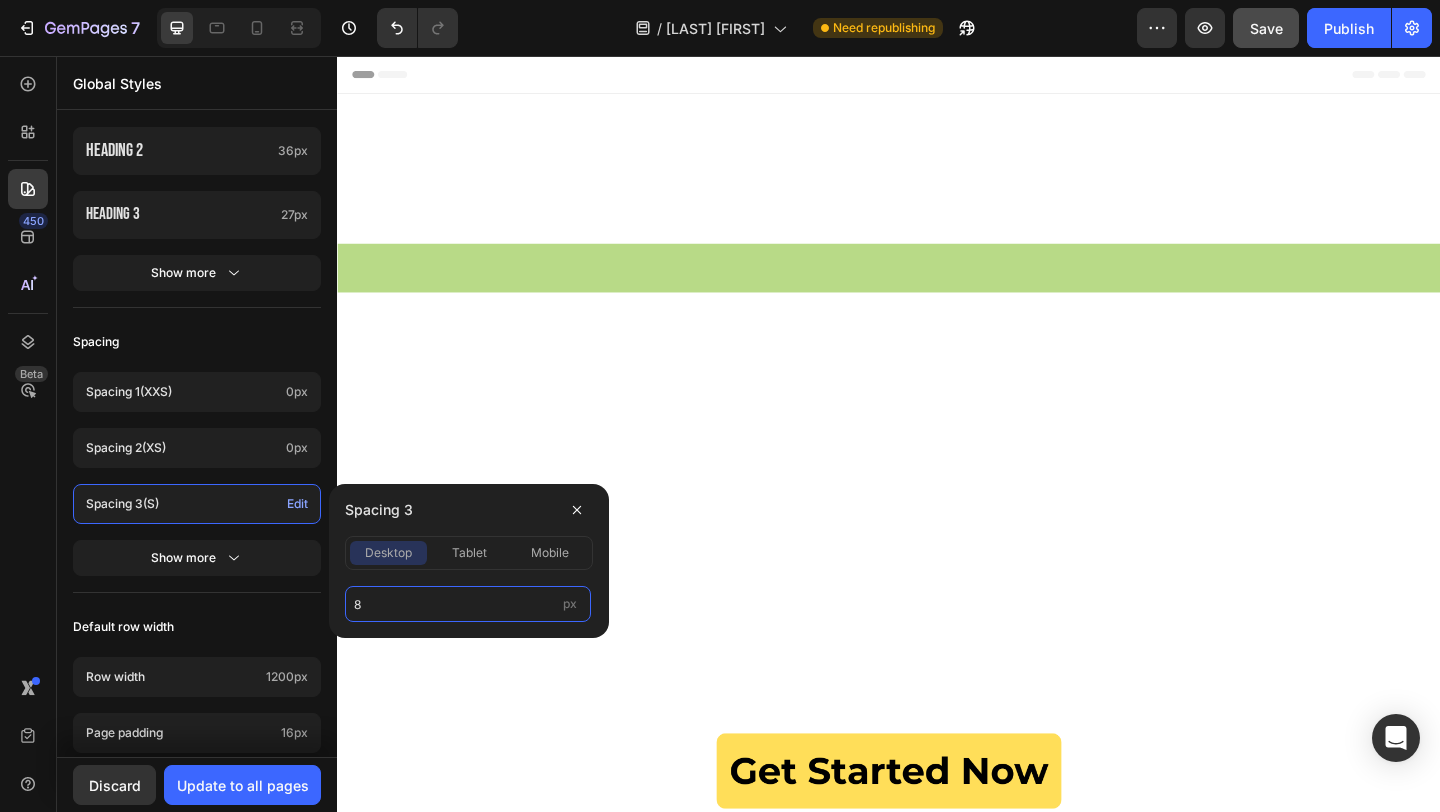 click on "8" at bounding box center [468, 604] 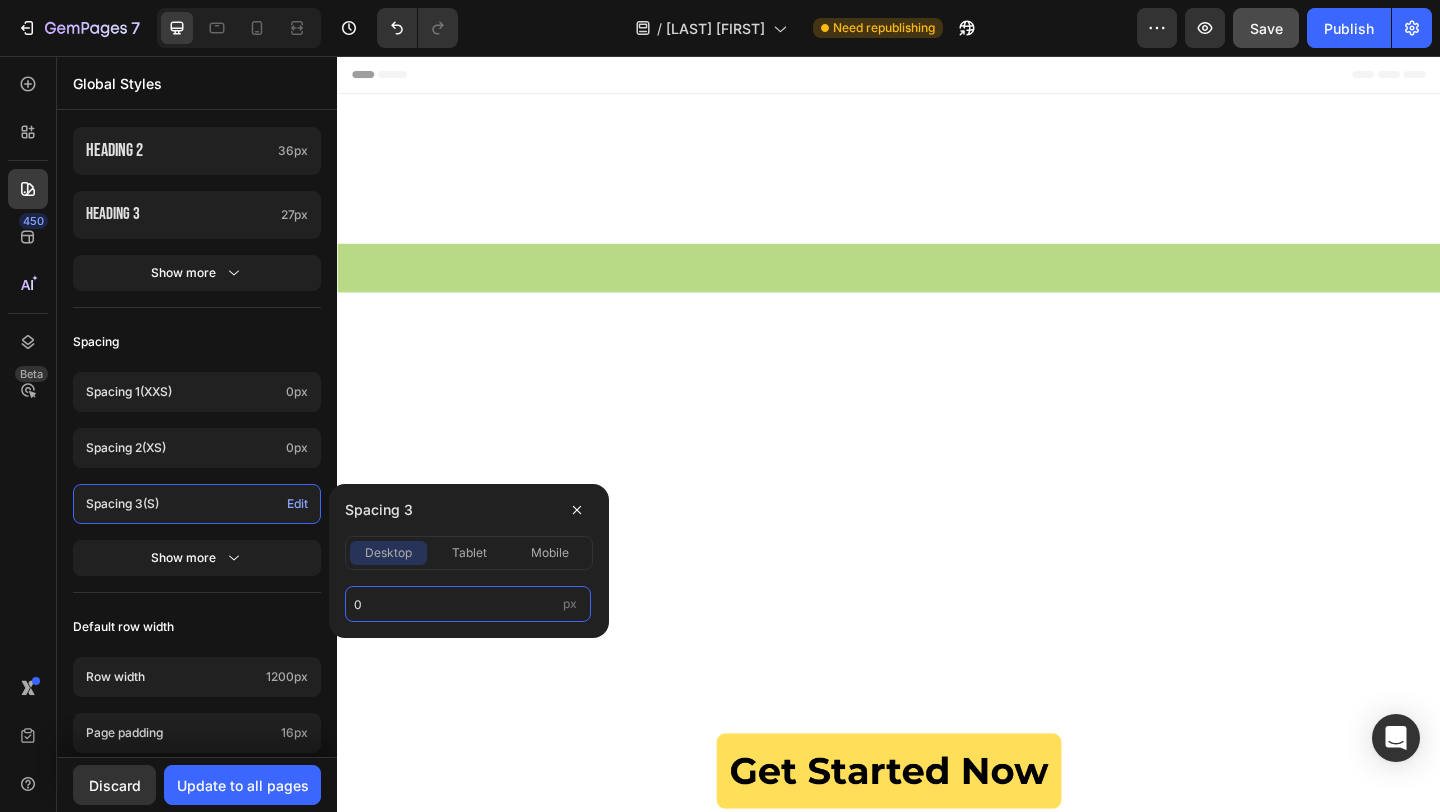 type on "0" 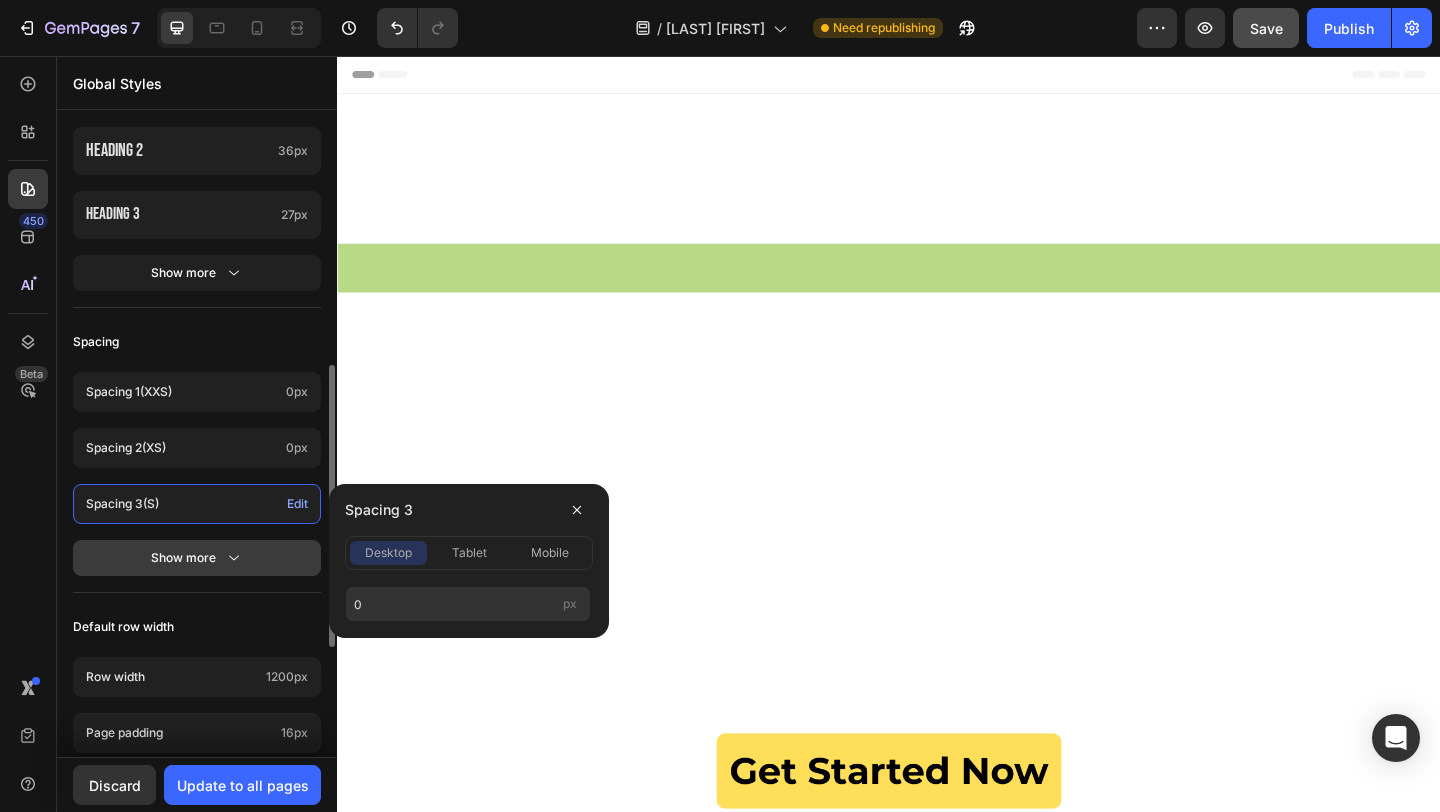click on "Show more" 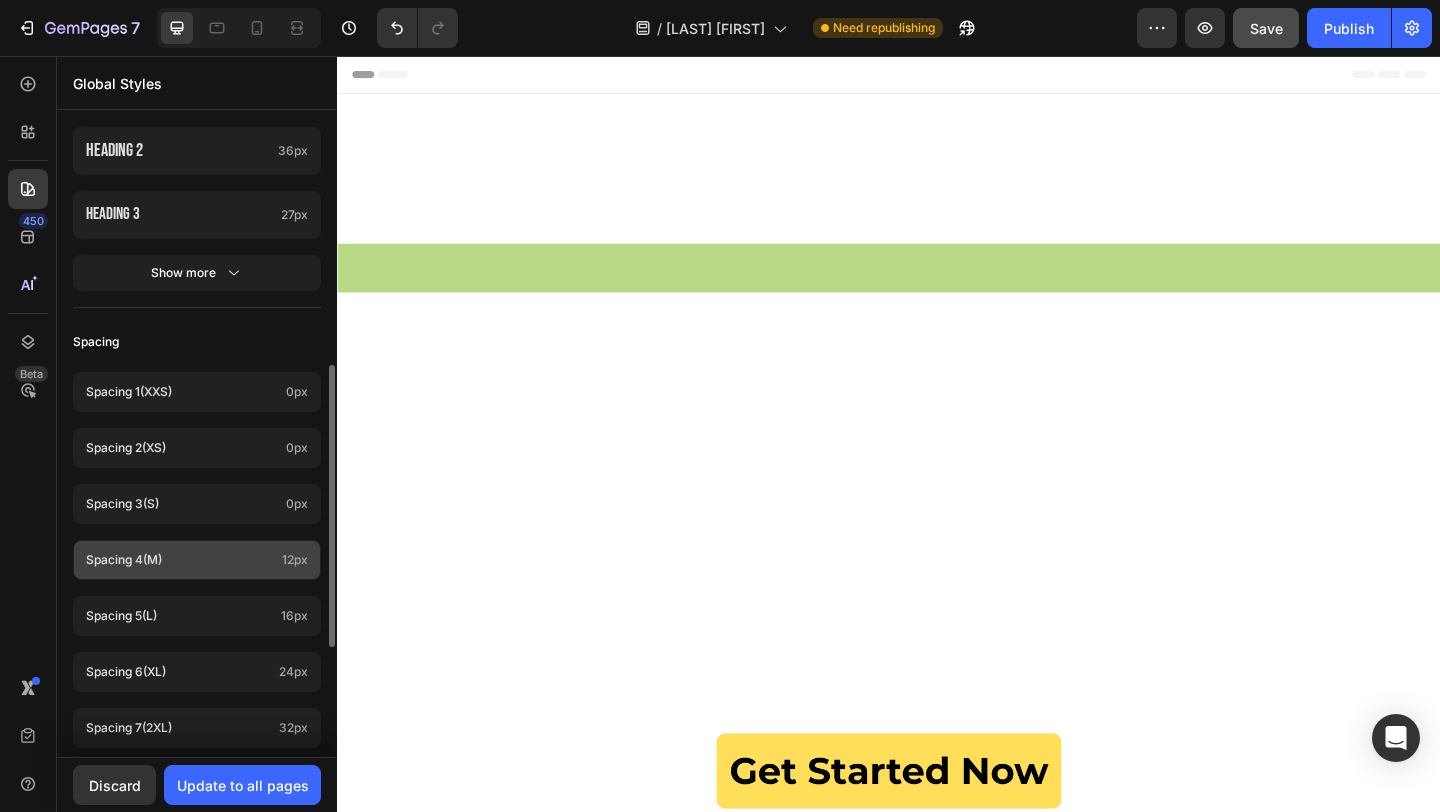 click on "Spacing 4  (m)" at bounding box center [180, 560] 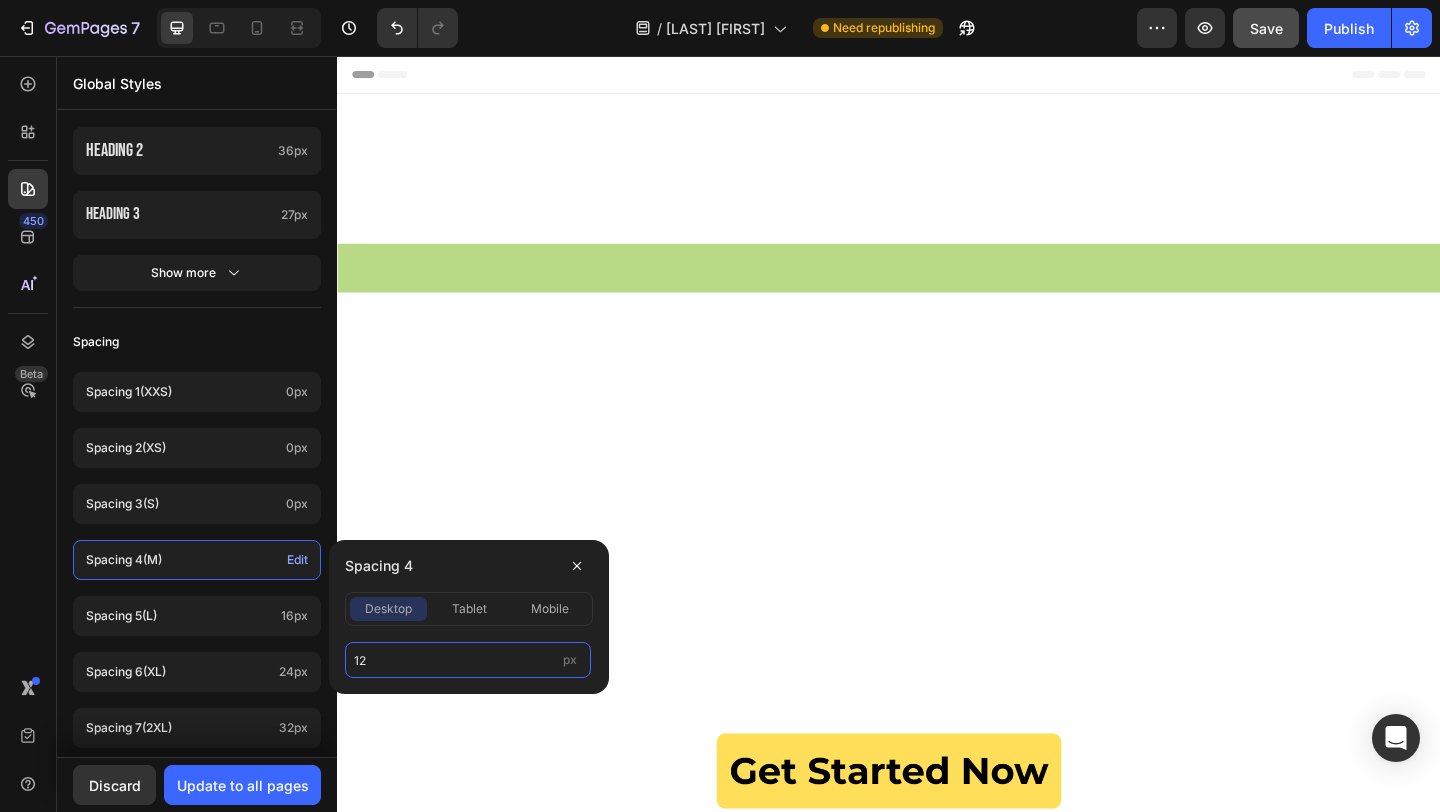 click on "12" at bounding box center (468, 660) 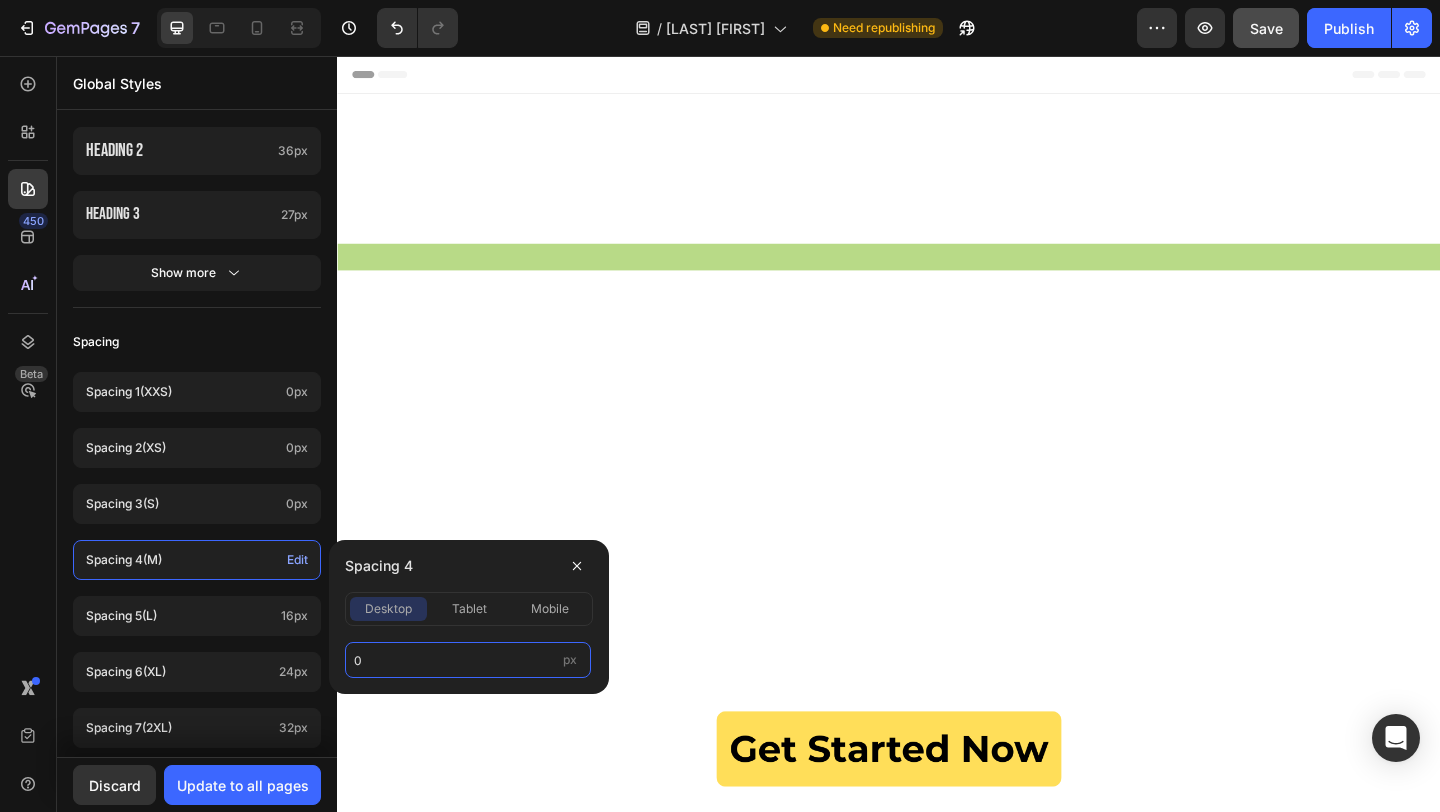 type on "0" 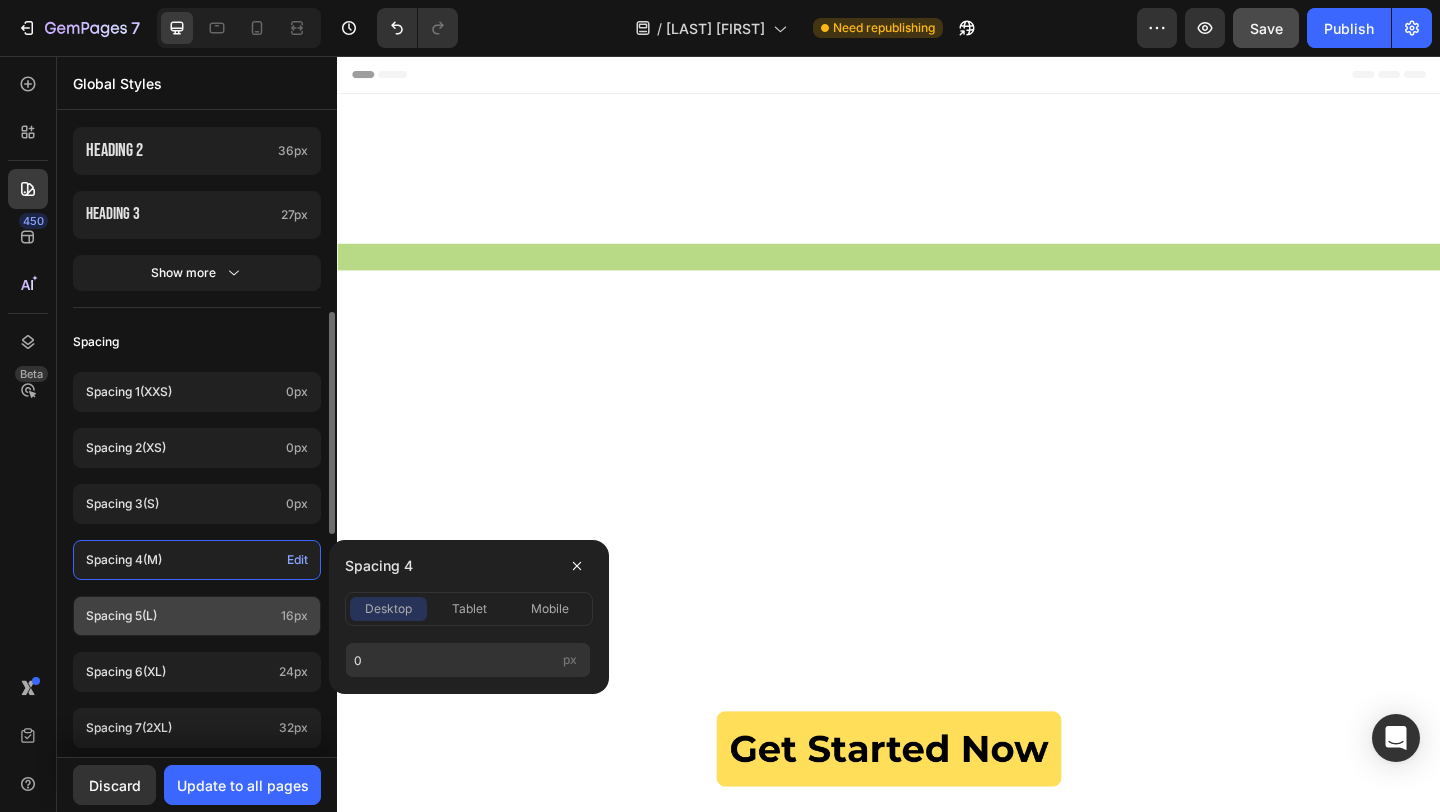 click on "Spacing 5  (l) 16px" 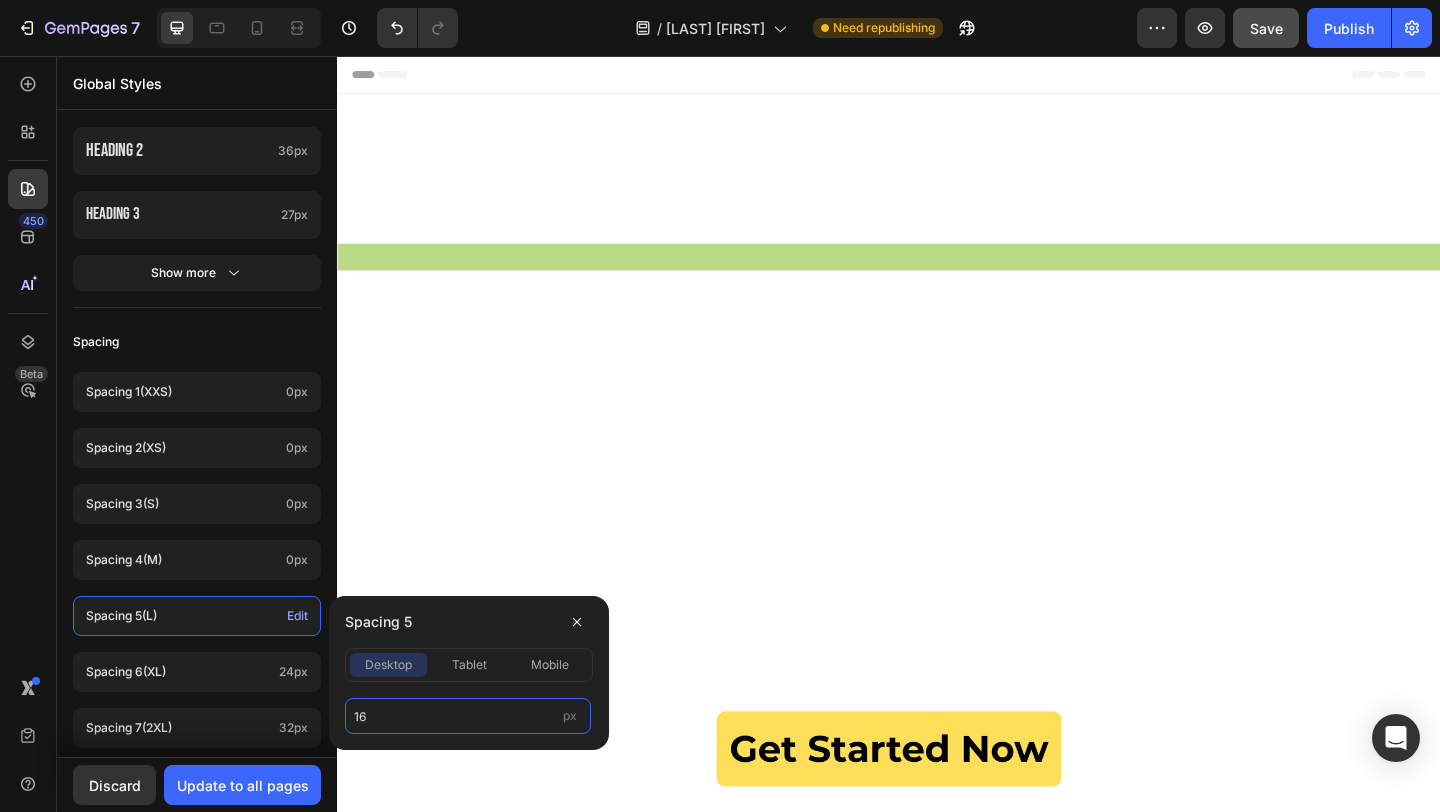 click on "16" at bounding box center [468, 716] 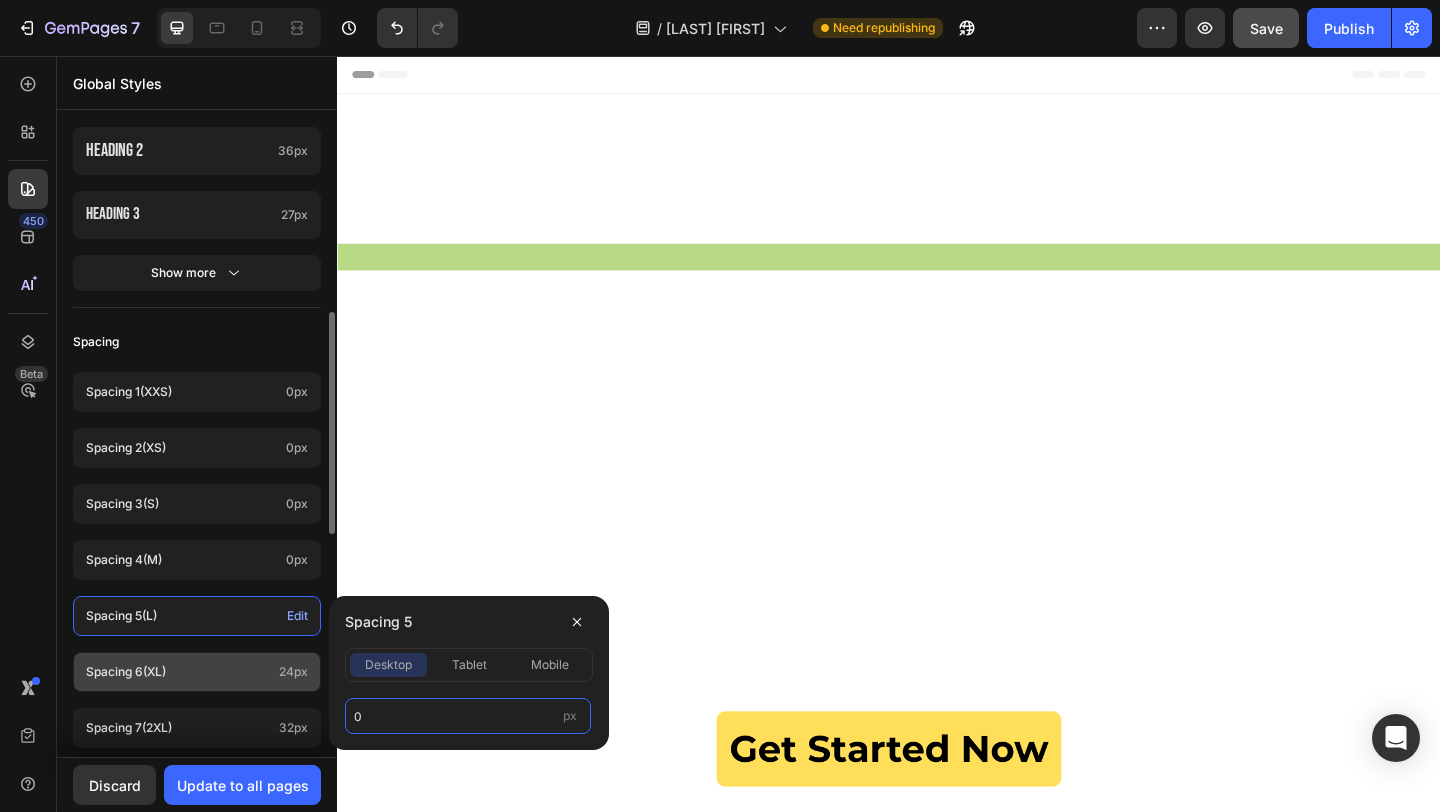 type on "0" 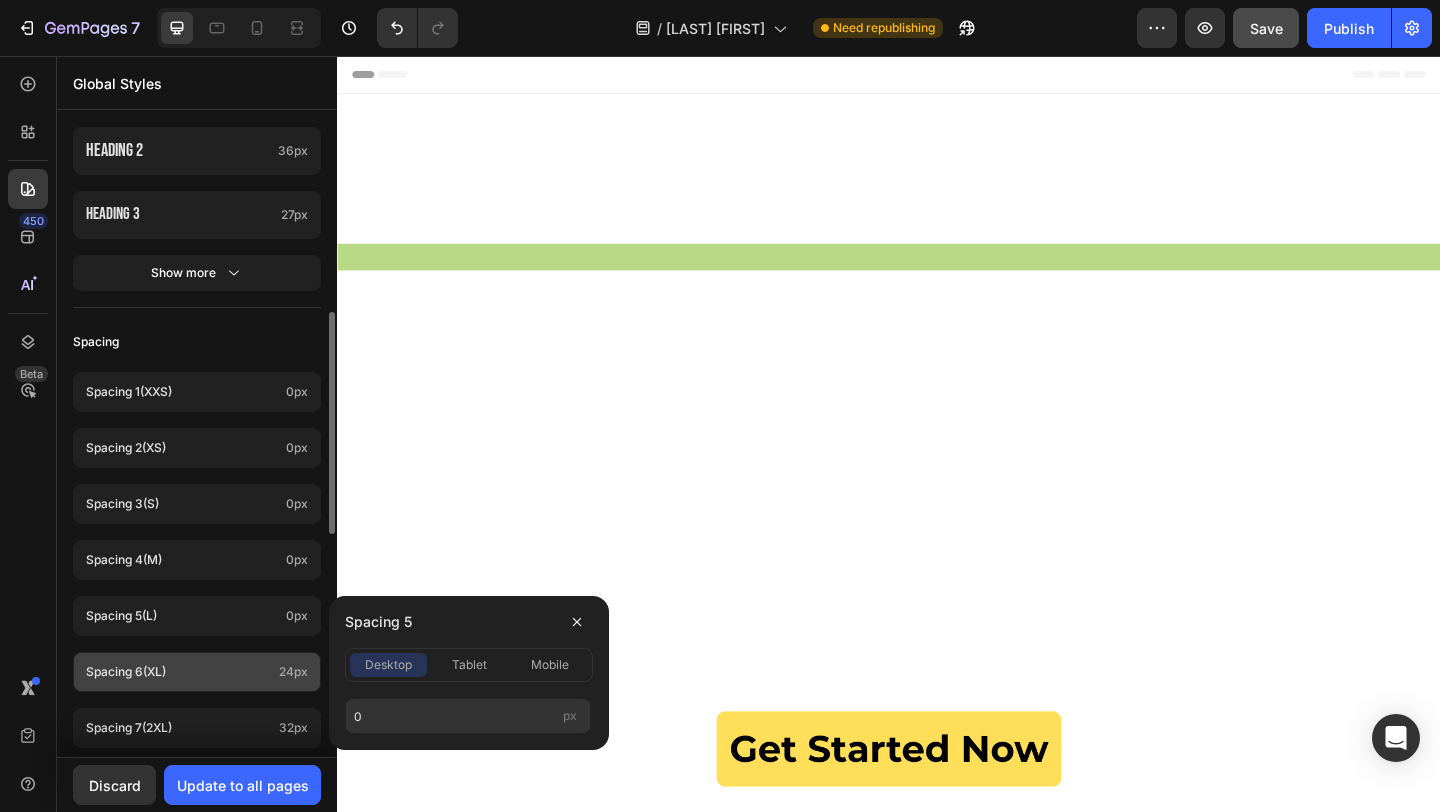 click on "Spacing 6  (xl)" at bounding box center (178, 672) 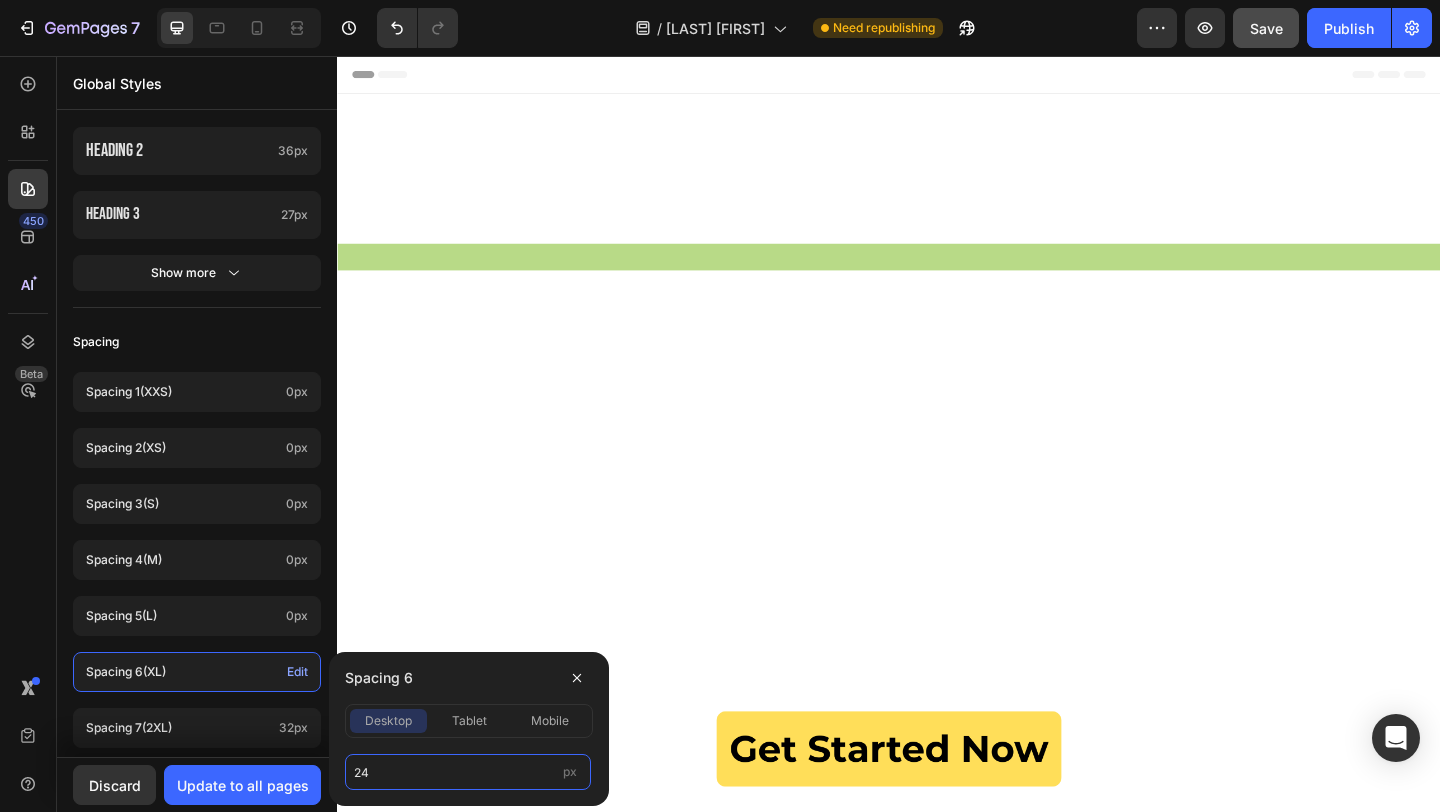 click on "24" at bounding box center (468, 772) 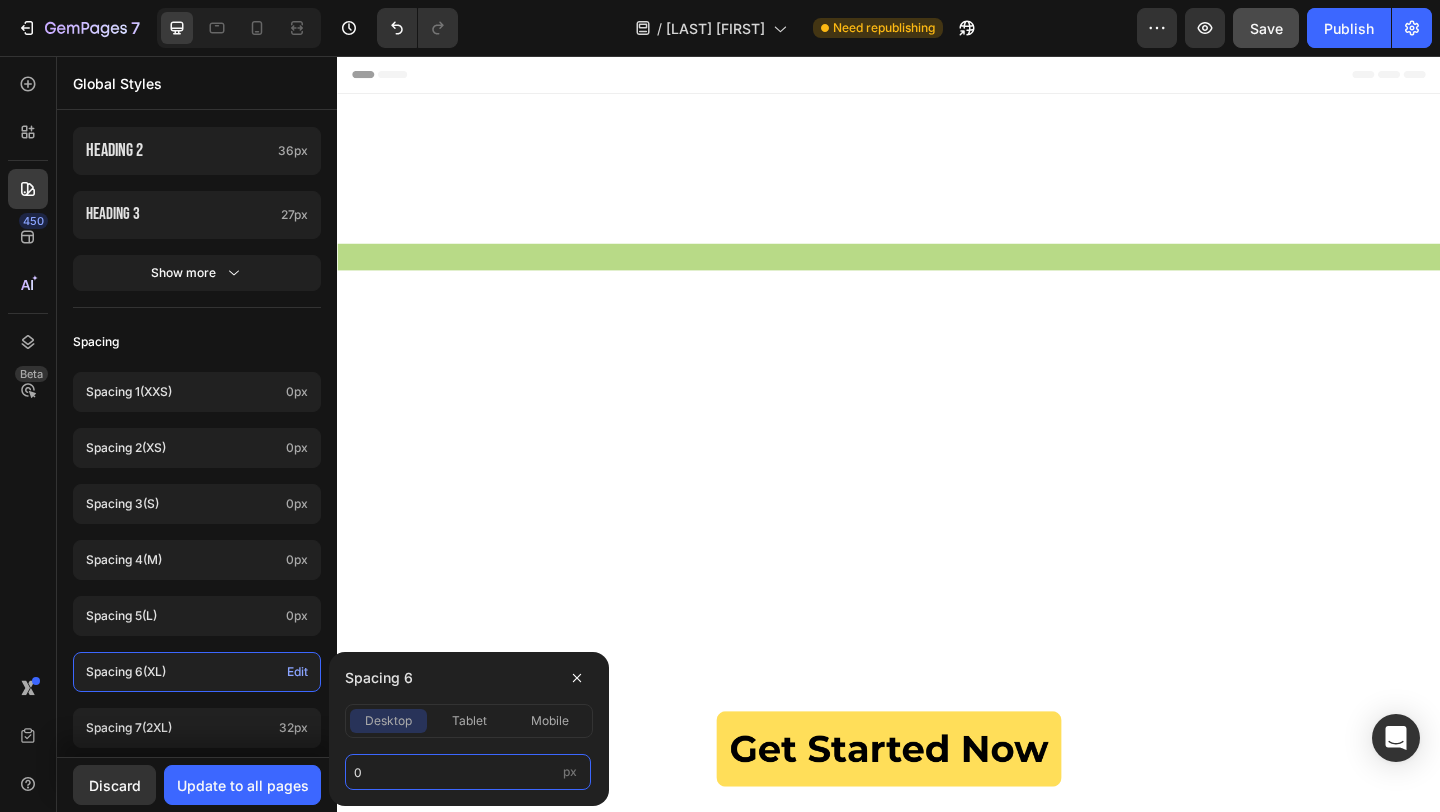 type on "0" 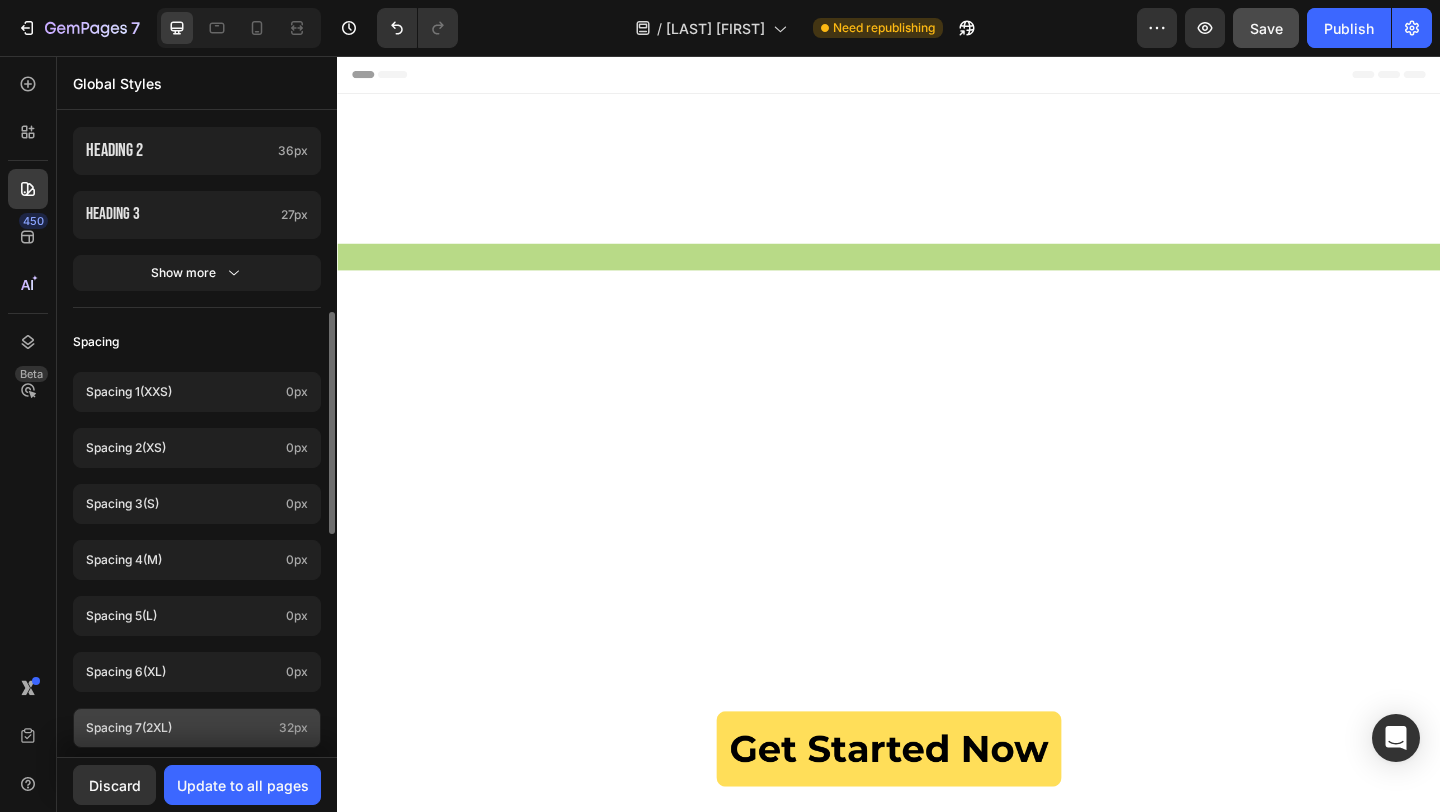 click on "Spacing 7  (2xl)" at bounding box center (178, 728) 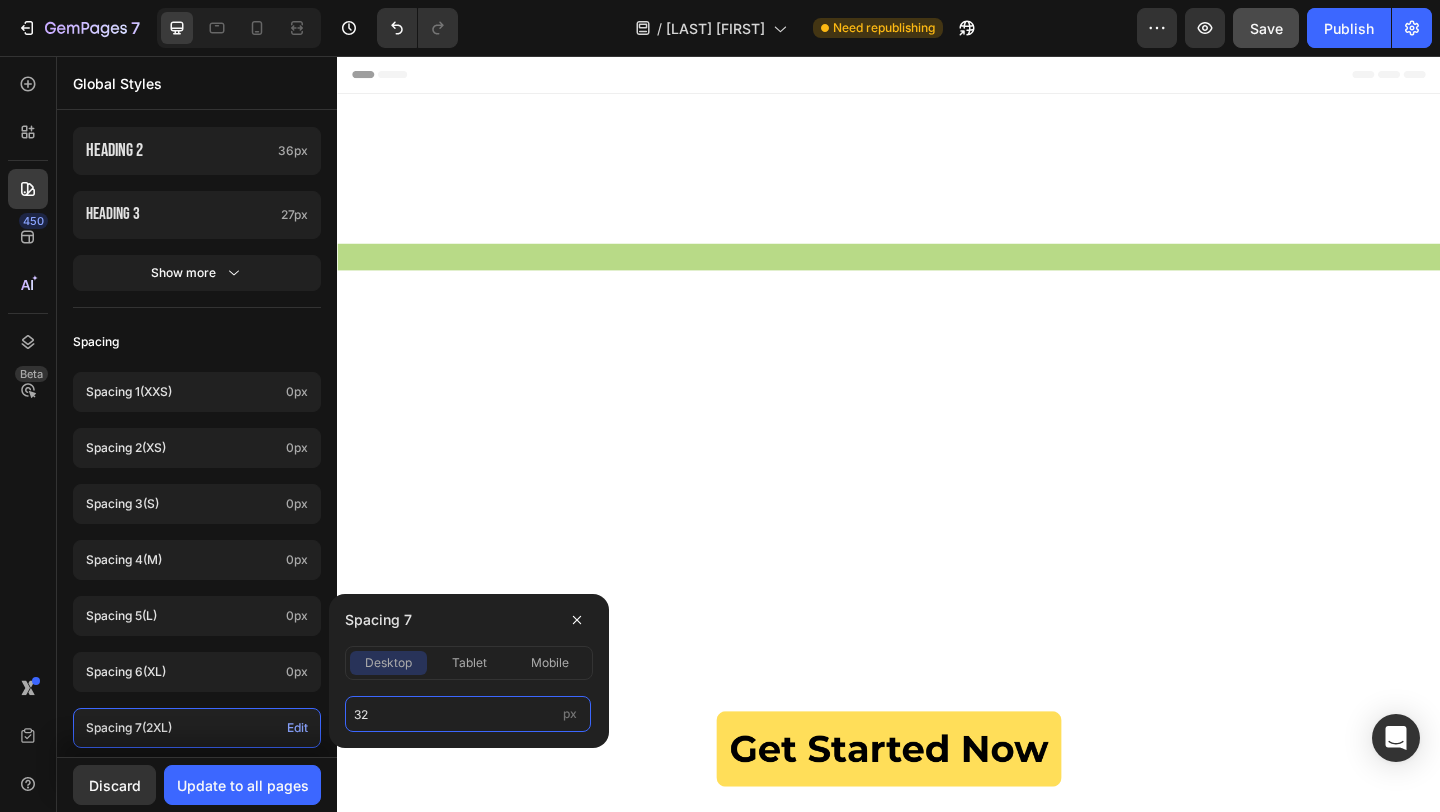 click on "32" at bounding box center (468, 714) 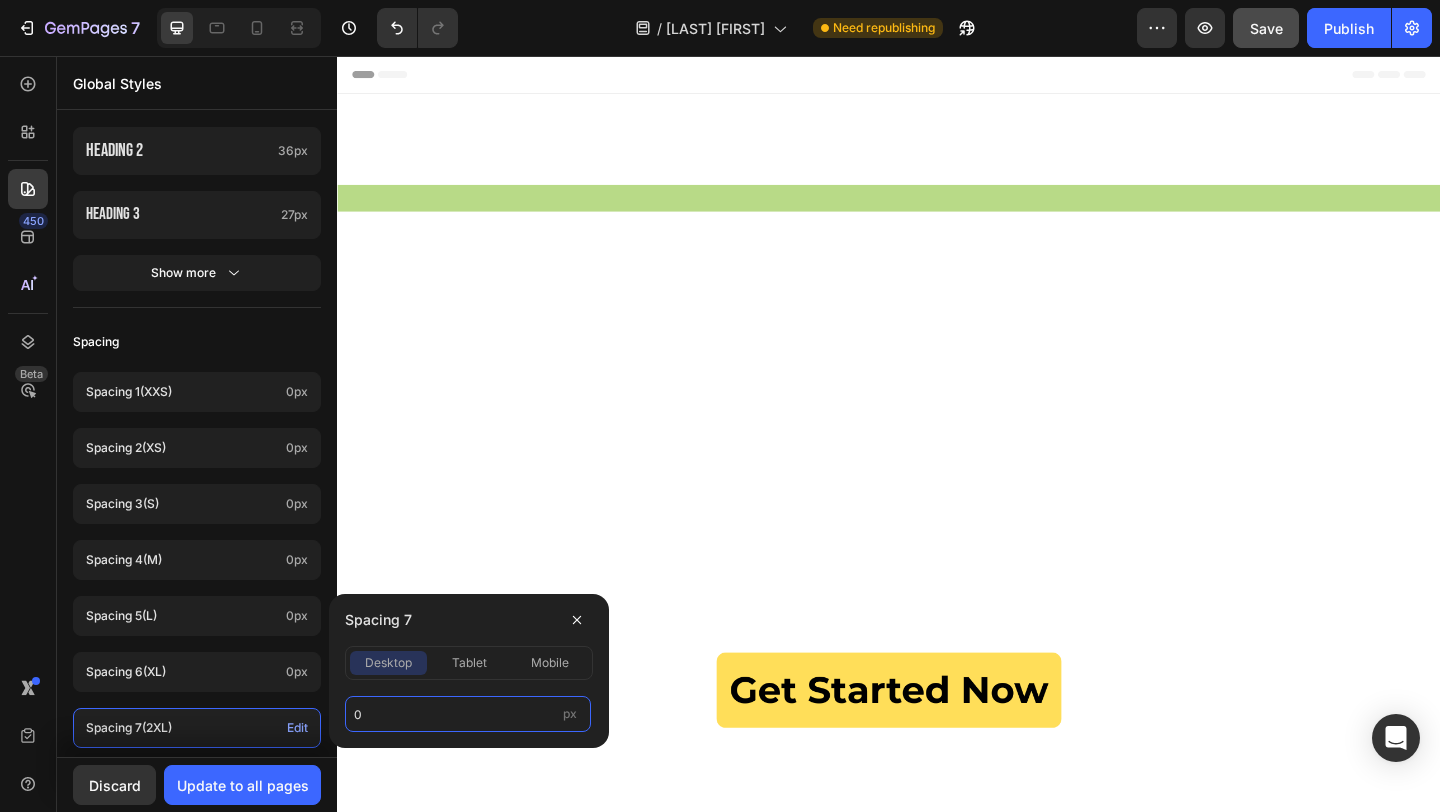 type on "0" 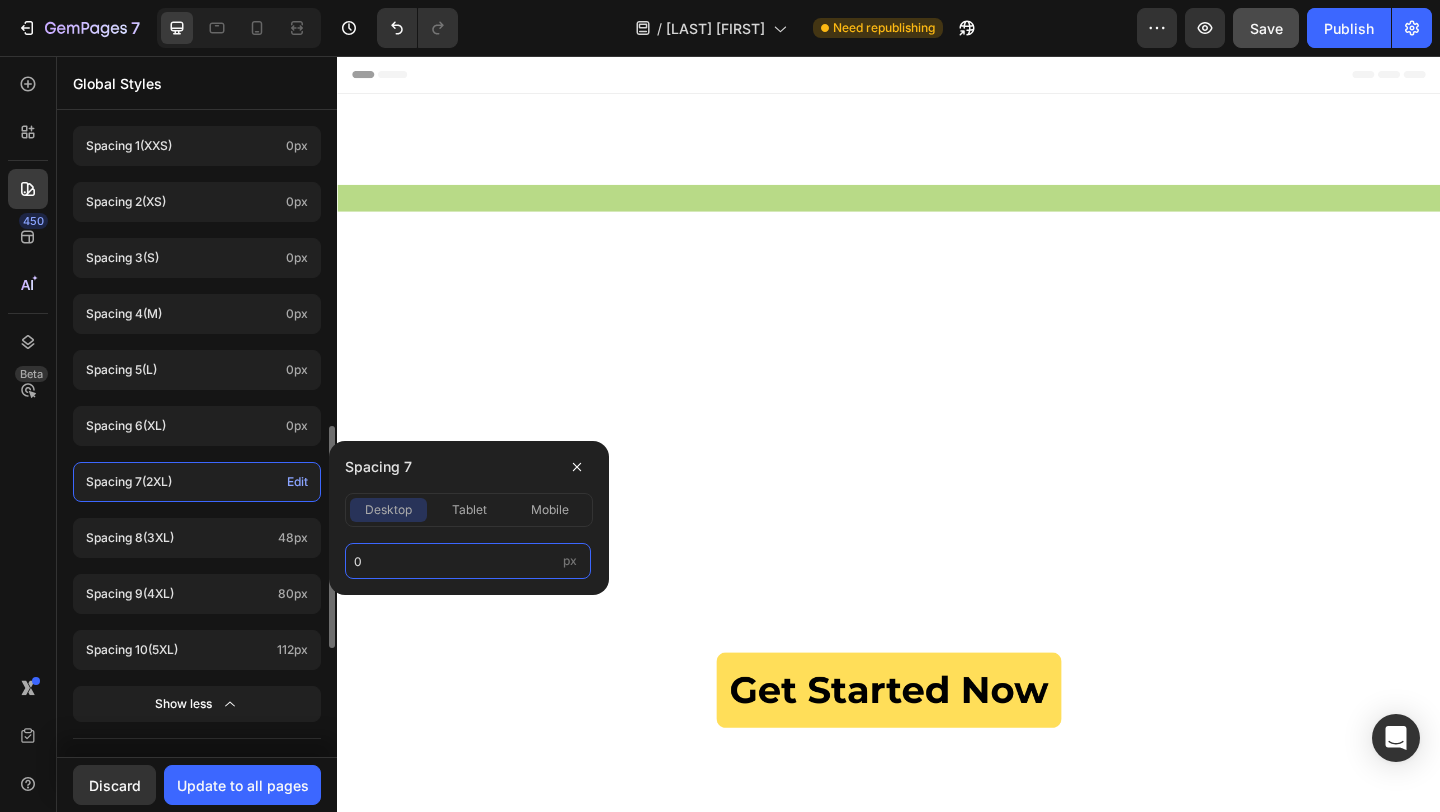 scroll, scrollTop: 840, scrollLeft: 0, axis: vertical 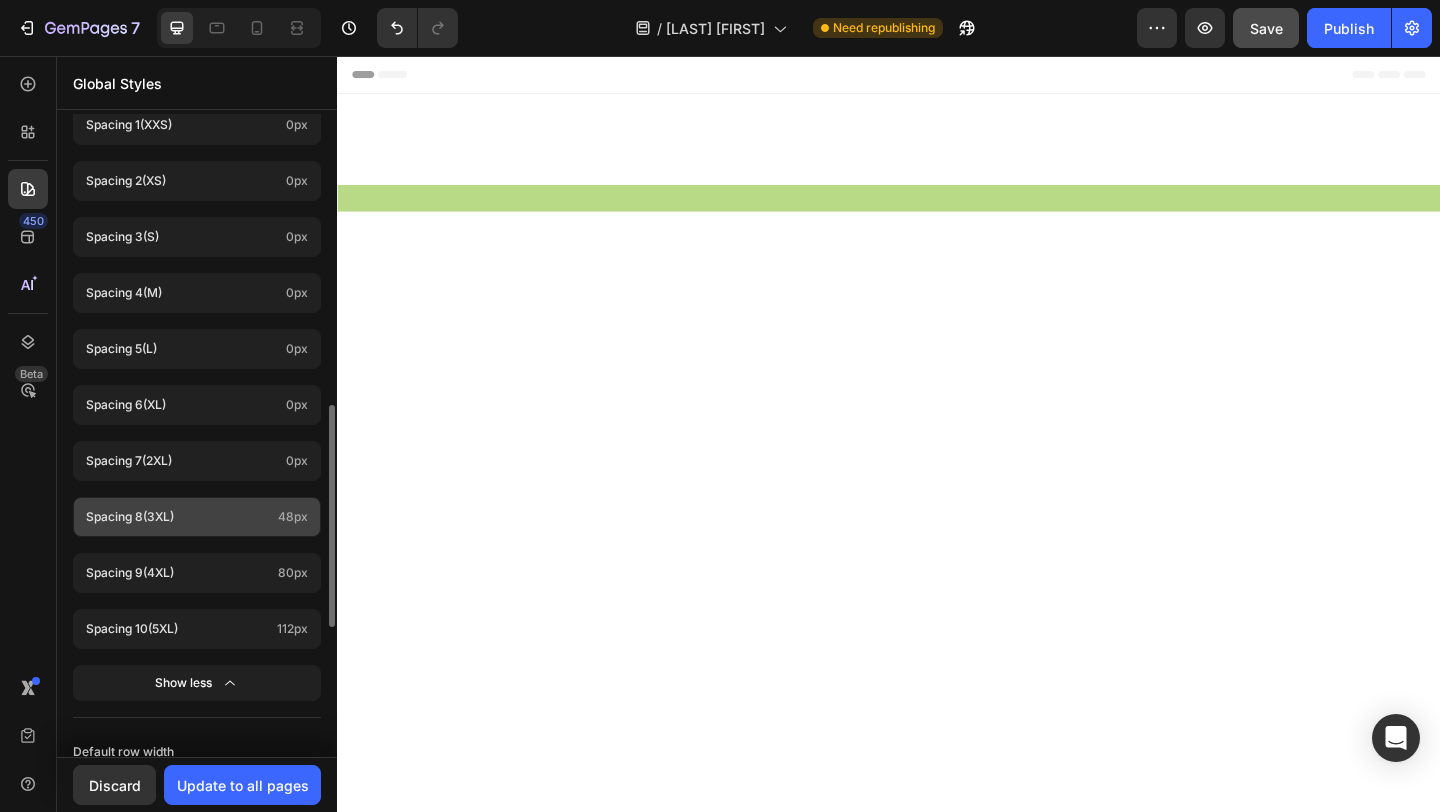 click on "Spacing 8  (3xl)" at bounding box center [178, 517] 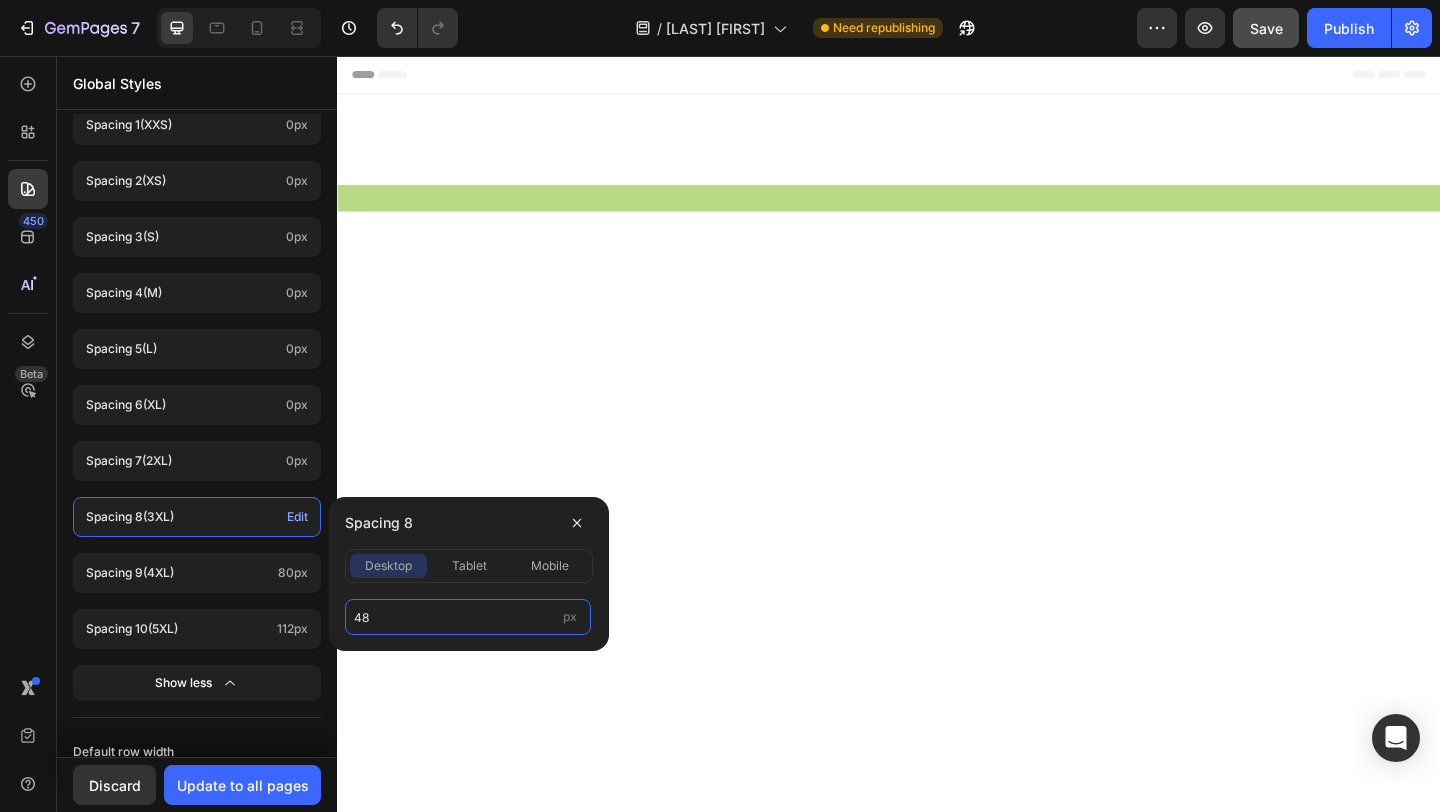 click on "48" at bounding box center [468, 617] 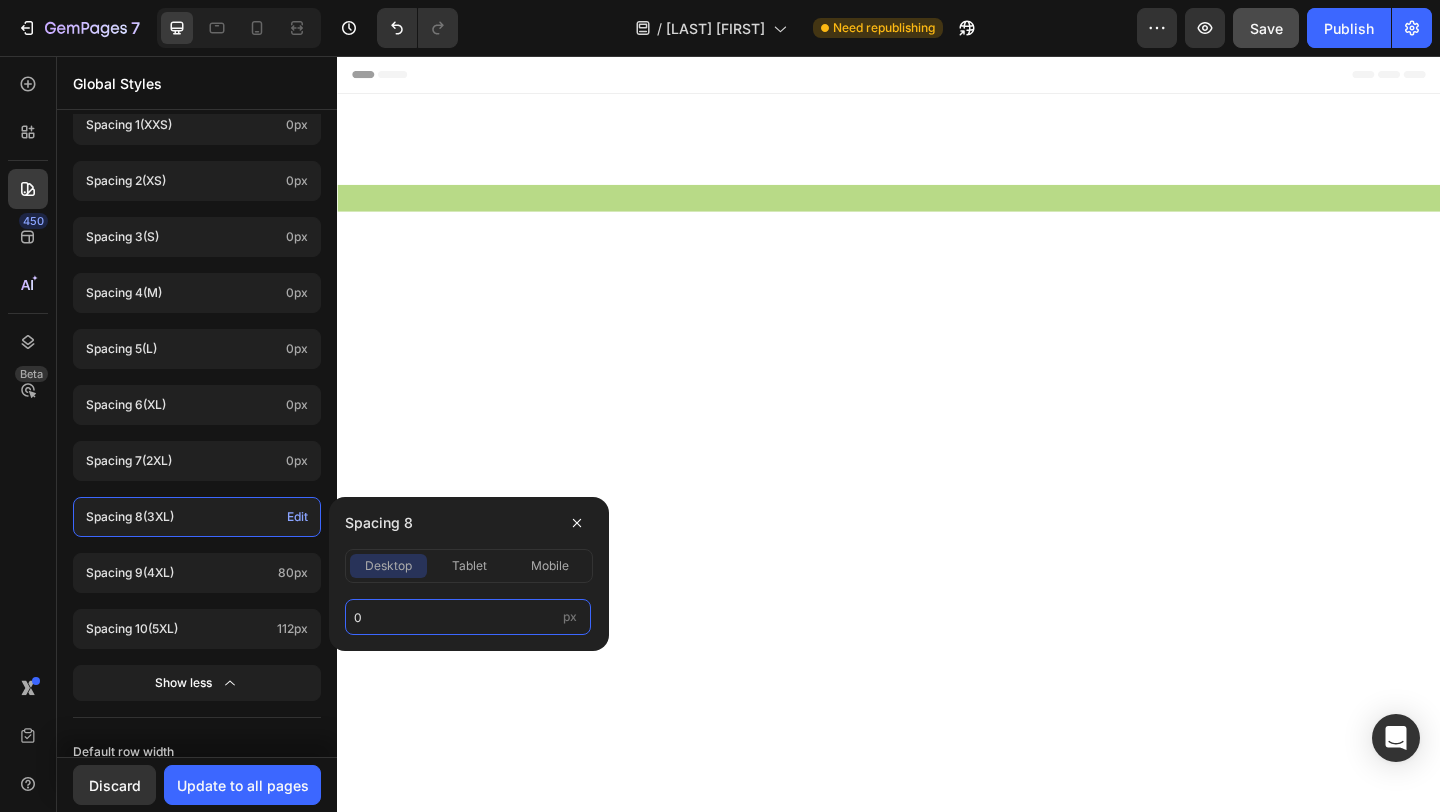 type on "0" 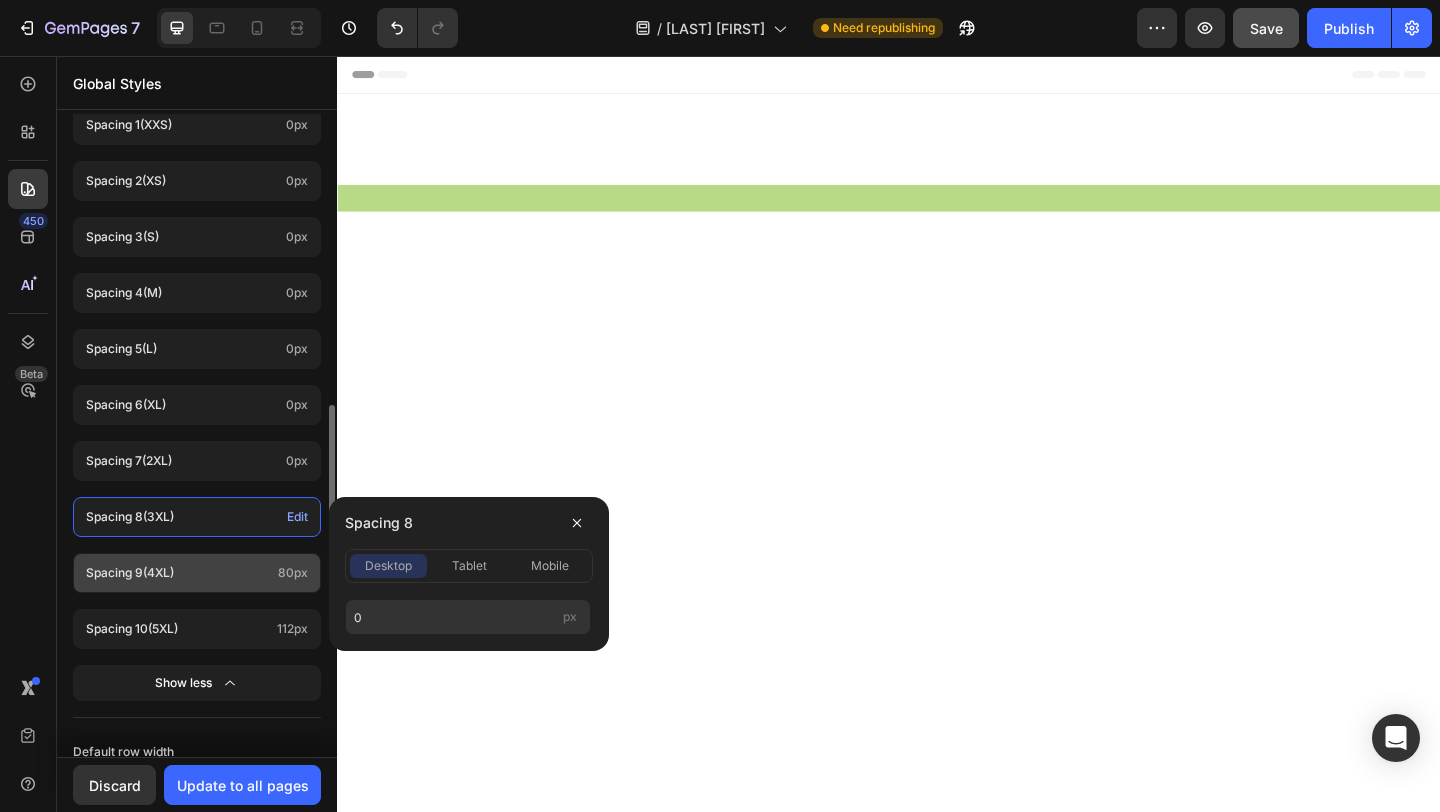 click on "Spacing 9  (4xl) 80px" 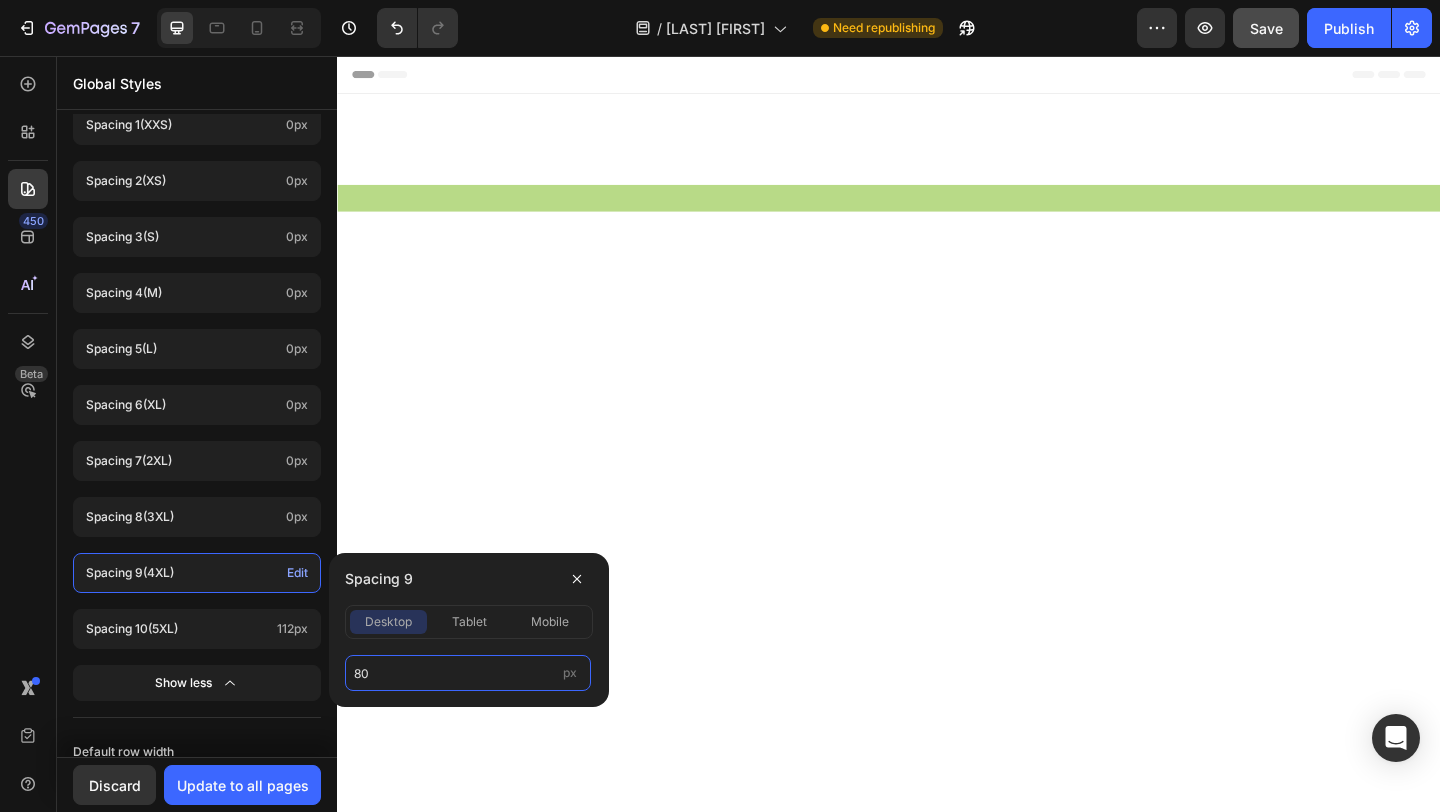 click on "80" at bounding box center [468, 673] 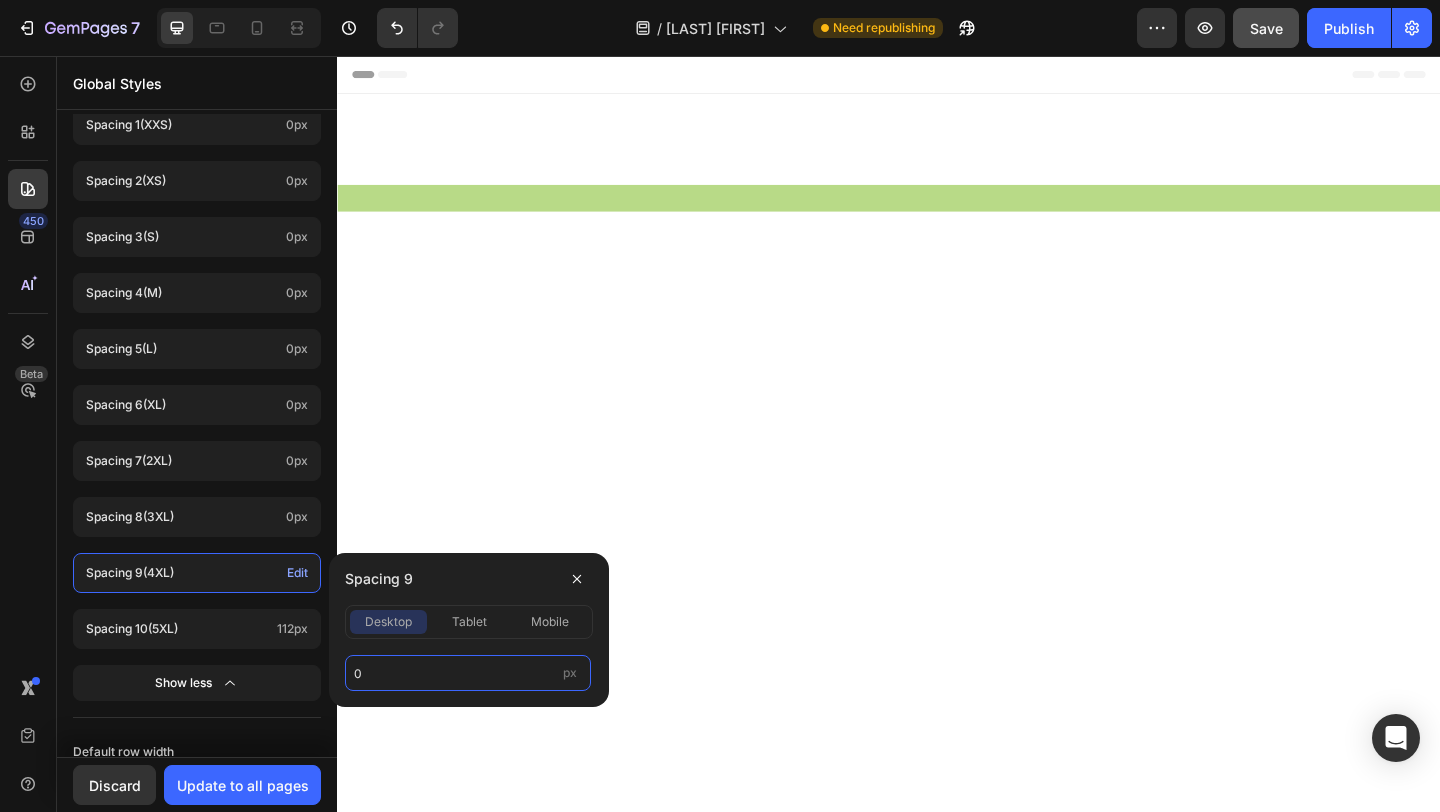 type on "0" 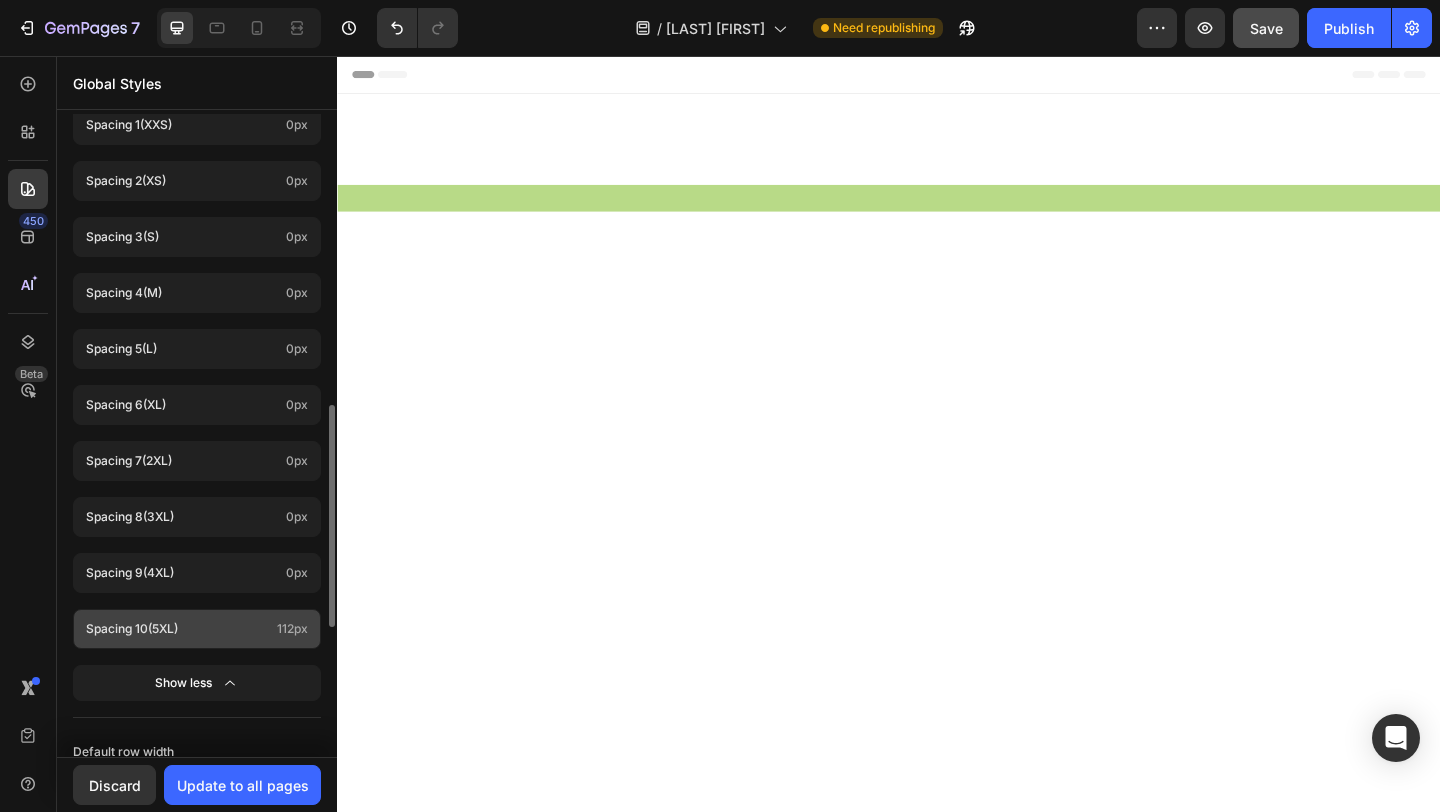 click on "Spacing 10  (5xl)" at bounding box center [177, 629] 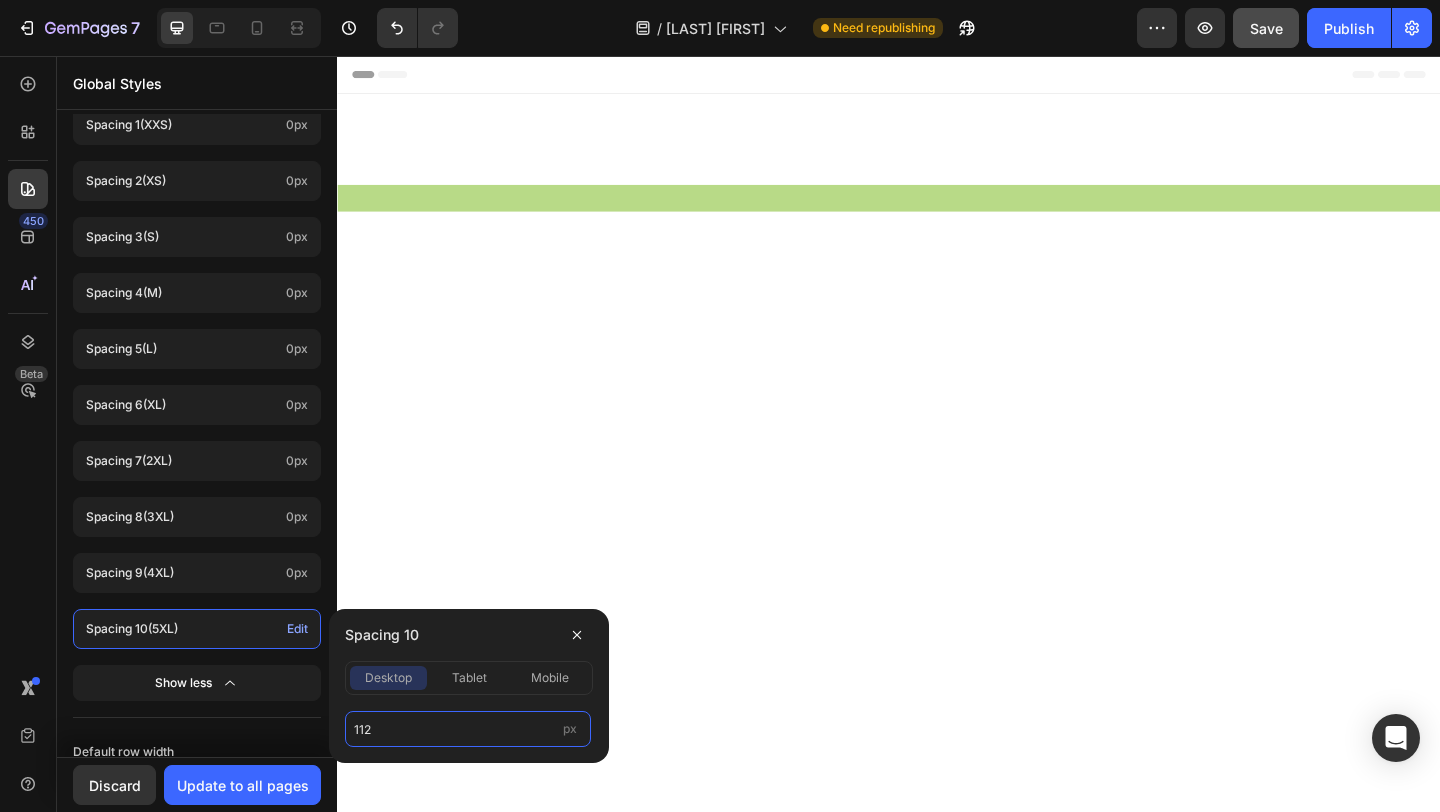 click on "112" at bounding box center (468, 729) 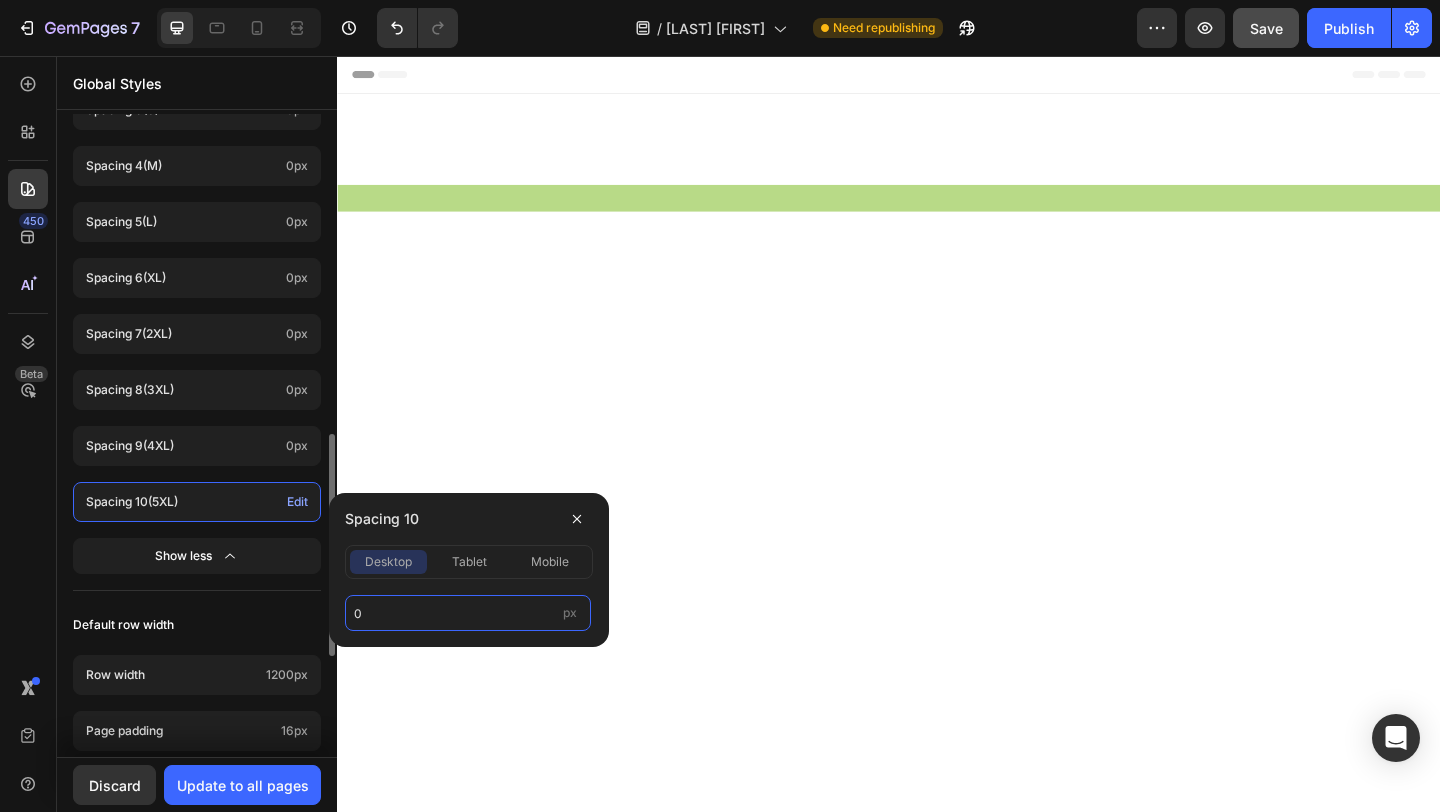 scroll, scrollTop: 1050, scrollLeft: 0, axis: vertical 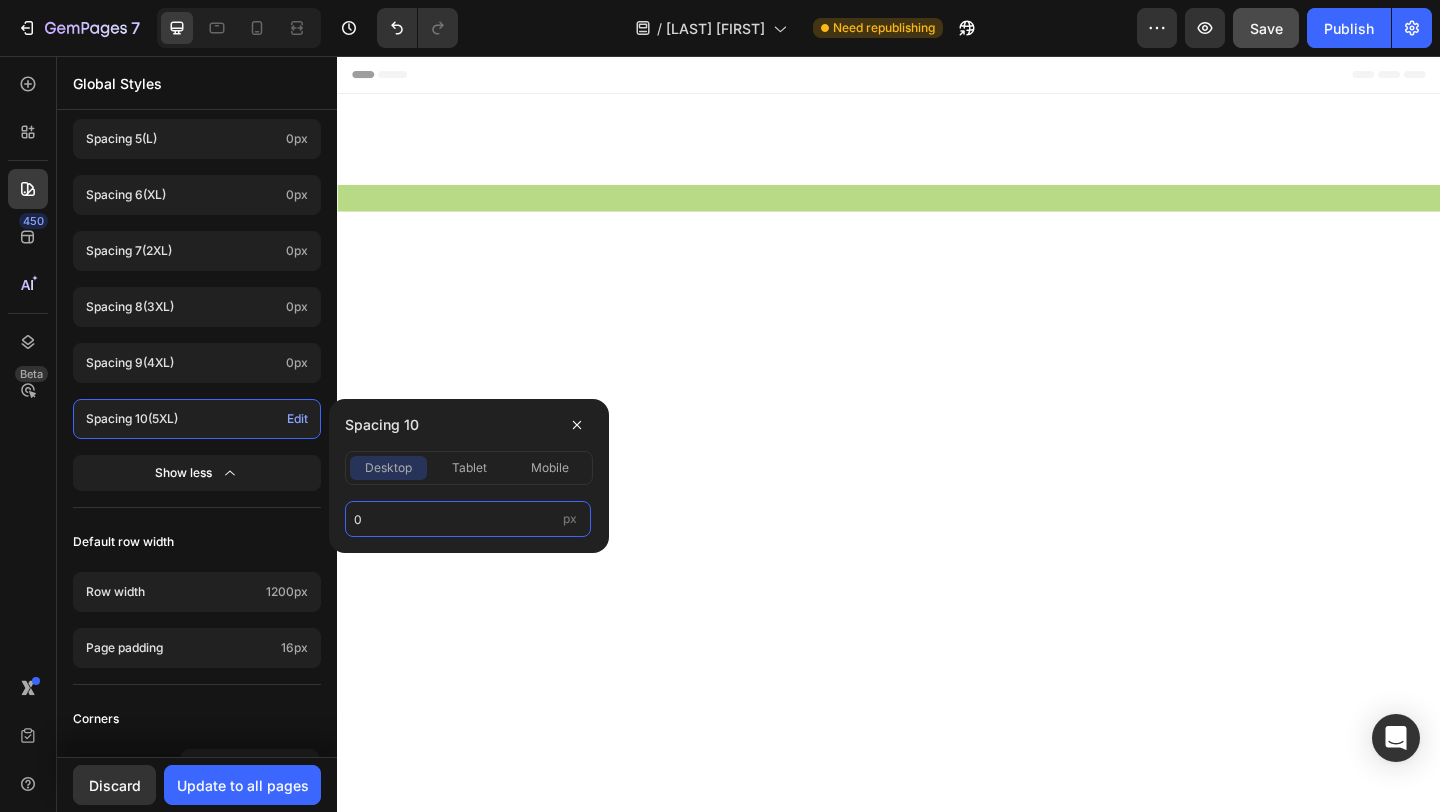 type on "0" 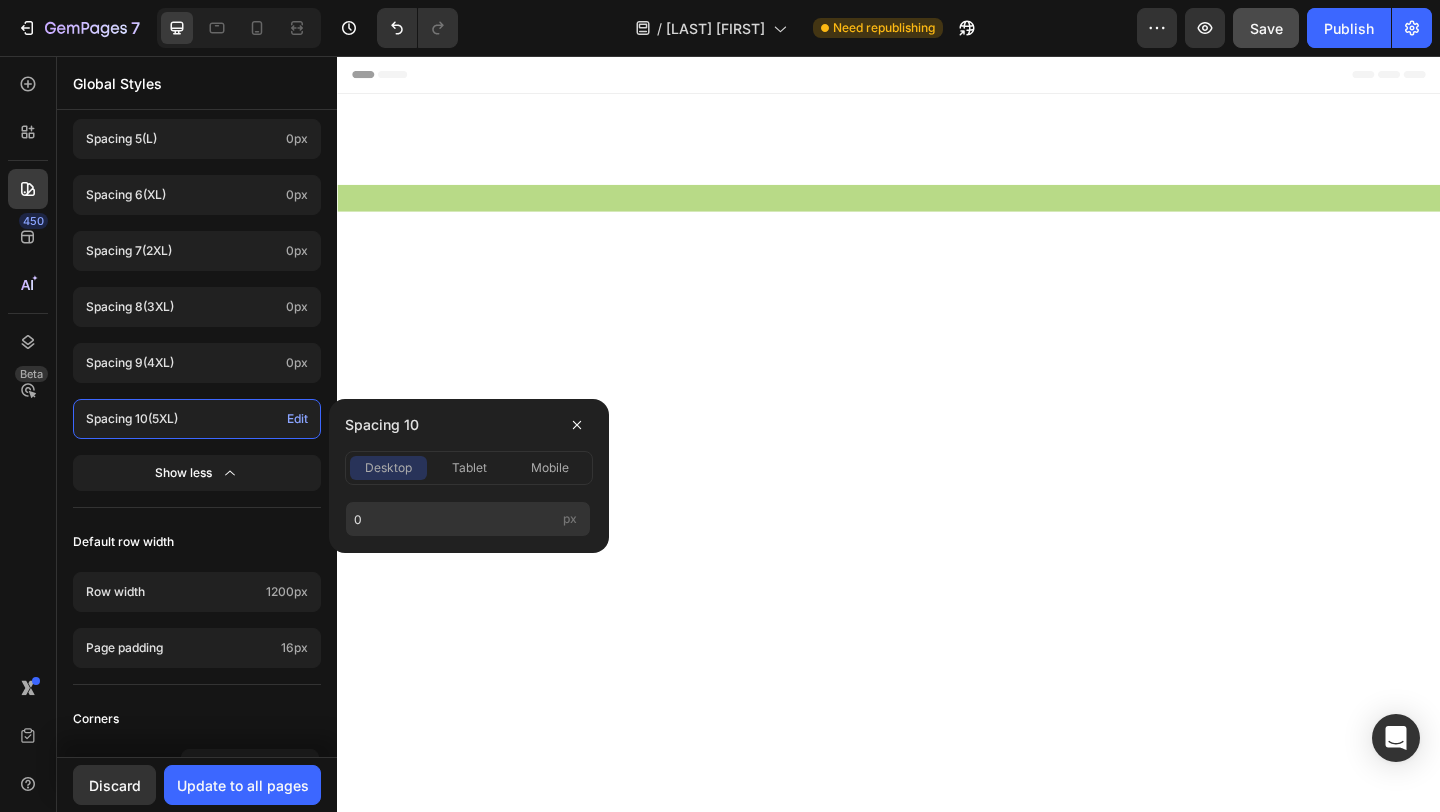 click at bounding box center [937, 993] 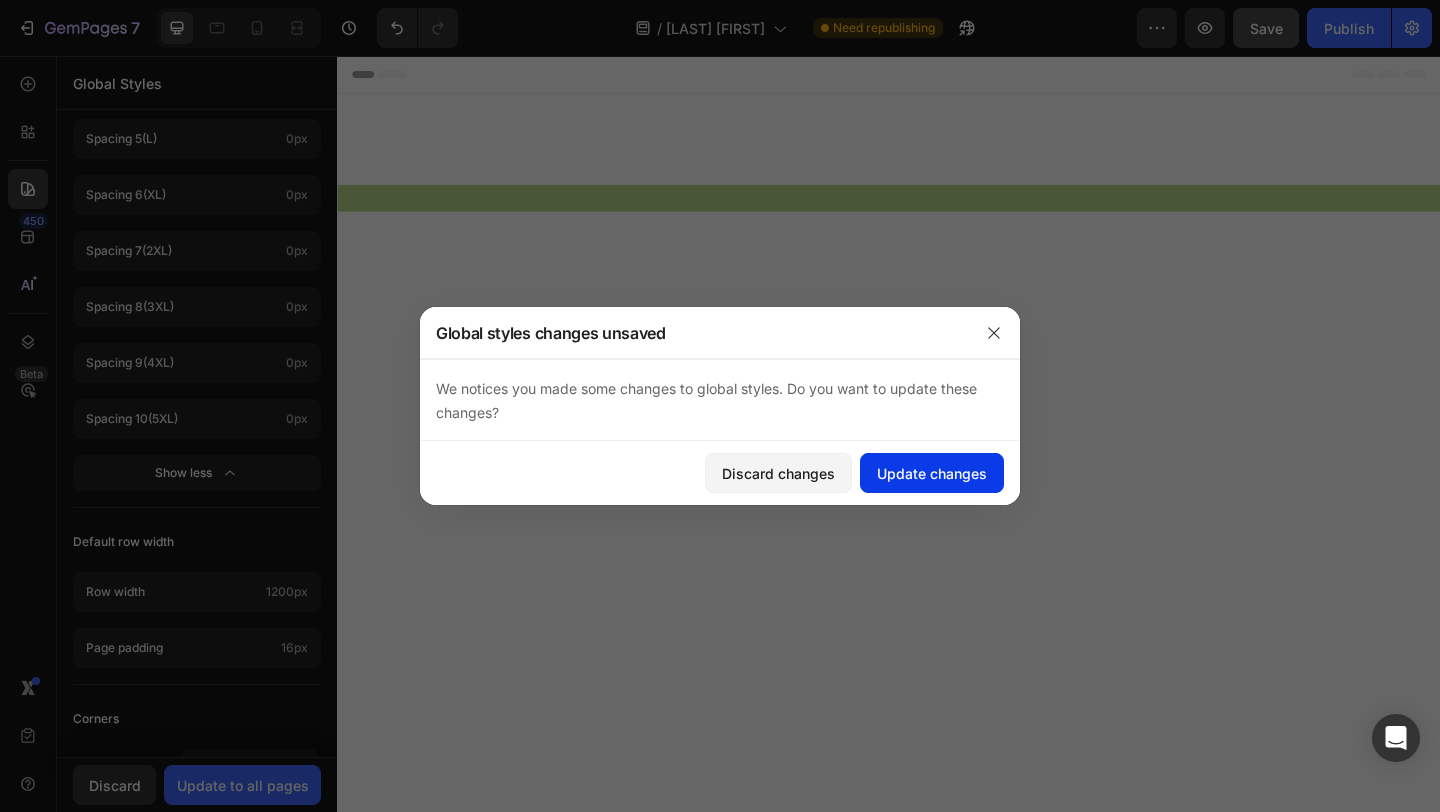click on "Update changes" at bounding box center (932, 473) 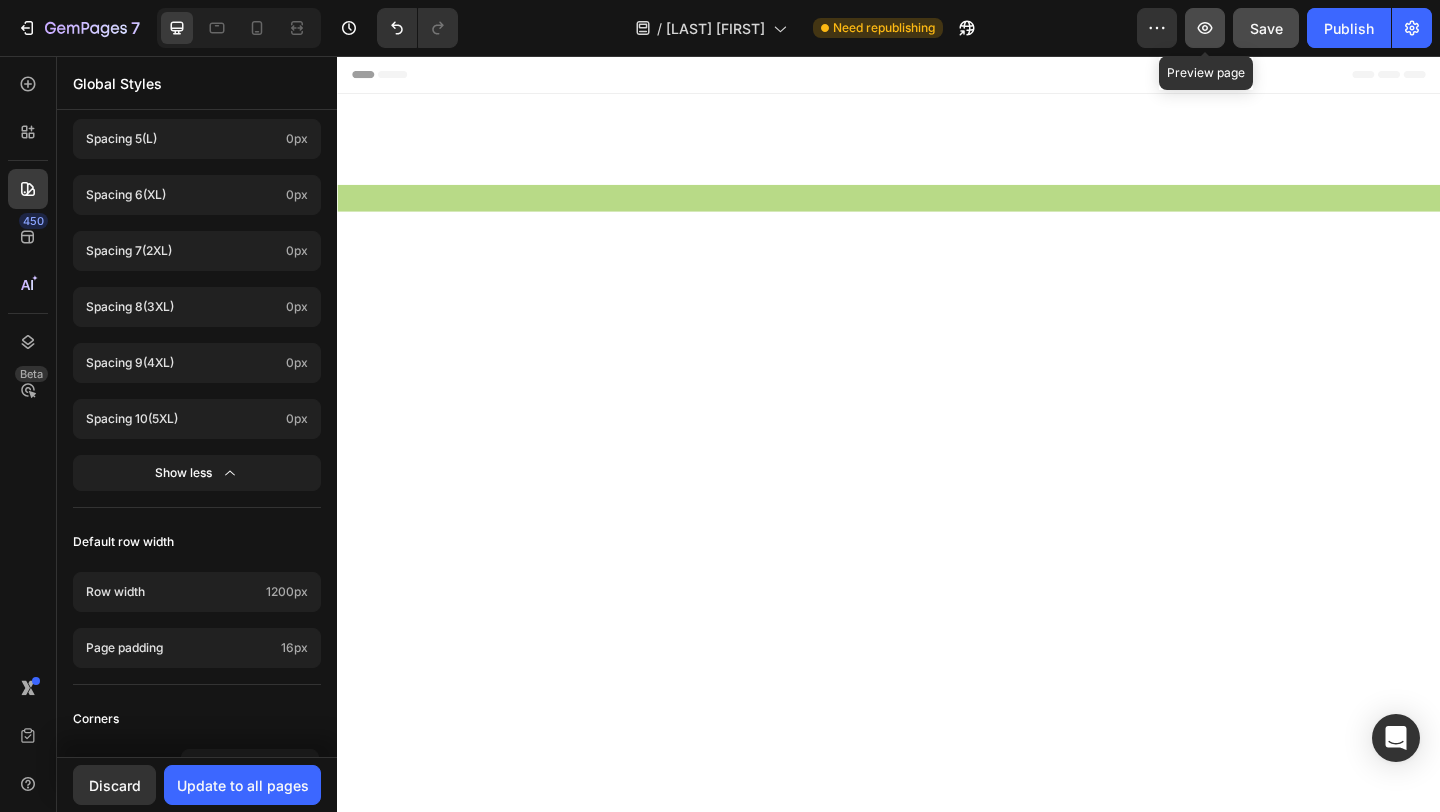click 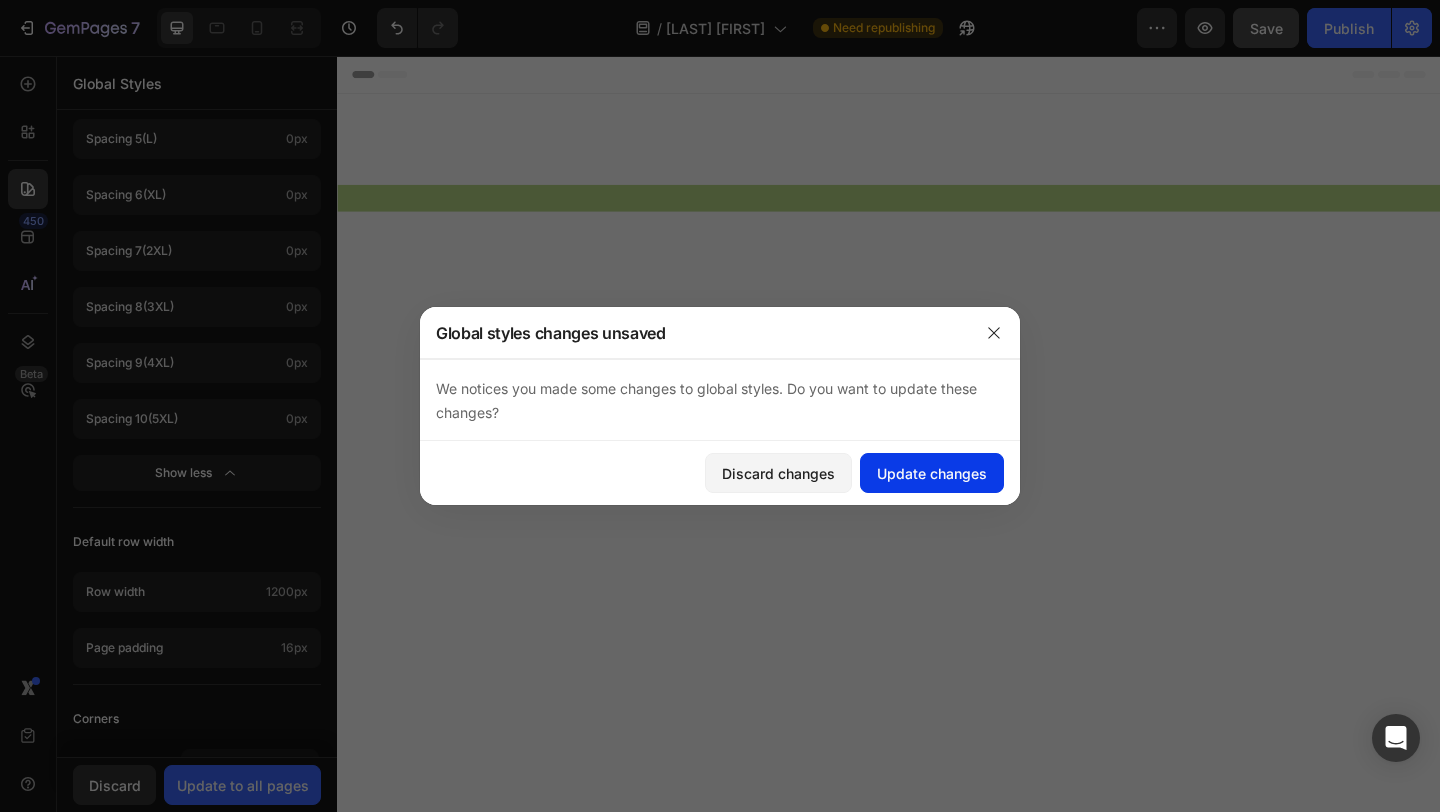 click on "Update changes" at bounding box center [932, 473] 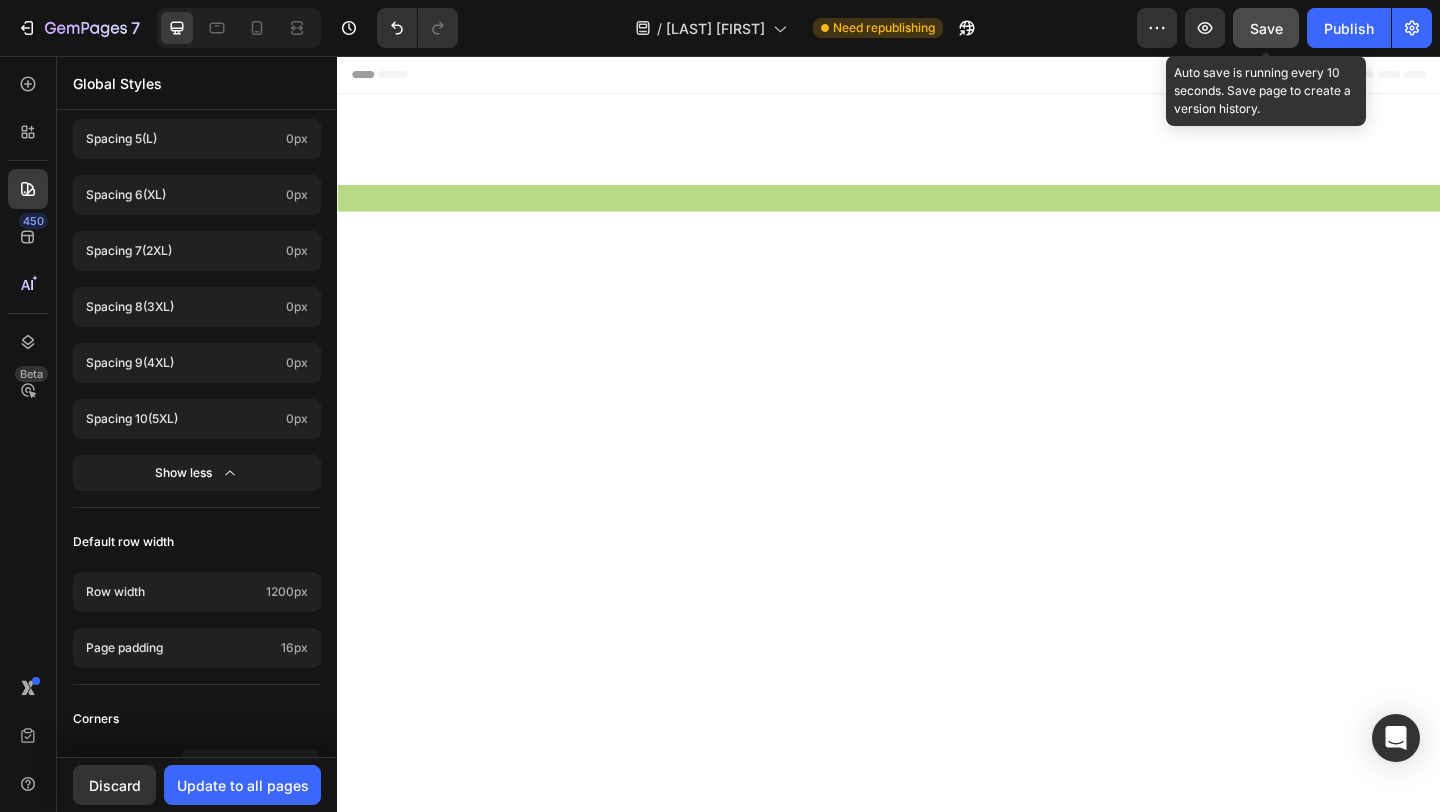 click on "Save" at bounding box center [1266, 28] 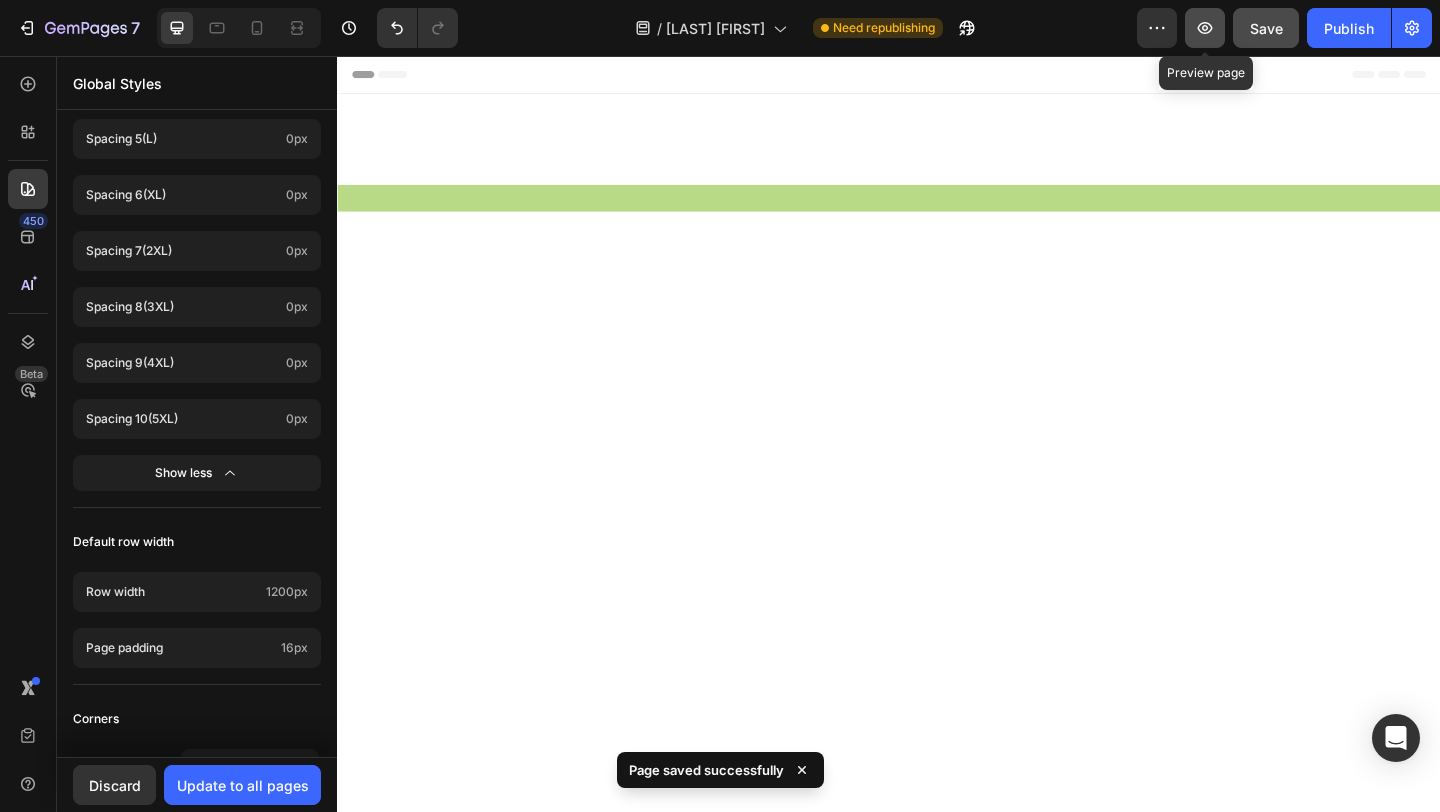 click 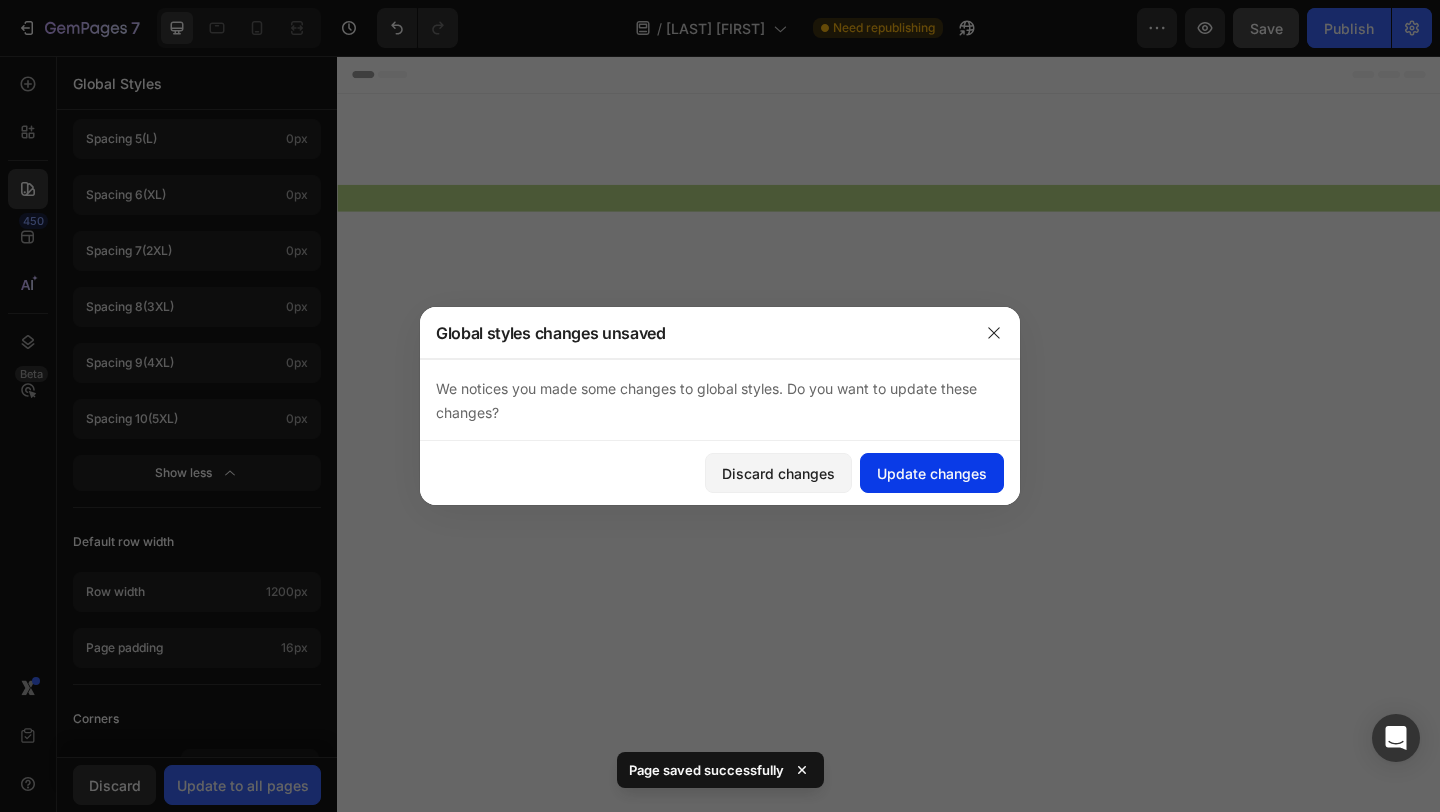 click on "Update changes" at bounding box center [932, 473] 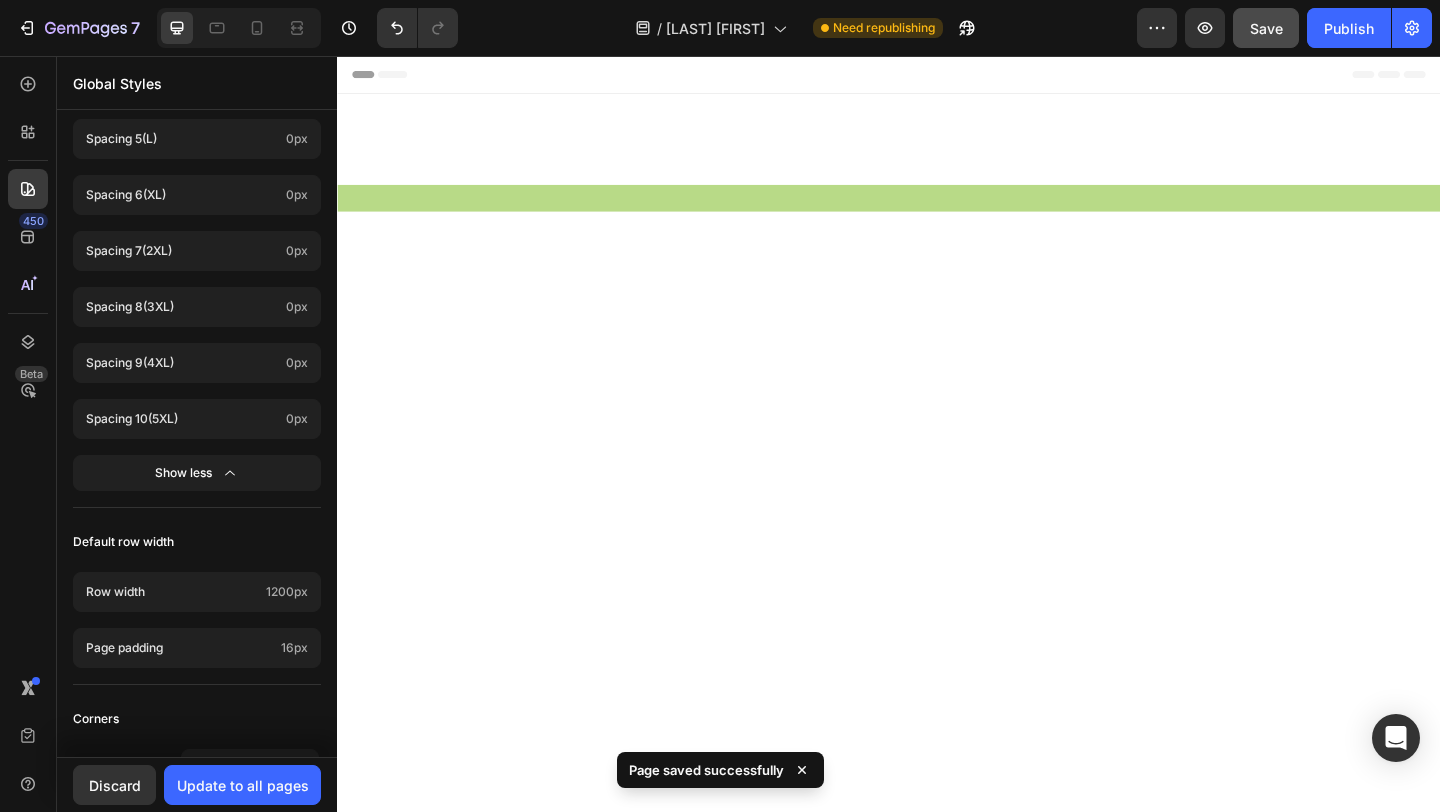 click on "Save" 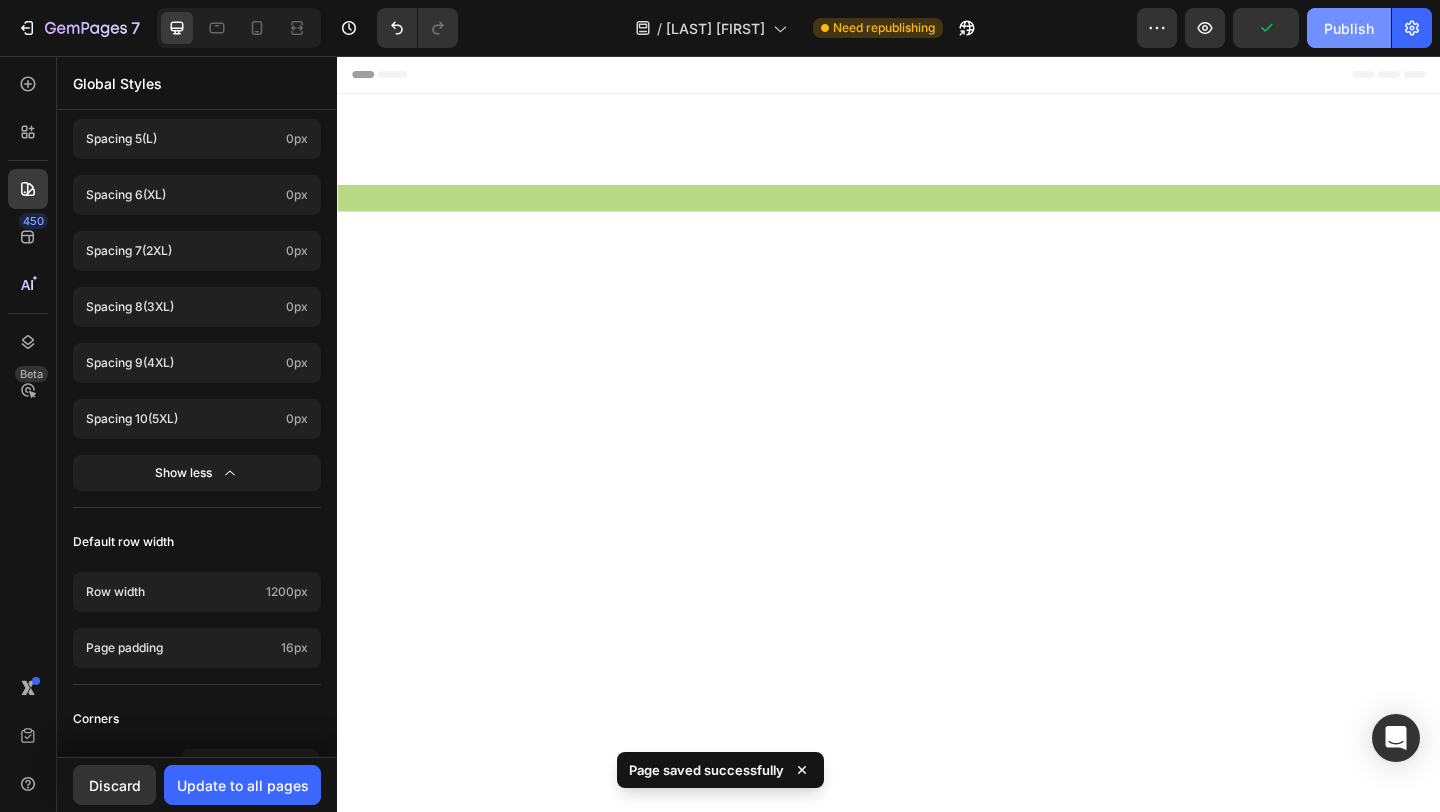 click on "Publish" at bounding box center (1349, 28) 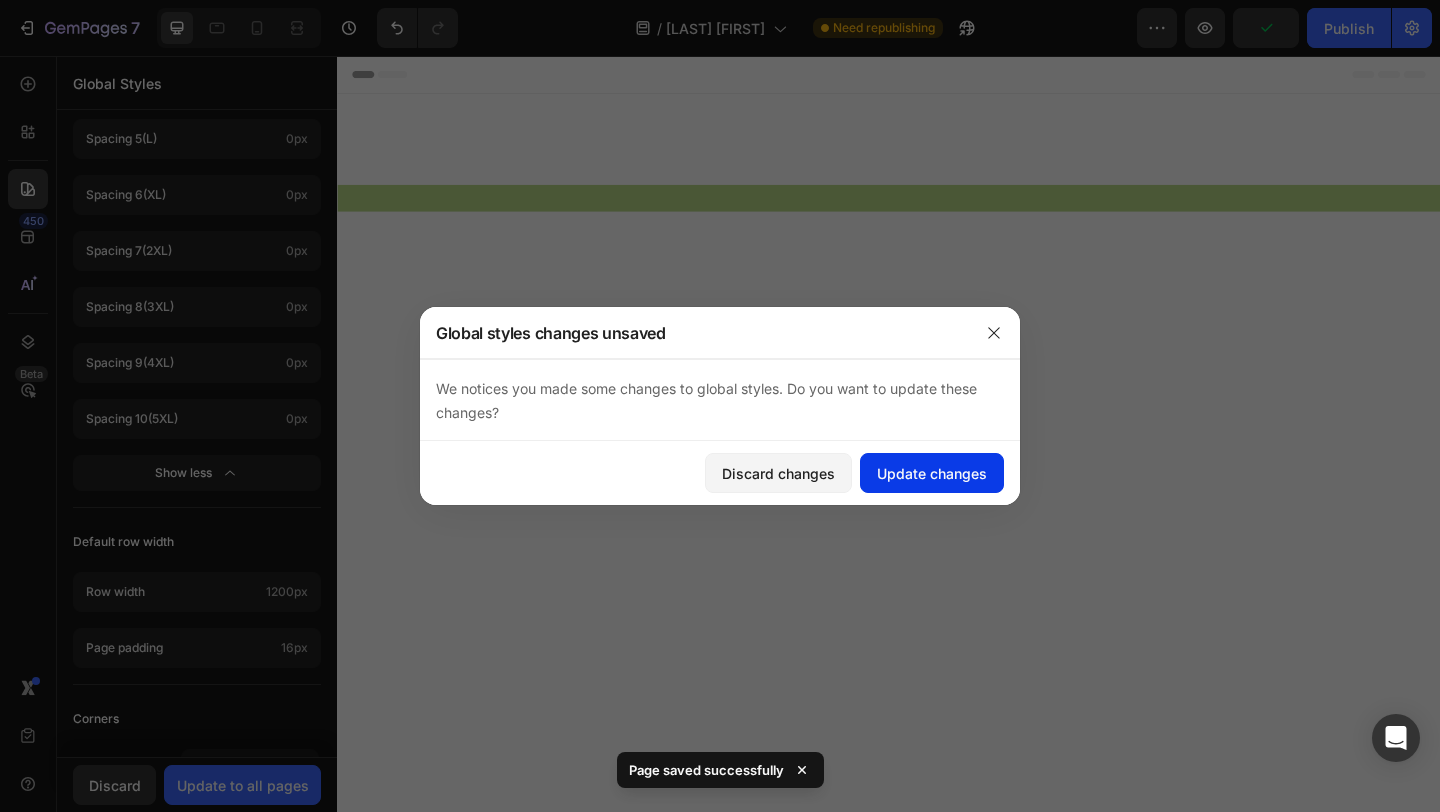 click on "Update changes" at bounding box center [932, 473] 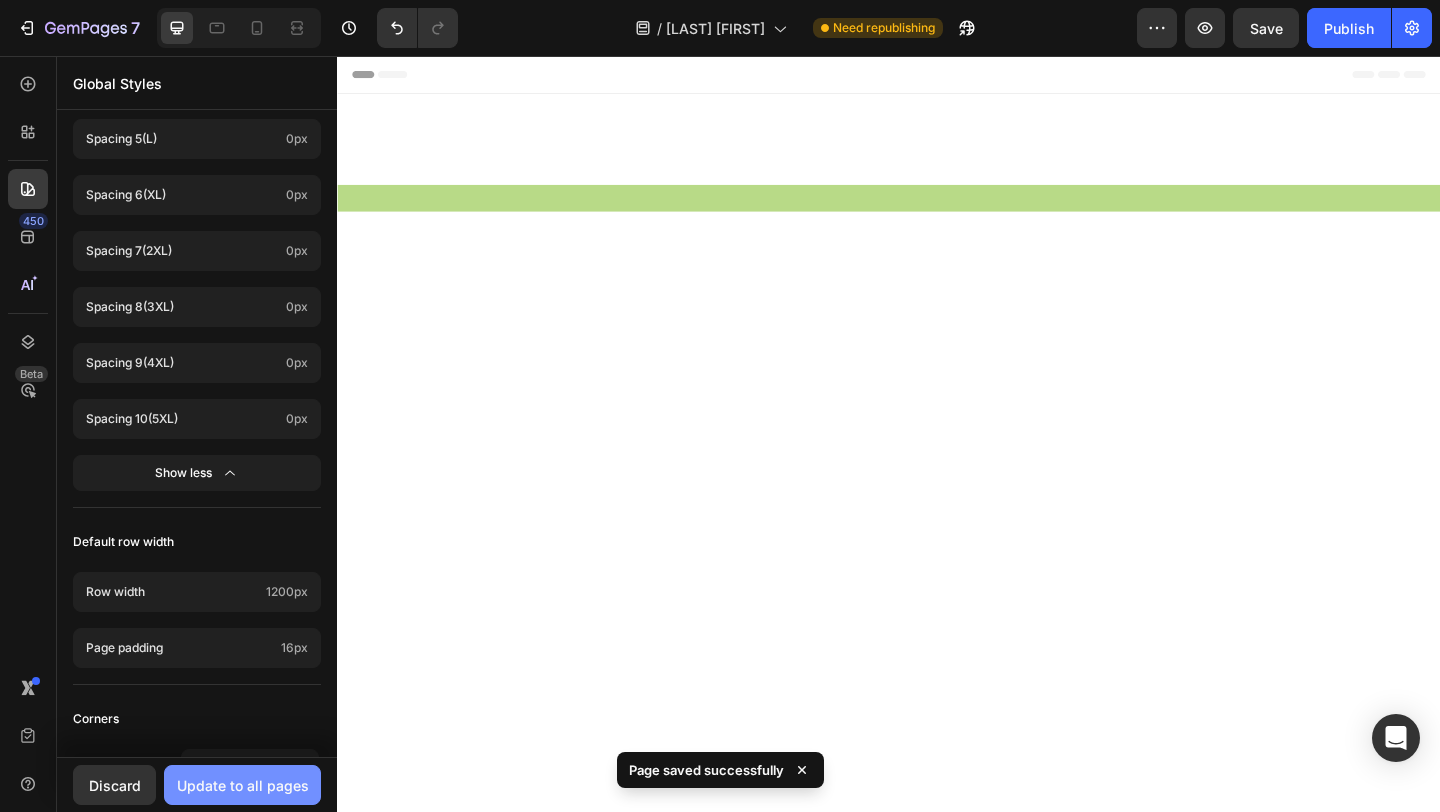 click on "Update to all pages" at bounding box center (243, 785) 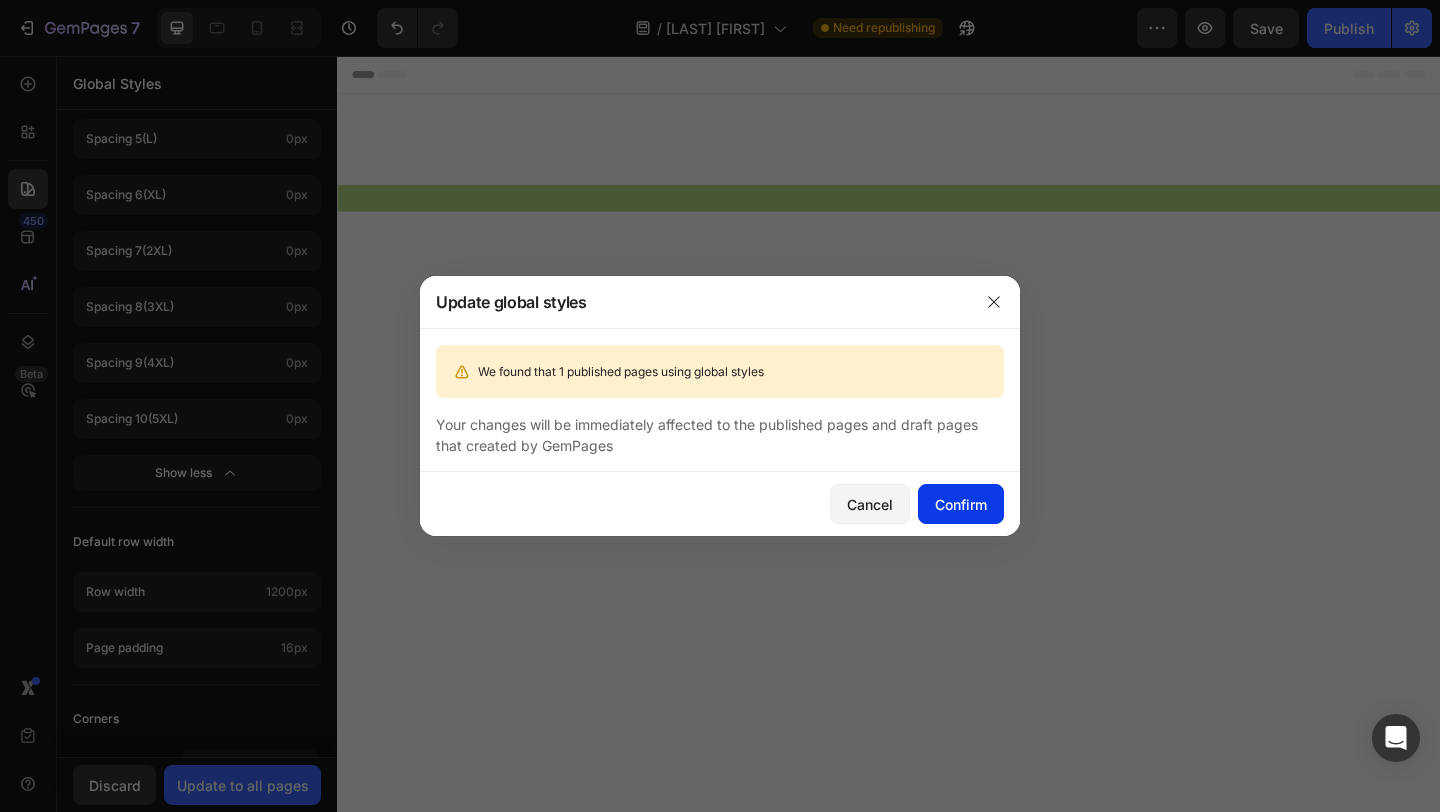 click on "Confirm" 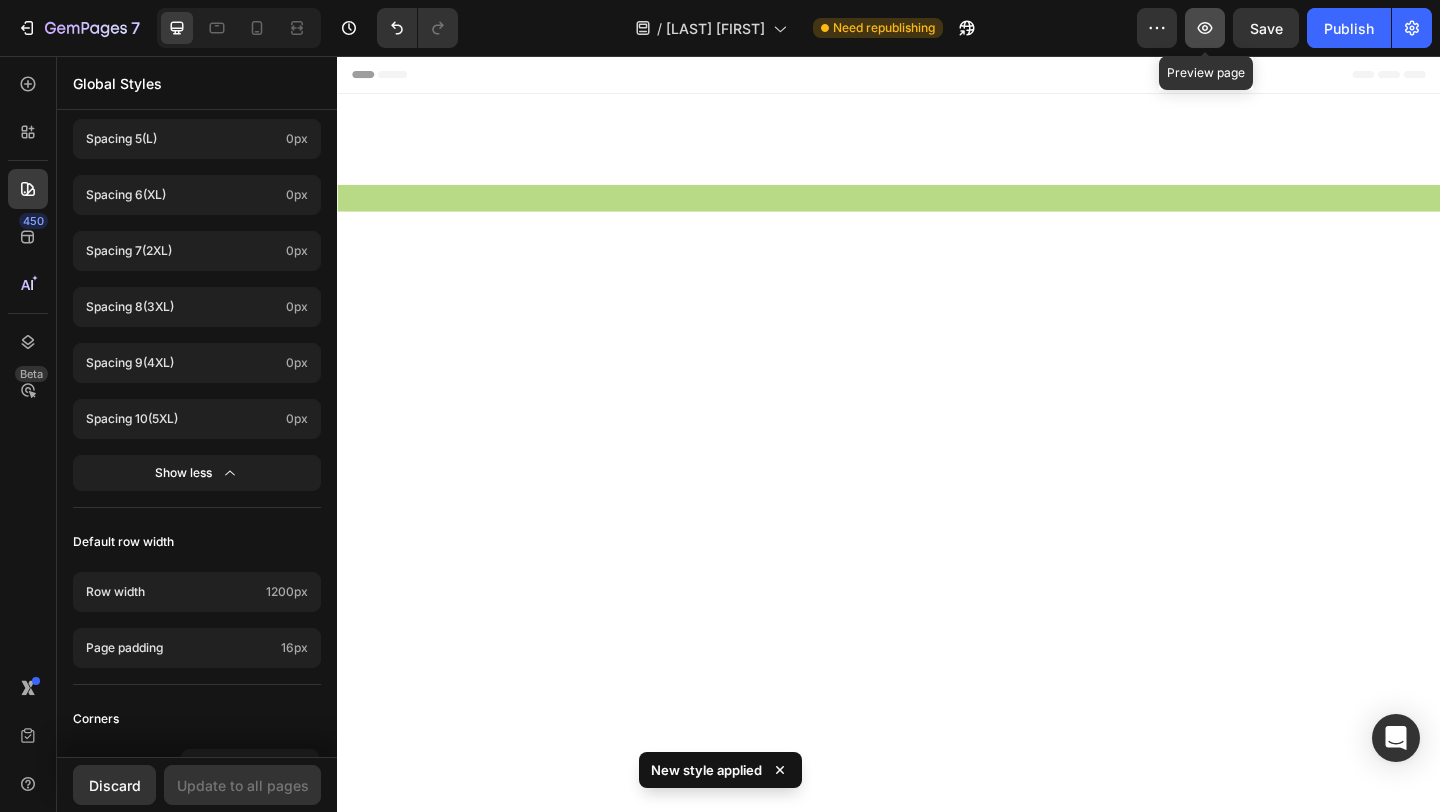click 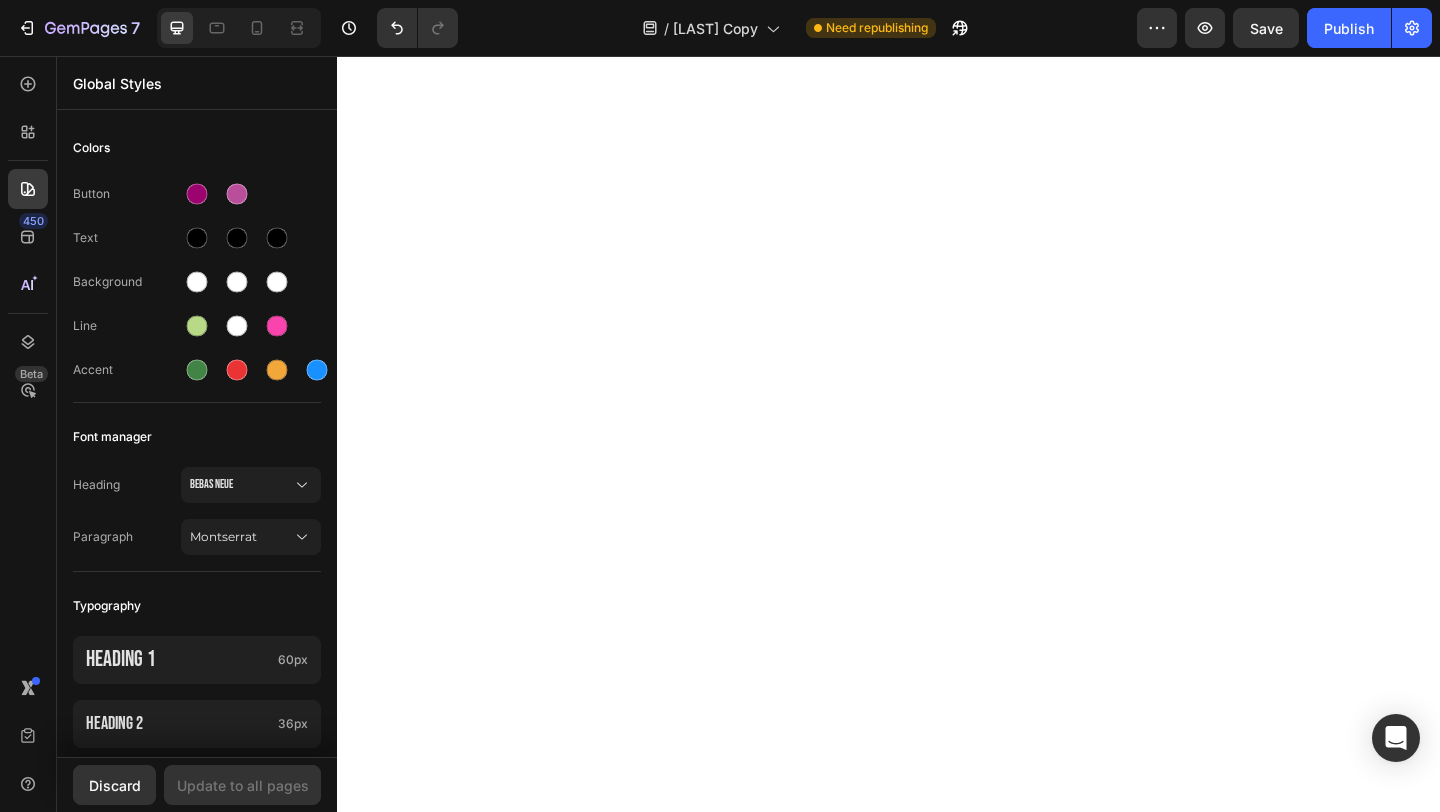 scroll, scrollTop: 0, scrollLeft: 0, axis: both 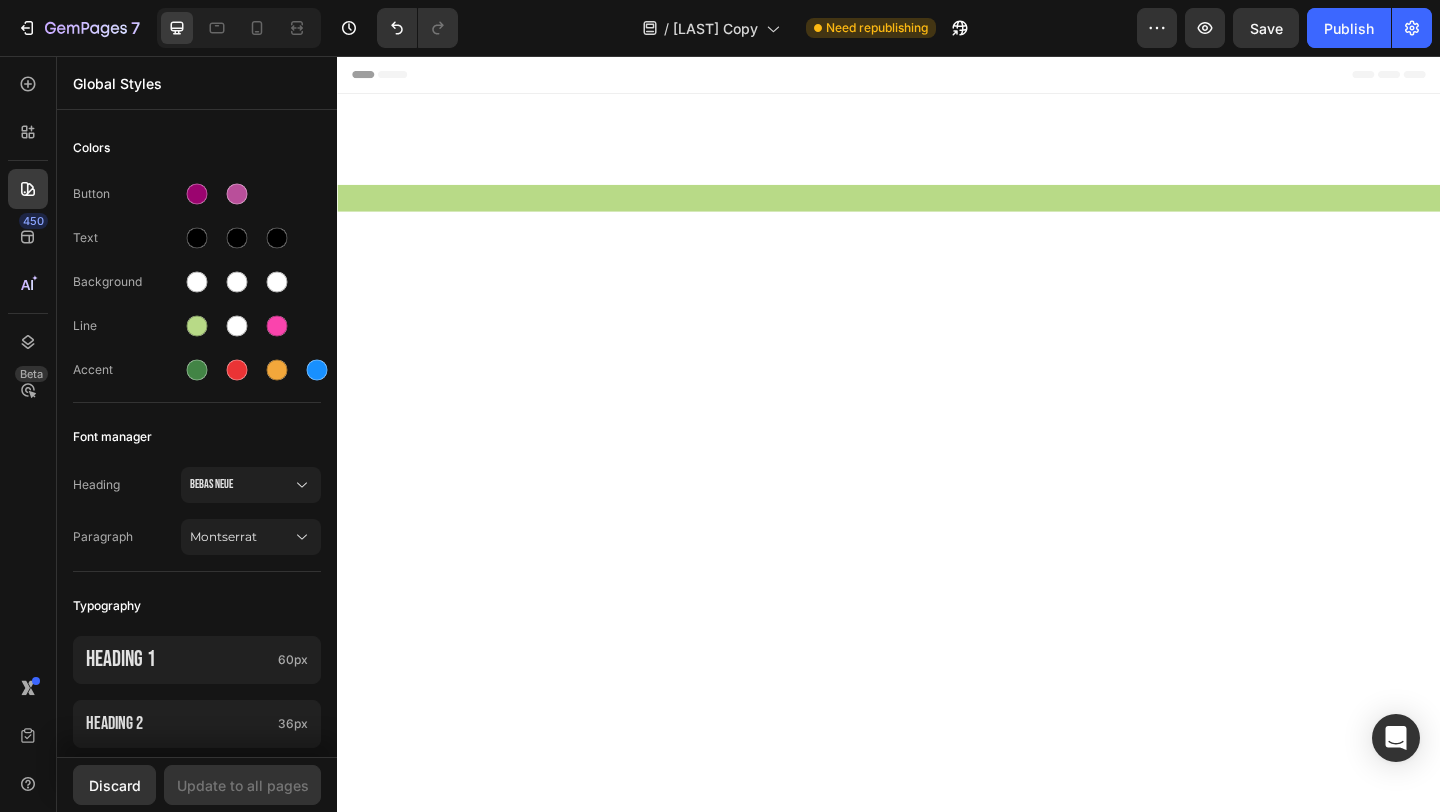 click at bounding box center (937, 6076) 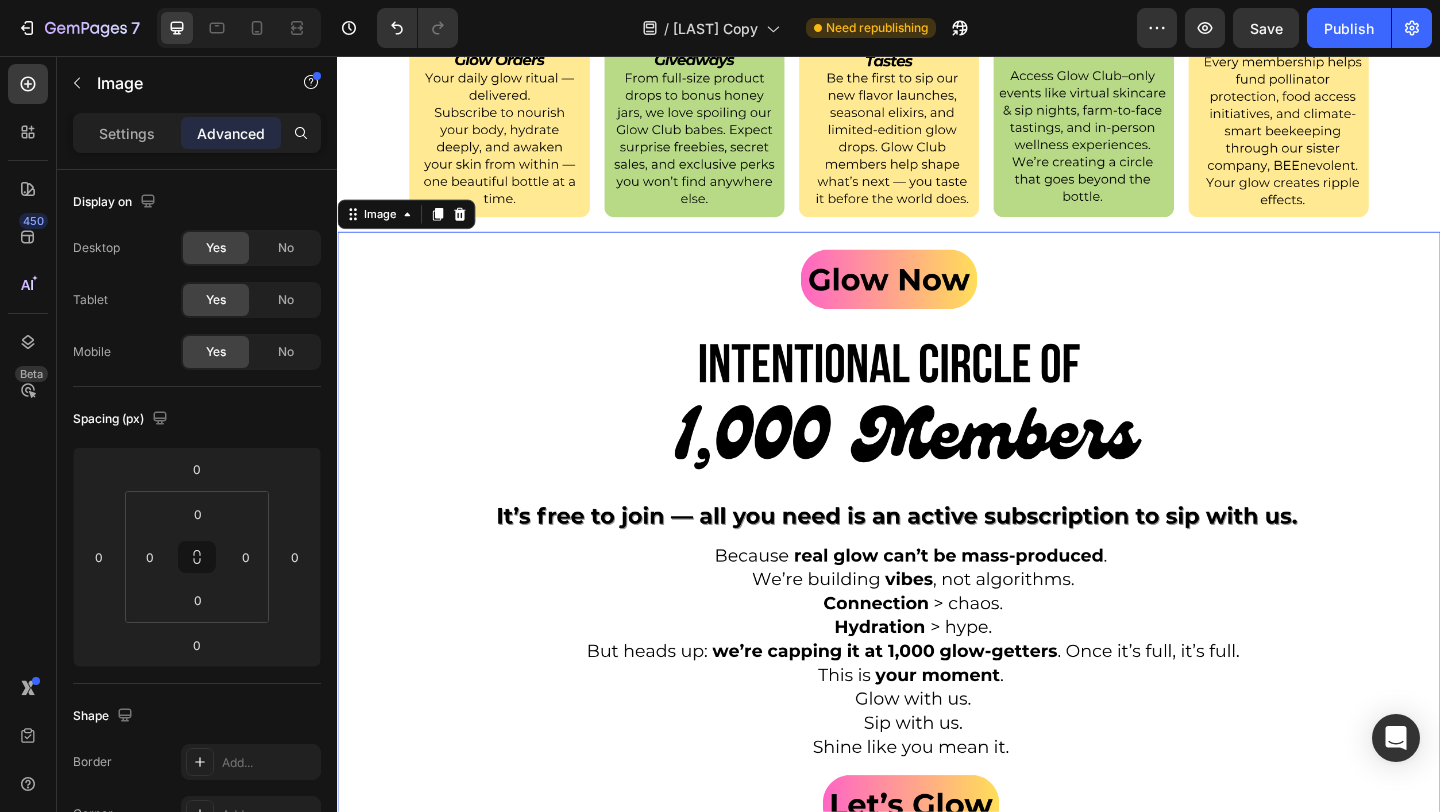 scroll, scrollTop: 6504, scrollLeft: 0, axis: vertical 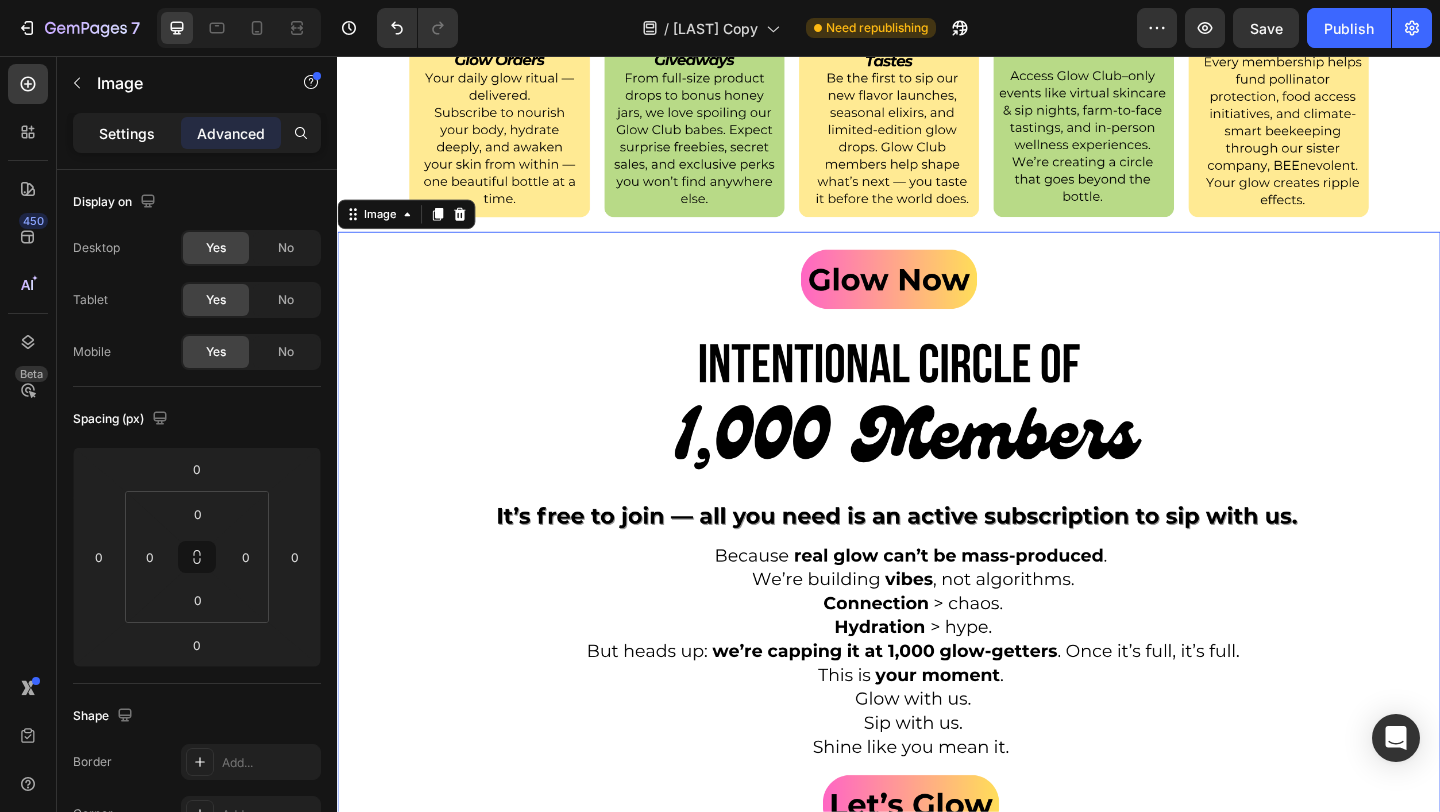 click on "Settings" at bounding box center (127, 133) 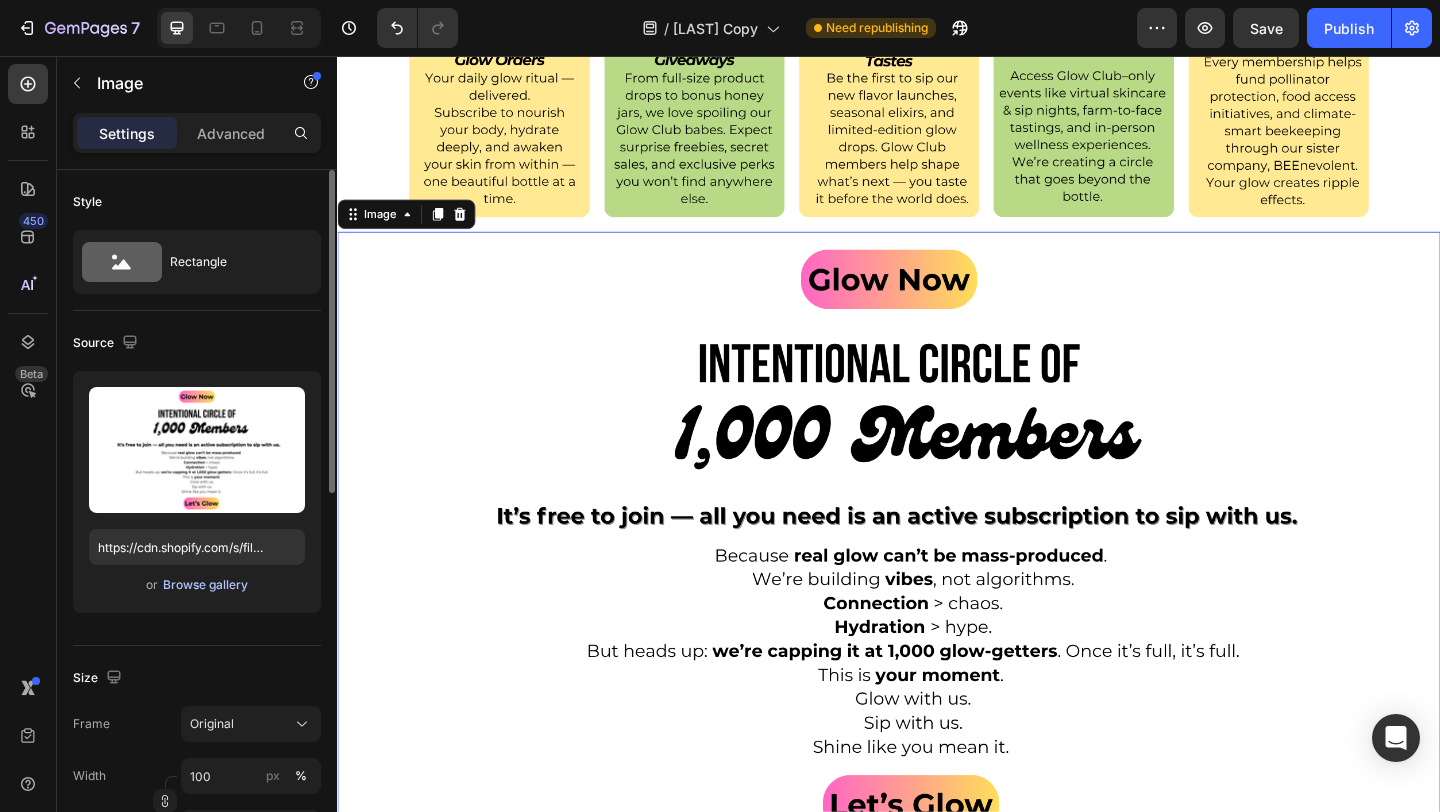 click on "Browse gallery" at bounding box center [205, 585] 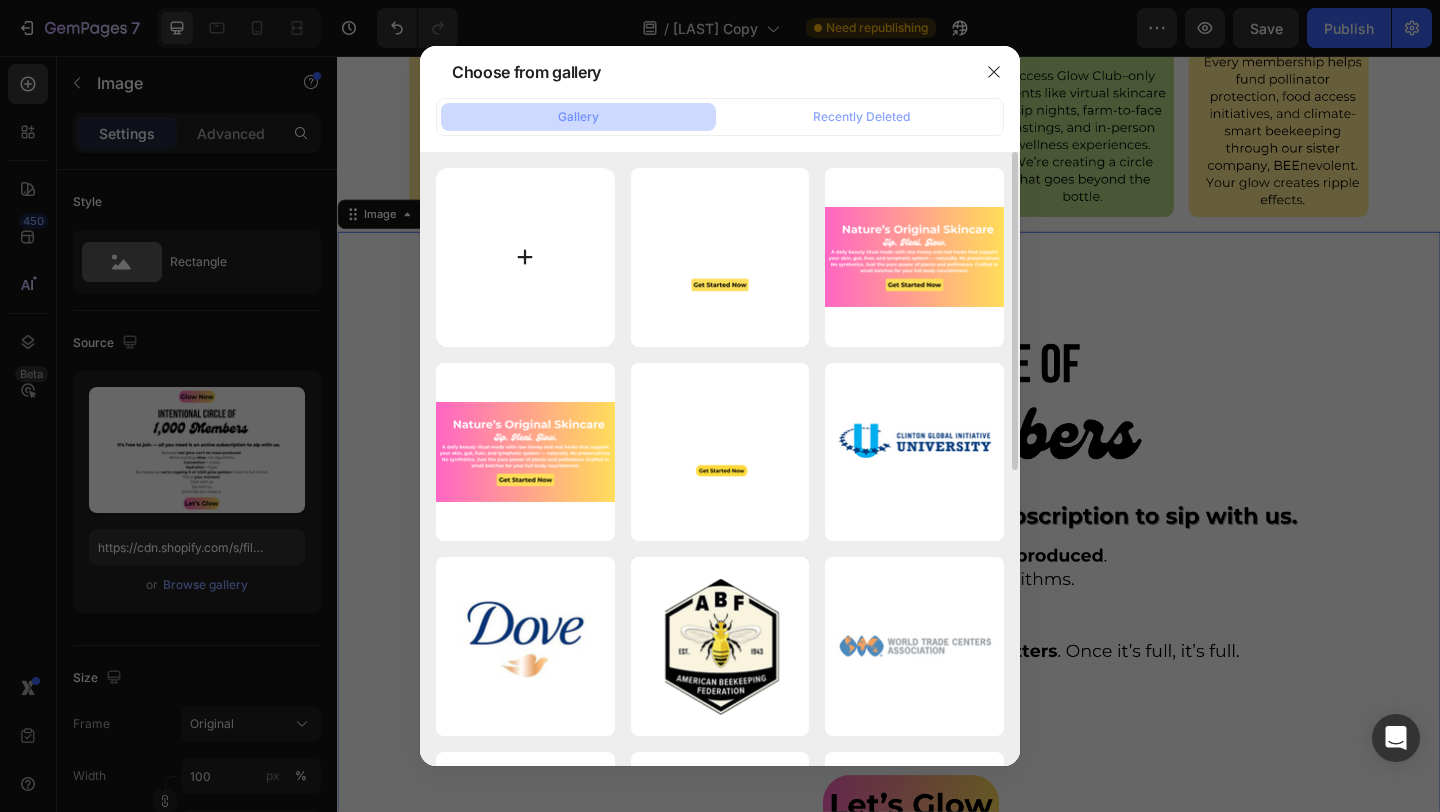 click at bounding box center [525, 257] 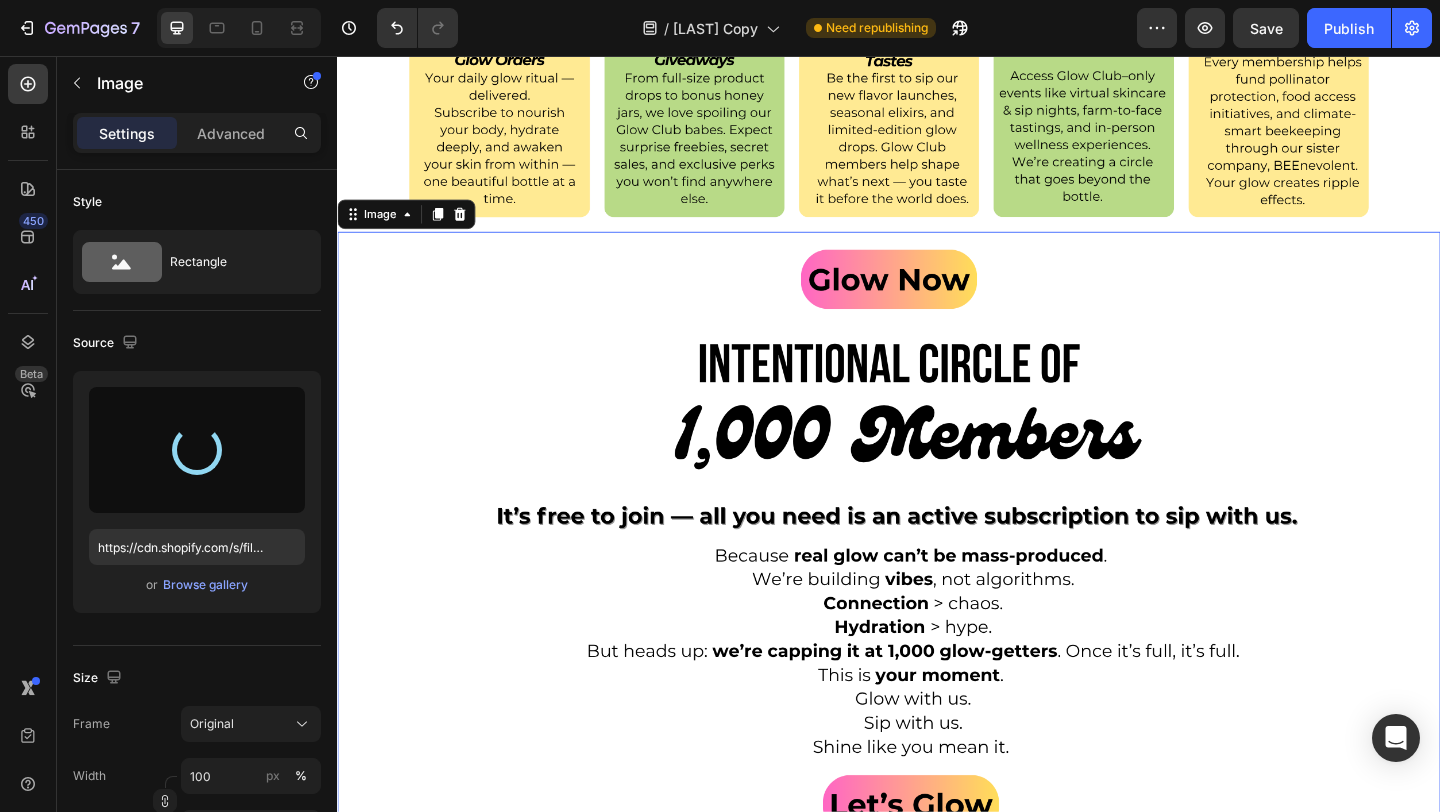 type on "https://cdn.shopify.com/s/files/1/0946/4329/0415/files/gempages_575477949717807954-3c682199-36bb-46b6-bc1f-79bdb5d93abd.png" 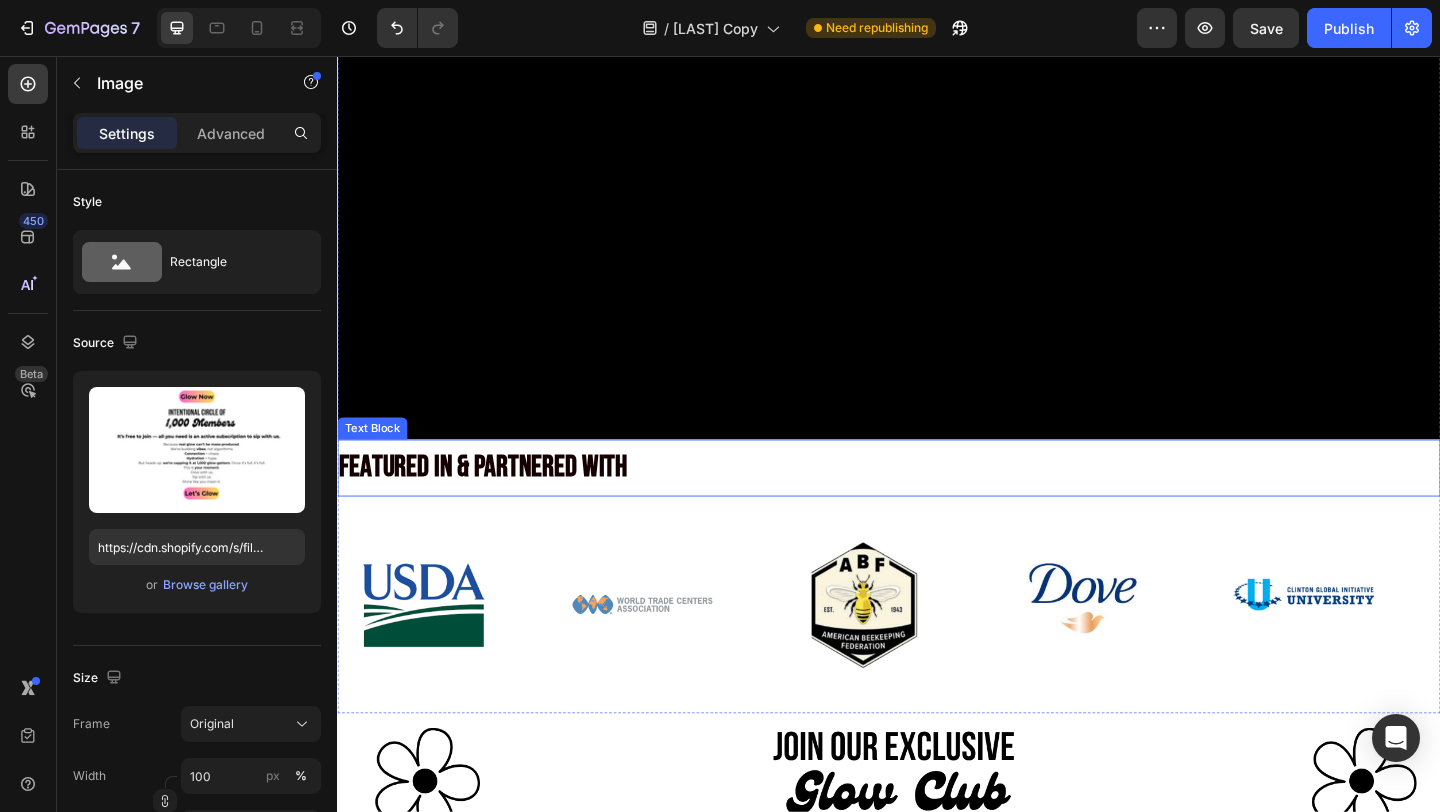 scroll, scrollTop: 5296, scrollLeft: 0, axis: vertical 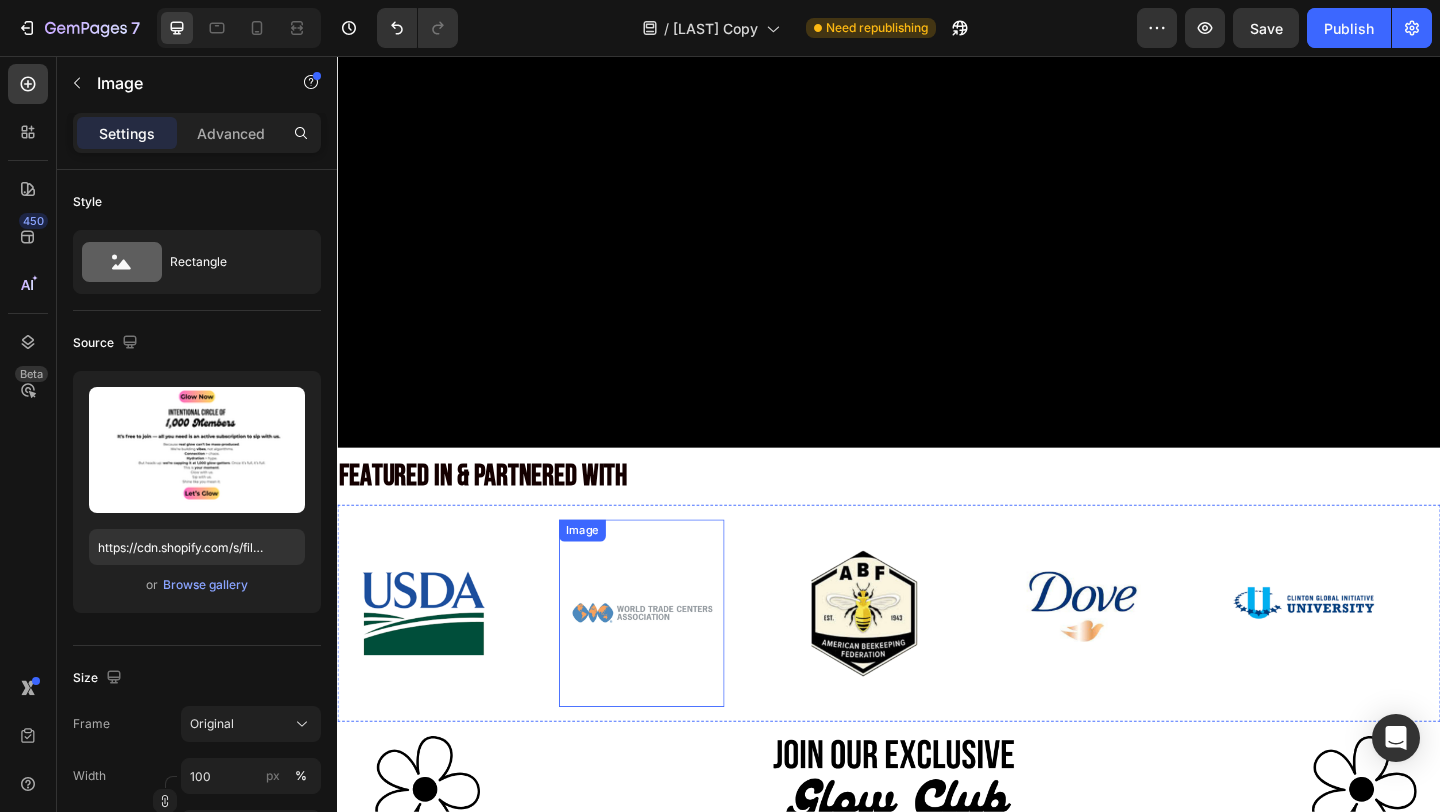 click at bounding box center [668, 662] 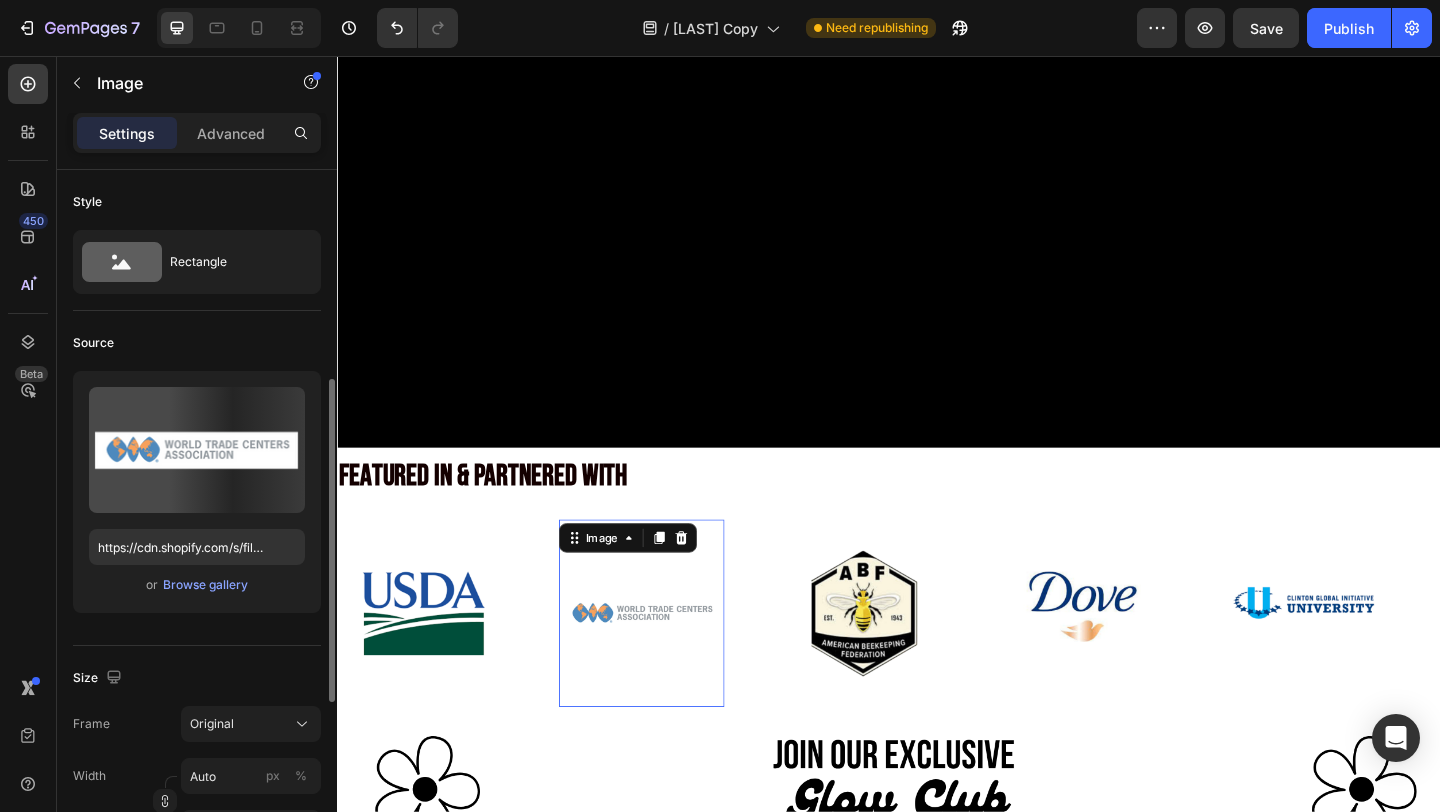 scroll, scrollTop: 143, scrollLeft: 0, axis: vertical 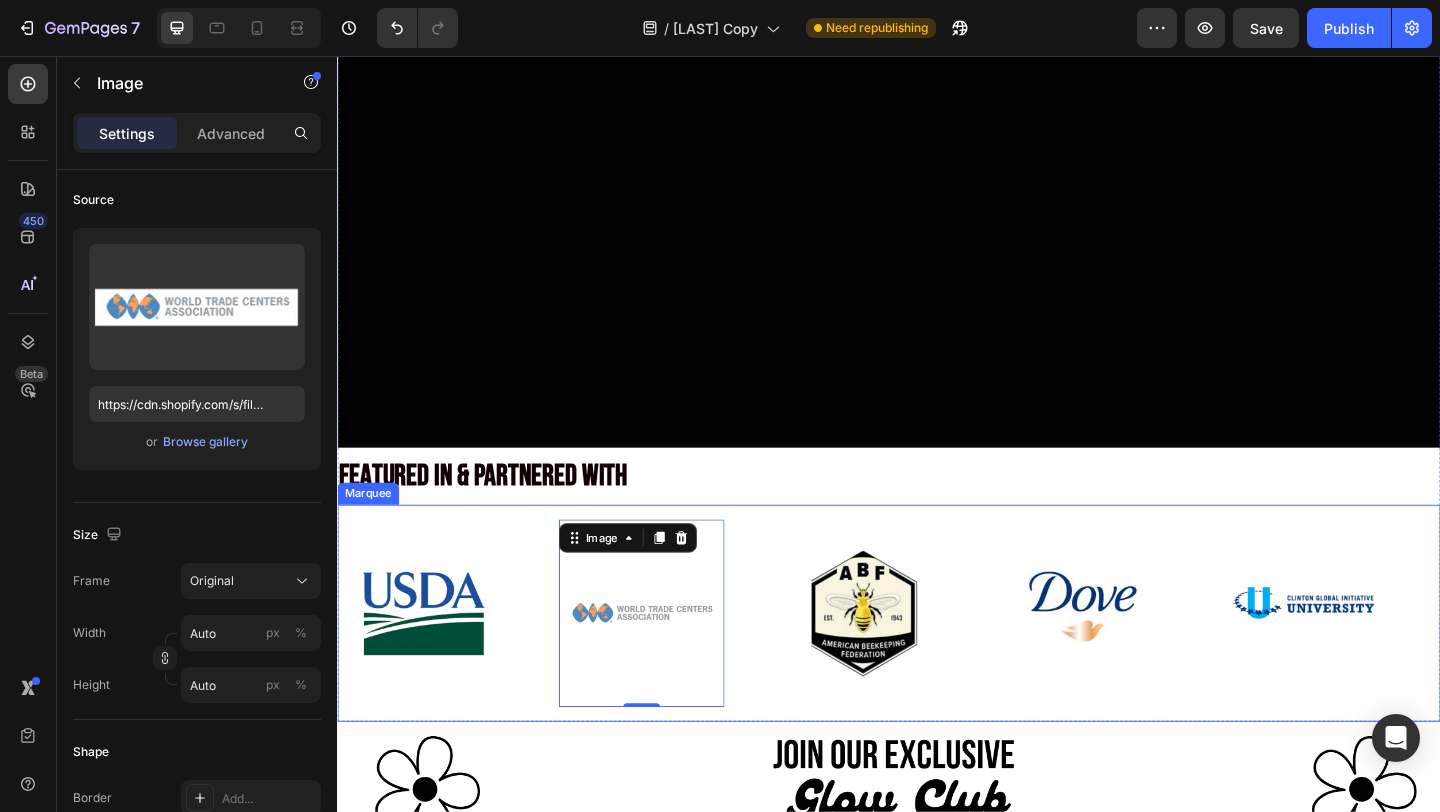 click on "Image" at bounding box center (458, 662) 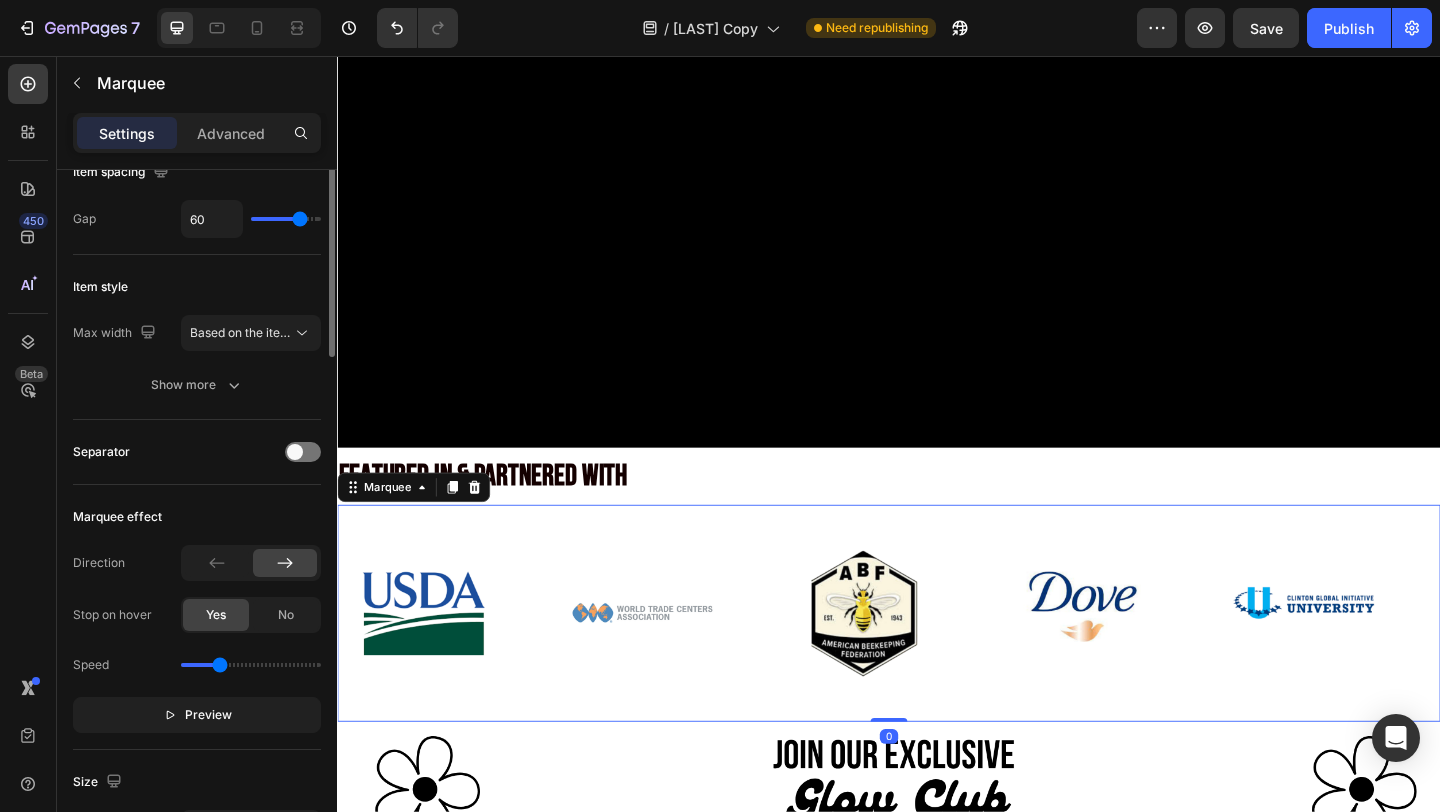 scroll, scrollTop: 0, scrollLeft: 0, axis: both 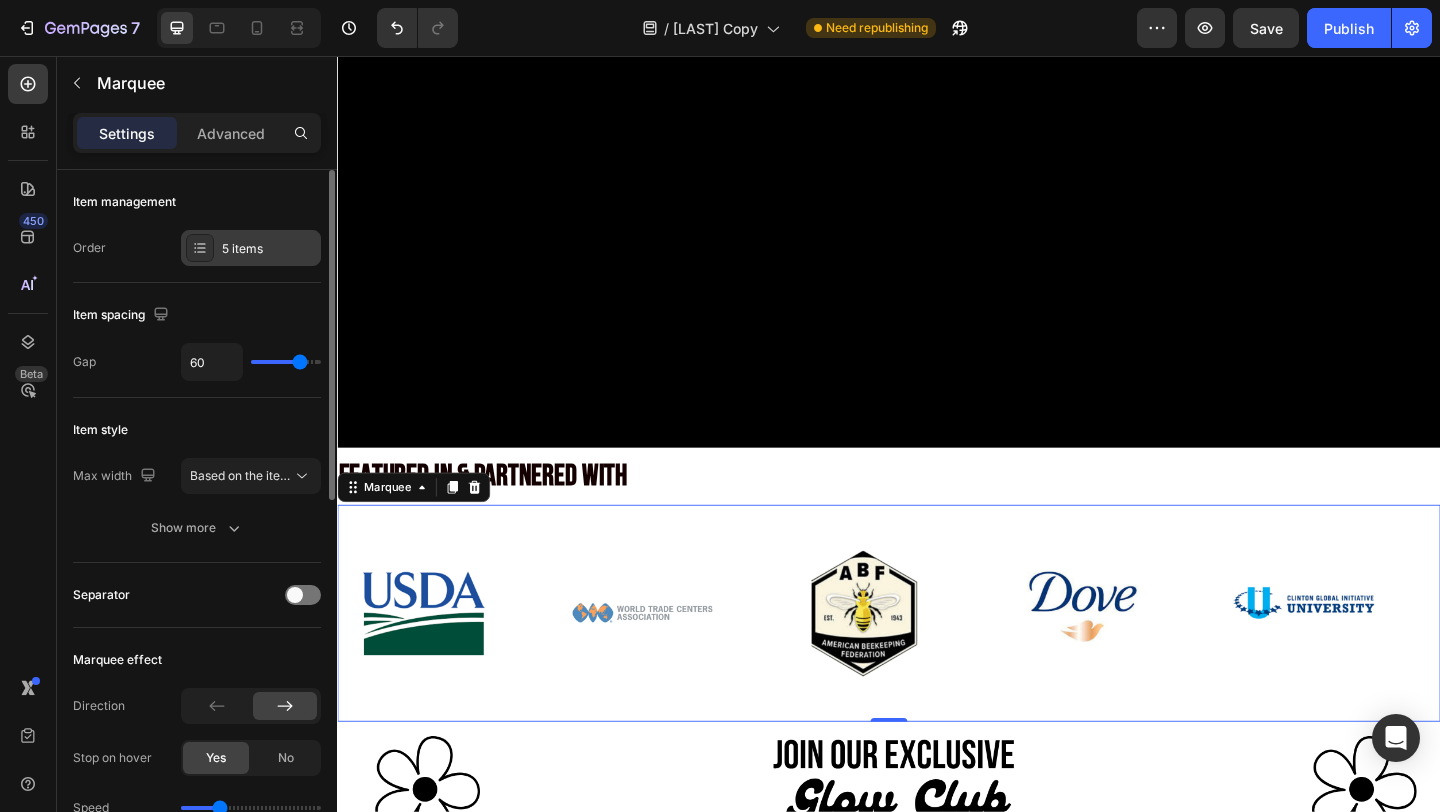 click on "5 items" at bounding box center [269, 249] 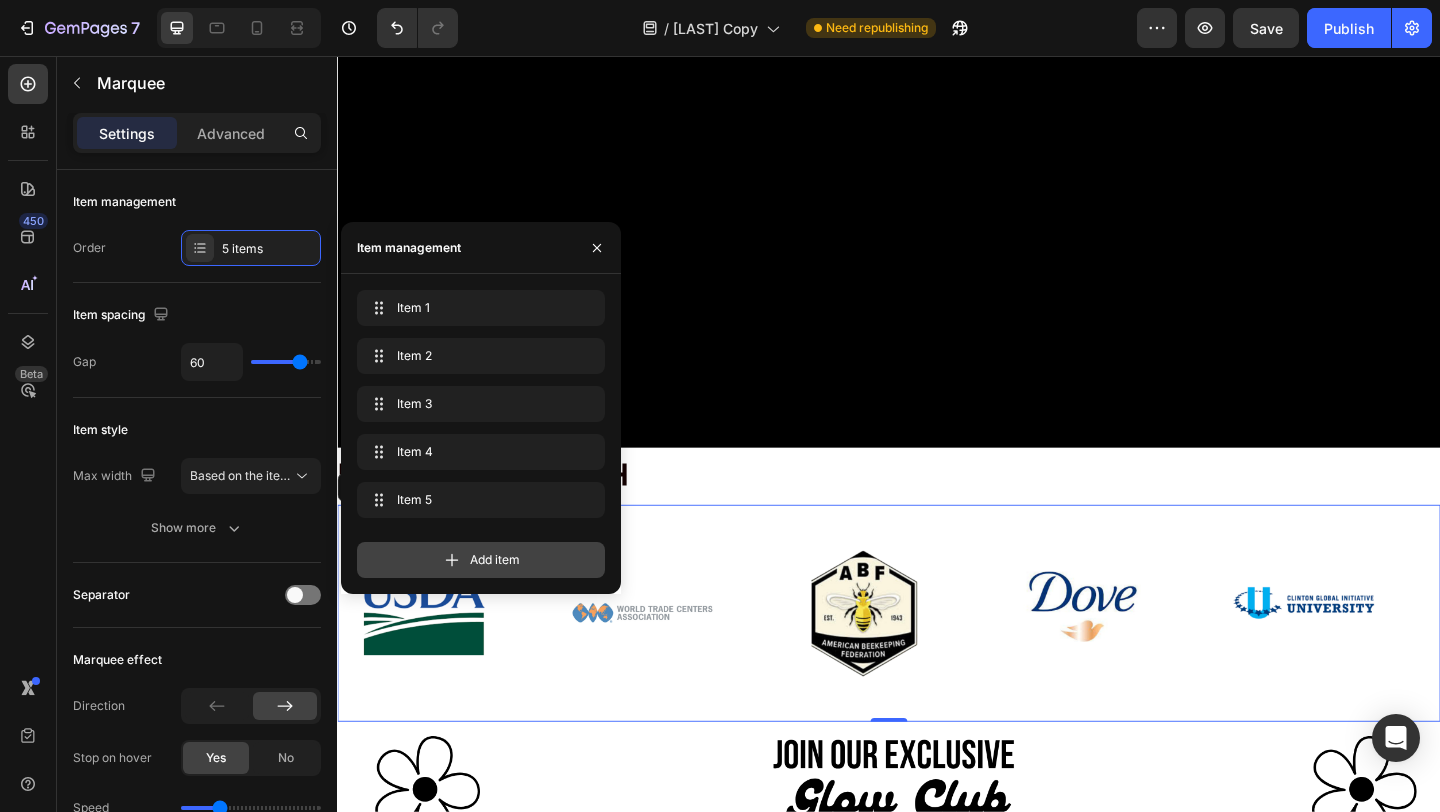 click 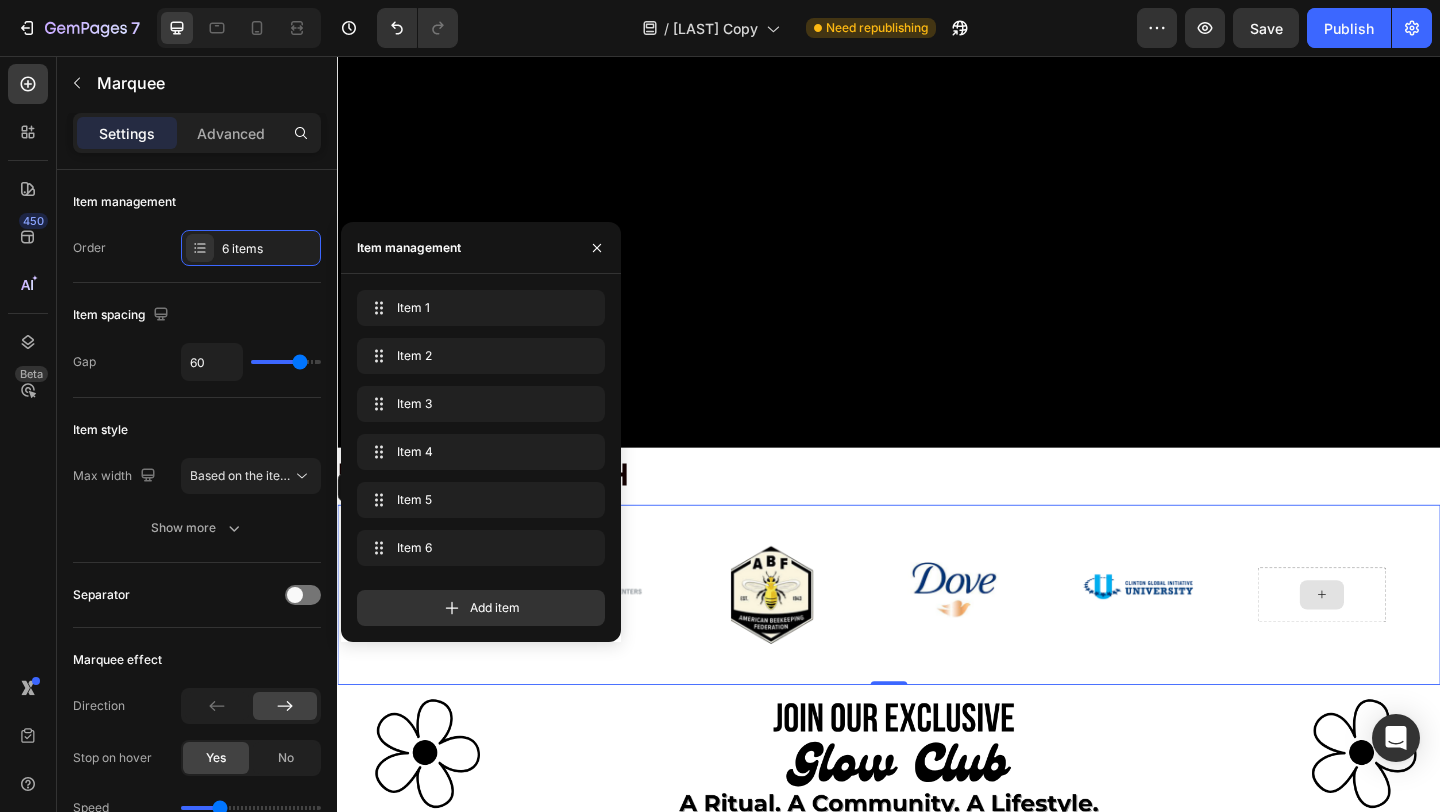 click at bounding box center [1408, 642] 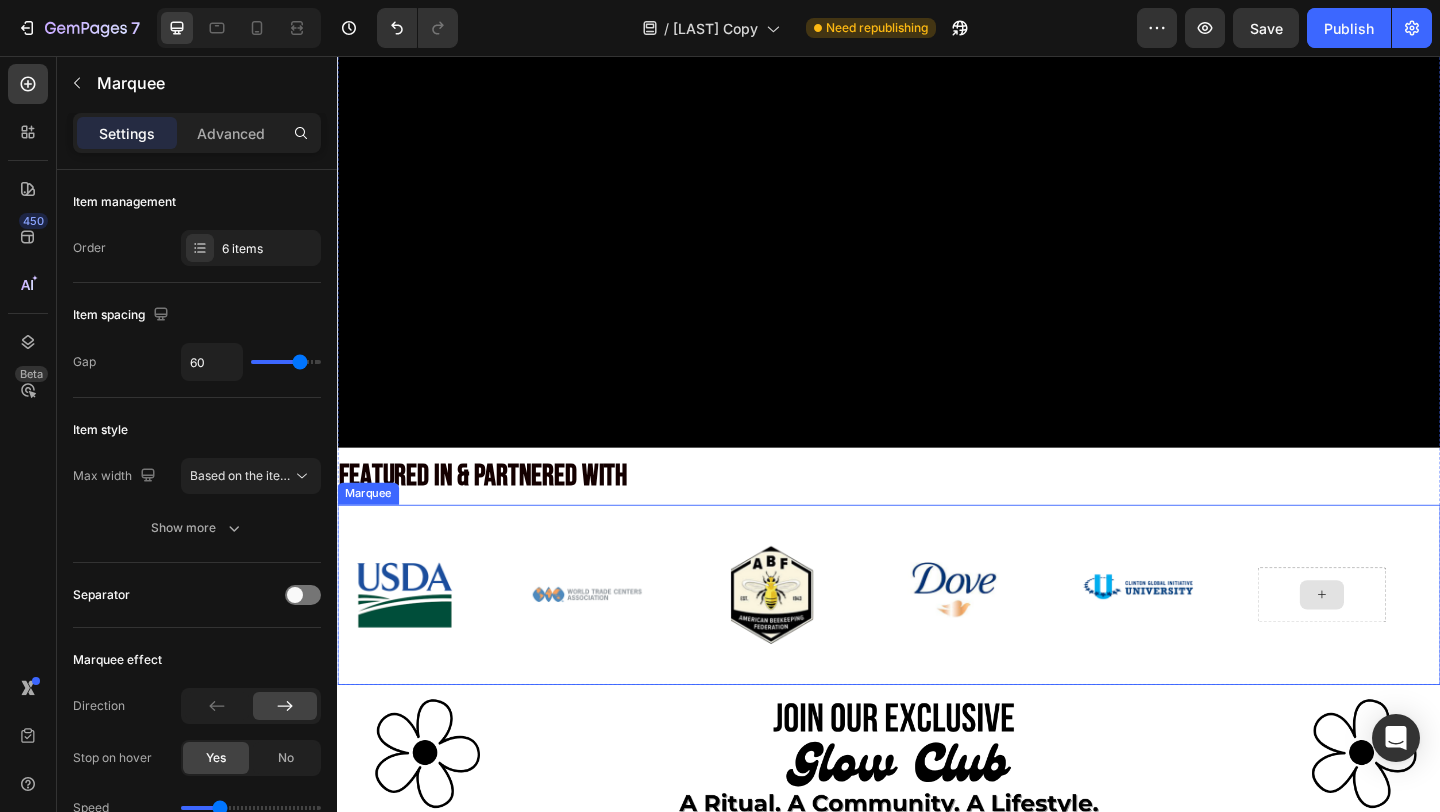 click at bounding box center [1408, 642] 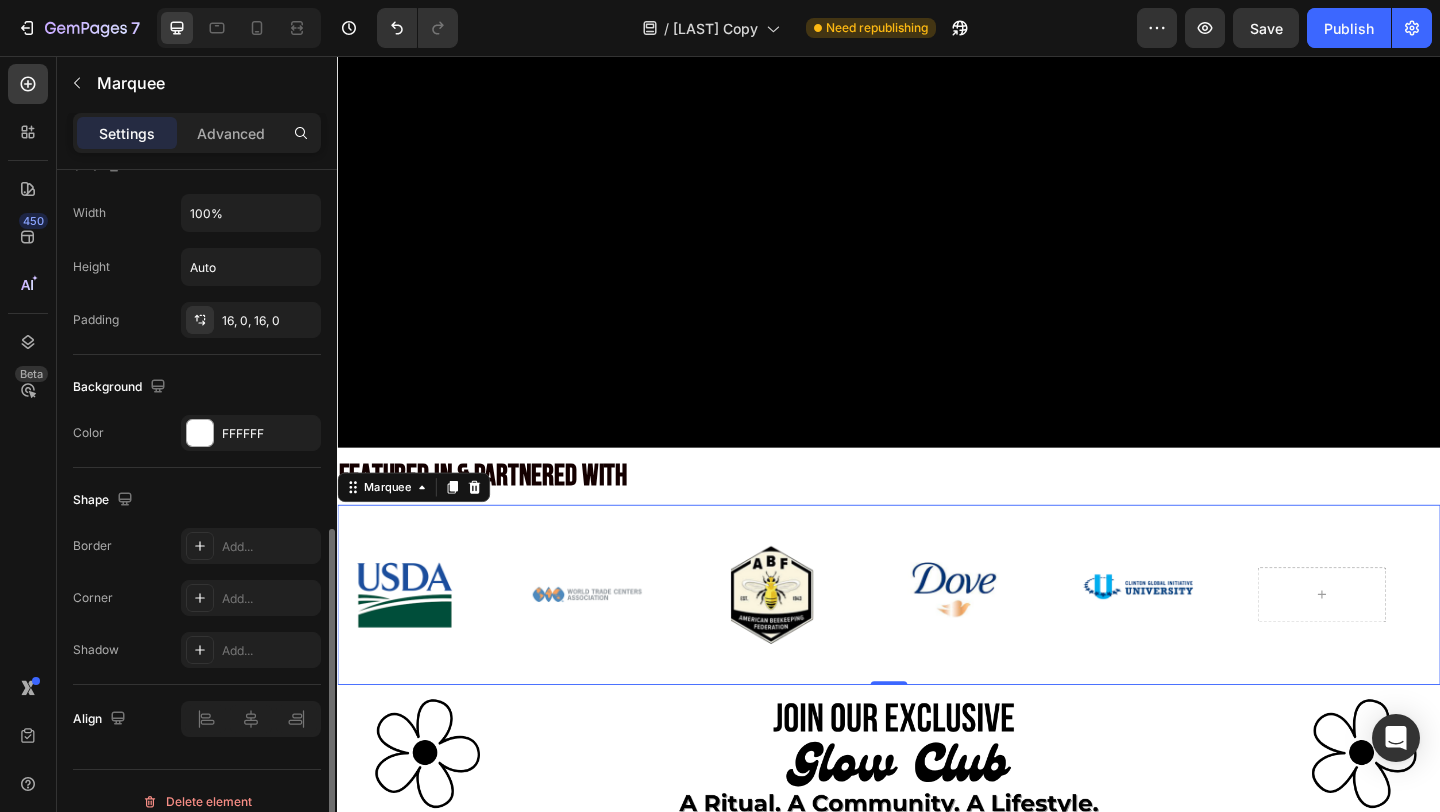 scroll, scrollTop: 780, scrollLeft: 0, axis: vertical 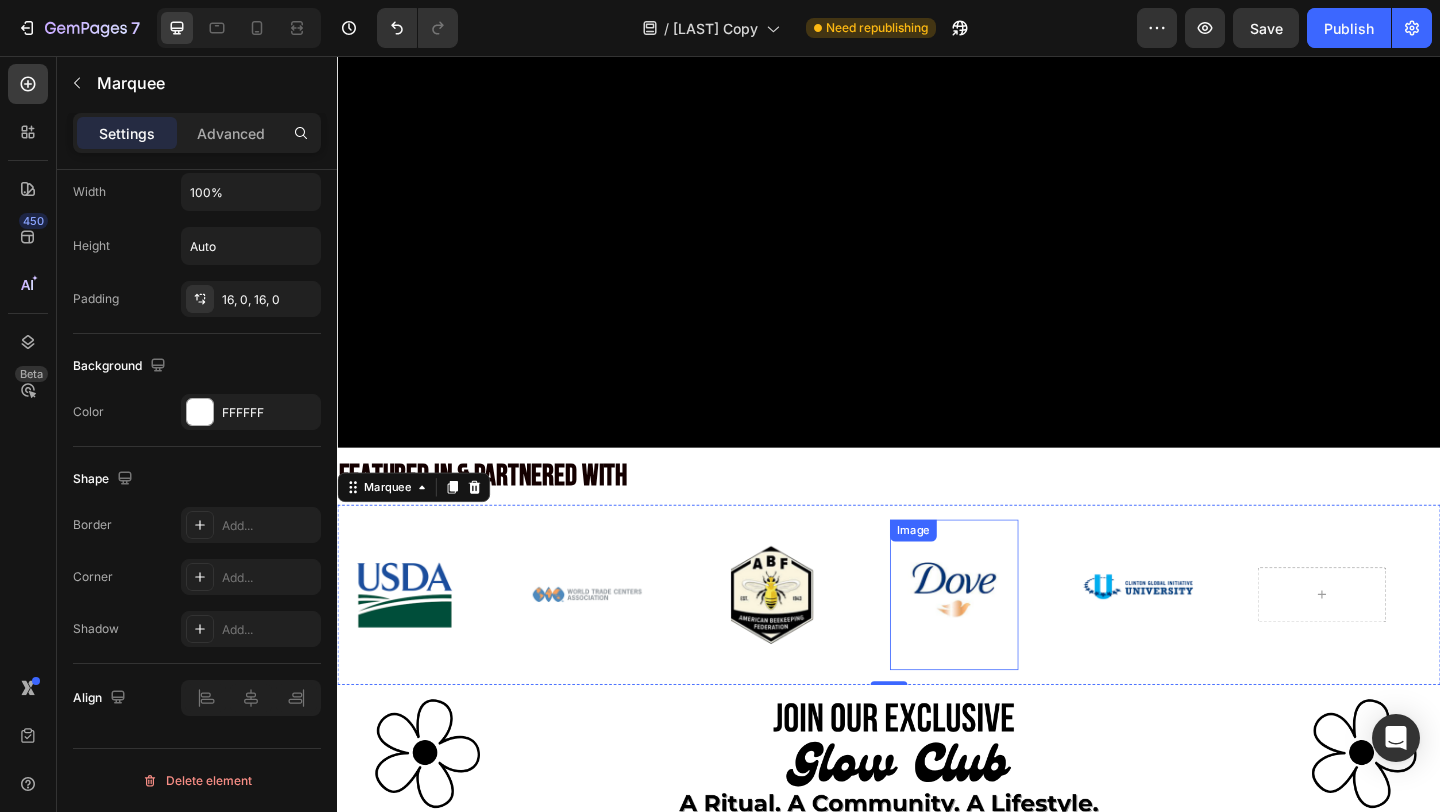 click at bounding box center (1008, 642) 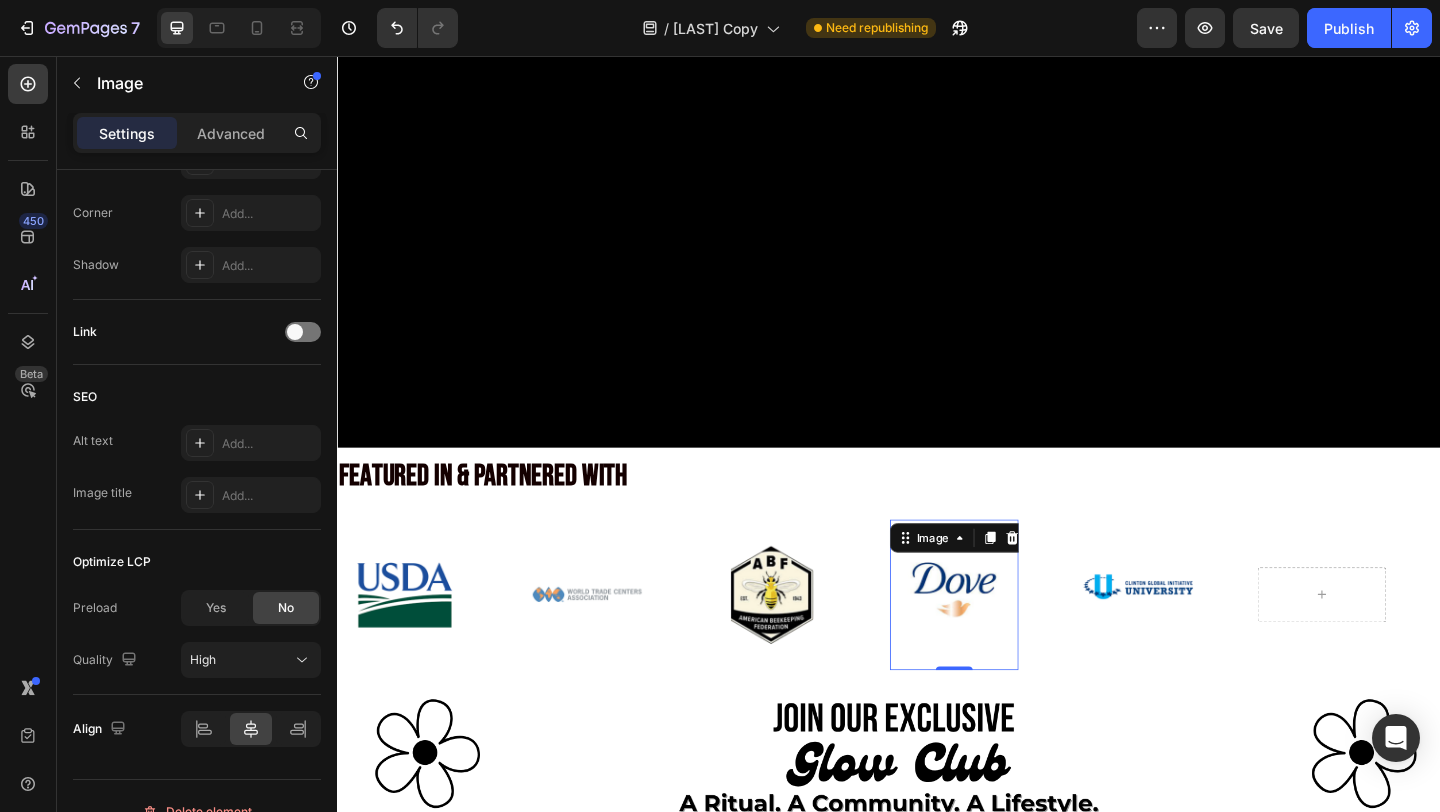 scroll, scrollTop: 0, scrollLeft: 0, axis: both 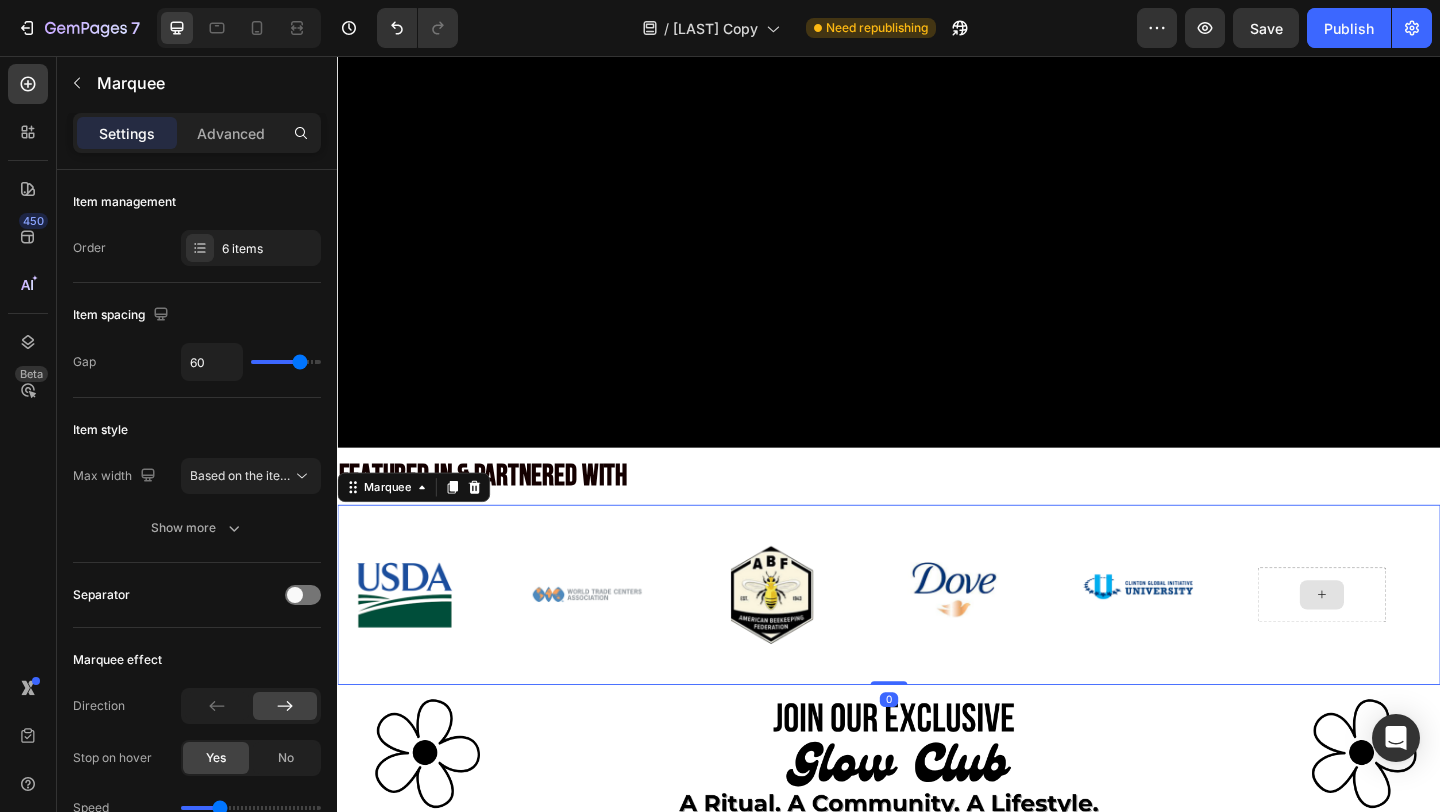 click at bounding box center (1408, 642) 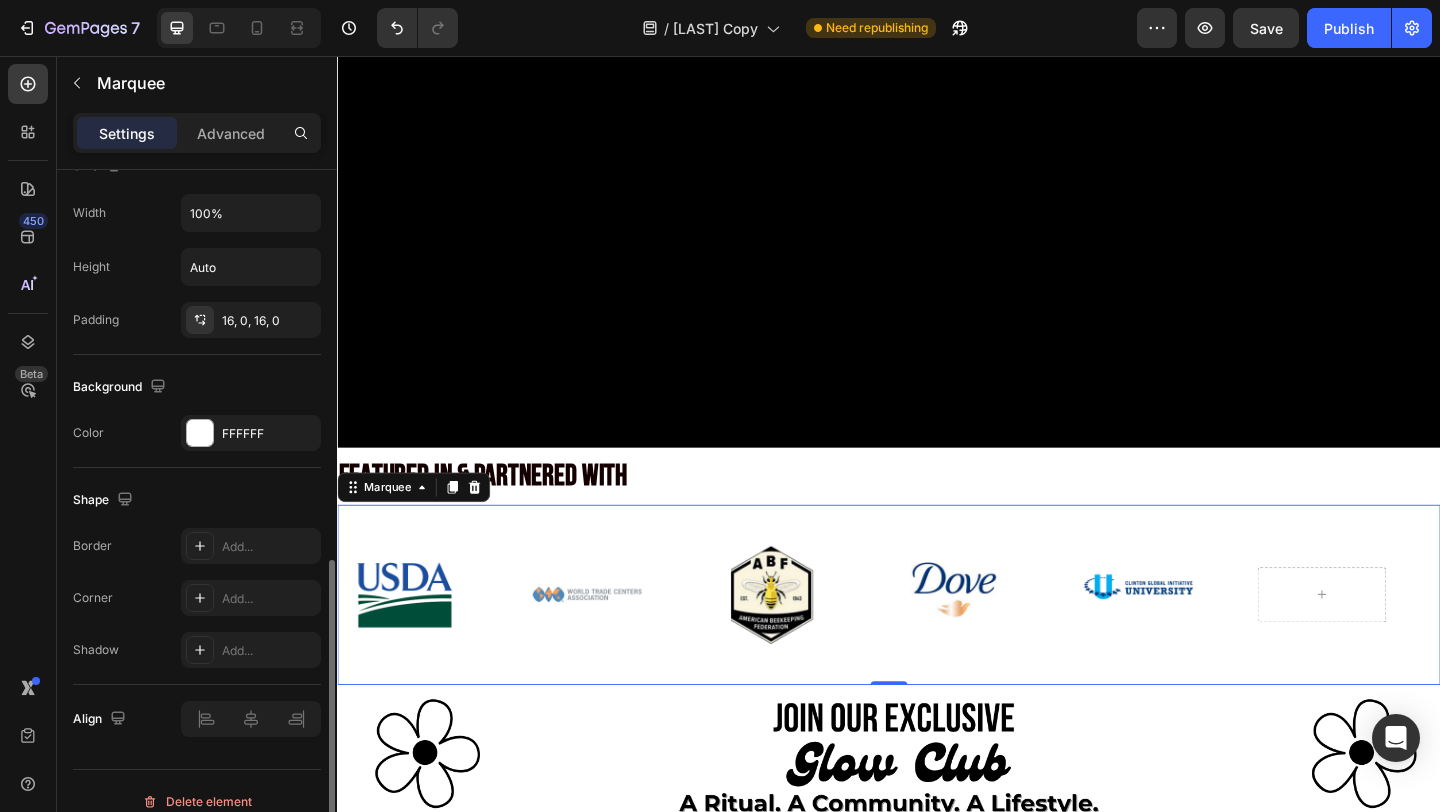 scroll, scrollTop: 780, scrollLeft: 0, axis: vertical 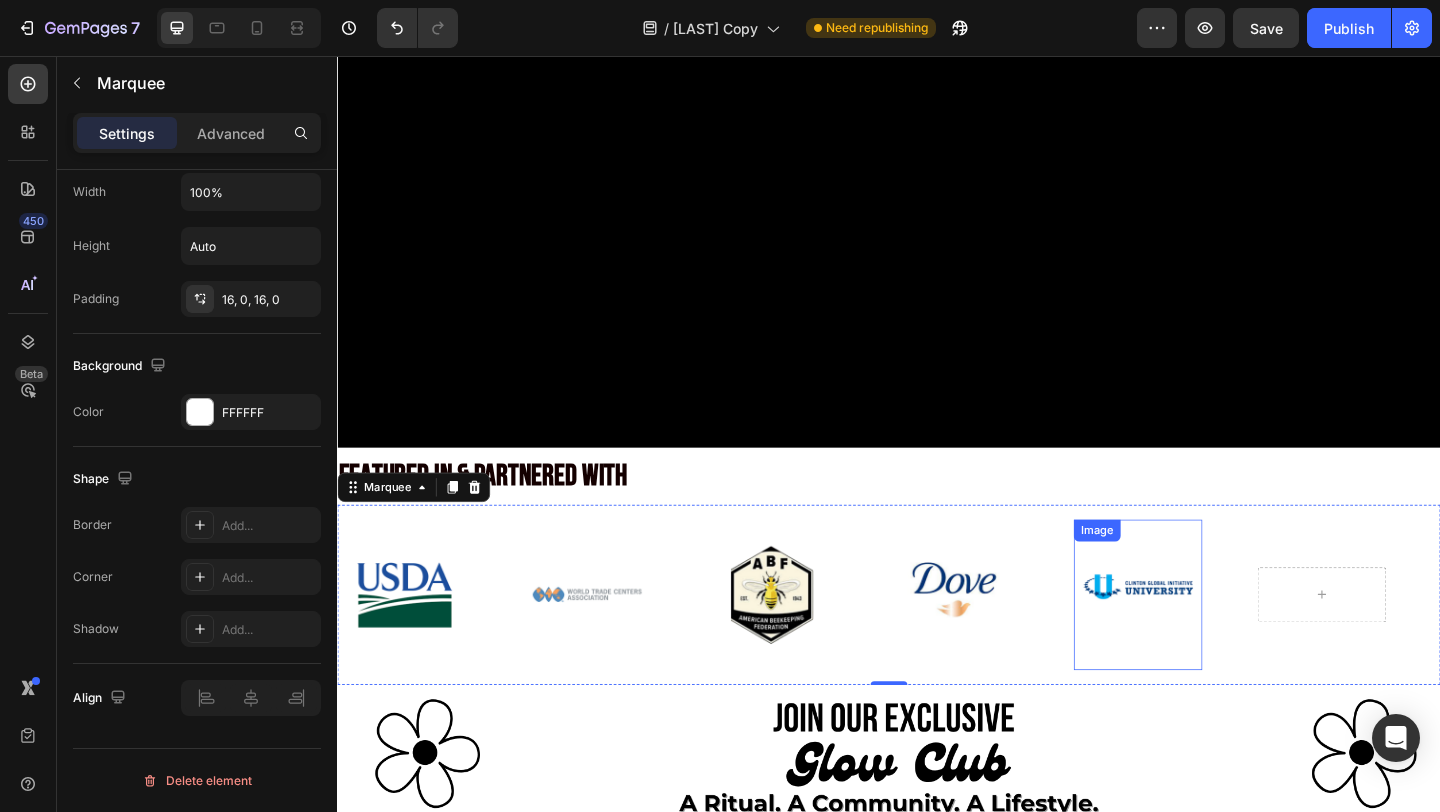 click at bounding box center [1208, 642] 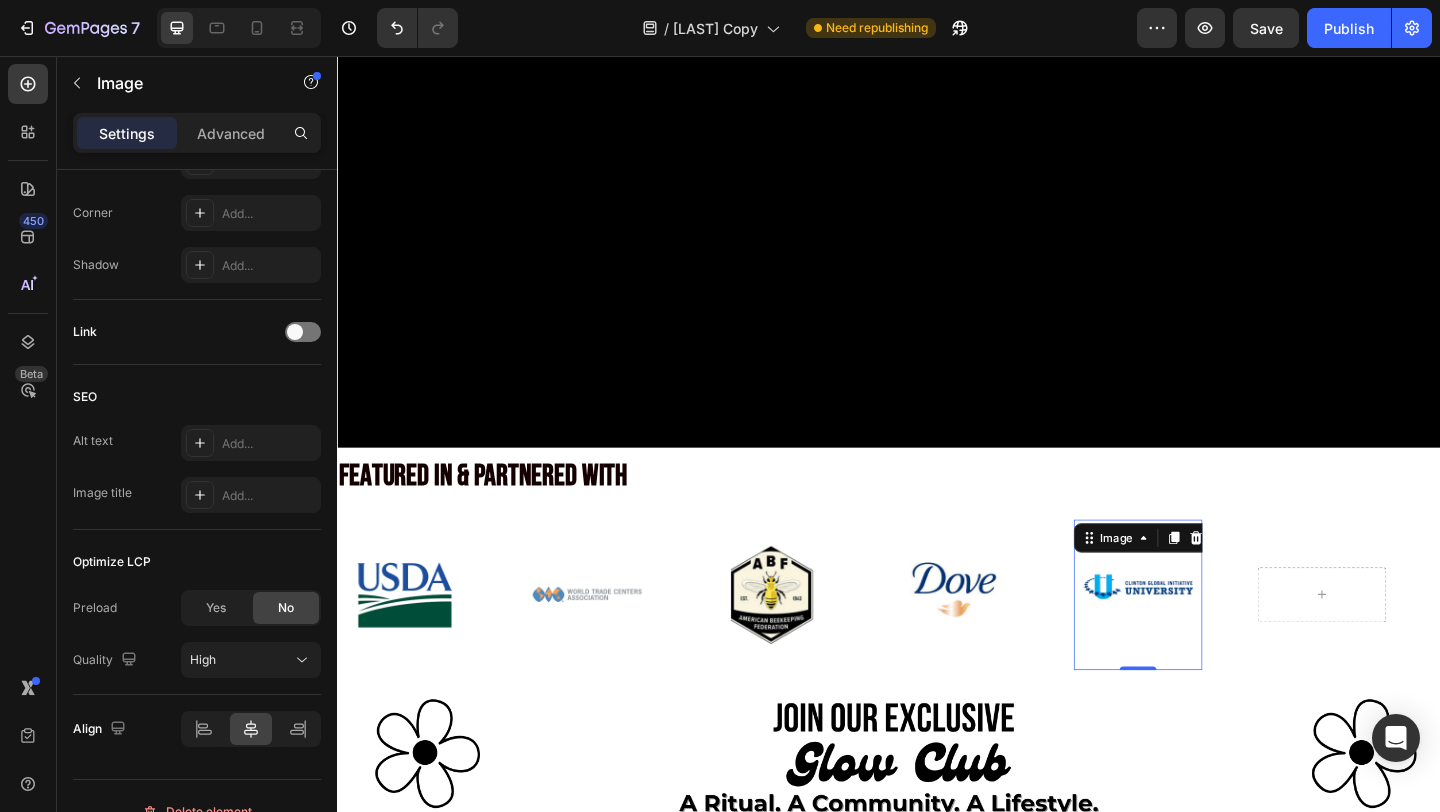 scroll, scrollTop: 0, scrollLeft: 0, axis: both 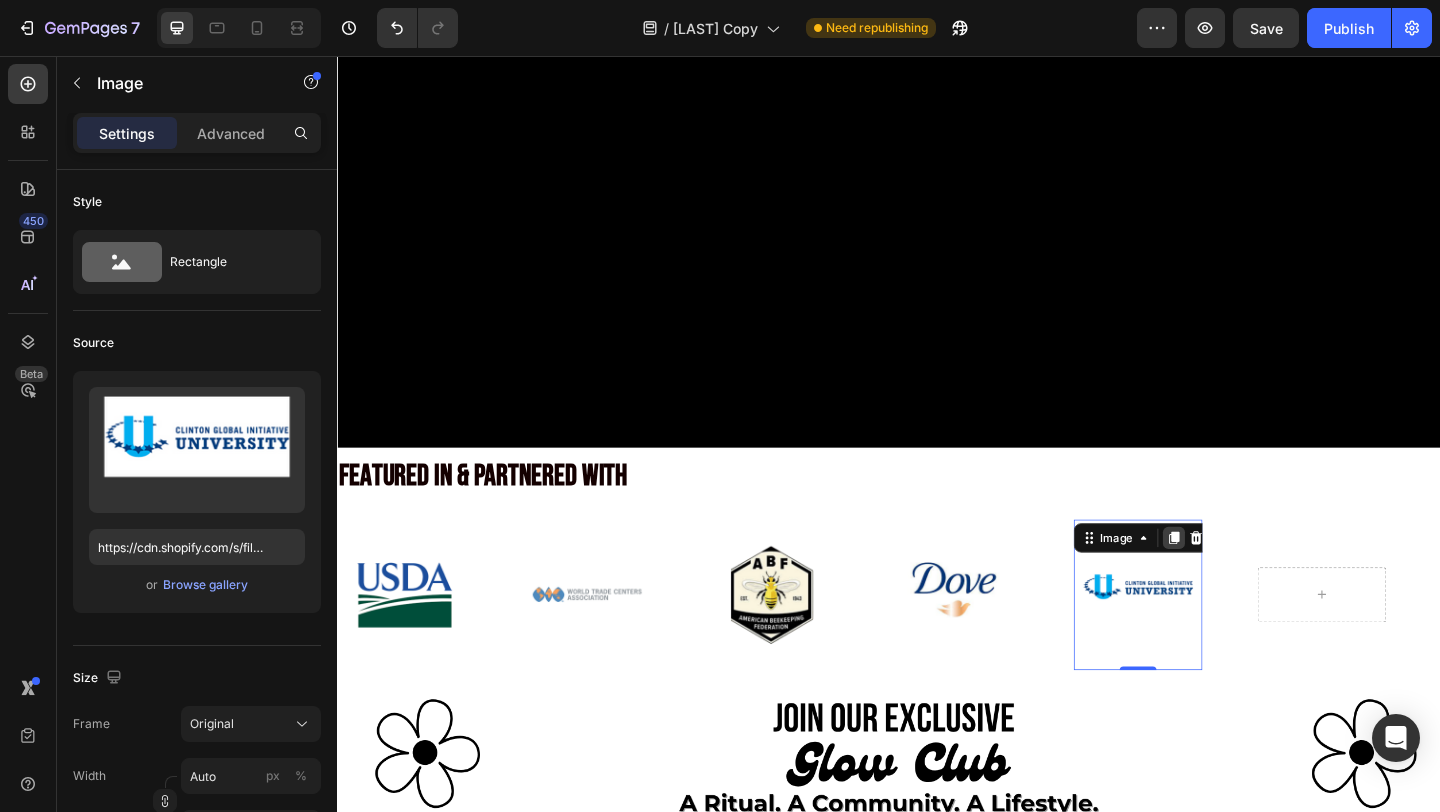 click 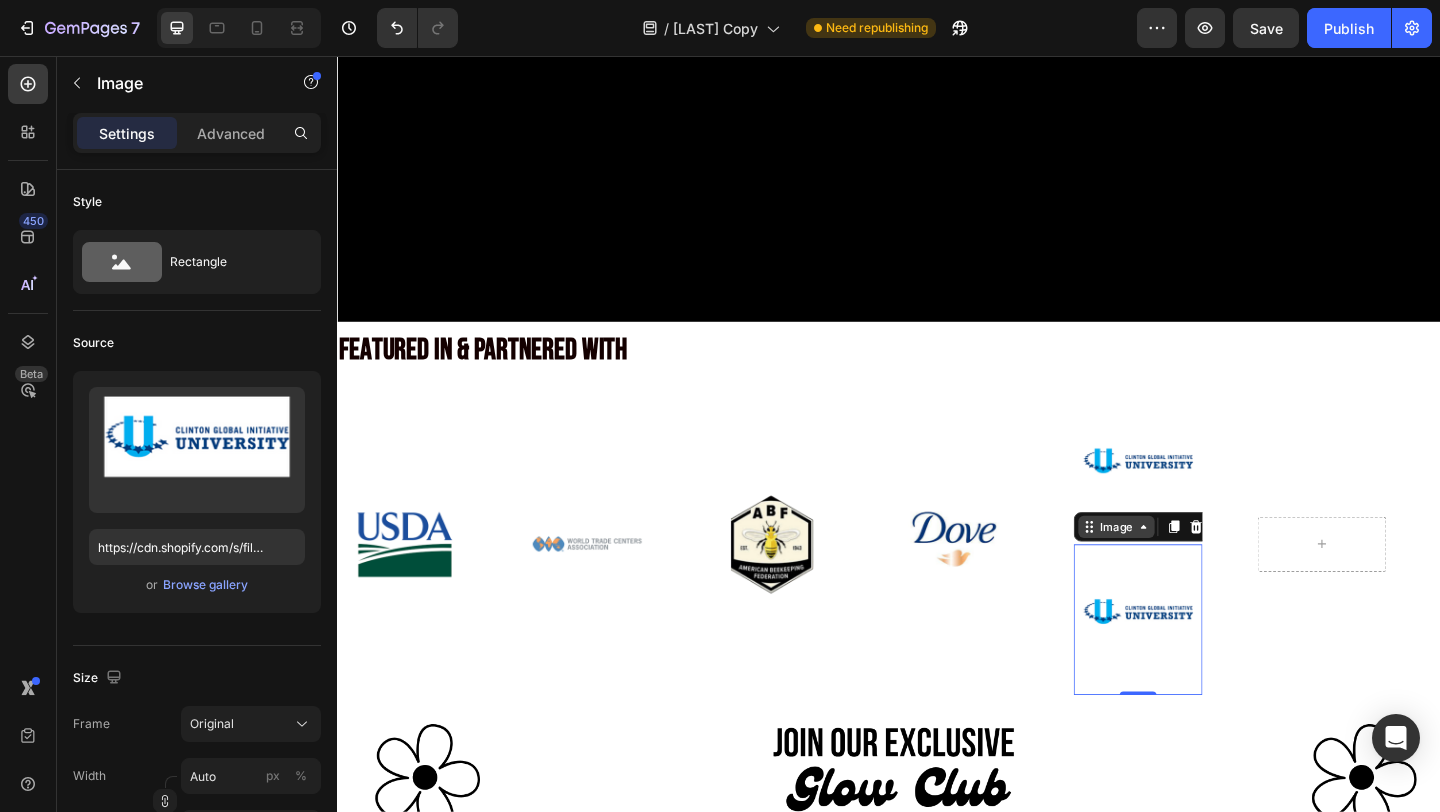 scroll, scrollTop: 5448, scrollLeft: 0, axis: vertical 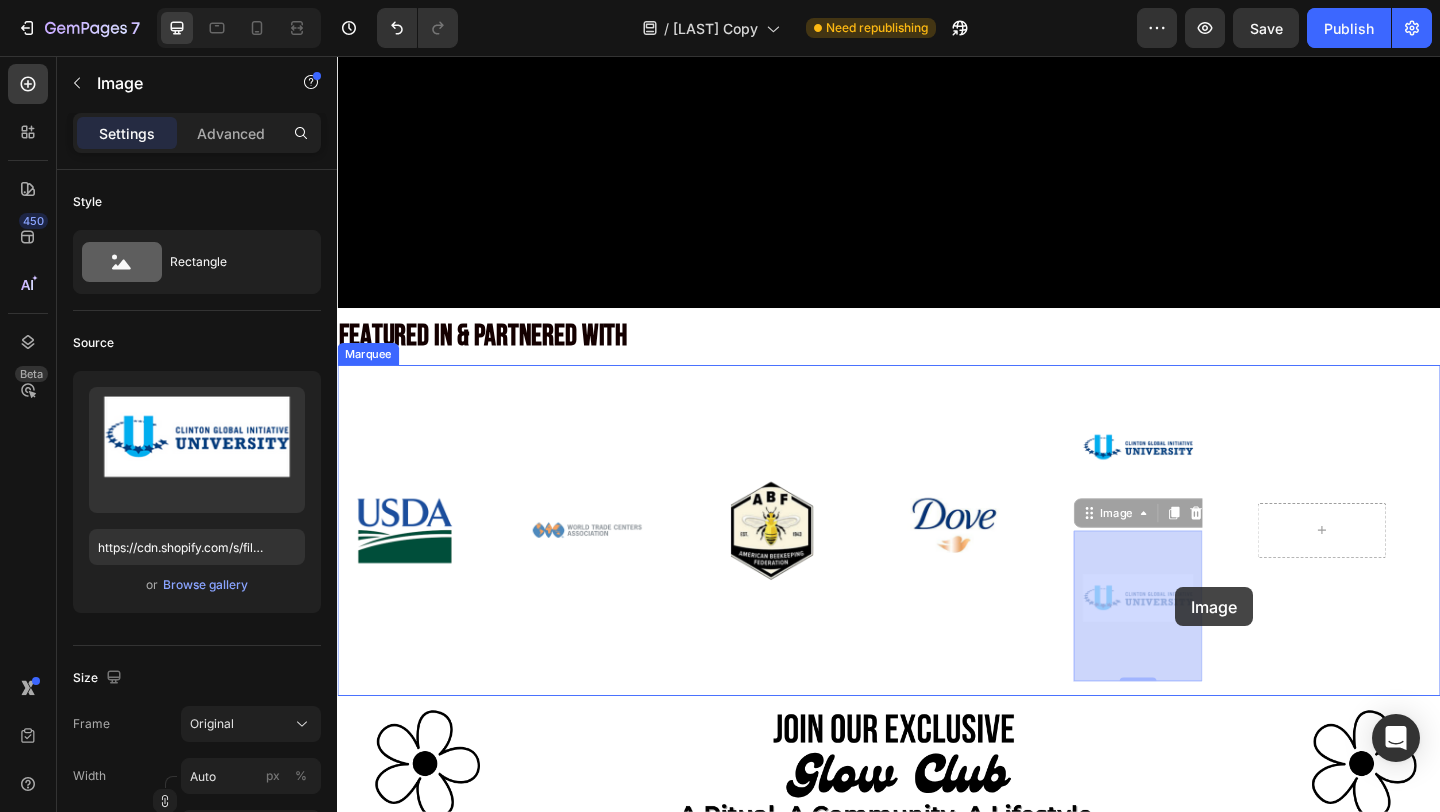 drag, startPoint x: 1223, startPoint y: 649, endPoint x: 1247, endPoint y: 637, distance: 26.832815 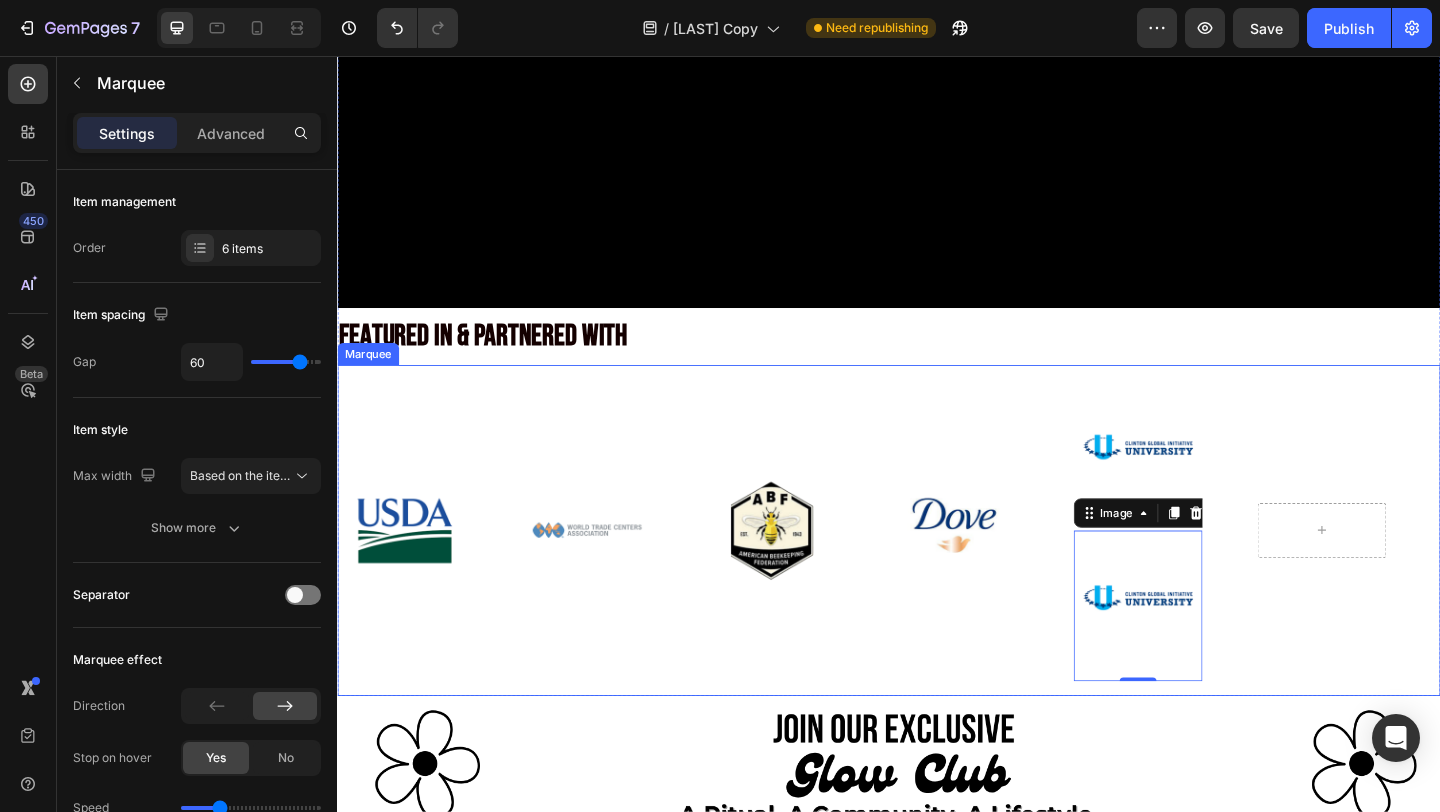 click on "Image Image   0" at bounding box center [1238, 572] 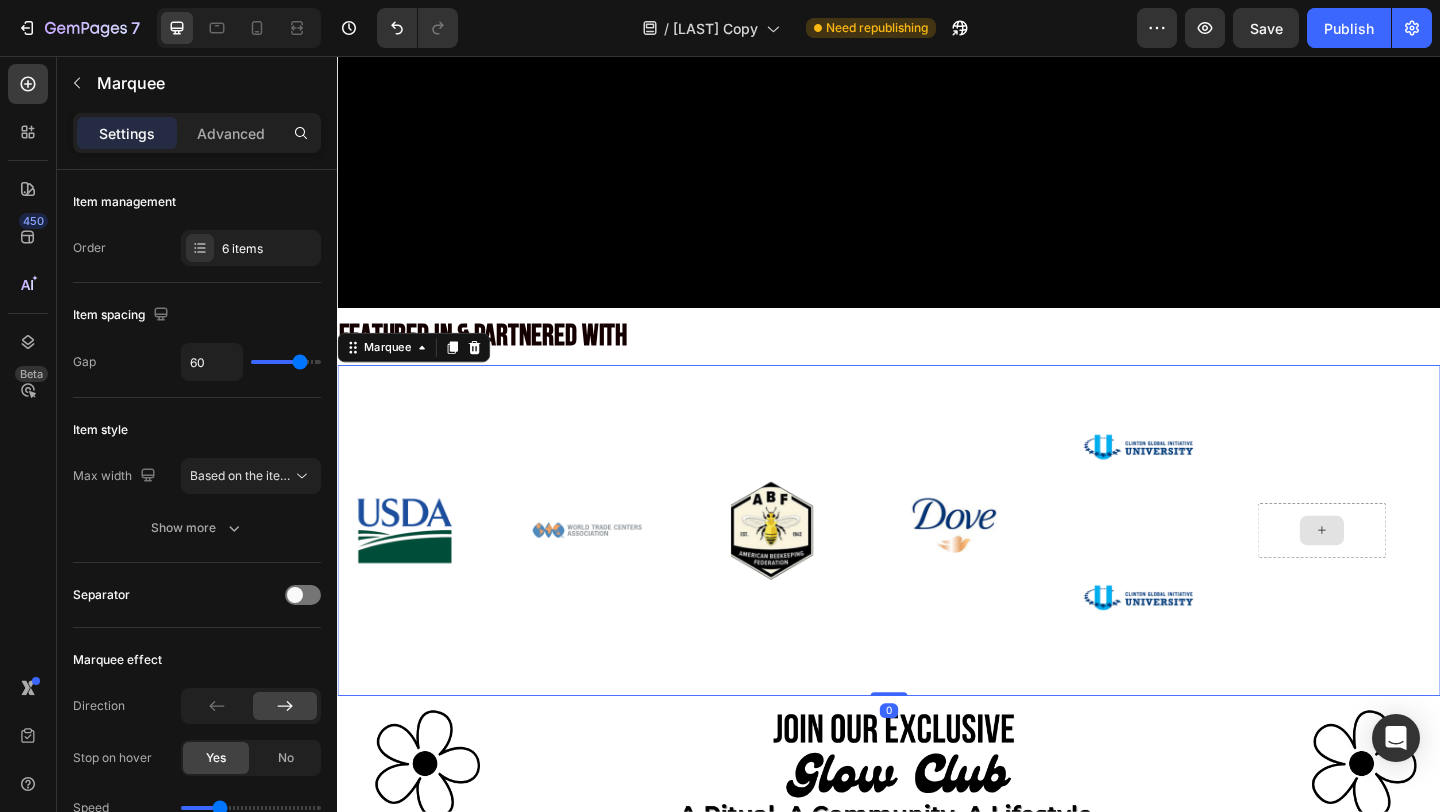 click at bounding box center [1408, 572] 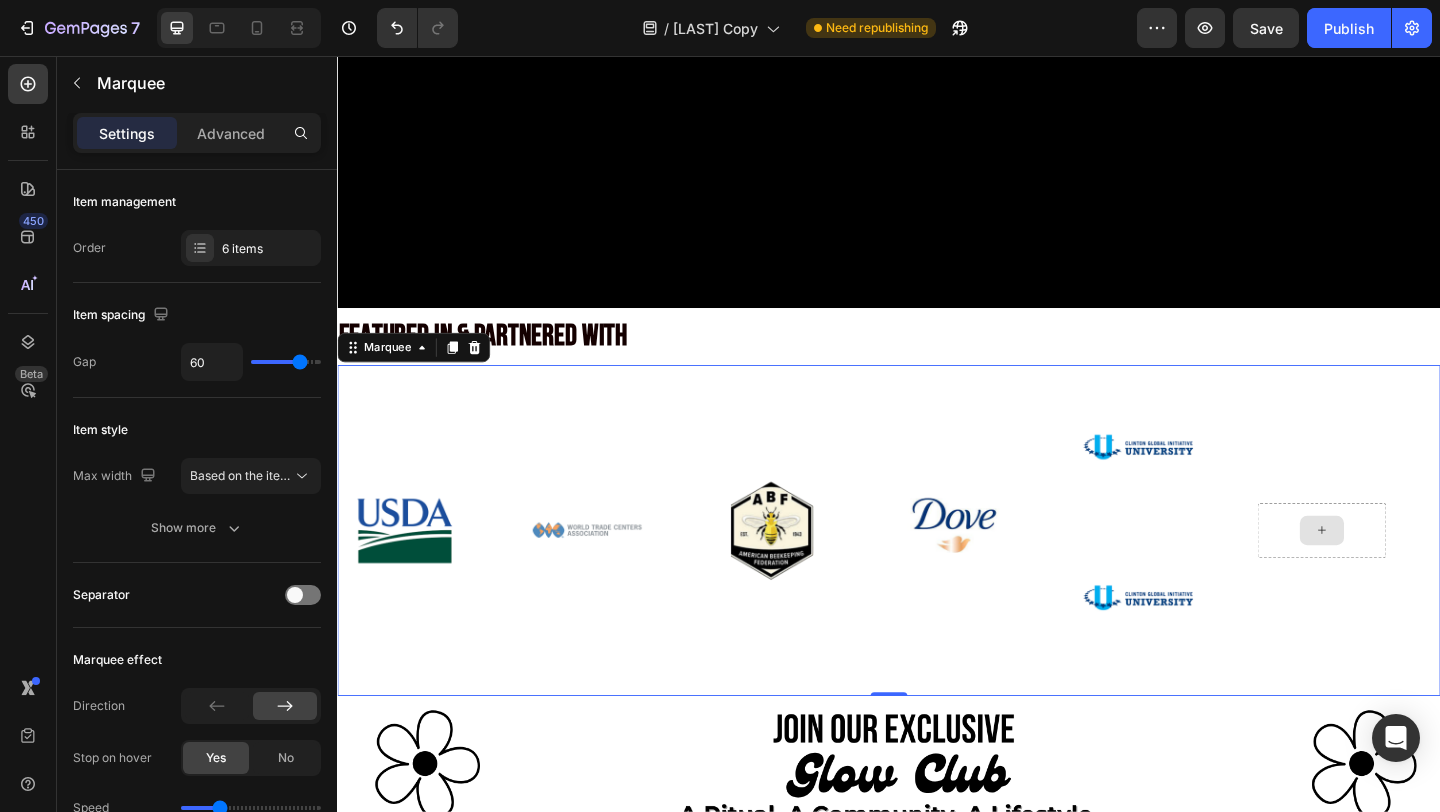 click at bounding box center [1408, 572] 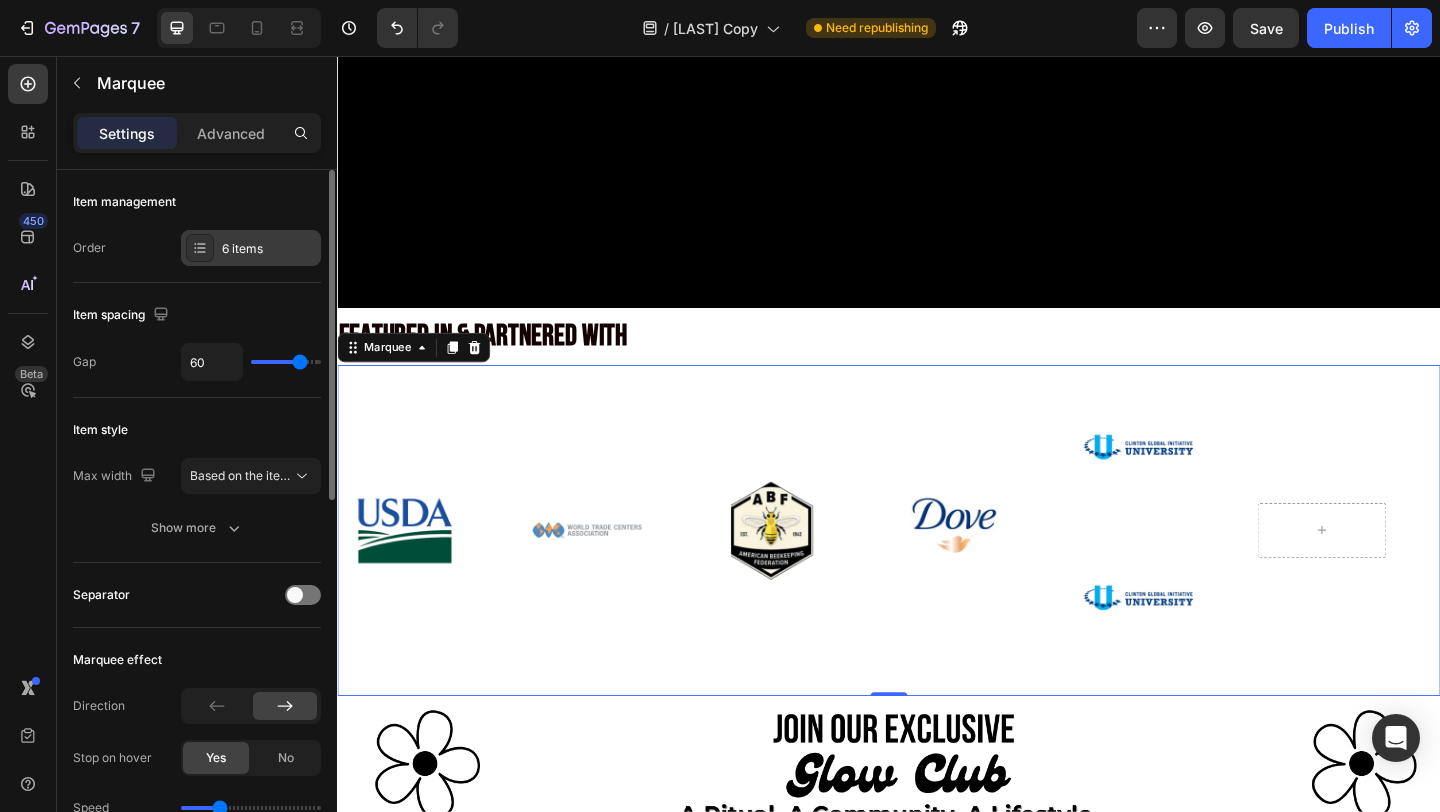 click on "6 items" at bounding box center [269, 249] 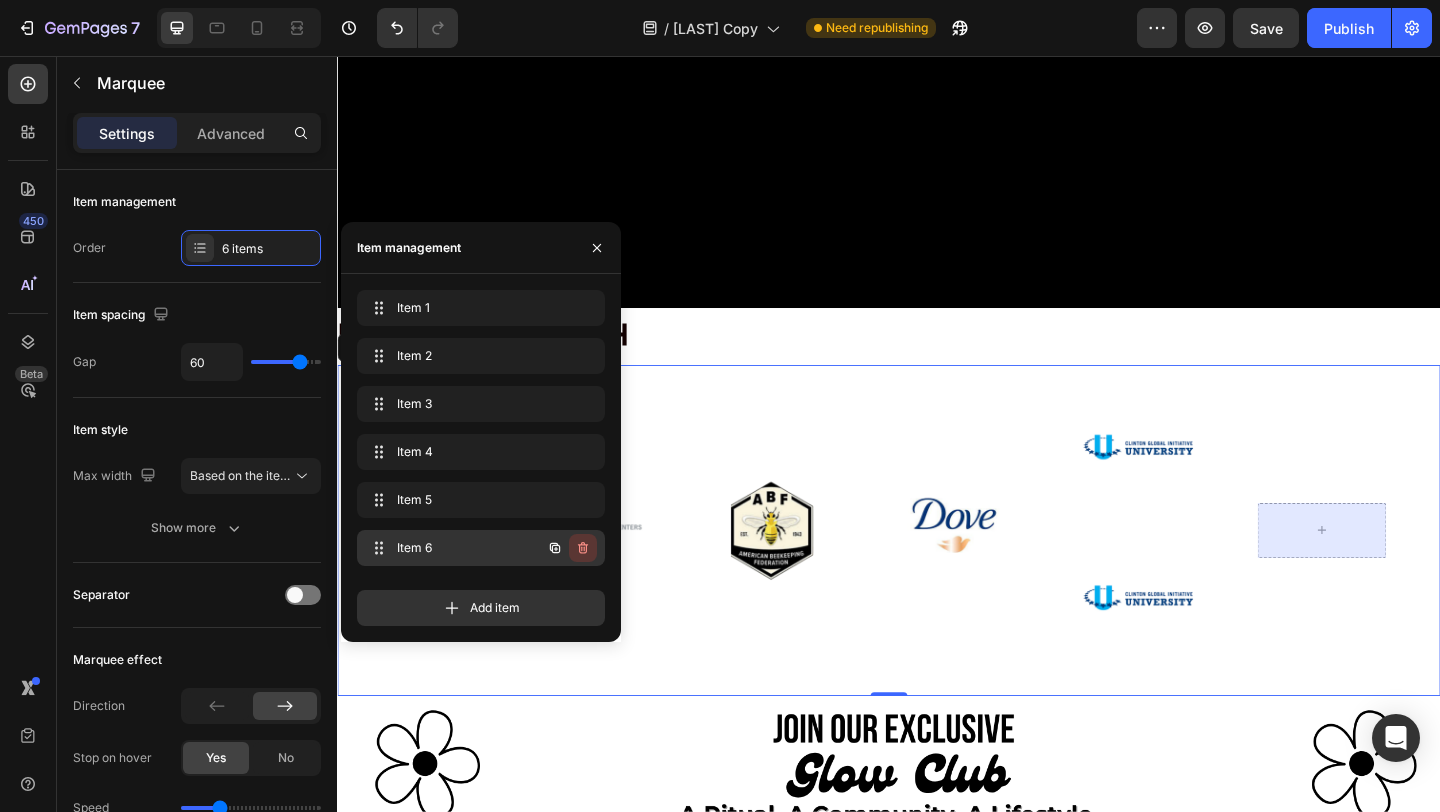 click 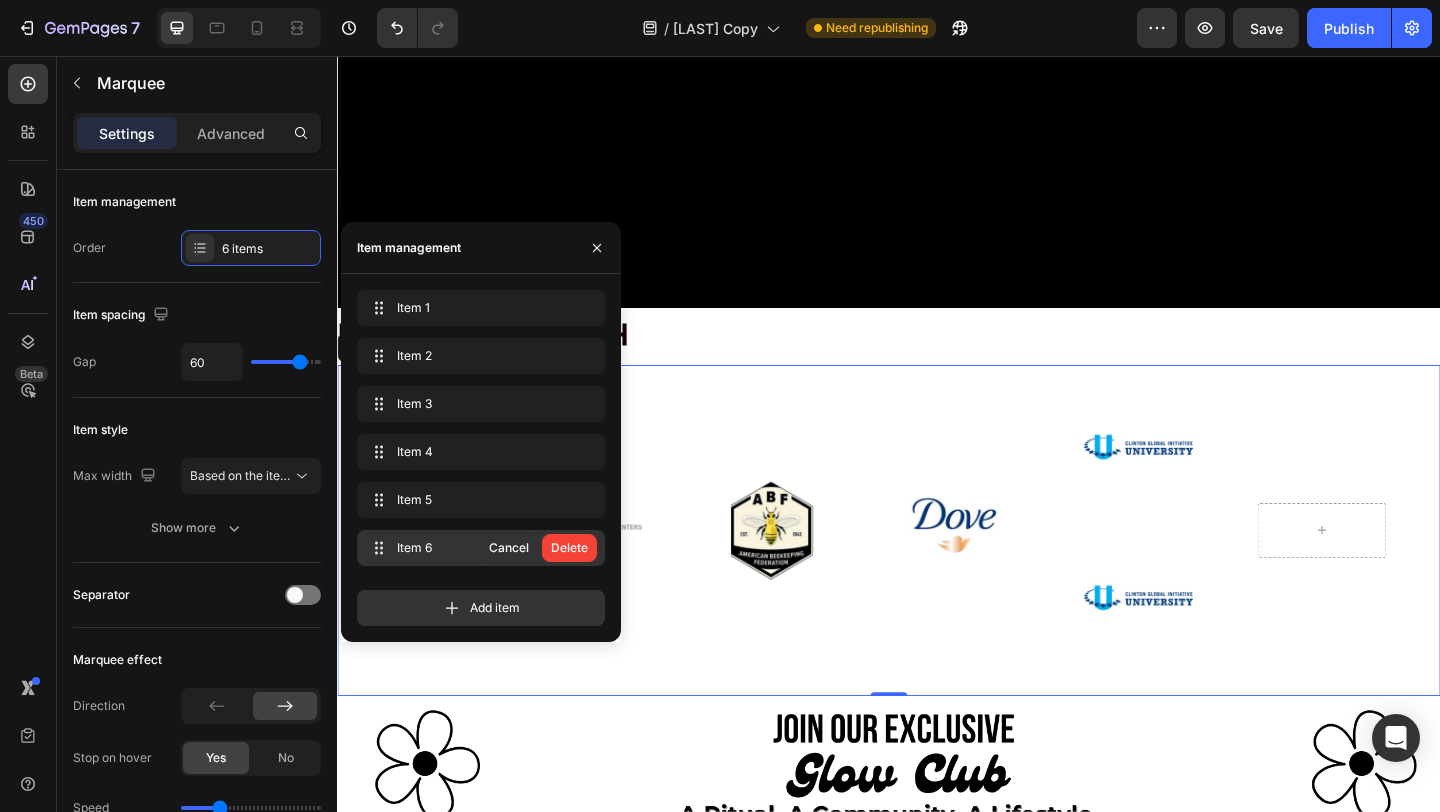 click on "Delete" at bounding box center (569, 548) 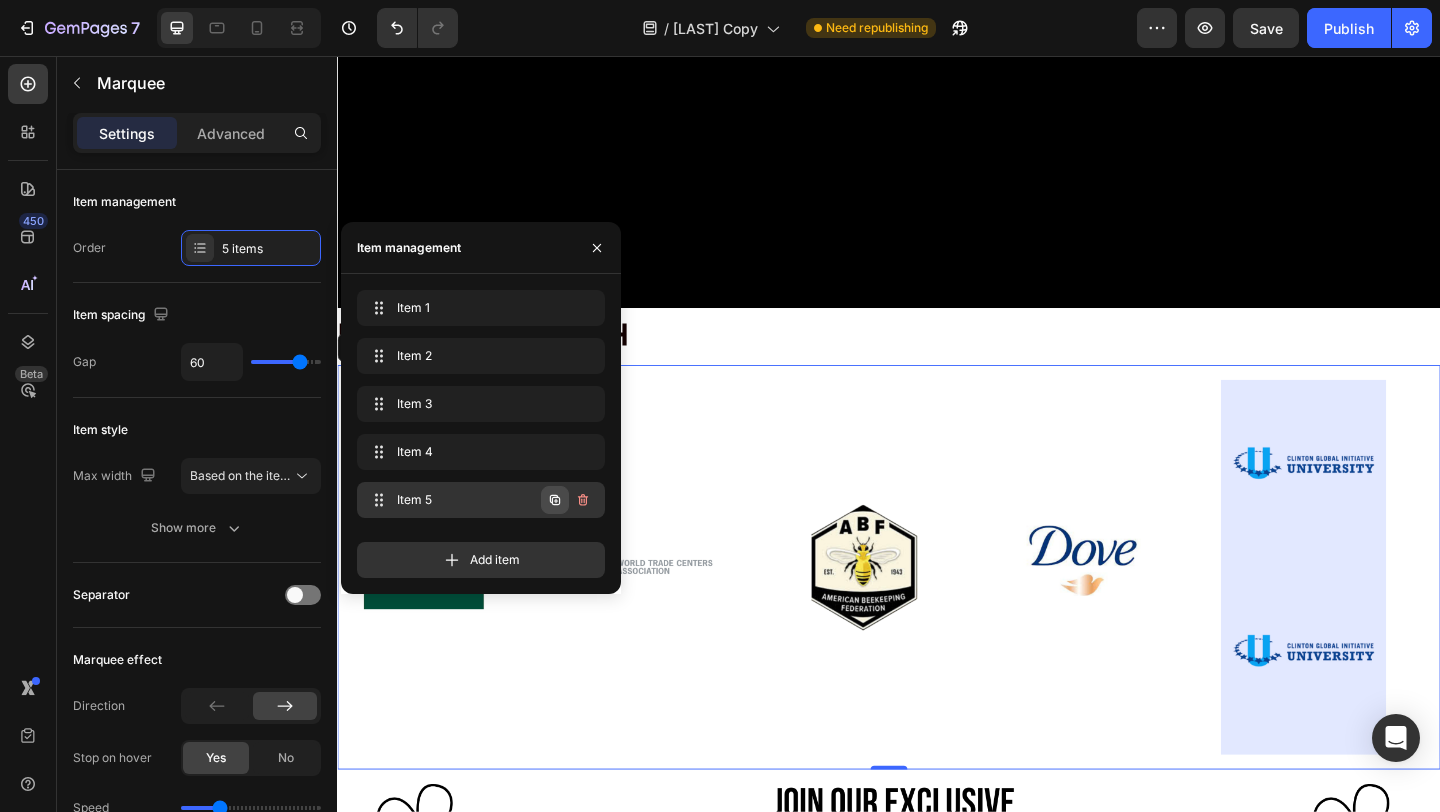 click 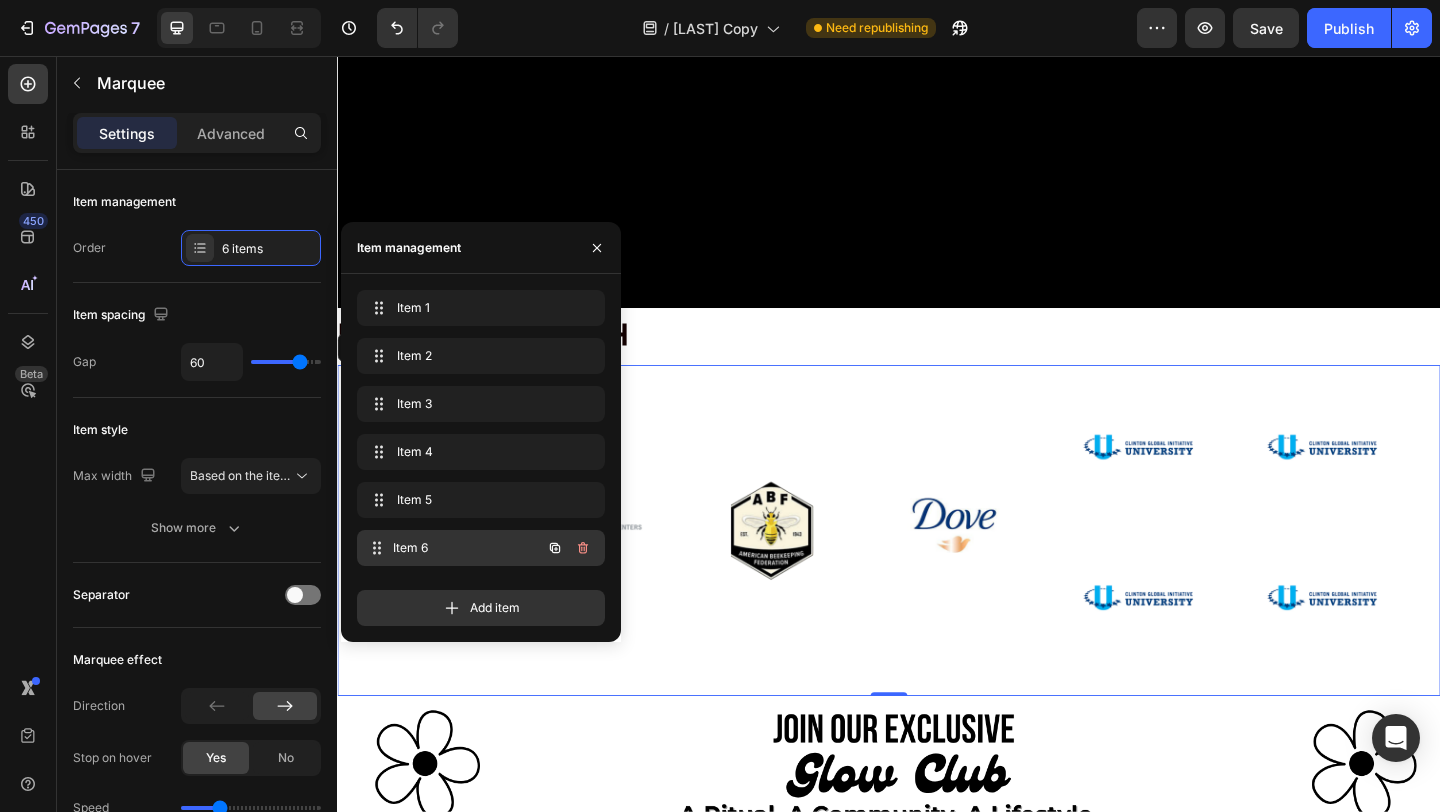 click on "Item 6 Item 6" at bounding box center (453, 548) 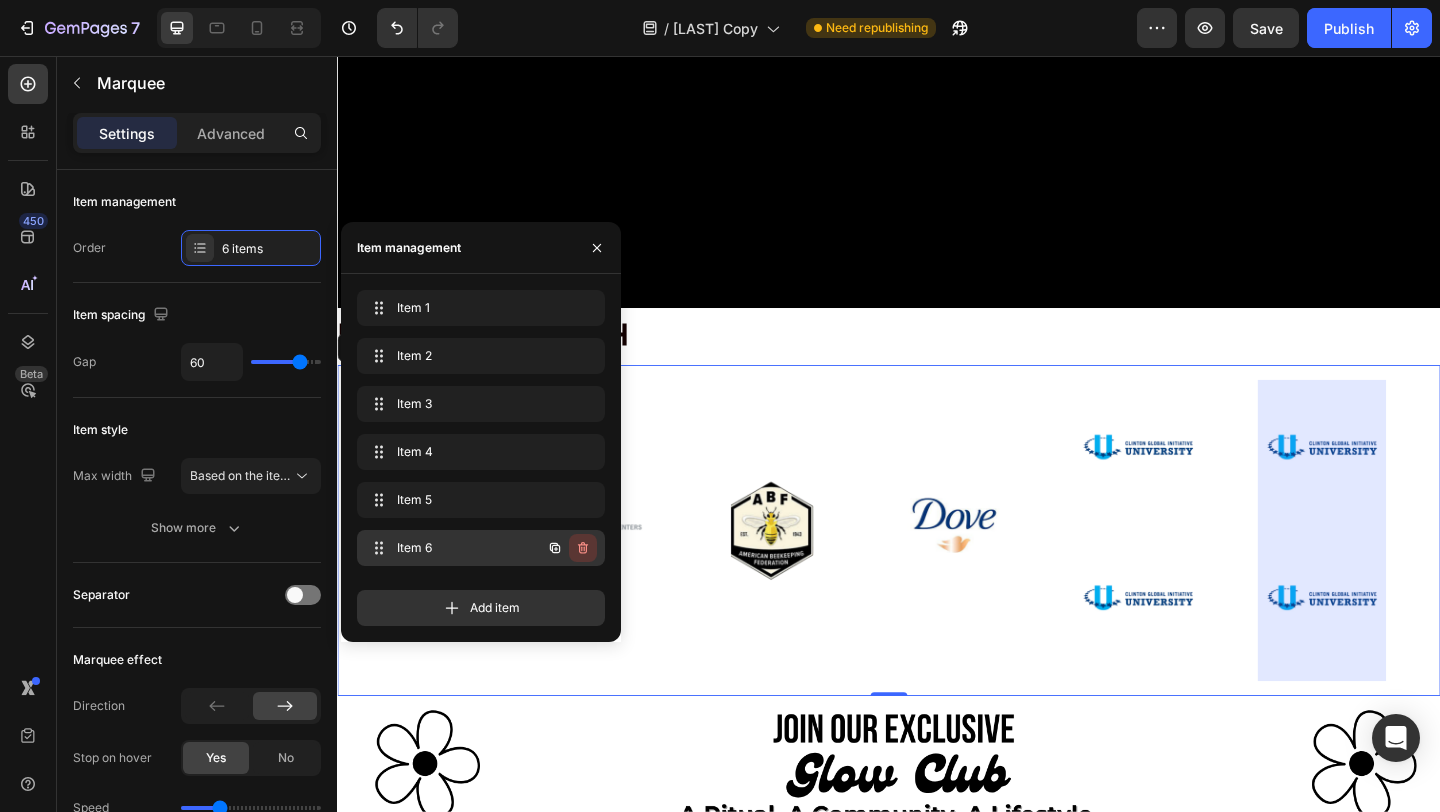 click 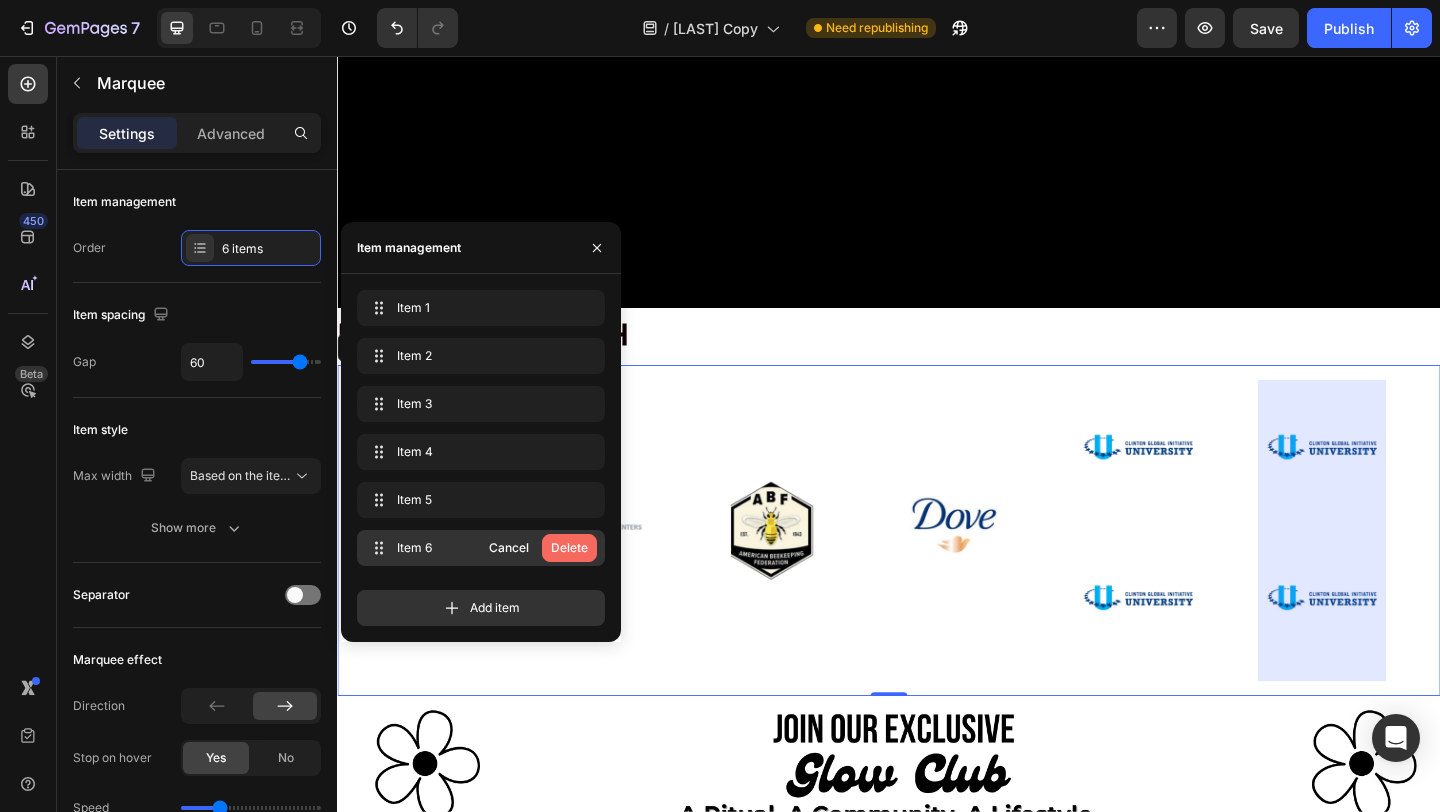click on "Delete" at bounding box center [569, 548] 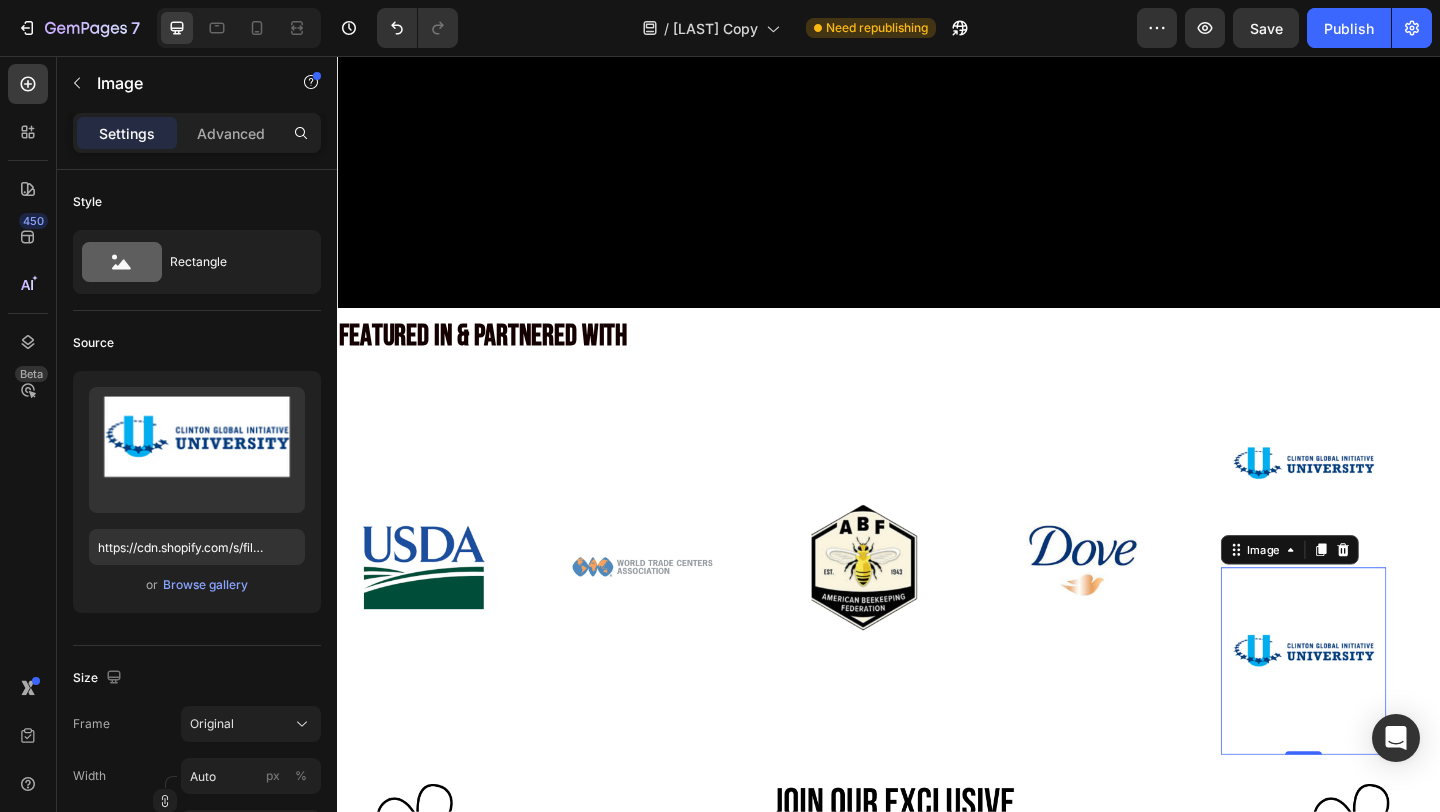 click at bounding box center [1388, 714] 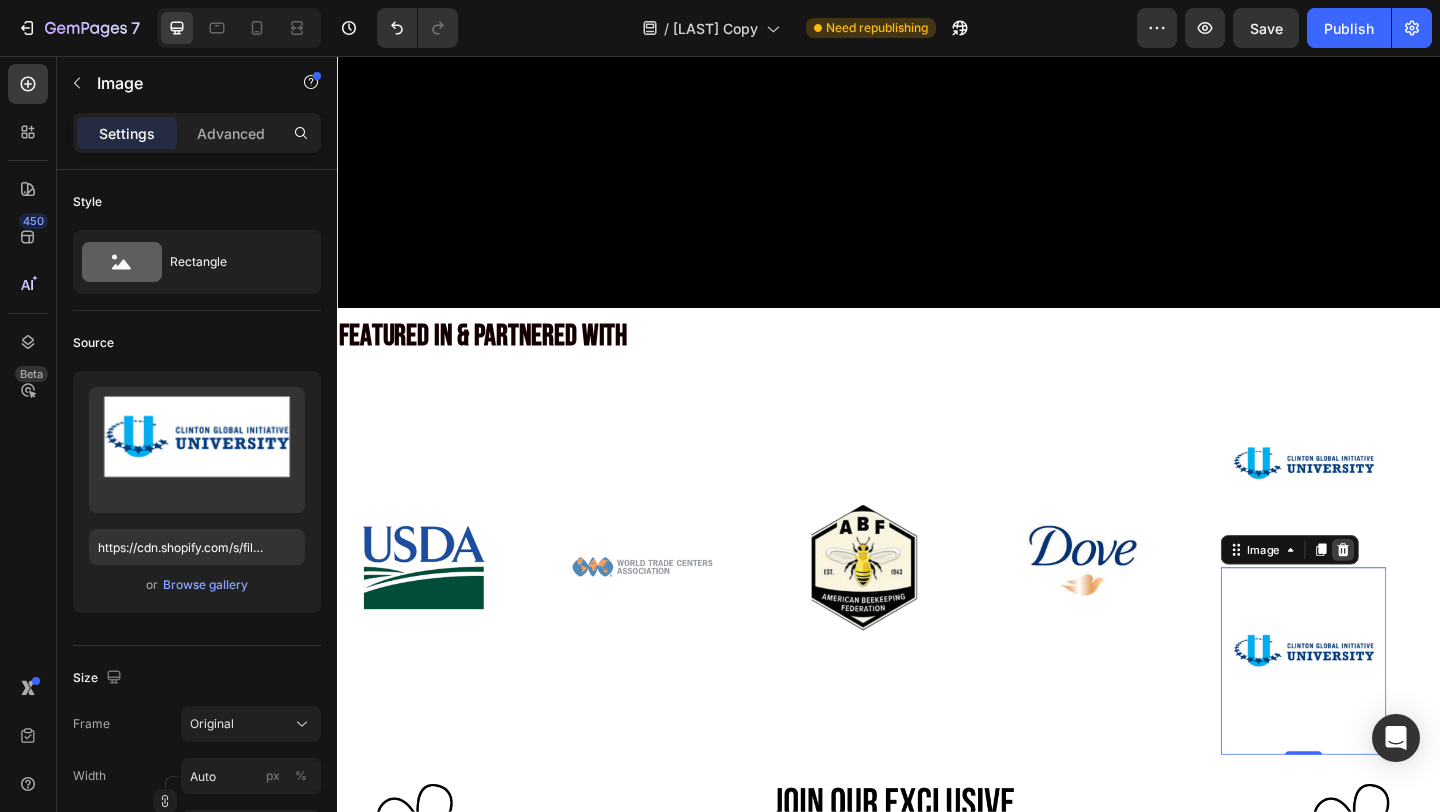 click 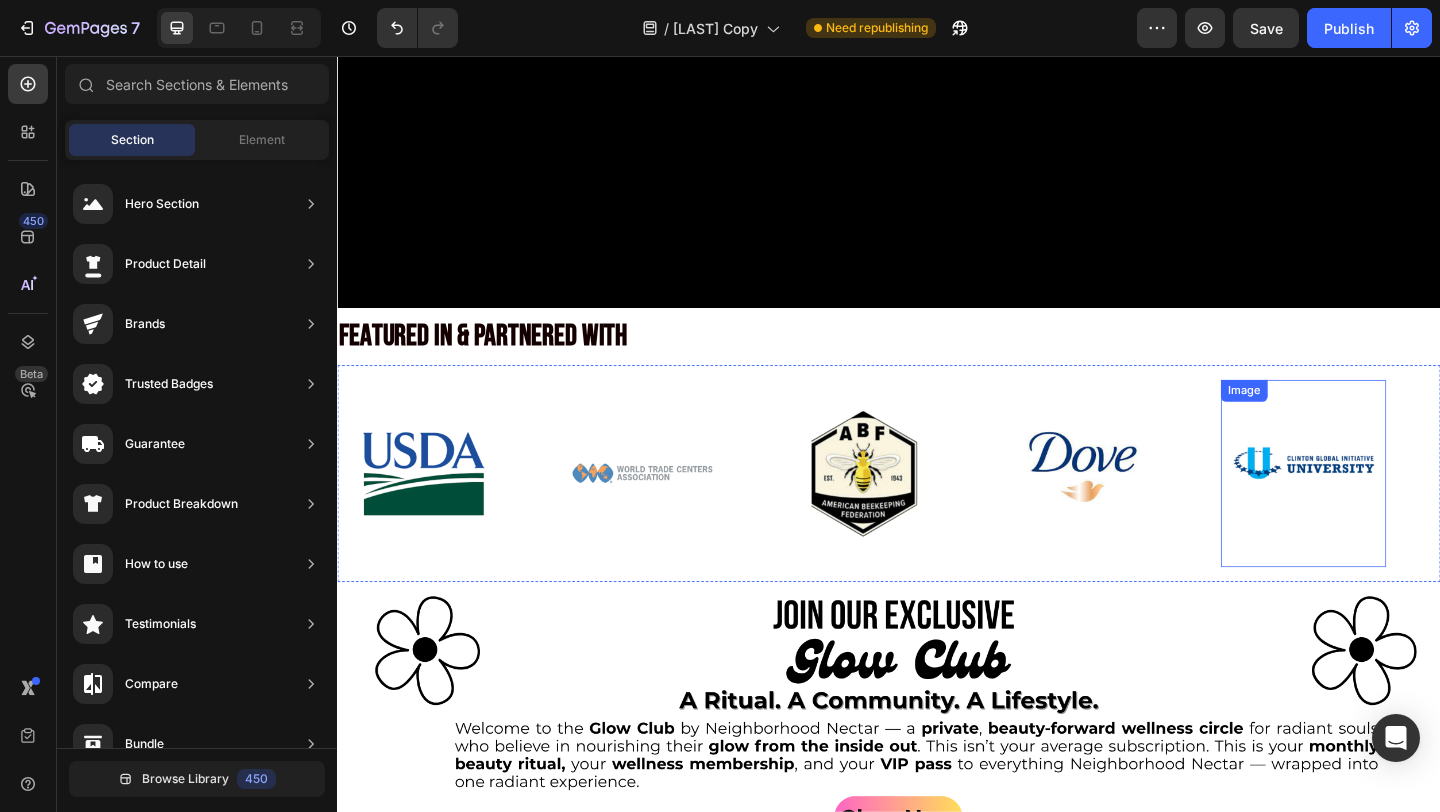 click on "Image" at bounding box center (1388, 510) 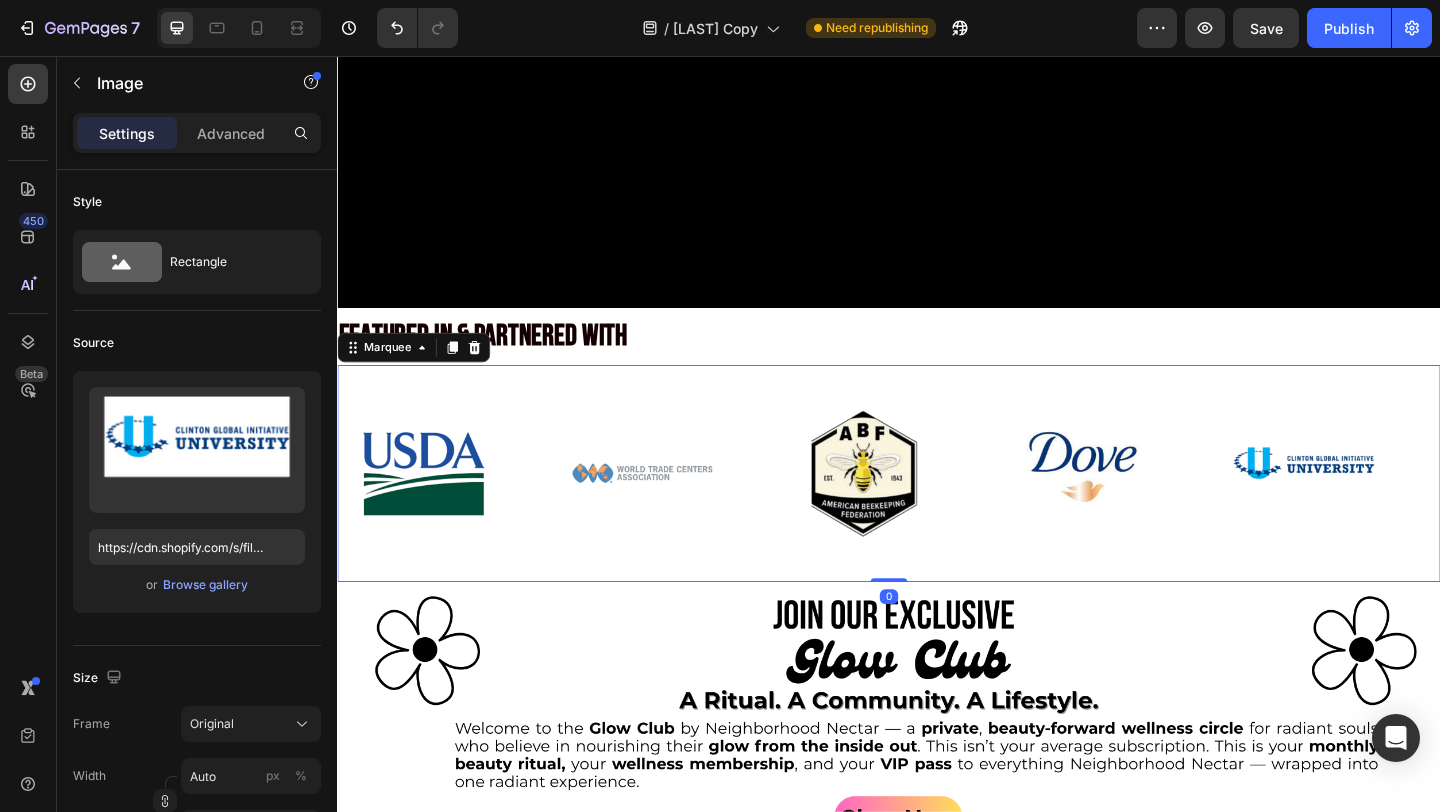 click on "Image" at bounding box center [1178, 510] 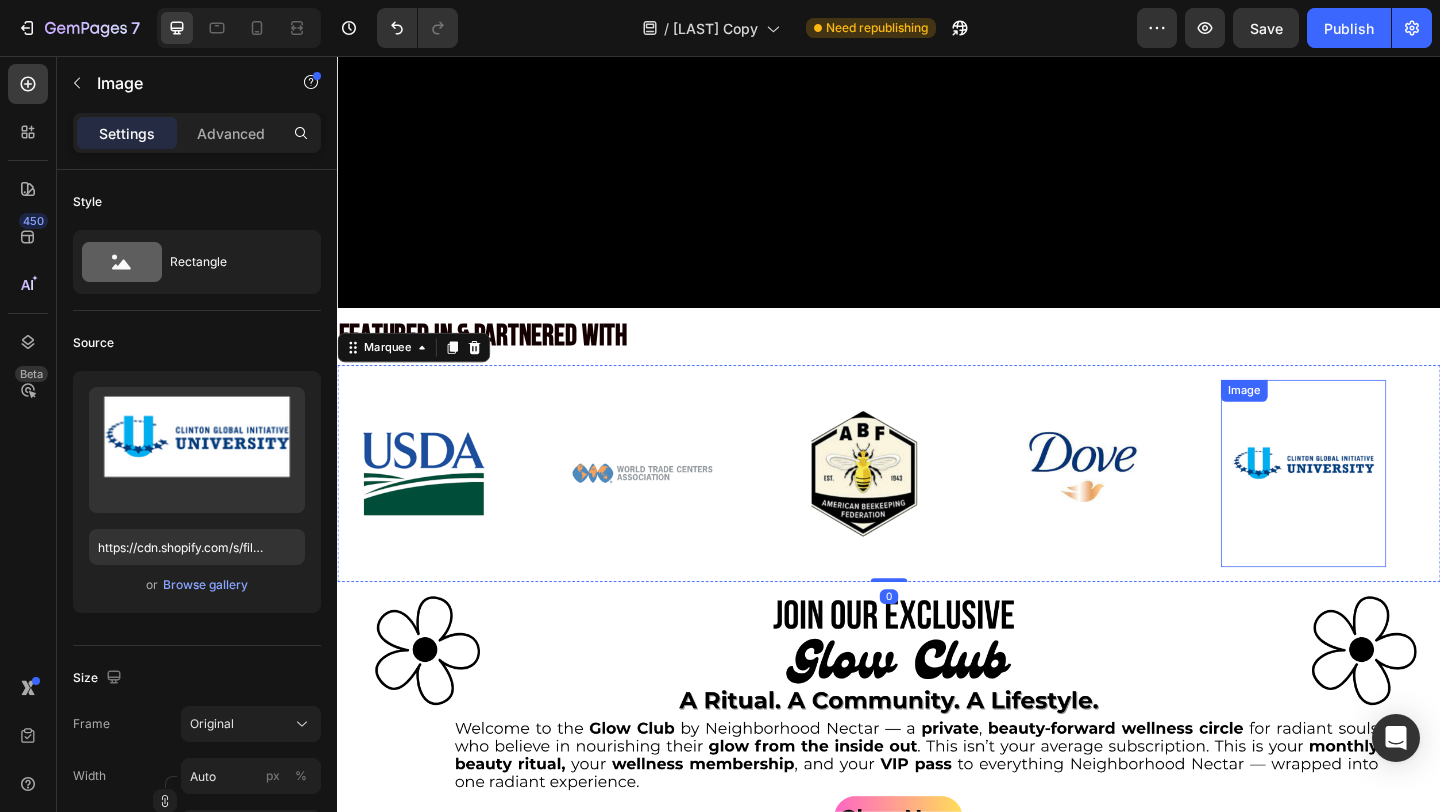 click at bounding box center [1388, 510] 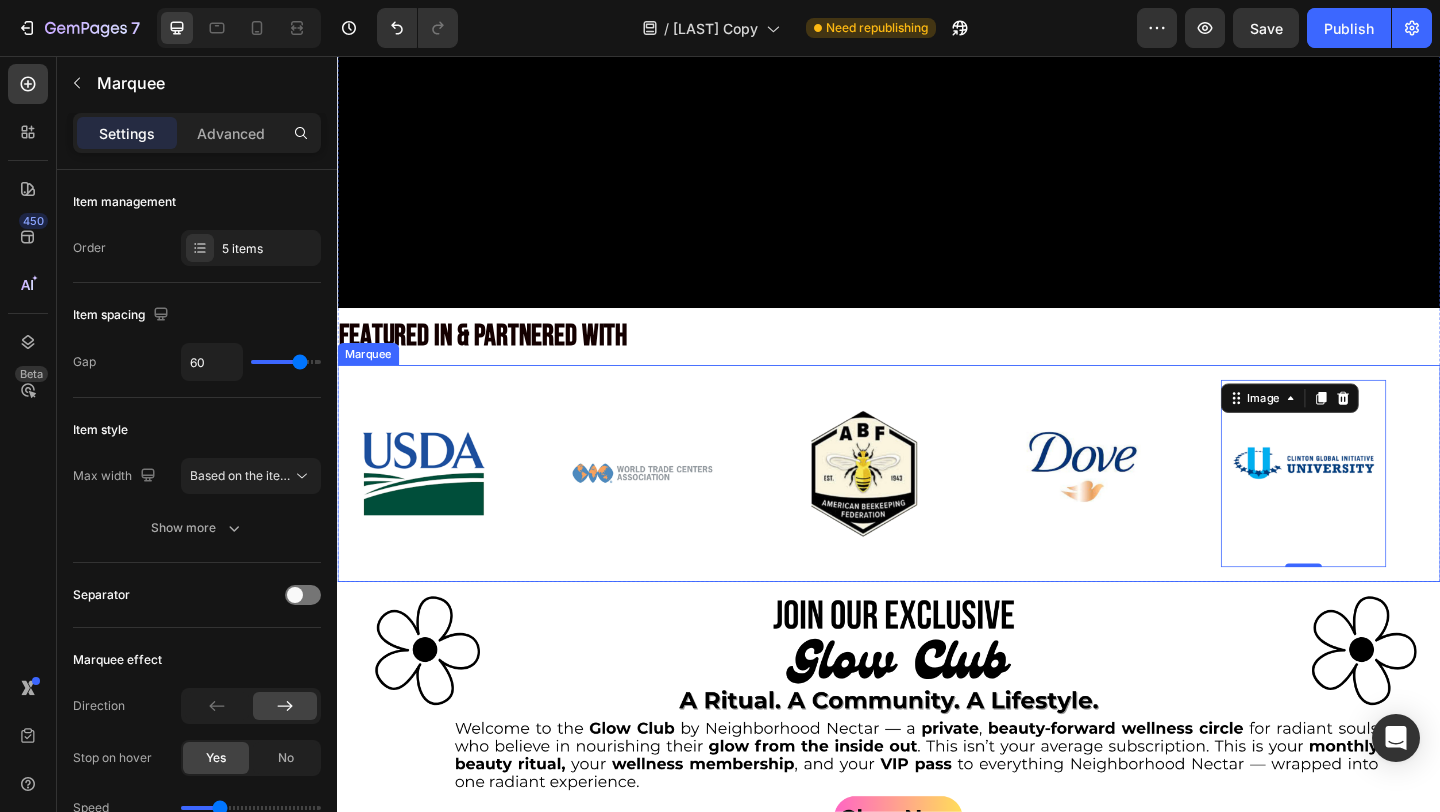 click on "Image" at bounding box center [1178, 510] 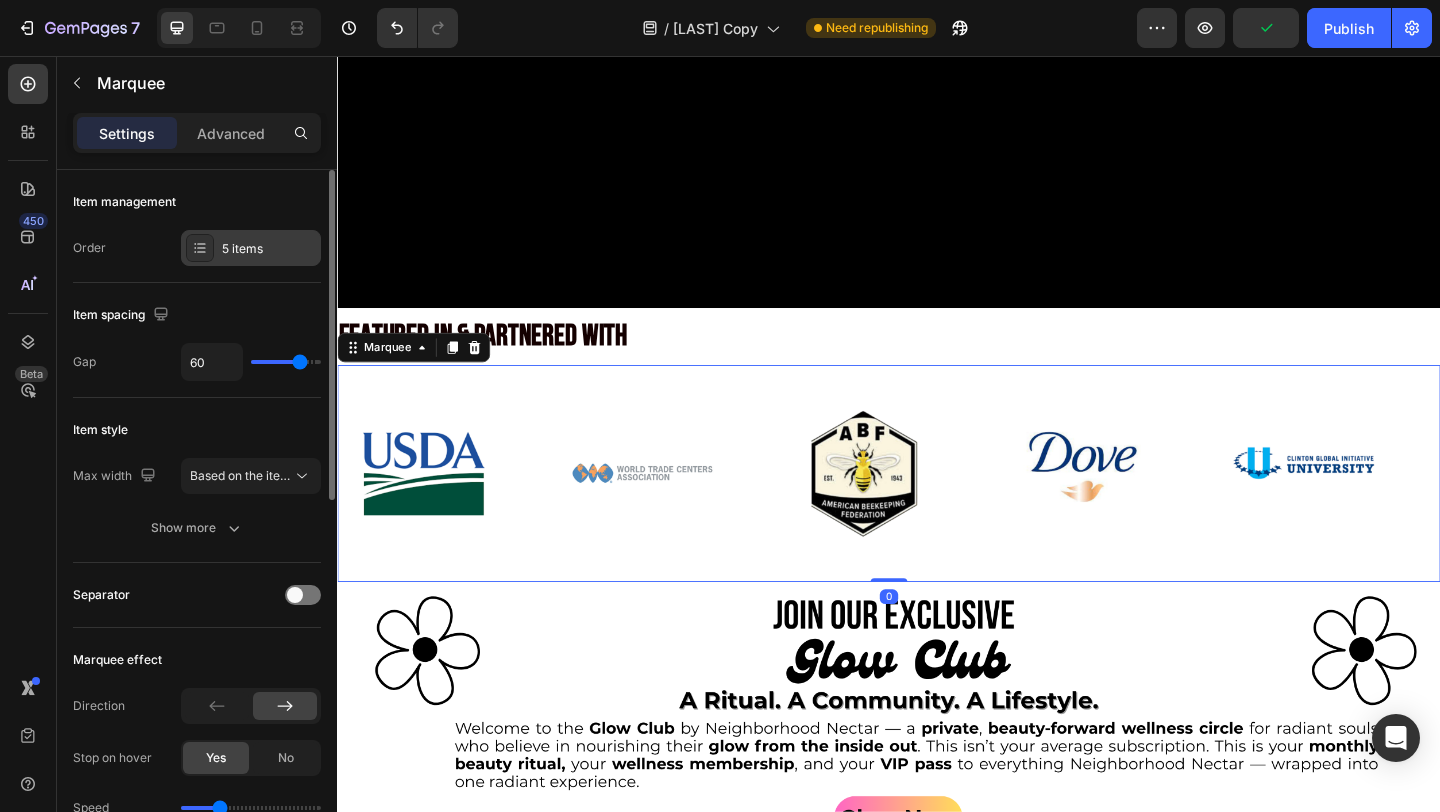 click on "5 items" at bounding box center (269, 249) 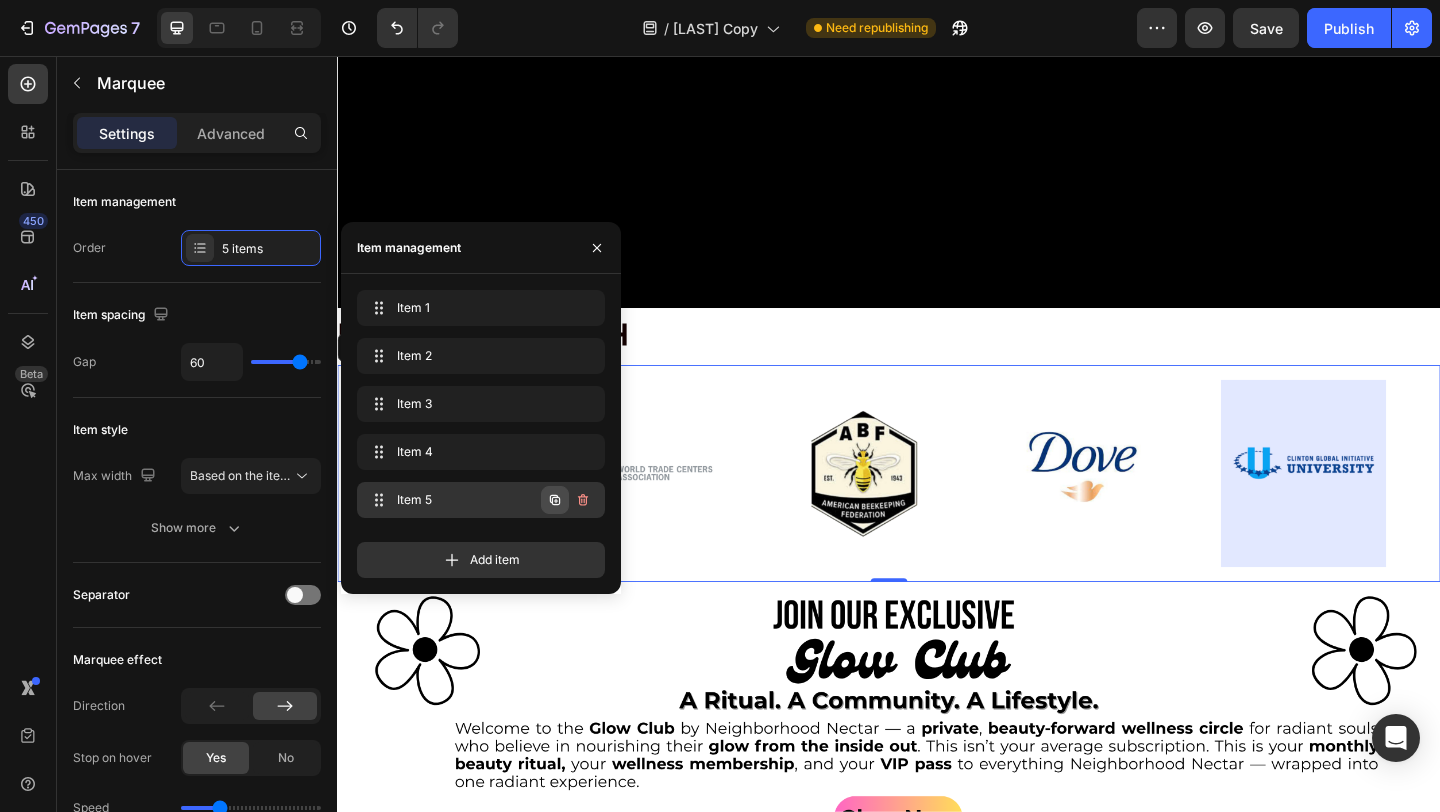 click 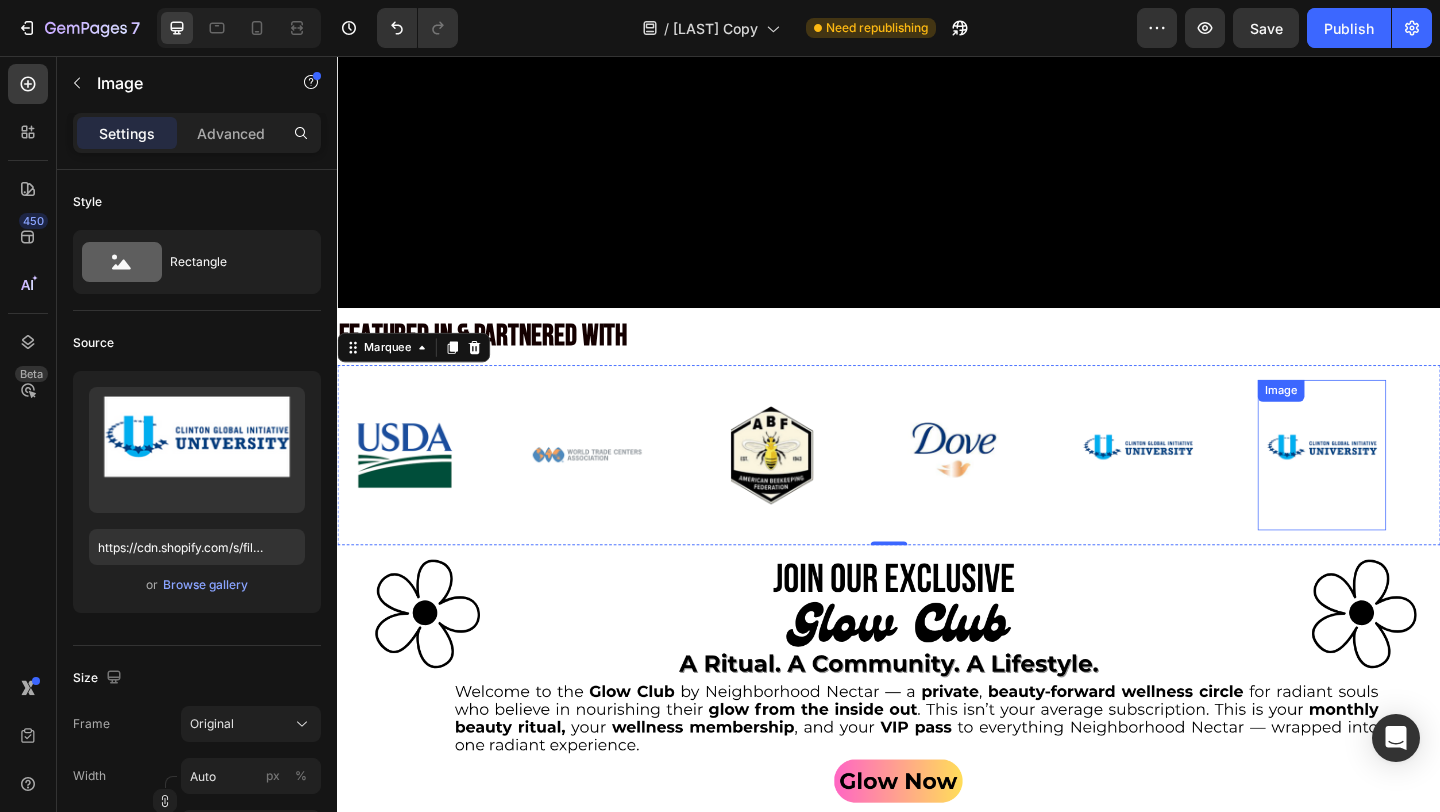 click at bounding box center [1408, 490] 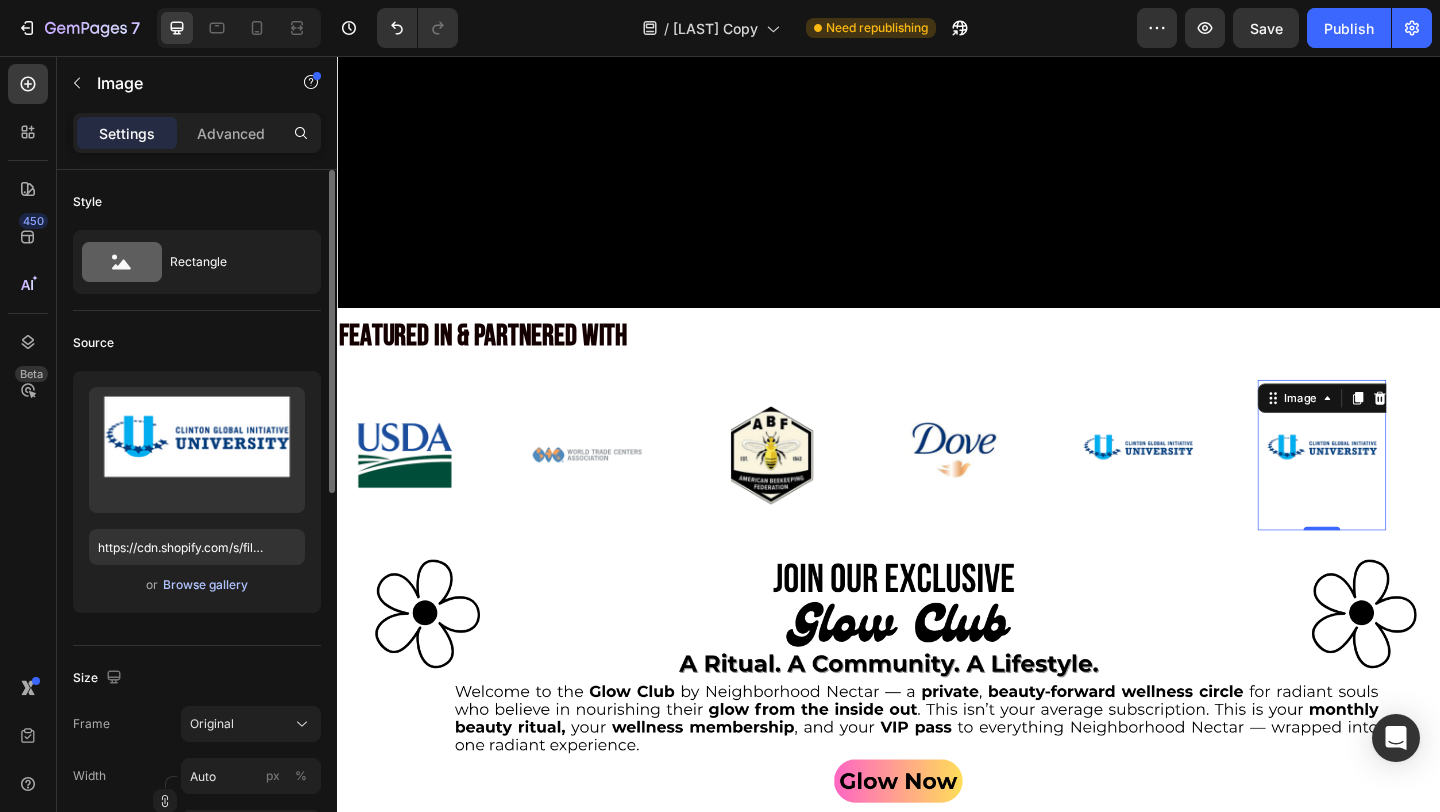 click on "Browse gallery" at bounding box center [205, 585] 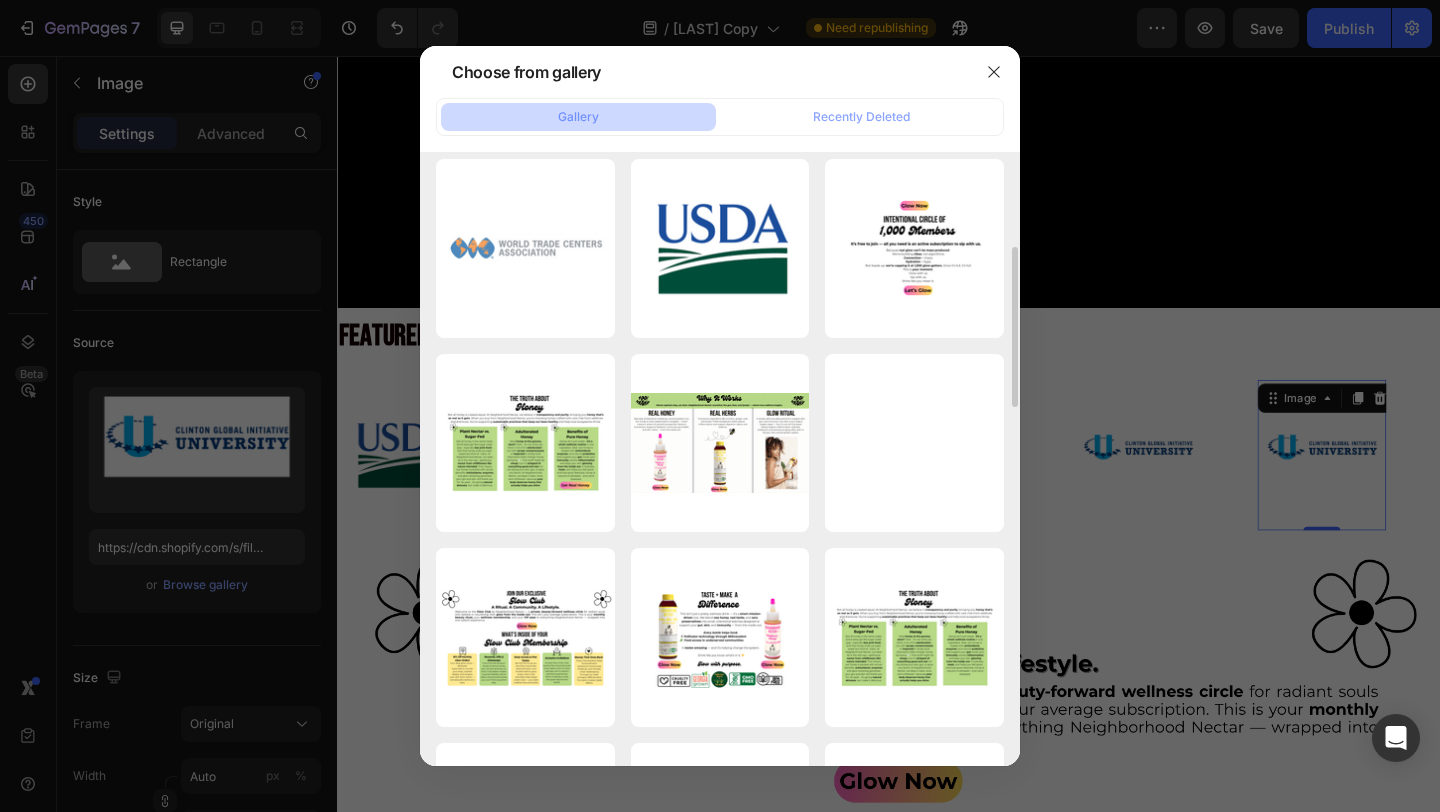 scroll, scrollTop: 0, scrollLeft: 0, axis: both 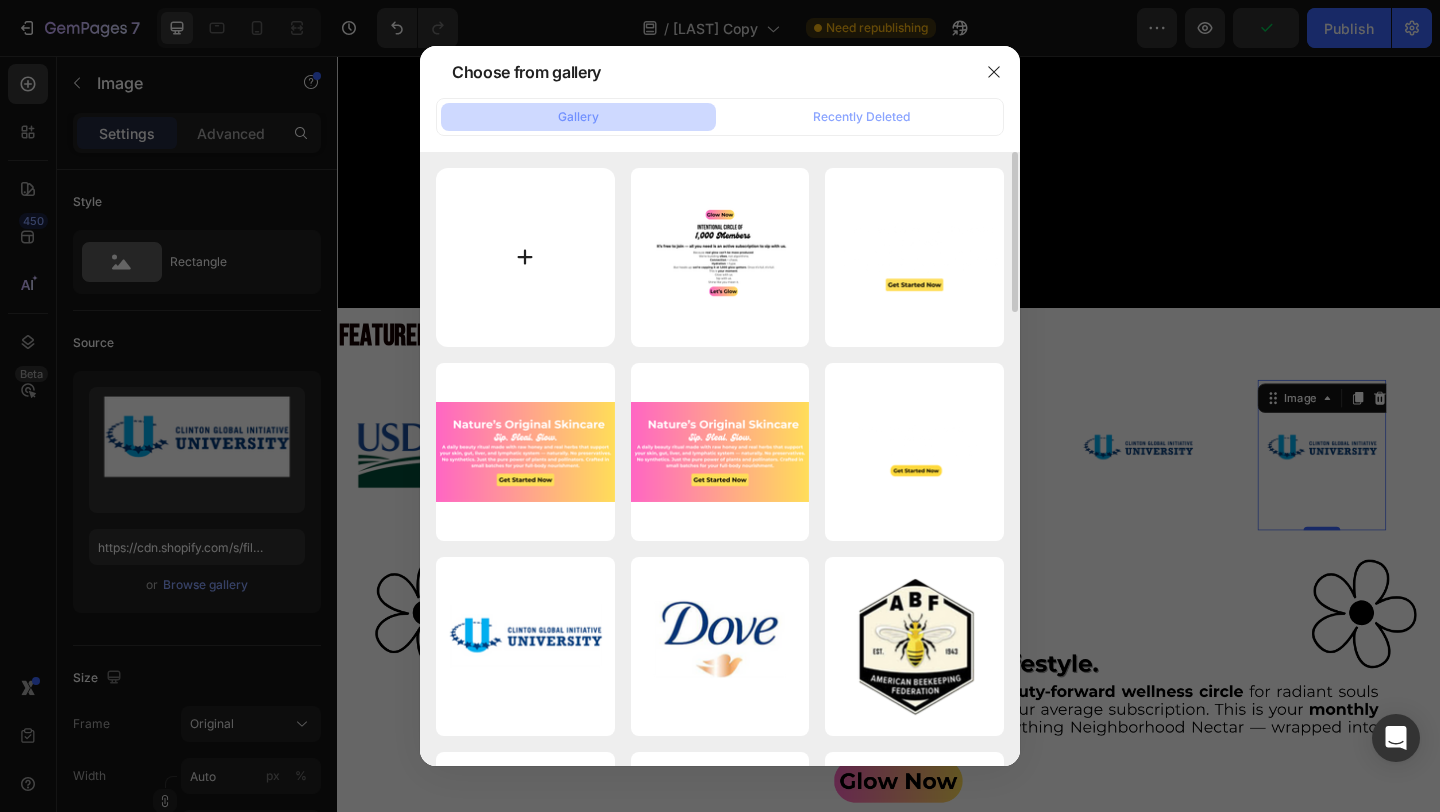 click at bounding box center [525, 257] 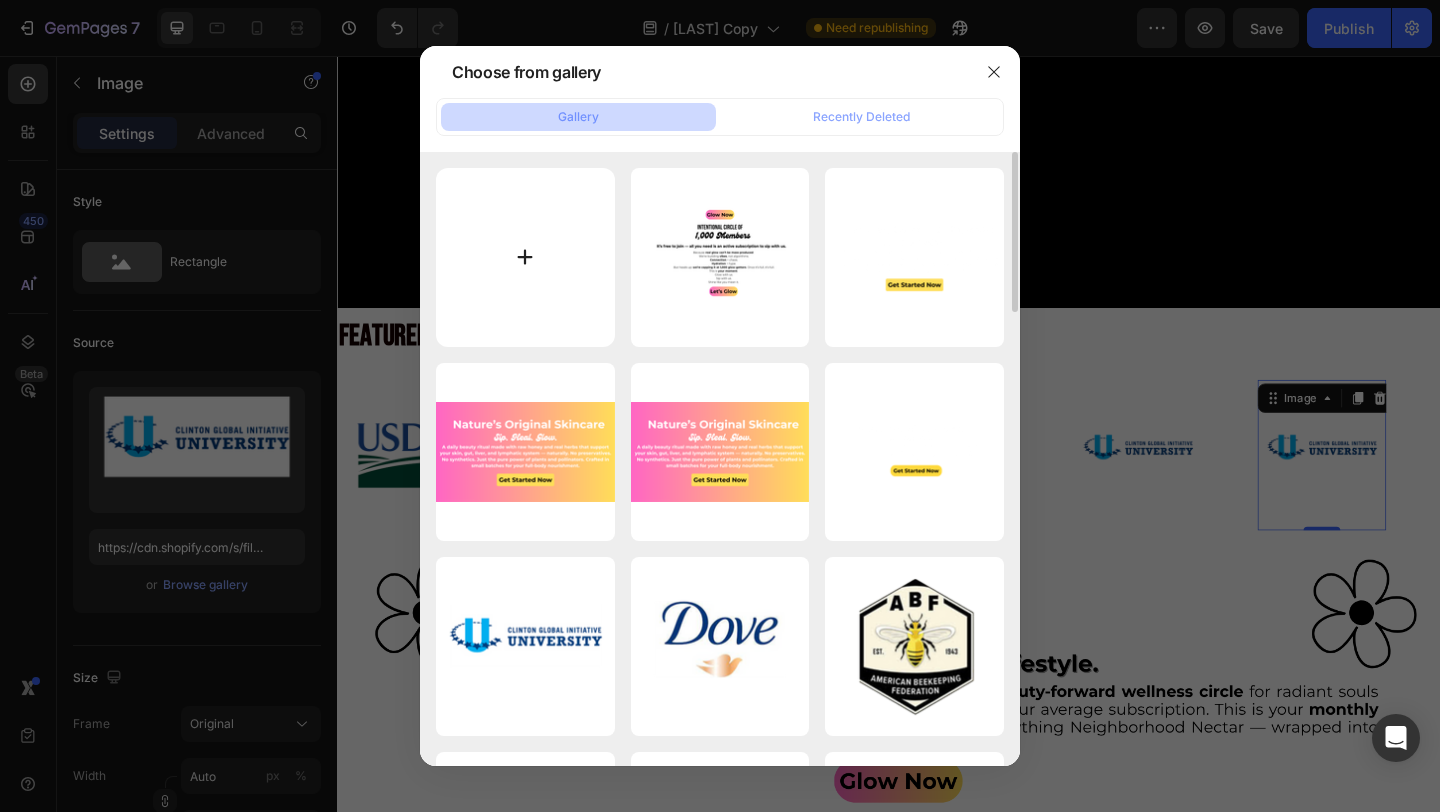 type on "C:\fakepath\4.png" 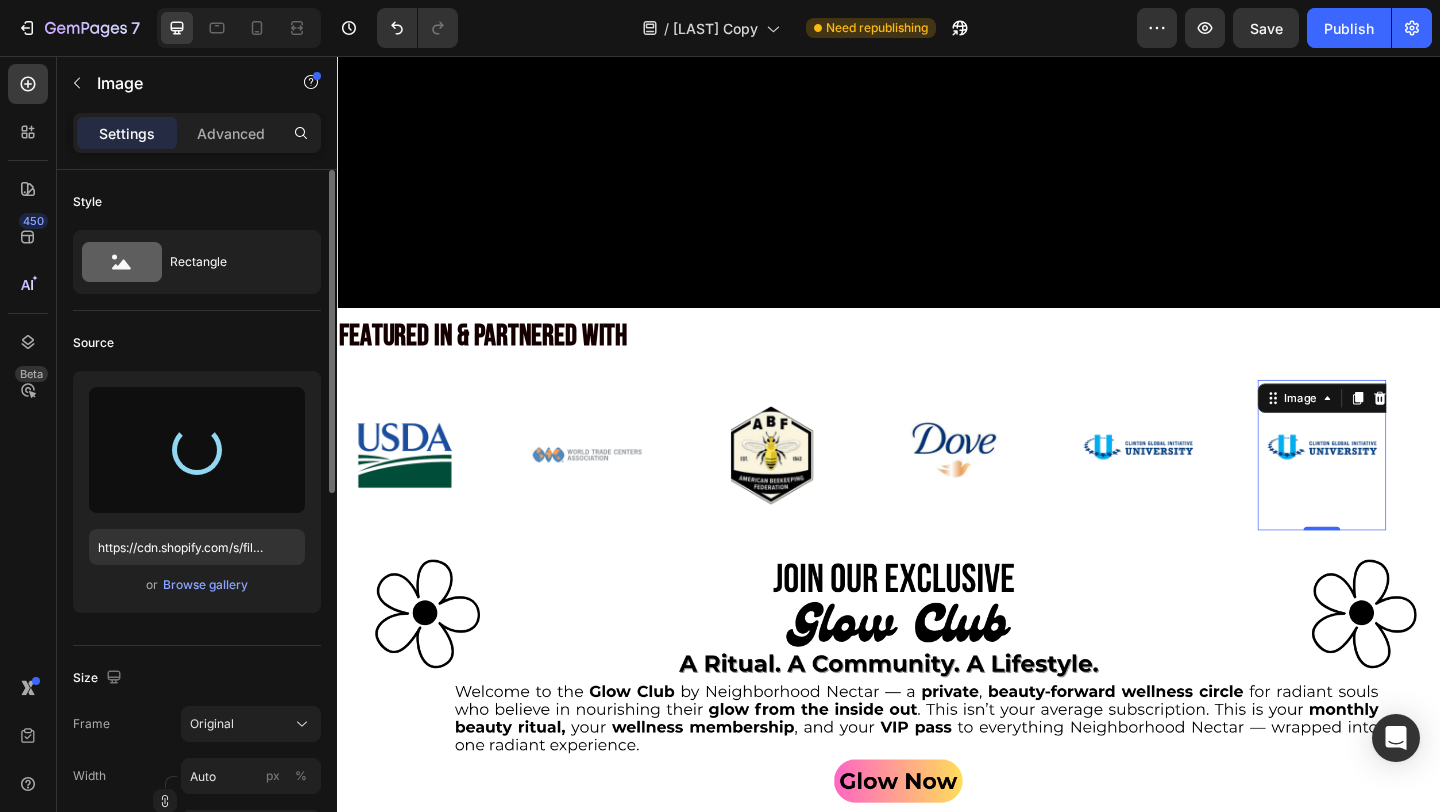type on "https://cdn.shopify.com/s/files/1/0946/4329/0415/files/gempages_575477949717807954-144abf6a-cf12-4931-8365-57b1f016a3d4.png" 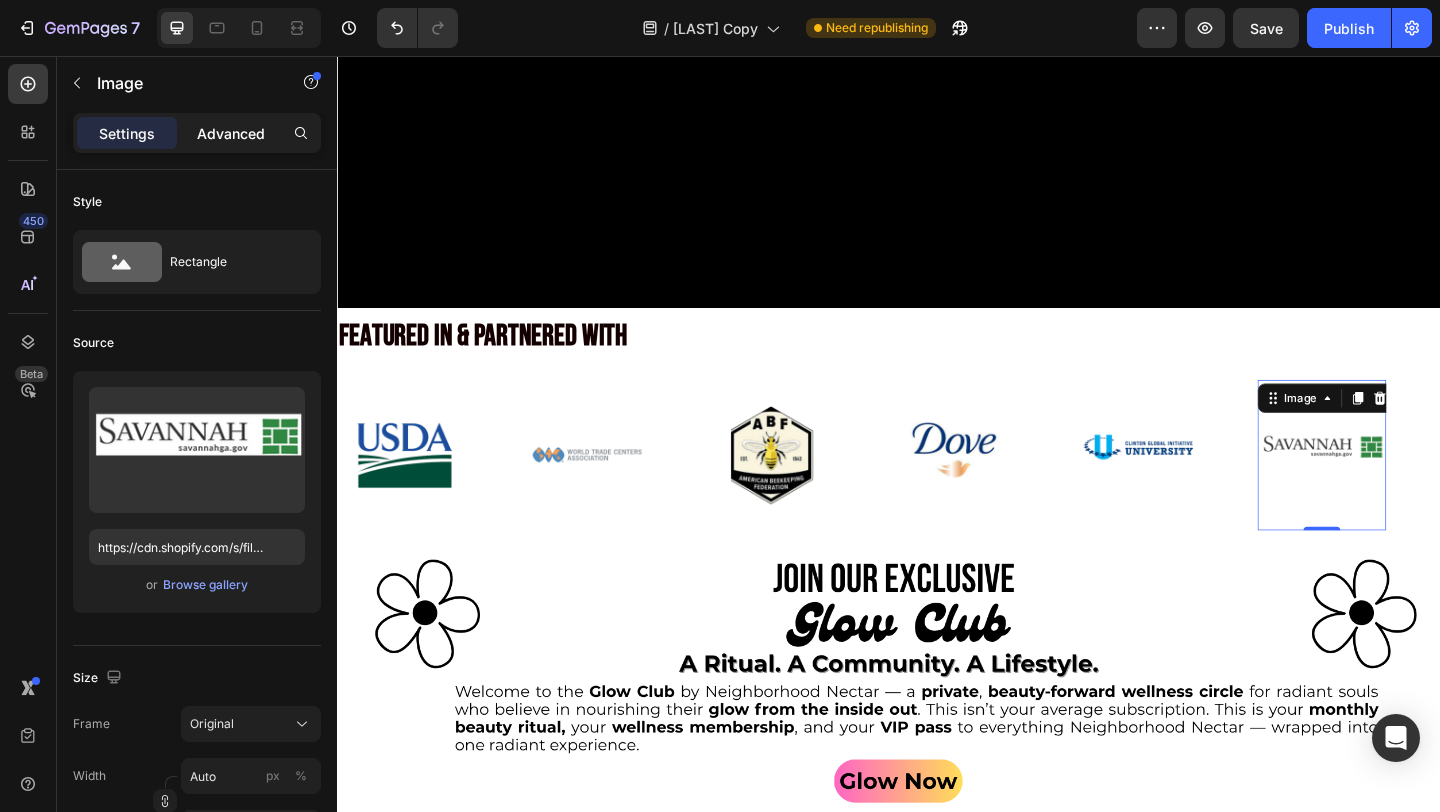 click on "Advanced" at bounding box center (231, 133) 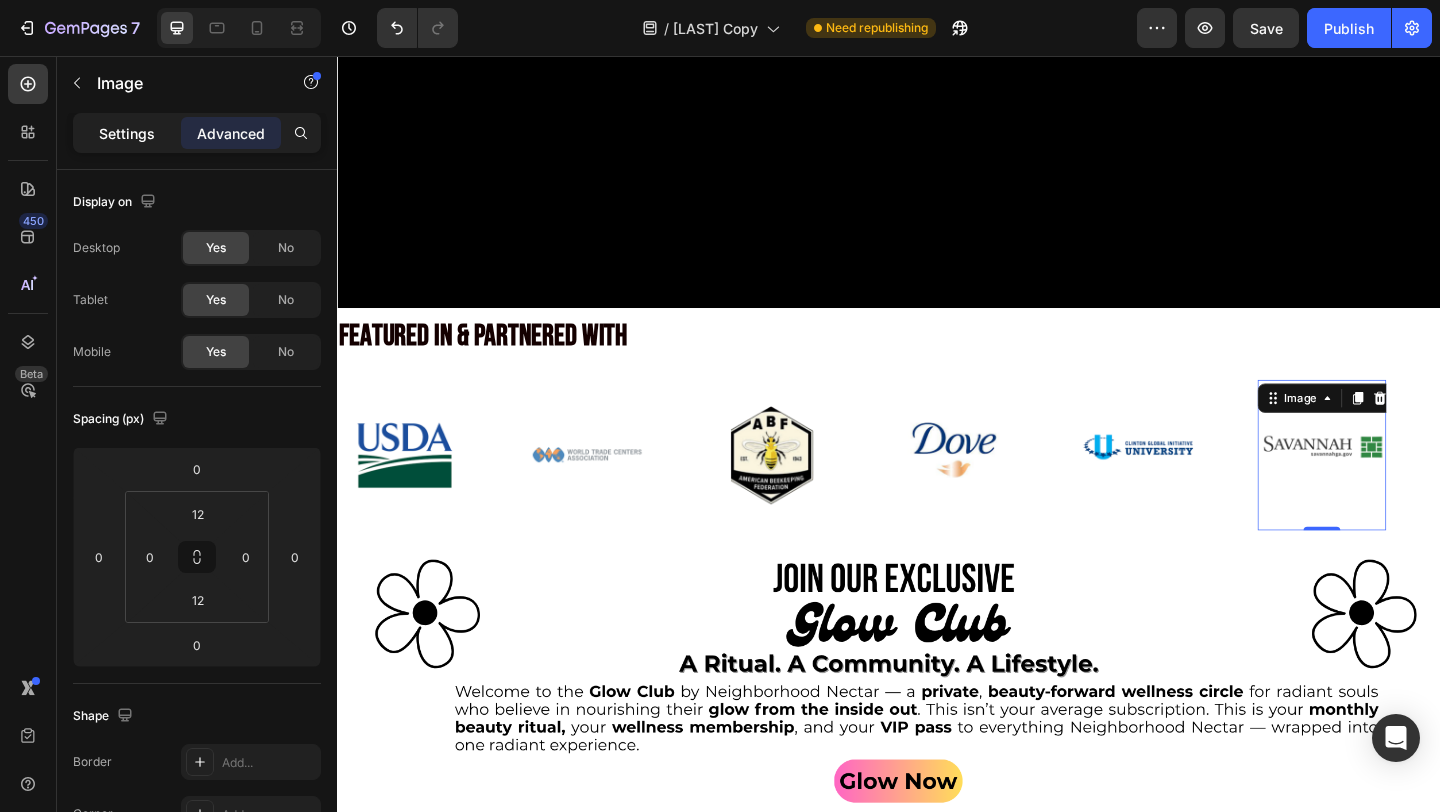 click on "Settings" at bounding box center (127, 133) 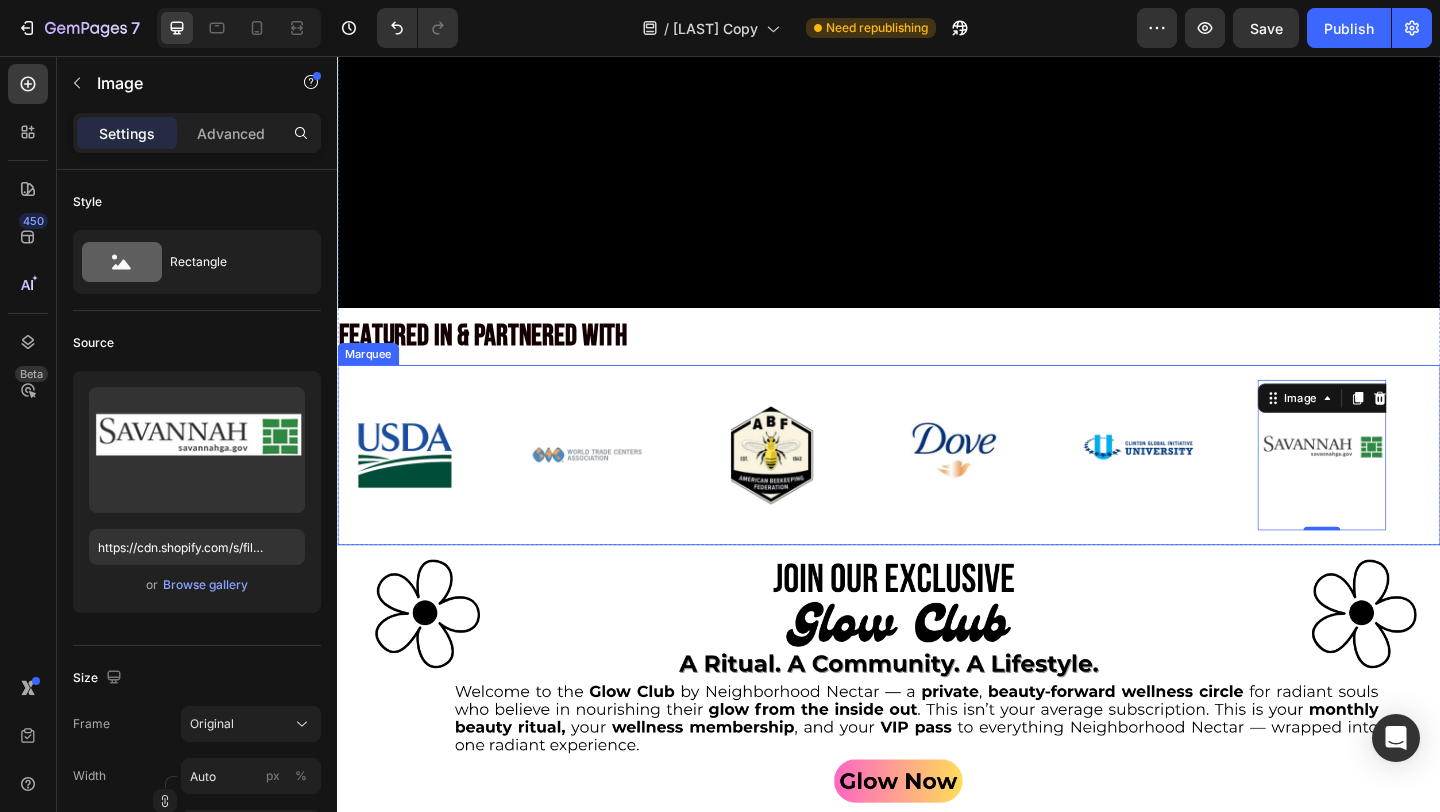 click on "Image" at bounding box center [438, 490] 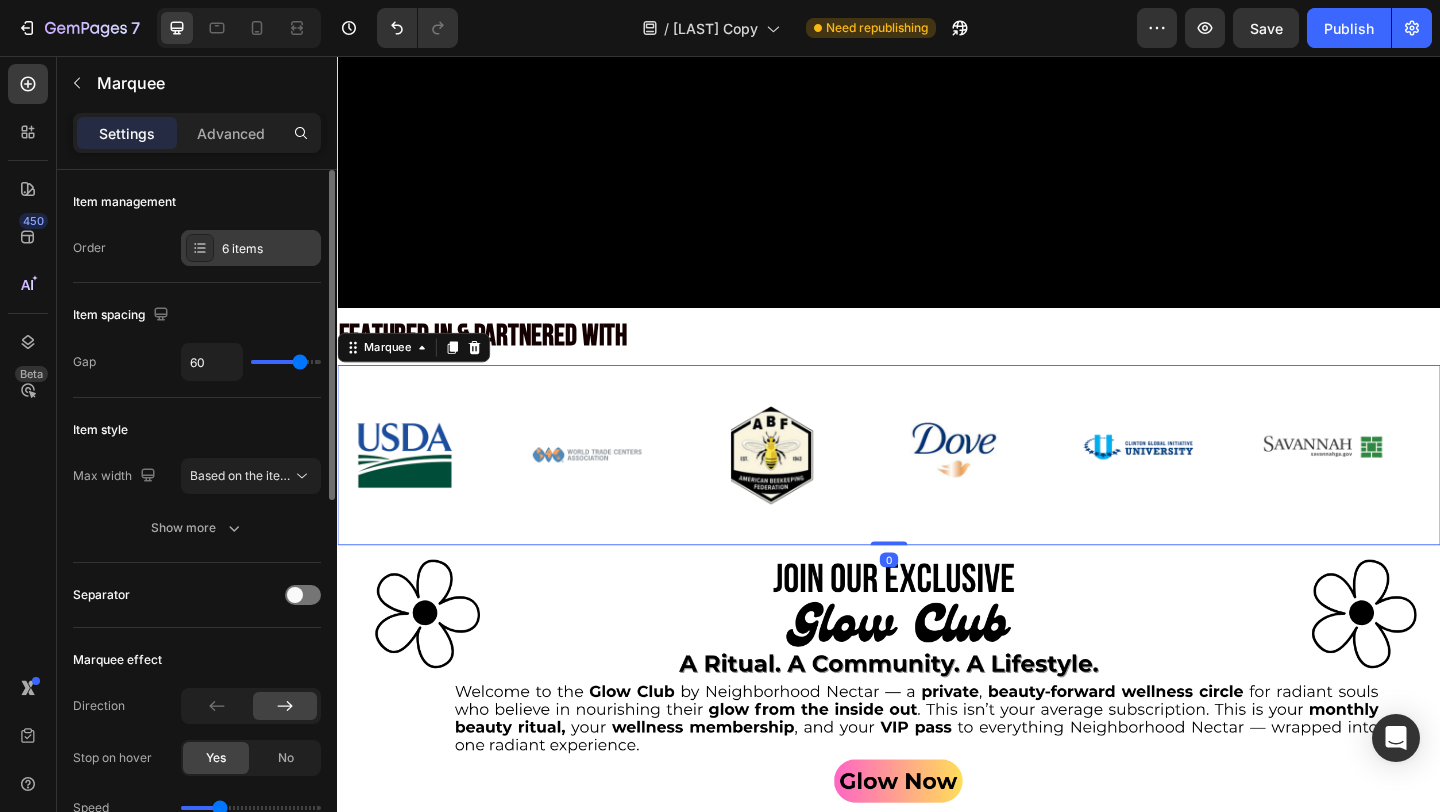 click on "6 items" at bounding box center (269, 249) 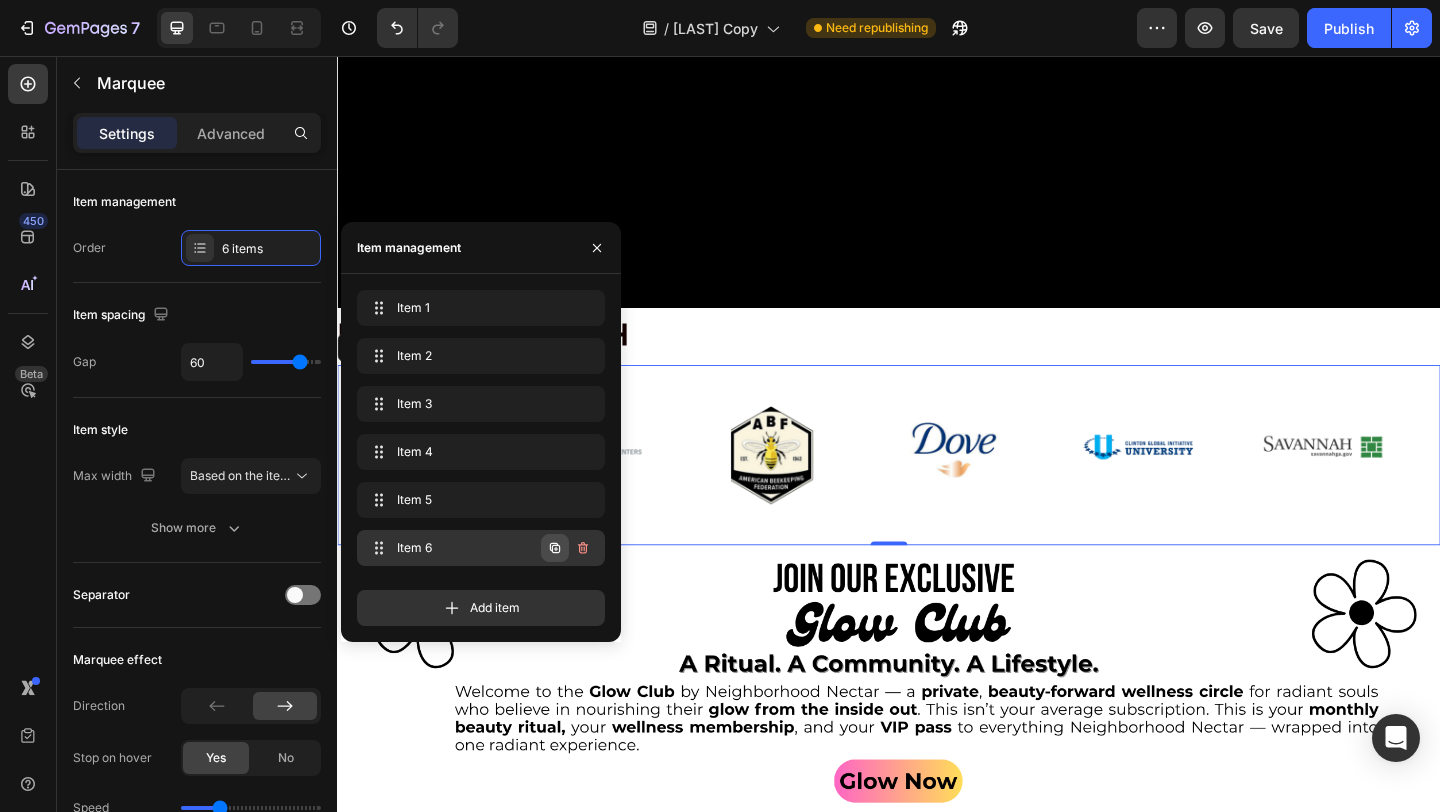 click 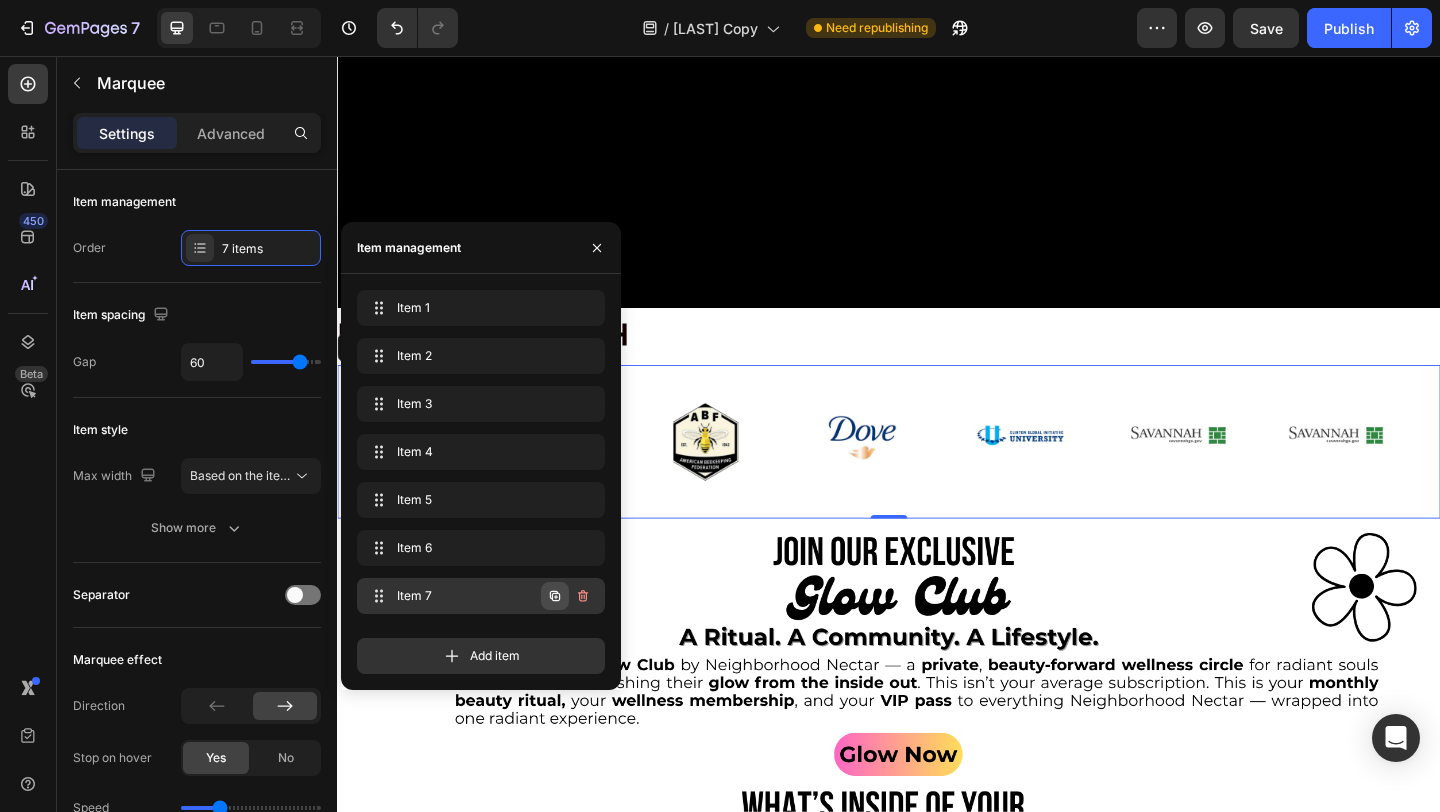 click 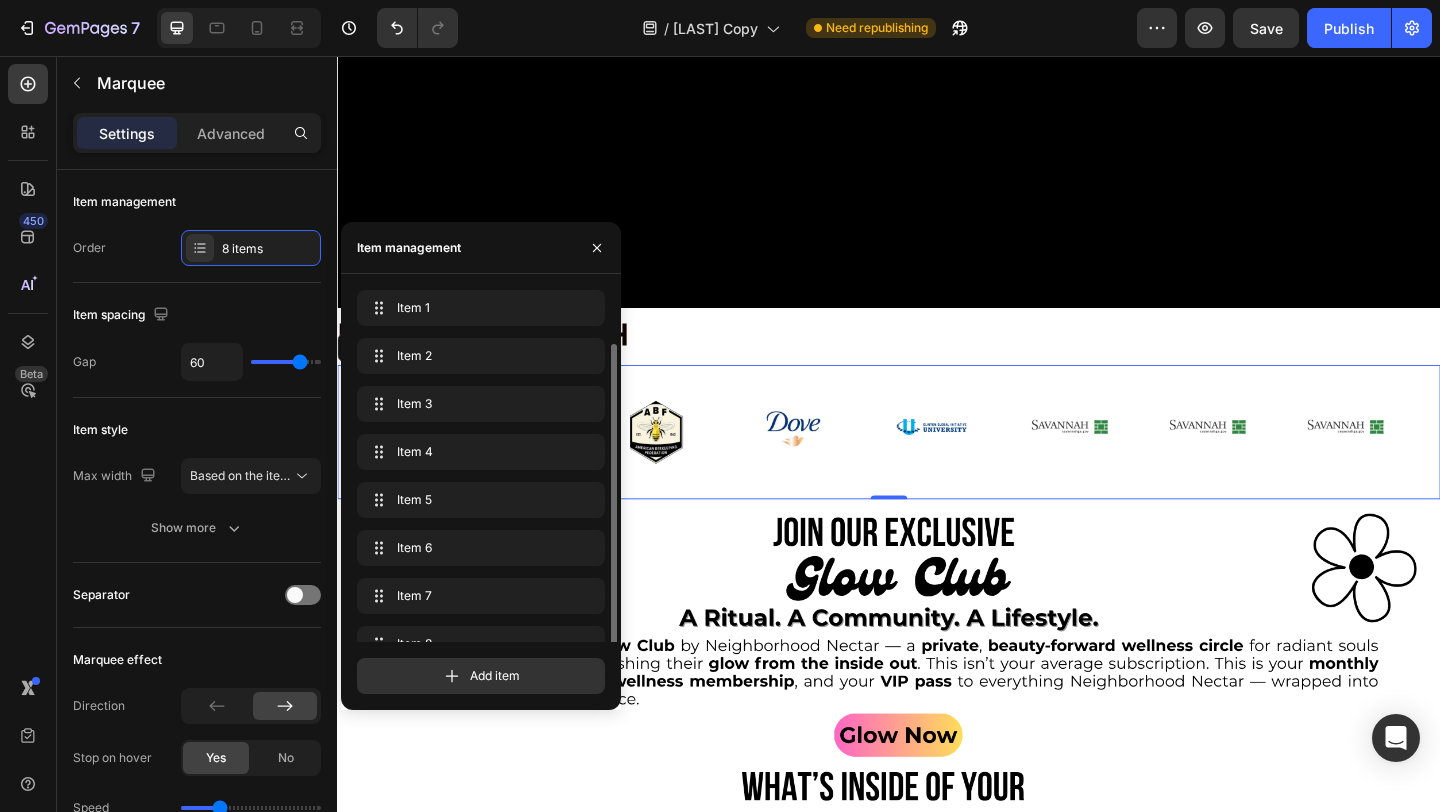 scroll, scrollTop: 28, scrollLeft: 0, axis: vertical 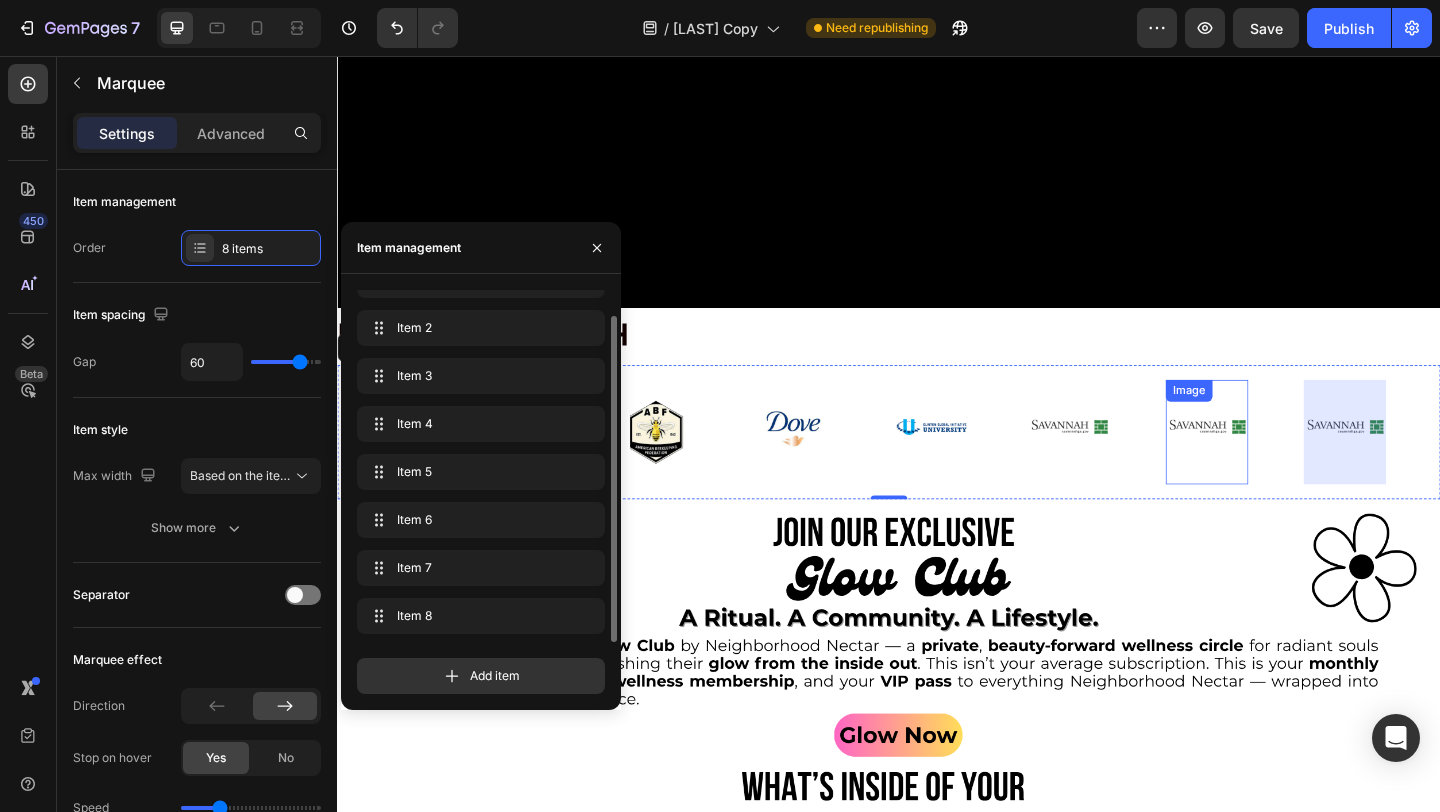 click at bounding box center [1283, 465] 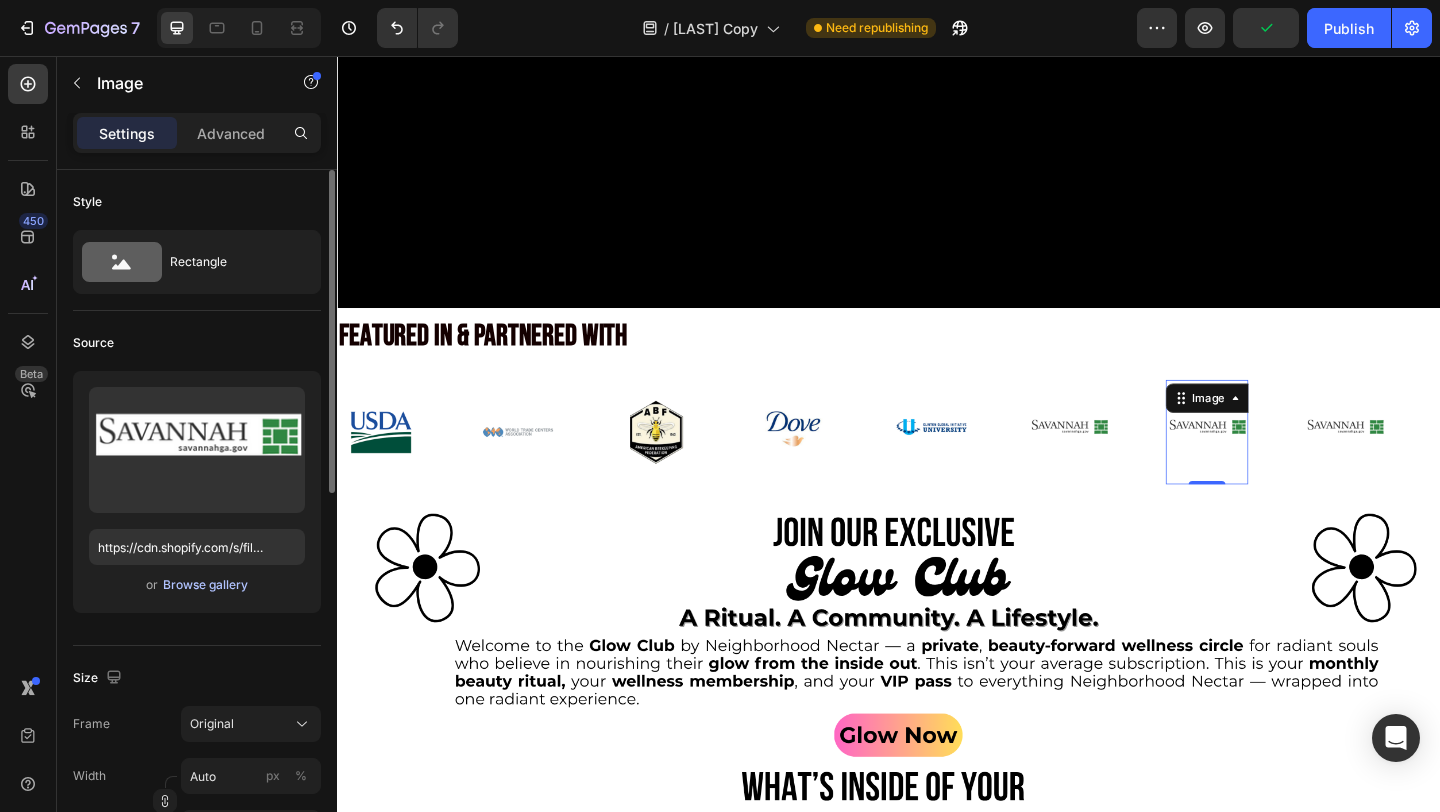 click on "Browse gallery" at bounding box center (205, 585) 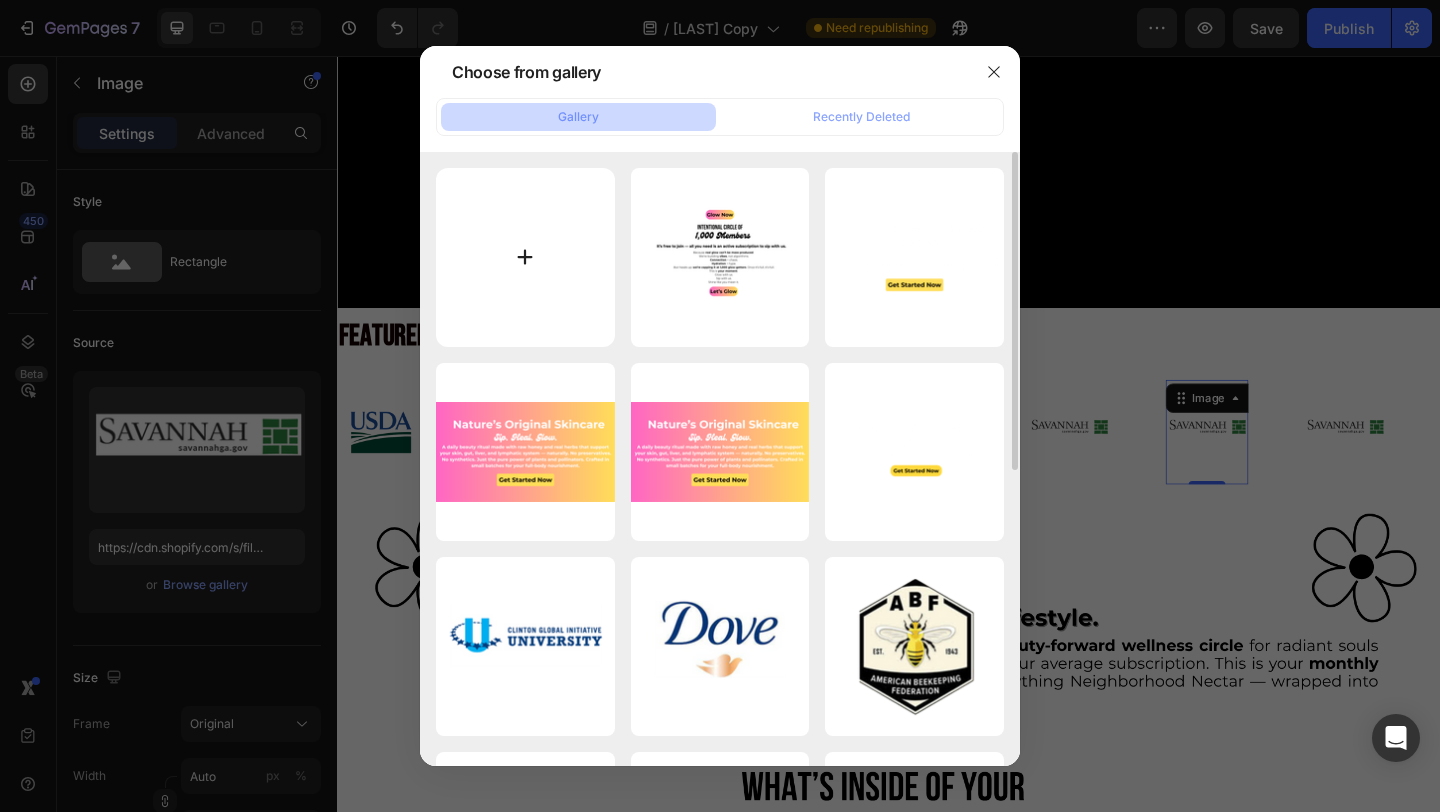 click at bounding box center (525, 257) 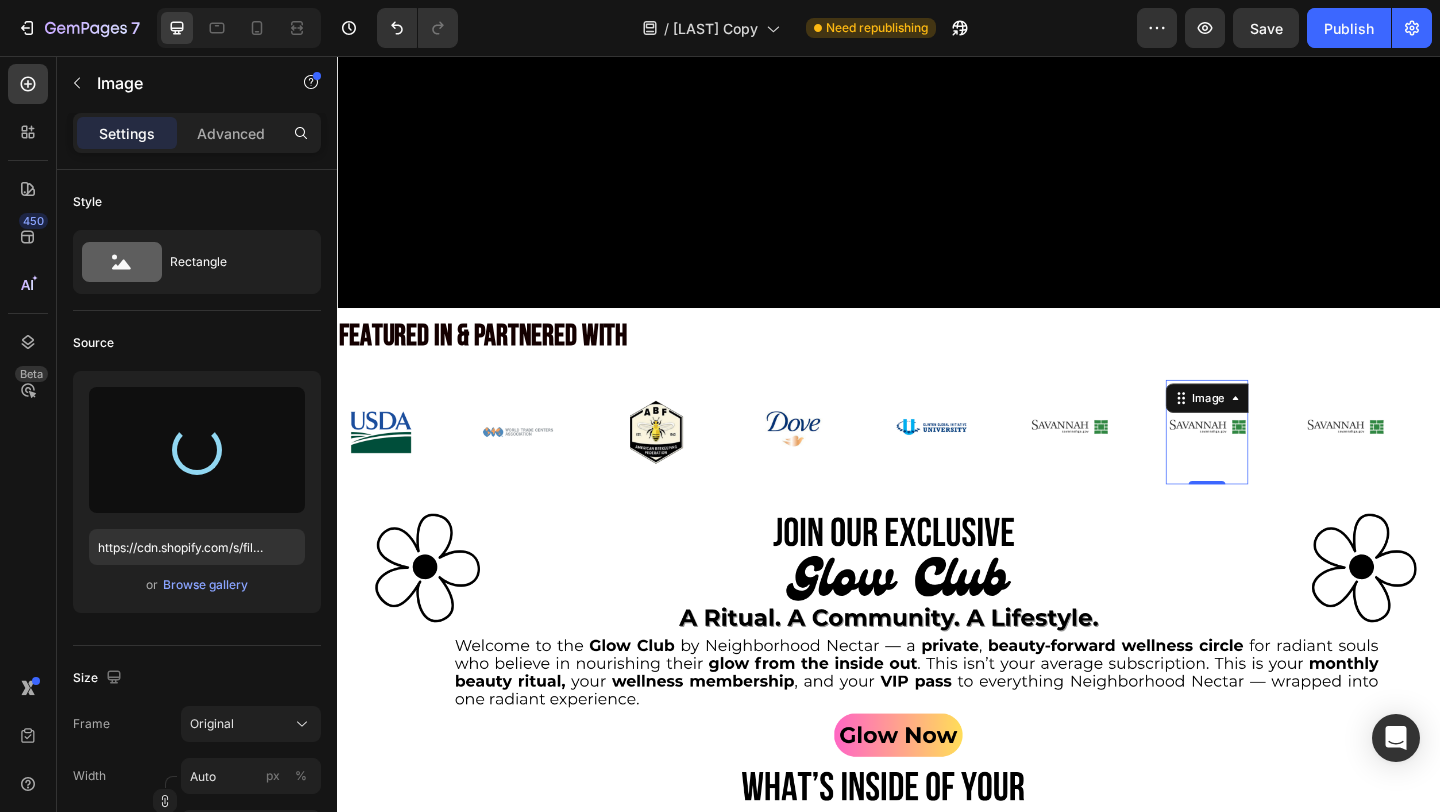 type on "https://cdn.shopify.com/s/files/1/0946/4329/0415/files/gempages_575477949717807954-506e7407-5491-4c73-b039-31e794d73165.png" 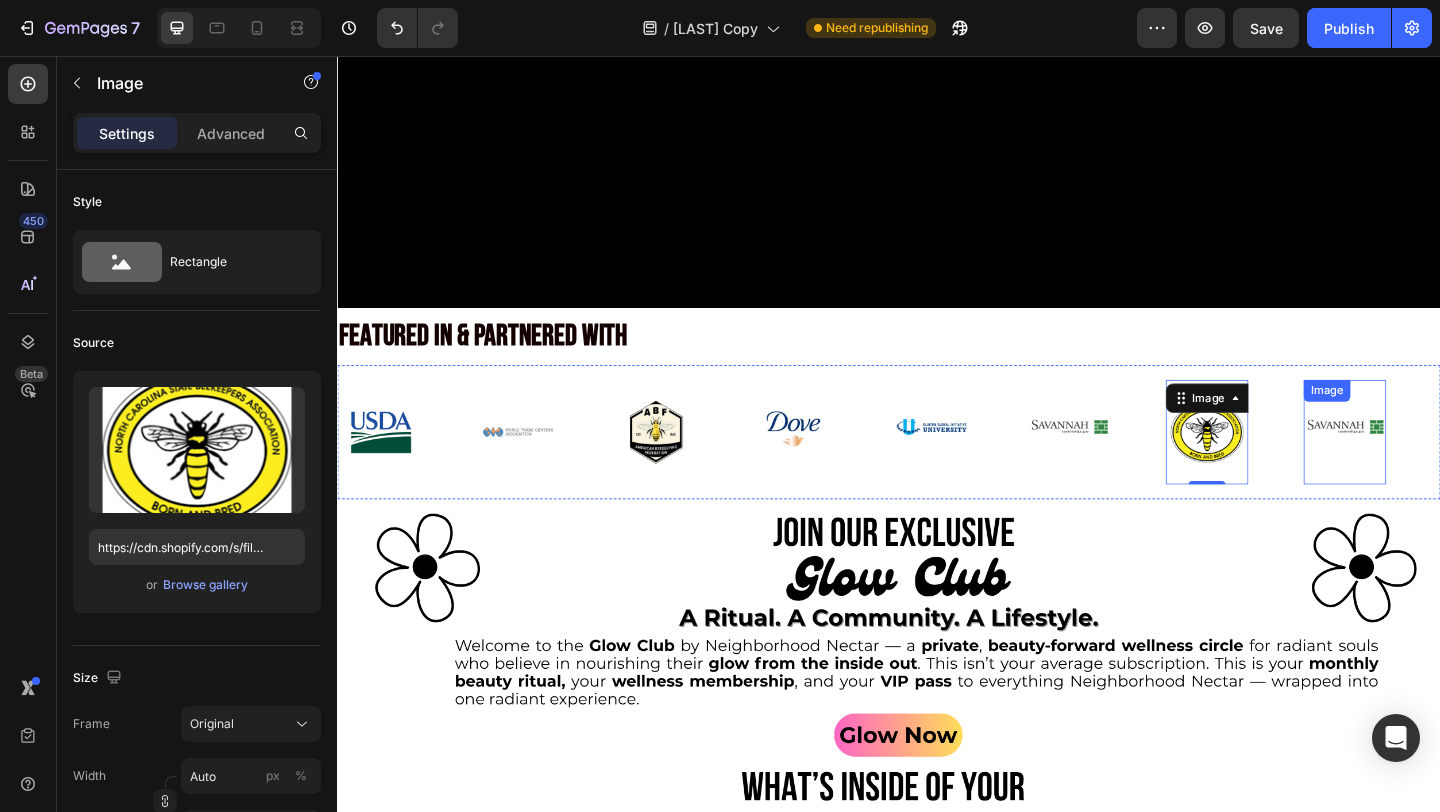 click at bounding box center [1433, 465] 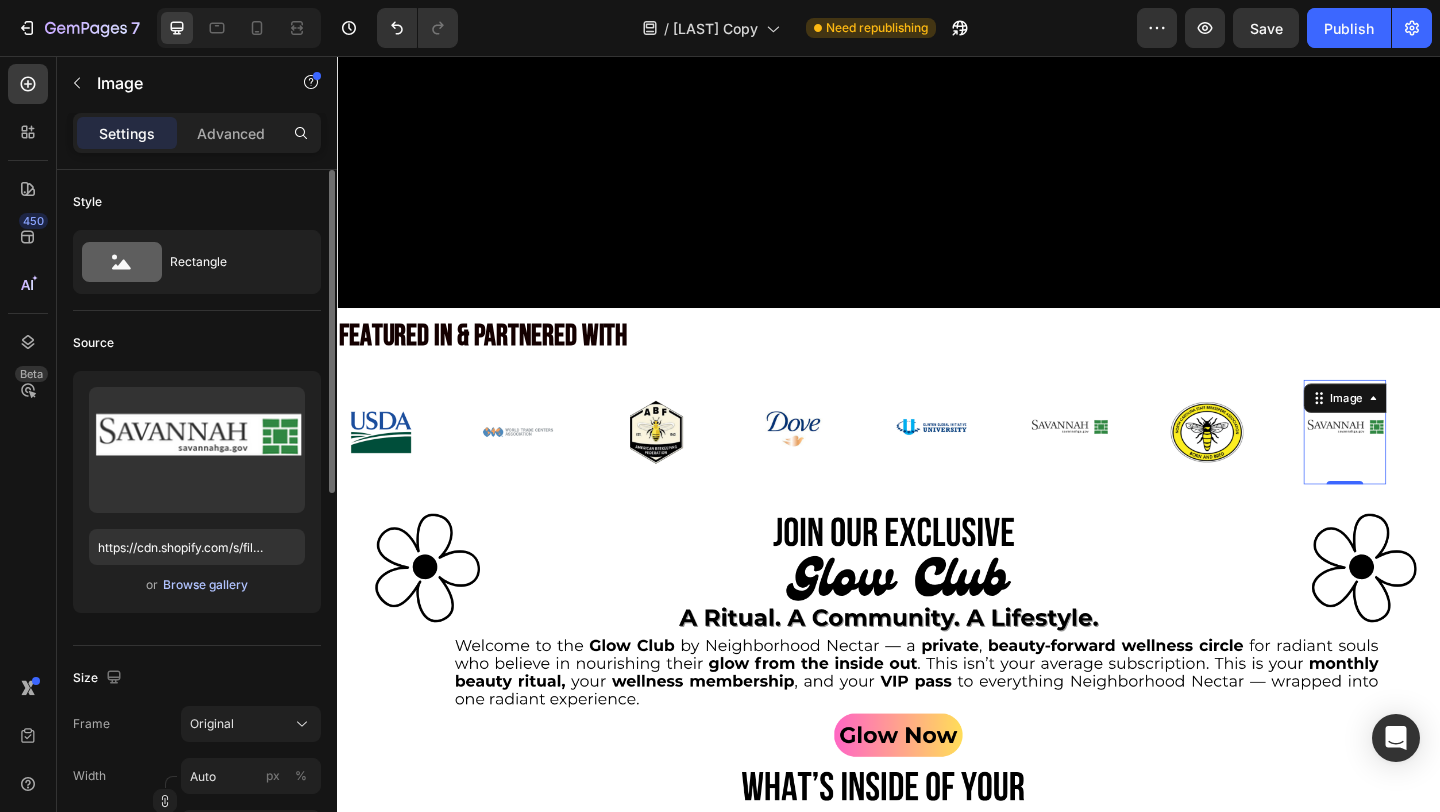 click on "Browse gallery" at bounding box center (205, 585) 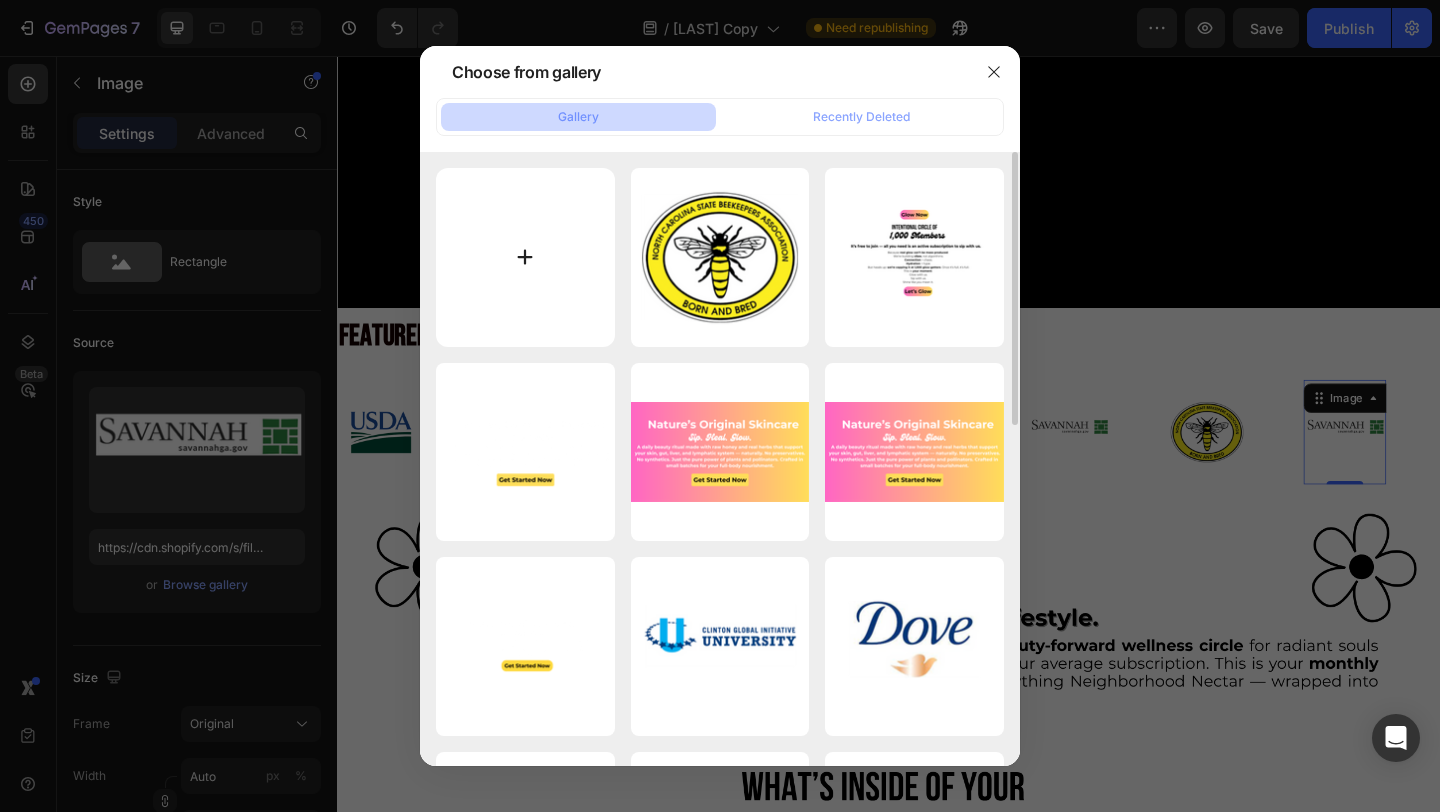 click at bounding box center [525, 257] 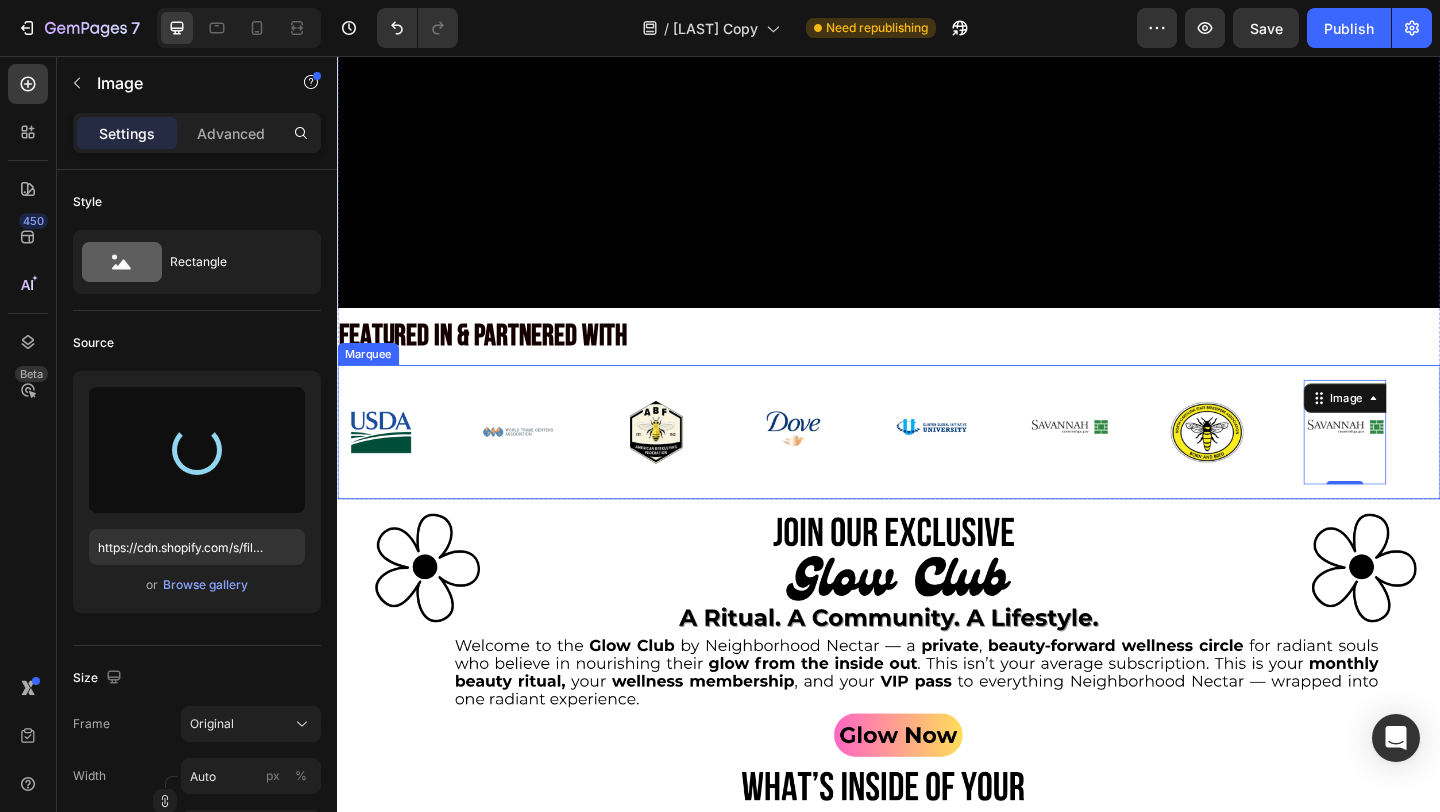 type on "https://cdn.shopify.com/s/files/1/0946/4329/0415/files/gempages_575477949717807954-f5cb7892-6dd5-4ccd-82f7-03b7f2e1f02a.png" 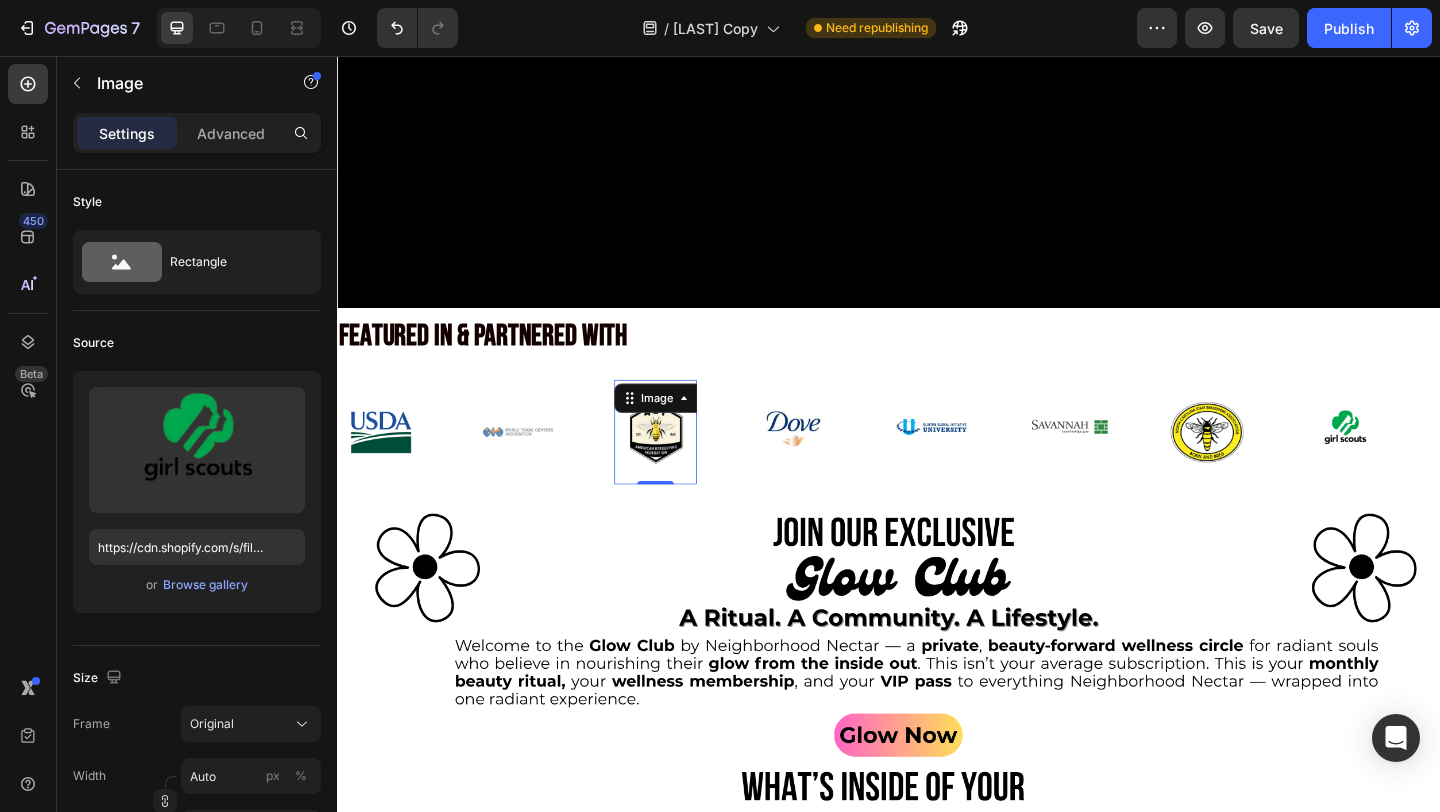 click at bounding box center [683, 465] 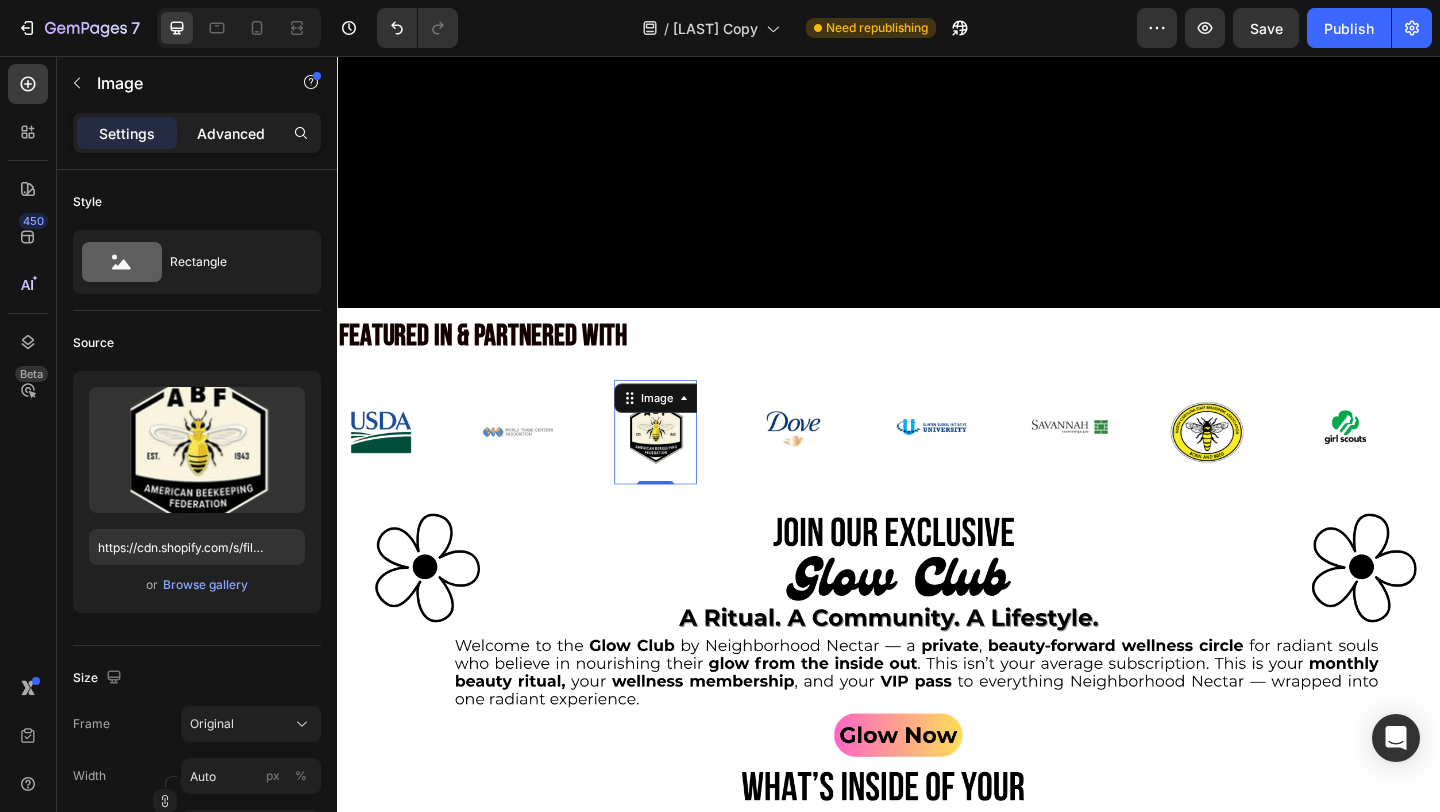 click on "Advanced" at bounding box center (231, 133) 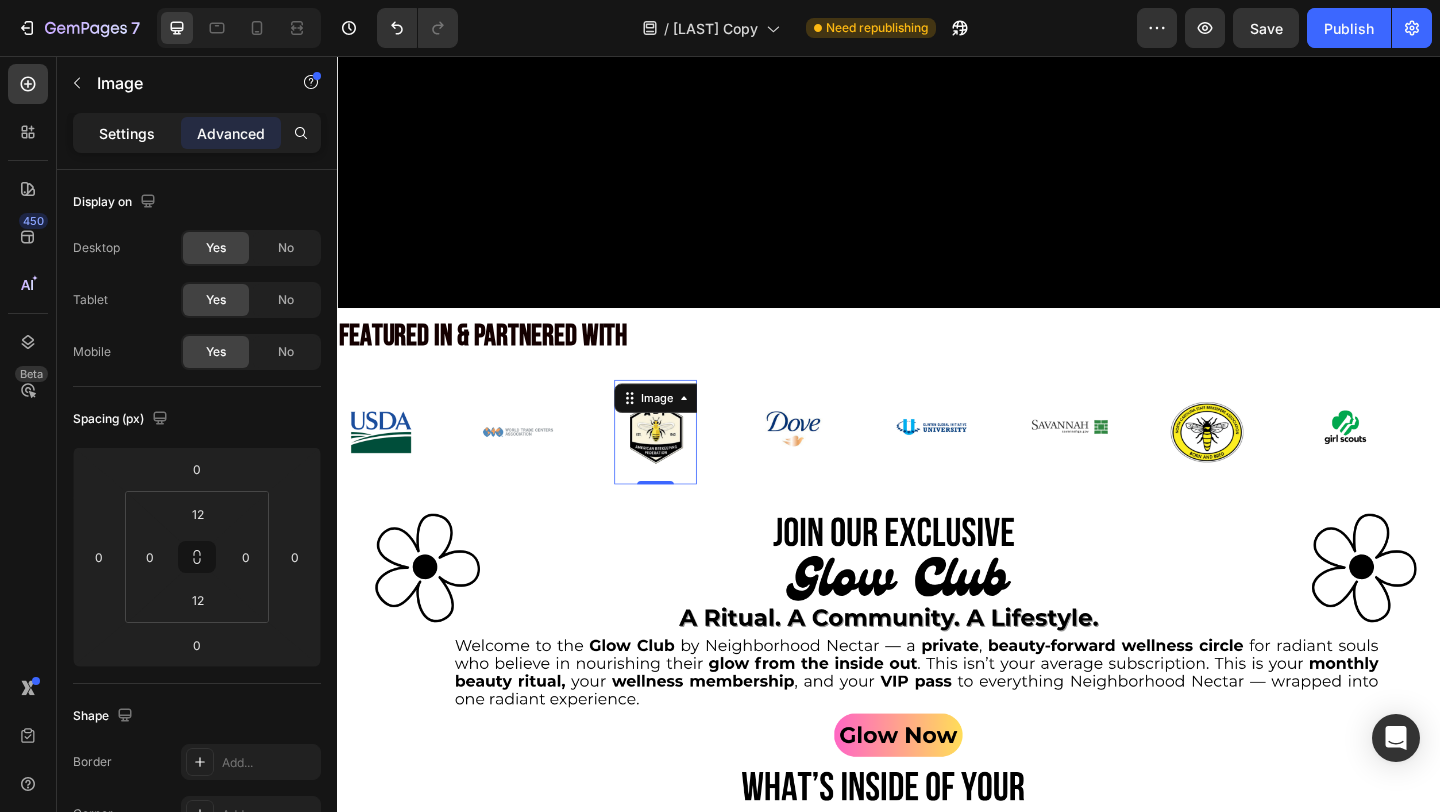 click on "Settings" at bounding box center (127, 133) 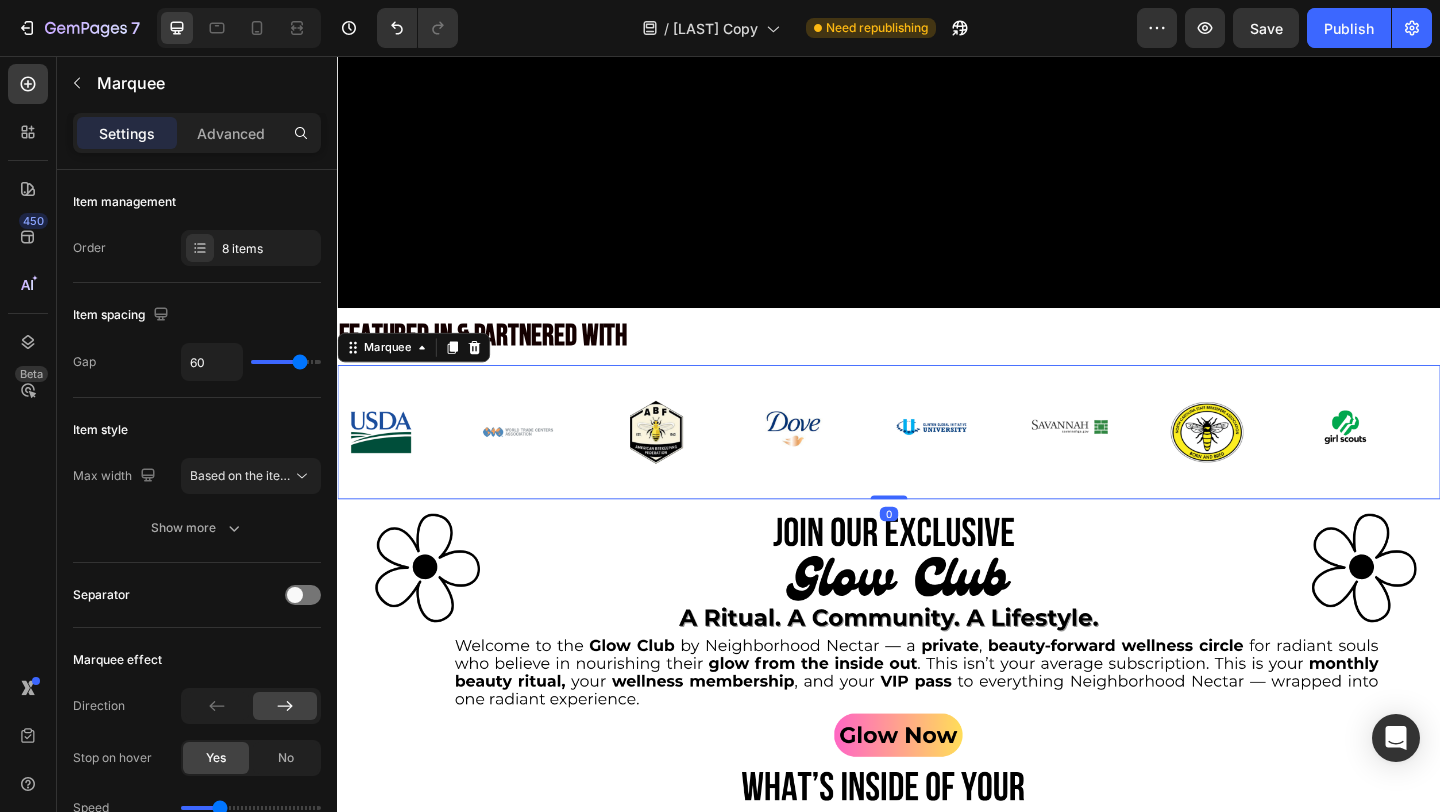 click on "Image Image Image Image Image Image Image Image Image Image Image Image Image Image Image Image Marquee   0" at bounding box center (937, 465) 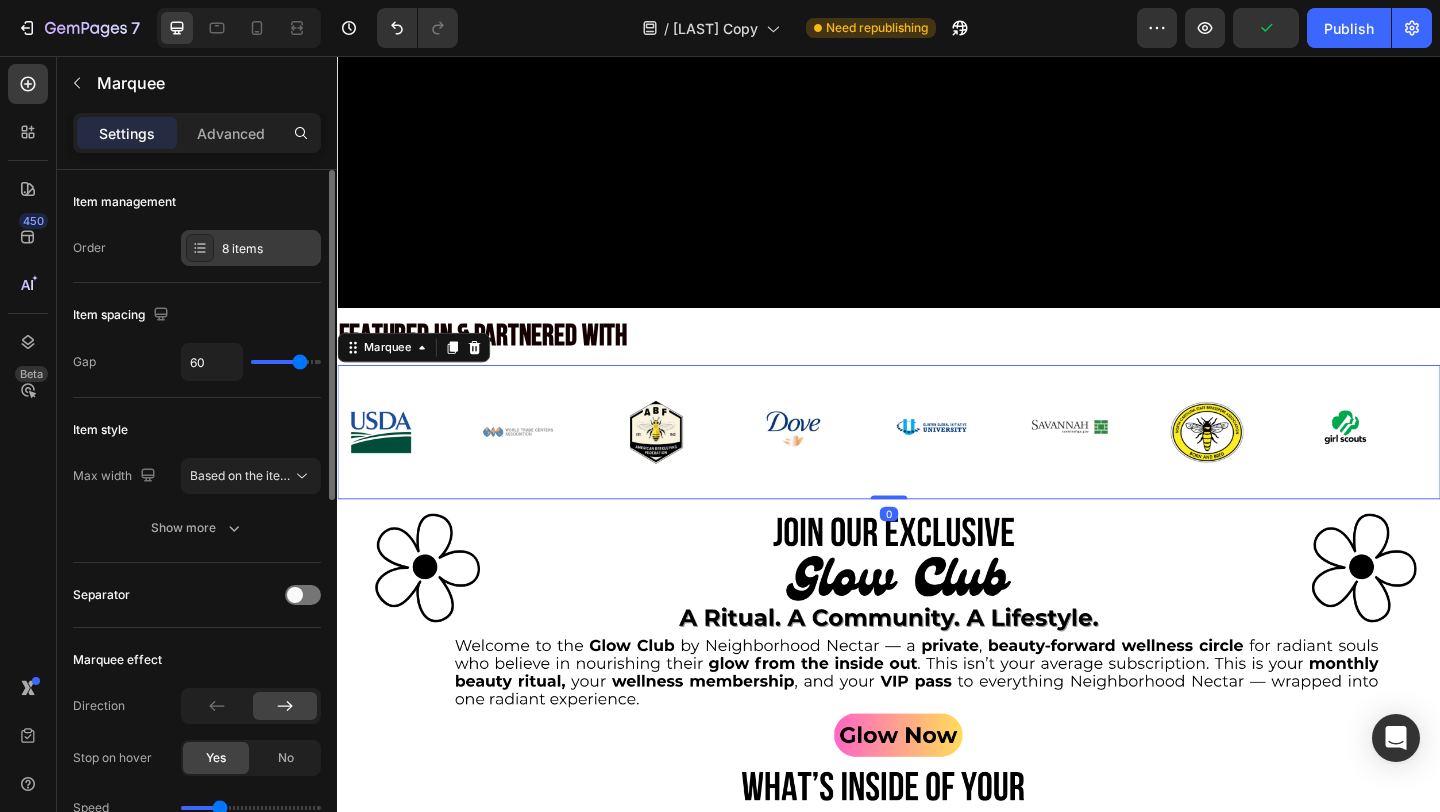 click on "8 items" at bounding box center (269, 249) 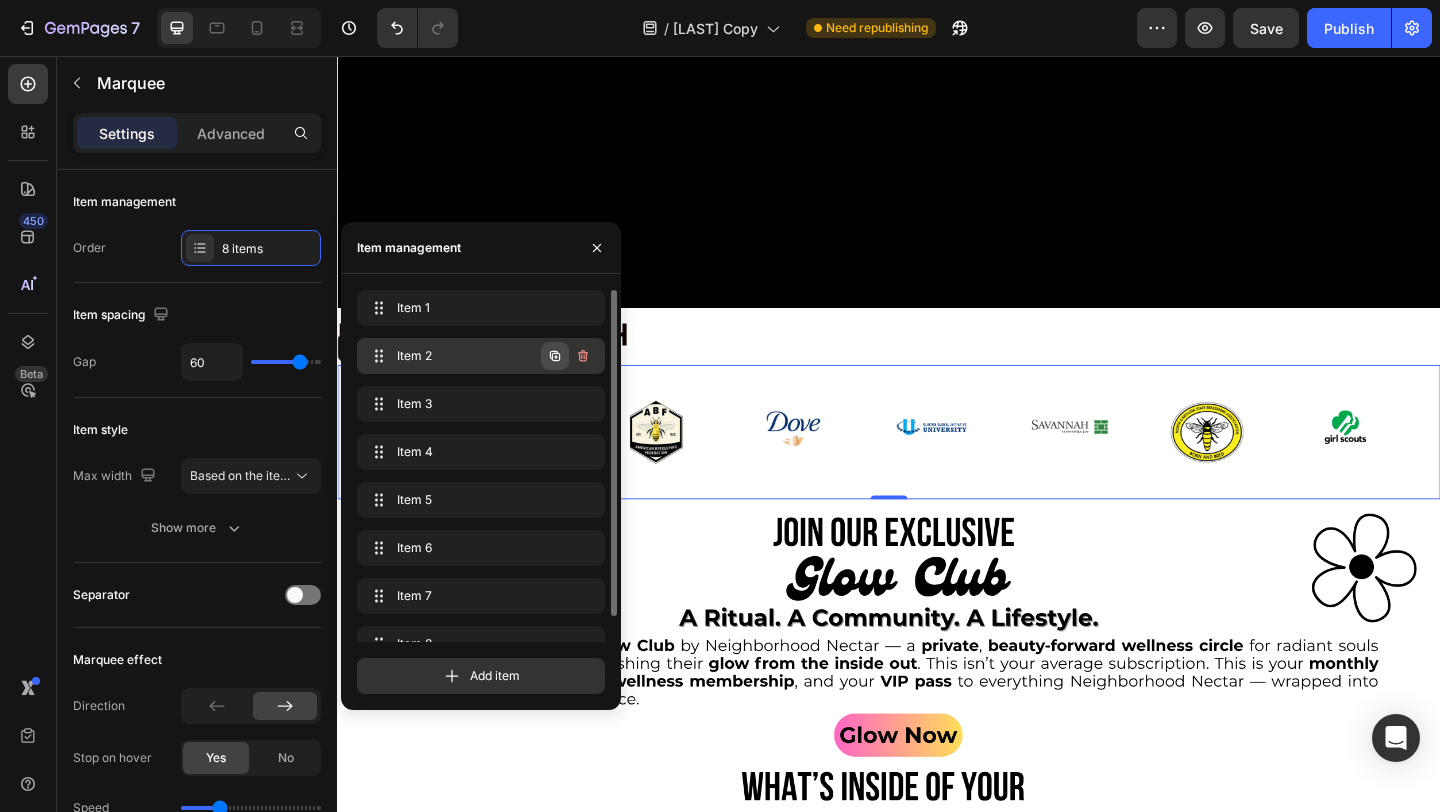 click 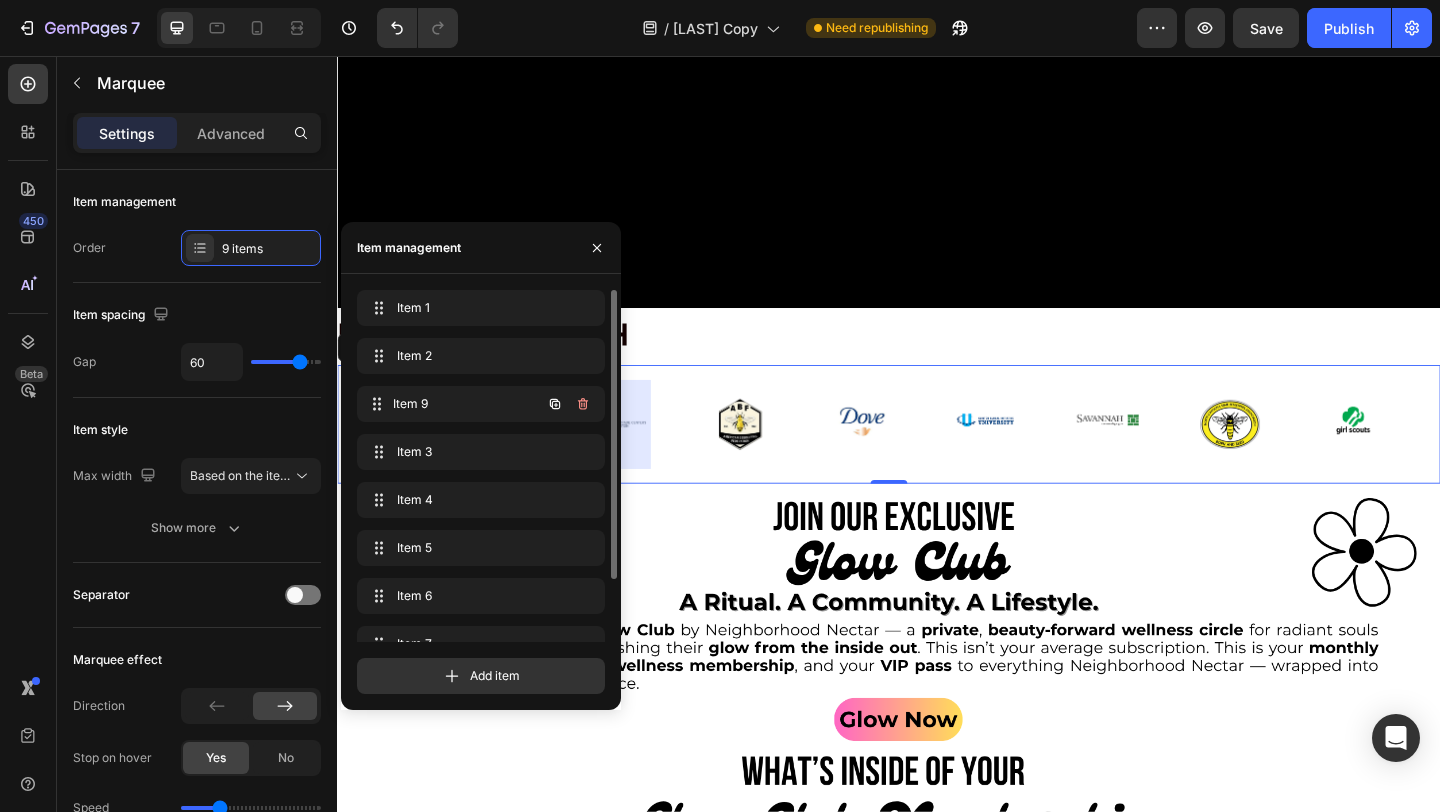 type 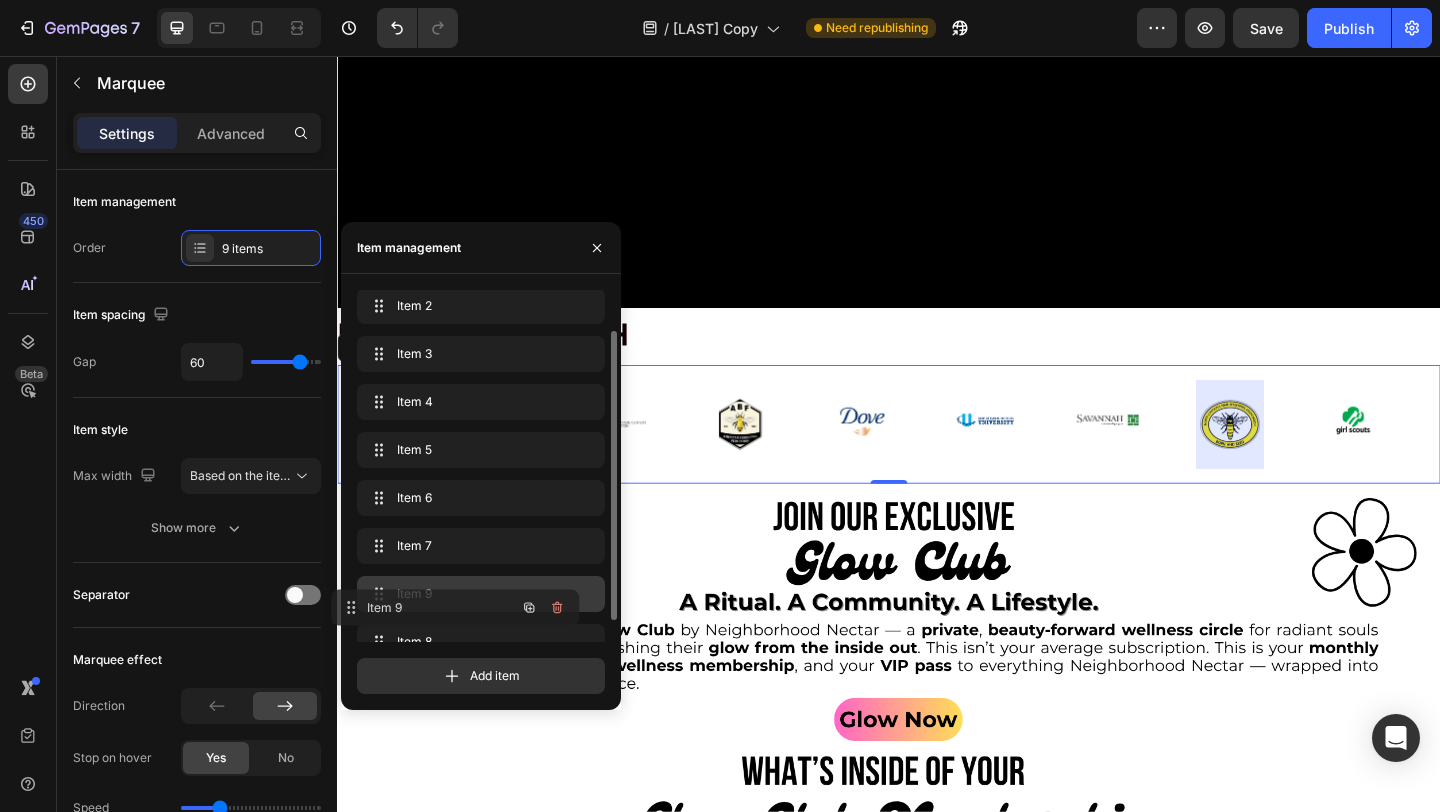 scroll, scrollTop: 76, scrollLeft: 0, axis: vertical 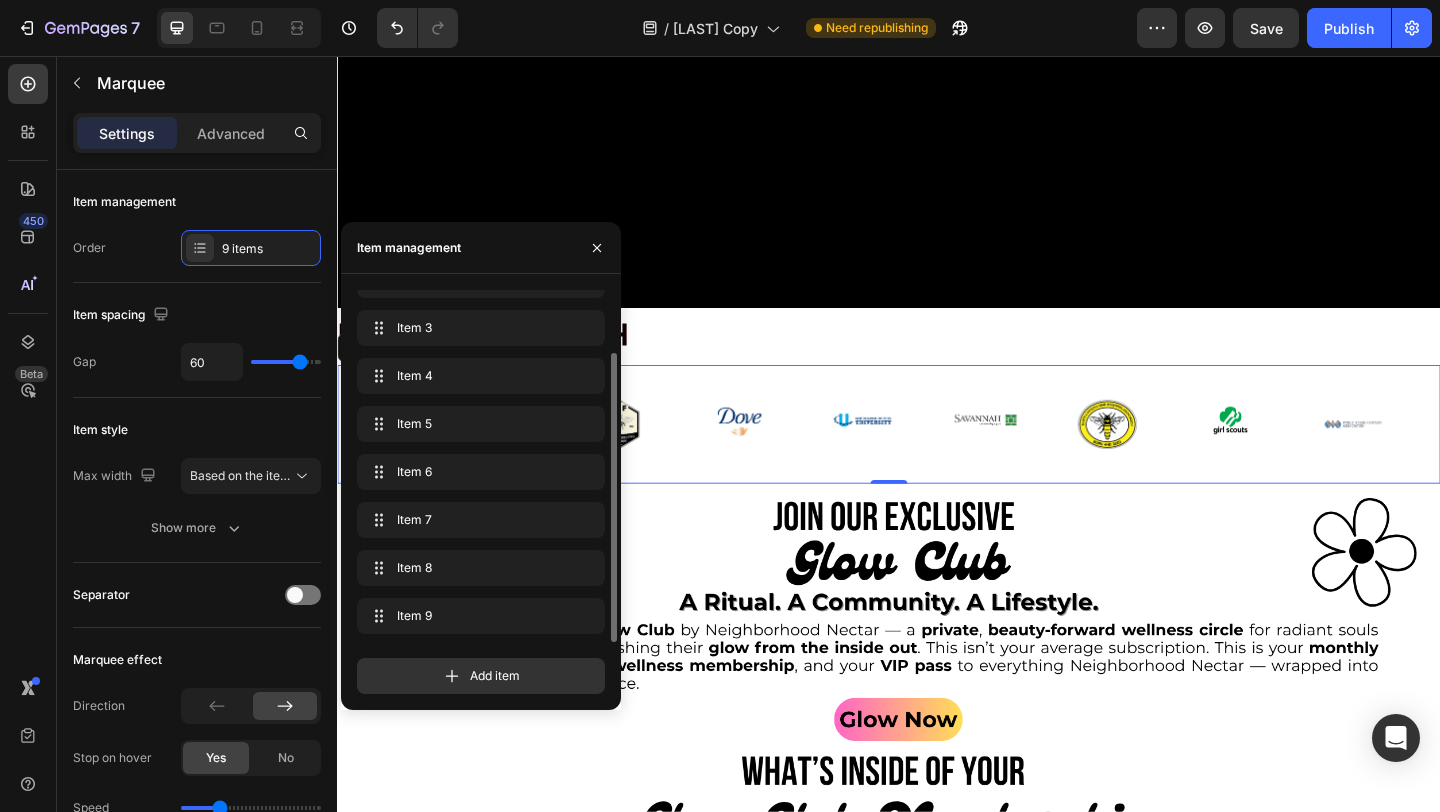 drag, startPoint x: 458, startPoint y: 405, endPoint x: 434, endPoint y: 639, distance: 235.22755 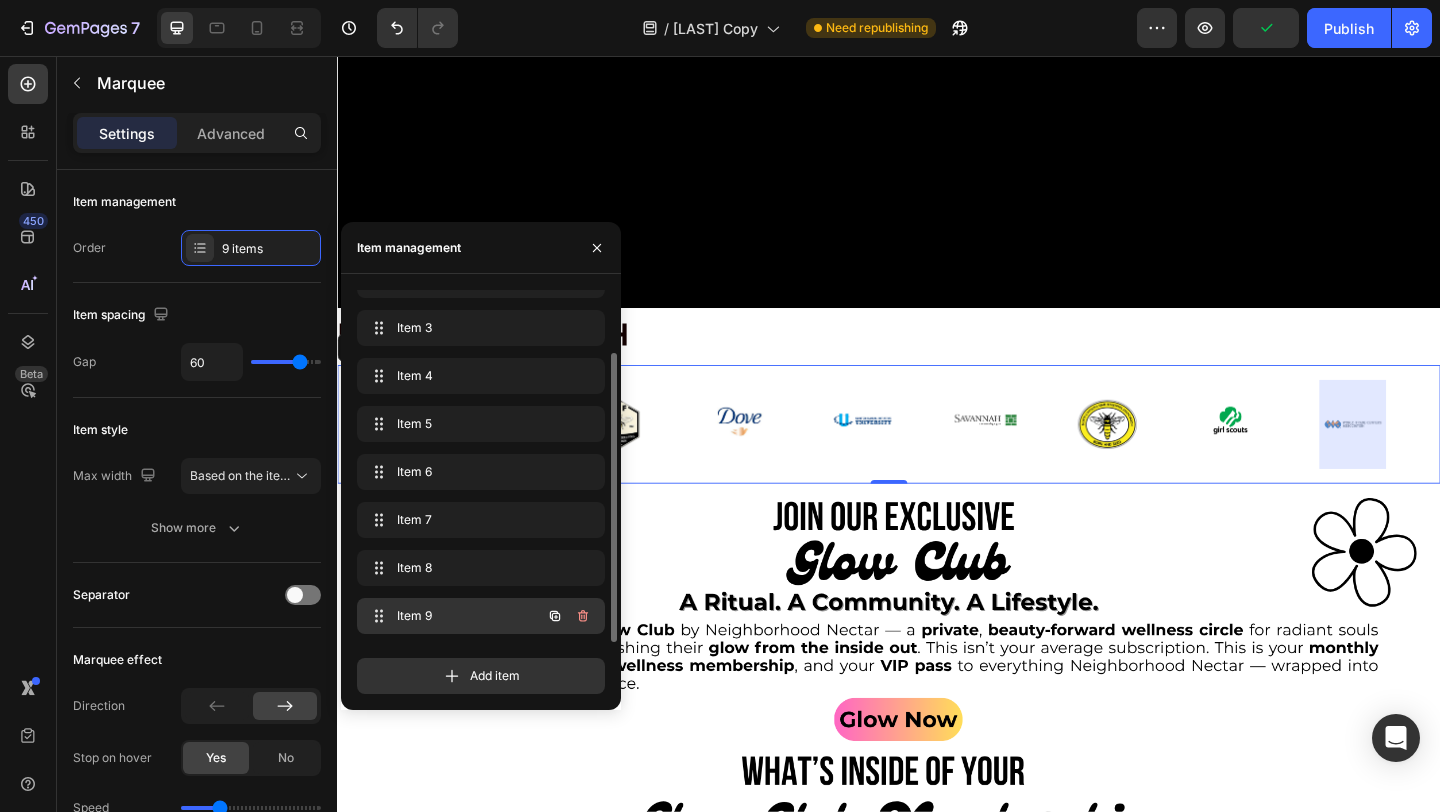 click on "Item 9 Item 9" at bounding box center (453, 616) 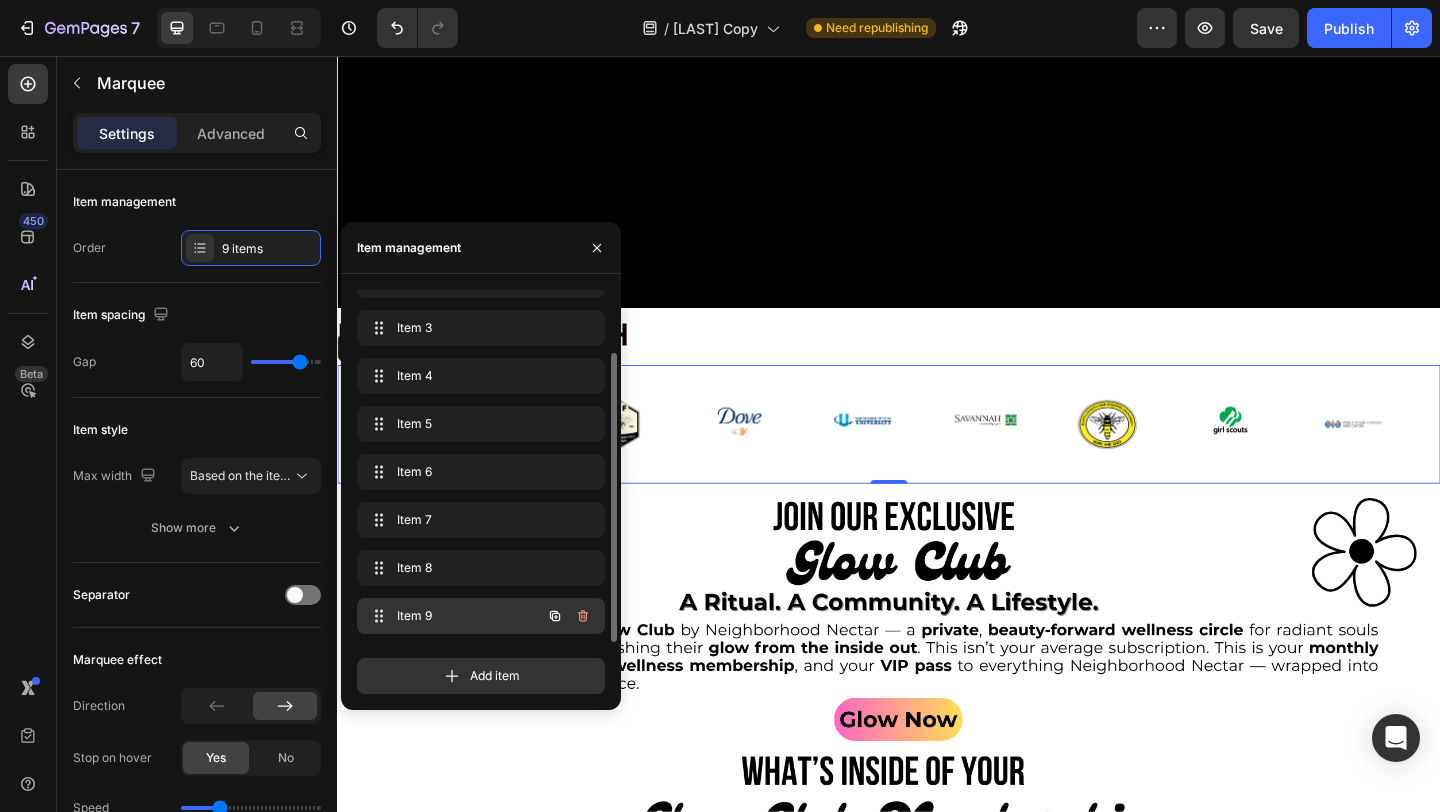 click on "Item 9" at bounding box center (453, 616) 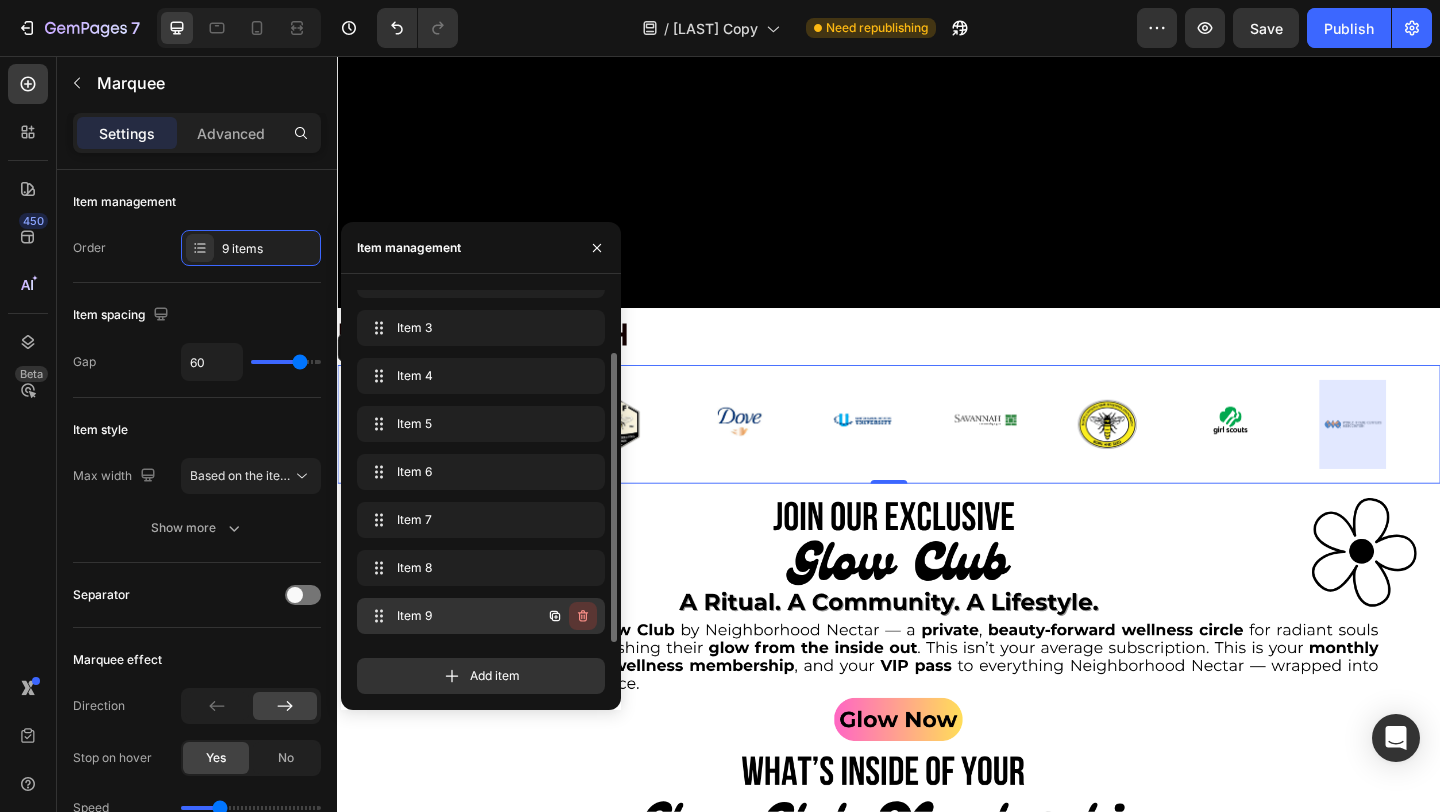 click 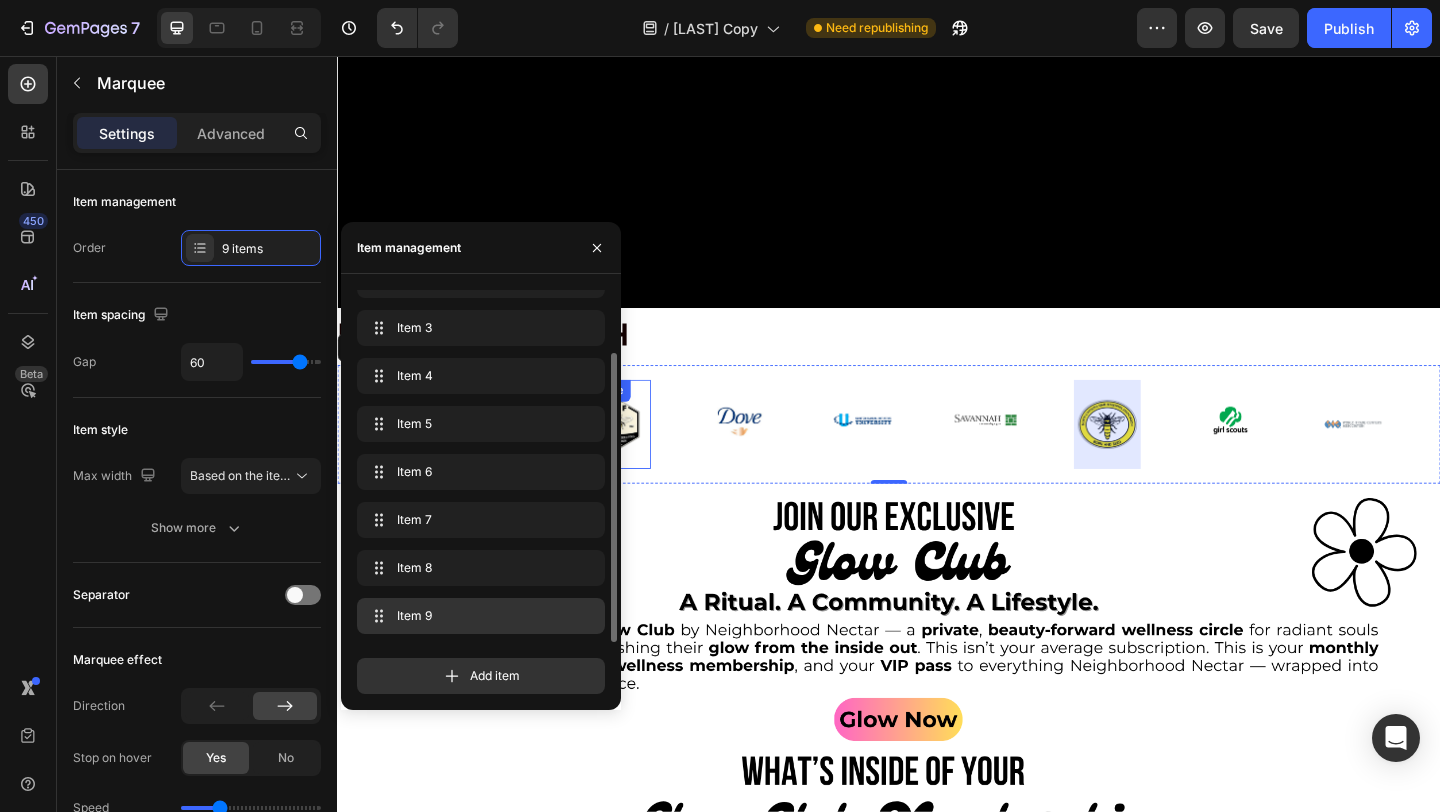 click at bounding box center (641, 456) 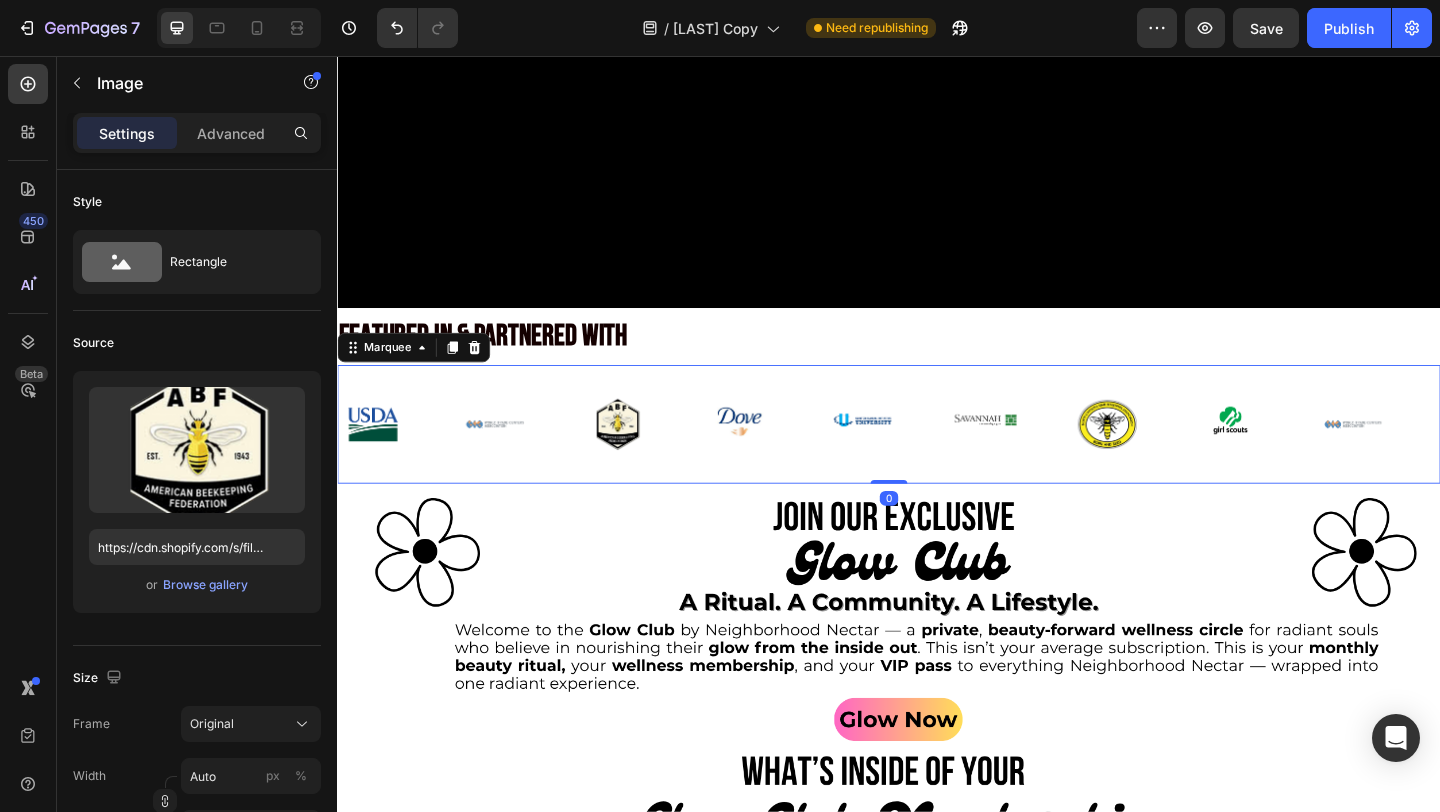 click on "Image" at bounding box center (404, 456) 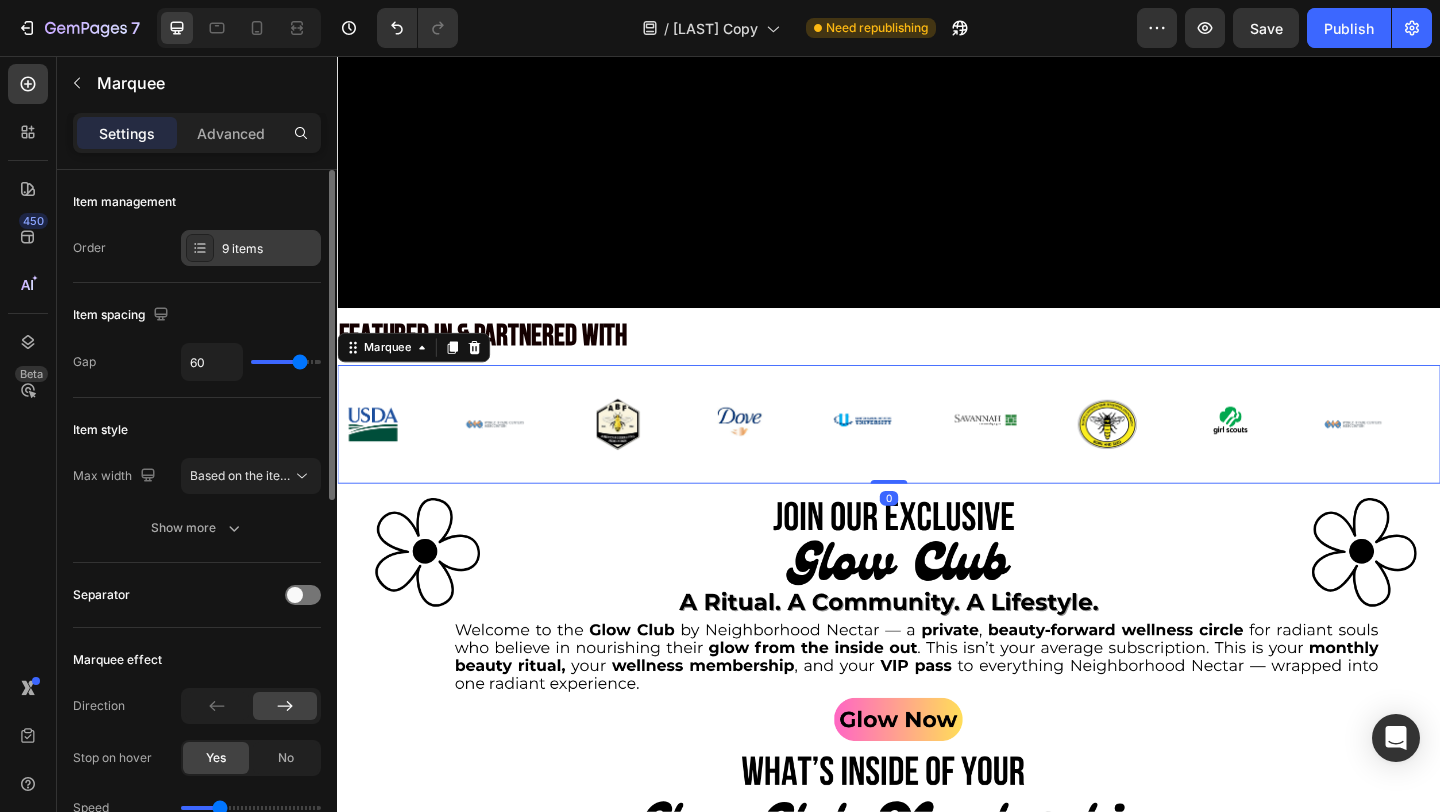 click on "9 items" at bounding box center [251, 248] 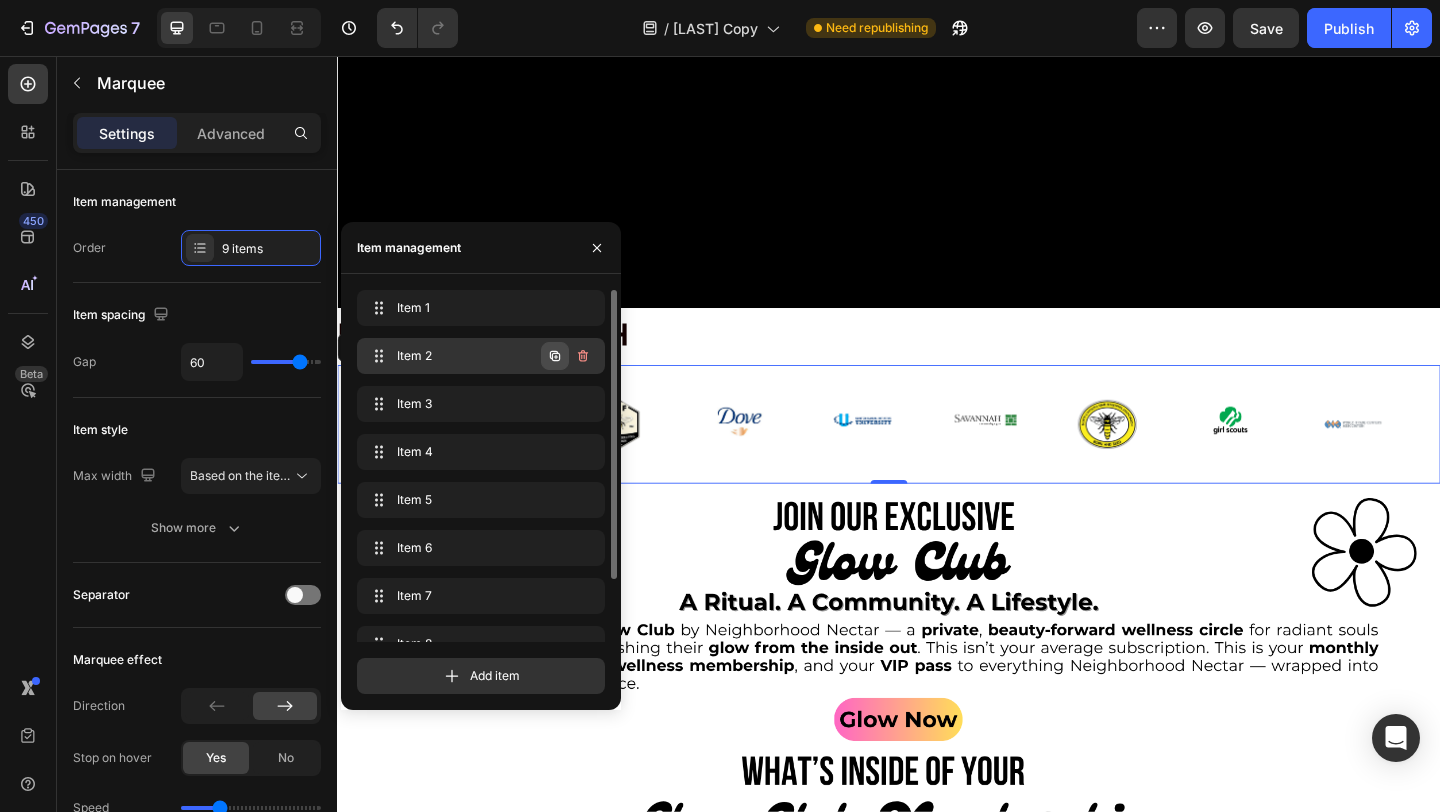 click 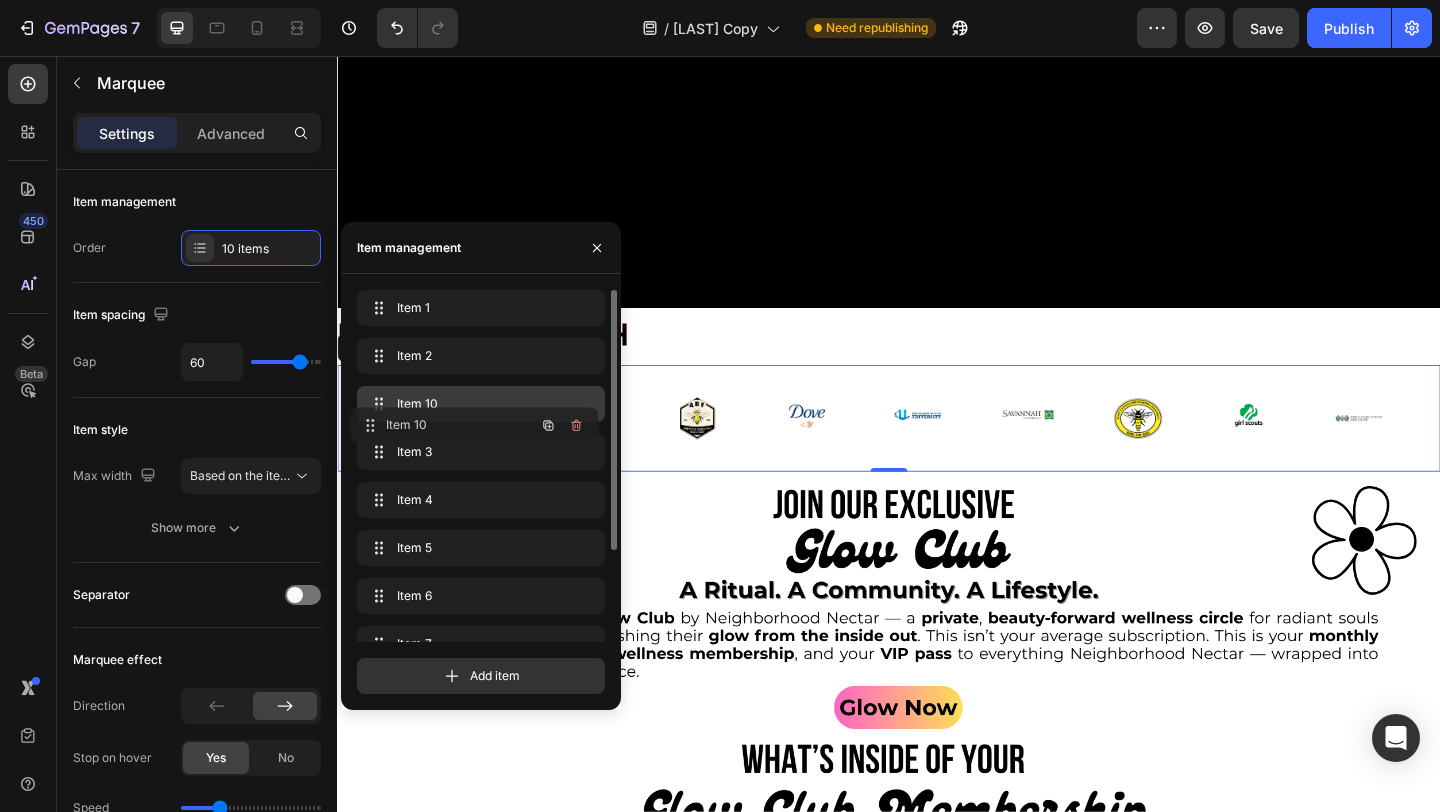 type 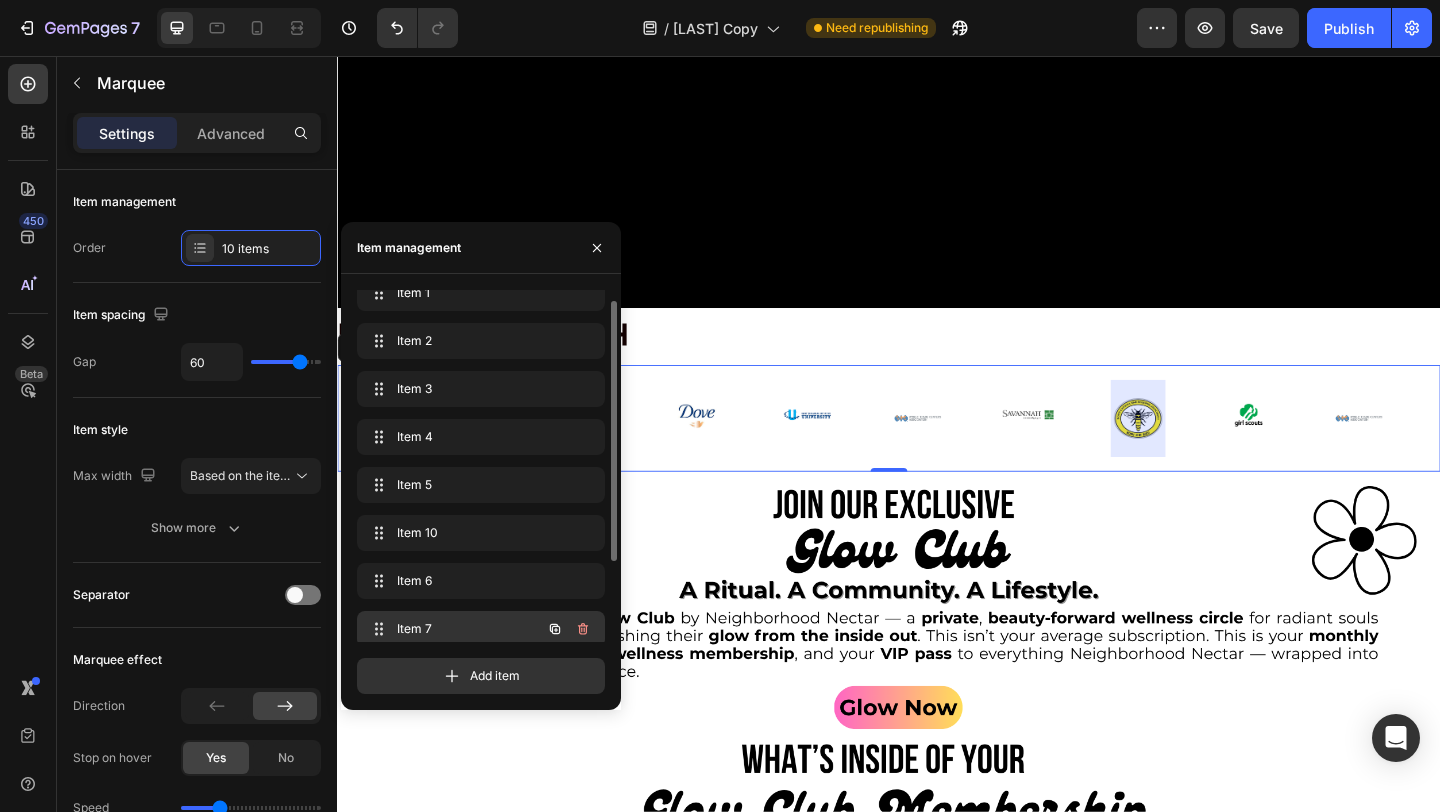 drag, startPoint x: 474, startPoint y: 402, endPoint x: 445, endPoint y: 633, distance: 232.81323 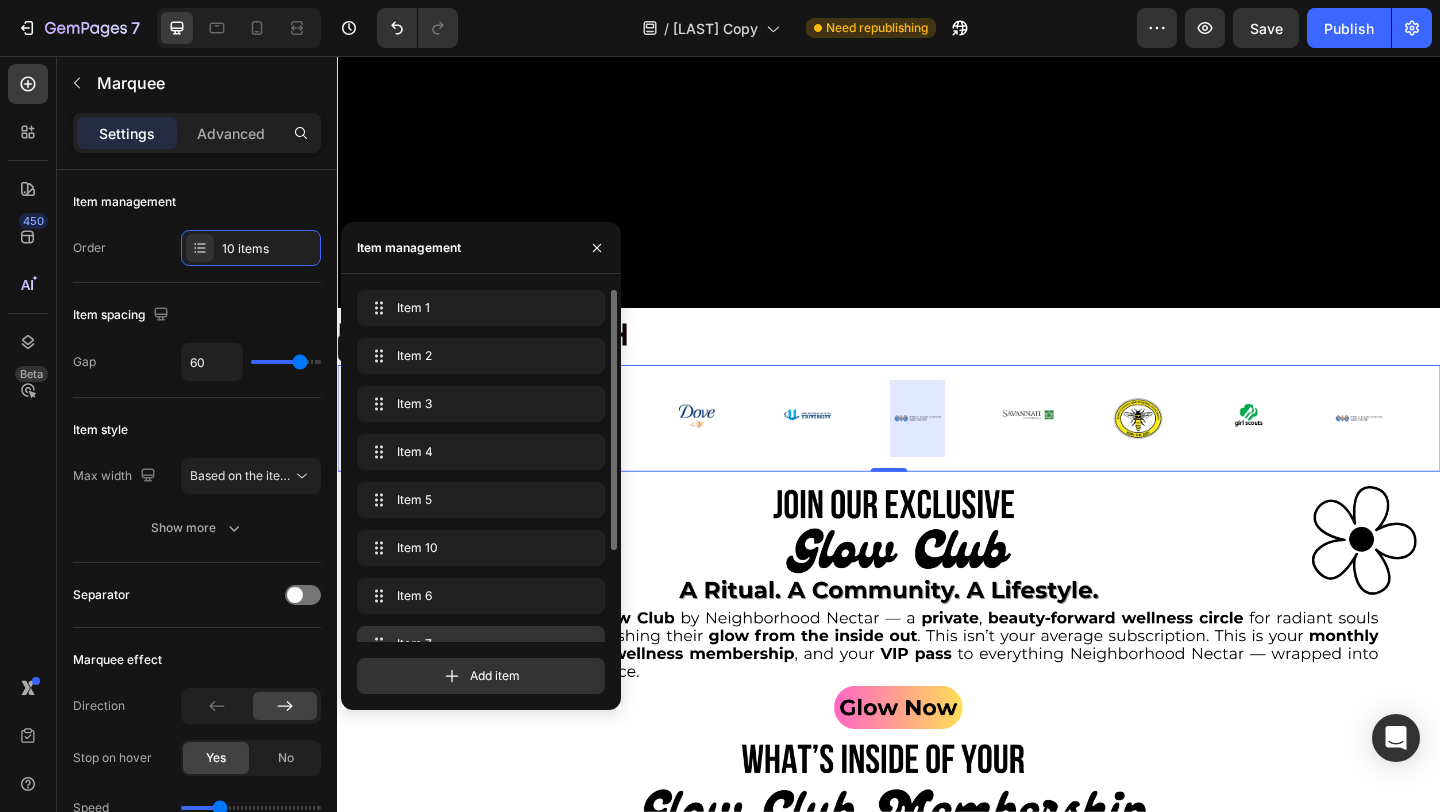 scroll, scrollTop: 124, scrollLeft: 0, axis: vertical 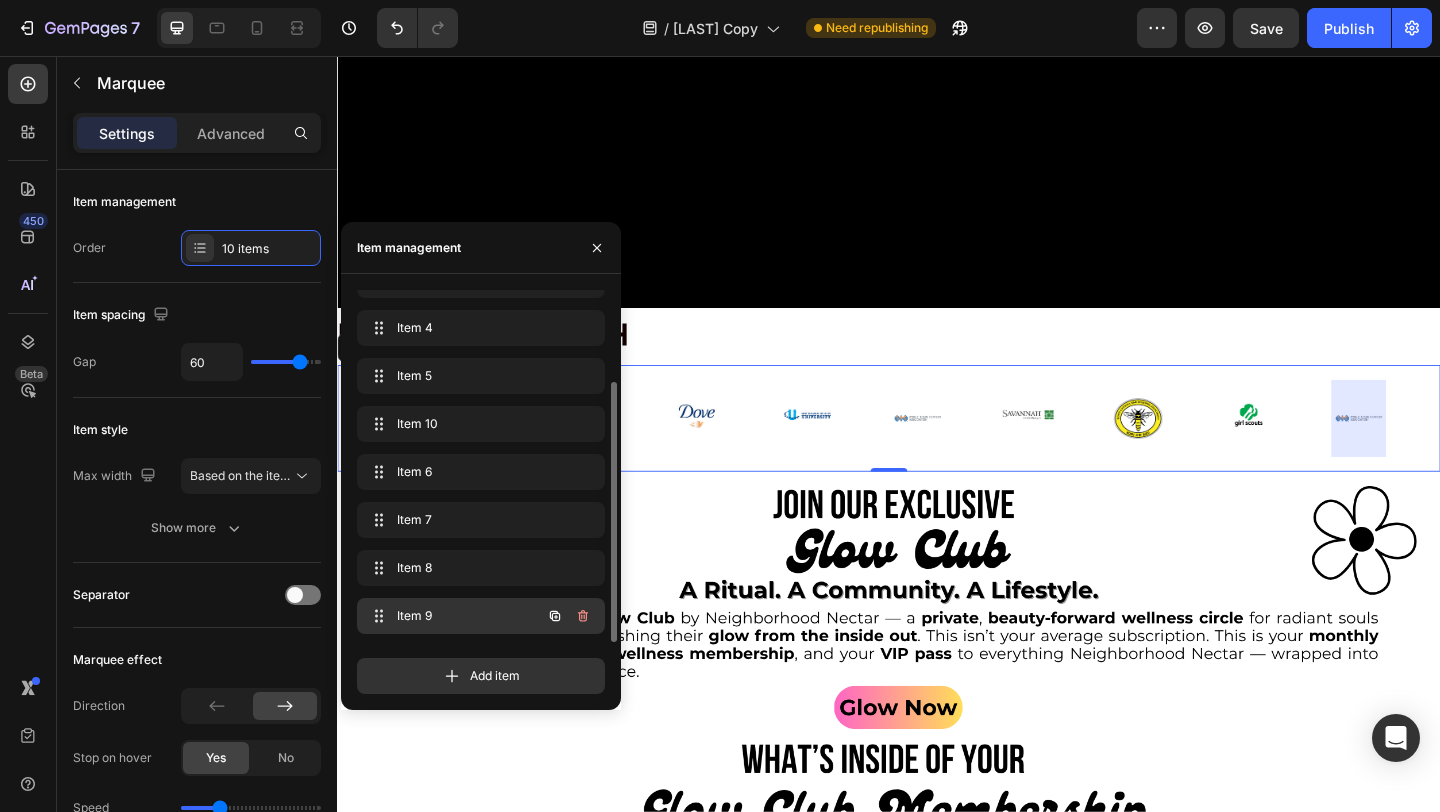 click on "Item 9" at bounding box center [453, 616] 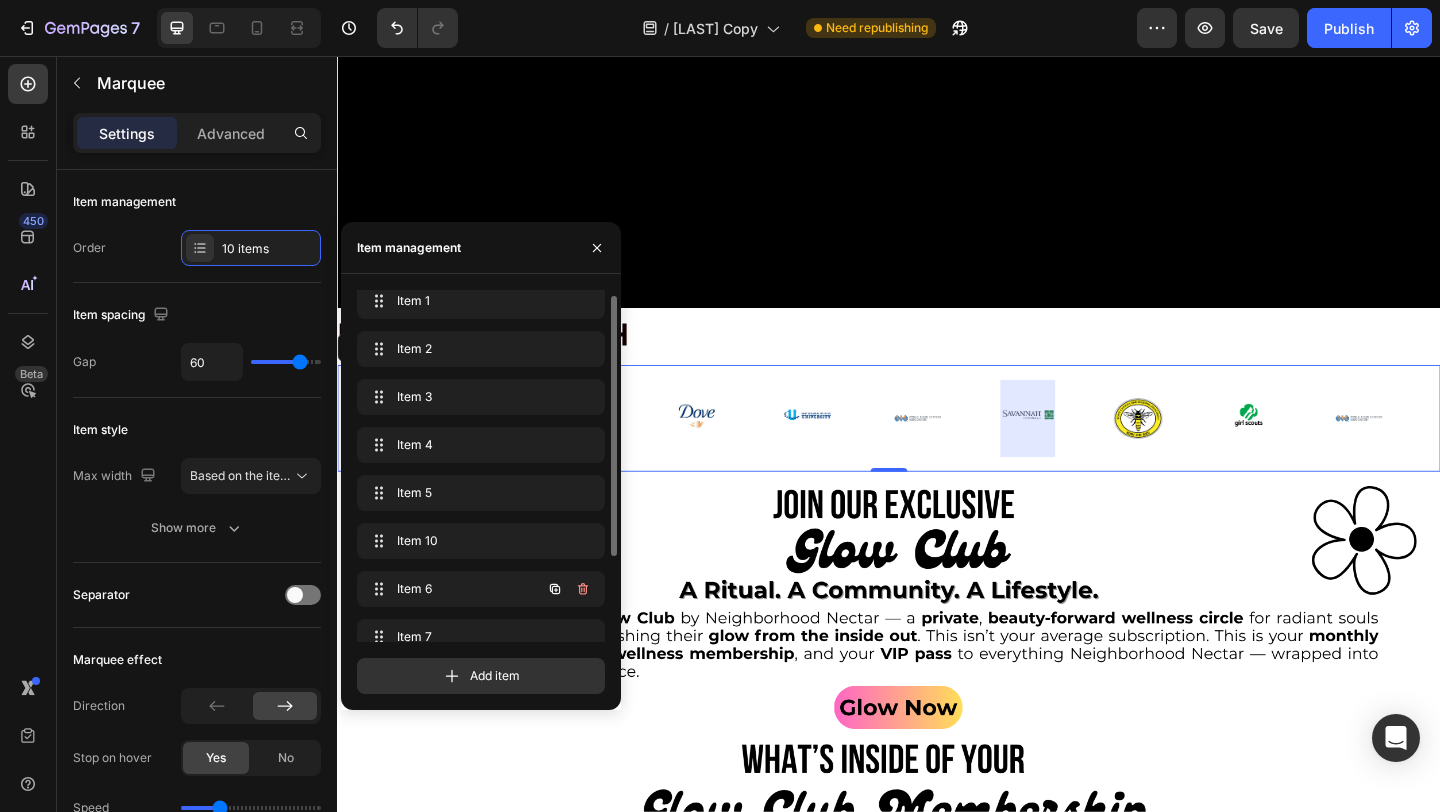 scroll, scrollTop: 8, scrollLeft: 0, axis: vertical 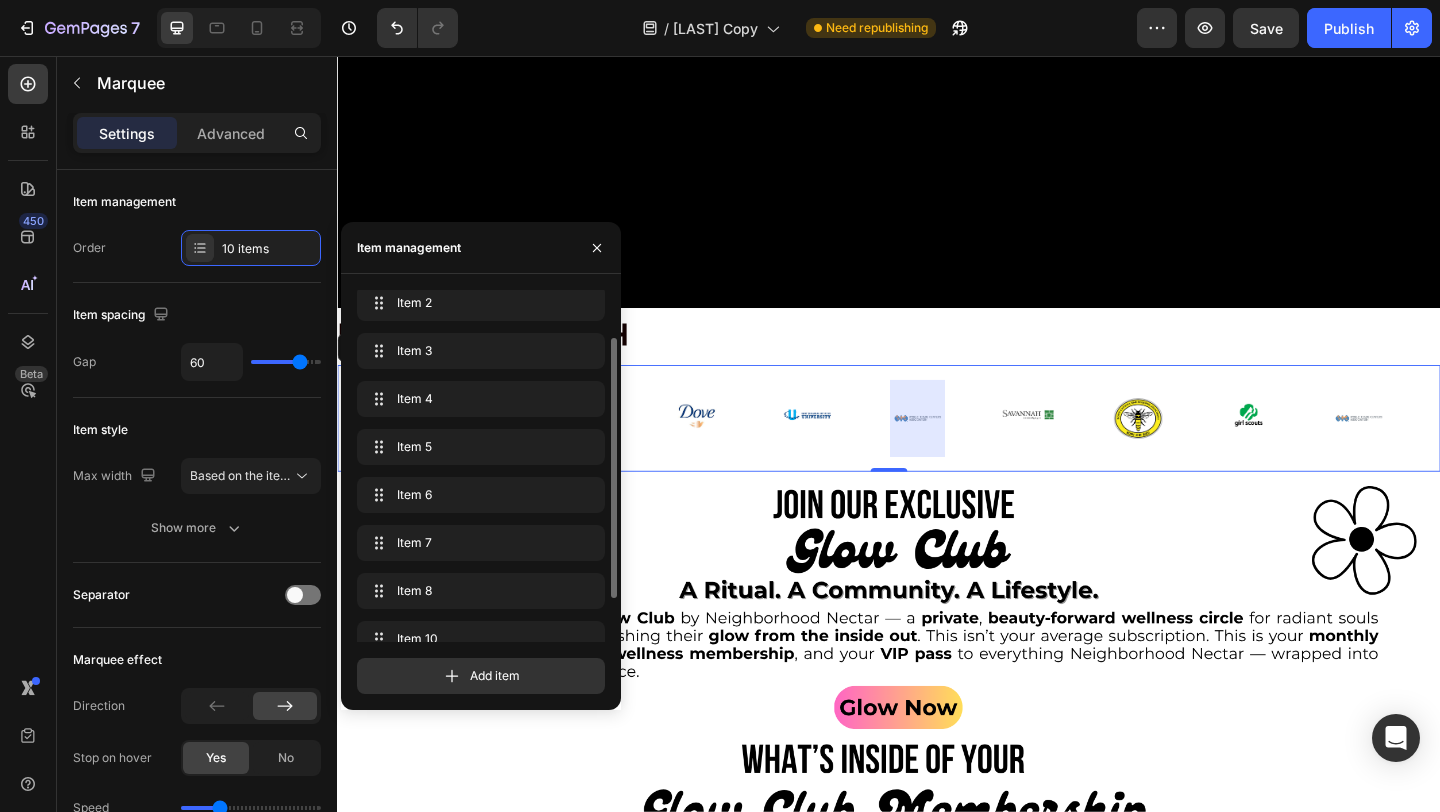 drag, startPoint x: 457, startPoint y: 550, endPoint x: 464, endPoint y: 595, distance: 45.54119 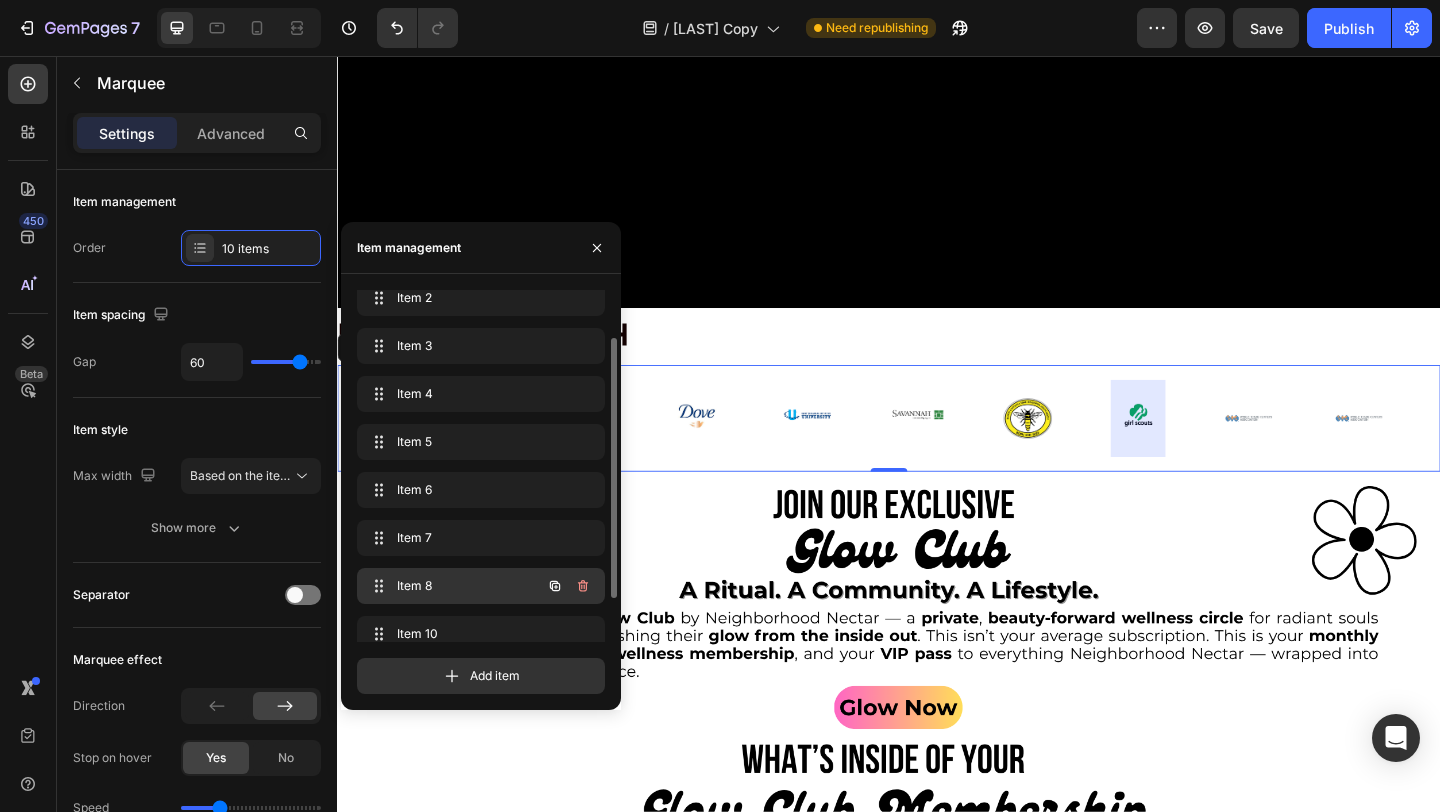 scroll, scrollTop: 124, scrollLeft: 0, axis: vertical 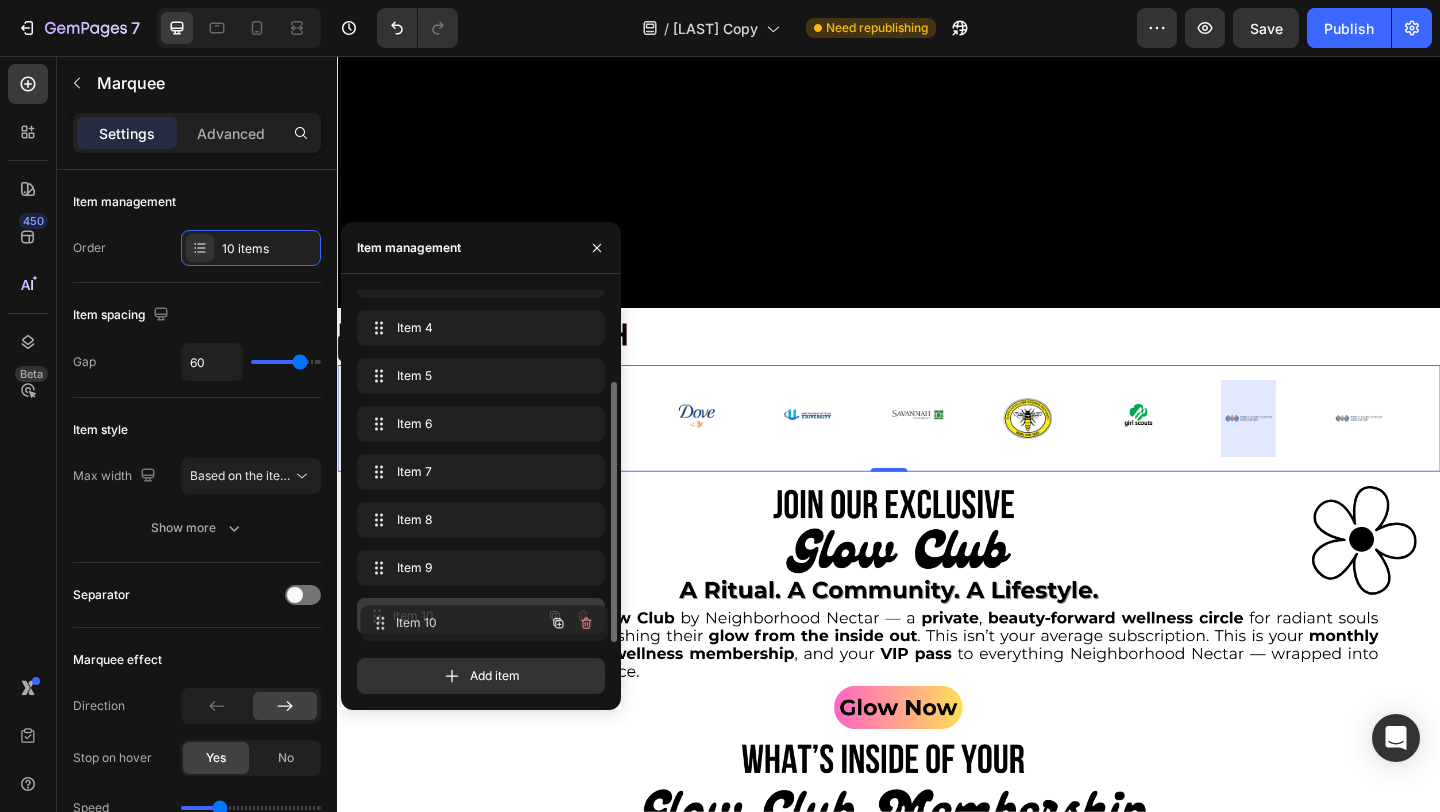 drag, startPoint x: 451, startPoint y: 574, endPoint x: 455, endPoint y: 632, distance: 58.137768 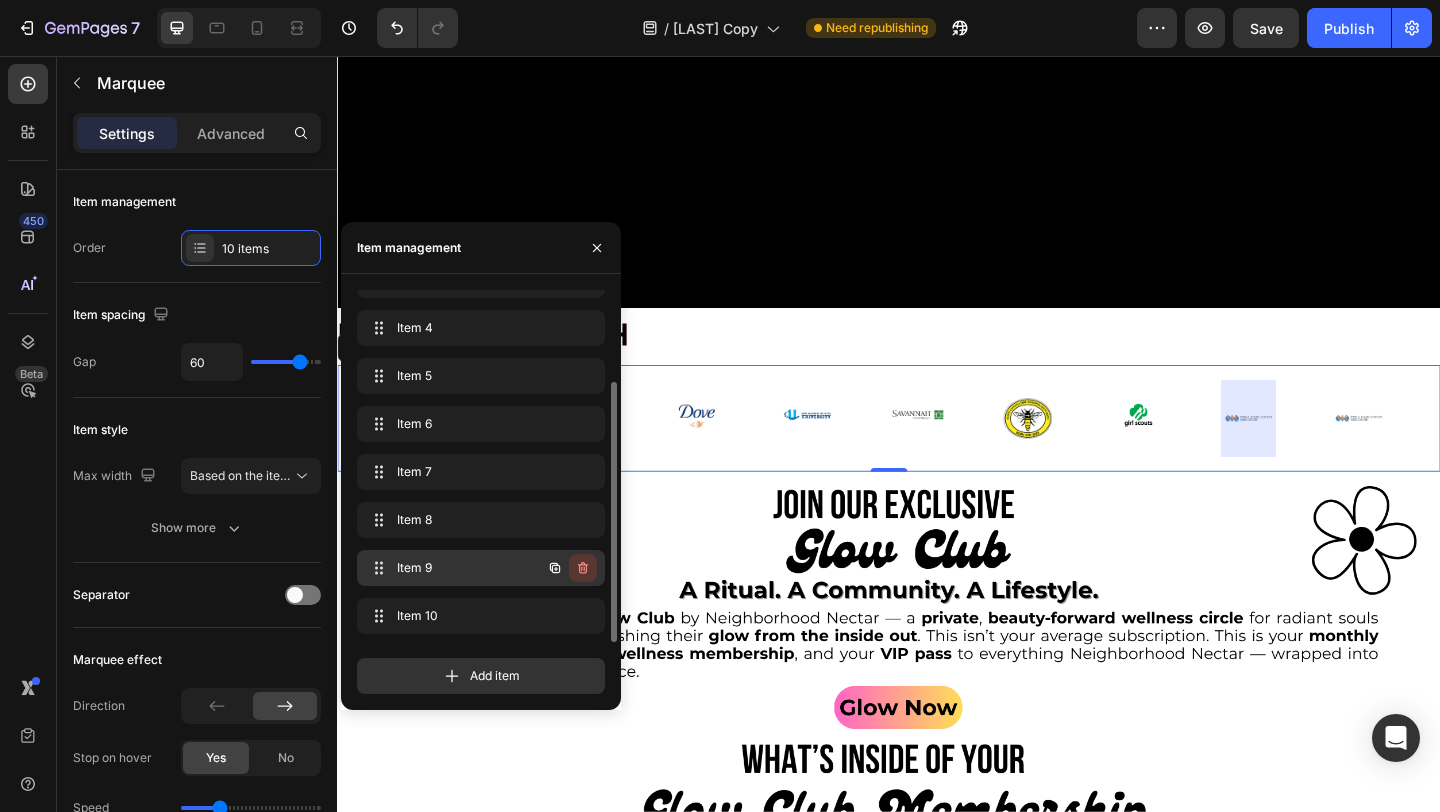 click 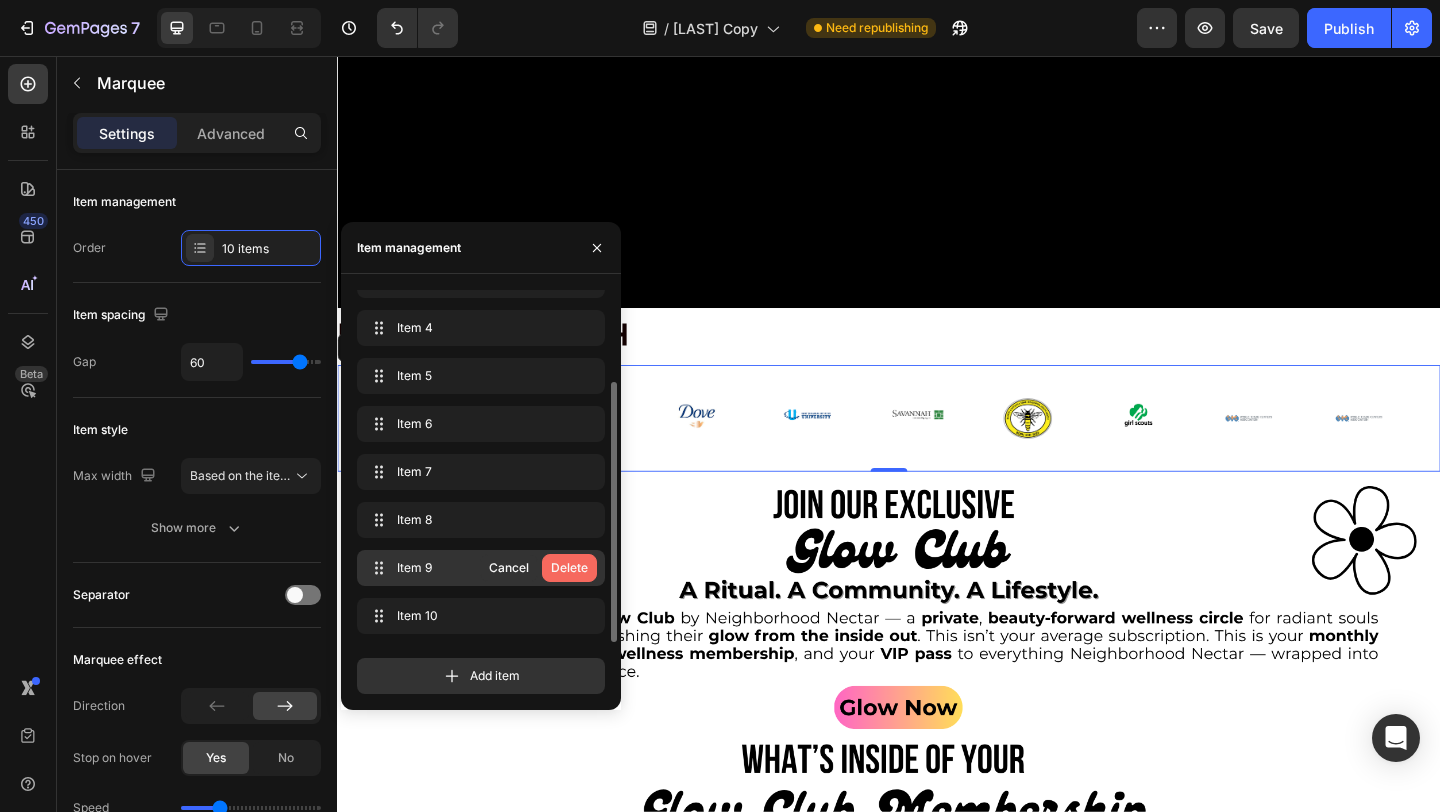 click on "Delete" at bounding box center [569, 568] 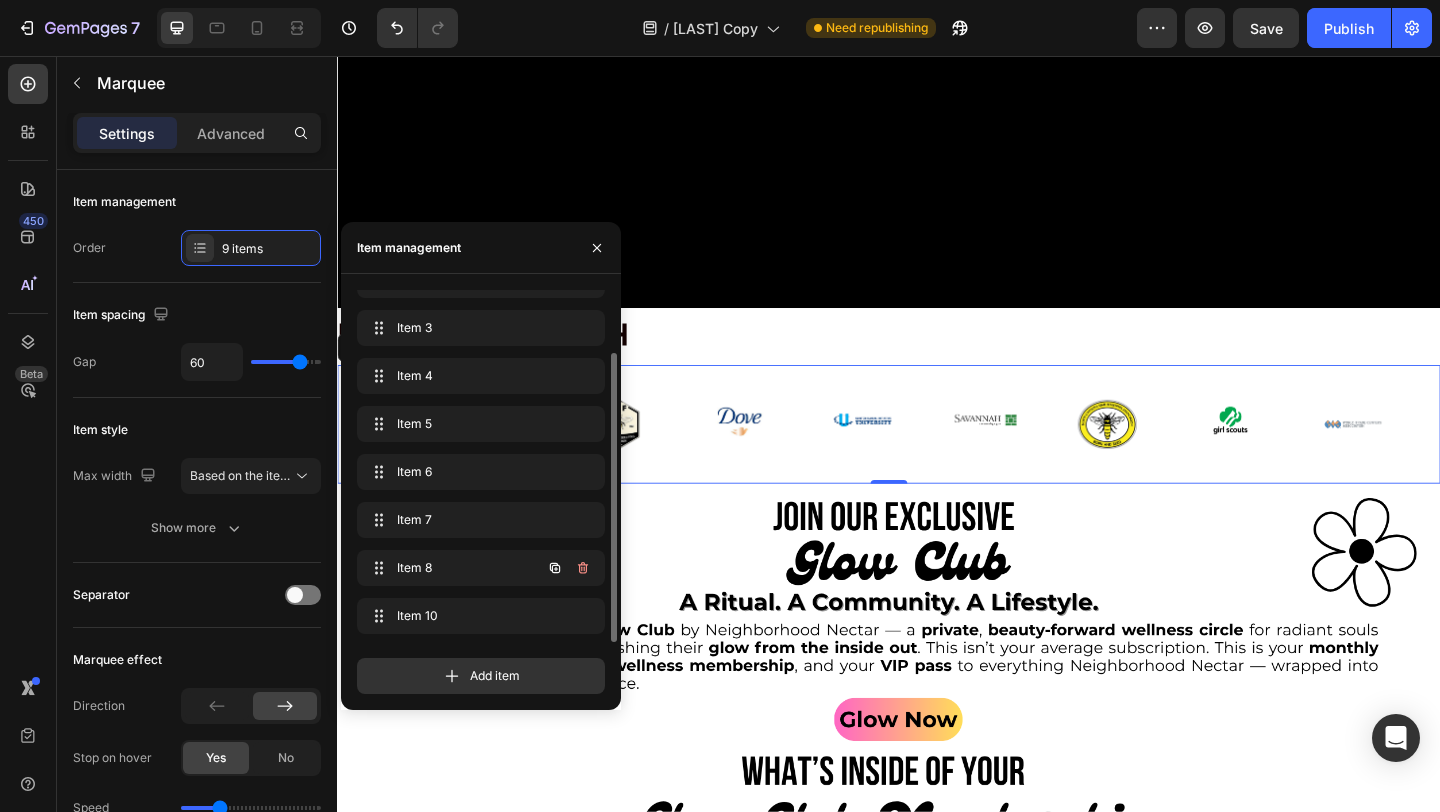 scroll, scrollTop: 76, scrollLeft: 0, axis: vertical 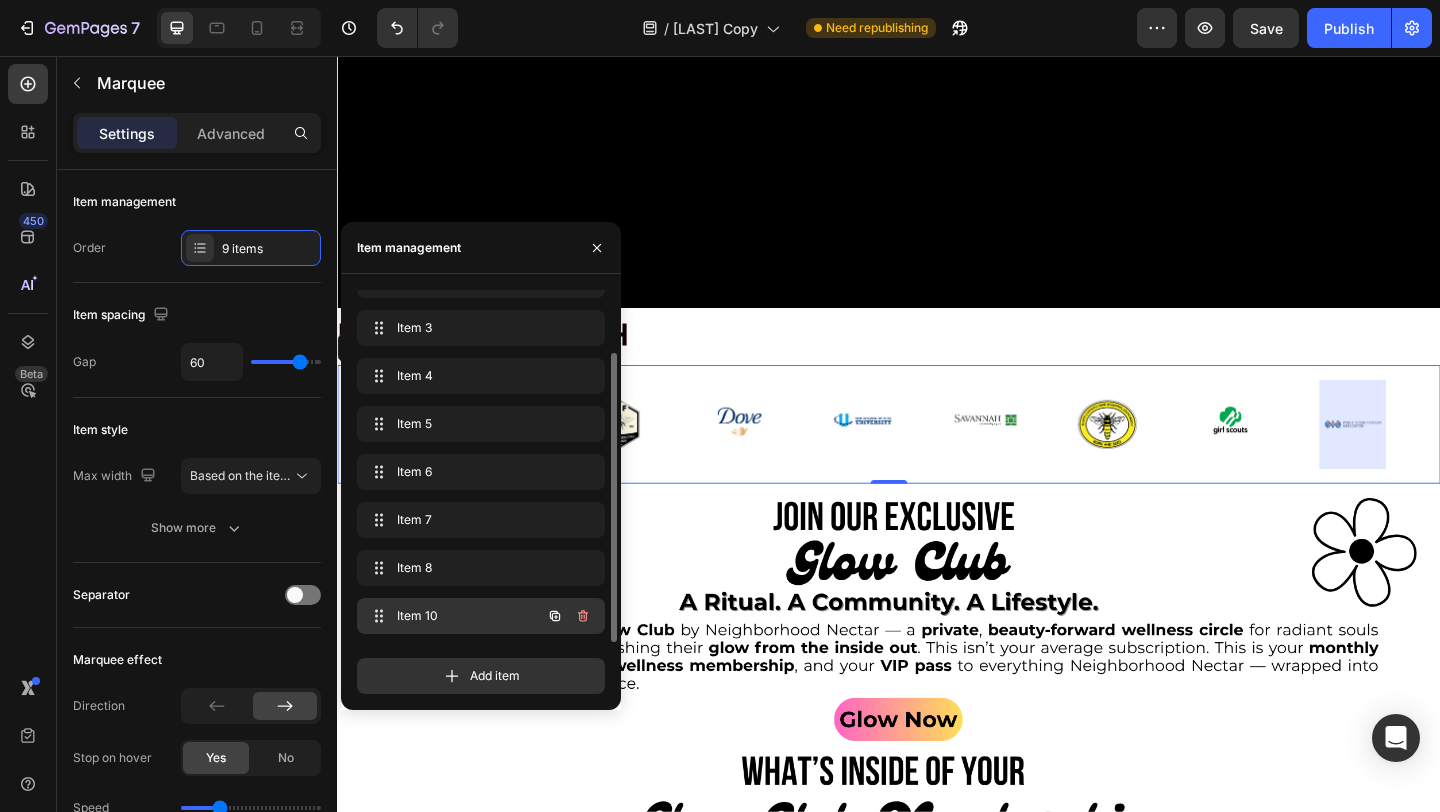 click on "Item 10" at bounding box center (453, 616) 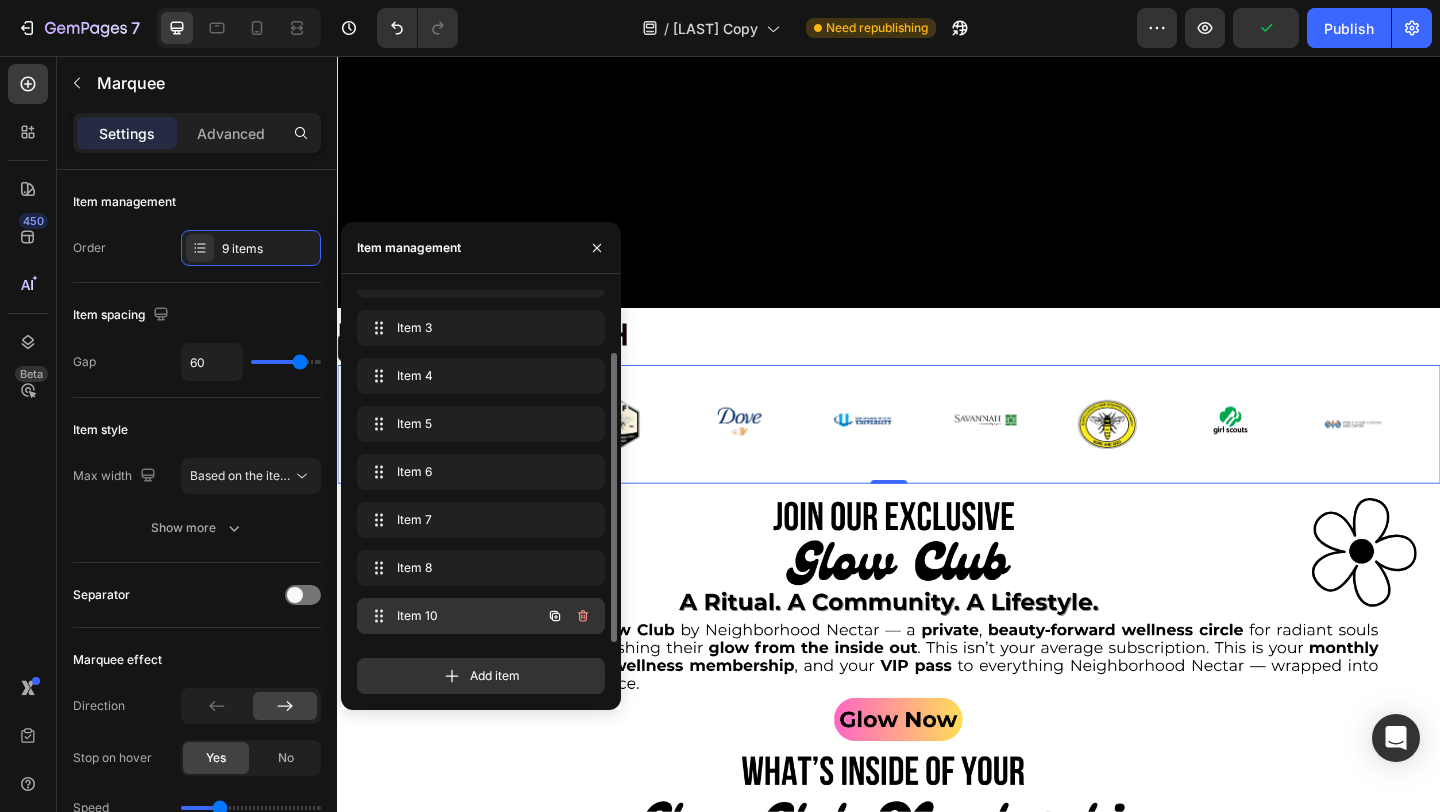 click on "Item 10" at bounding box center [453, 616] 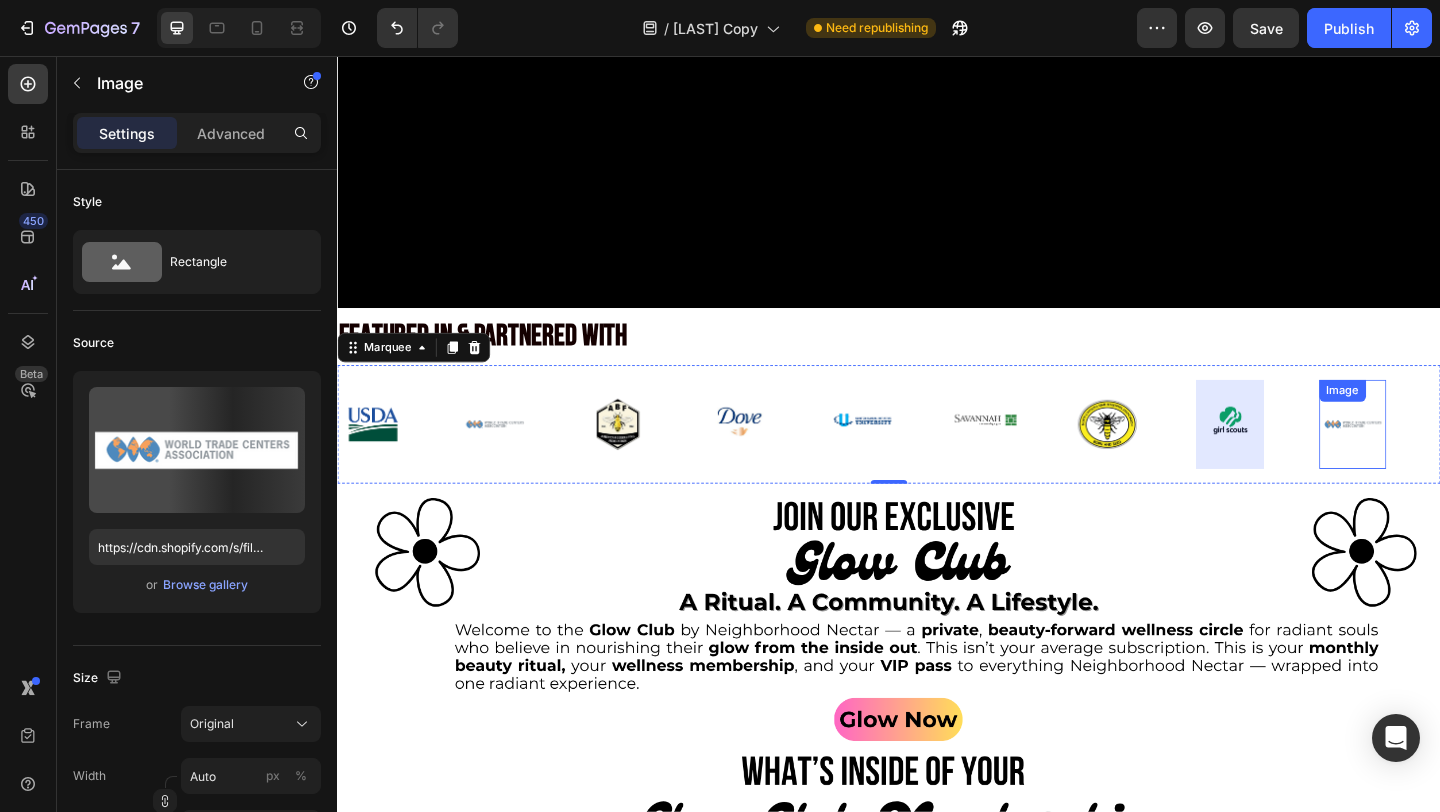 click at bounding box center (1441, 456) 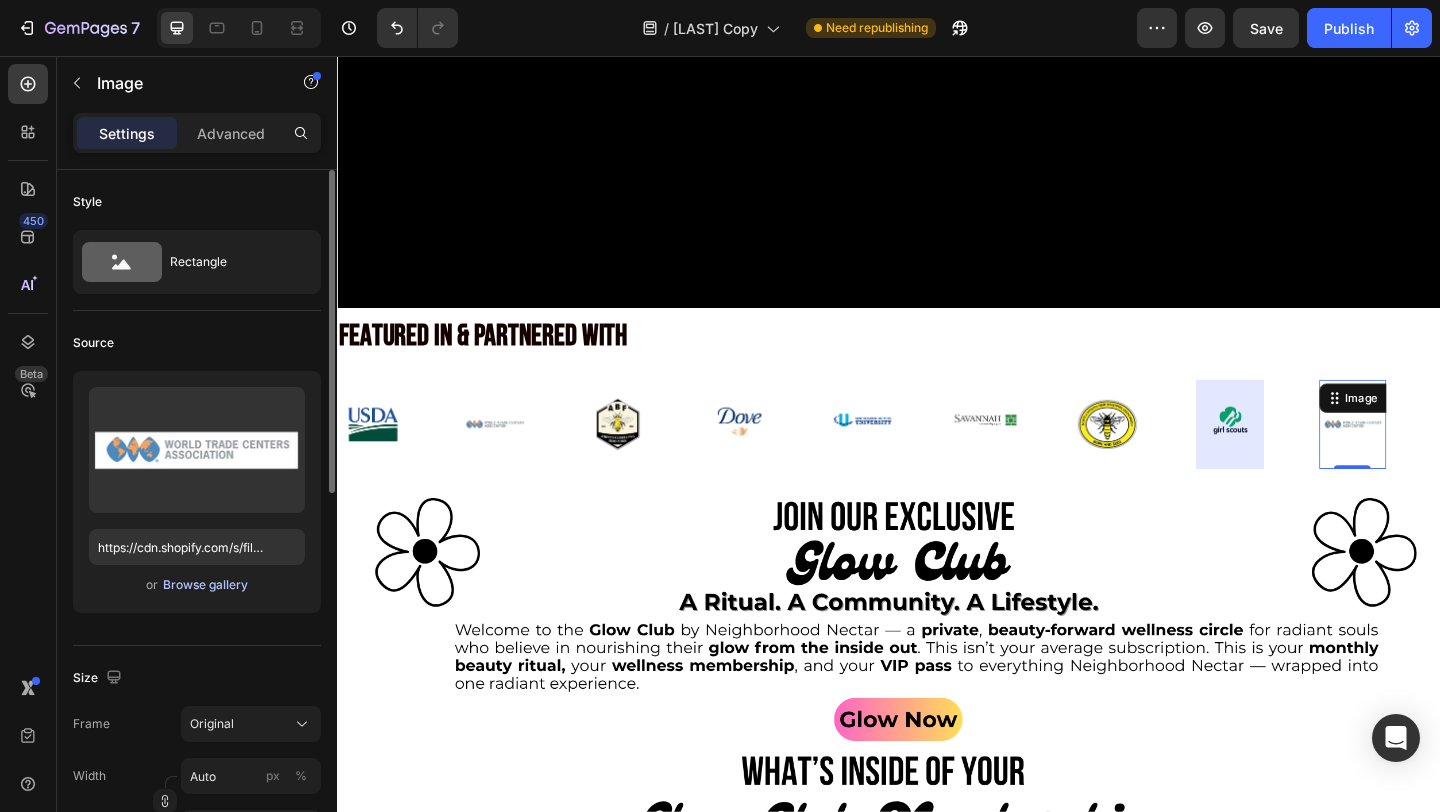 click on "Browse gallery" at bounding box center (205, 585) 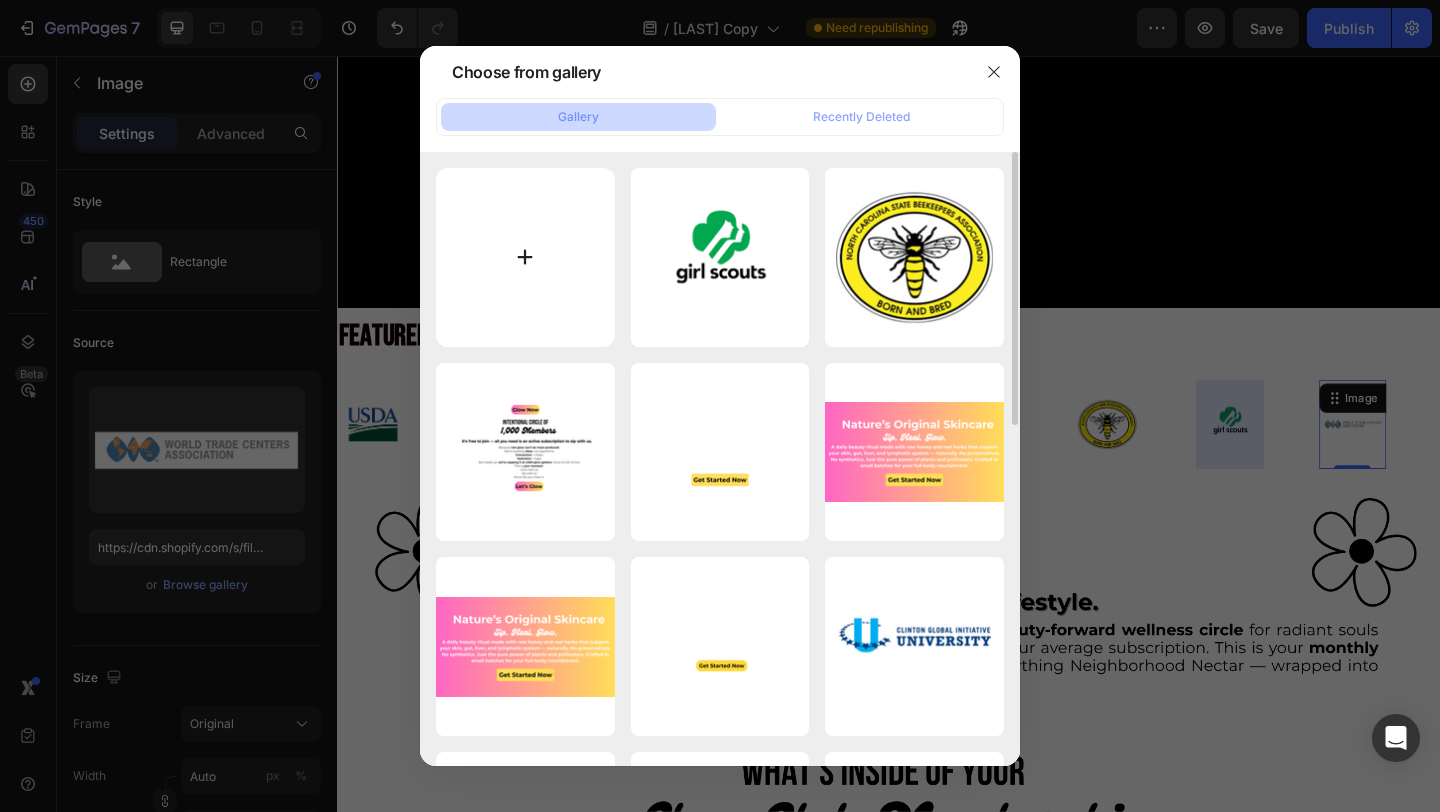 click at bounding box center (525, 257) 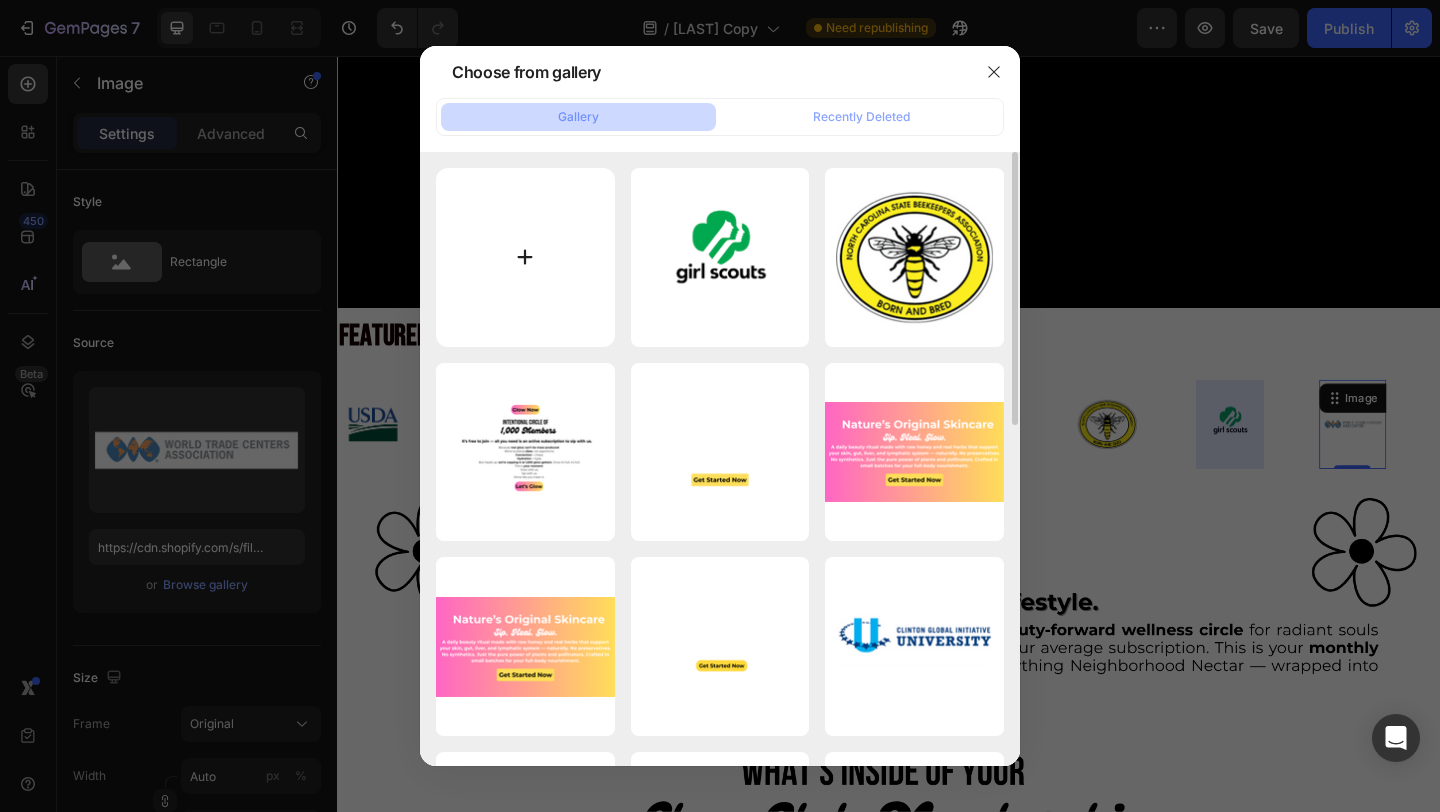 type on "C:\fakepath\9.png" 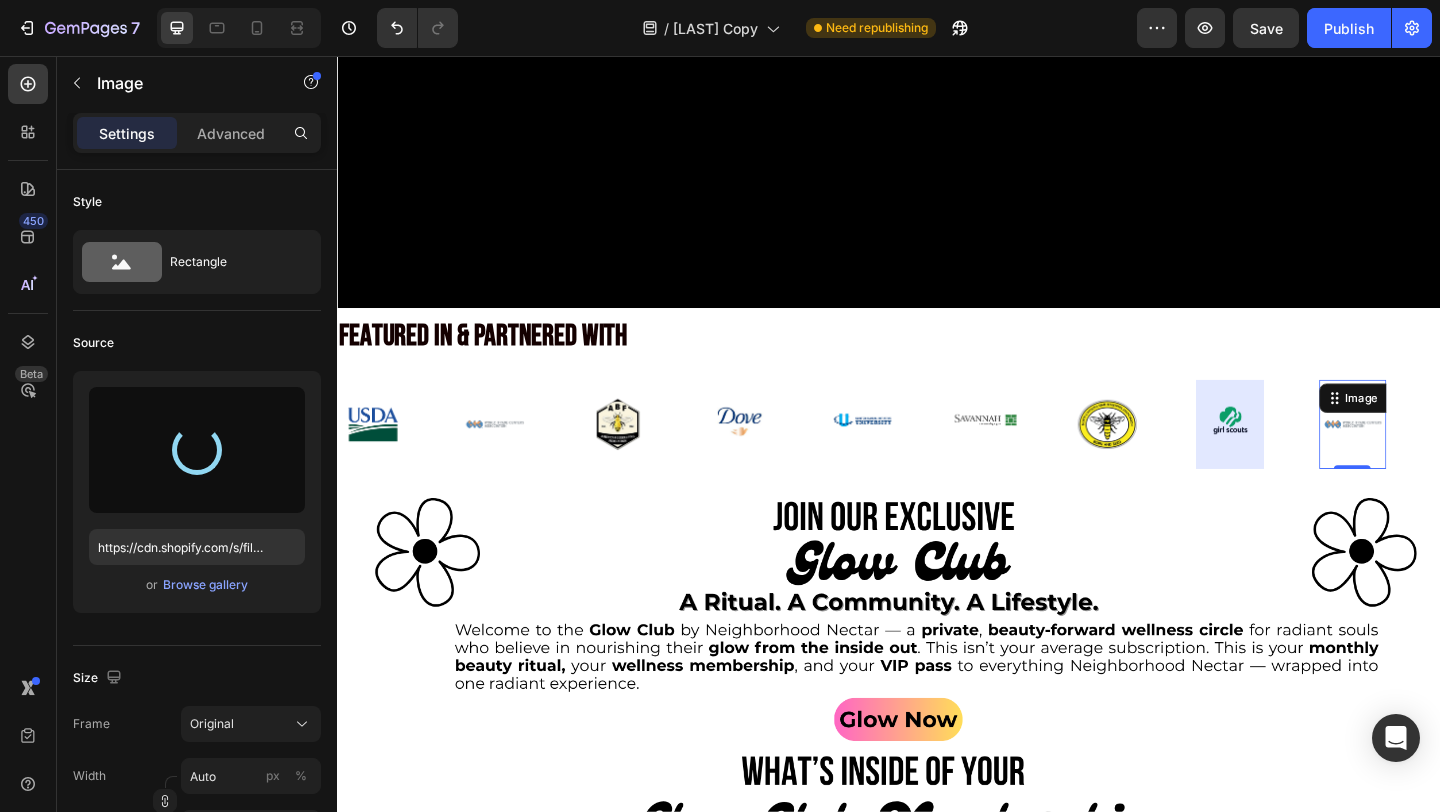 type on "https://cdn.shopify.com/s/files/1/0946/4329/0415/files/gempages_575477949717807954-0d85ff0c-0b8f-452e-987d-89e55858f966.png" 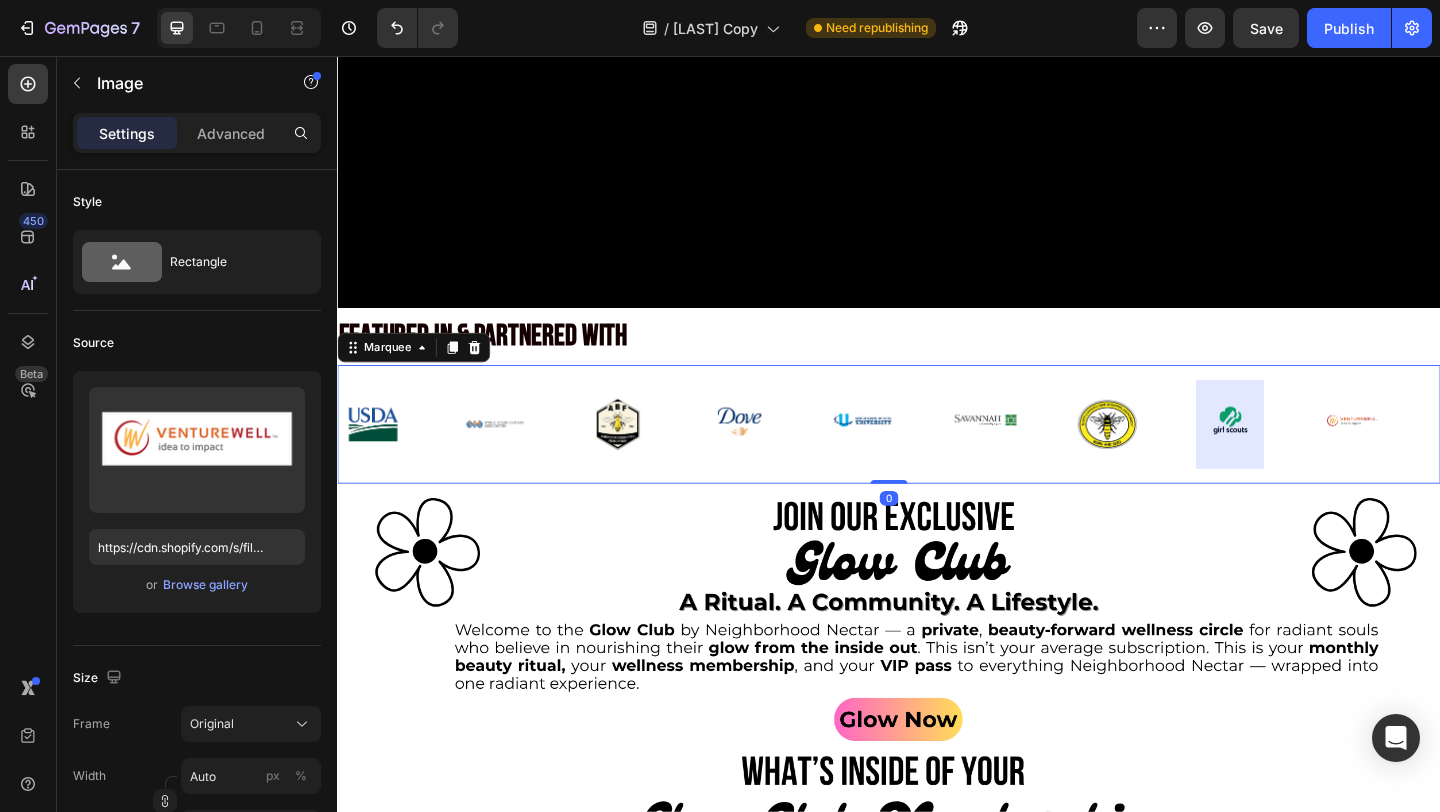 click at bounding box center [1307, 456] 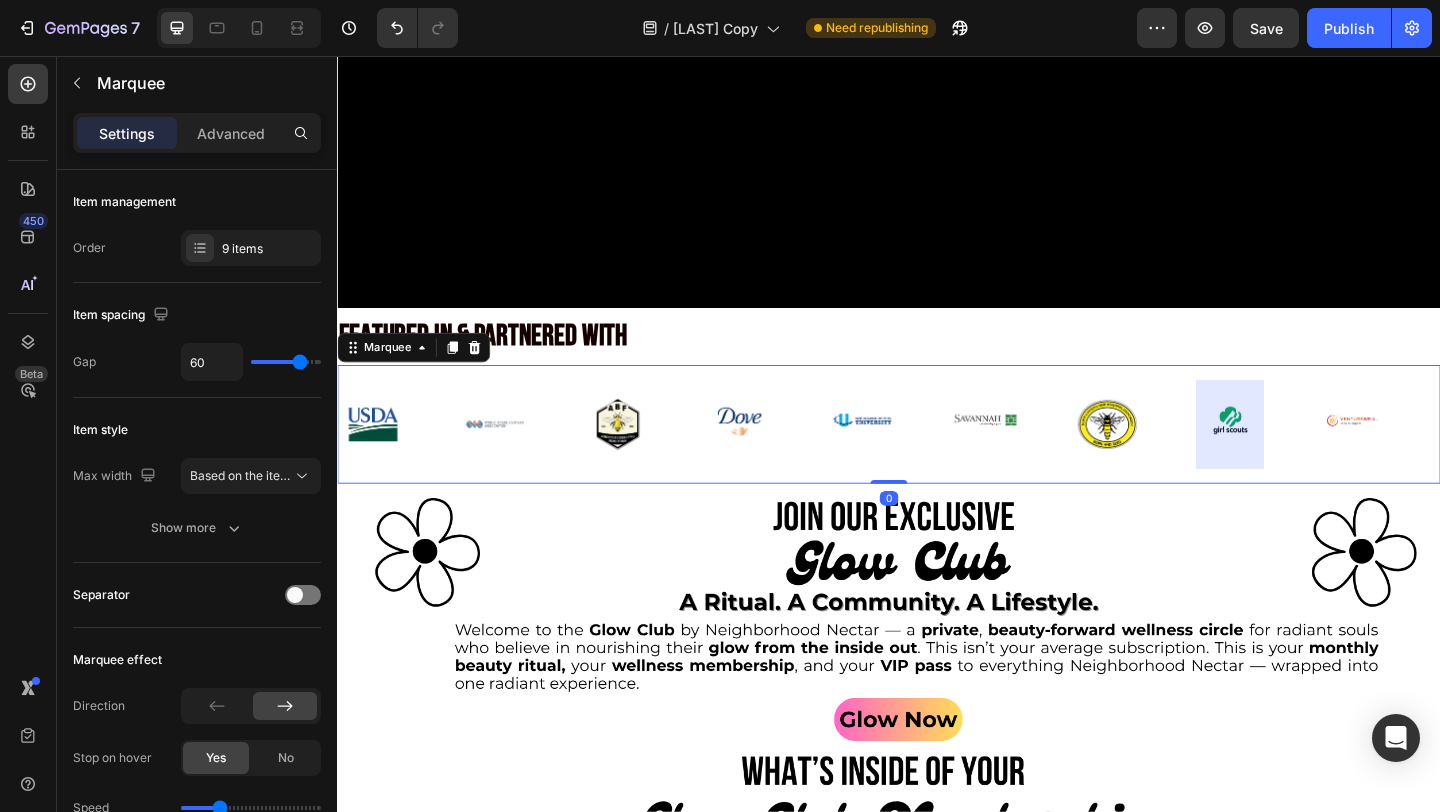 click at bounding box center (1307, 456) 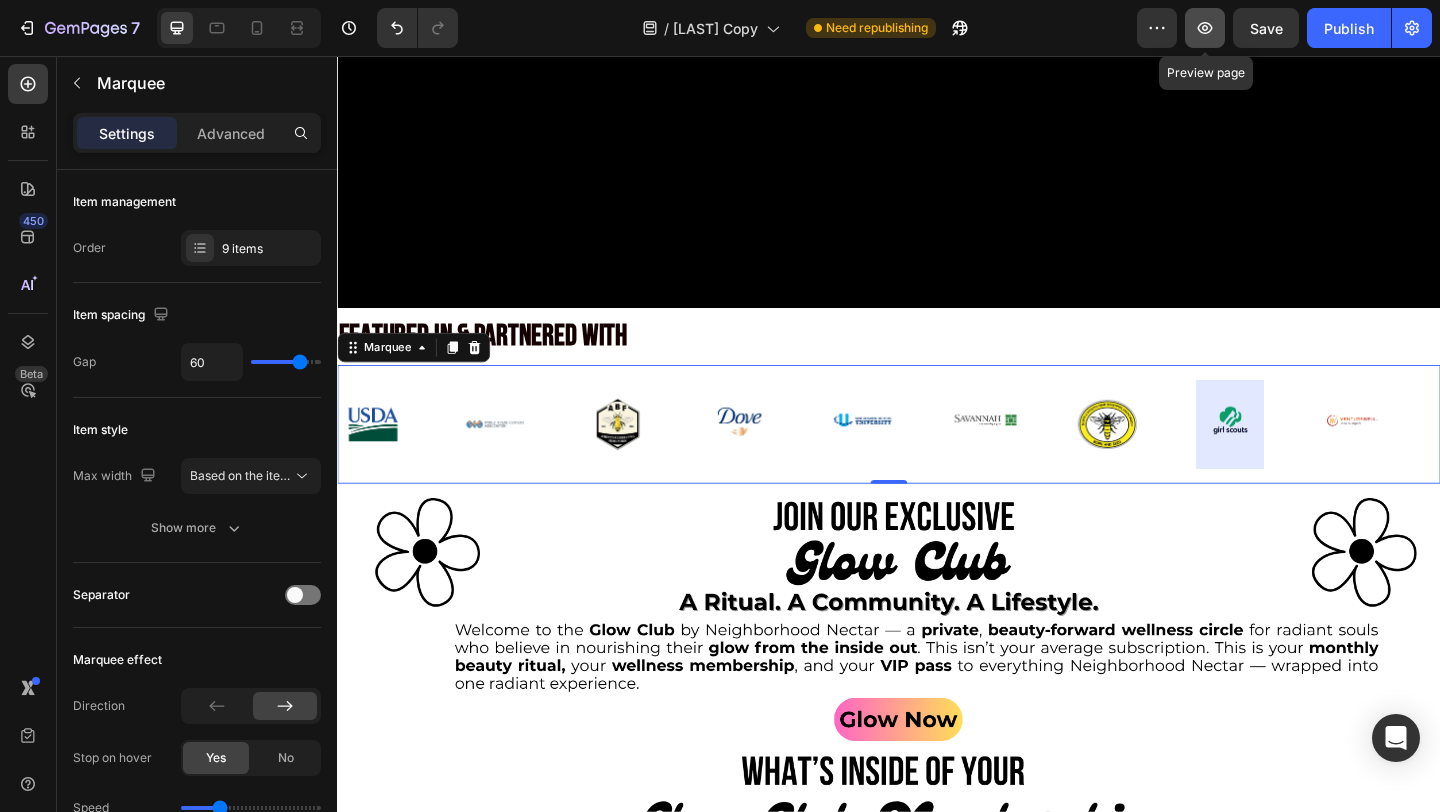 click 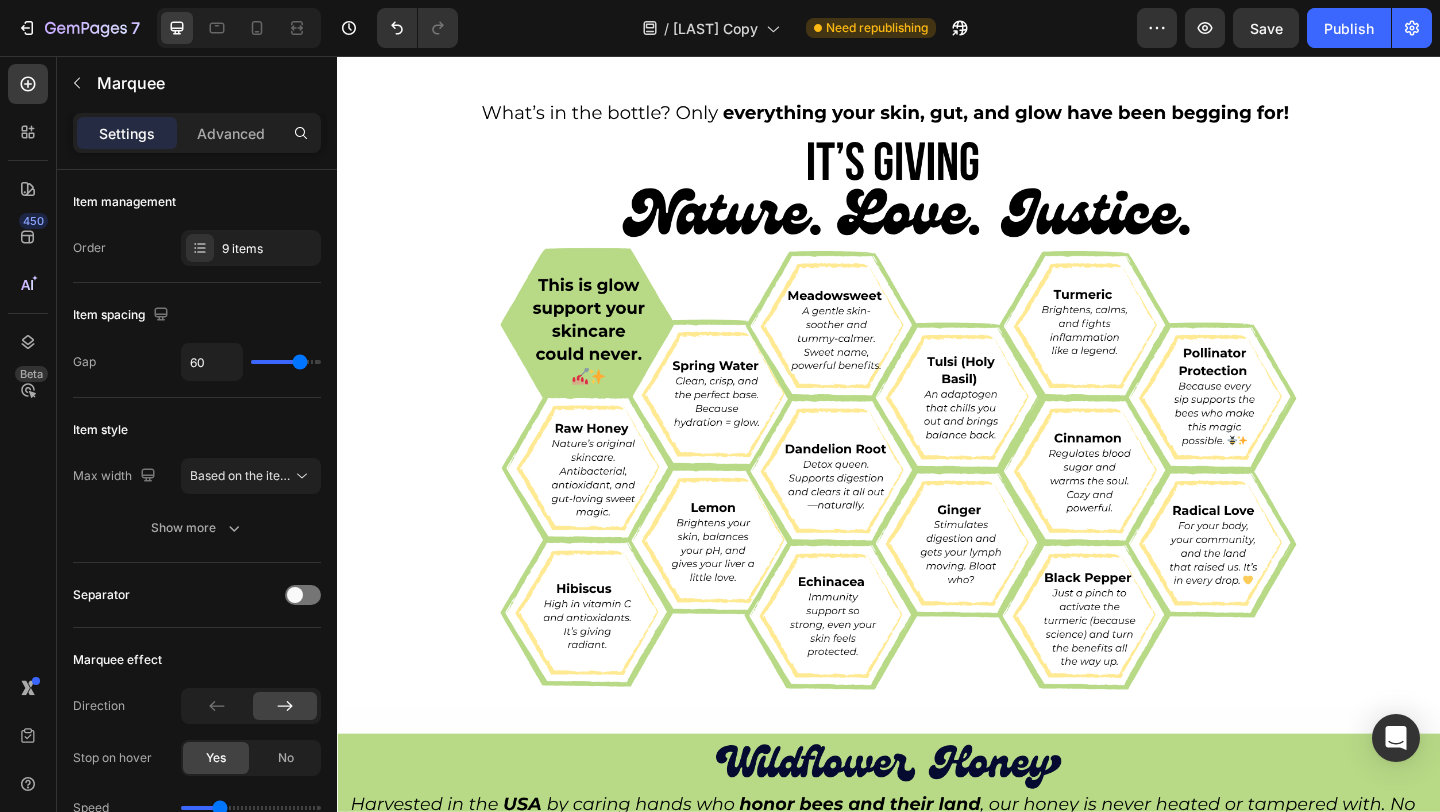 scroll, scrollTop: 0, scrollLeft: 0, axis: both 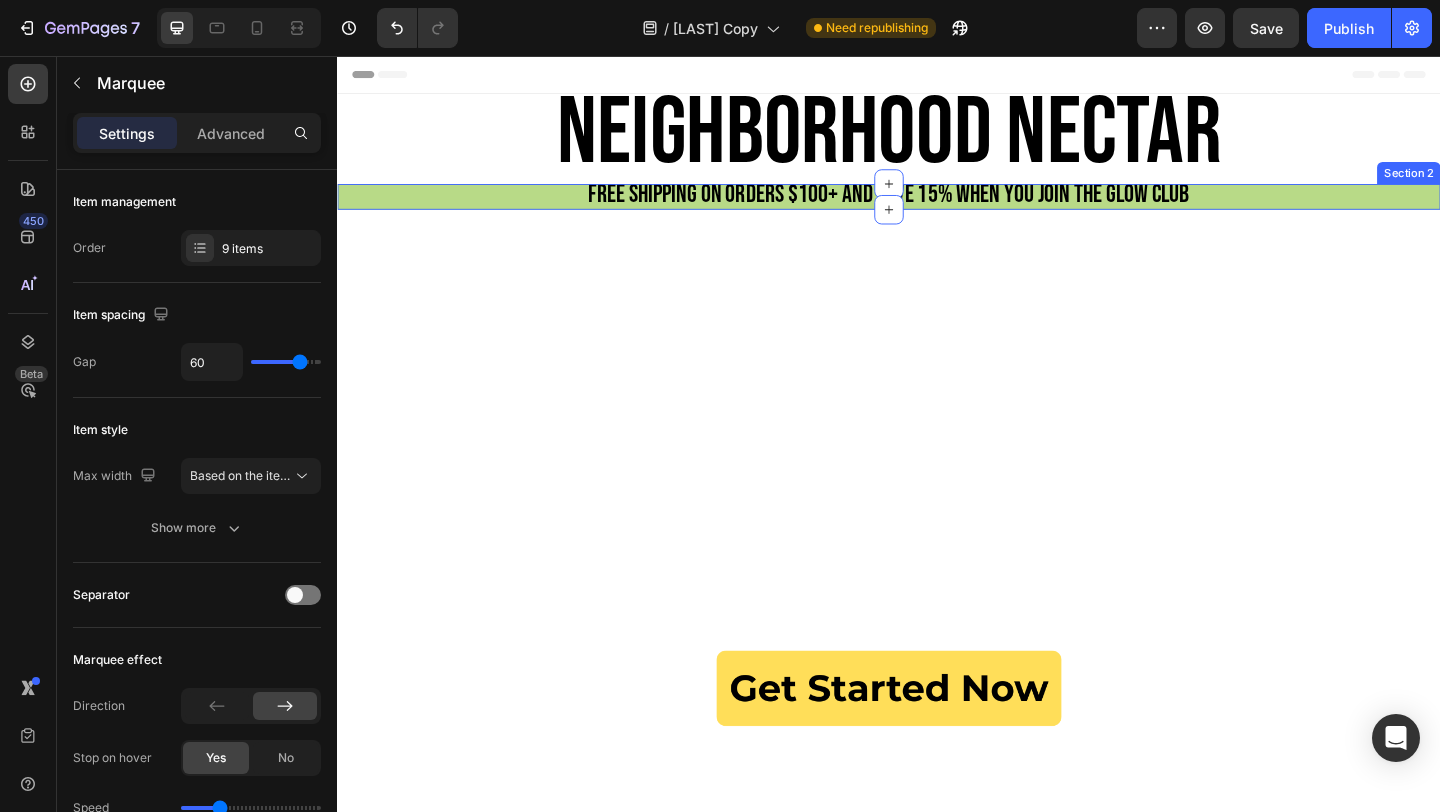 click on "FREE SHIPPING on orders $100+ AND save 15% when you join the GLOW CLUB Text block Section 2" at bounding box center [937, 209] 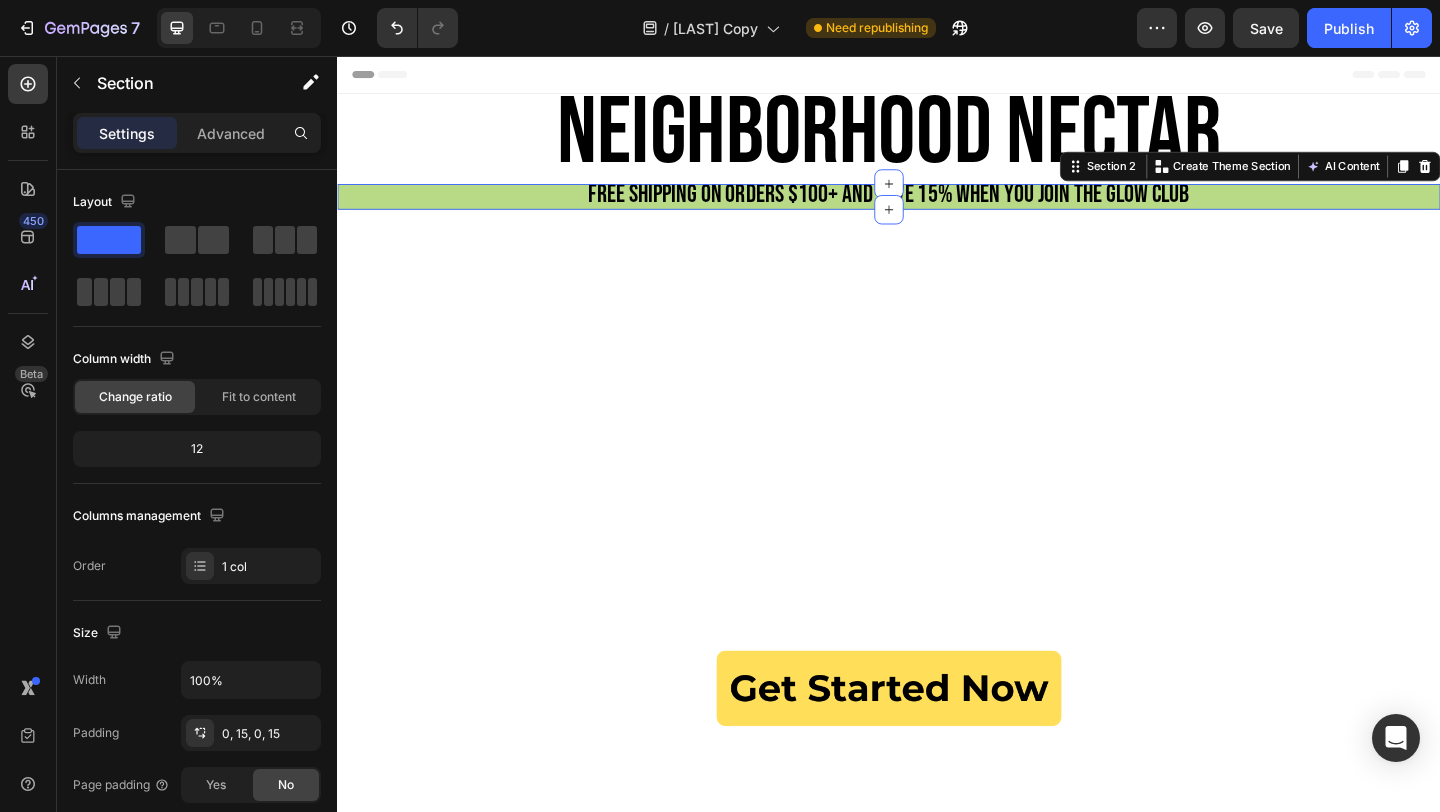 click on "FREE SHIPPING on orders $100+ AND save 15% when you join the GLOW CLUB Text block Section 2   You can create reusable sections Create Theme Section AI Content Write with GemAI What would you like to describe here? Tone and Voice Persuasive Product Wildflower Honey Show more Generate" at bounding box center [937, 209] 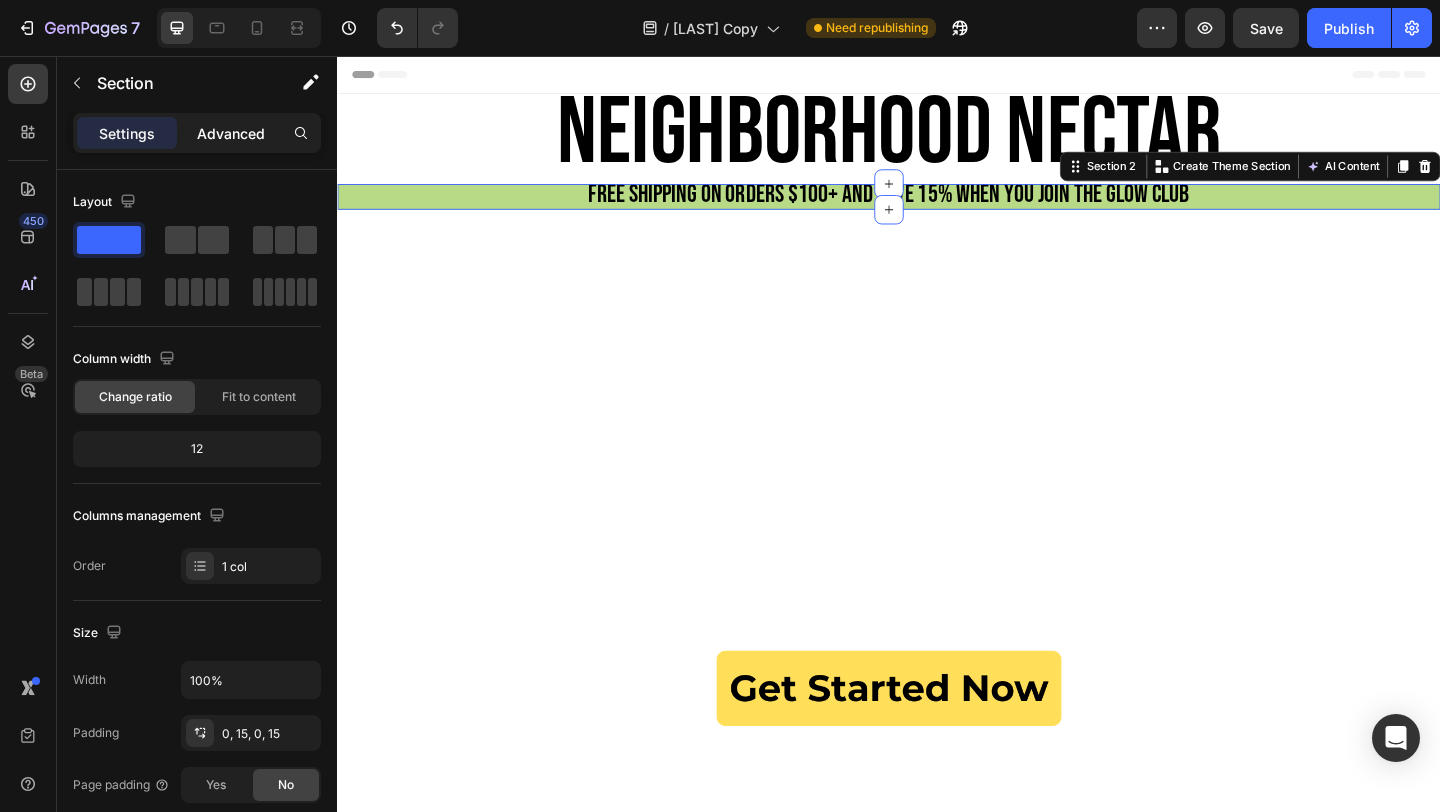 click on "Advanced" 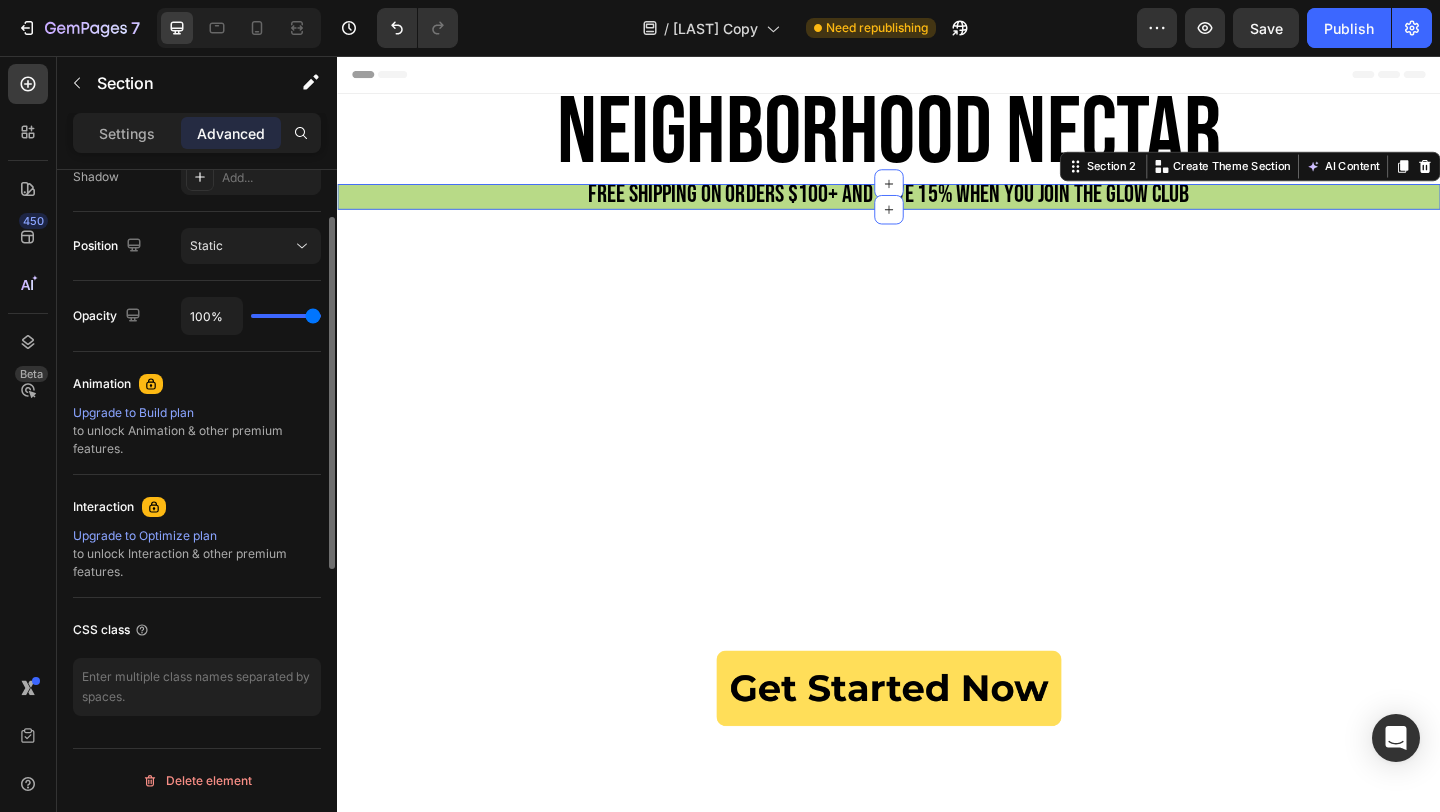 scroll, scrollTop: 0, scrollLeft: 0, axis: both 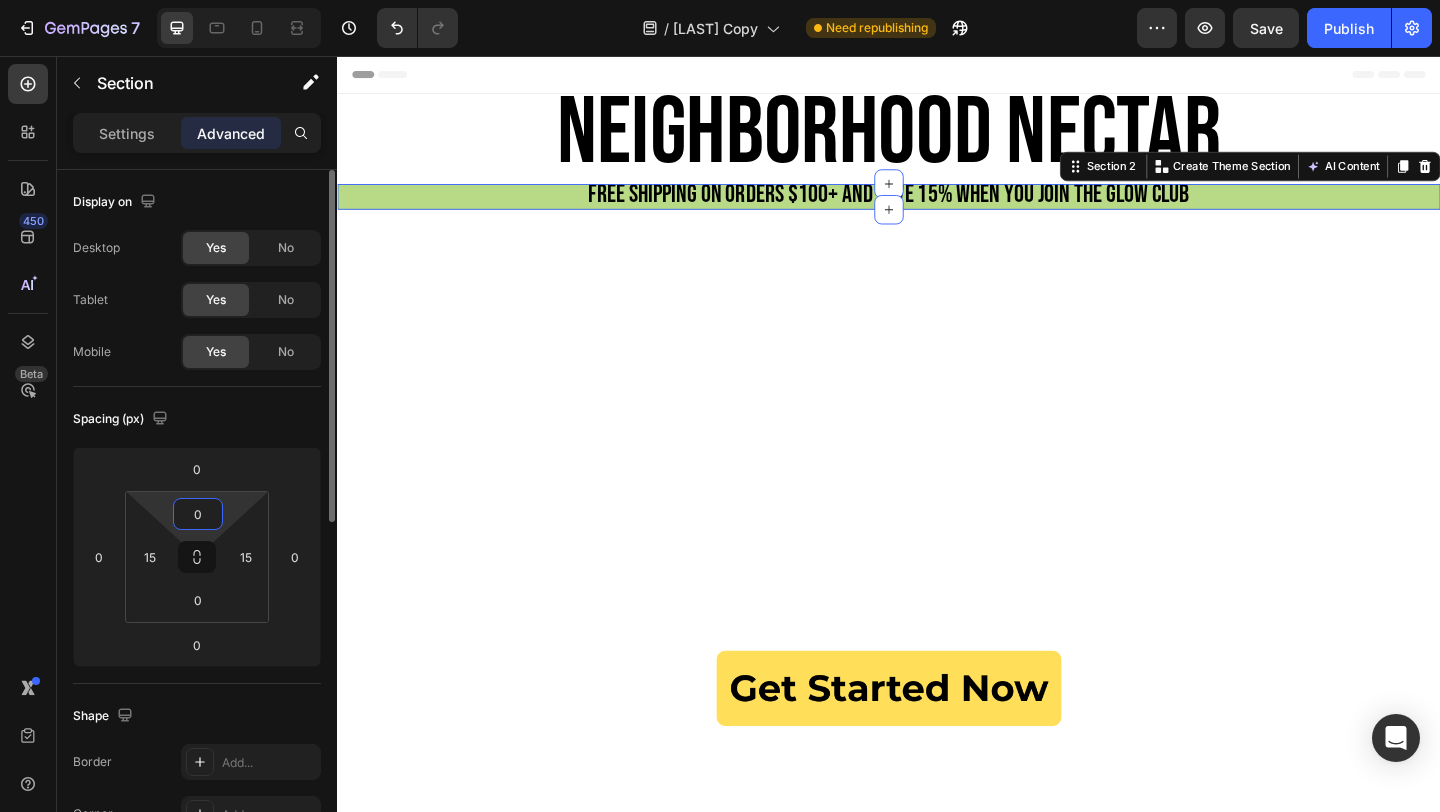 click on "0" at bounding box center (198, 514) 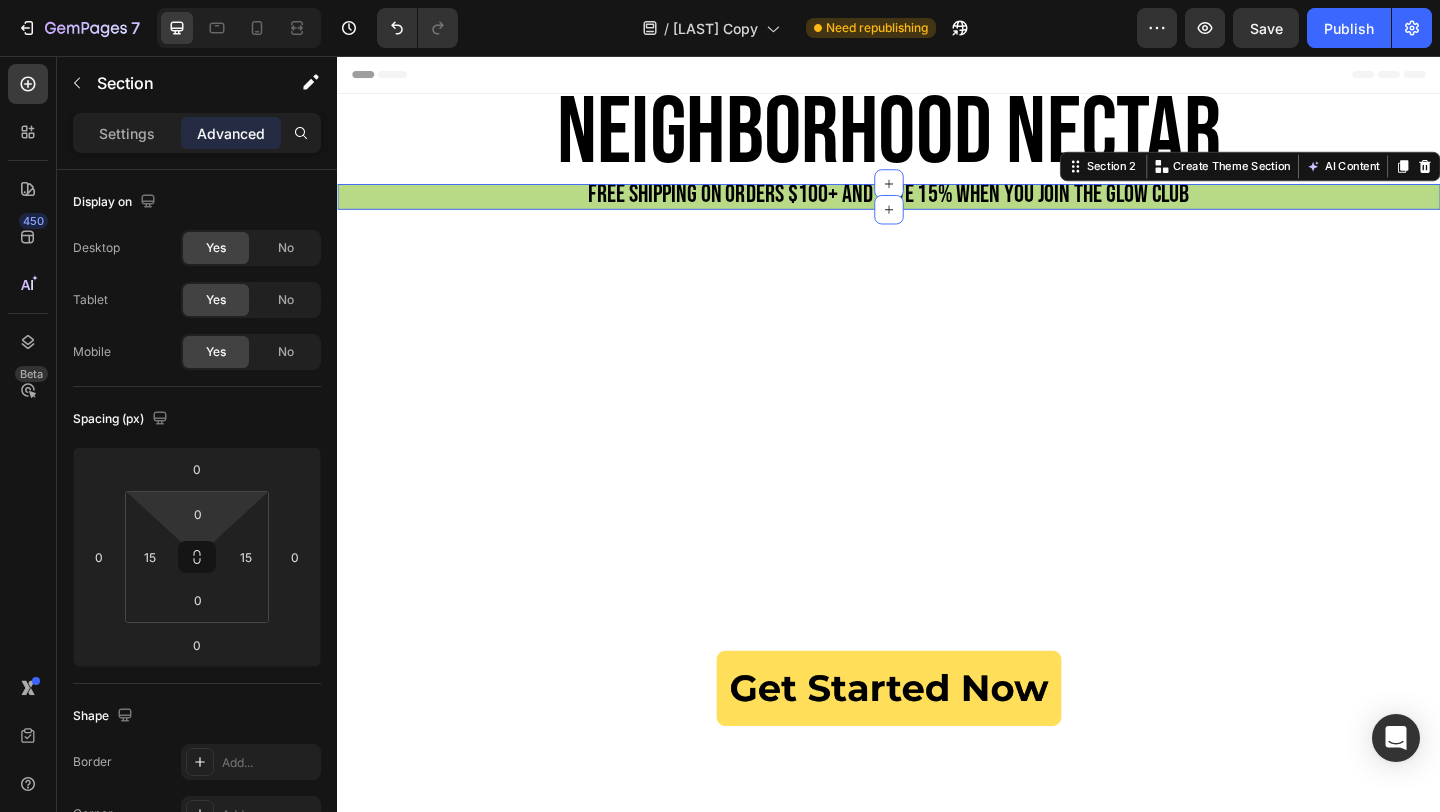 click on "FREE SHIPPING on orders $100+ AND save 15% when you join the GLOW CLUB Text block Section 2   You can create reusable sections Create Theme Section AI Content Write with GemAI What would you like to describe here? Tone and Voice Persuasive Product Wildflower Honey Show more Generate" at bounding box center [937, 209] 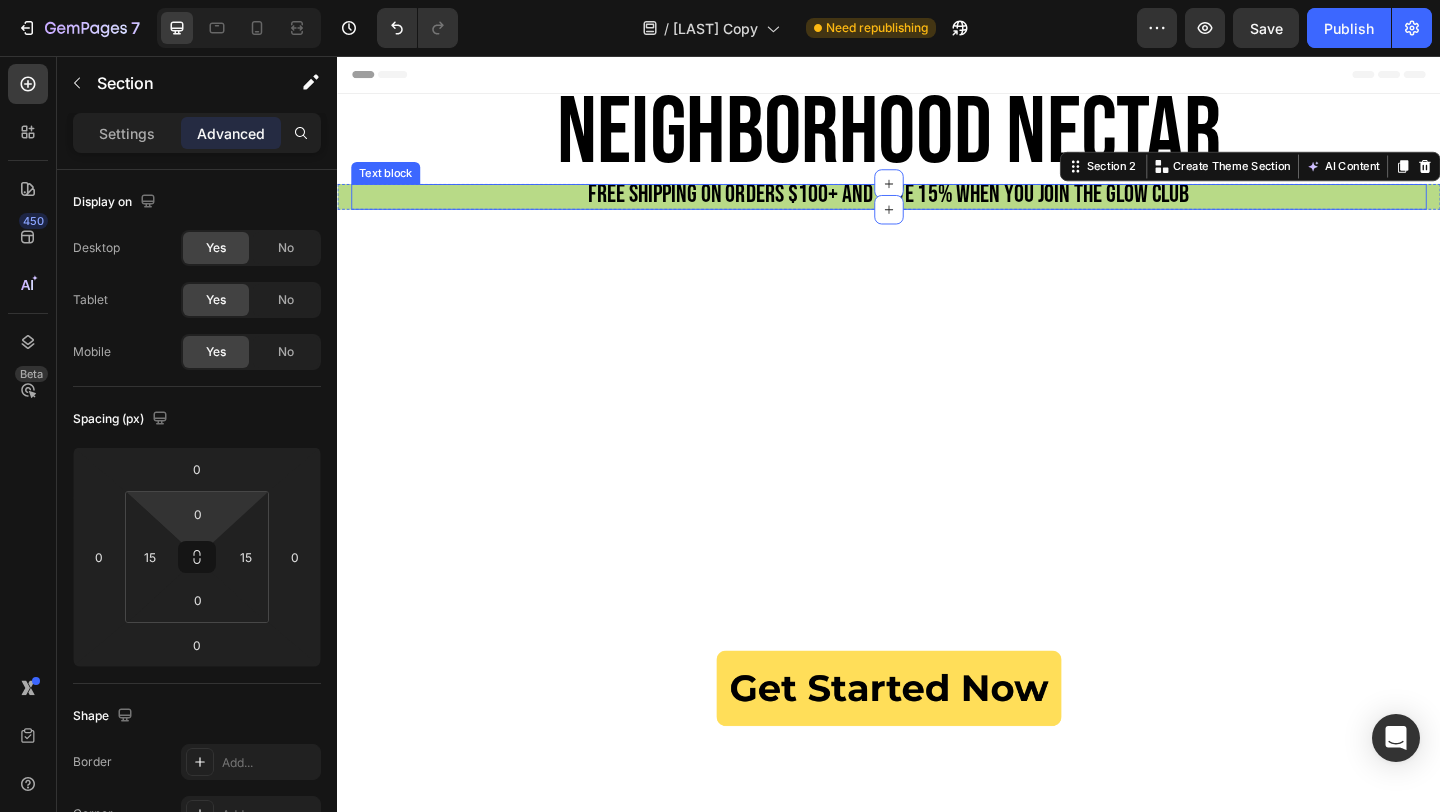 click on "FREE SHIPPING on orders $100+ AND save 15% when you join the GLOW CLUB" at bounding box center (937, 207) 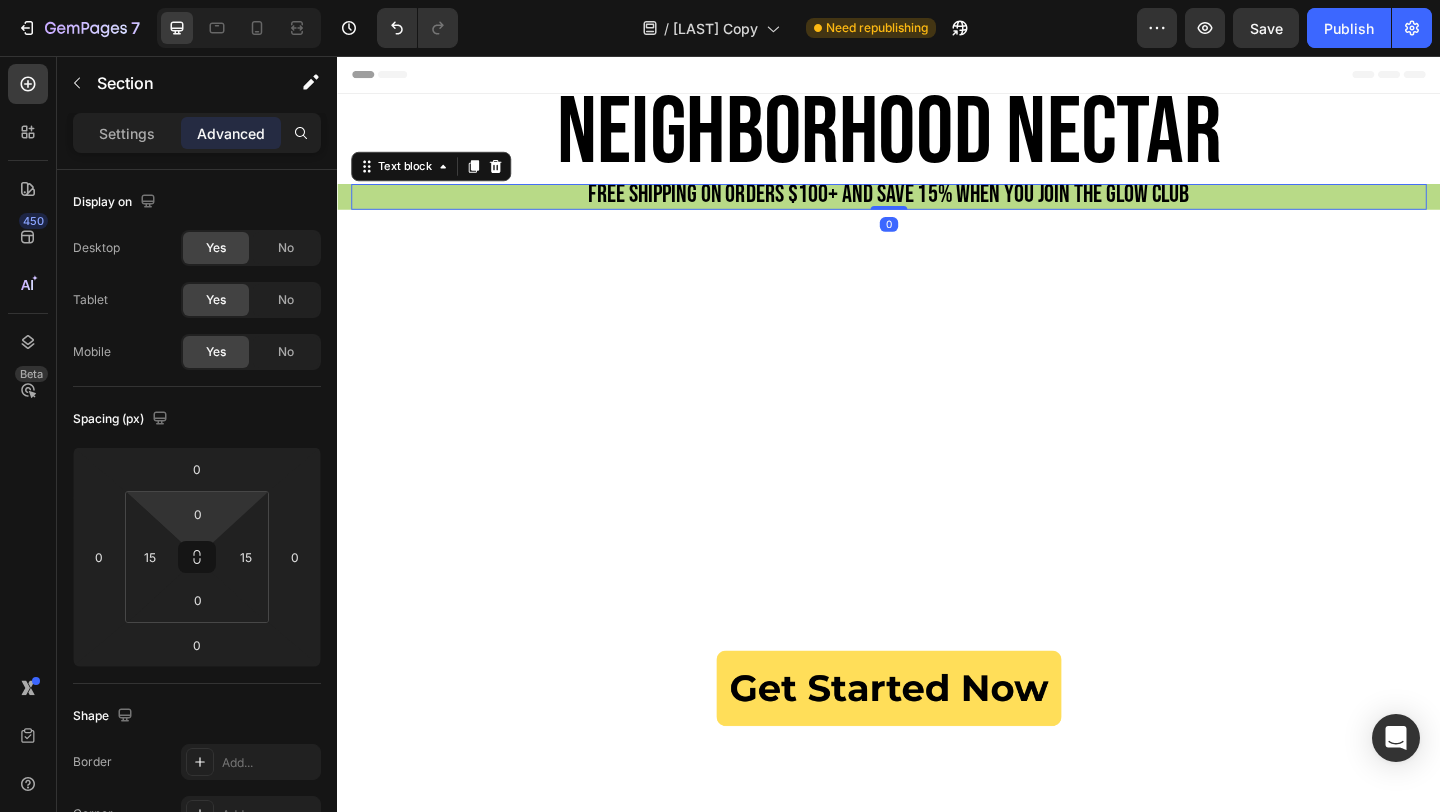 click on "FREE SHIPPING on orders $100+ AND save 15% when you join the GLOW CLUB" at bounding box center [937, 207] 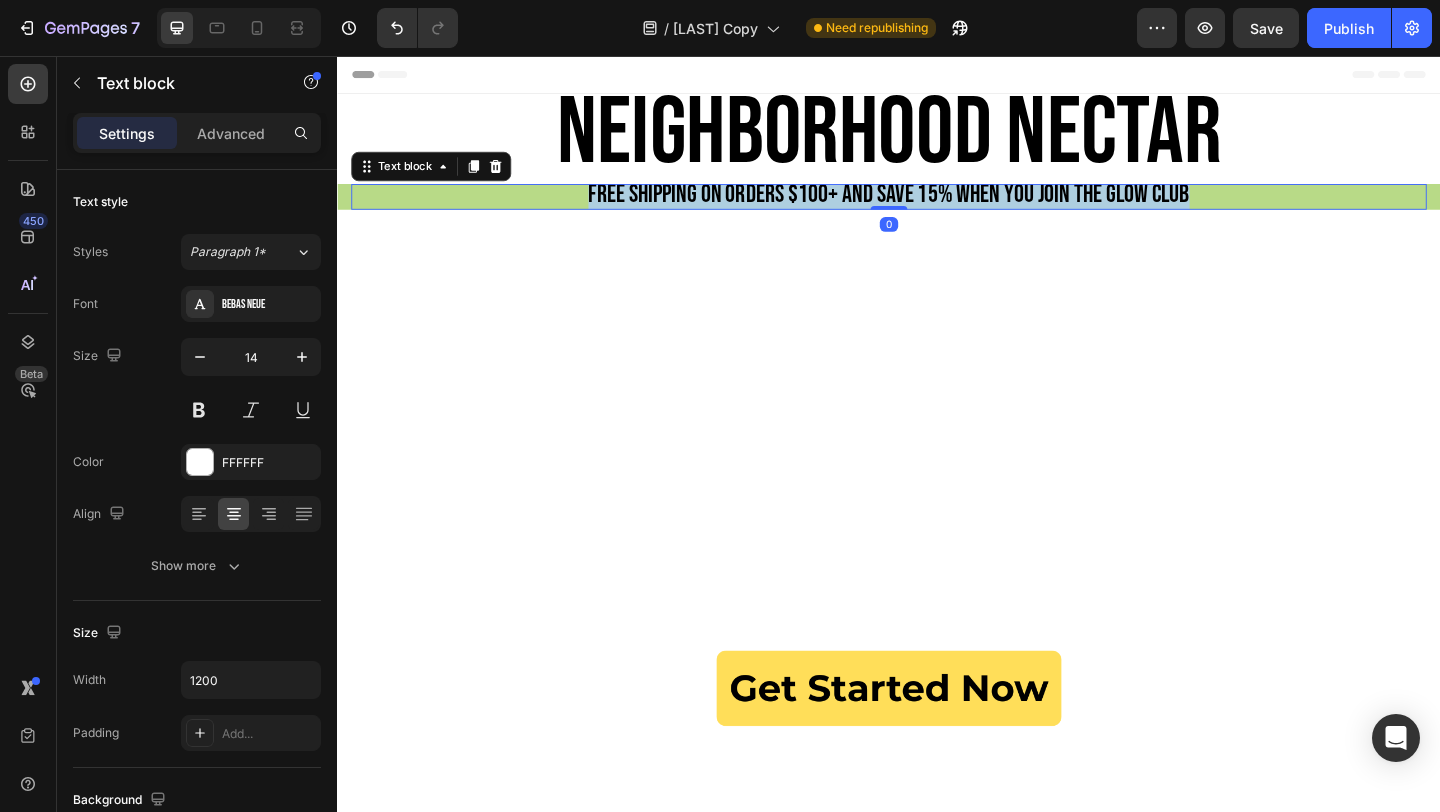 click on "FREE SHIPPING on orders $100+ AND save 15% when you join the GLOW CLUB" at bounding box center [937, 207] 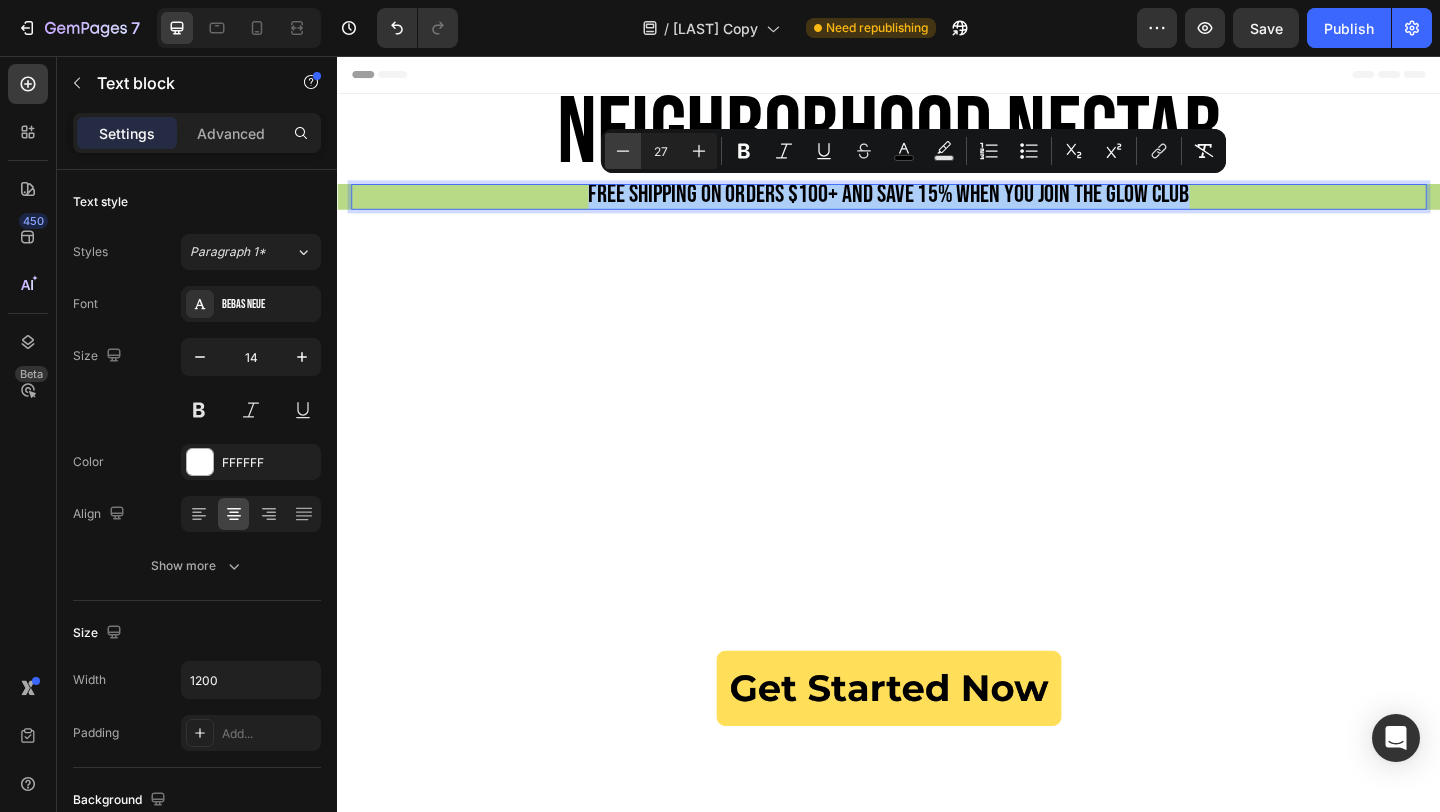 click 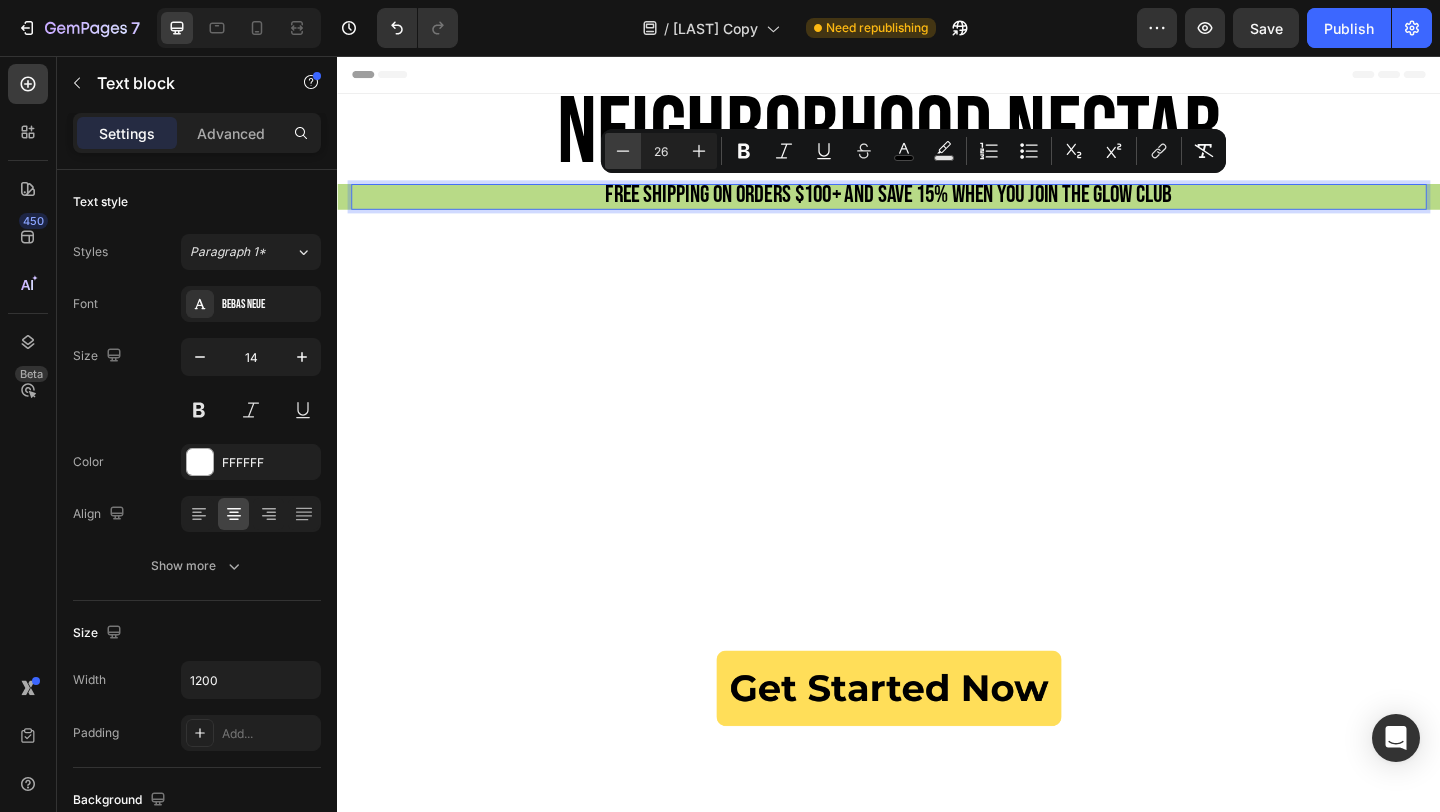 click 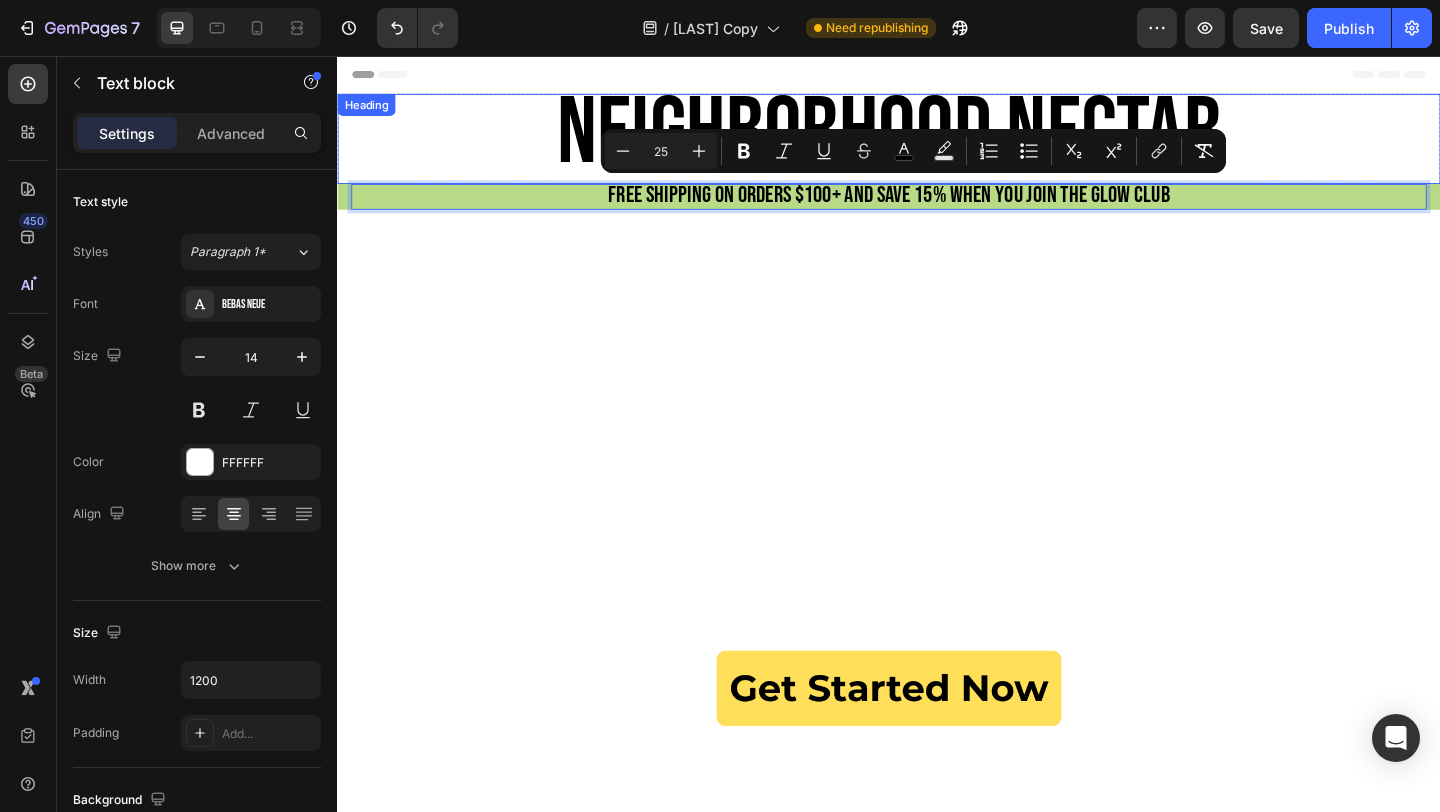 click on "NEIGHBORHOOD NECTAR" at bounding box center [937, 146] 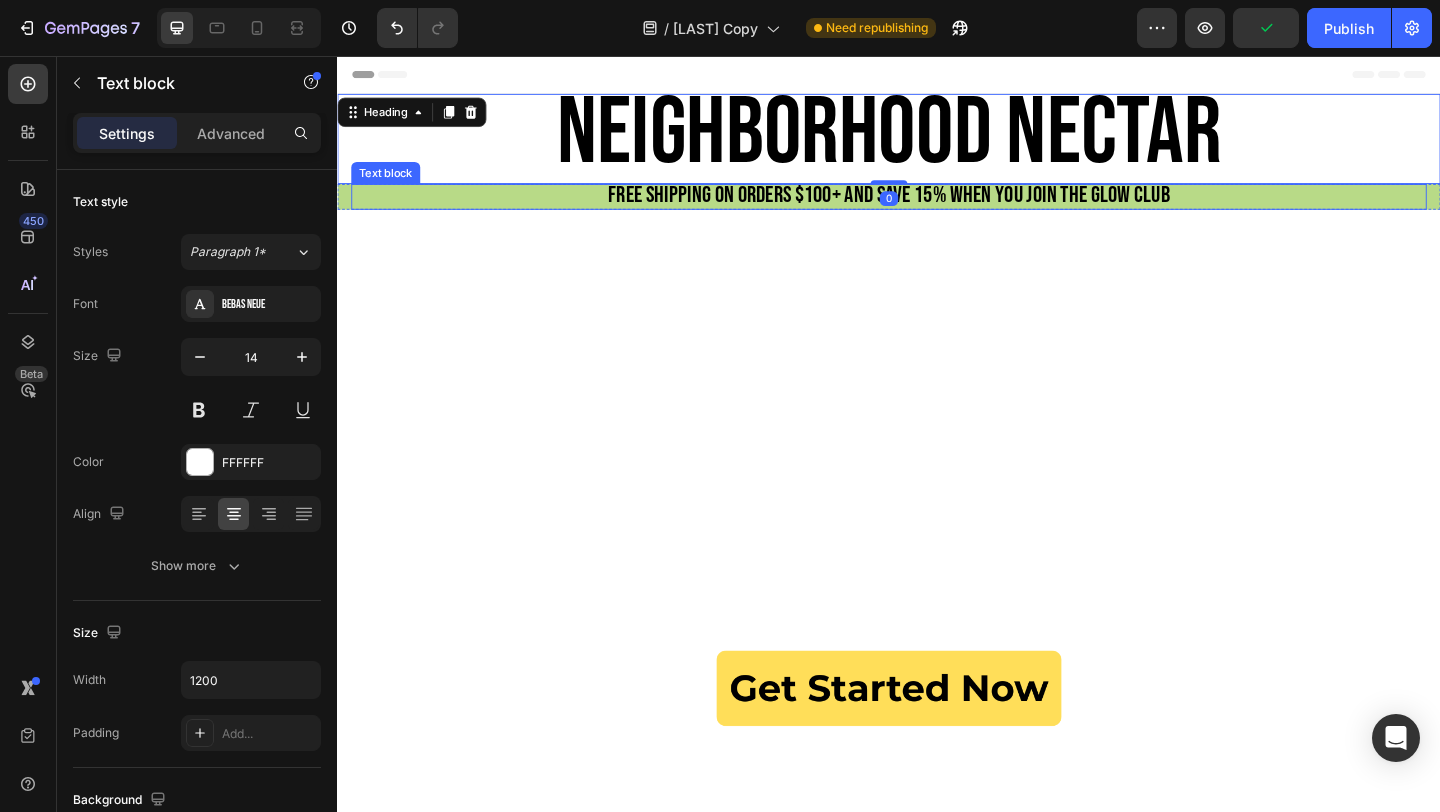 click on "FREE SHIPPING on orders $100+ AND save 15% when you join the GLOW CLUB" at bounding box center (937, 207) 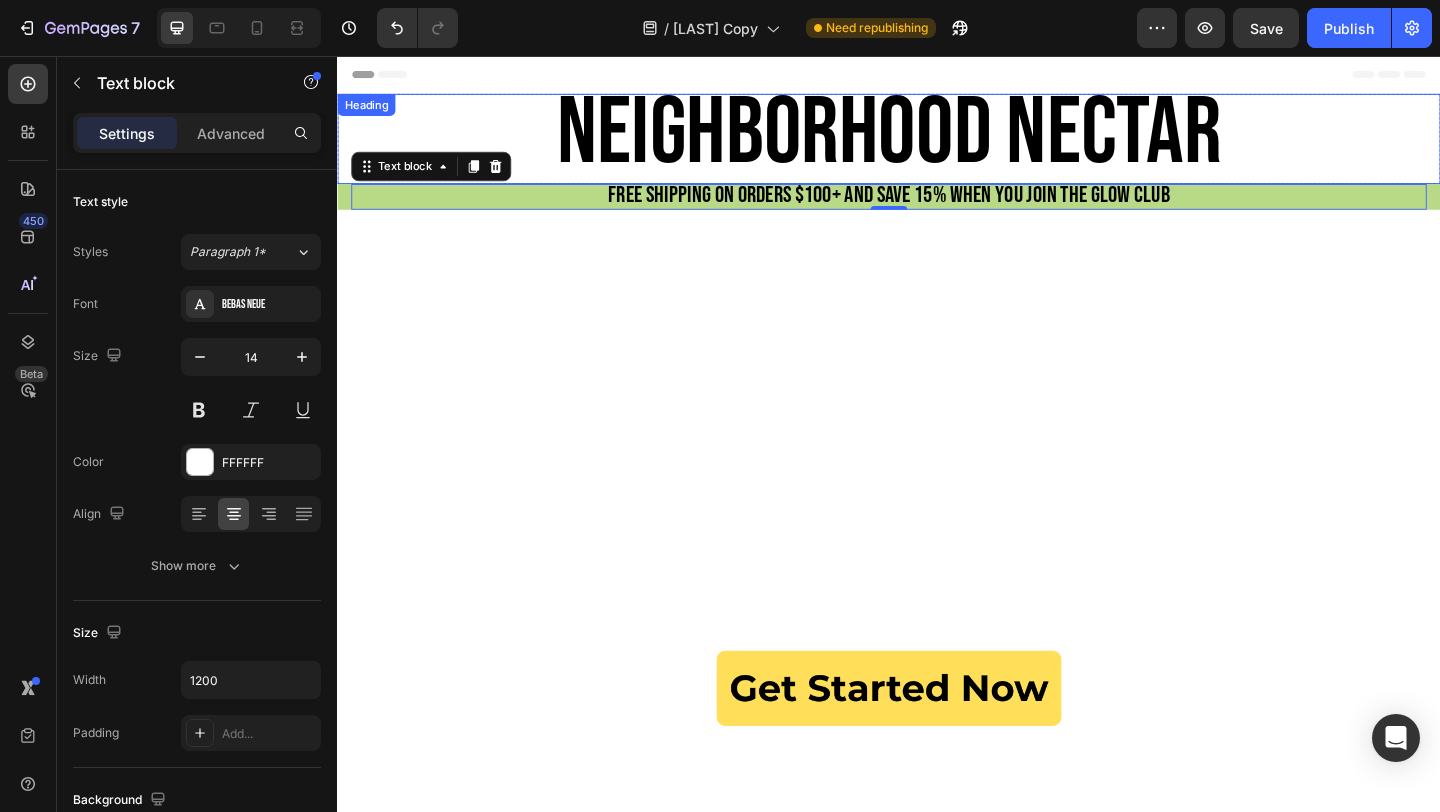click on "NEIGHBORHOOD NECTAR" at bounding box center (937, 146) 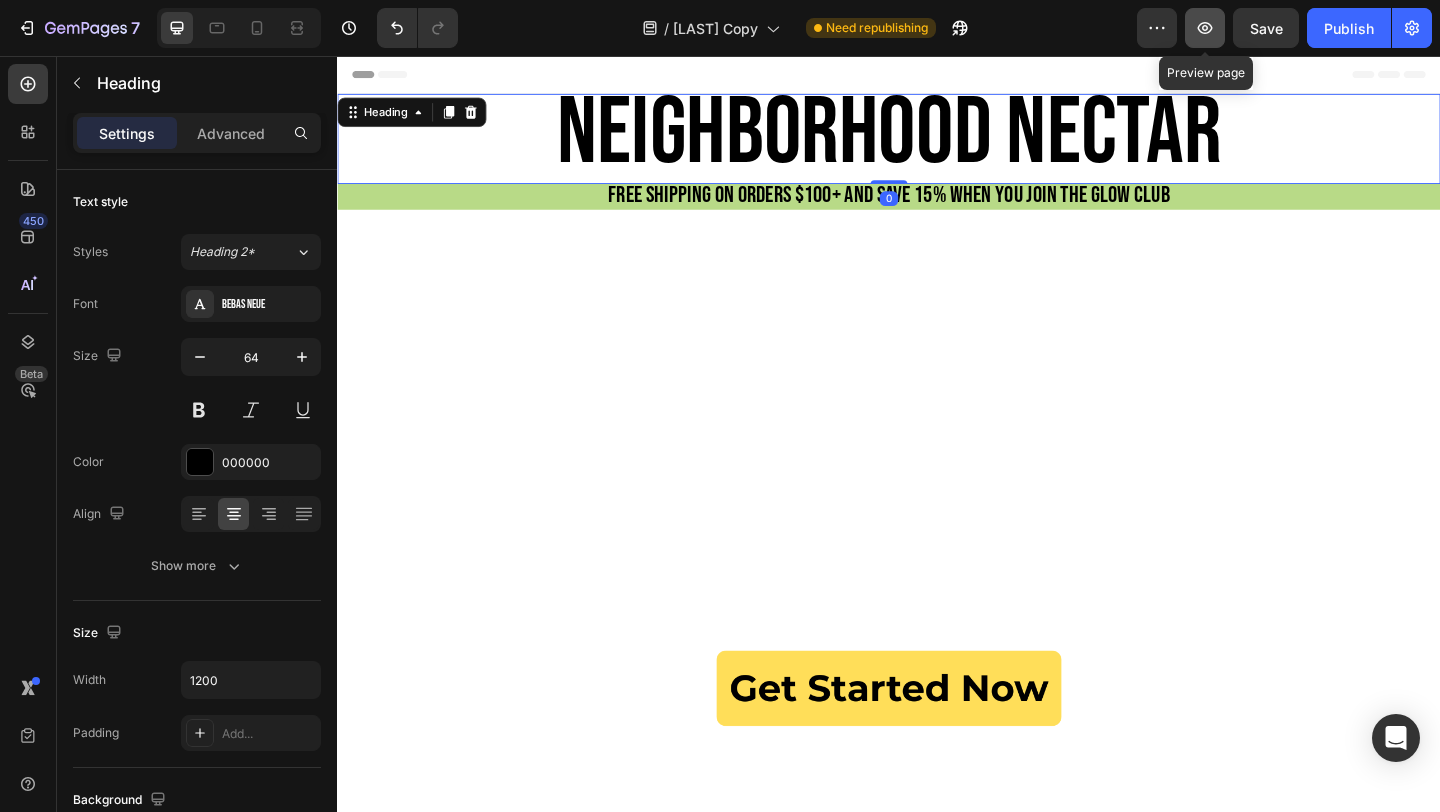 click 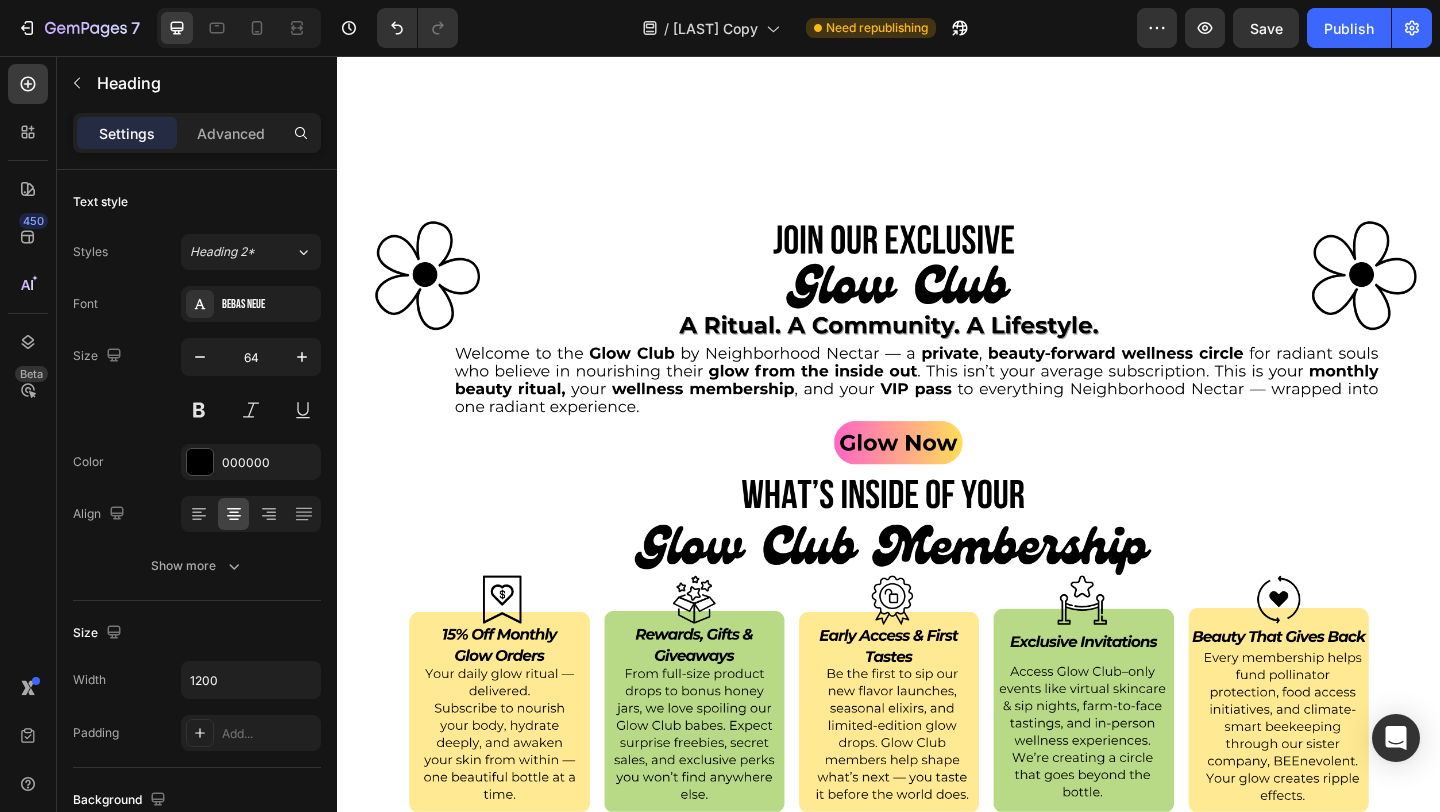 scroll, scrollTop: 6680, scrollLeft: 0, axis: vertical 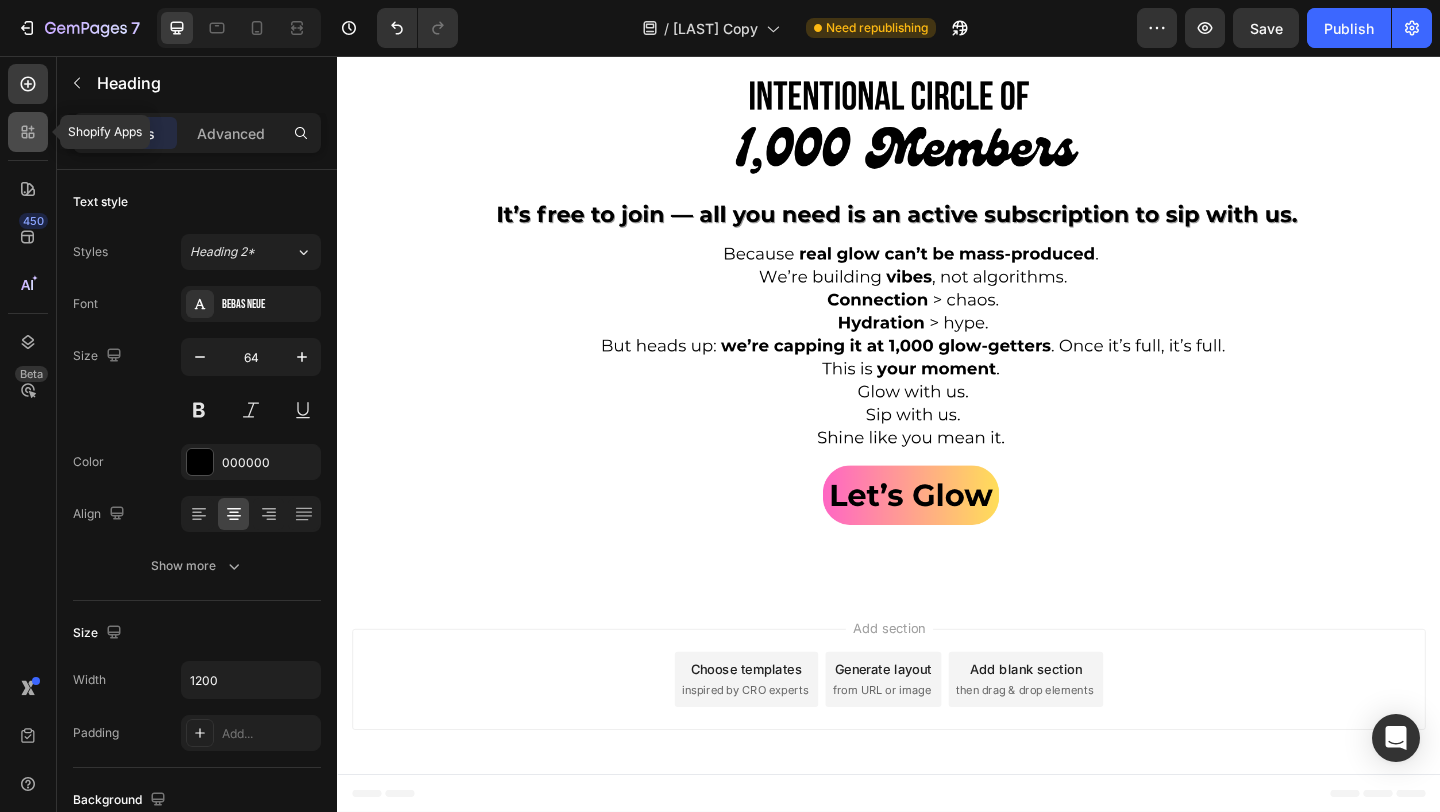 click 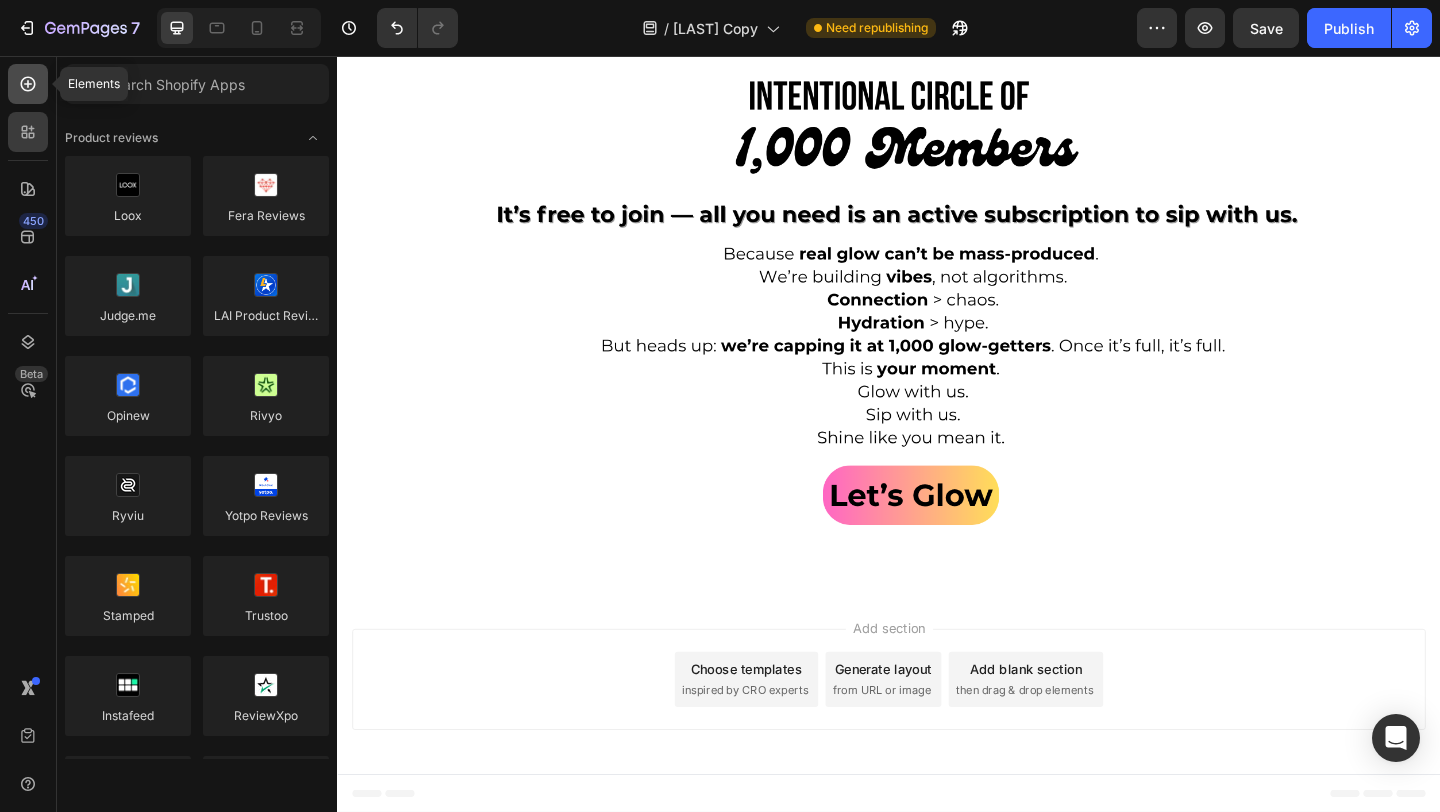 click 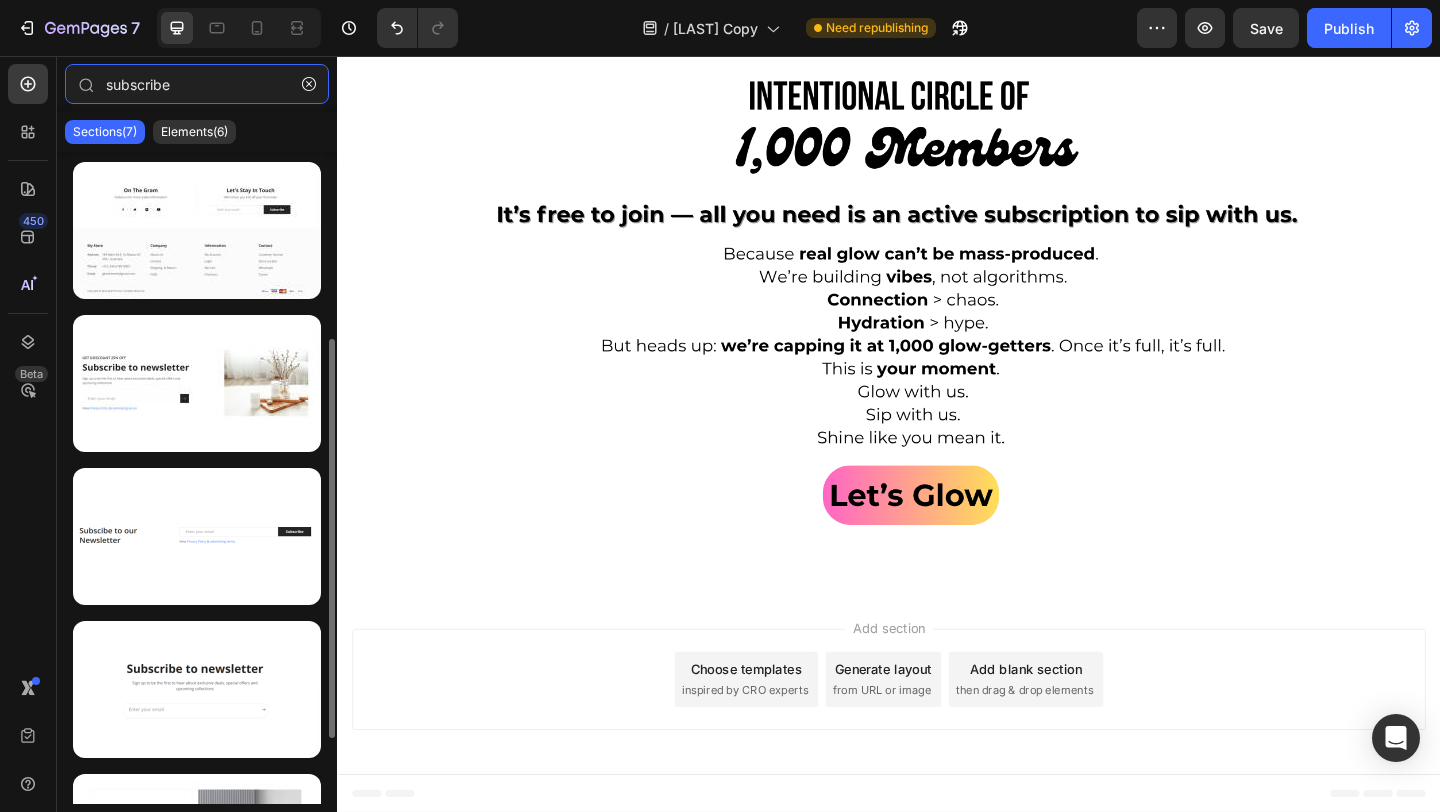 scroll, scrollTop: 411, scrollLeft: 0, axis: vertical 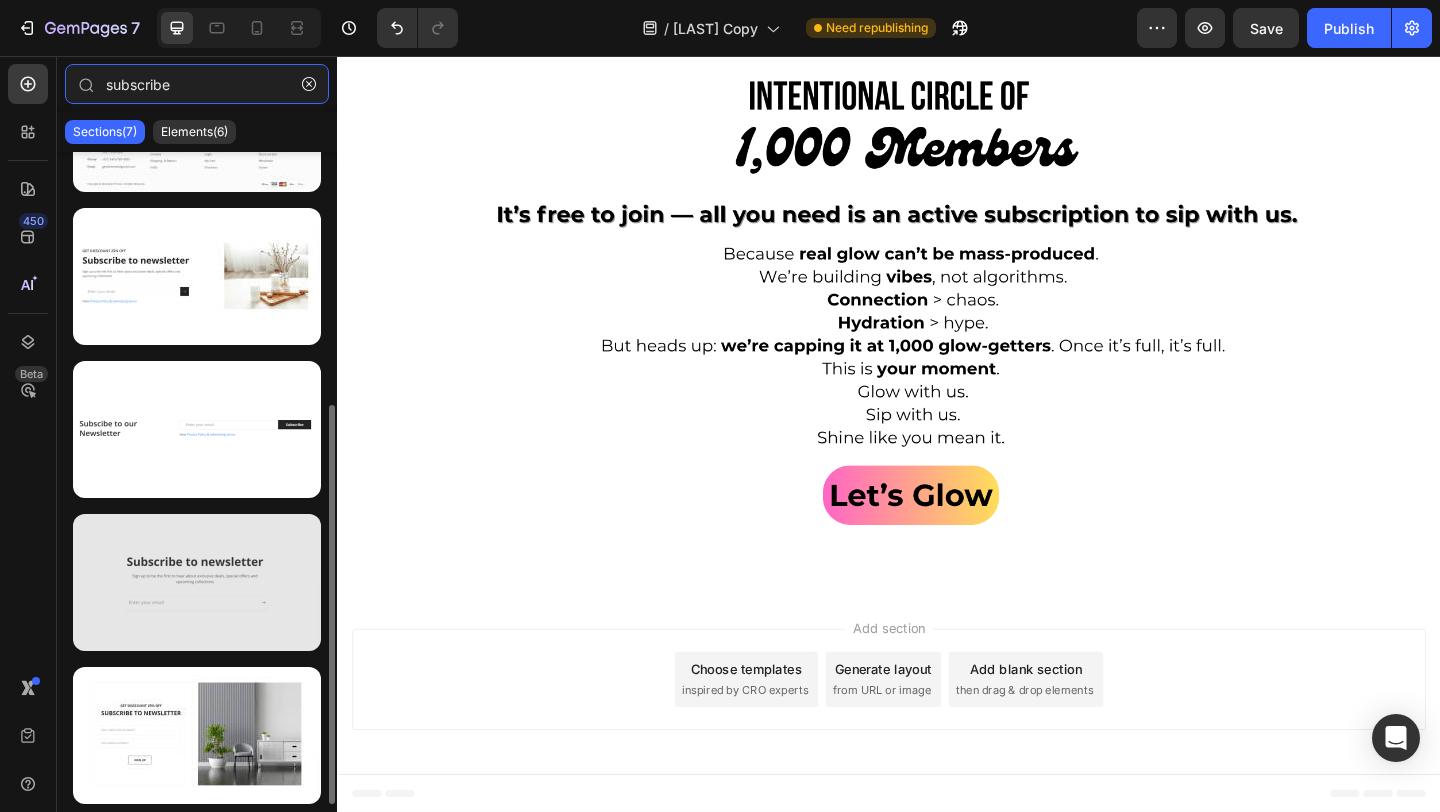 type on "subscribe" 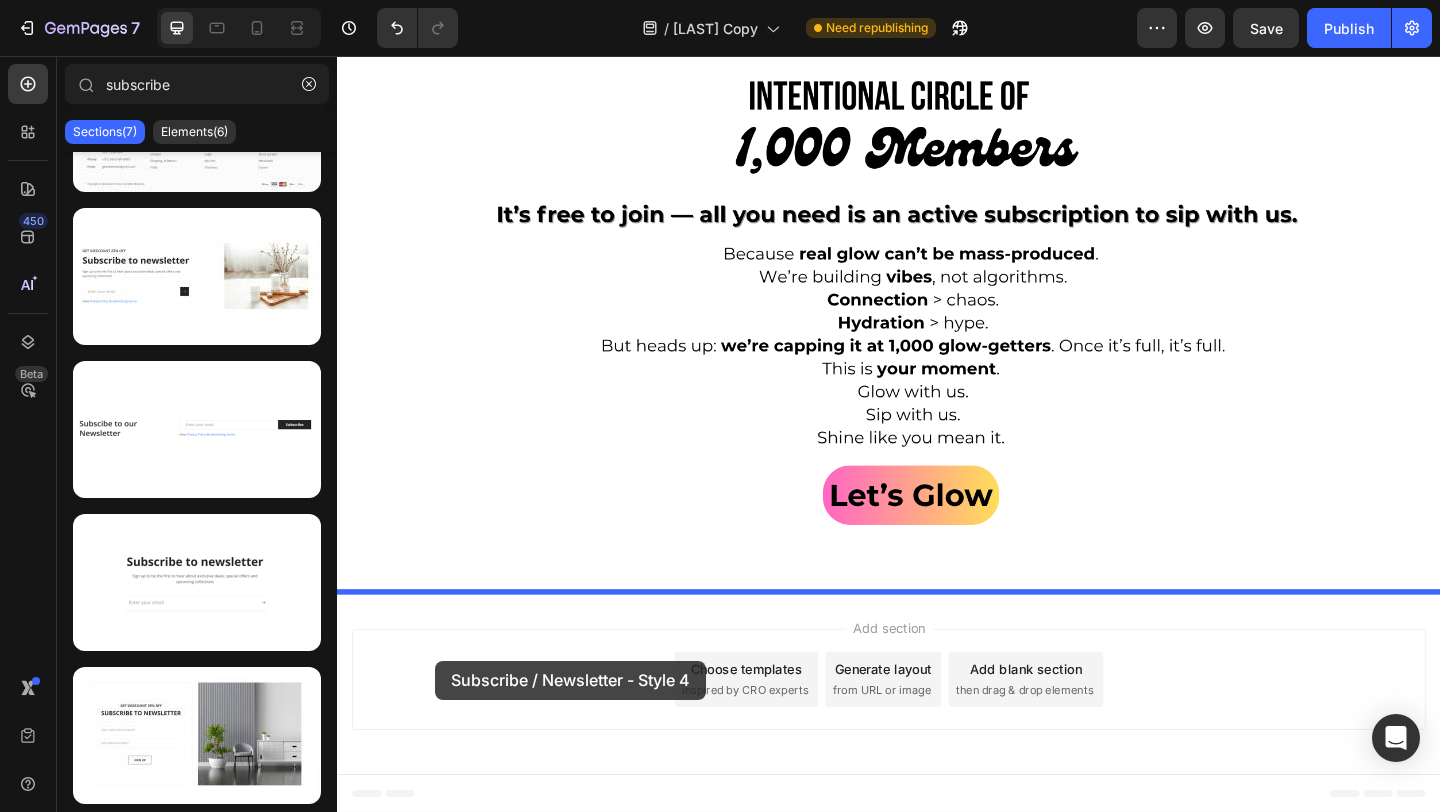 drag, startPoint x: 598, startPoint y: 625, endPoint x: 444, endPoint y: 714, distance: 177.86794 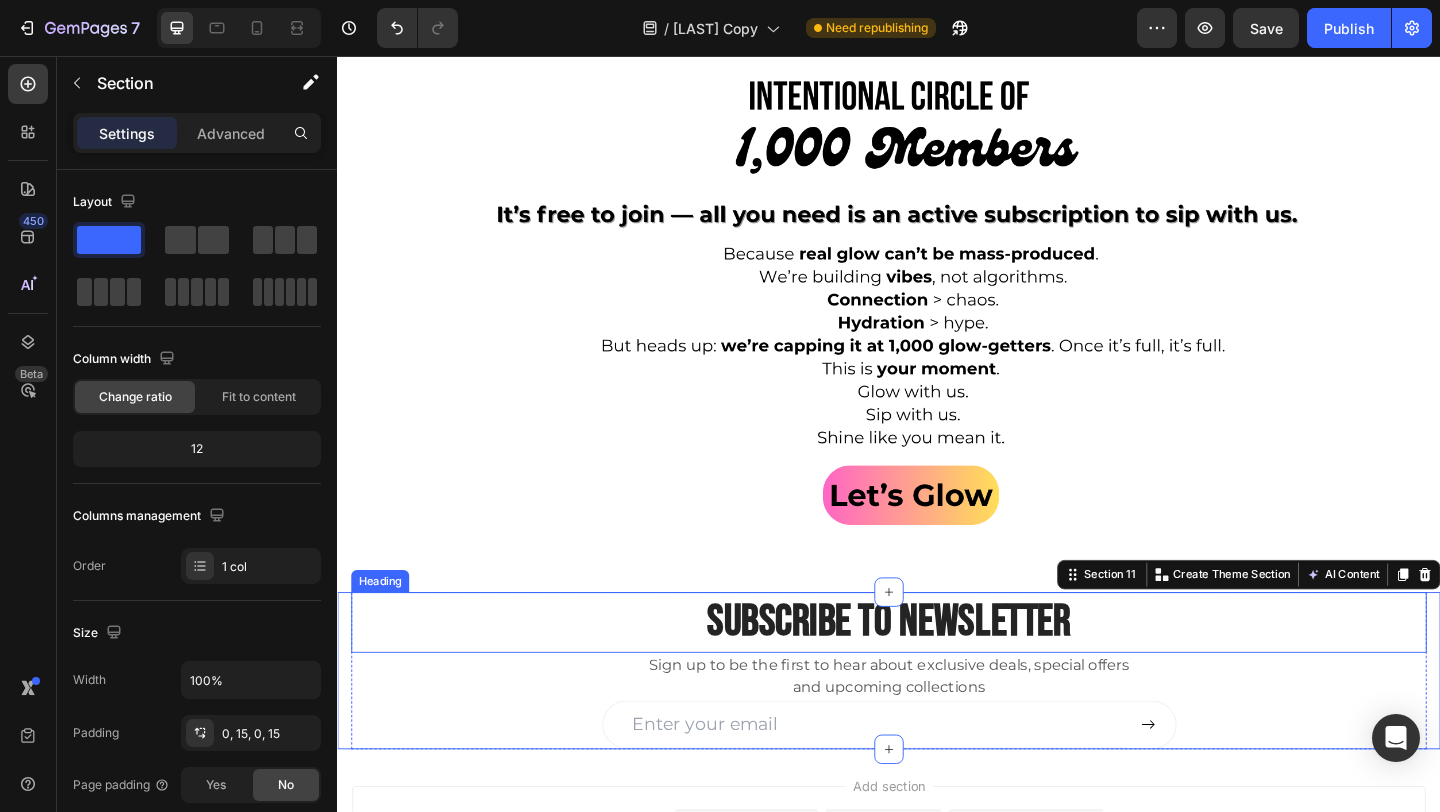 click on "Subscribe to newsletter" at bounding box center [937, 672] 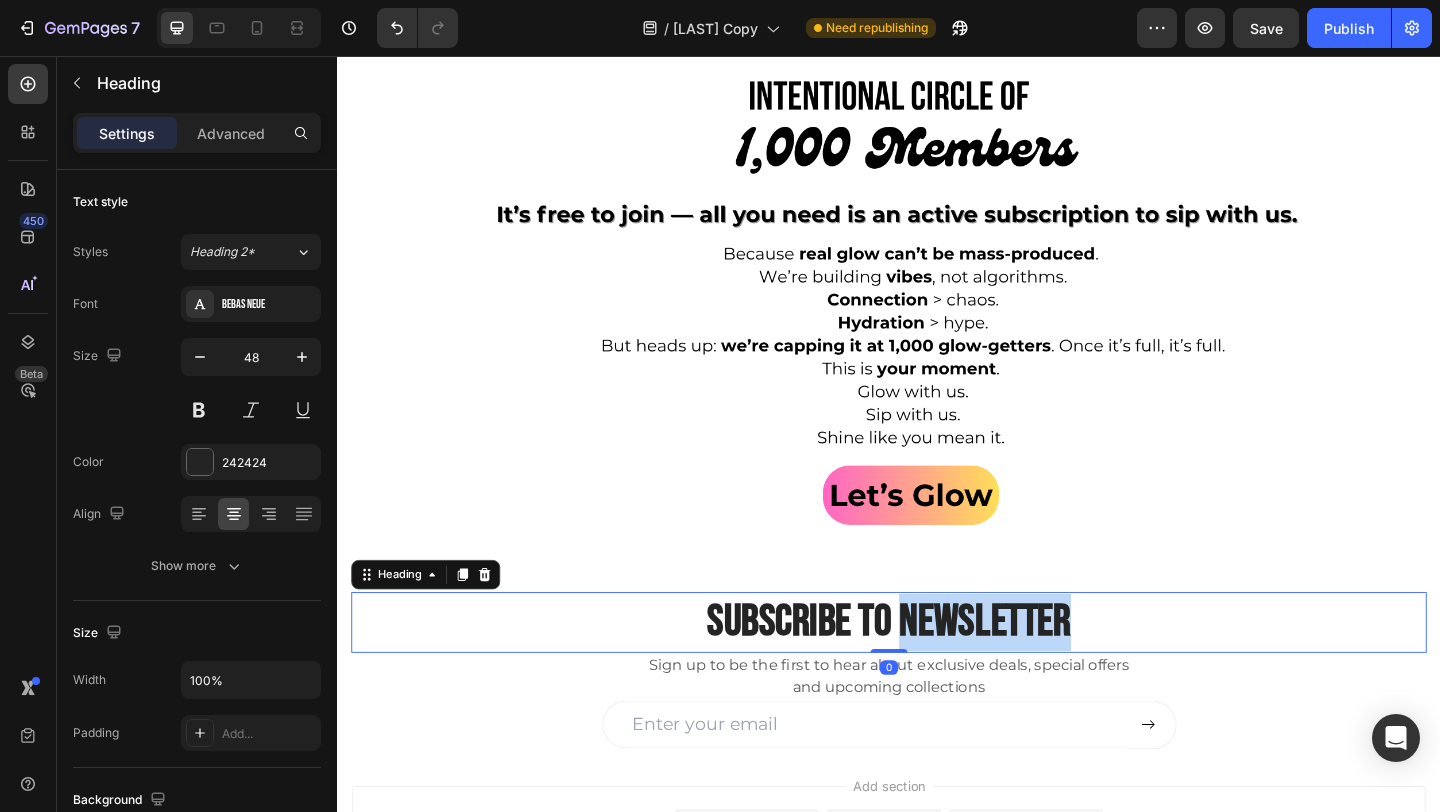 click on "Subscribe to newsletter" at bounding box center [937, 672] 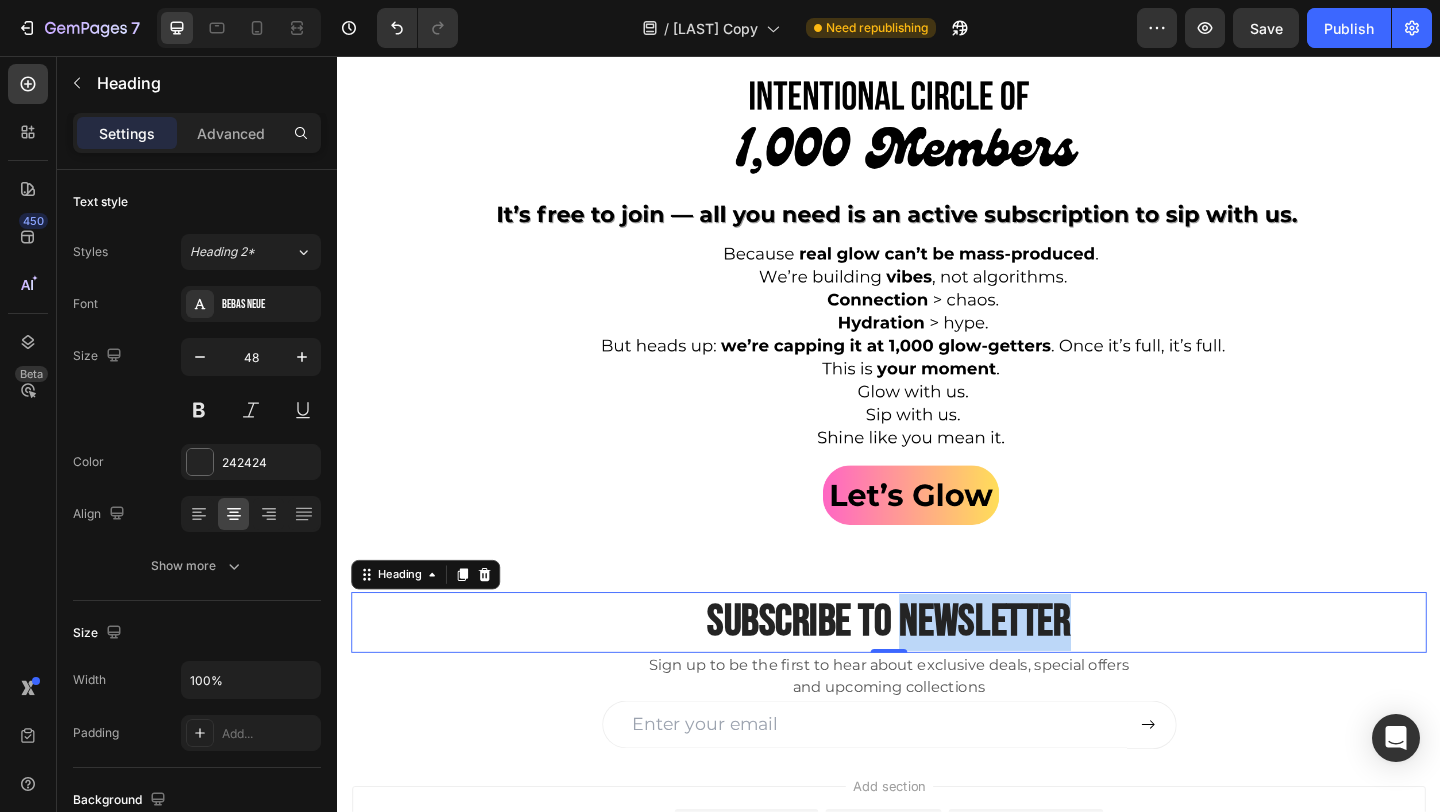 click on "Subscribe to newsletter" at bounding box center (937, 672) 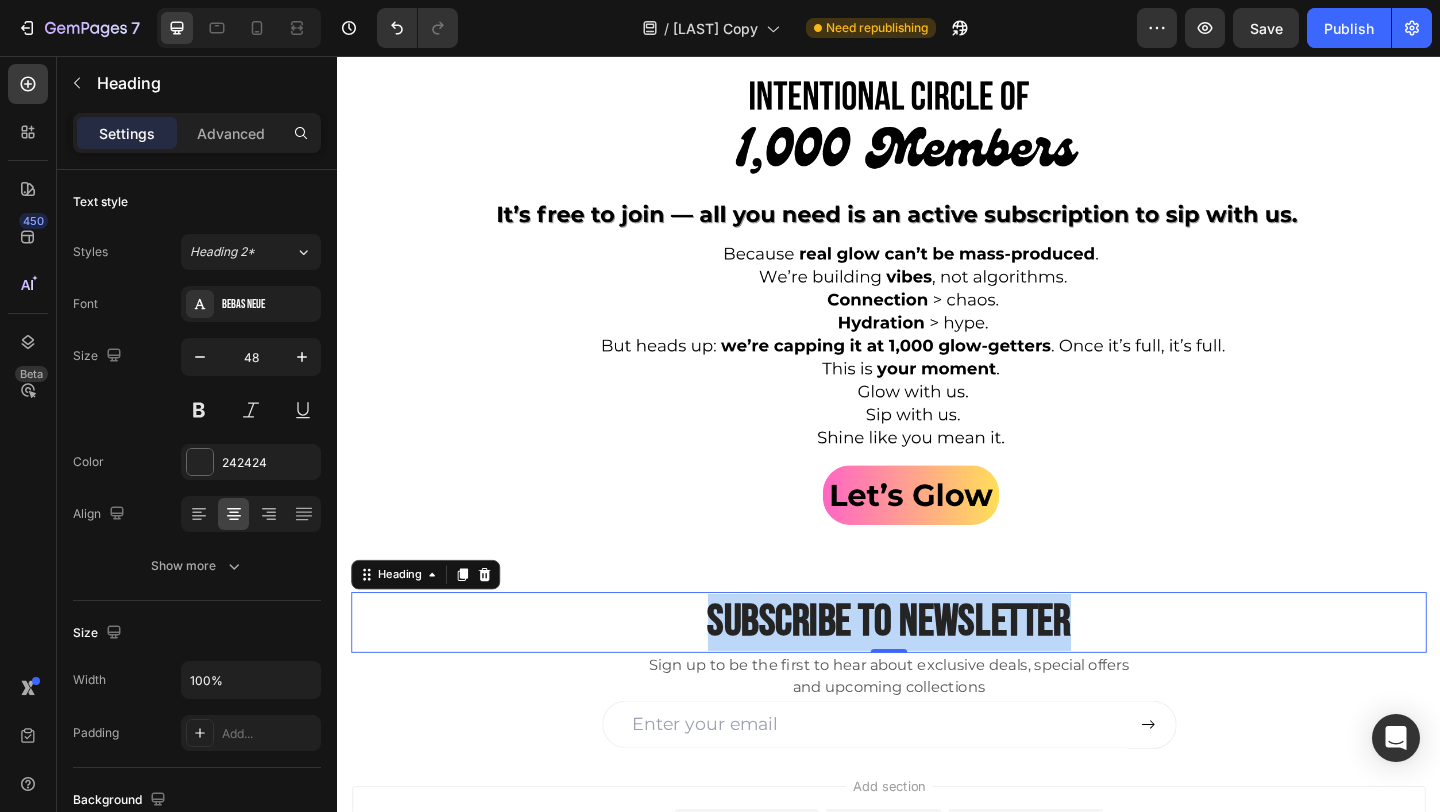 click on "Subscribe to newsletter" at bounding box center (937, 672) 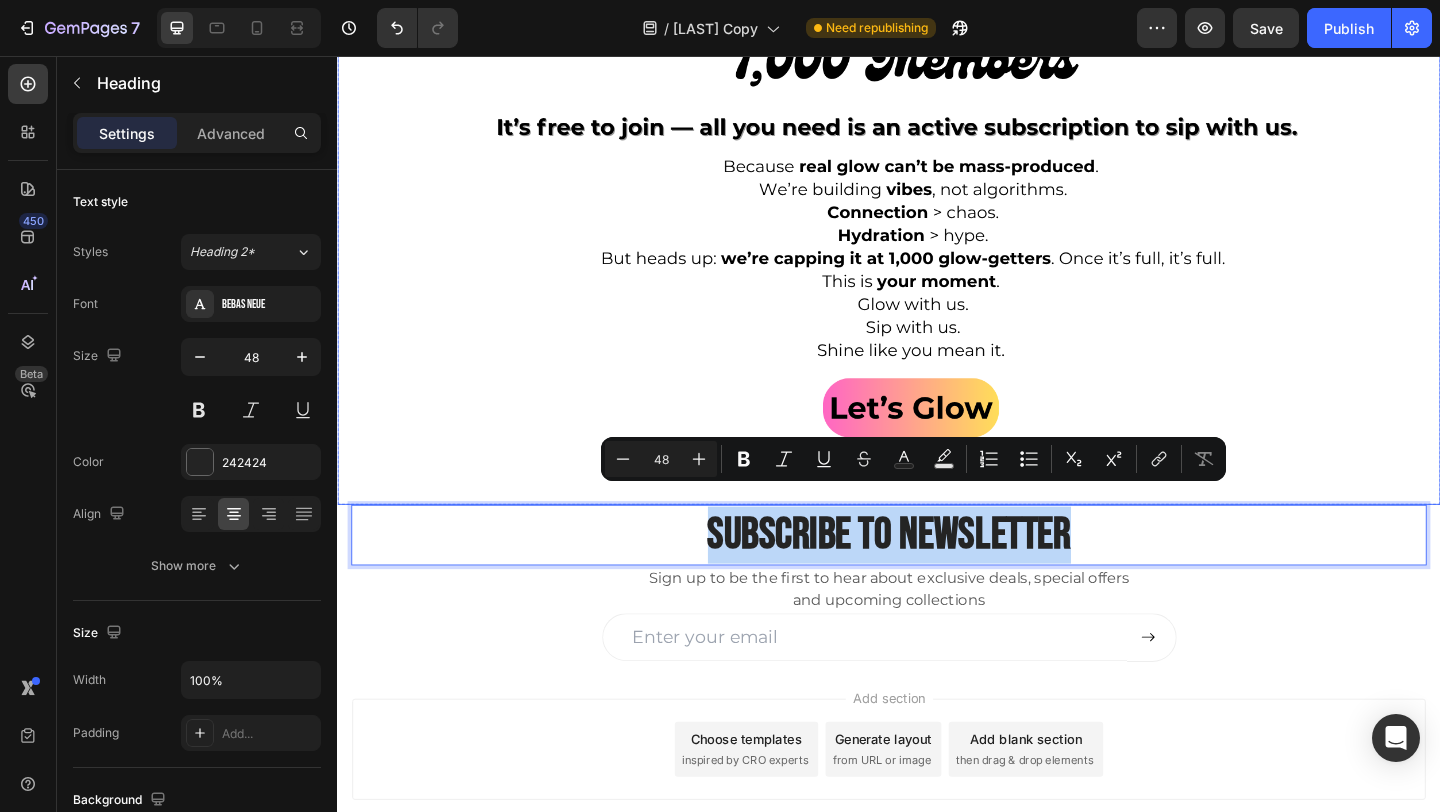 scroll, scrollTop: 6851, scrollLeft: 0, axis: vertical 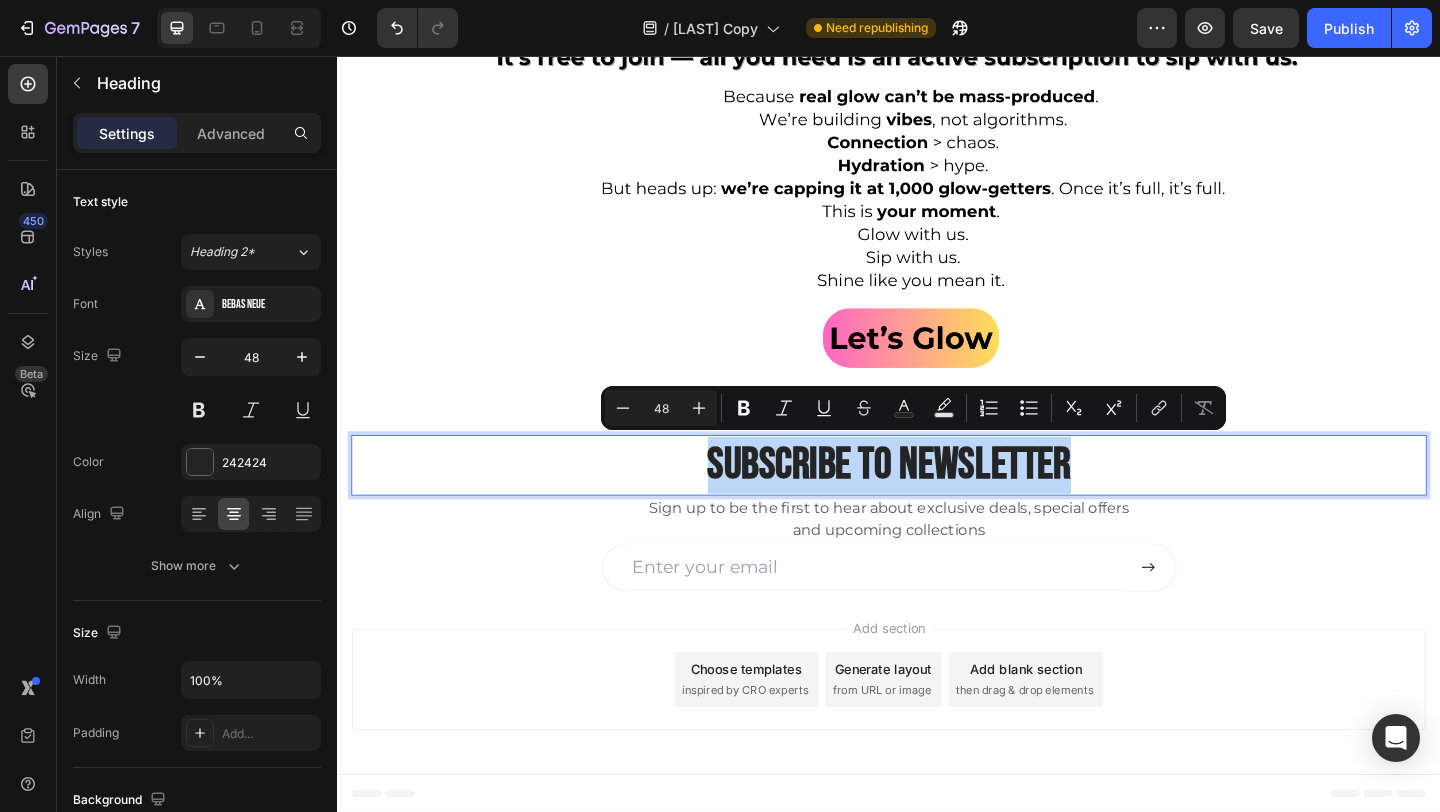 click on "Subscribe to newsletter" at bounding box center (937, 501) 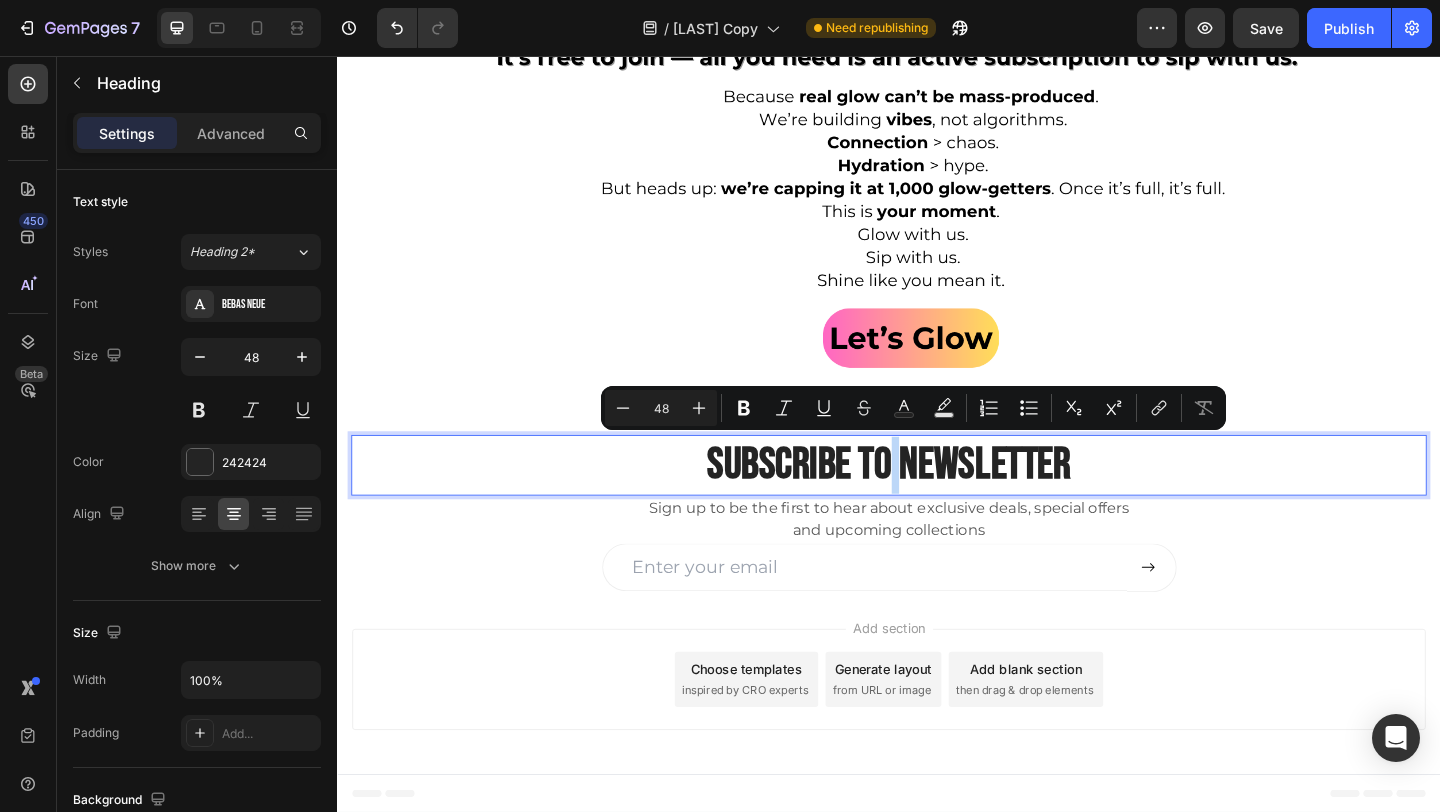 click on "Subscribe to newsletter" at bounding box center (937, 501) 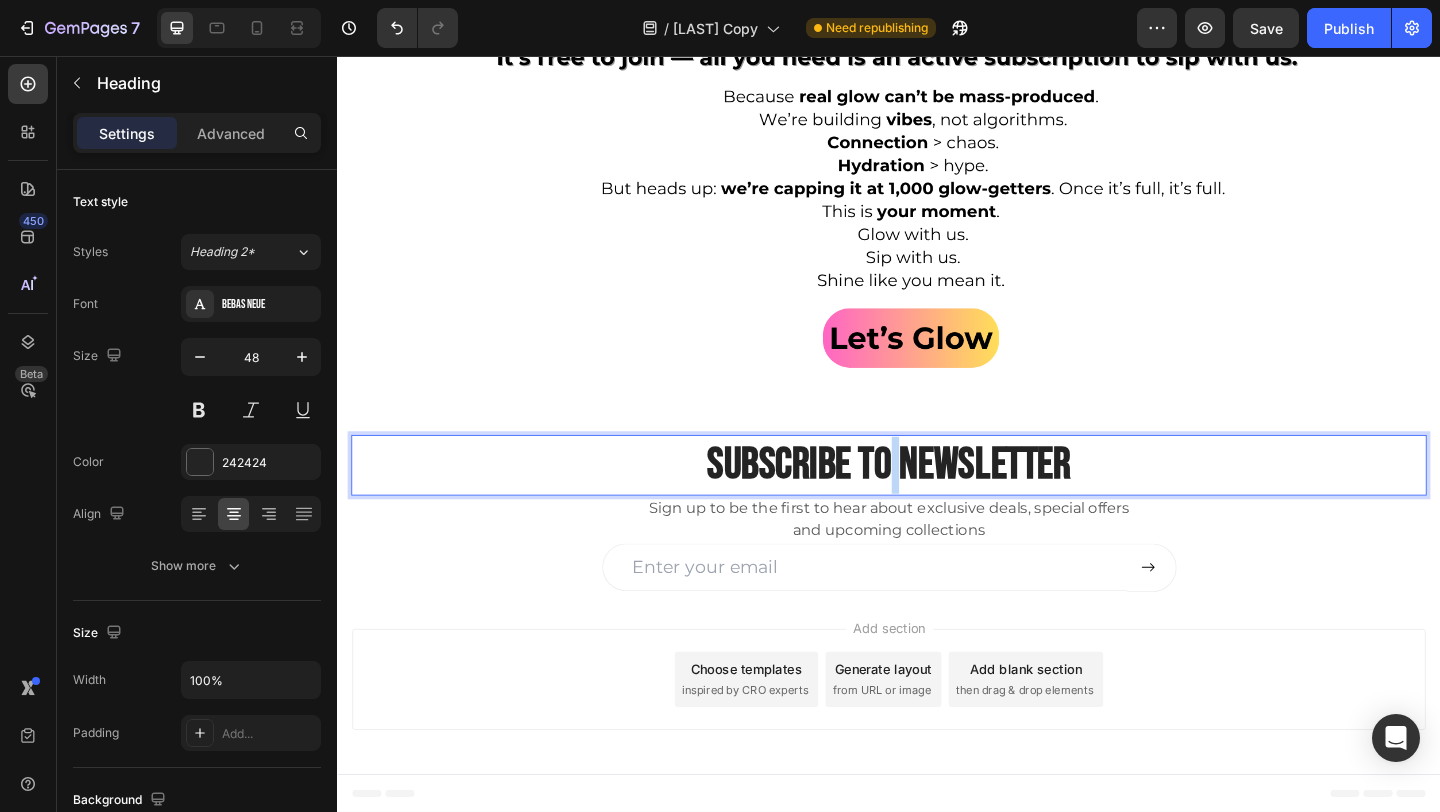 click on "Subscribe to newsletter" at bounding box center (937, 501) 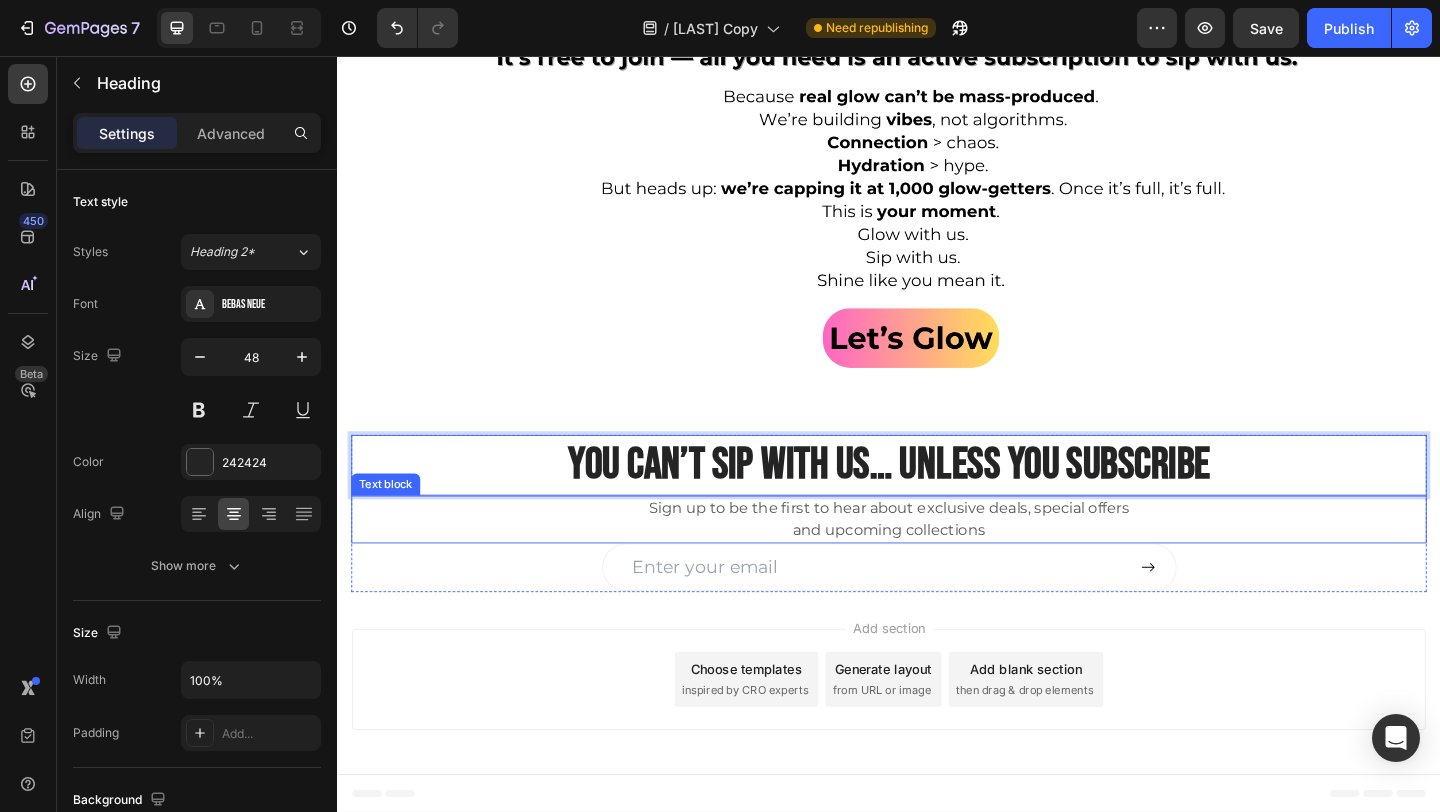 click on "Sign up to be the first to hear about exclusive deals, special offers and upcoming collections" at bounding box center (937, 560) 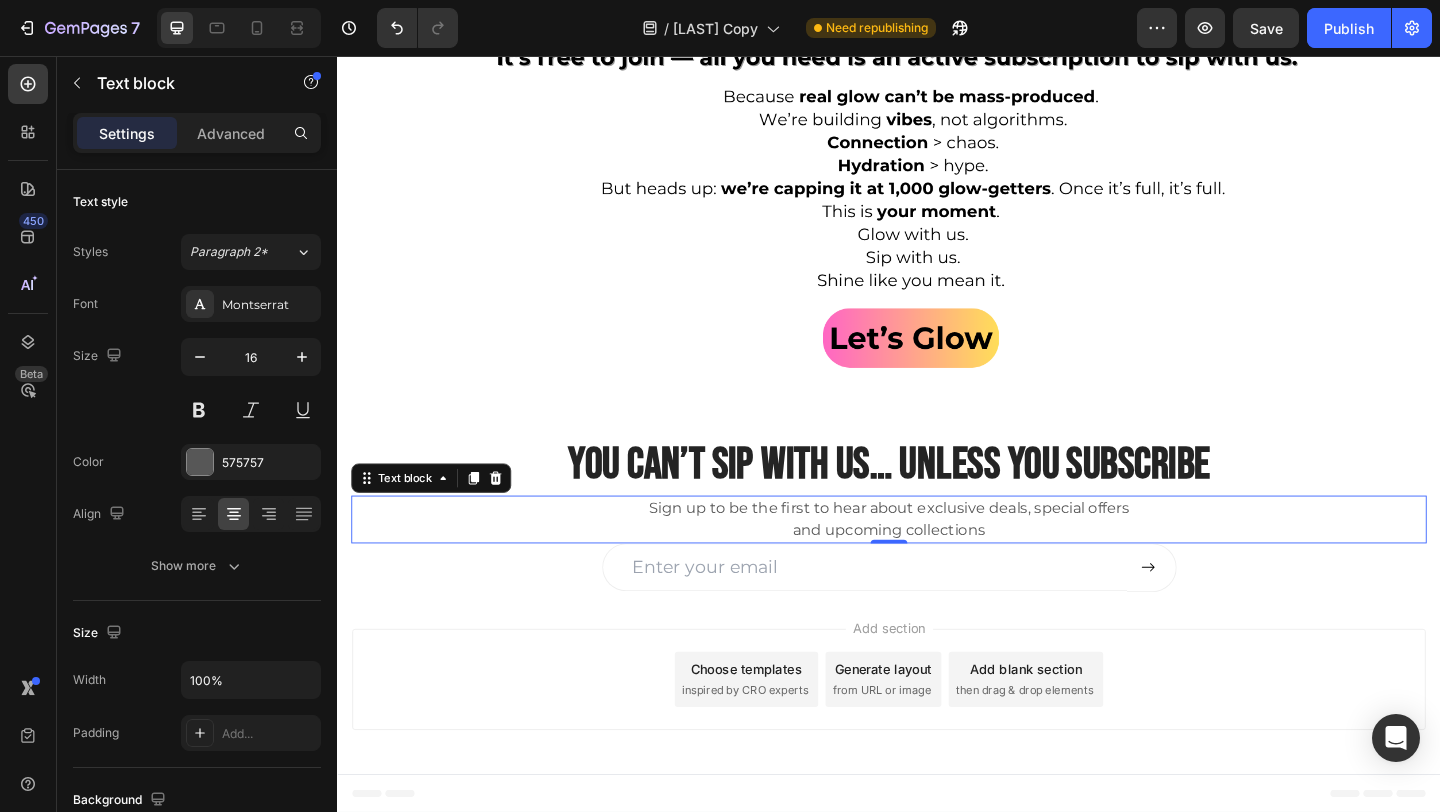 click on "Sign up to be the first to hear about exclusive deals, special offers and upcoming collections" at bounding box center (937, 560) 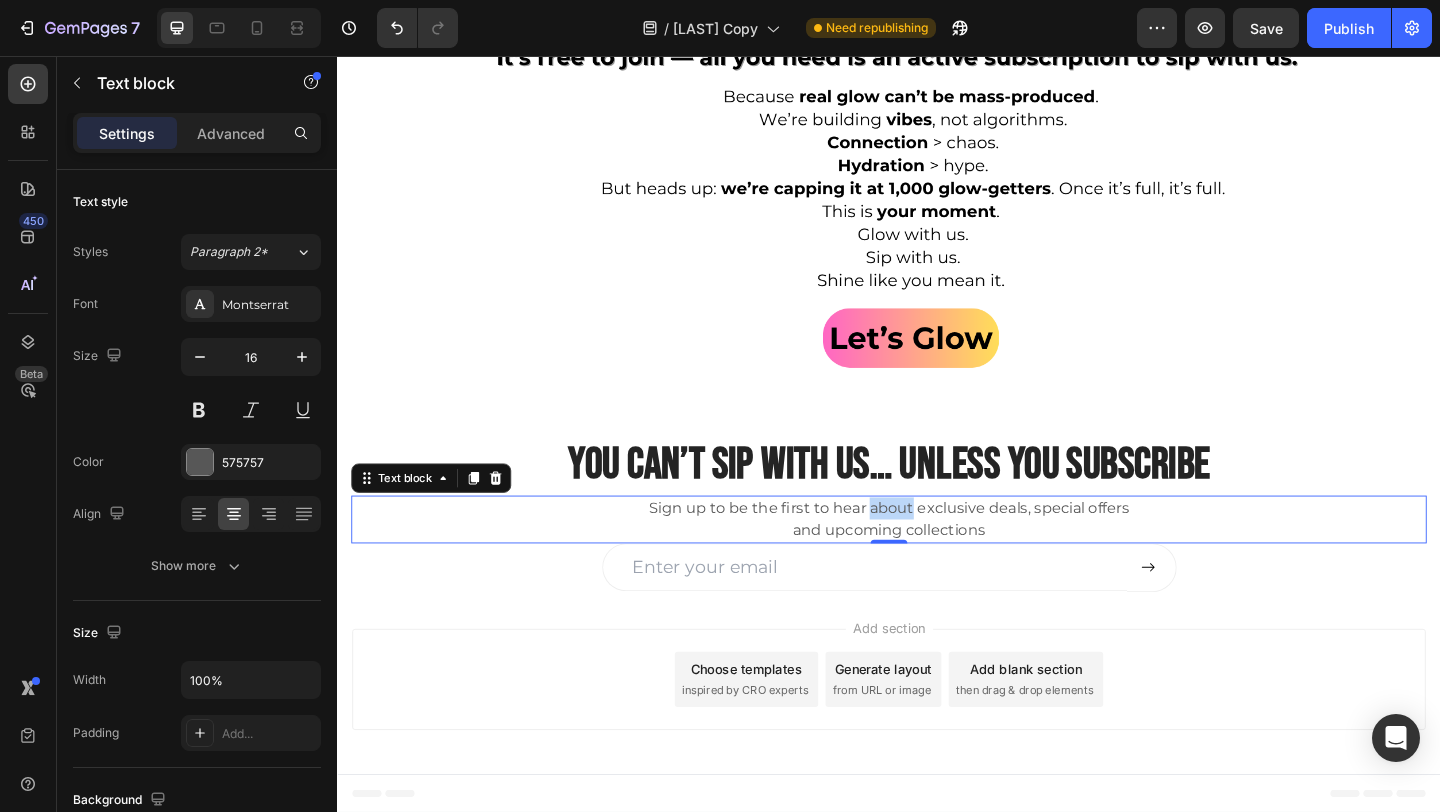 click on "Sign up to be the first to hear about exclusive deals, special offers and upcoming collections" at bounding box center [937, 560] 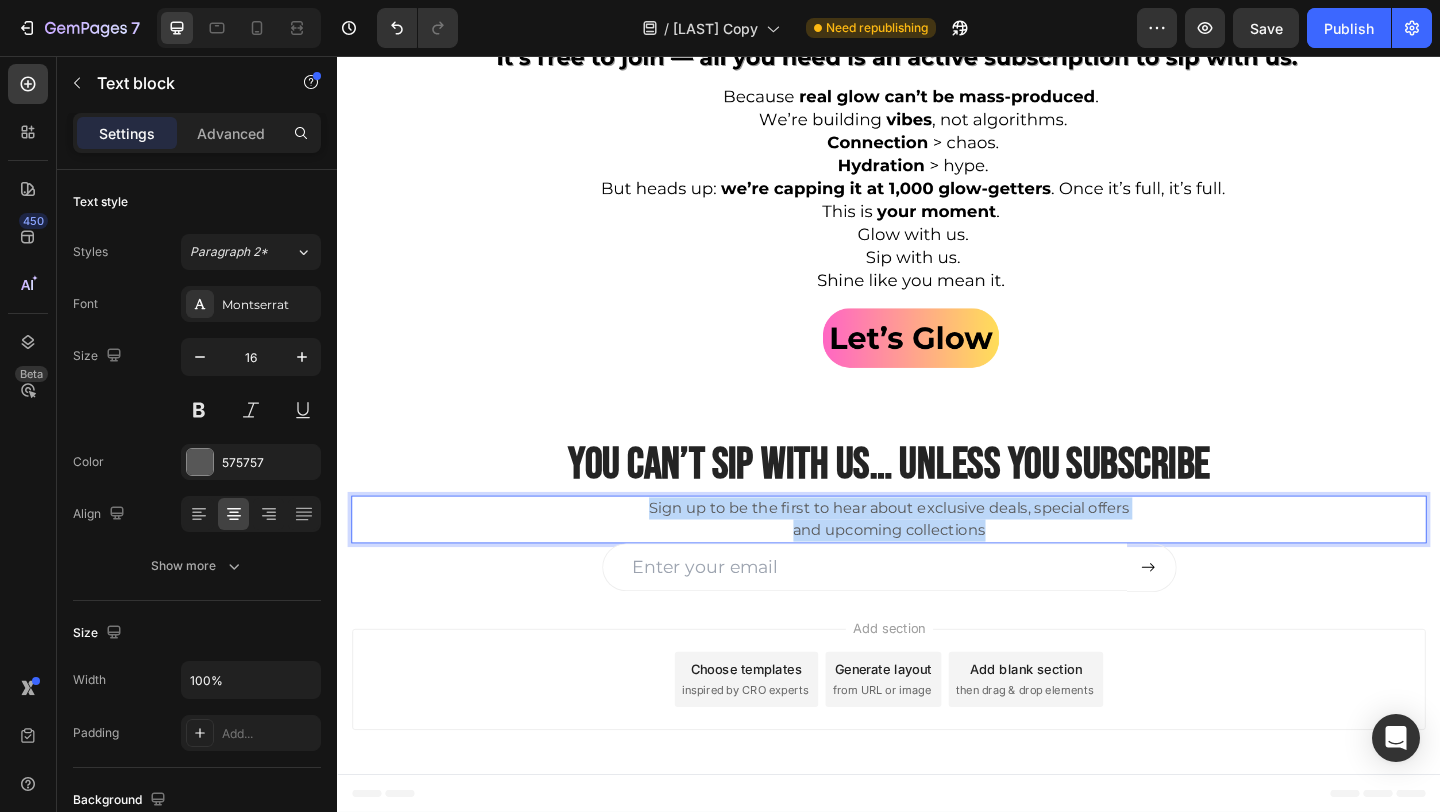 click on "Sign up to be the first to hear about exclusive deals, special offers and upcoming collections" at bounding box center (937, 560) 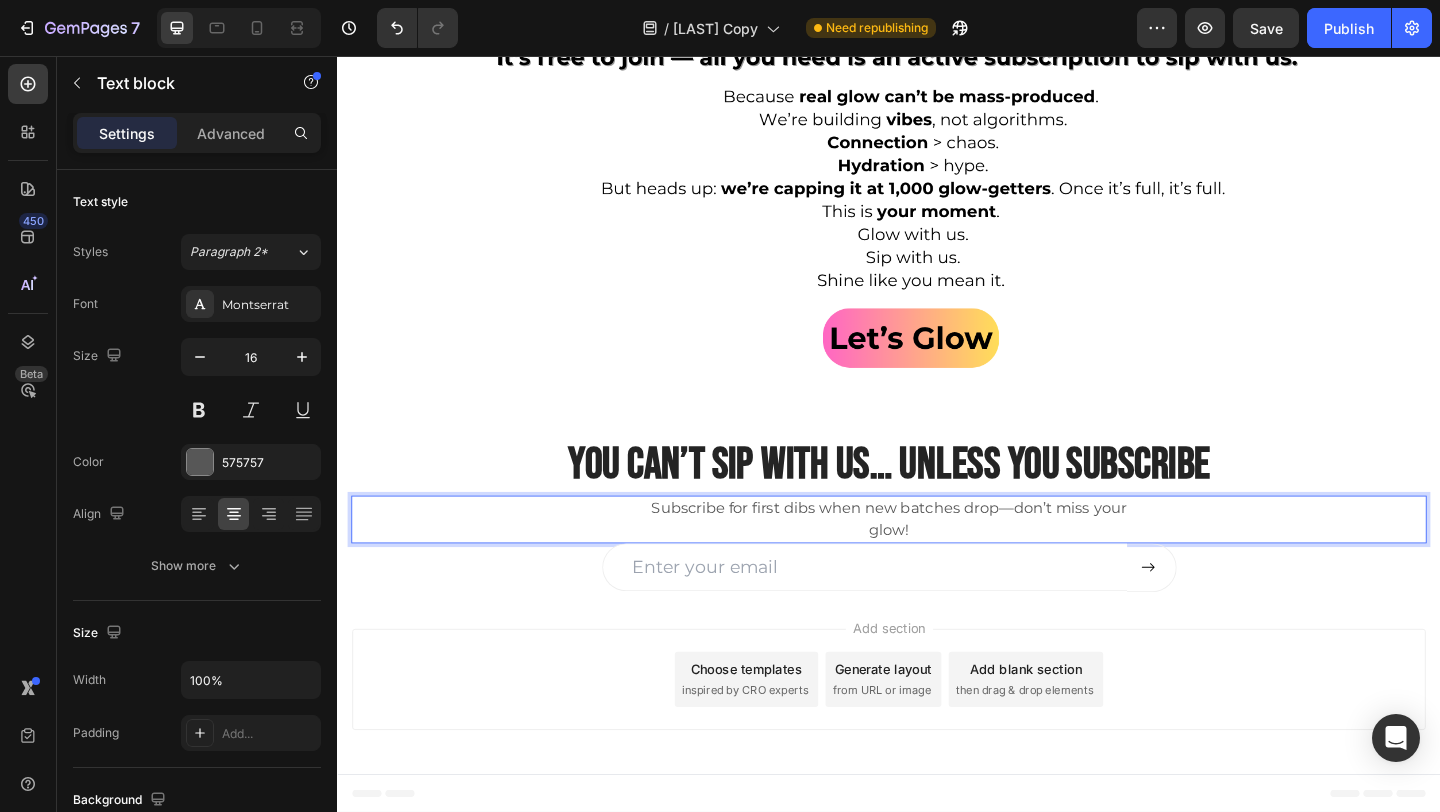 click on "Subscribe for first dibs when new batches drop—don’t miss your glow!" at bounding box center (937, 560) 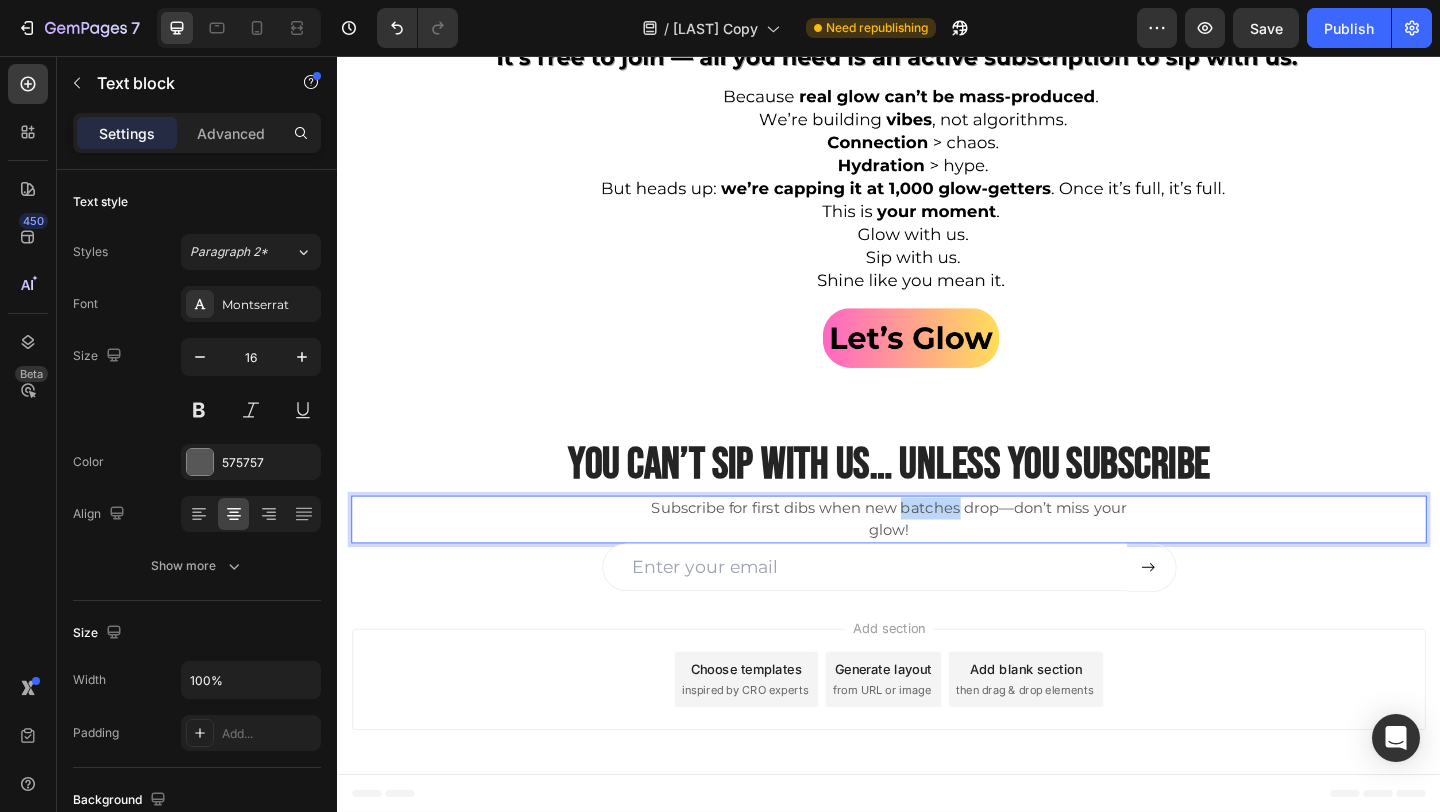 click on "Subscribe for first dibs when new batches drop—don’t miss your glow!" at bounding box center (937, 560) 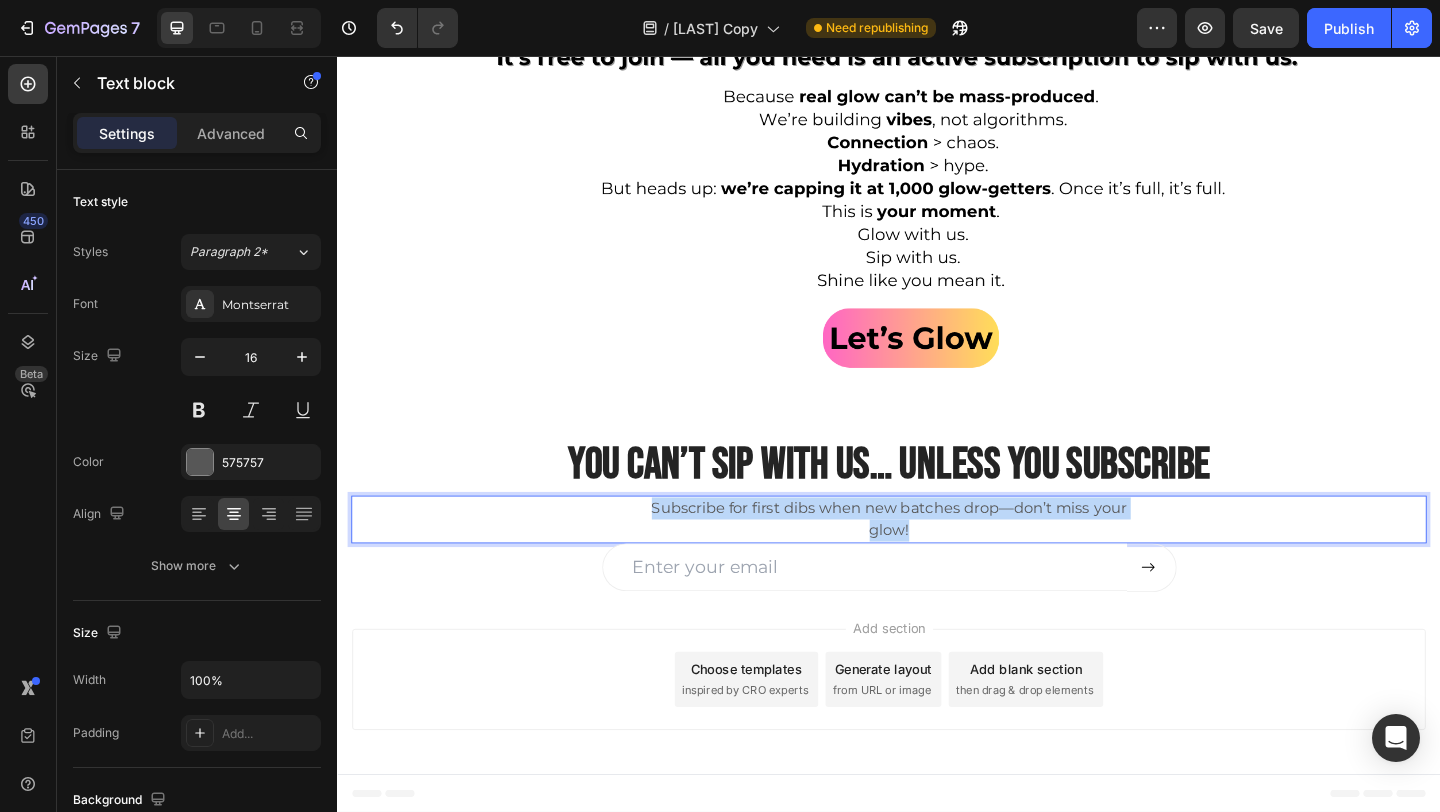 click on "Subscribe for first dibs when new batches drop—don’t miss your glow!" at bounding box center (937, 560) 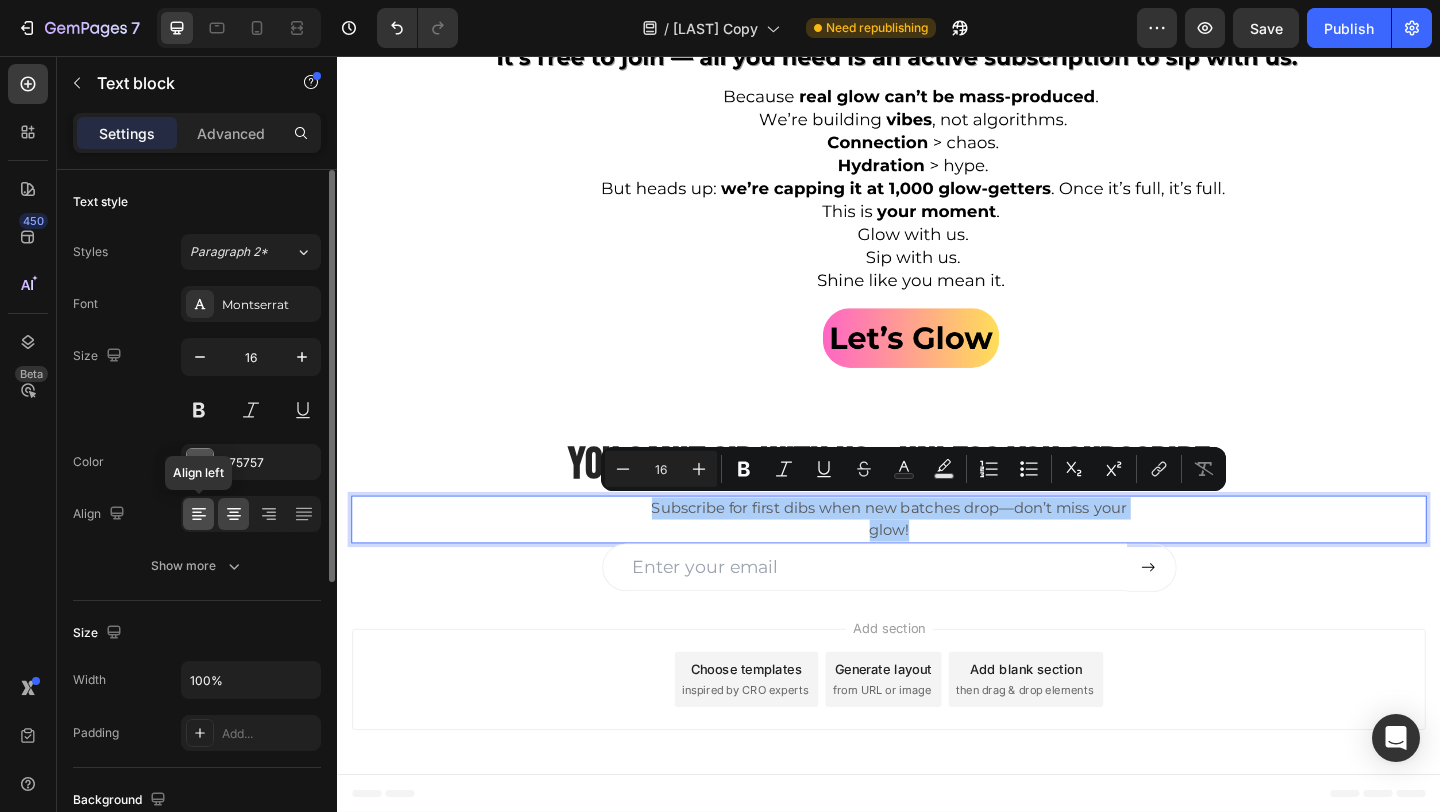 click 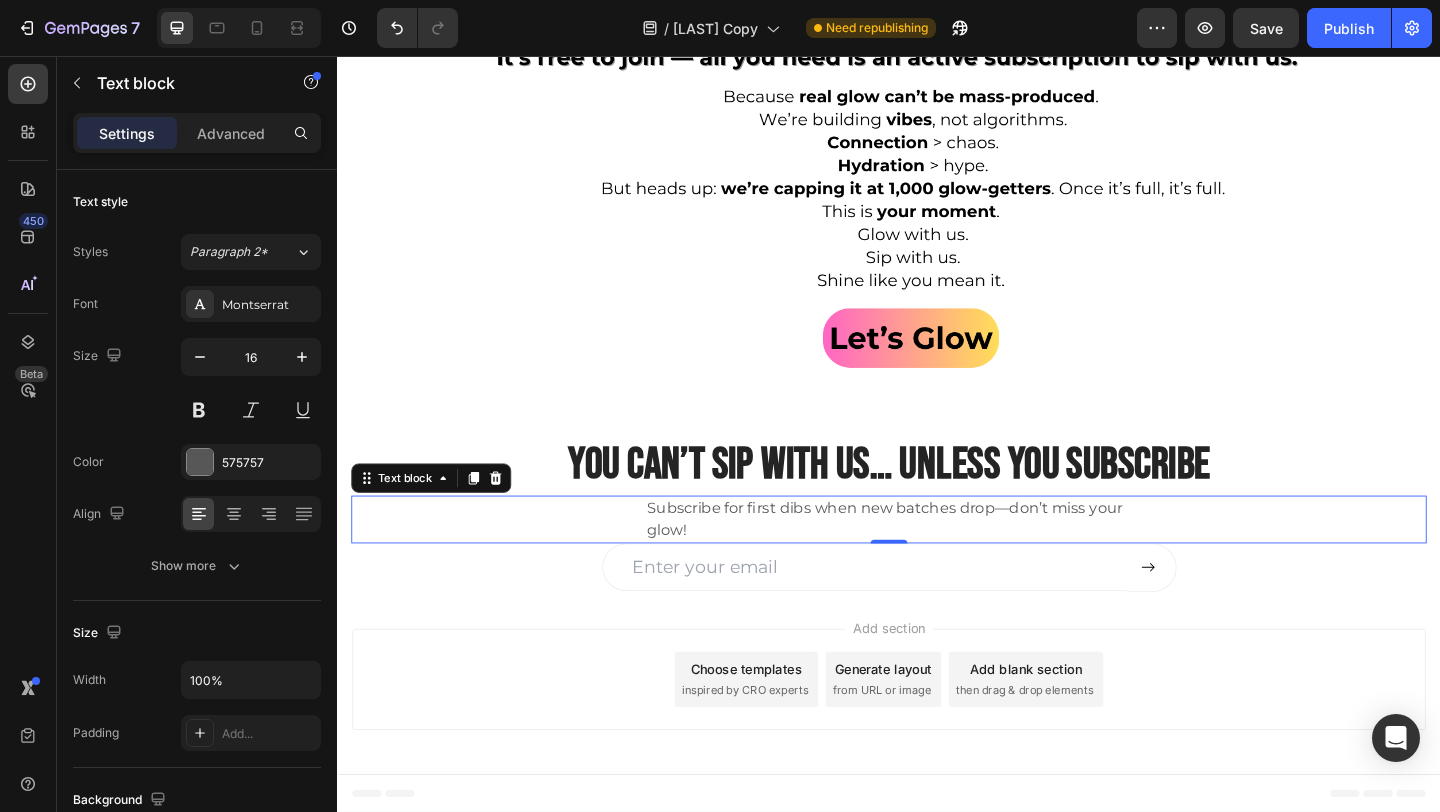 click on "Subscribe for first dibs when new batches drop—don’t miss your glow!" at bounding box center [937, 560] 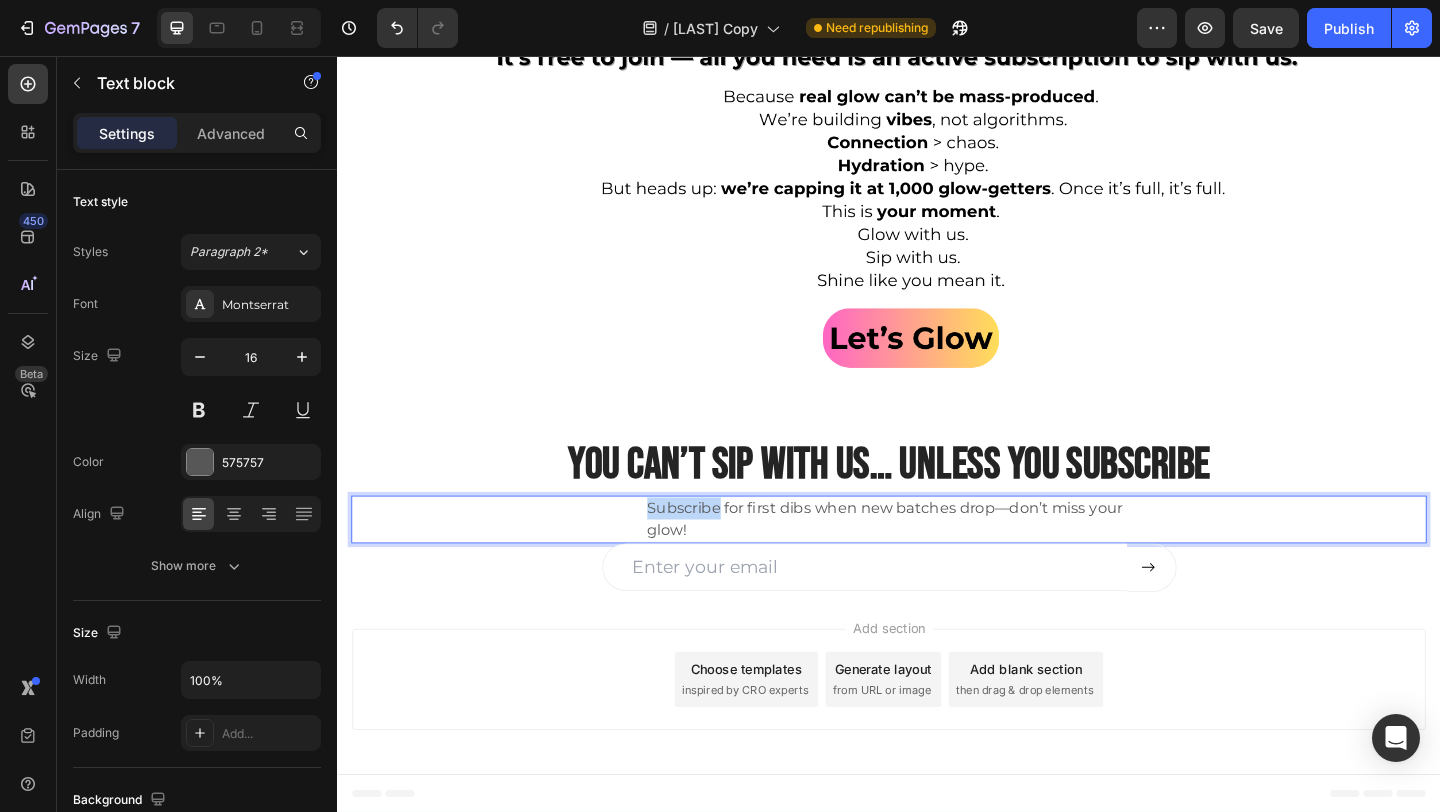 click on "Subscribe for first dibs when new batches drop—don’t miss your glow!" at bounding box center (937, 560) 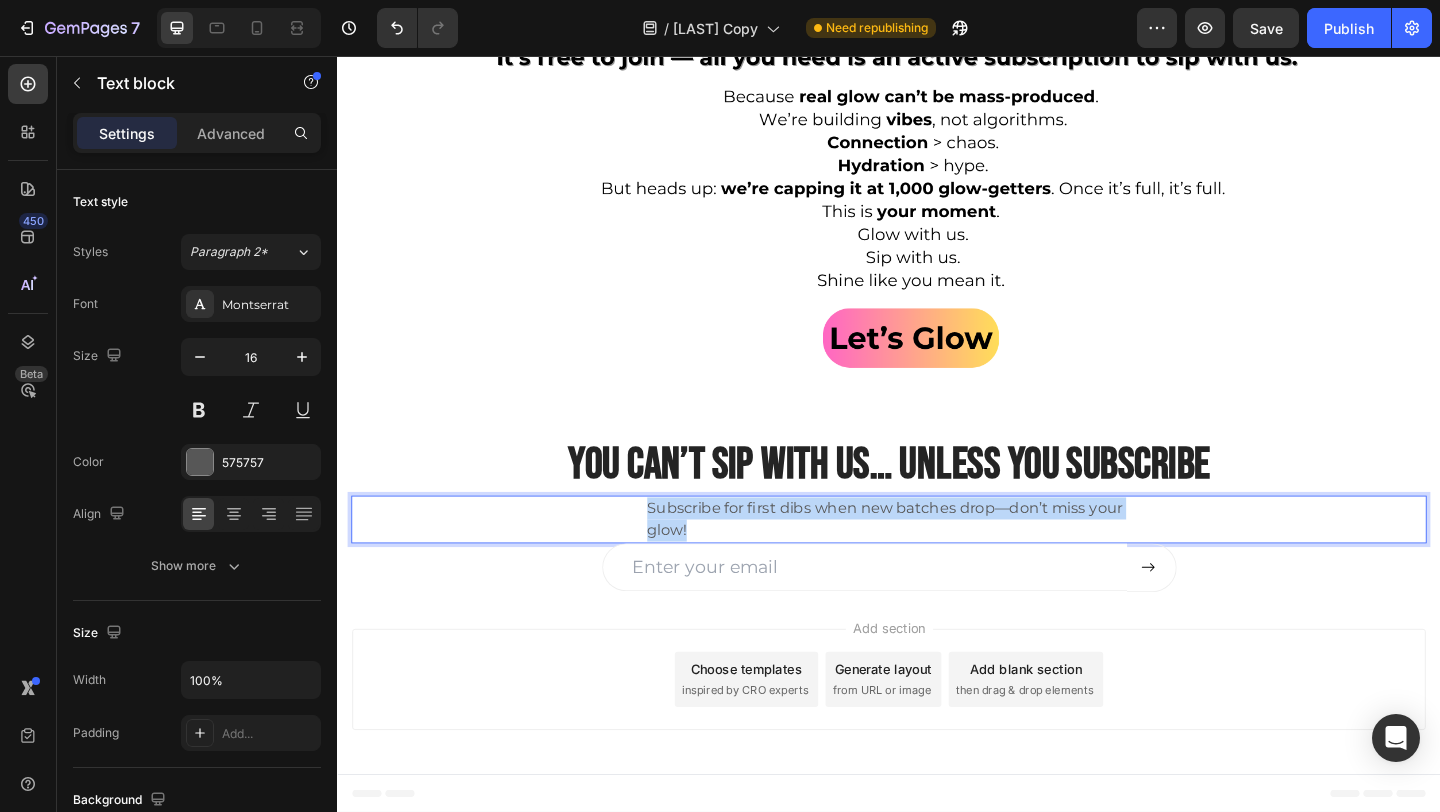 click on "Subscribe for first dibs when new batches drop—don’t miss your glow!" at bounding box center (937, 560) 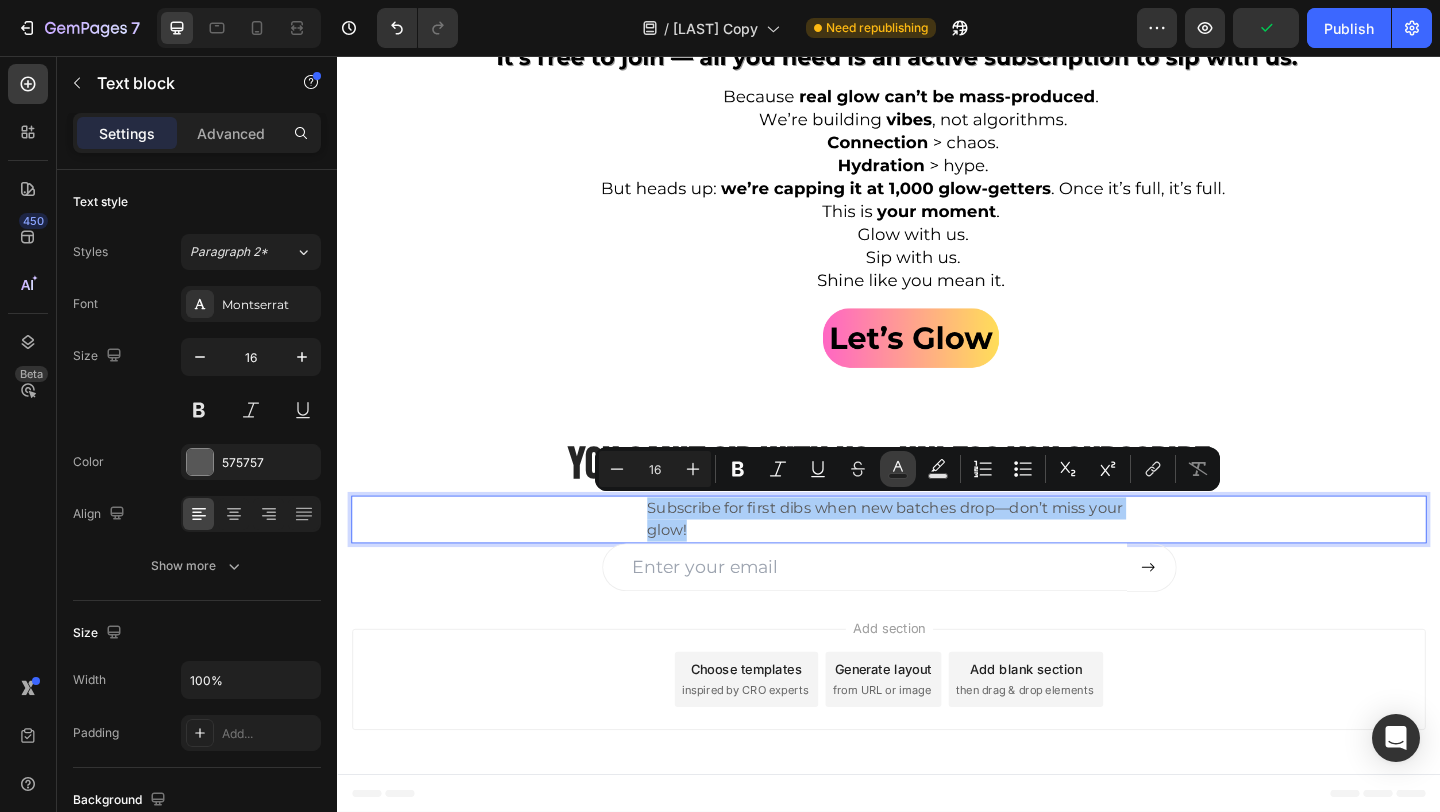 click 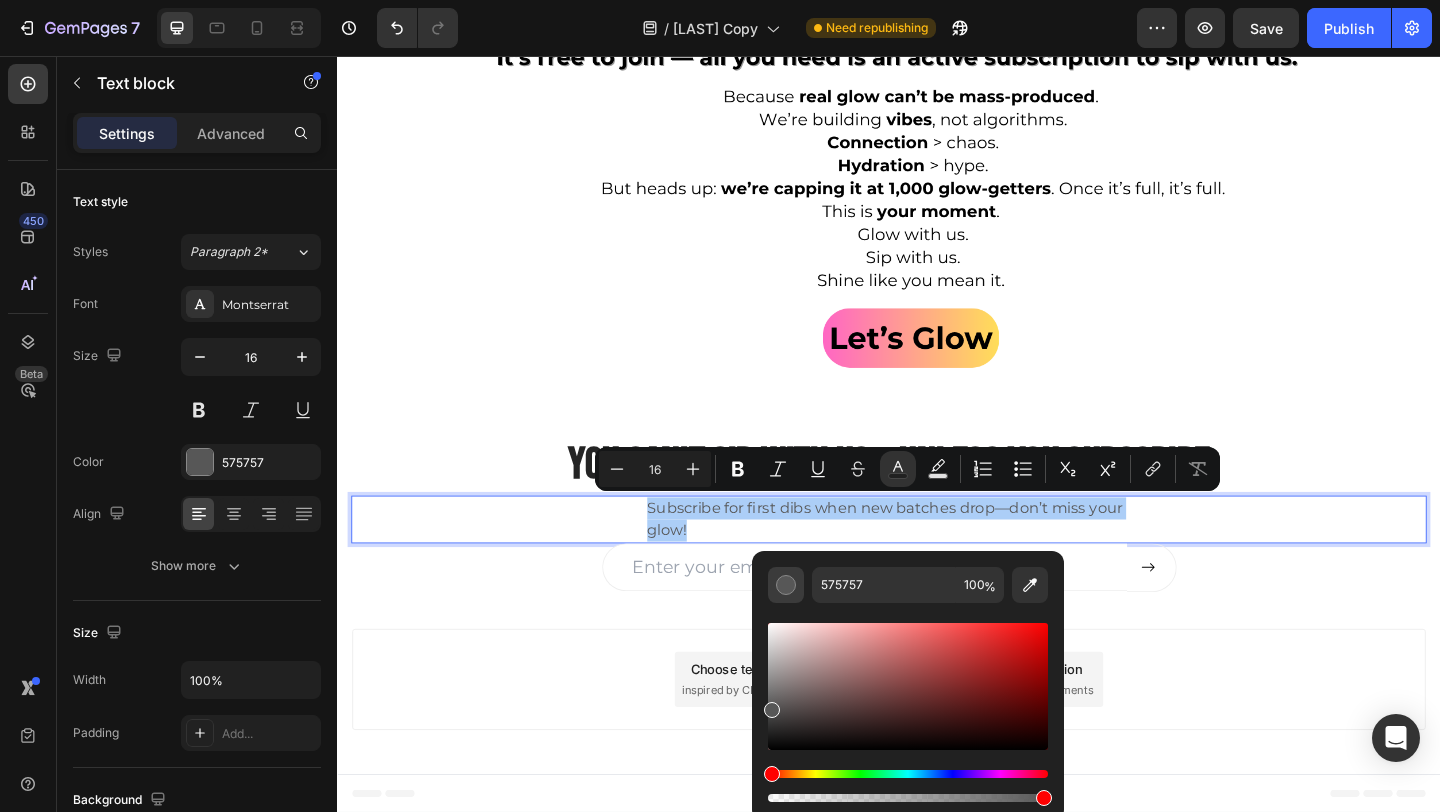 click at bounding box center [786, 585] 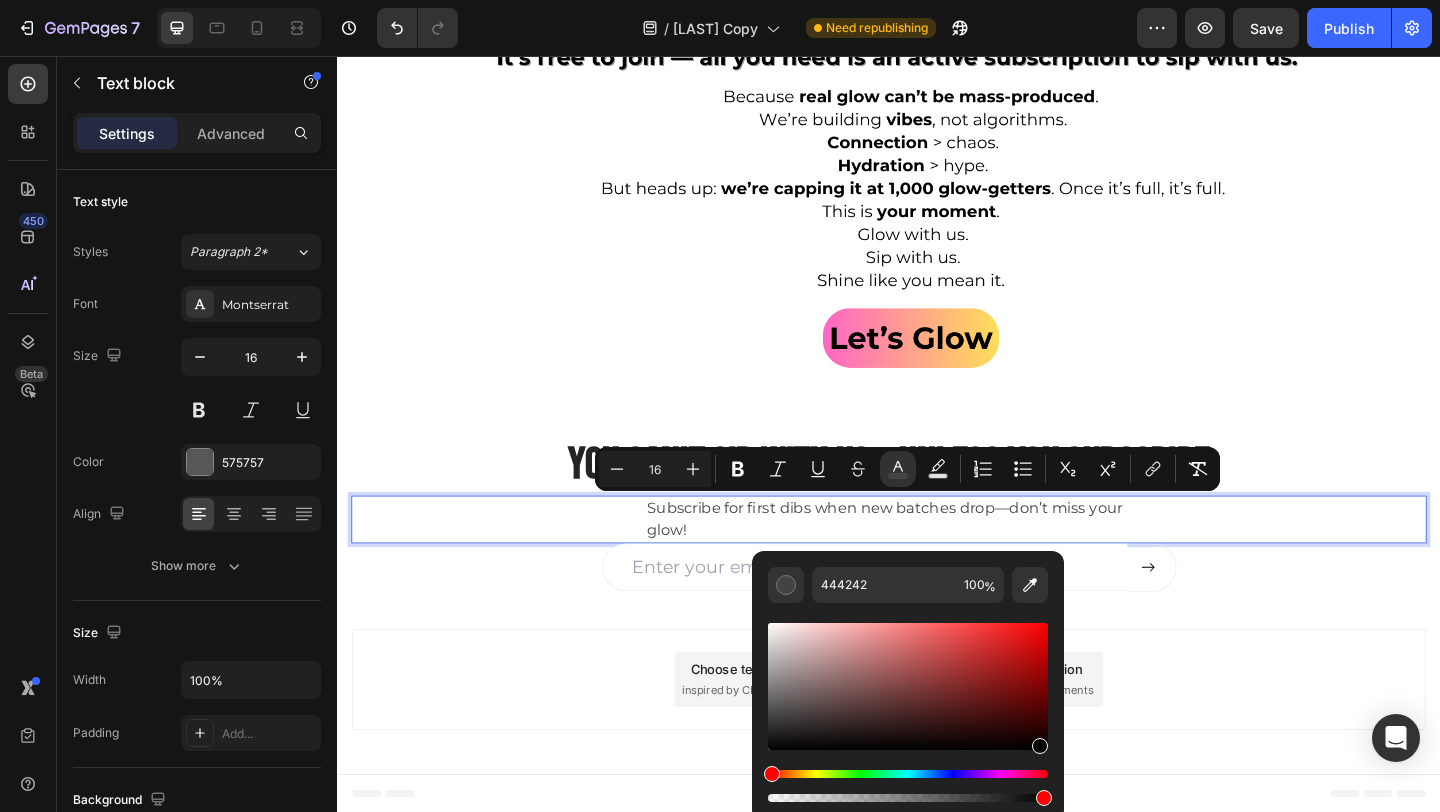 type on "000000" 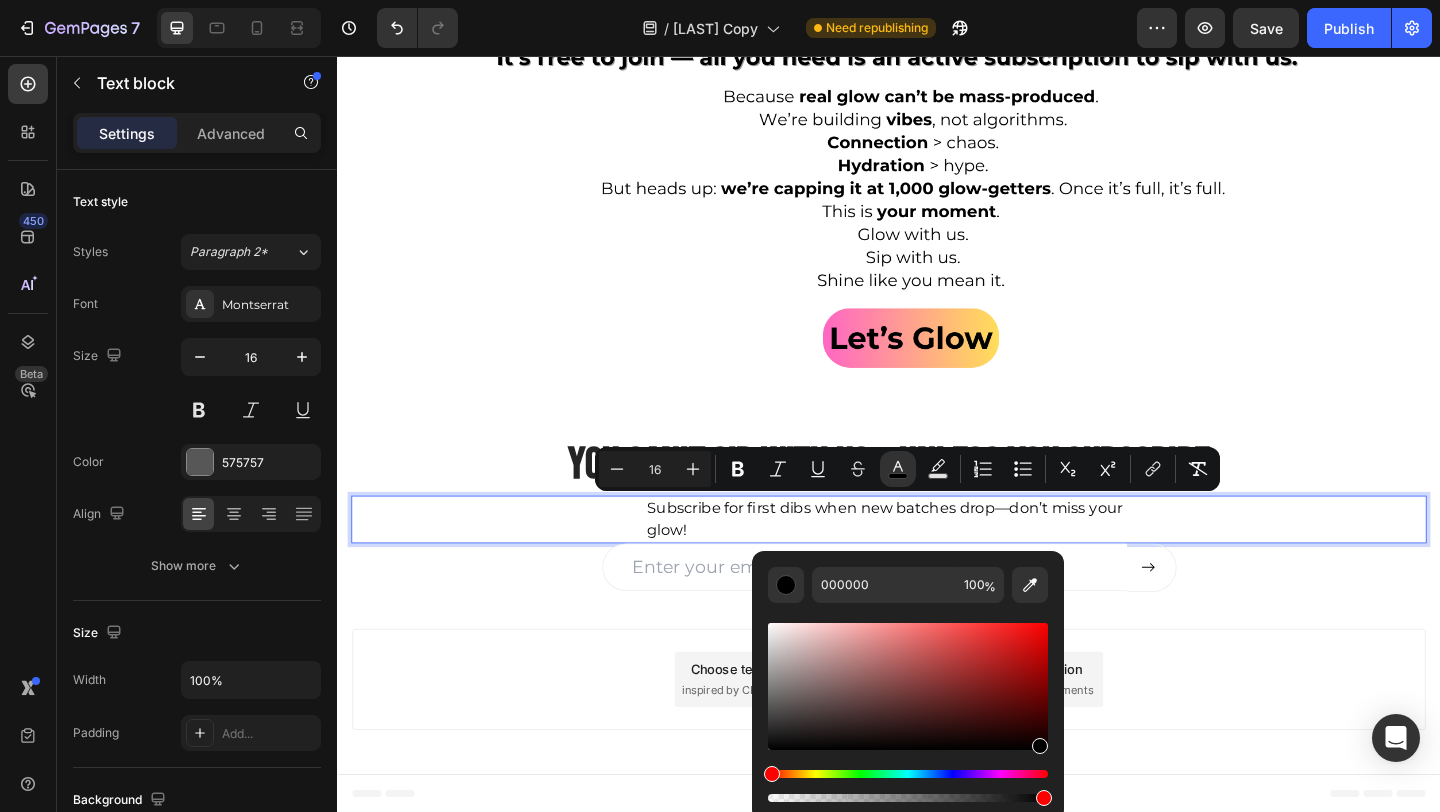 drag, startPoint x: 777, startPoint y: 714, endPoint x: 1039, endPoint y: 749, distance: 264.32745 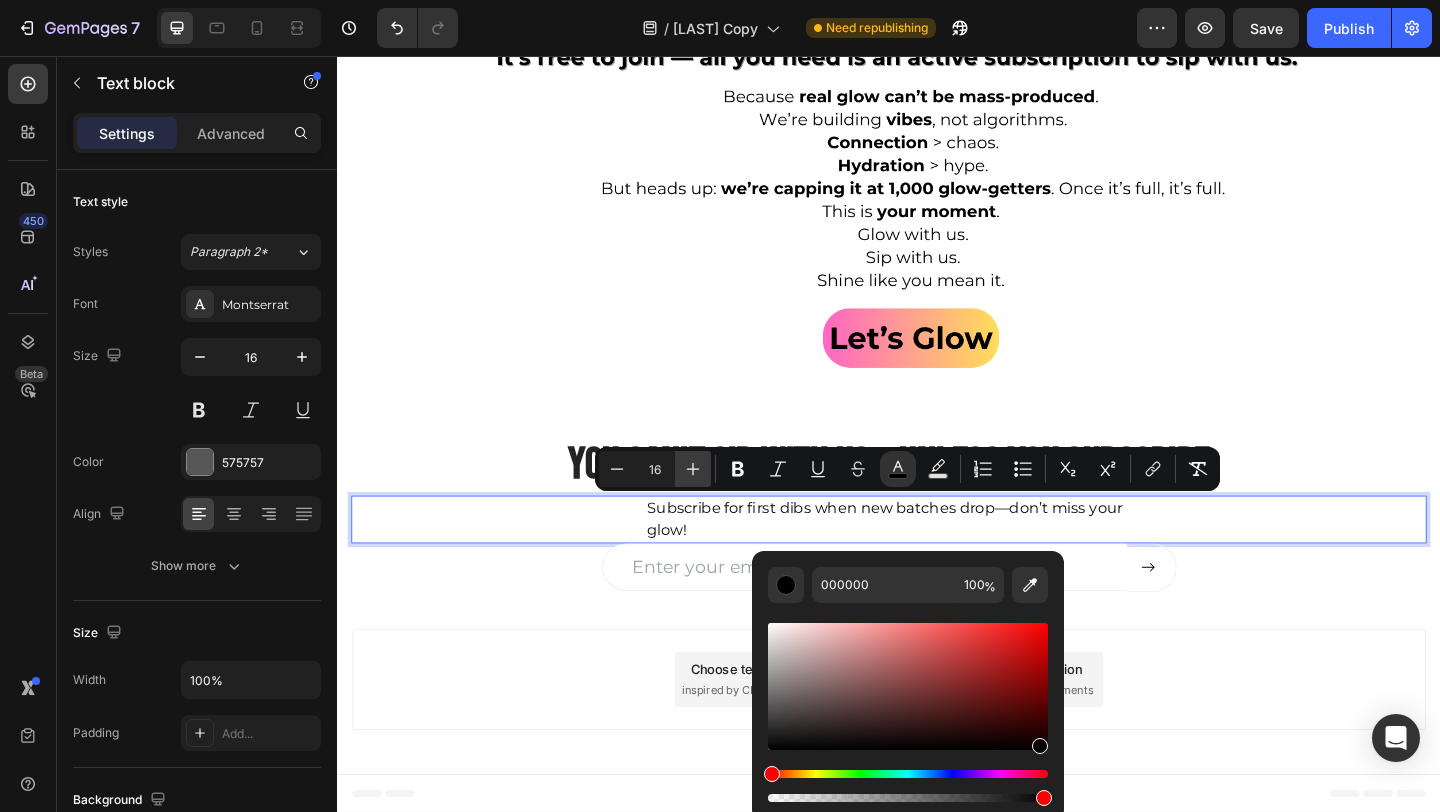 click 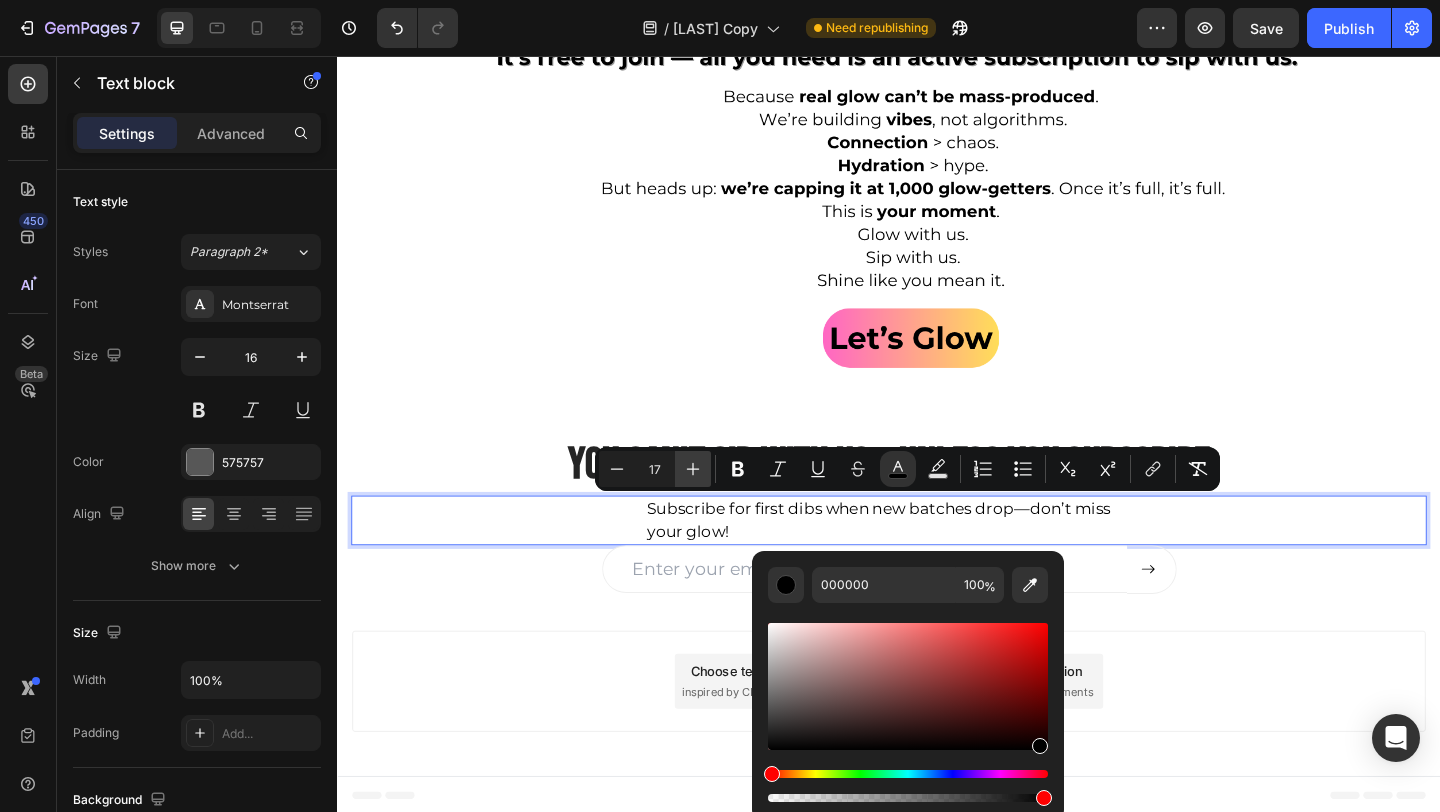 click 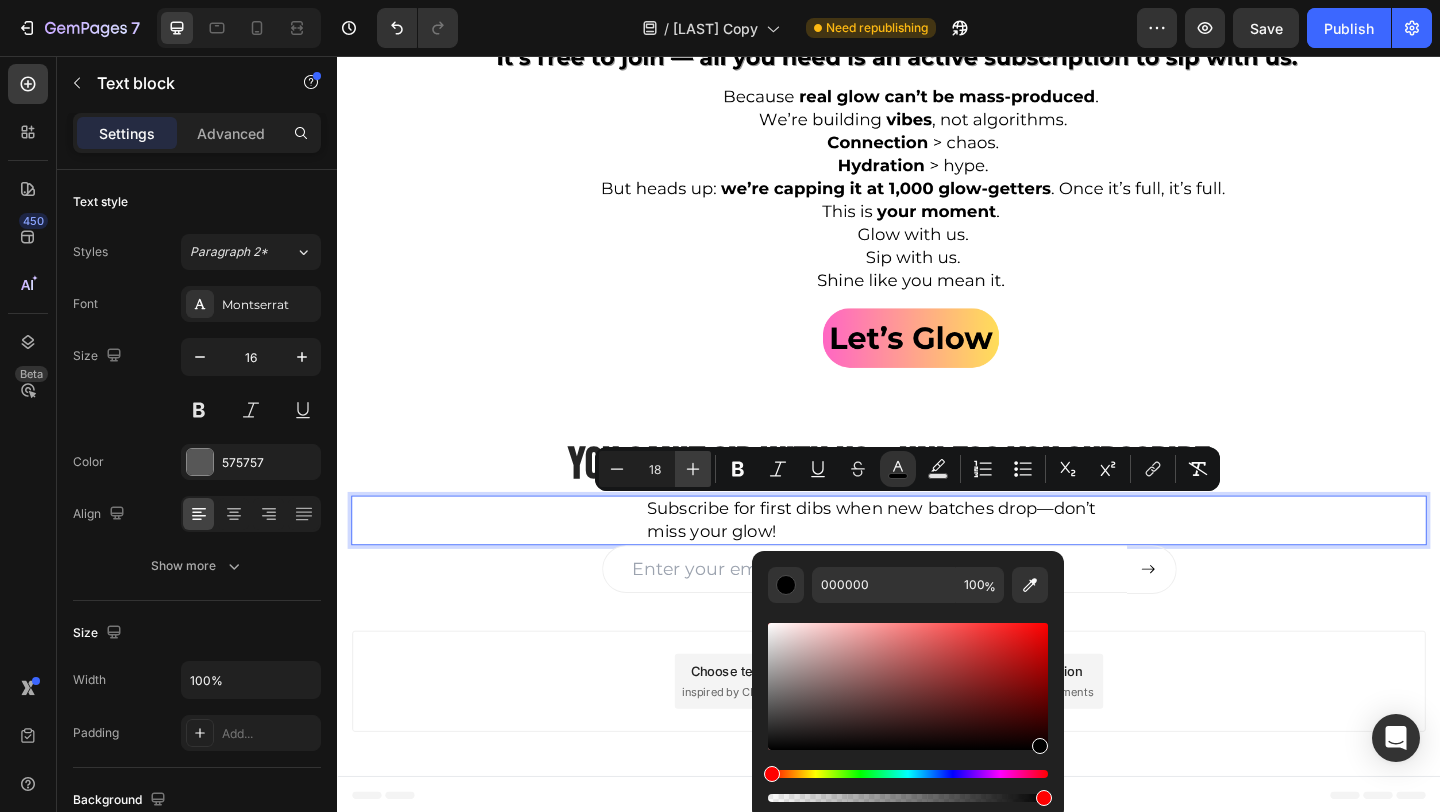 click 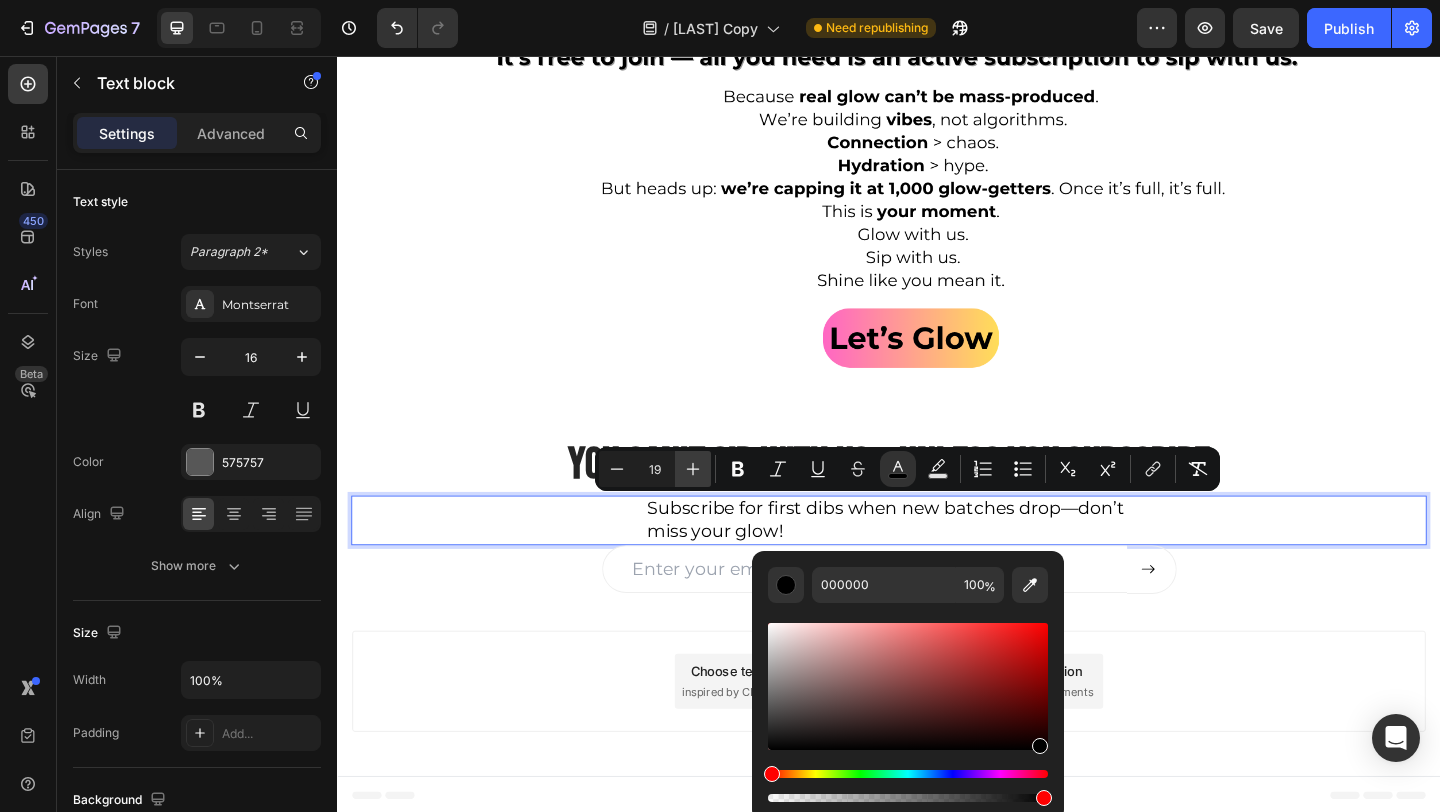 click 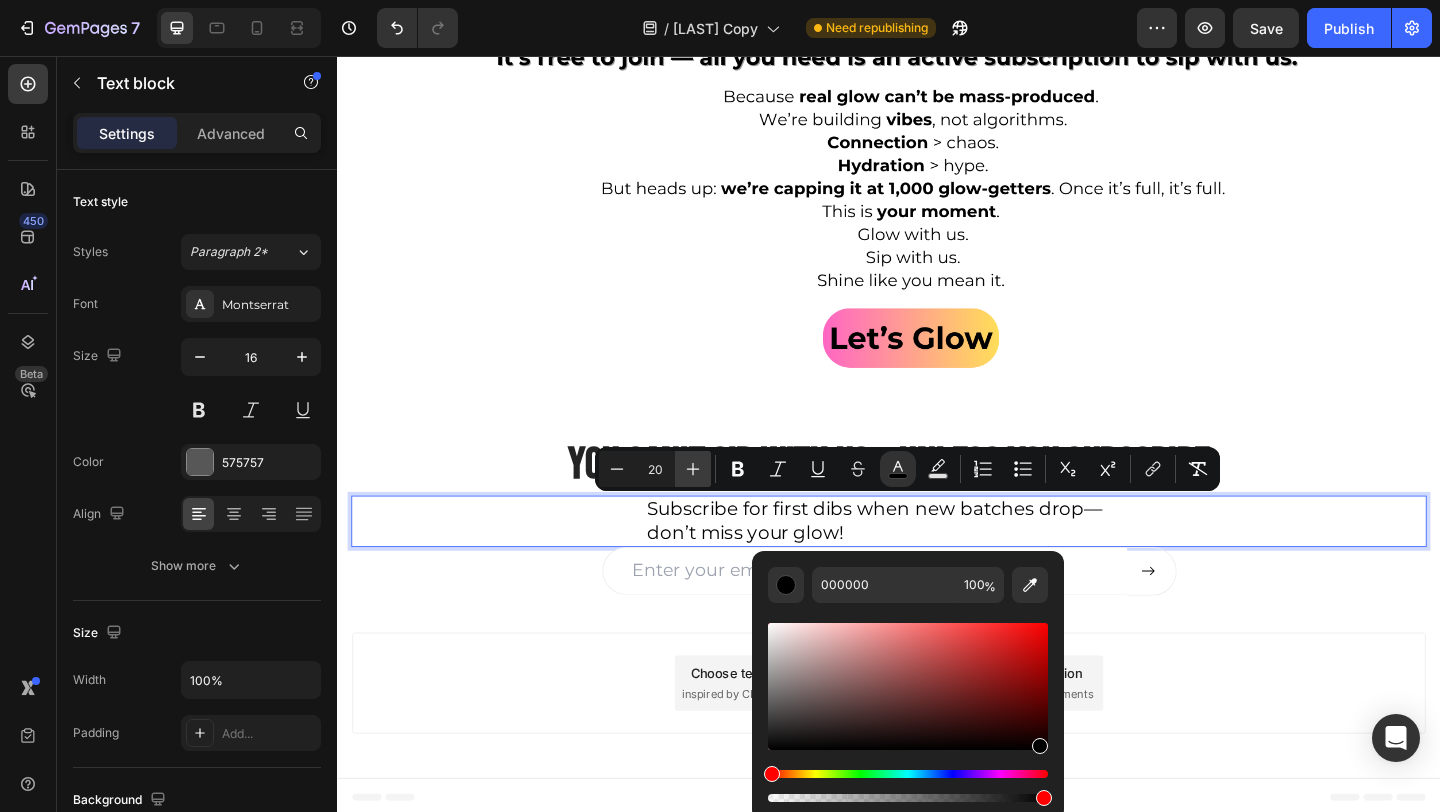 click 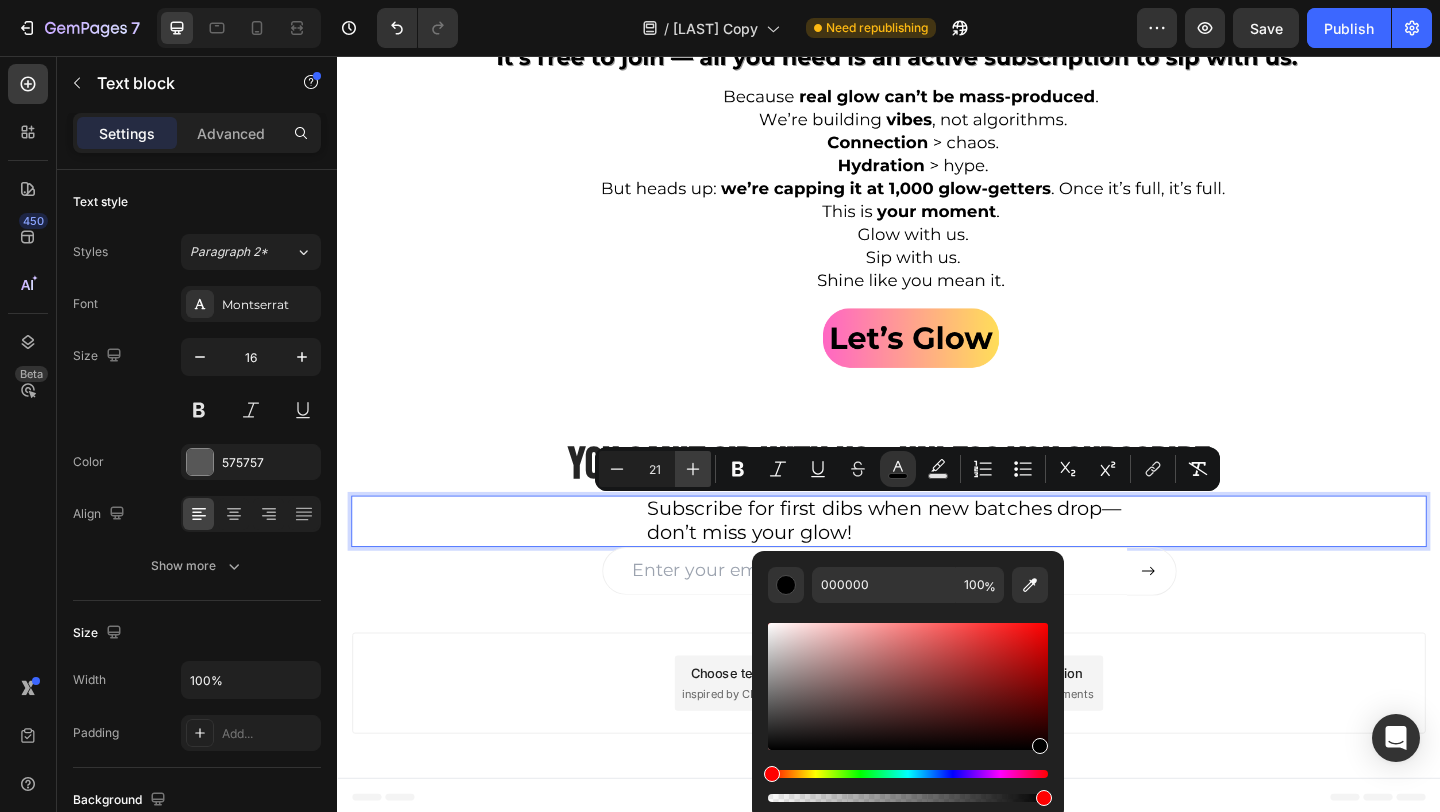 click 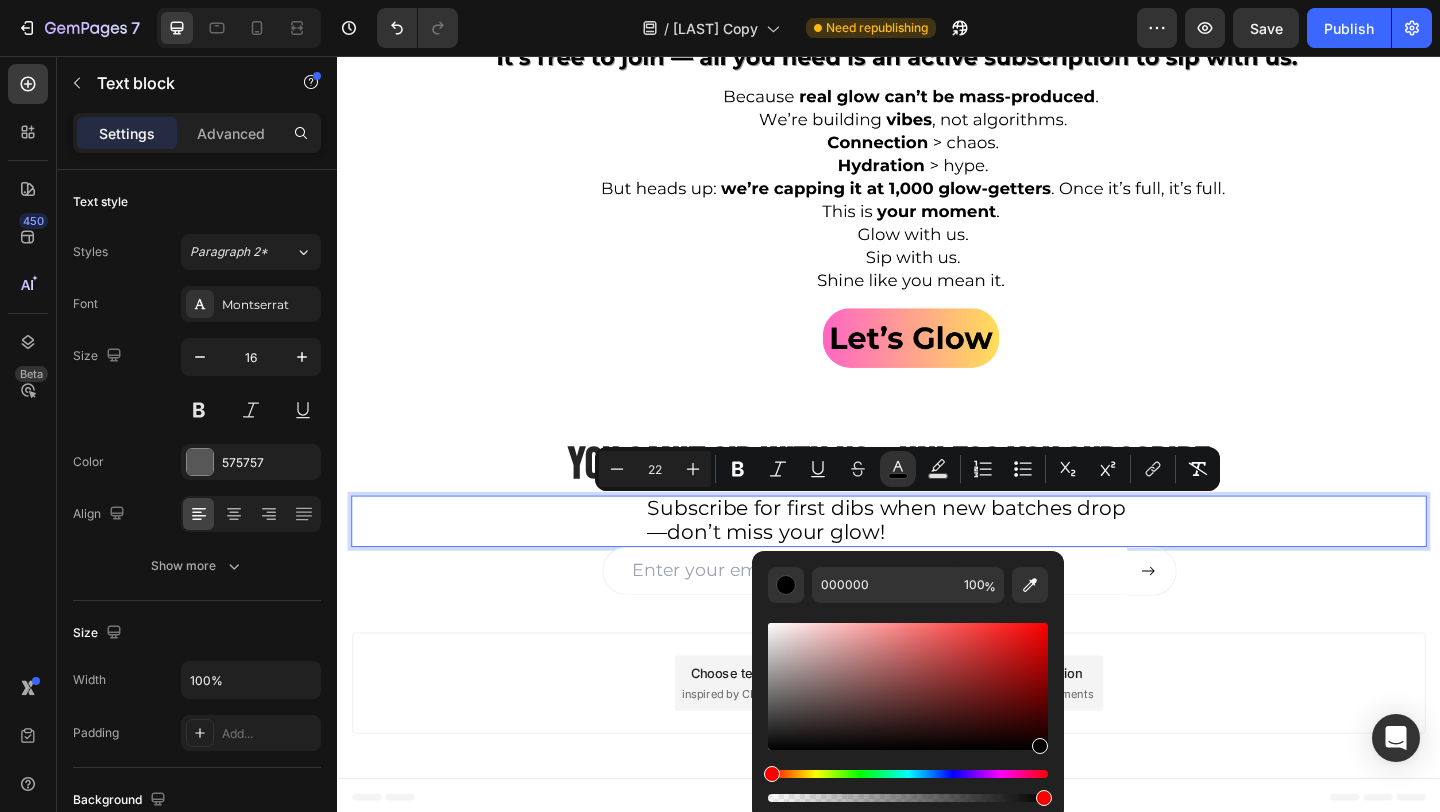 click on "22" at bounding box center (655, 469) 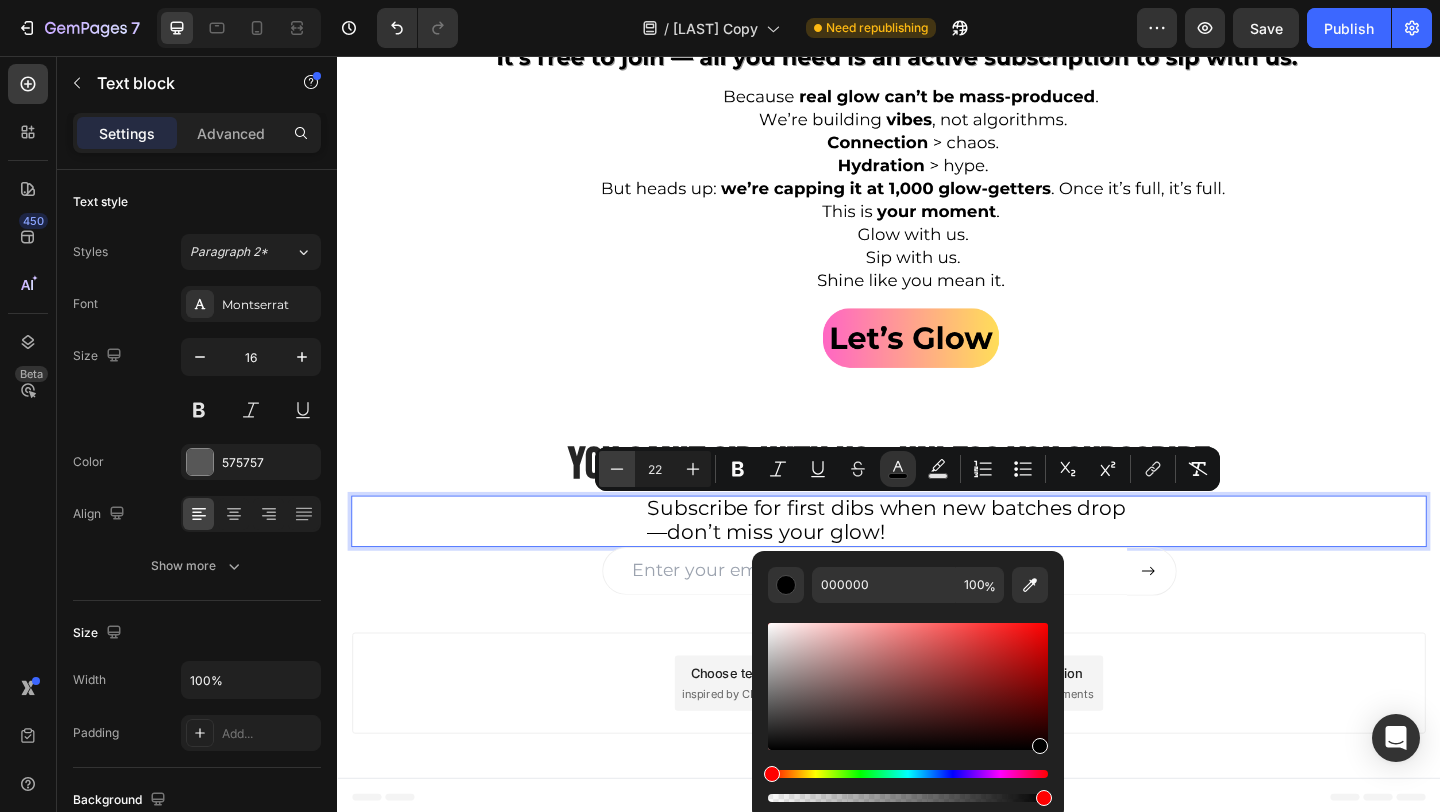 click on "Minus" at bounding box center [617, 469] 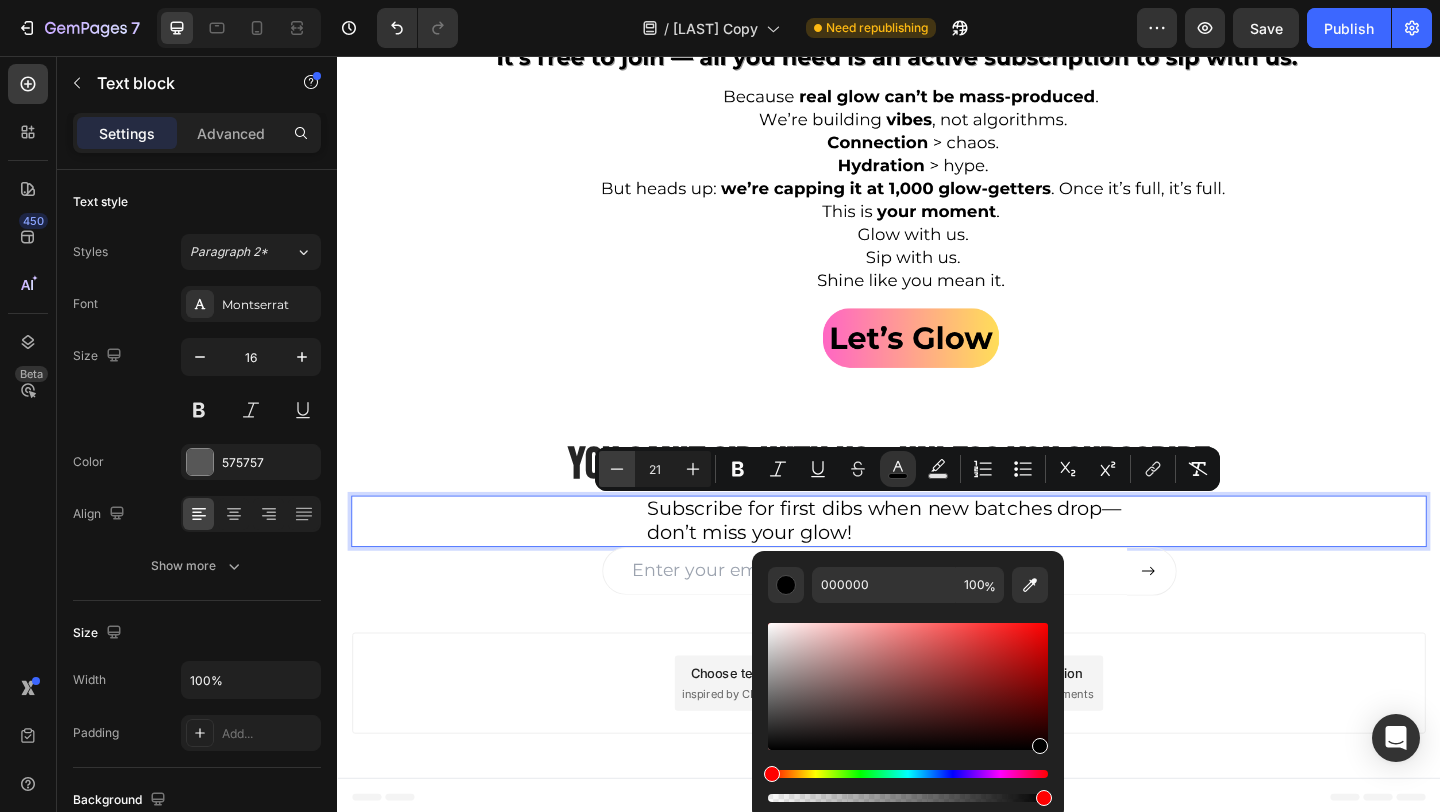 click on "Minus" at bounding box center [617, 469] 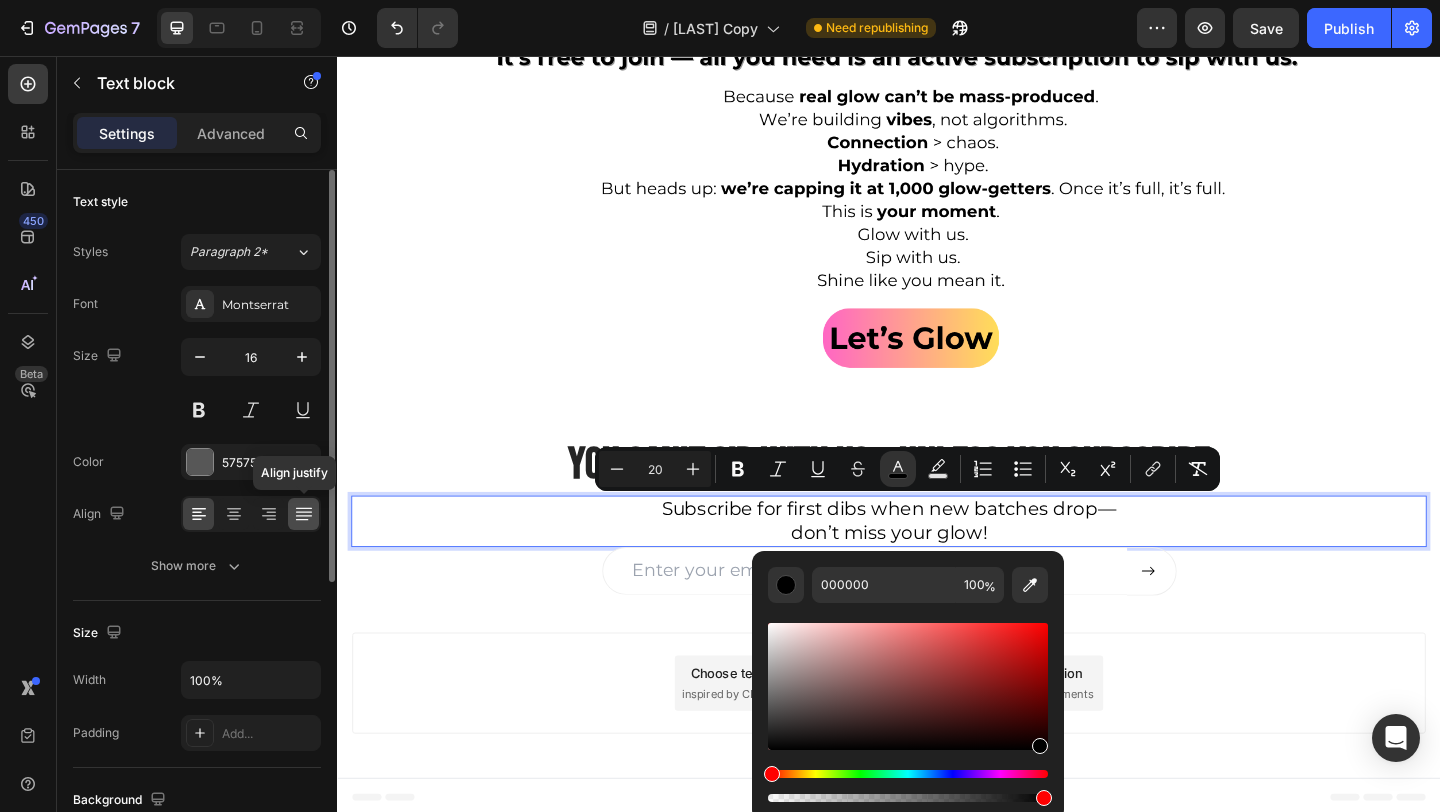 click 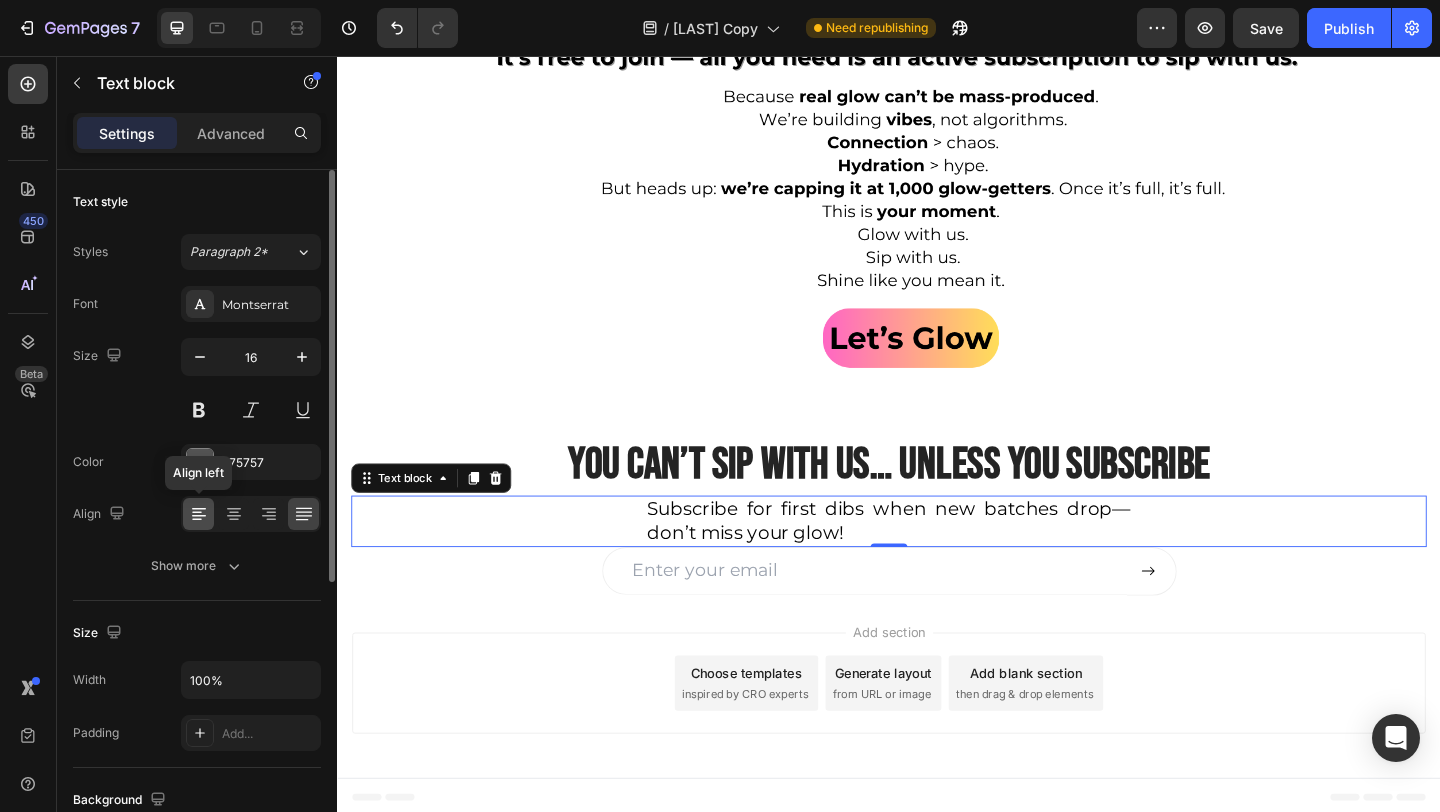 click 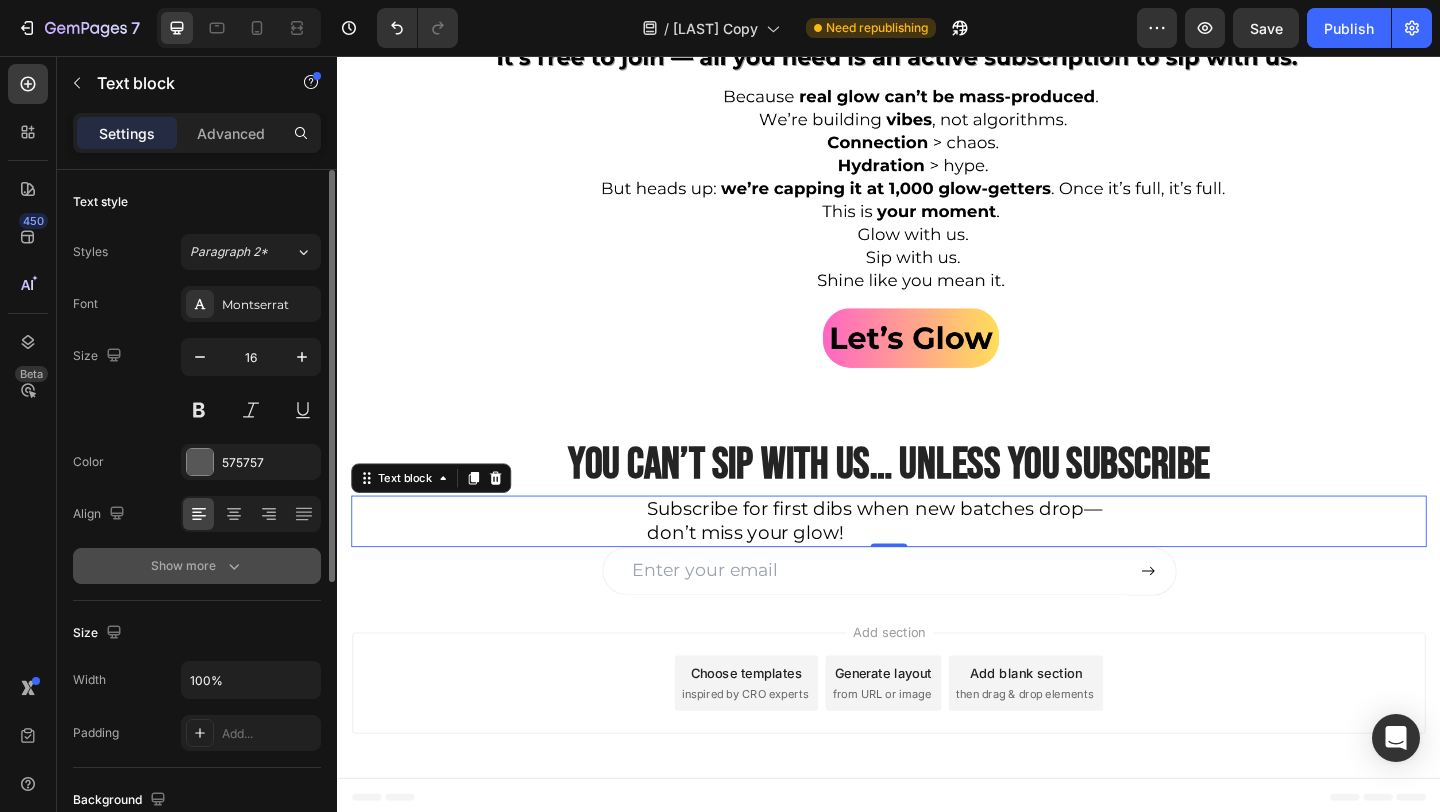 click 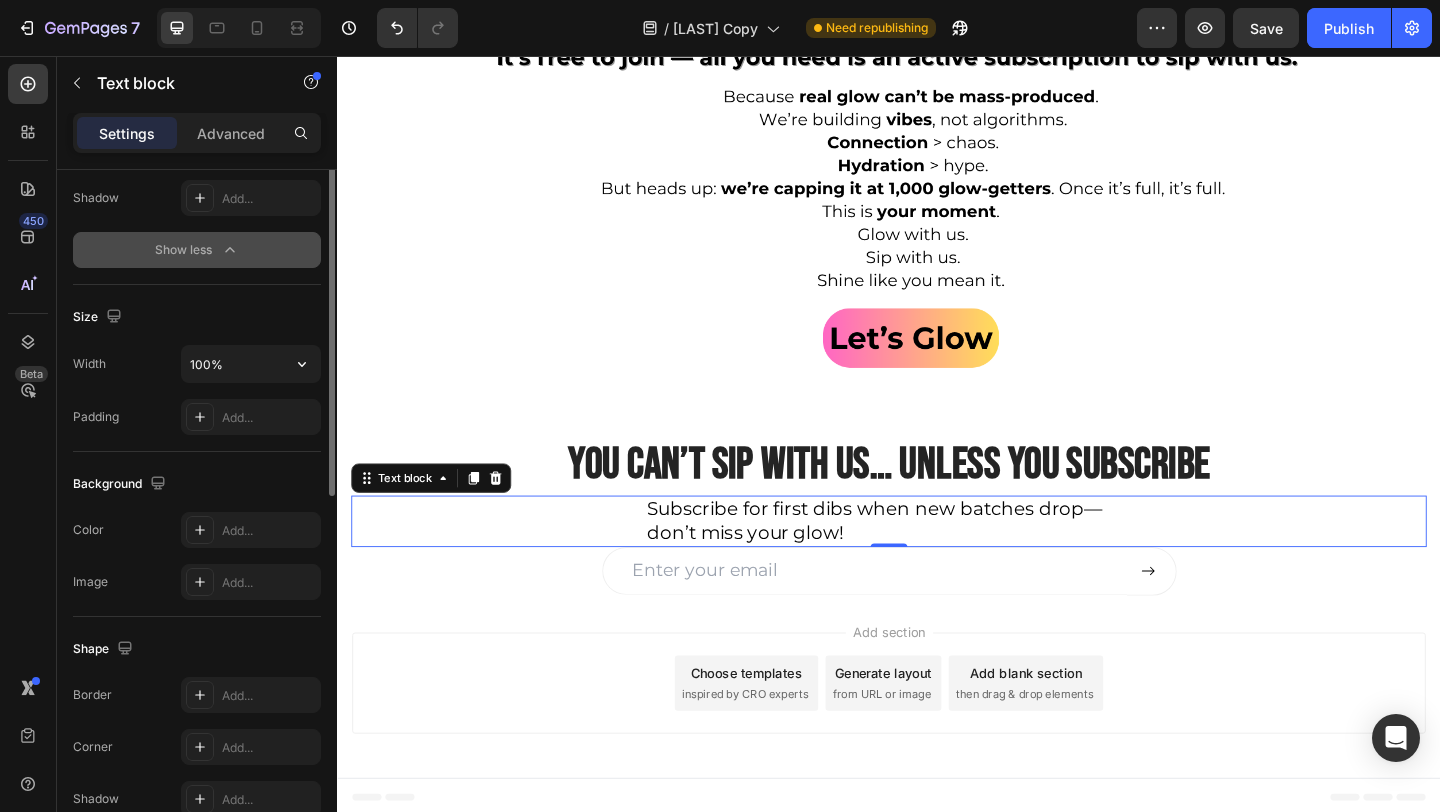 scroll, scrollTop: 637, scrollLeft: 0, axis: vertical 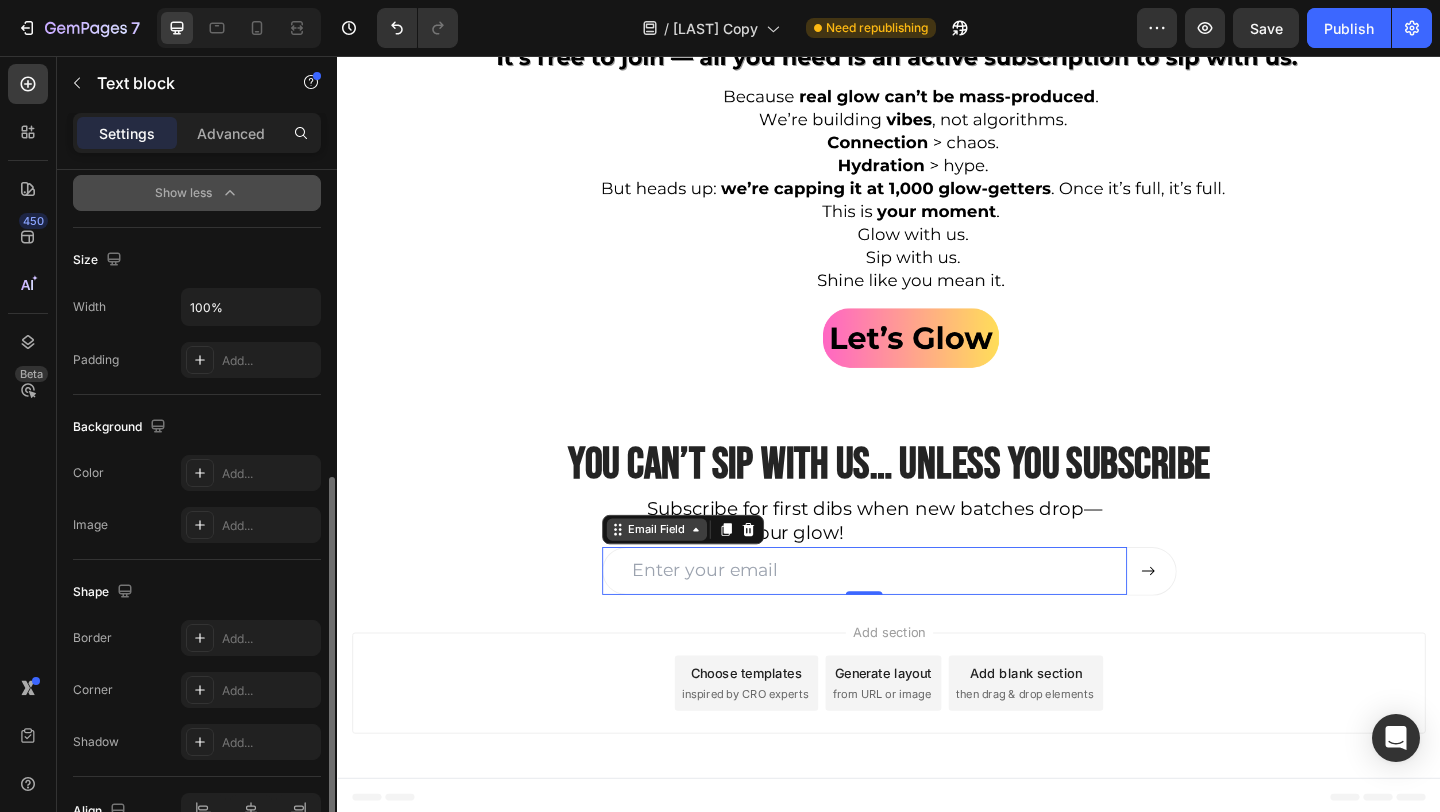 click on "Email Field" at bounding box center [684, 571] 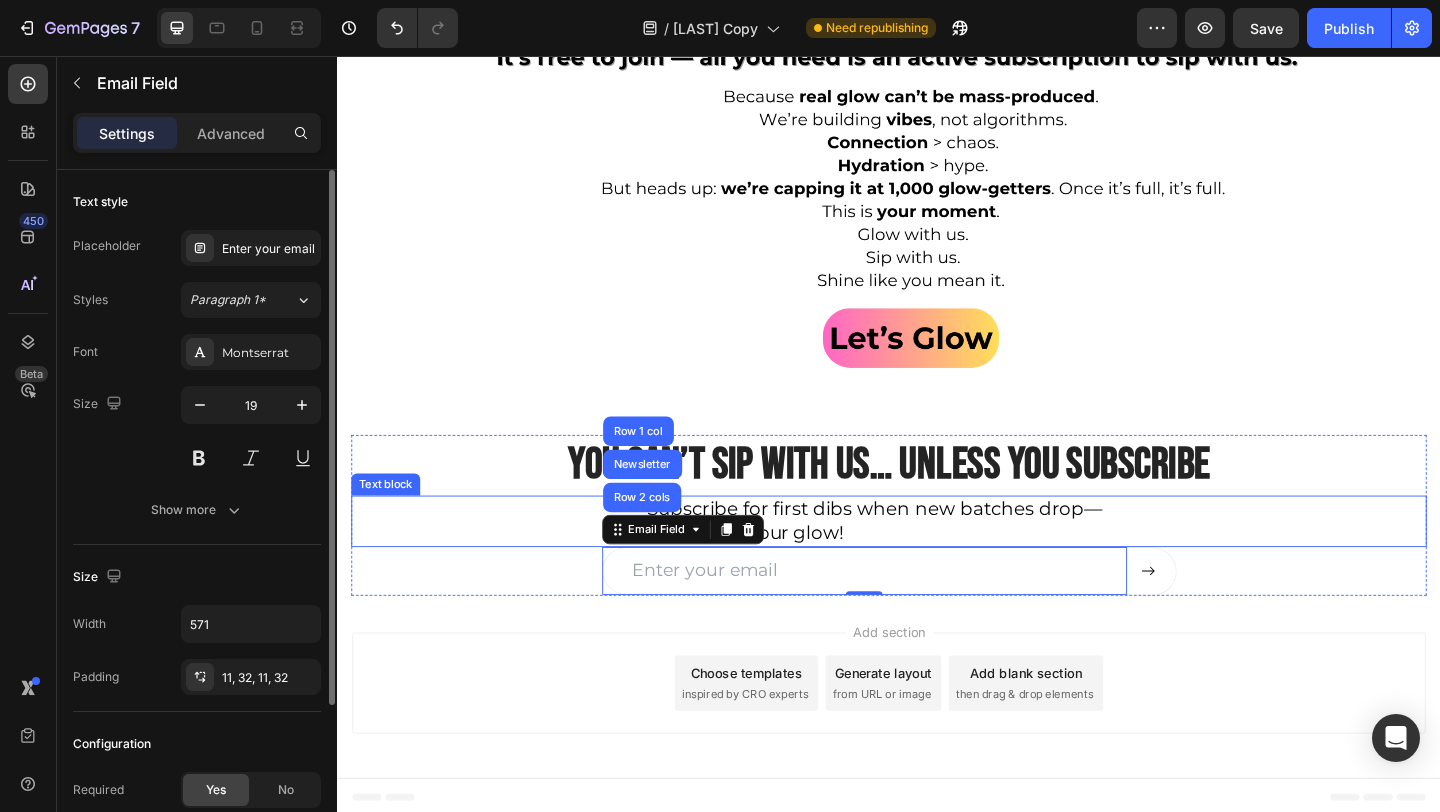 click on "Subscribe for first dibs when new batches drop—don’t miss your glow!" at bounding box center [937, 562] 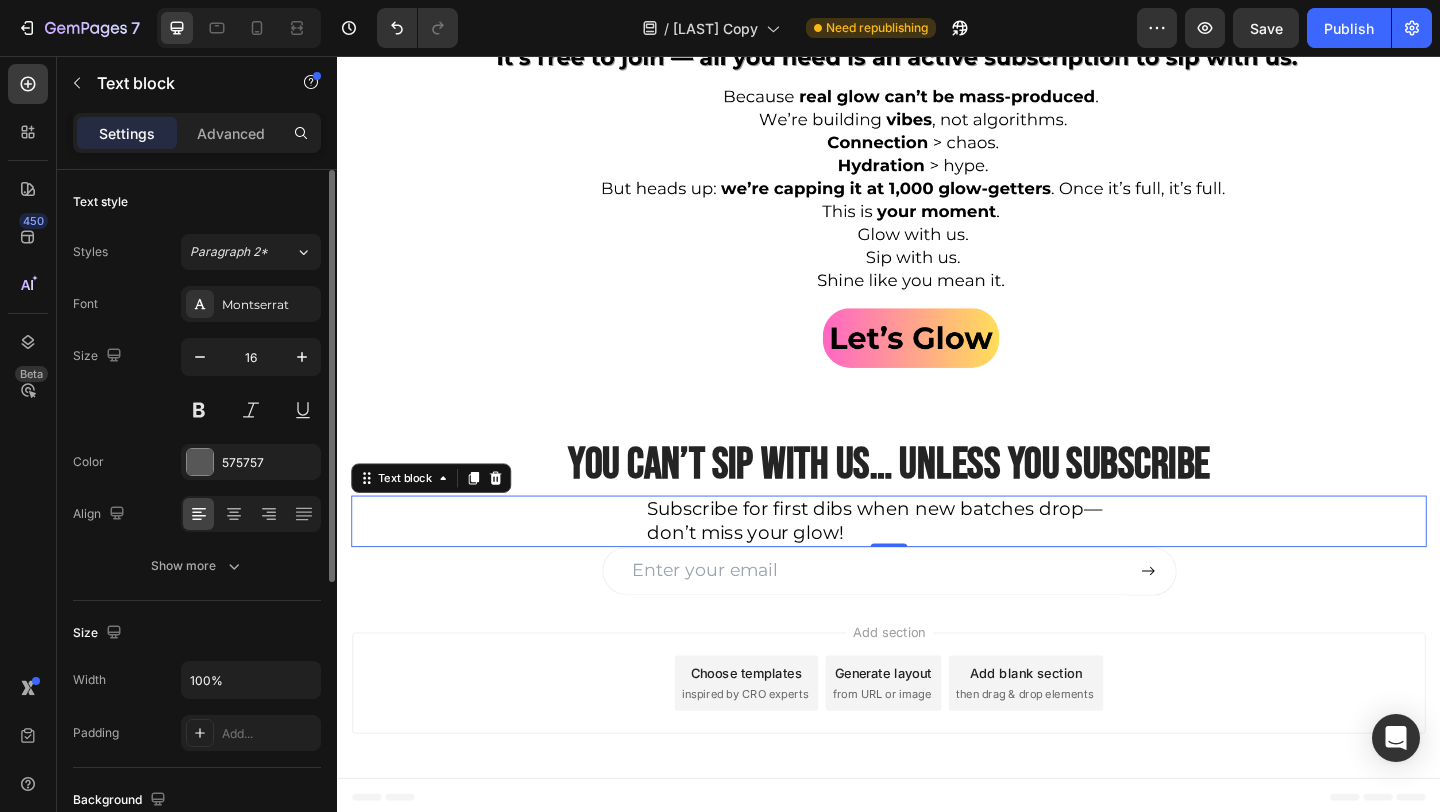 click on "Subscribe for first dibs when new batches drop—don’t miss your glow! Text block   0" at bounding box center [937, 562] 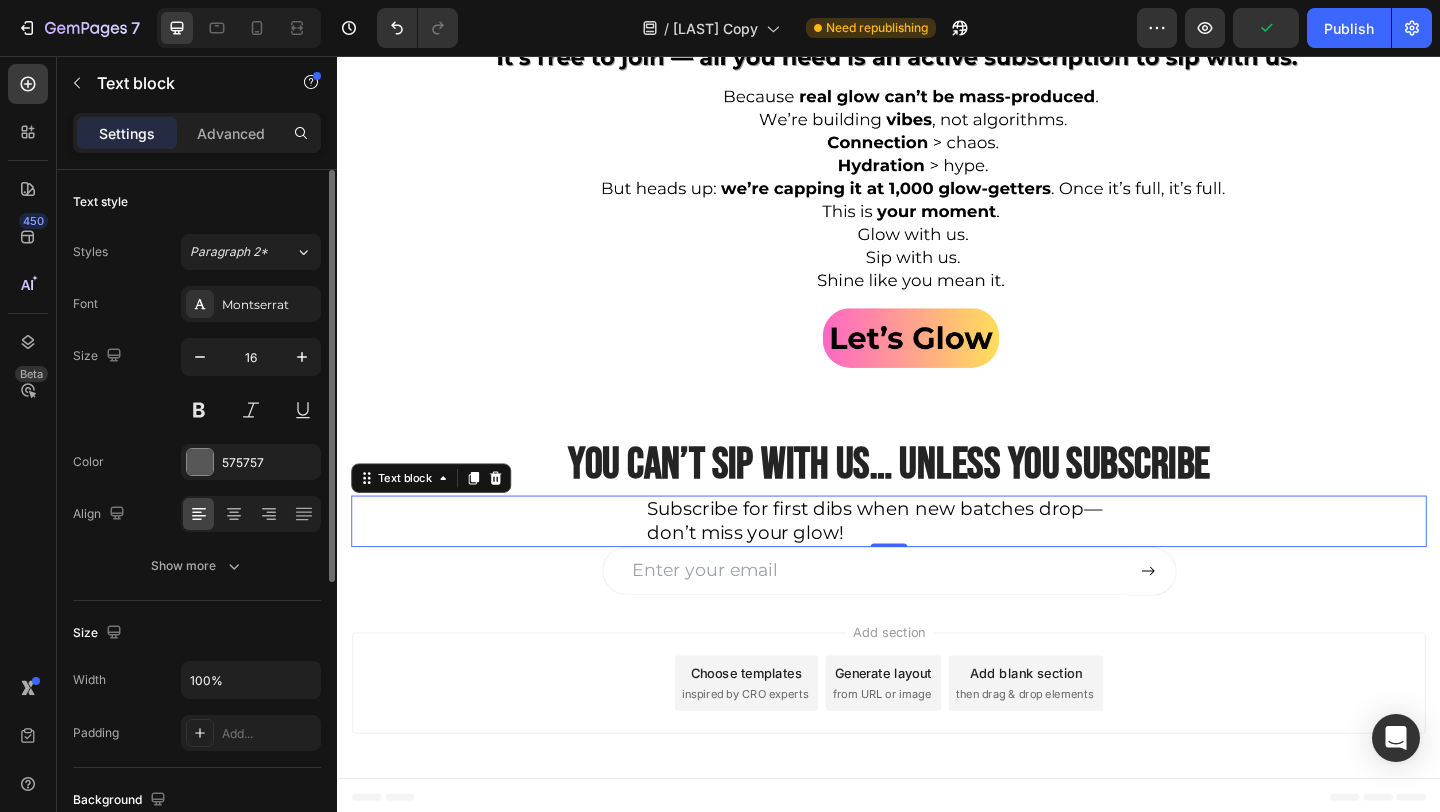 click on "Subscribe for first dibs when new batches drop—don’t miss your glow! Text block   0" at bounding box center [937, 562] 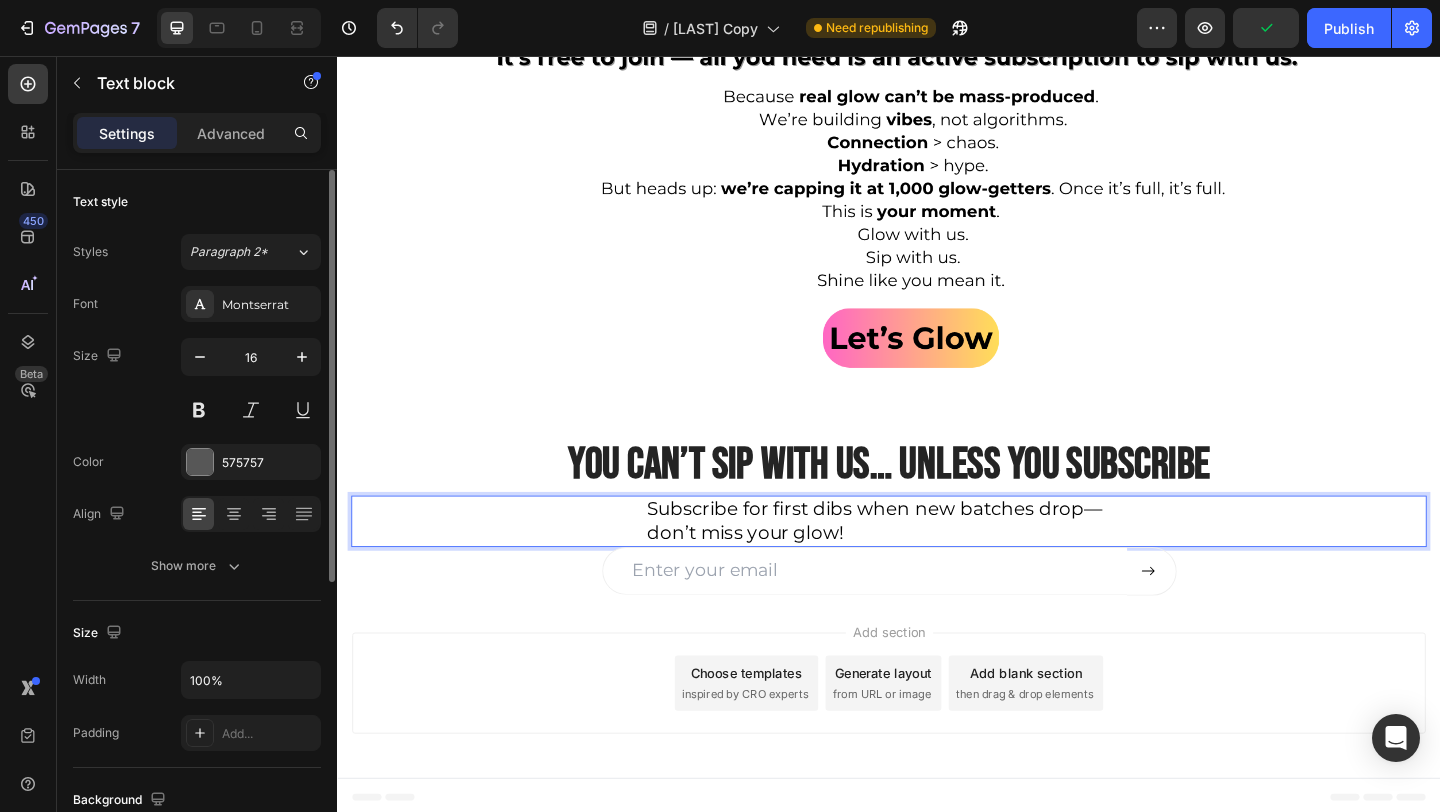 click on "Subscribe for first dibs when new batches drop—don’t miss your glow!" at bounding box center [921, 561] 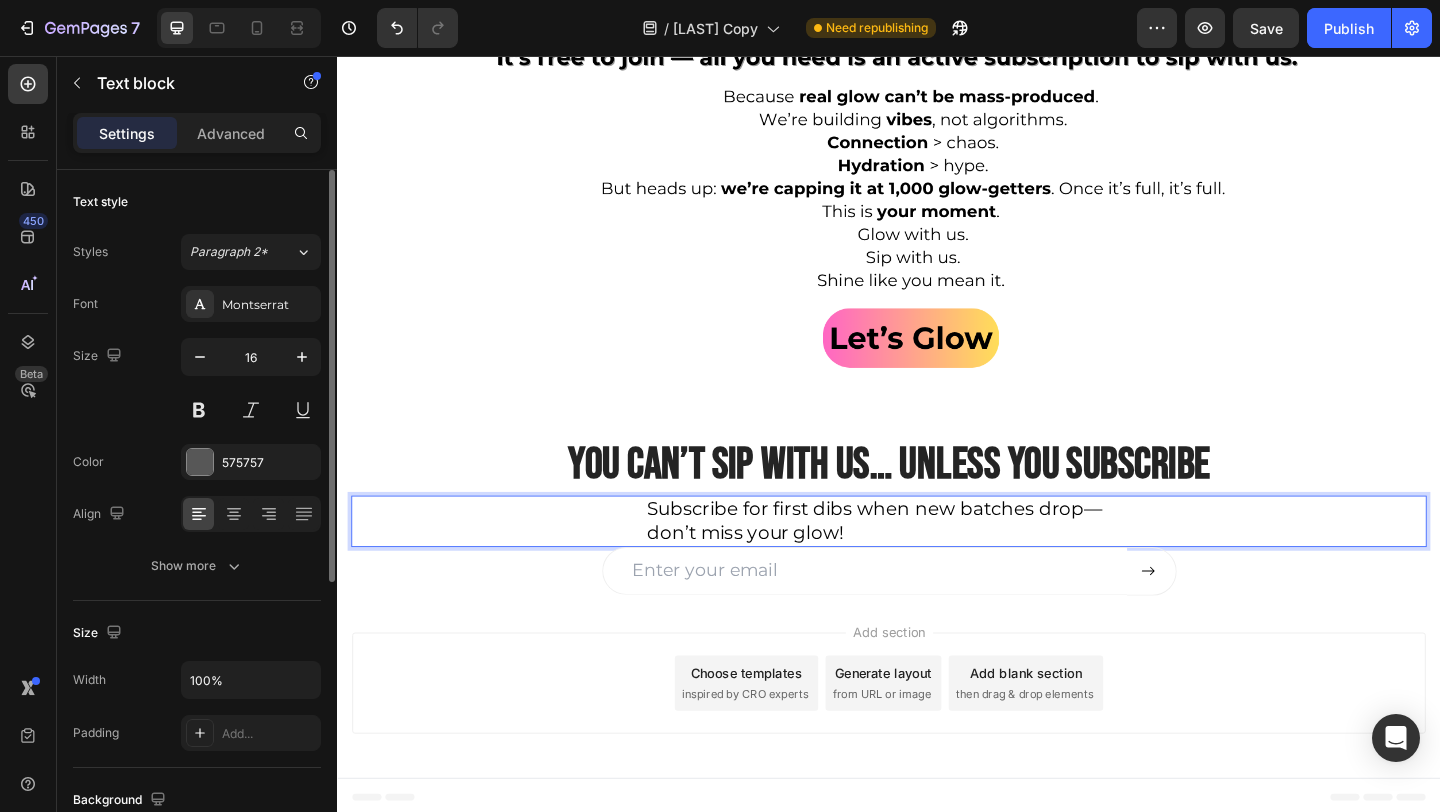 click on "Subscribe for first dibs when new batches drop—don’t miss your glow!" at bounding box center (921, 561) 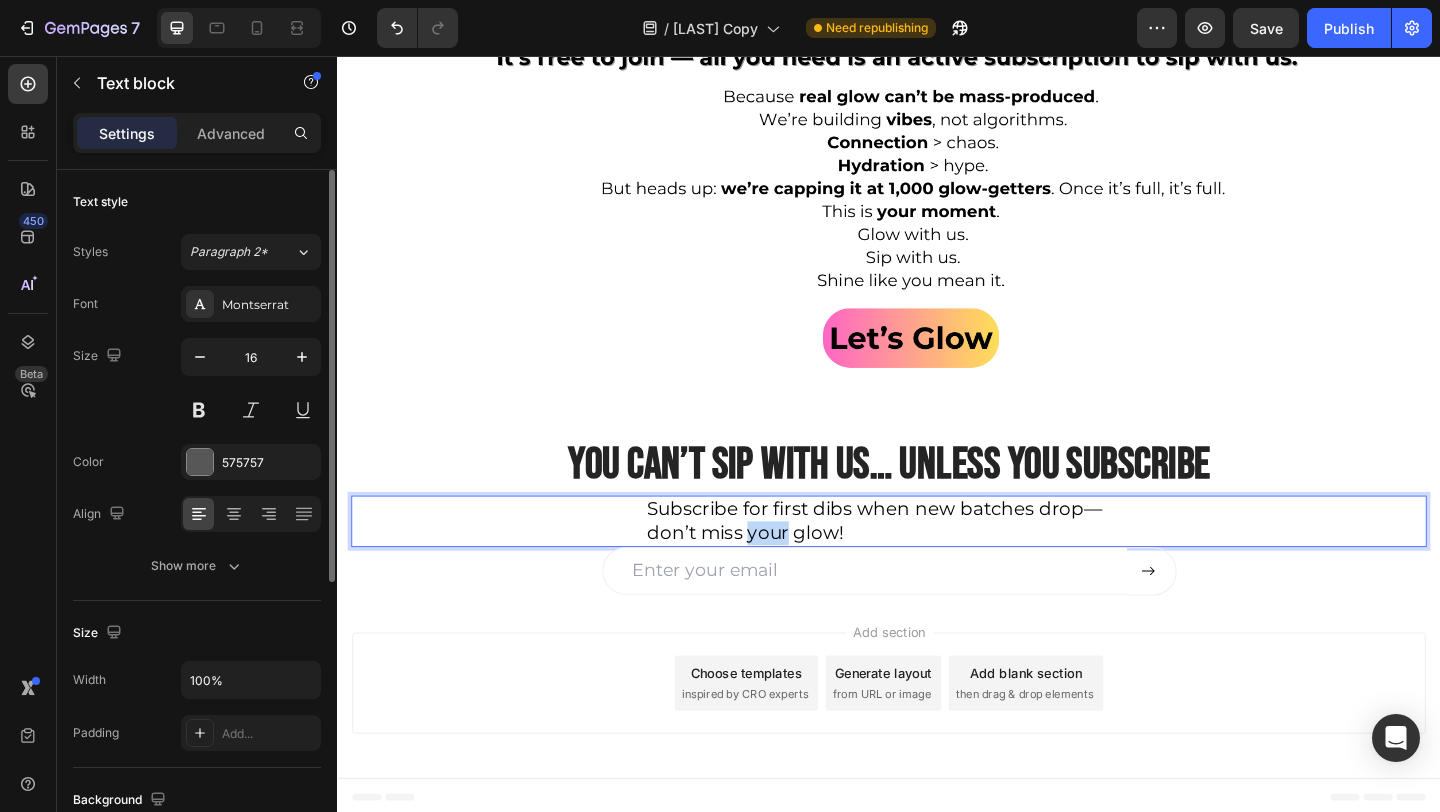 click on "Subscribe for first dibs when new batches drop—don’t miss your glow!" at bounding box center (921, 561) 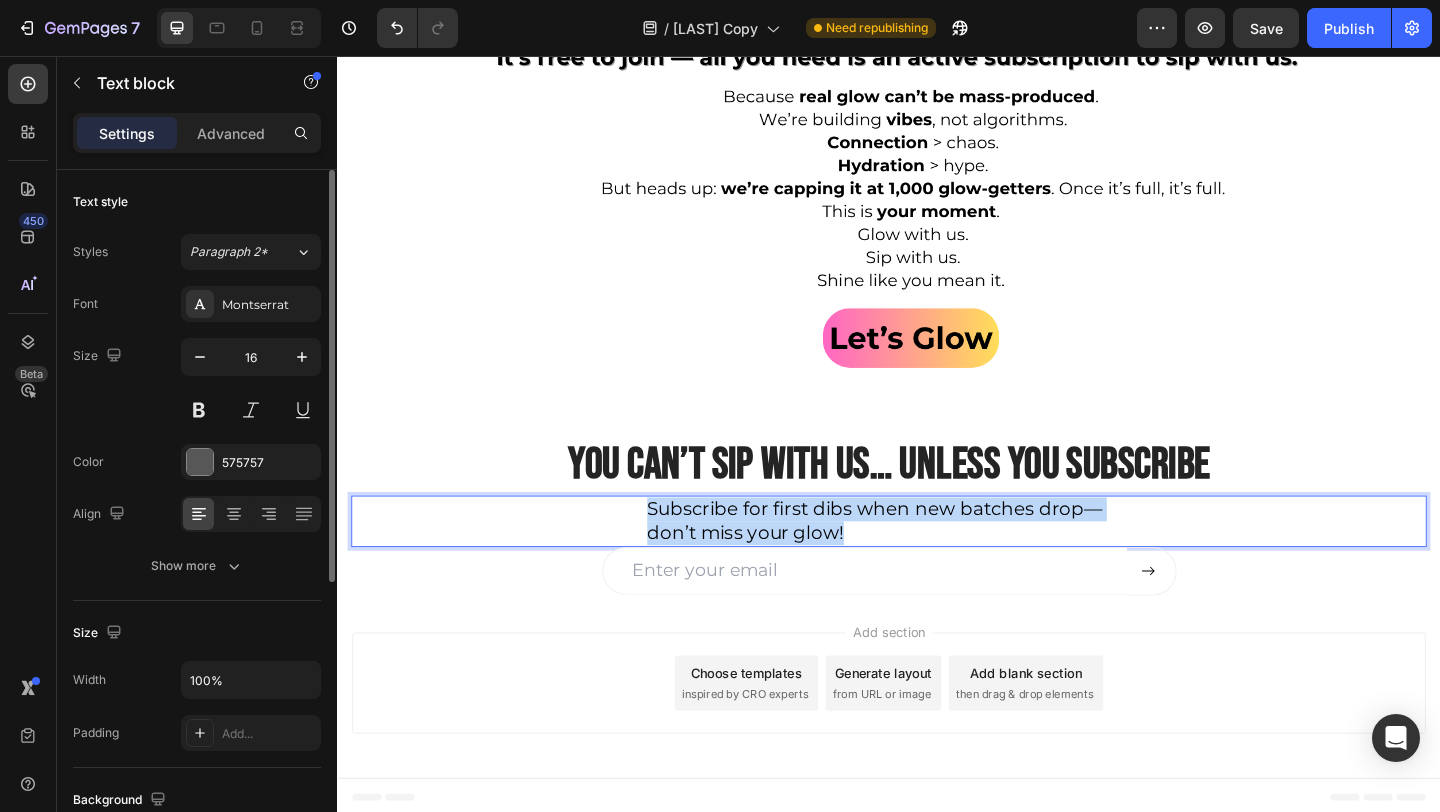 click on "Subscribe for first dibs when new batches drop—don’t miss your glow!" at bounding box center [921, 561] 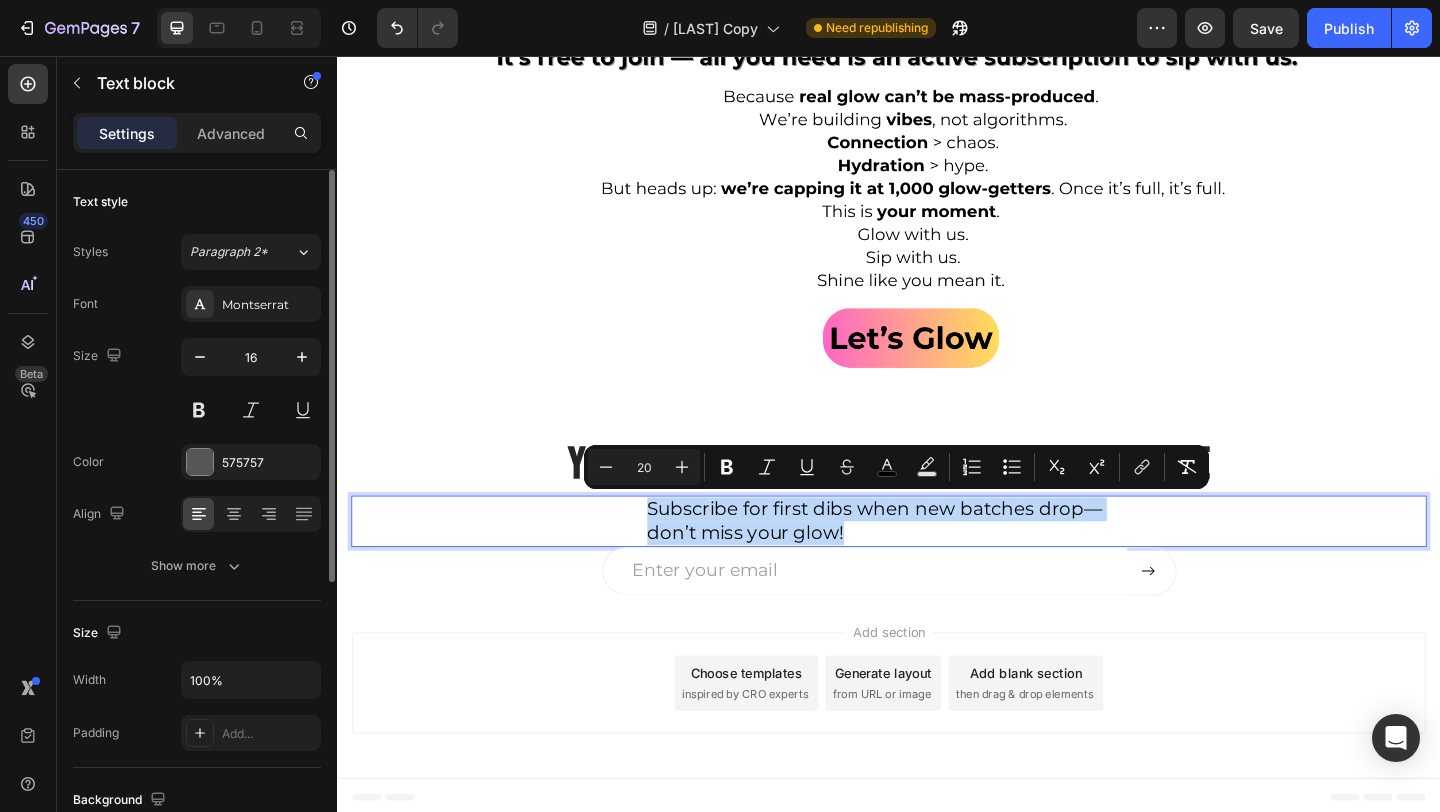 click on "Subscribe for first dibs when new batches drop—don’t miss your glow!" at bounding box center [921, 561] 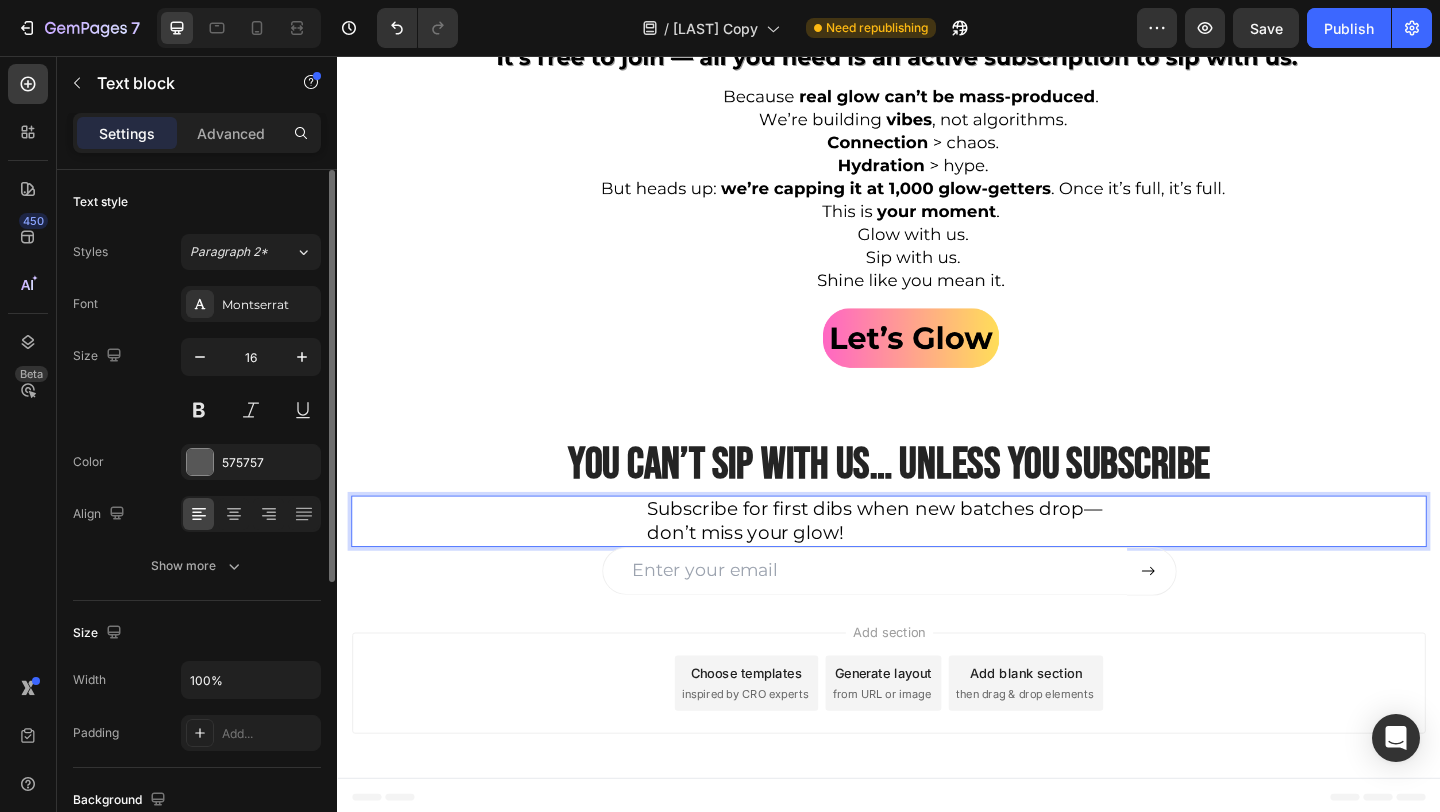 click on "Add section Choose templates inspired by CRO experts Generate layout from URL or image Add blank section then drag & drop elements" at bounding box center (937, 742) 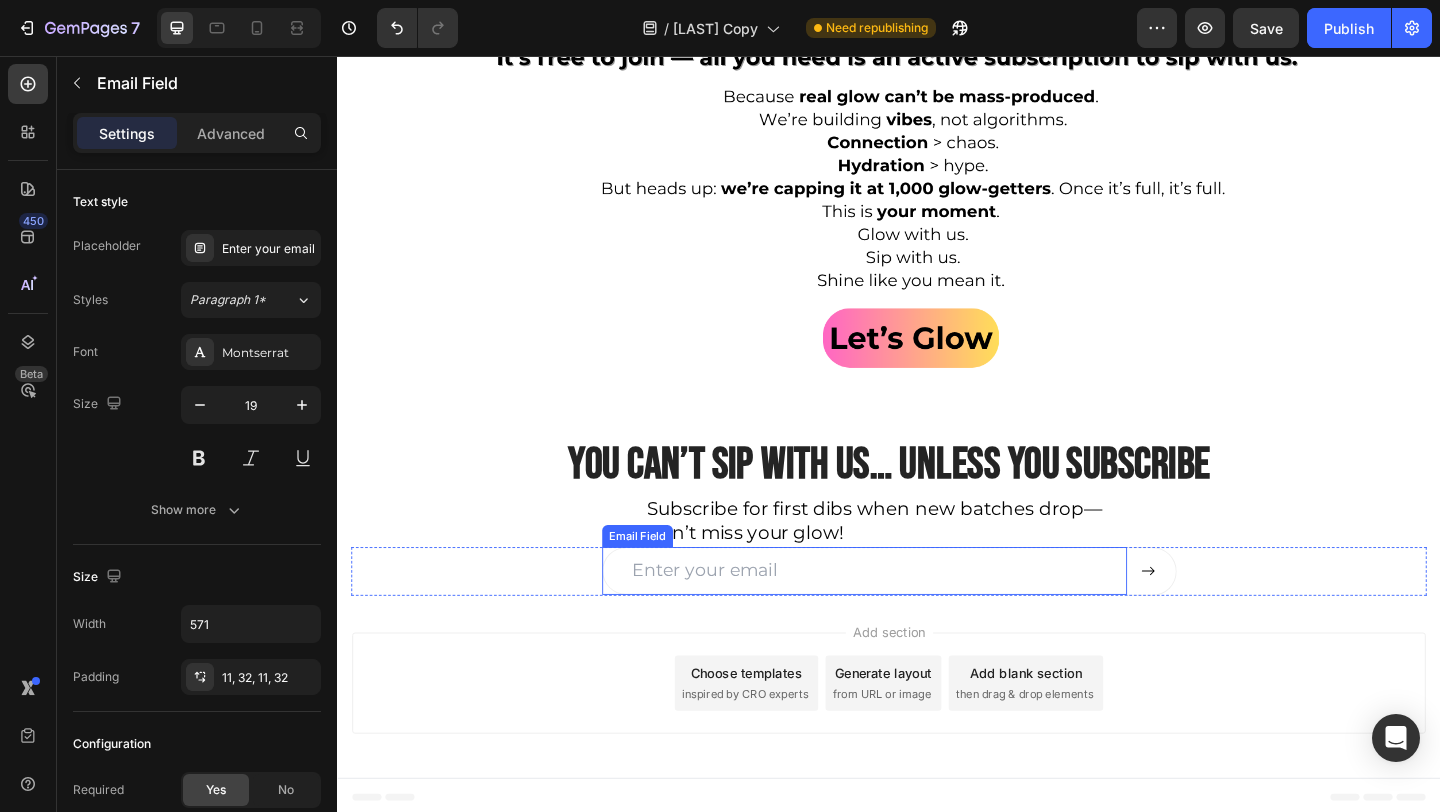 click at bounding box center [910, 616] 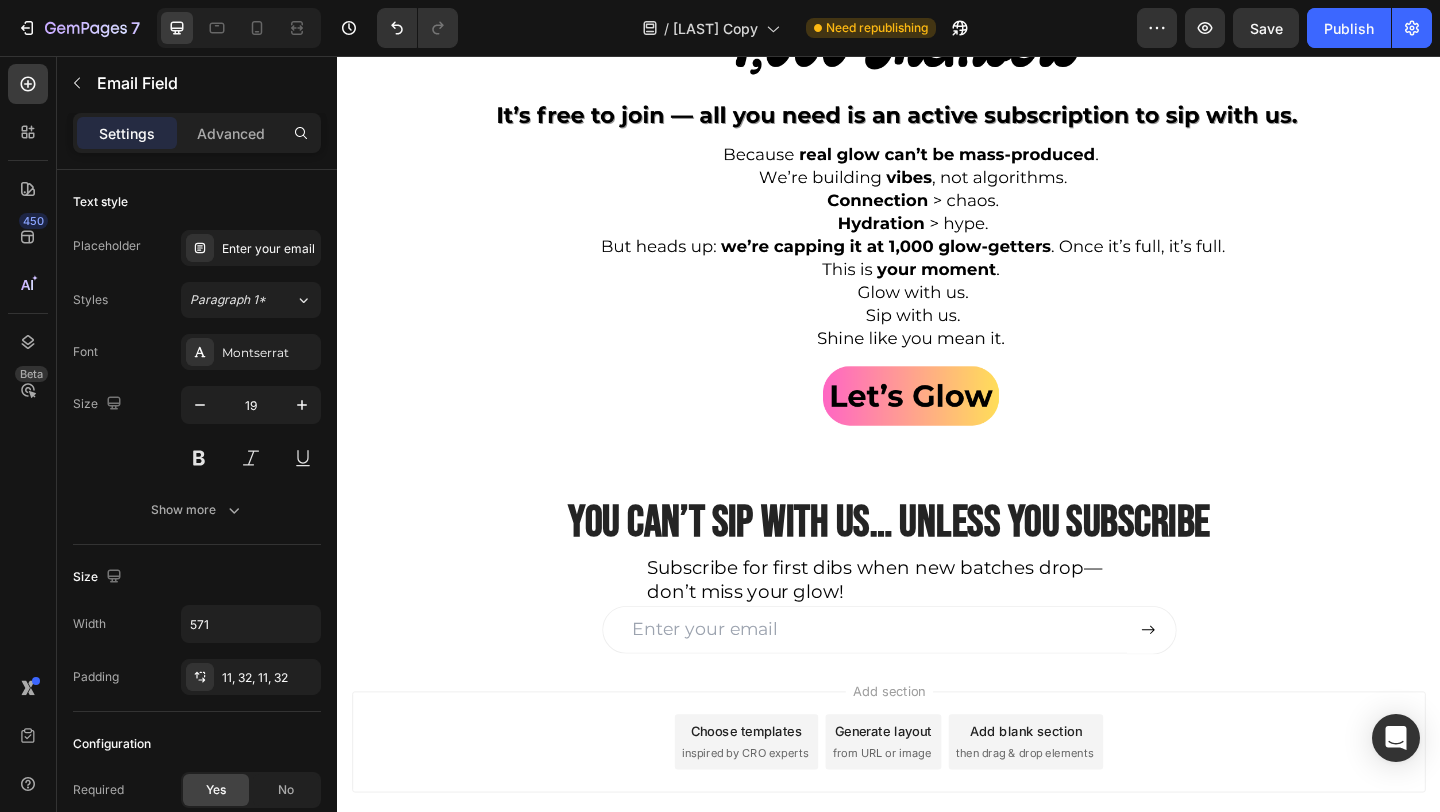 scroll, scrollTop: 6781, scrollLeft: 0, axis: vertical 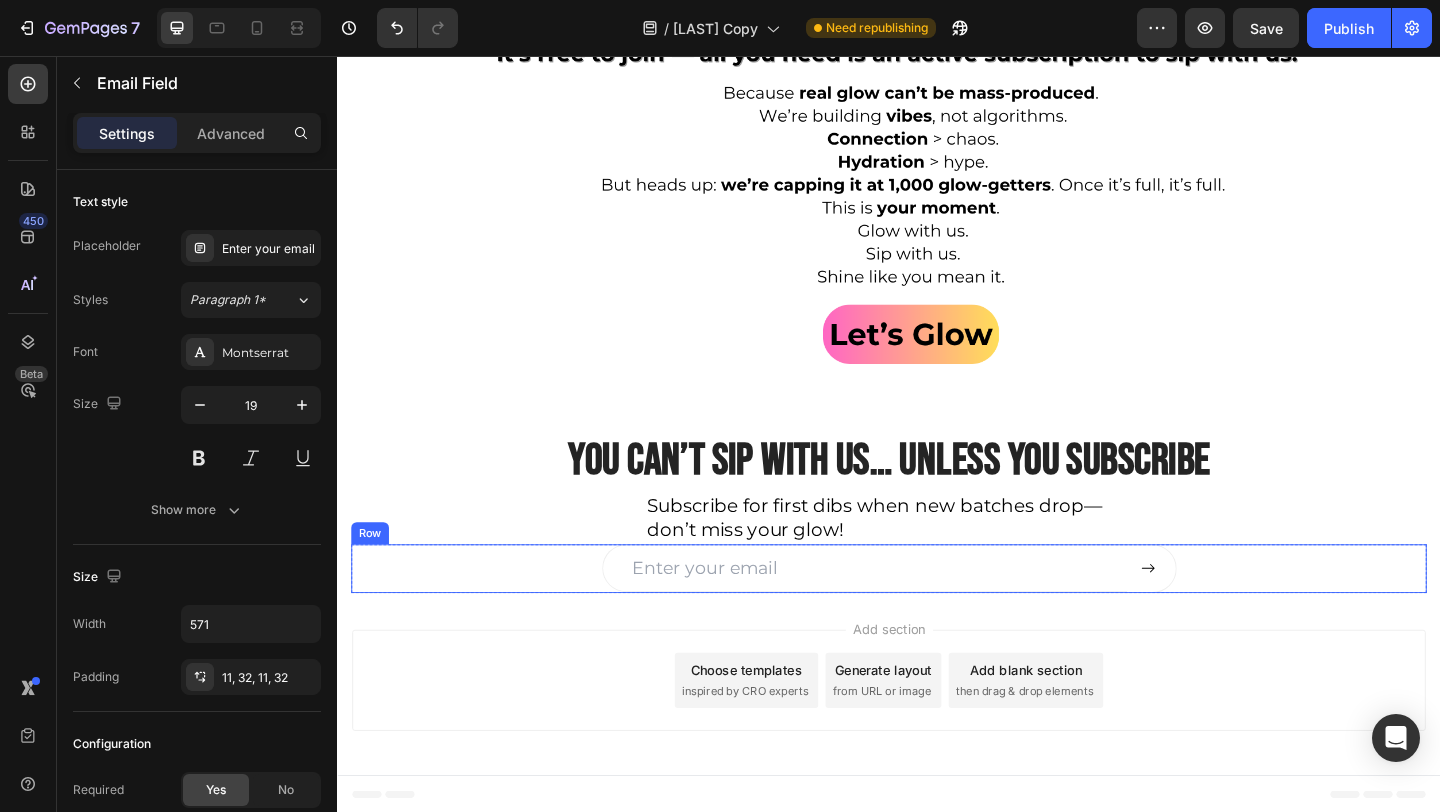 click on "Email Field
Submit Button Row" at bounding box center (937, 613) 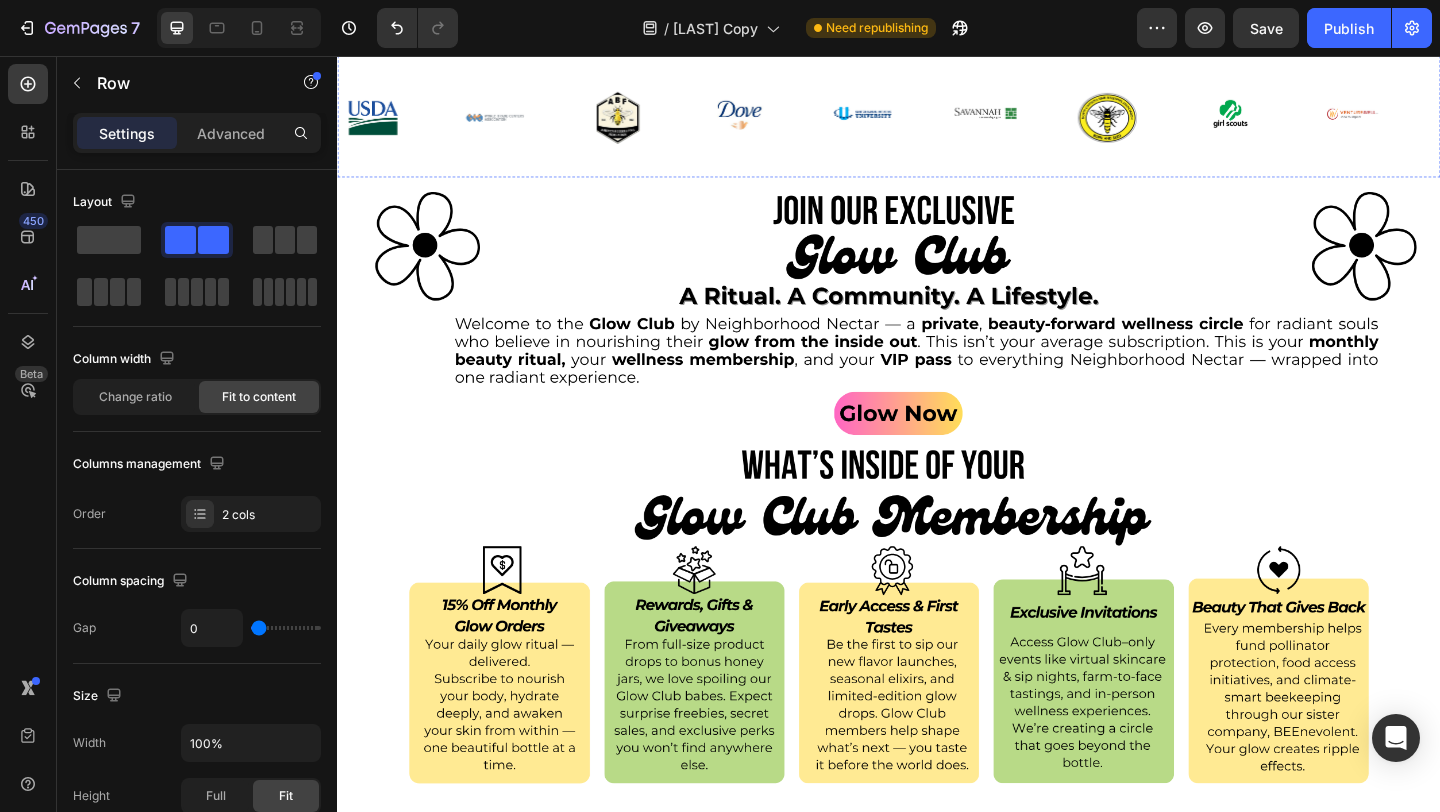scroll, scrollTop: 3783, scrollLeft: 0, axis: vertical 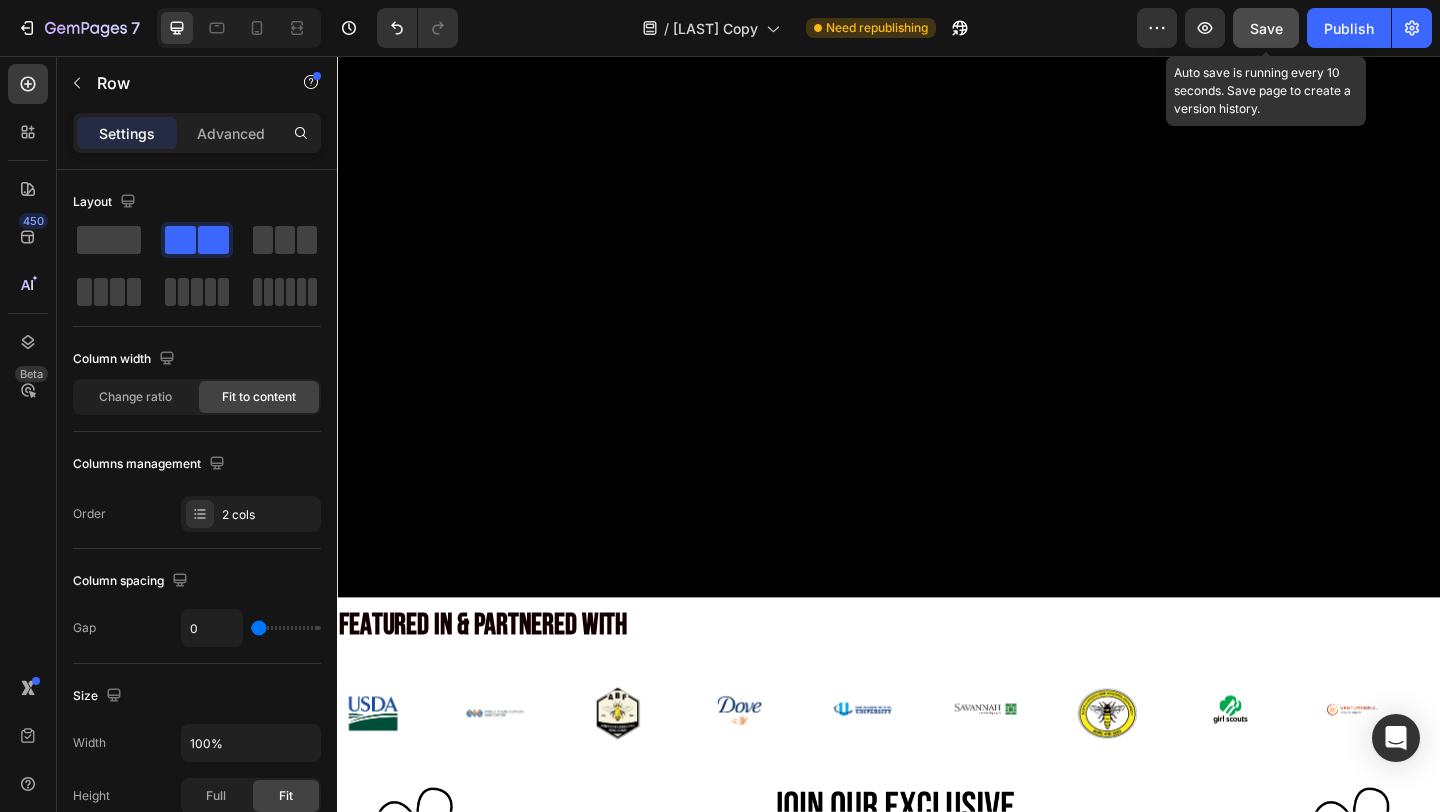 click on "Save" at bounding box center [1266, 28] 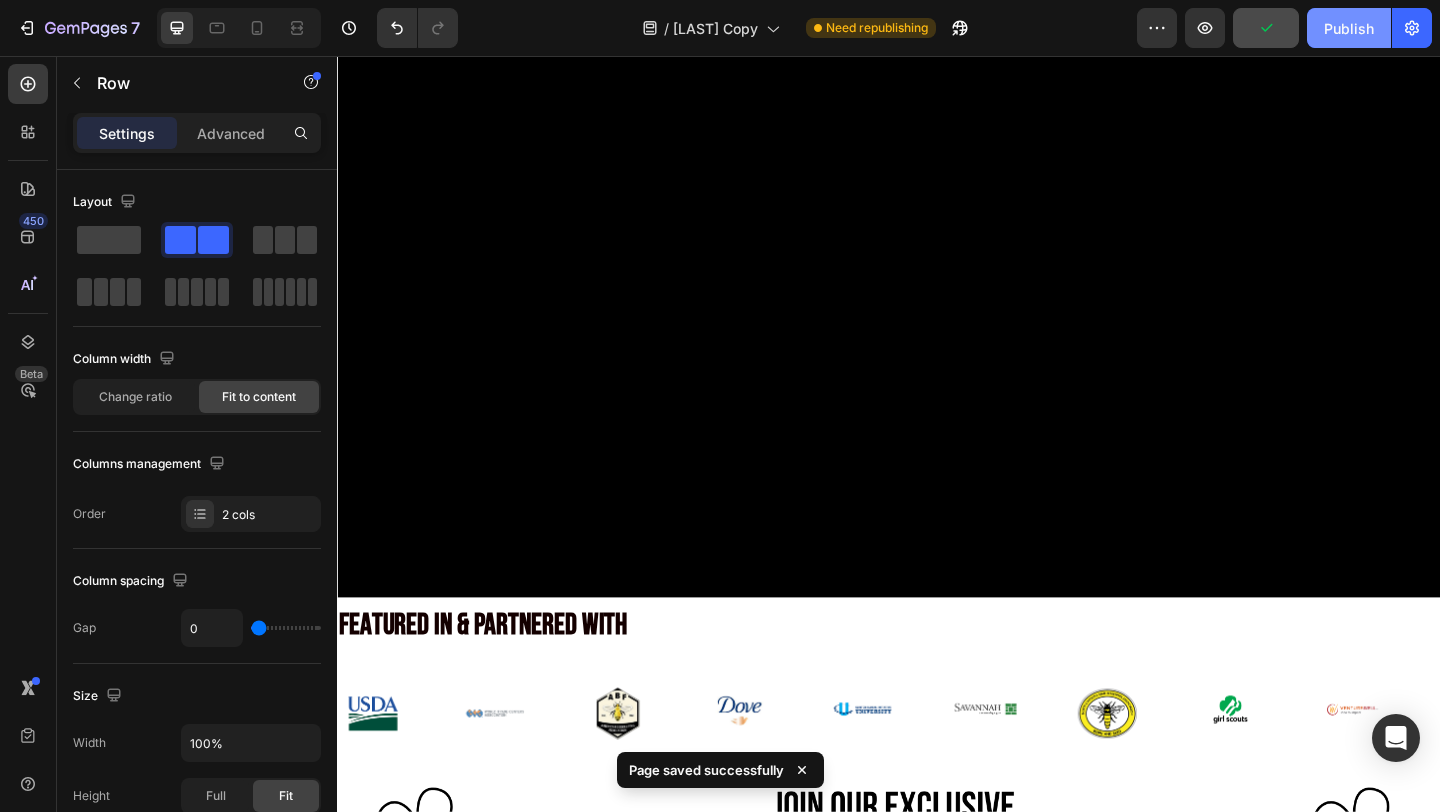 click on "Publish" at bounding box center [1349, 28] 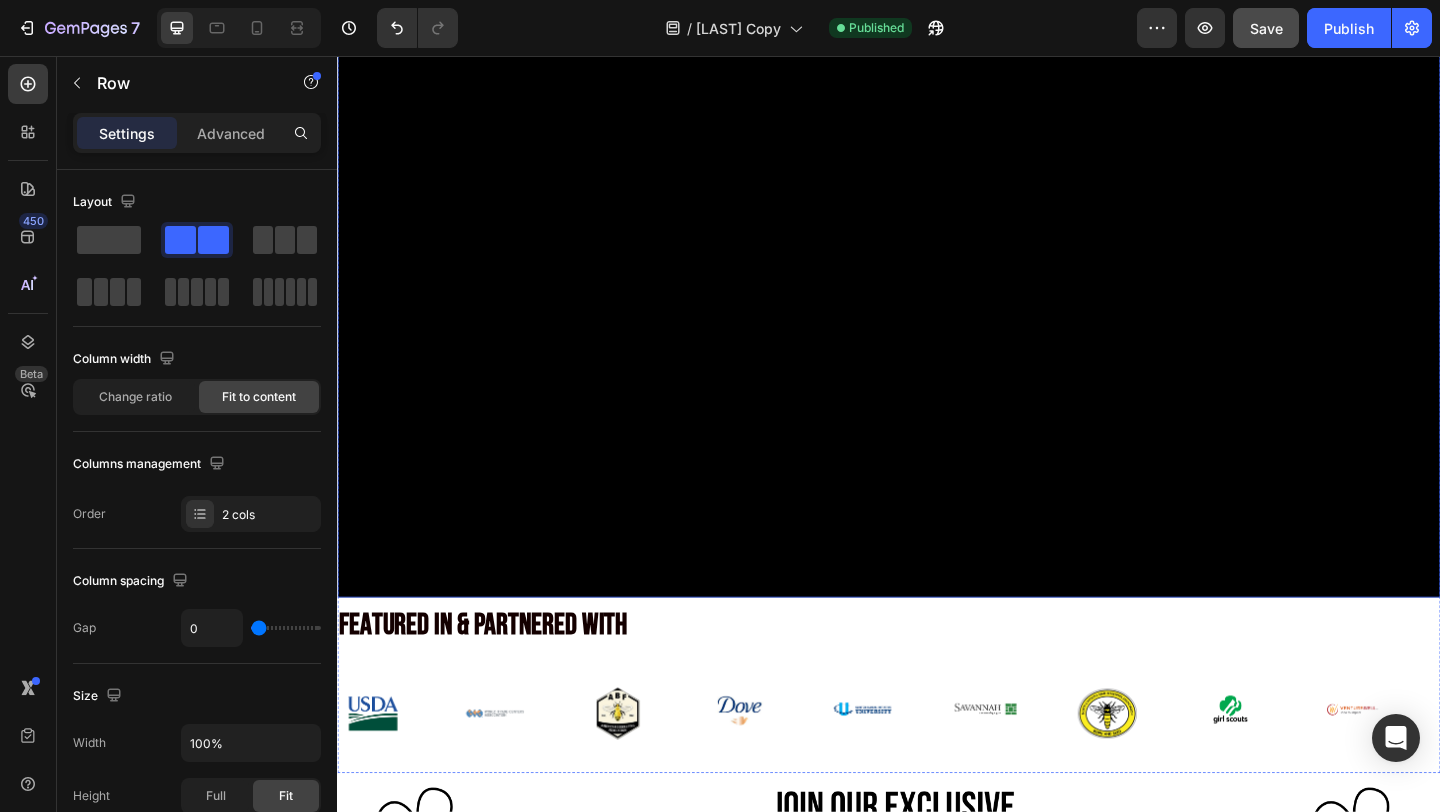 scroll, scrollTop: 3793, scrollLeft: 0, axis: vertical 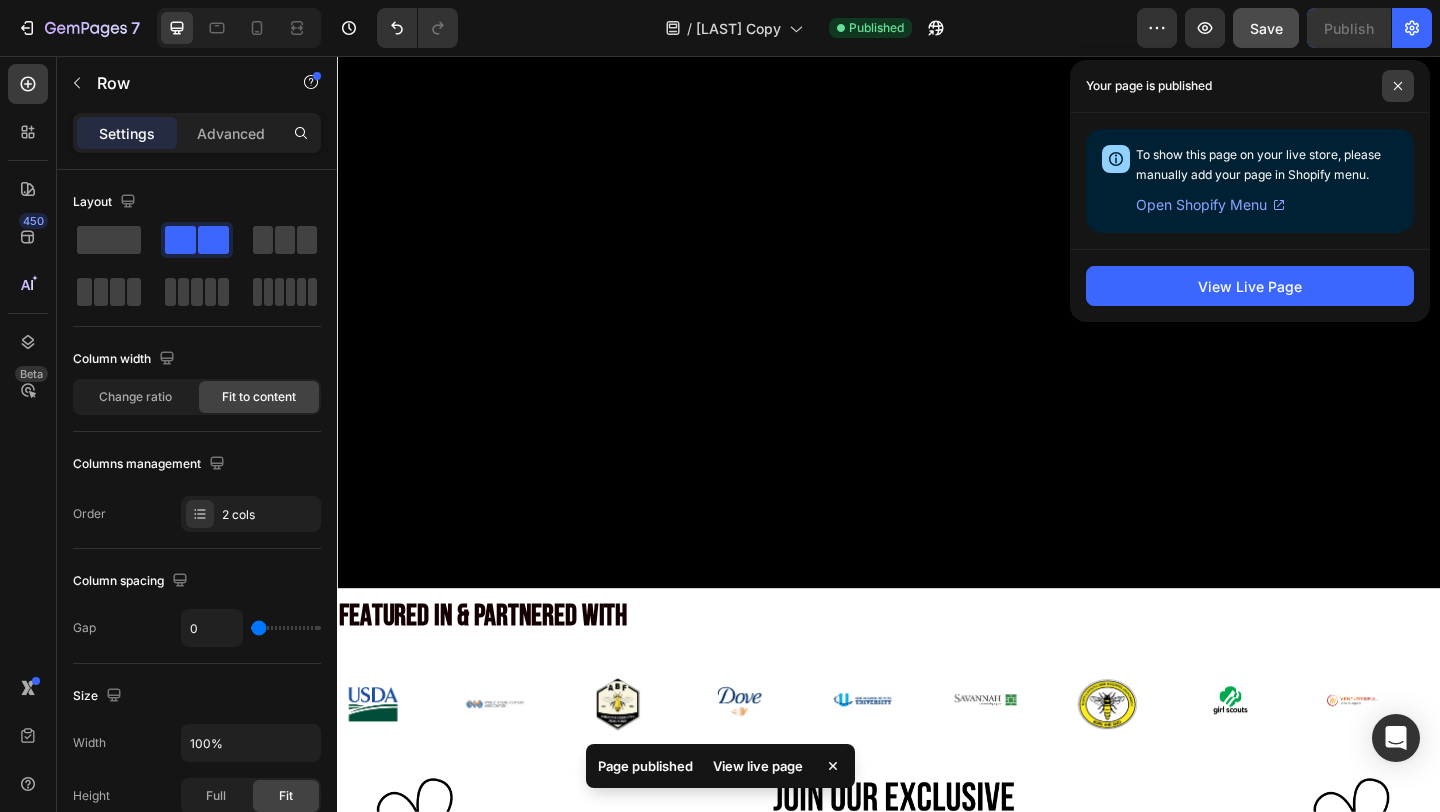 click at bounding box center [1398, 86] 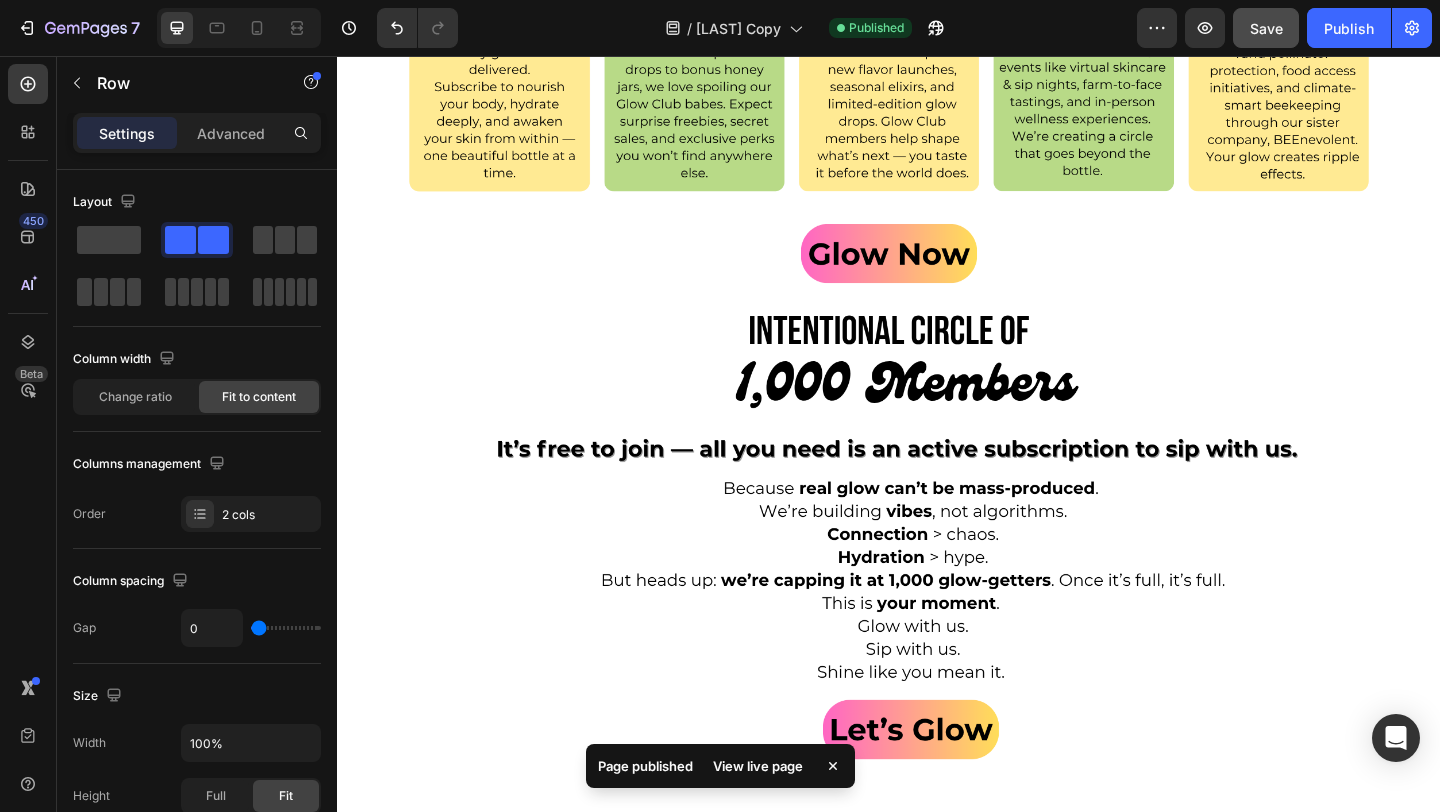 scroll, scrollTop: 5504, scrollLeft: 0, axis: vertical 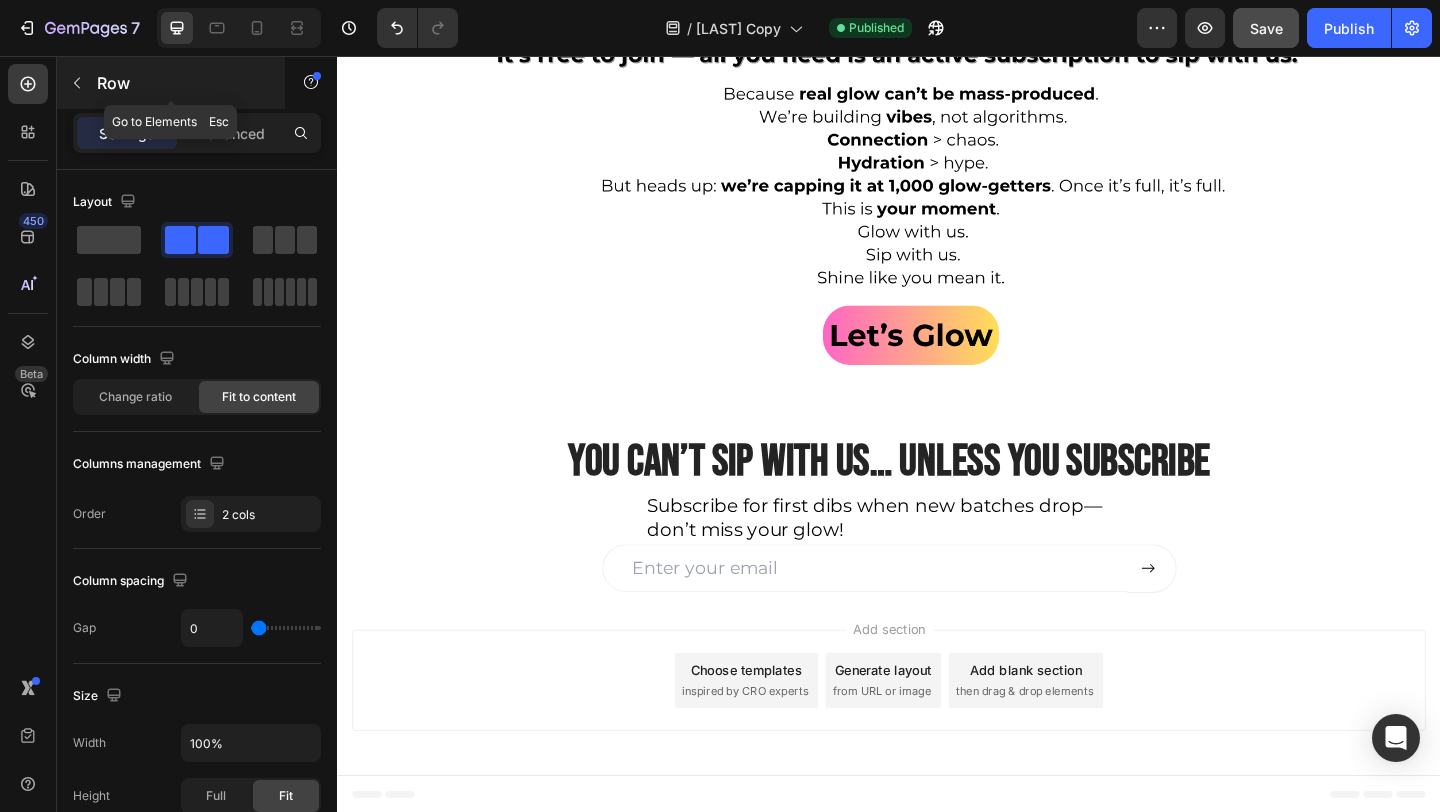 click 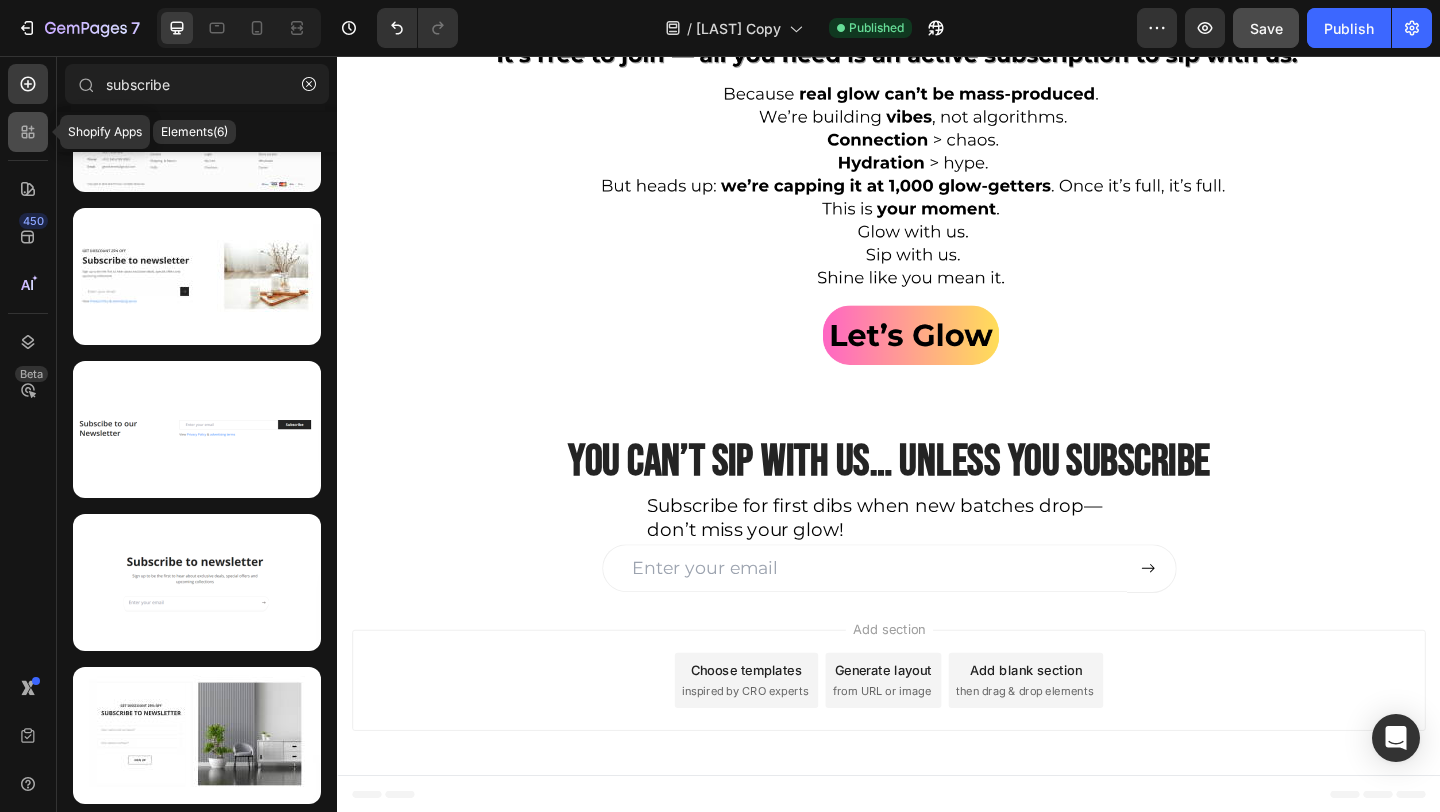 click 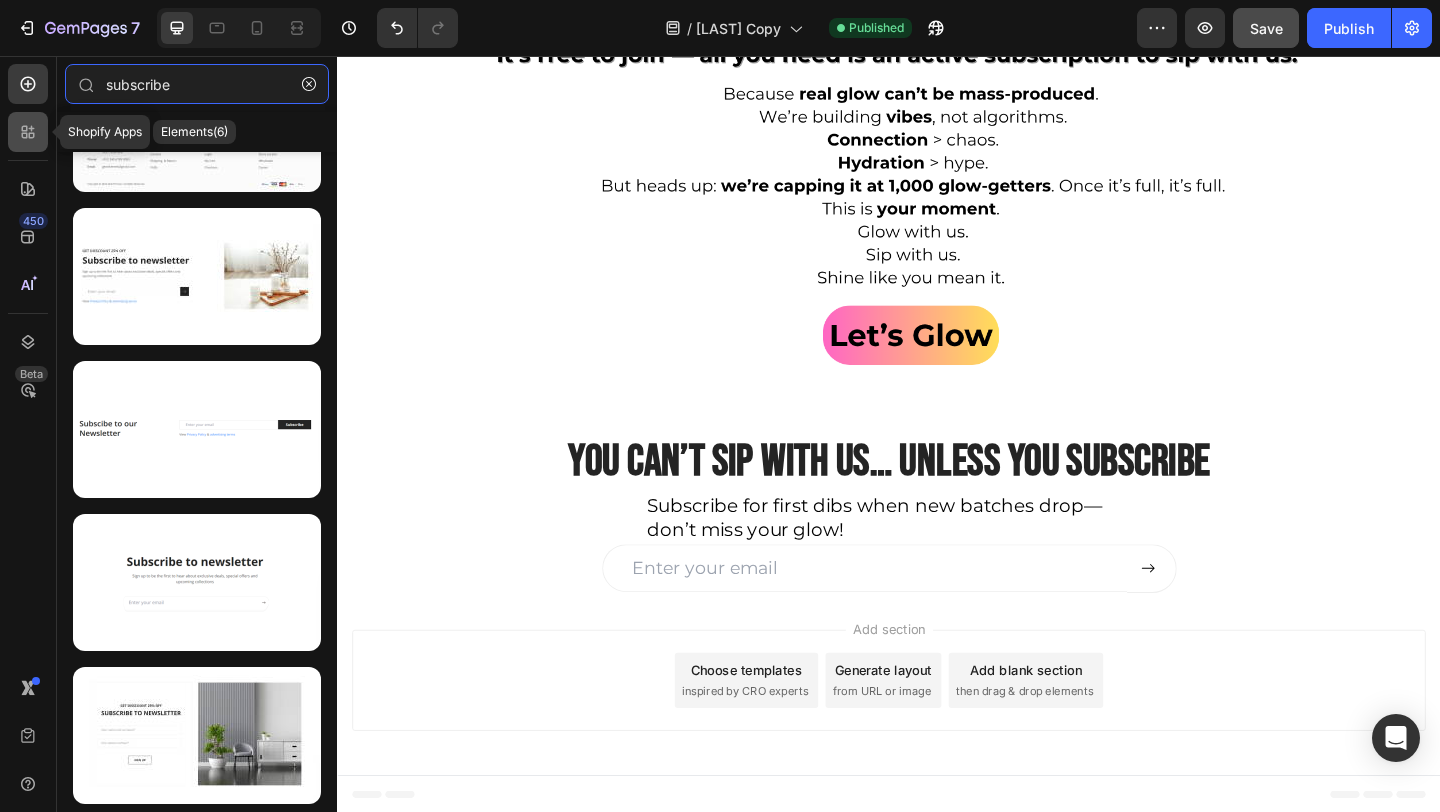 type 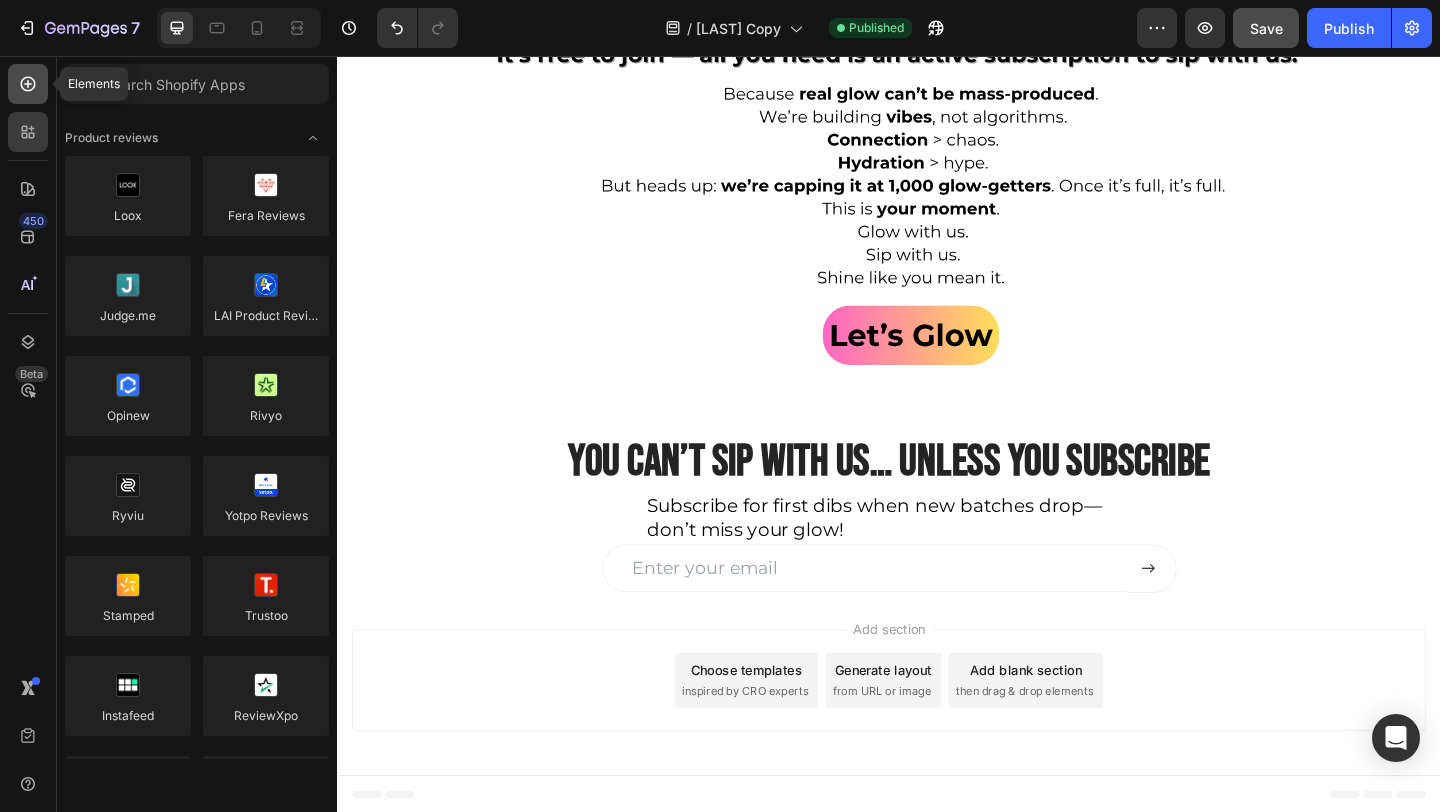 click 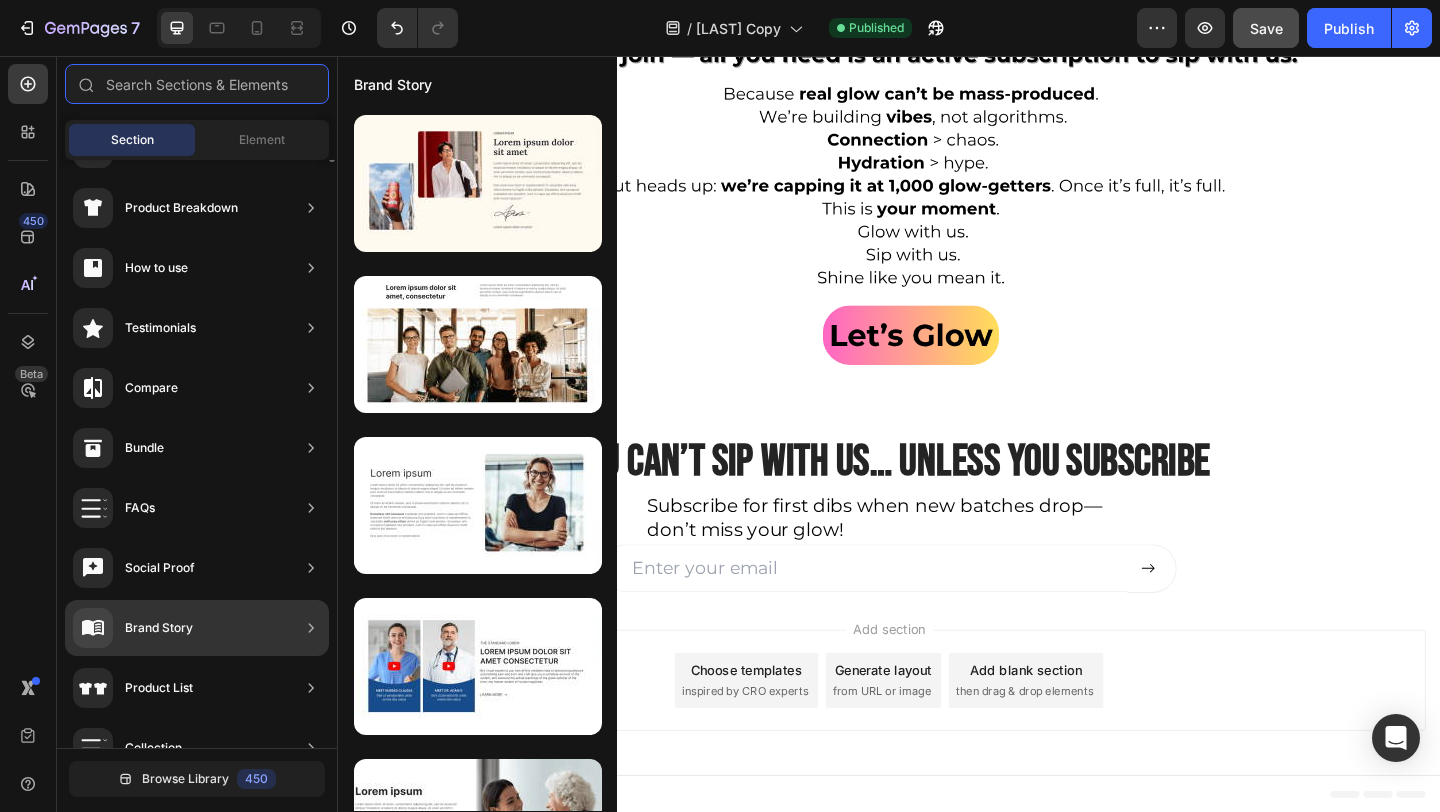 scroll, scrollTop: 0, scrollLeft: 0, axis: both 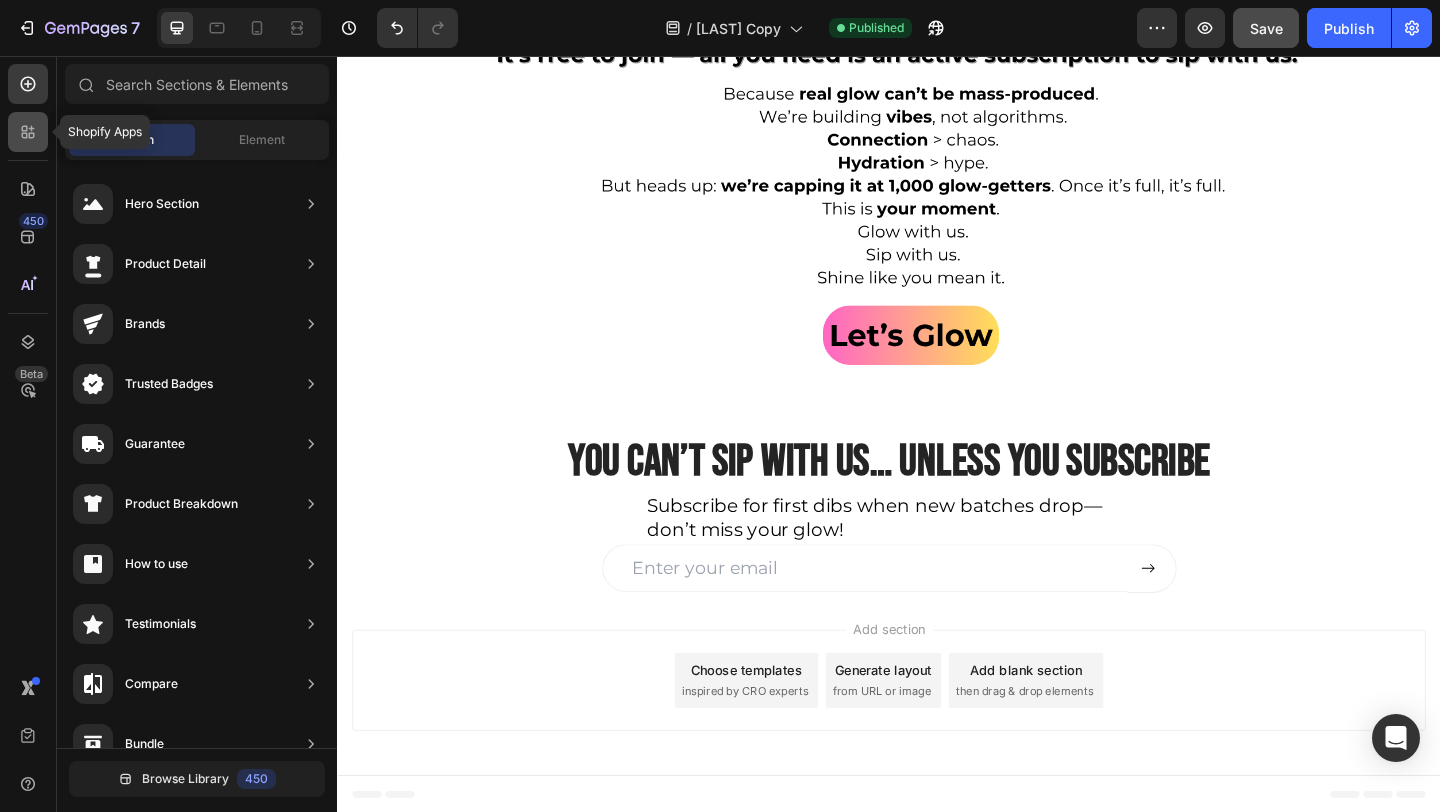 click 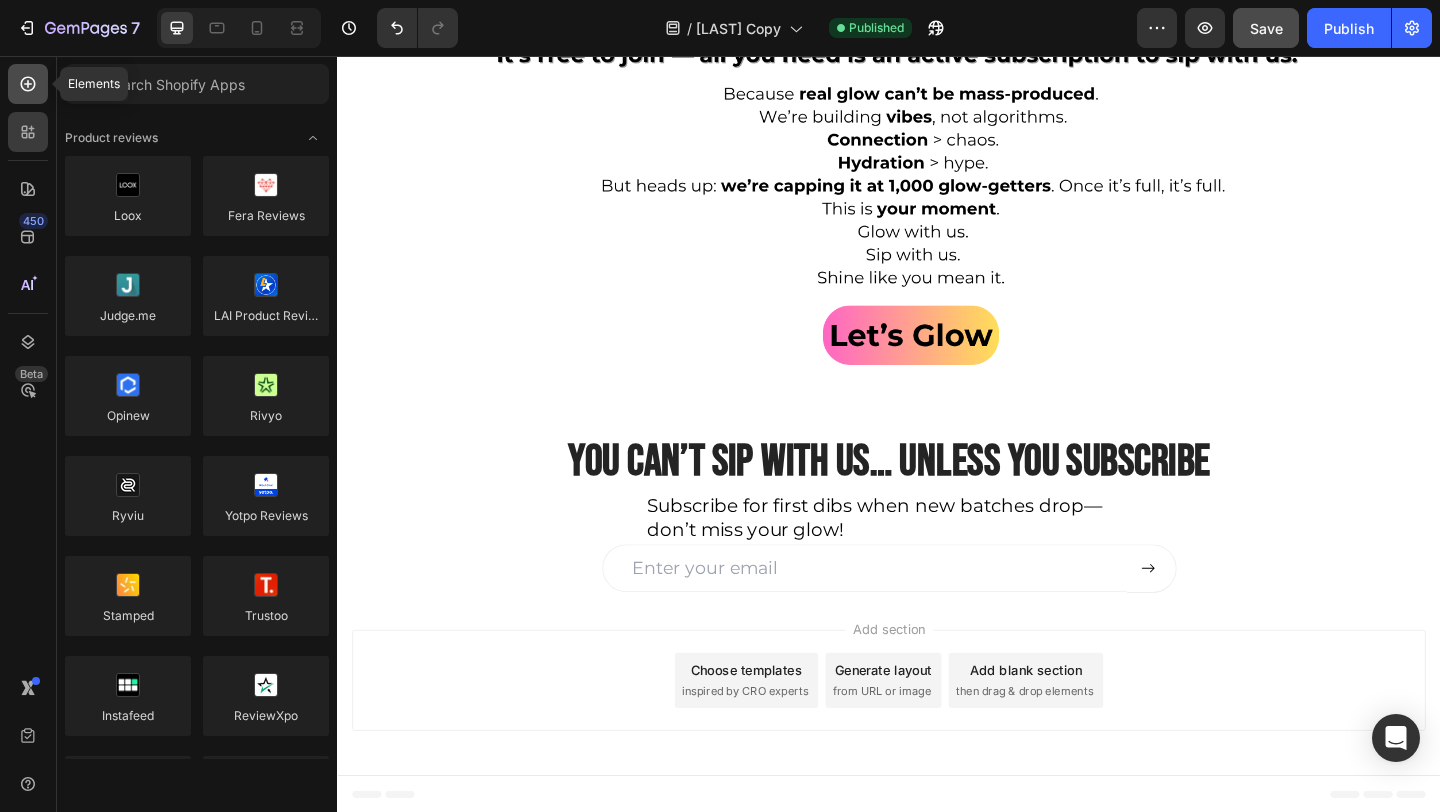 click 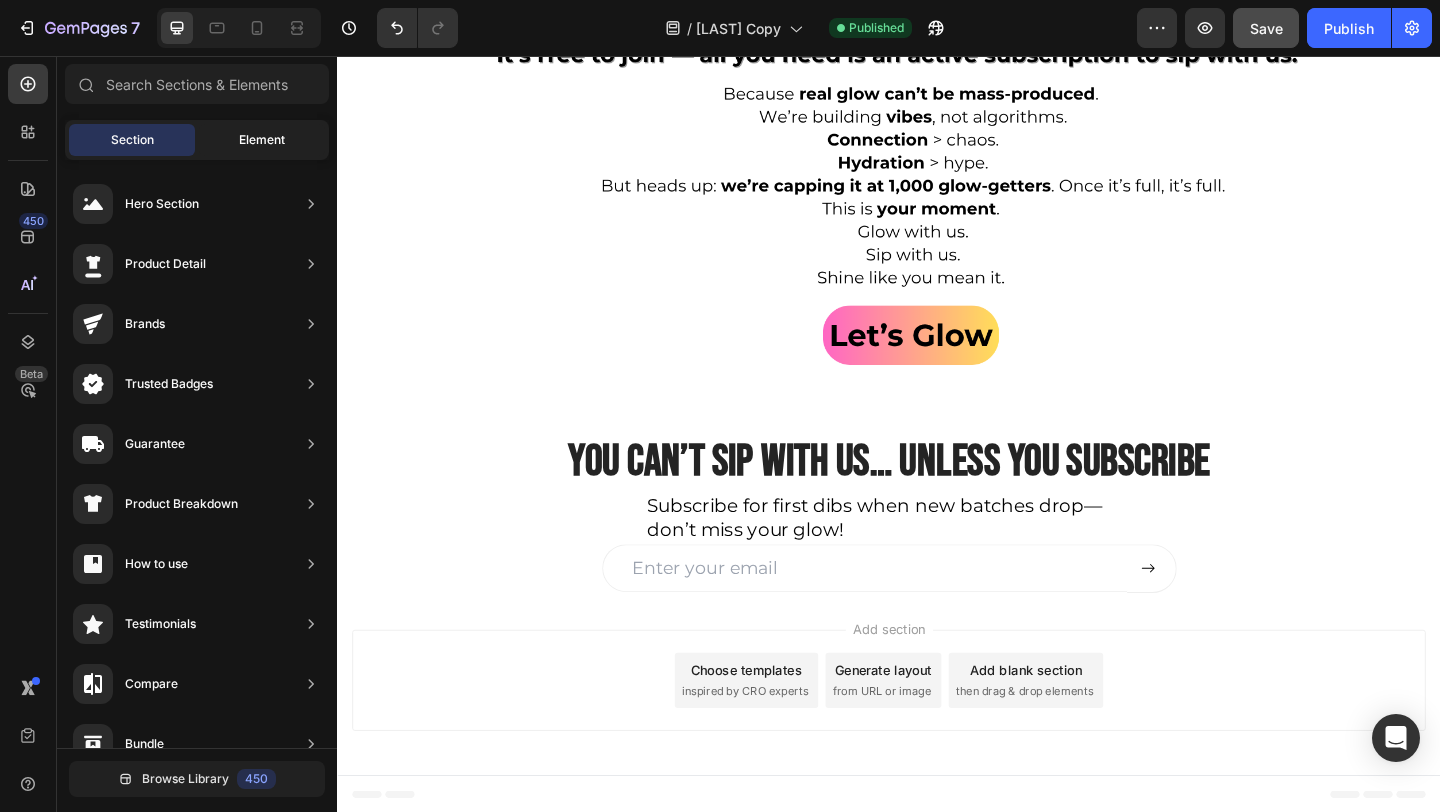 click on "Element" at bounding box center [262, 140] 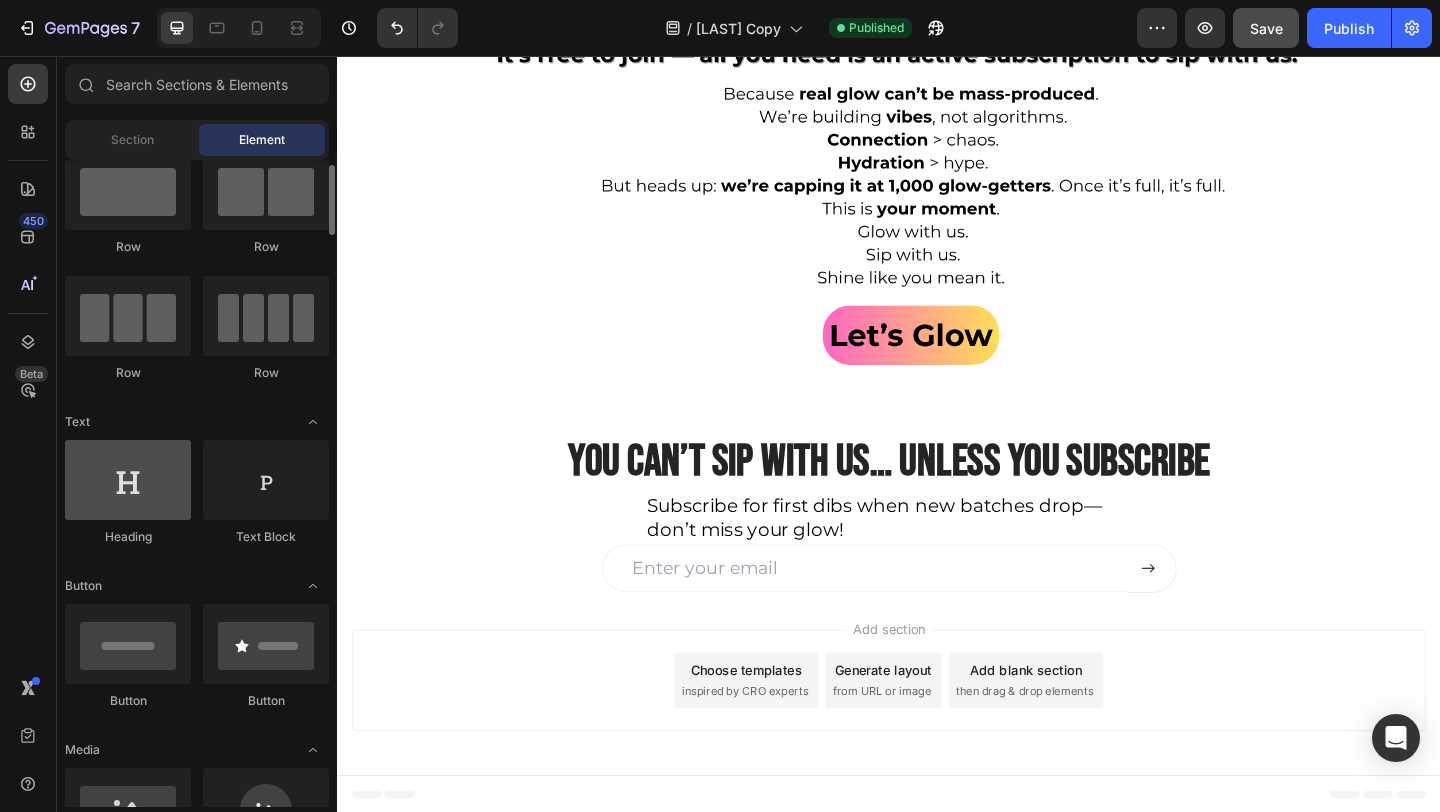 scroll, scrollTop: 65, scrollLeft: 0, axis: vertical 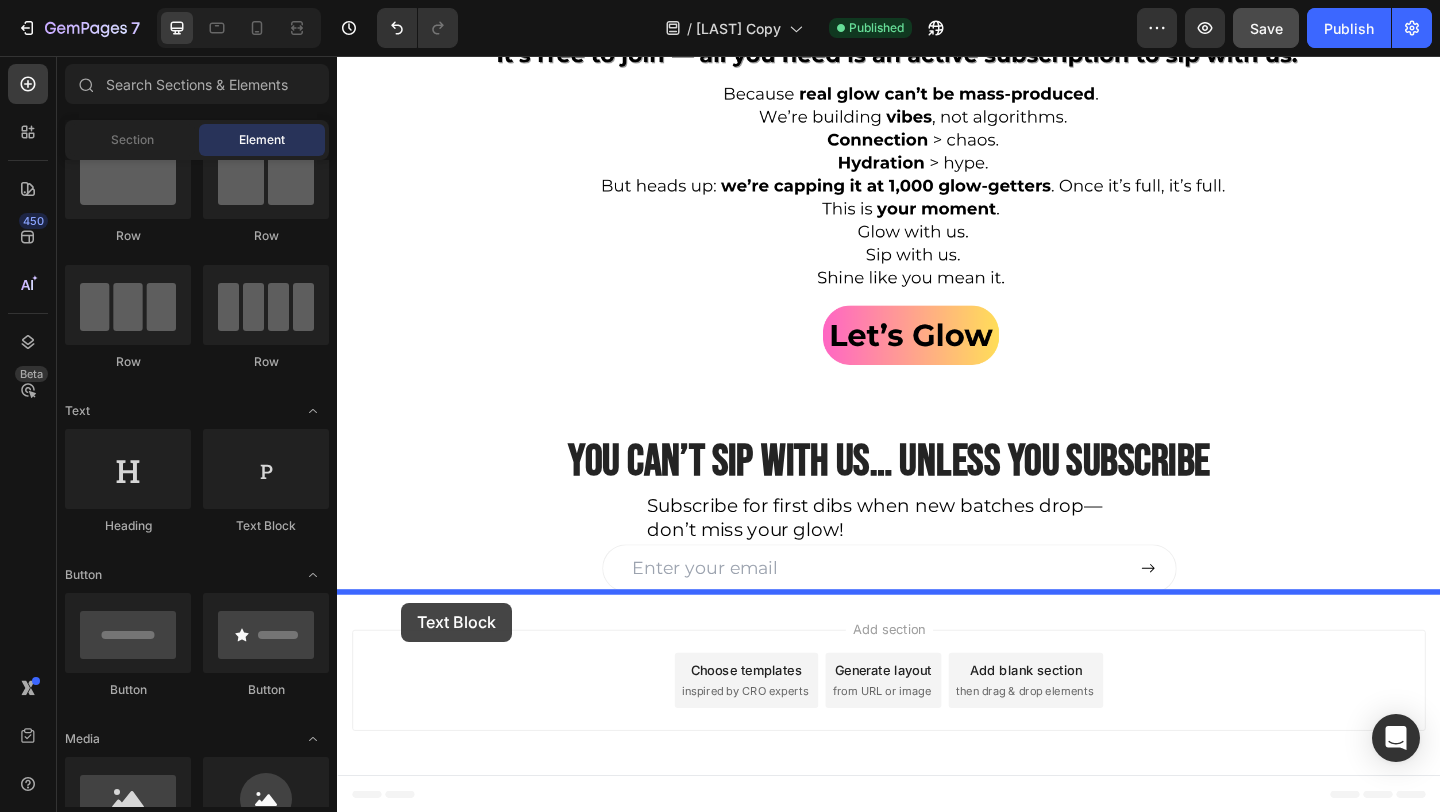 drag, startPoint x: 617, startPoint y: 530, endPoint x: 407, endPoint y: 651, distance: 242.36543 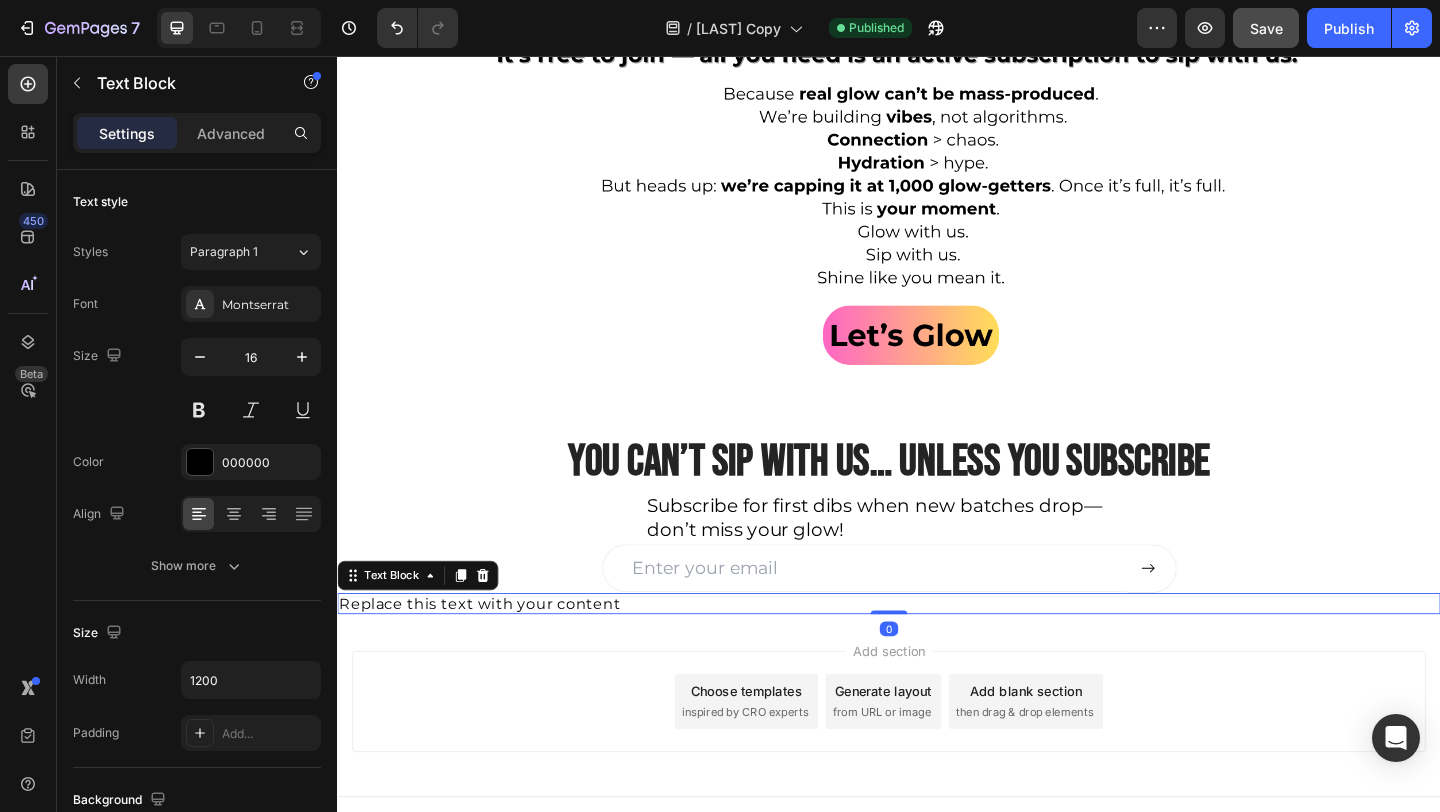 click on "Replace this text with your content" at bounding box center (937, 651) 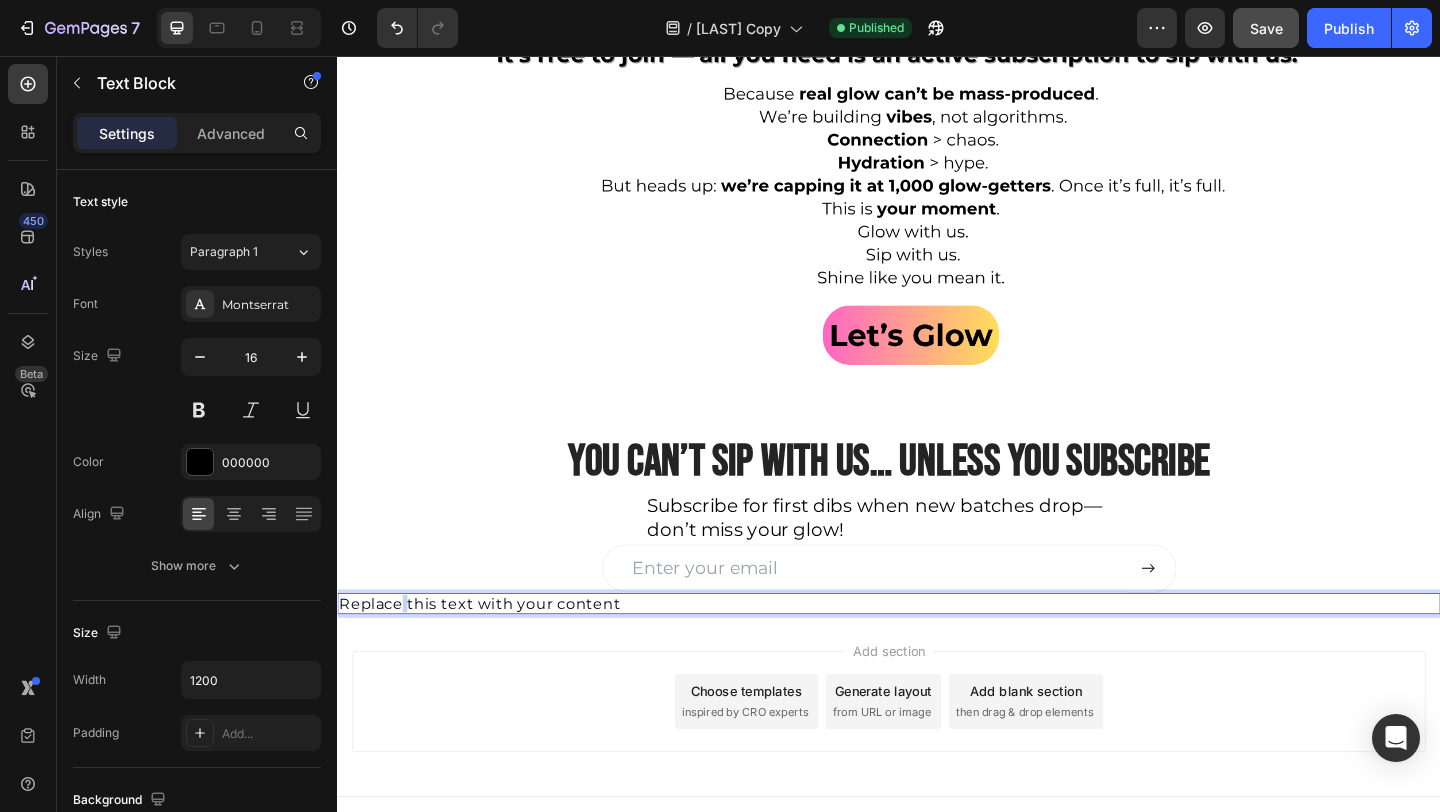 click on "Replace this text with your content" at bounding box center [937, 651] 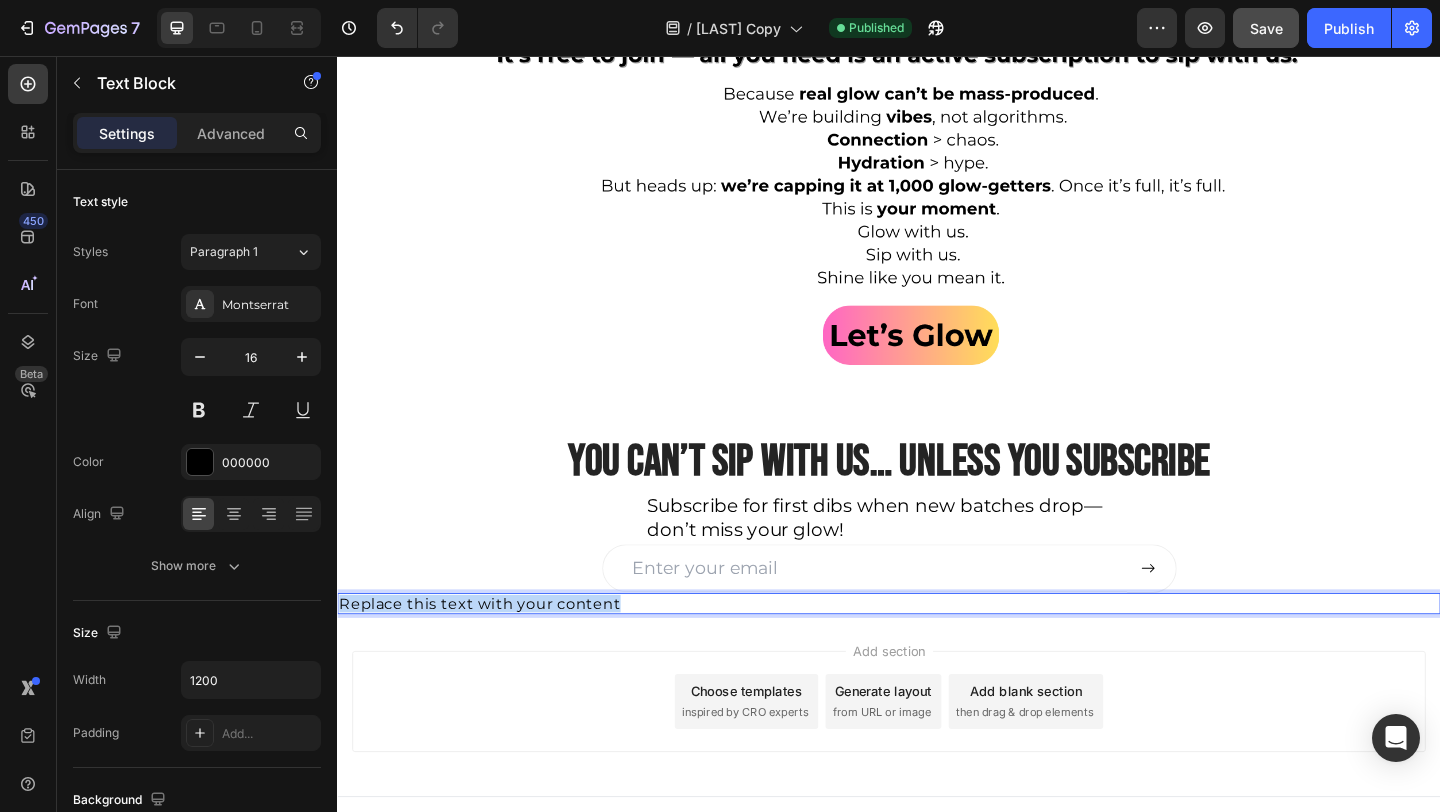 click on "Replace this text with your content" at bounding box center [937, 651] 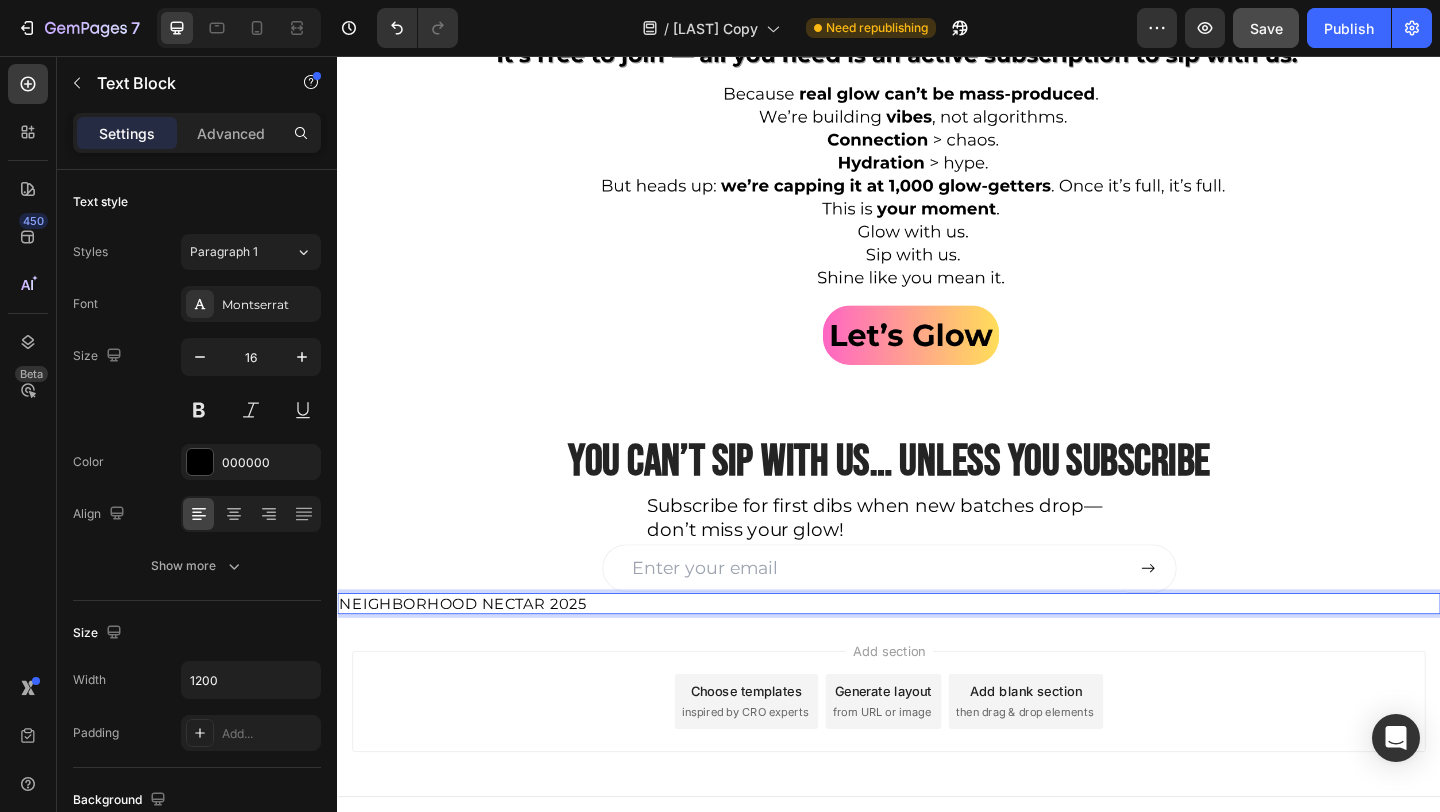 click on "NEIGHBORHOOD NECTAR 2025" at bounding box center [937, 651] 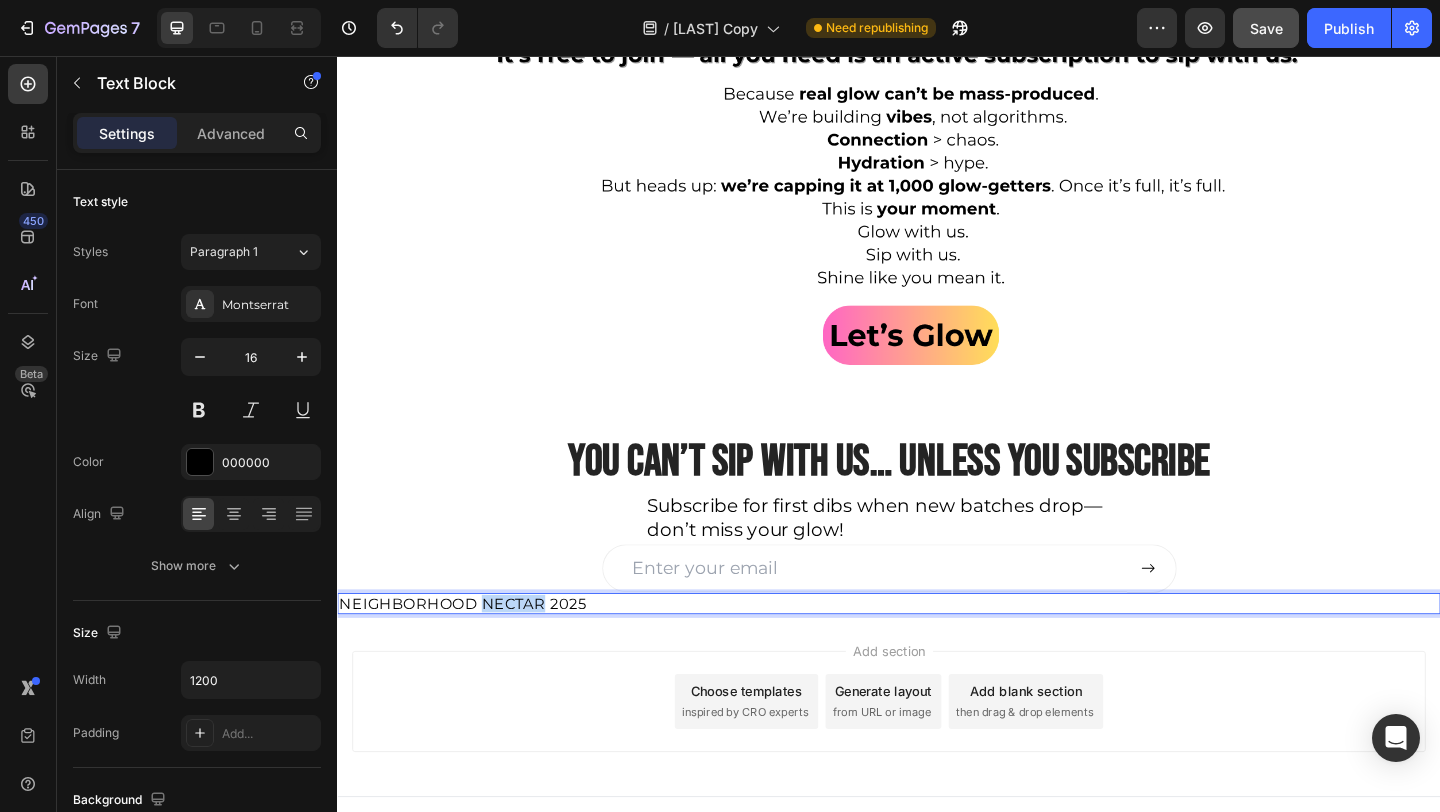 click on "NEIGHBORHOOD NECTAR 2025" at bounding box center [937, 651] 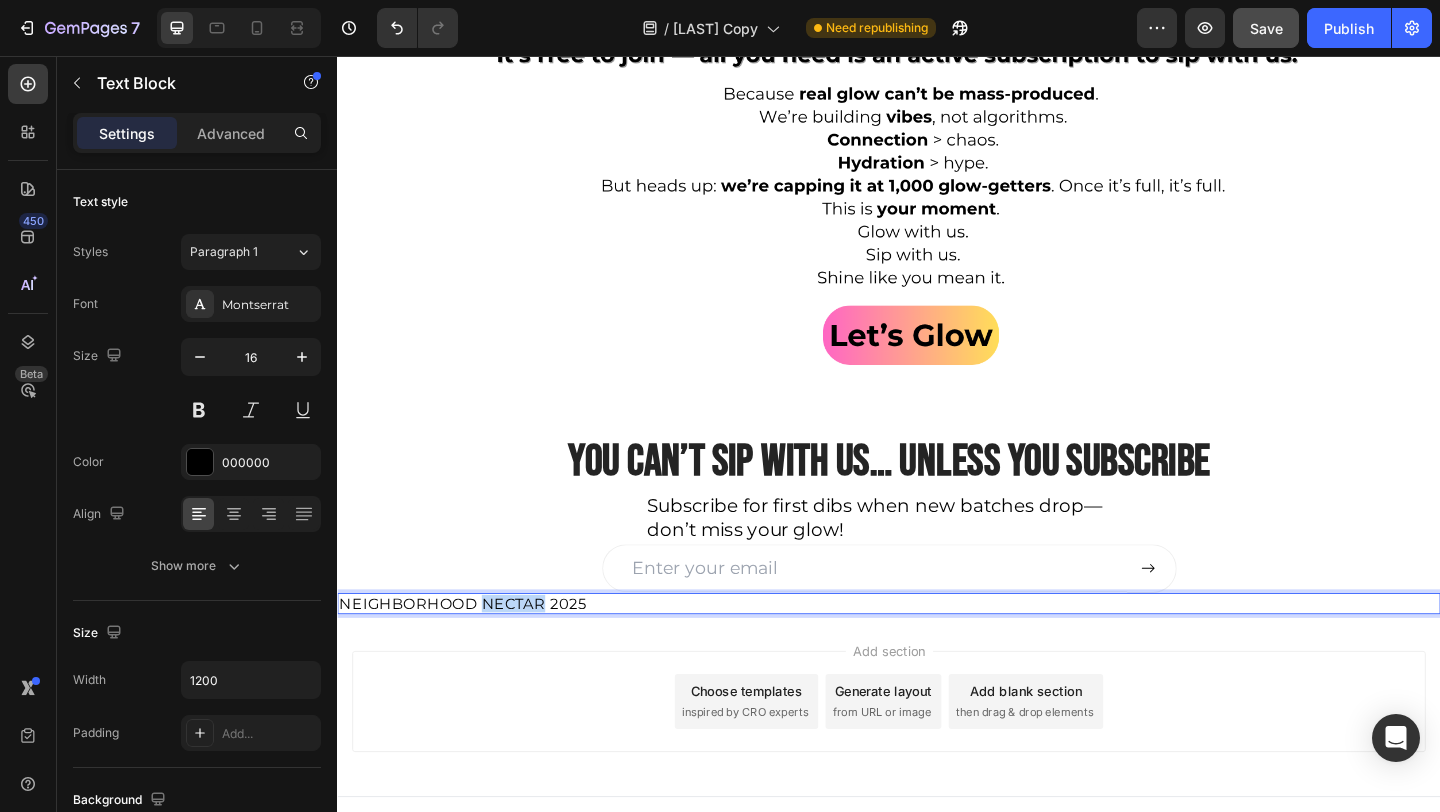click on "NEIGHBORHOOD NECTAR 2025" at bounding box center (937, 651) 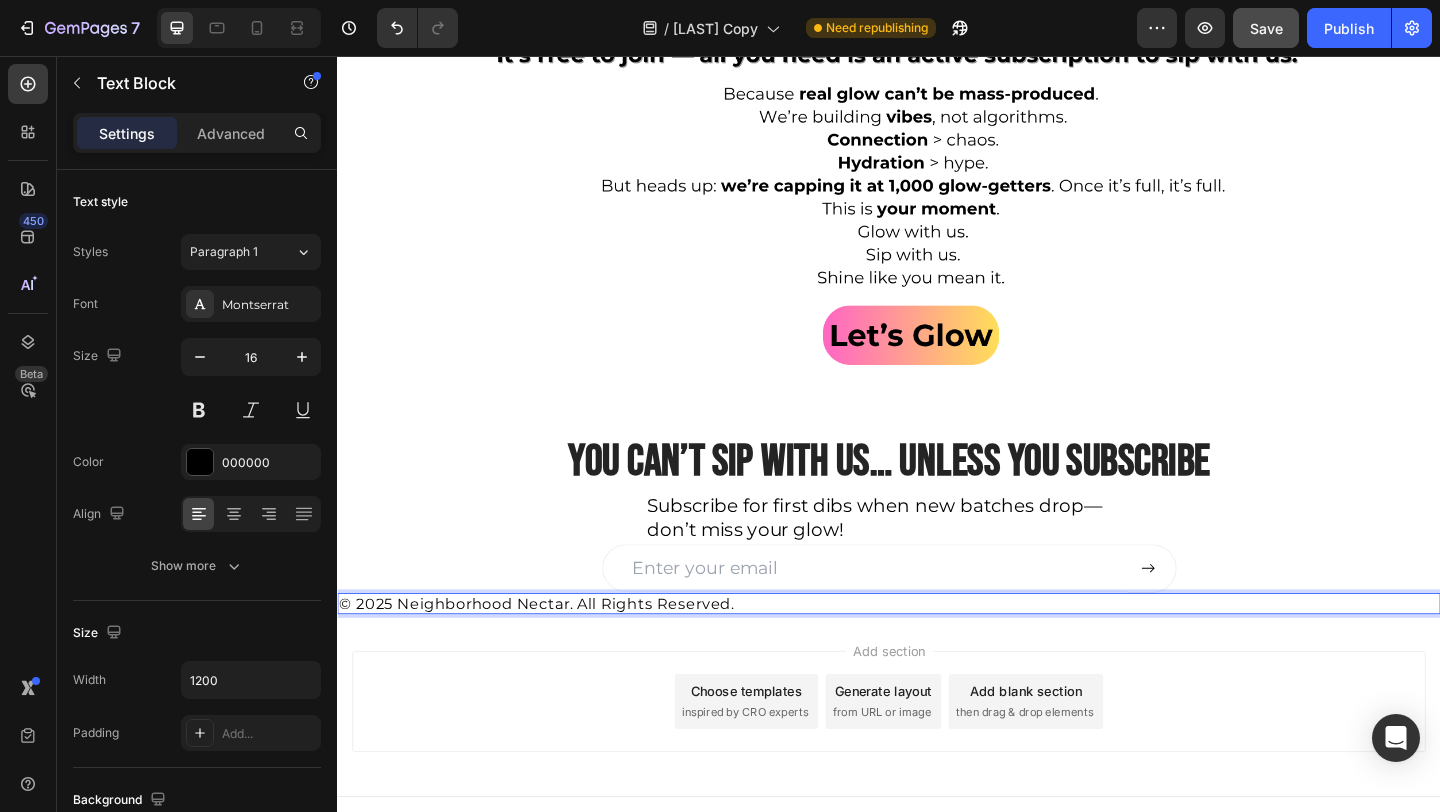 click on "© 2025 Neighborhood Nectar. All Rights Reserved." at bounding box center (937, 651) 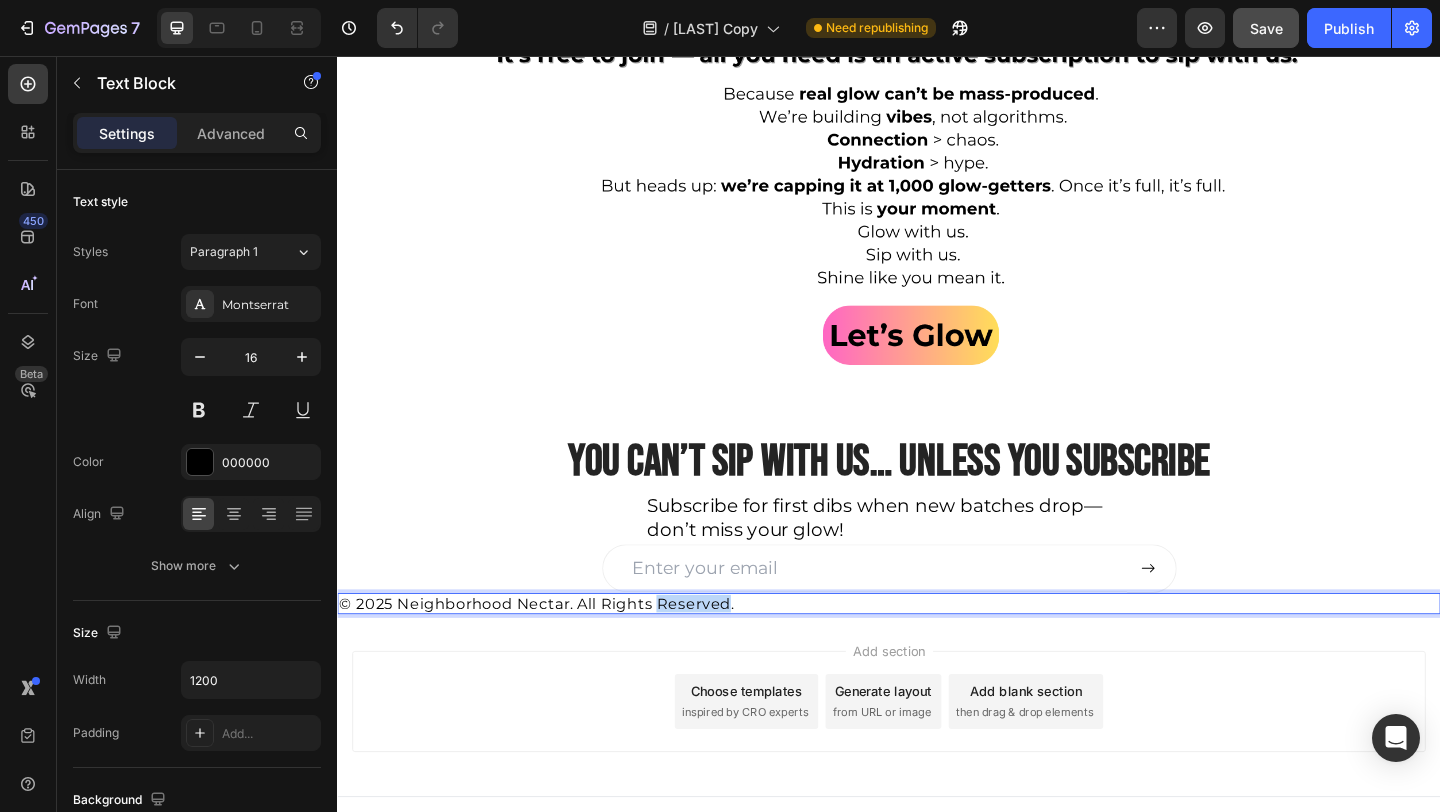click on "© 2025 Neighborhood Nectar. All Rights Reserved." at bounding box center [937, 651] 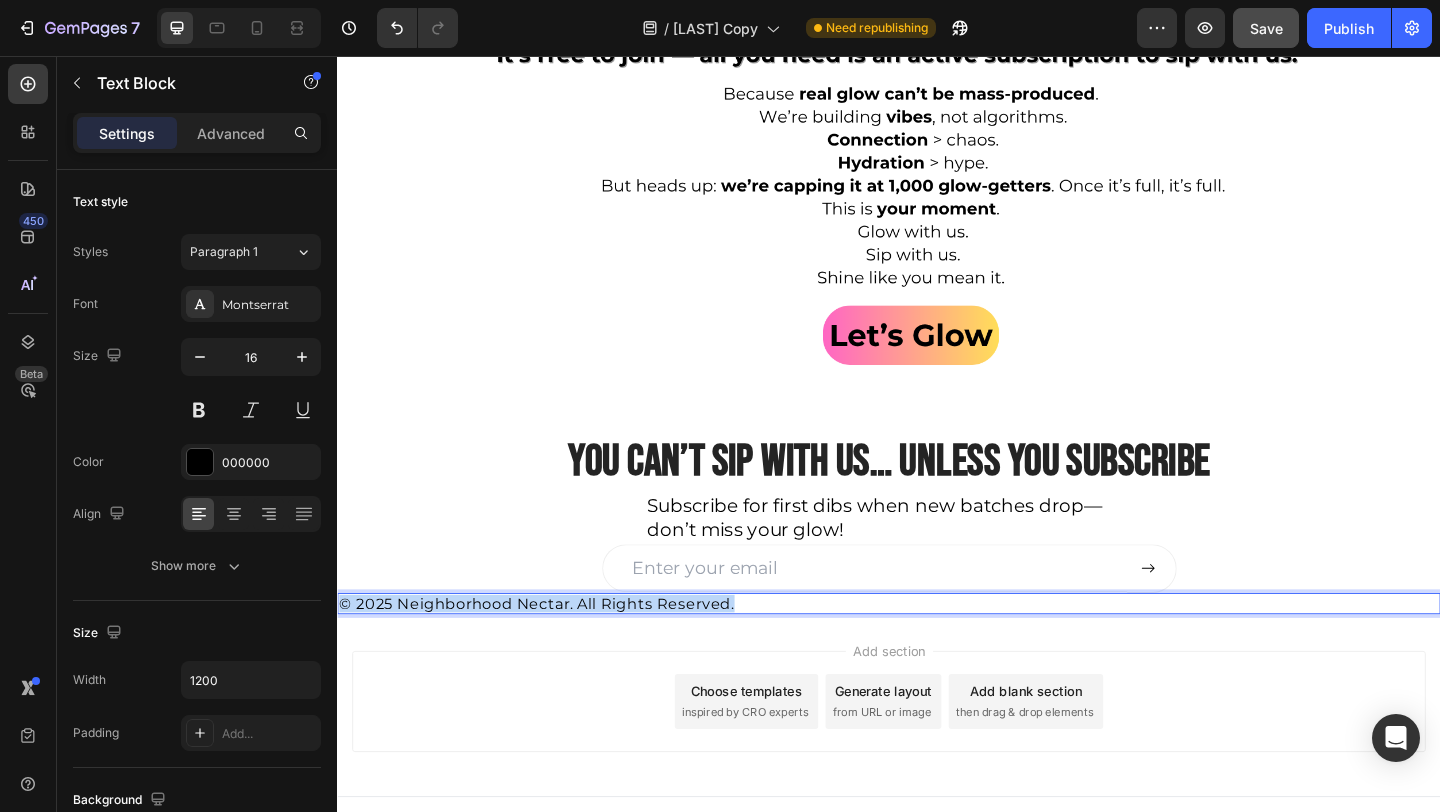 click on "© 2025 Neighborhood Nectar. All Rights Reserved." at bounding box center [937, 651] 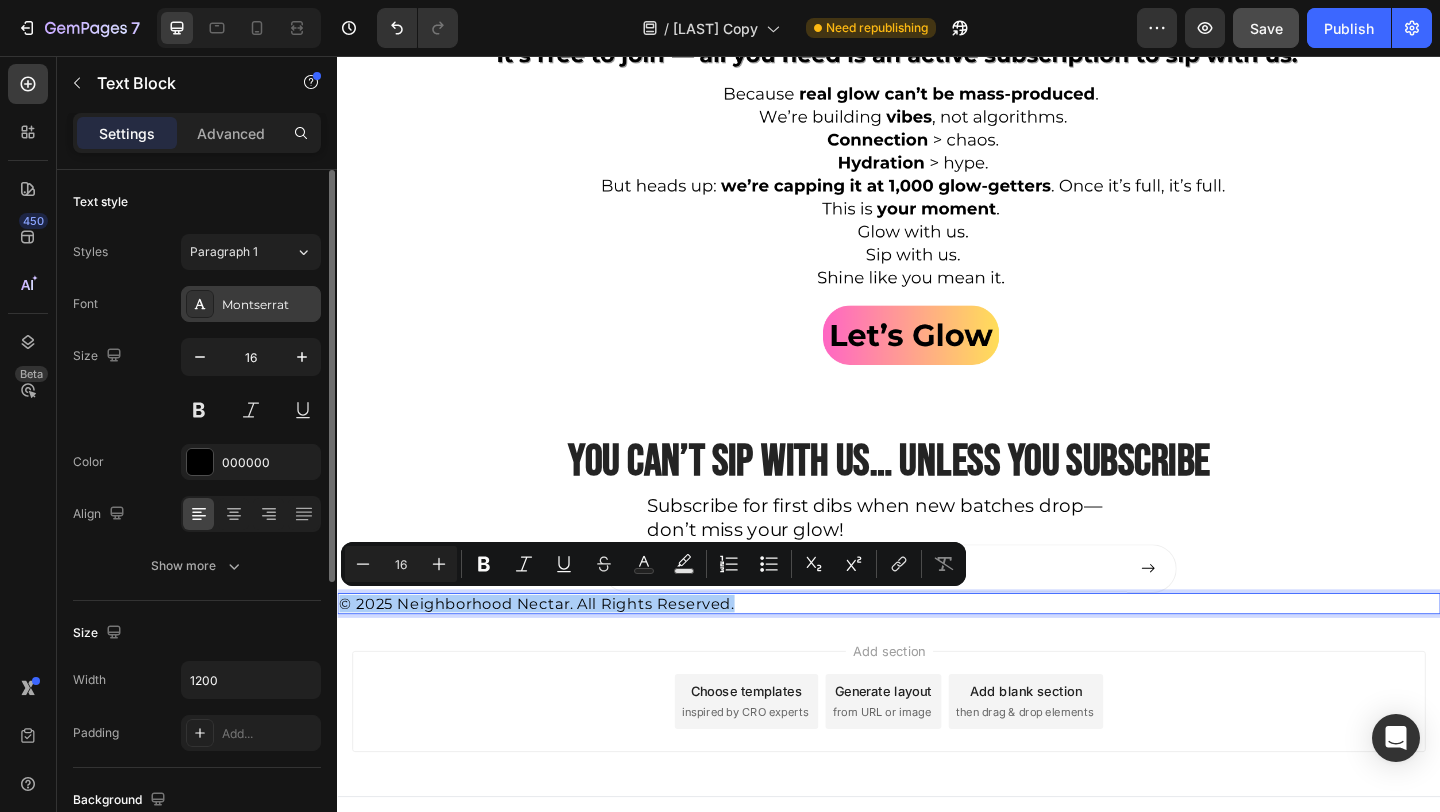 click on "Montserrat" at bounding box center (269, 305) 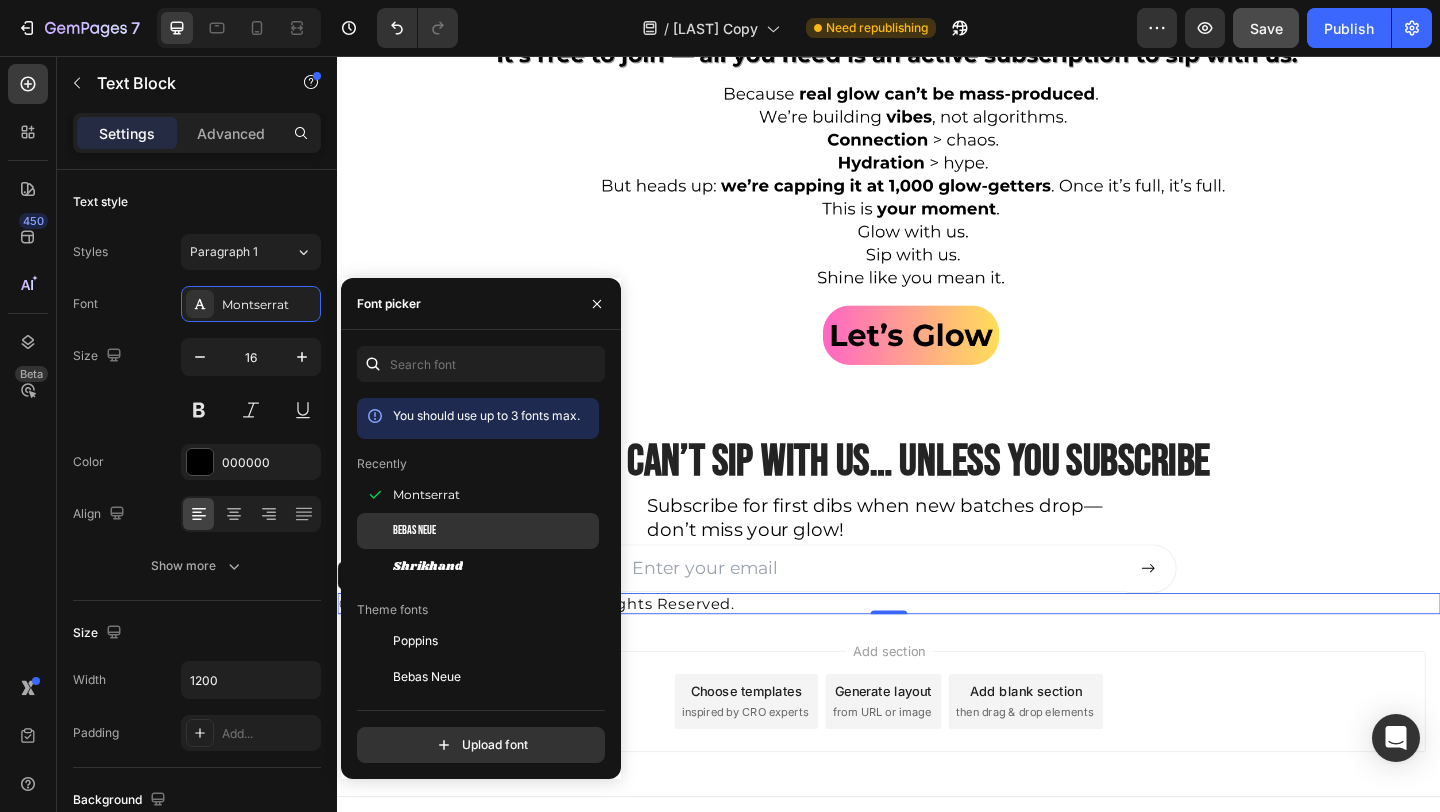 click on "Bebas Neue" at bounding box center [494, 531] 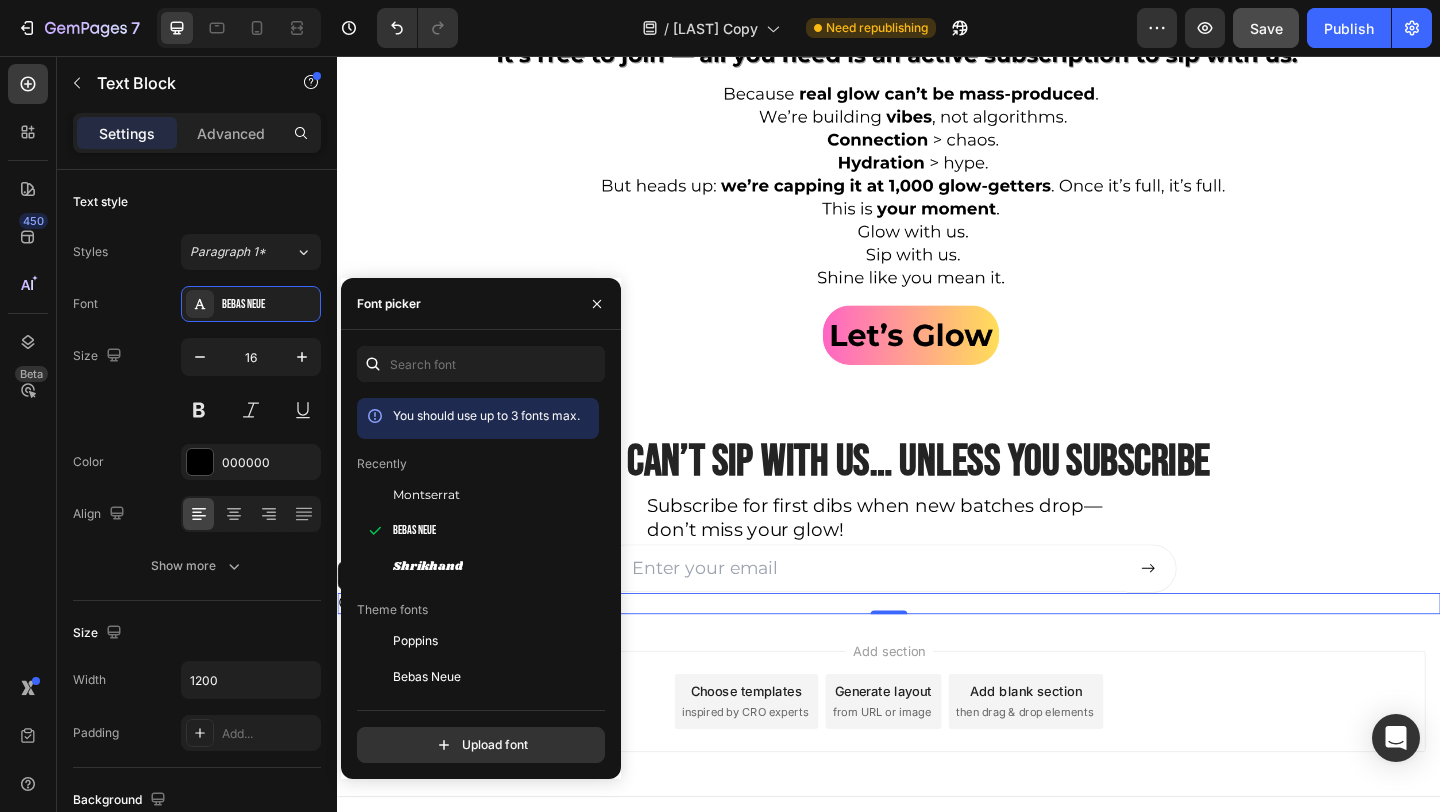 click on "Add section Choose templates inspired by CRO experts Generate layout from URL or image Add blank section then drag & drop elements" at bounding box center [937, 762] 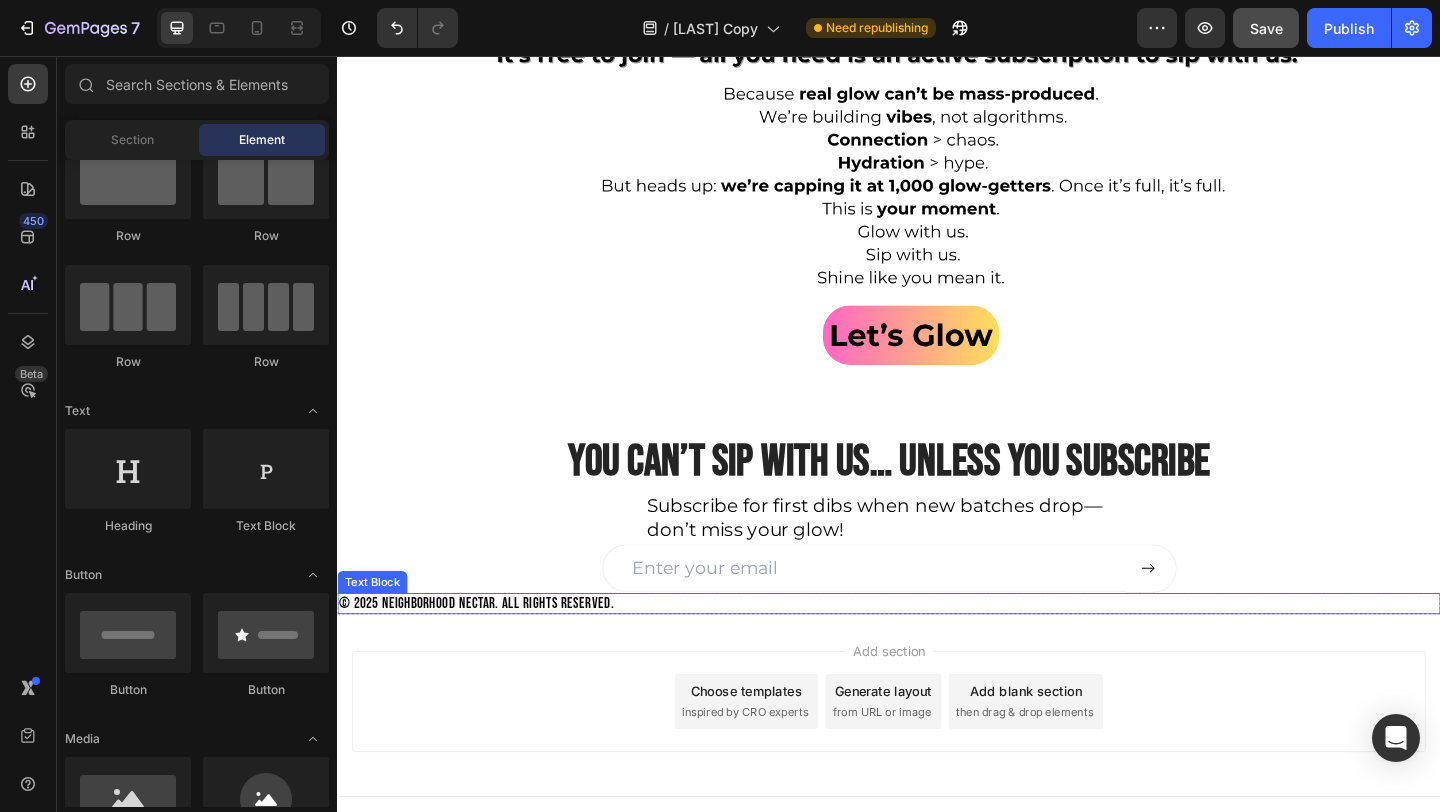click on "© 2025 Neighborhood Nectar. All Rights Reserved." at bounding box center (937, 651) 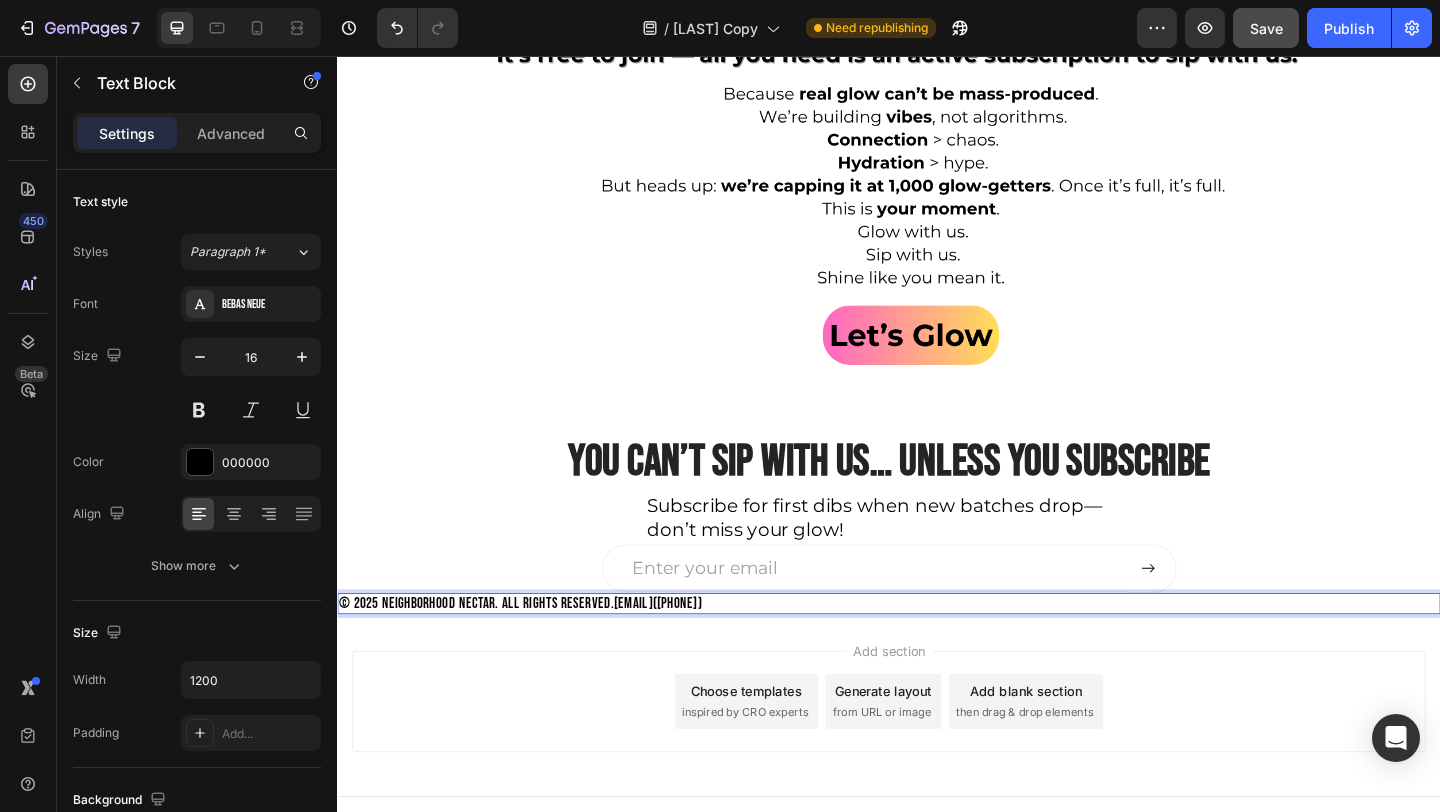 click on "[EMAIL]" at bounding box center (659, 651) 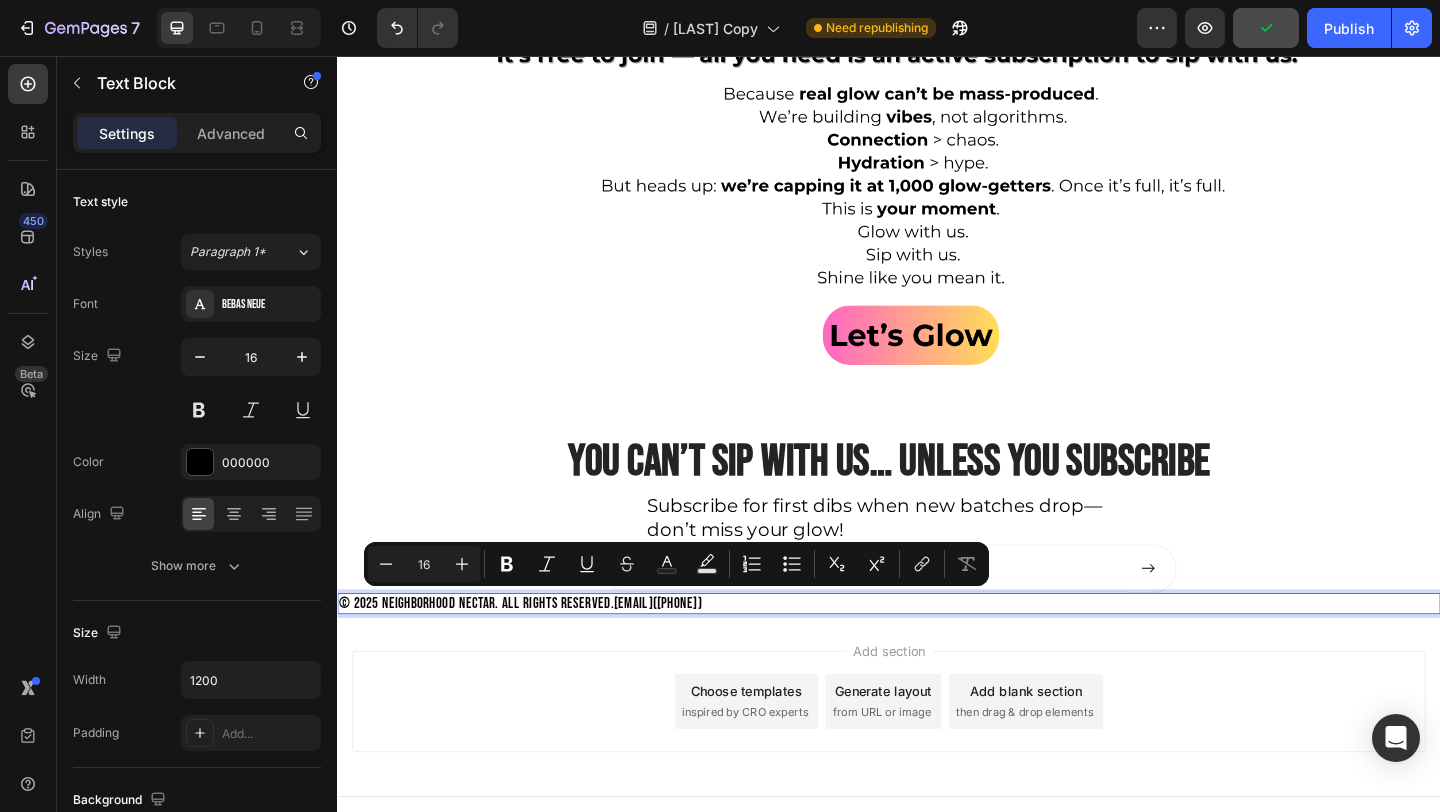 drag, startPoint x: 1064, startPoint y: 649, endPoint x: 643, endPoint y: 638, distance: 421.14368 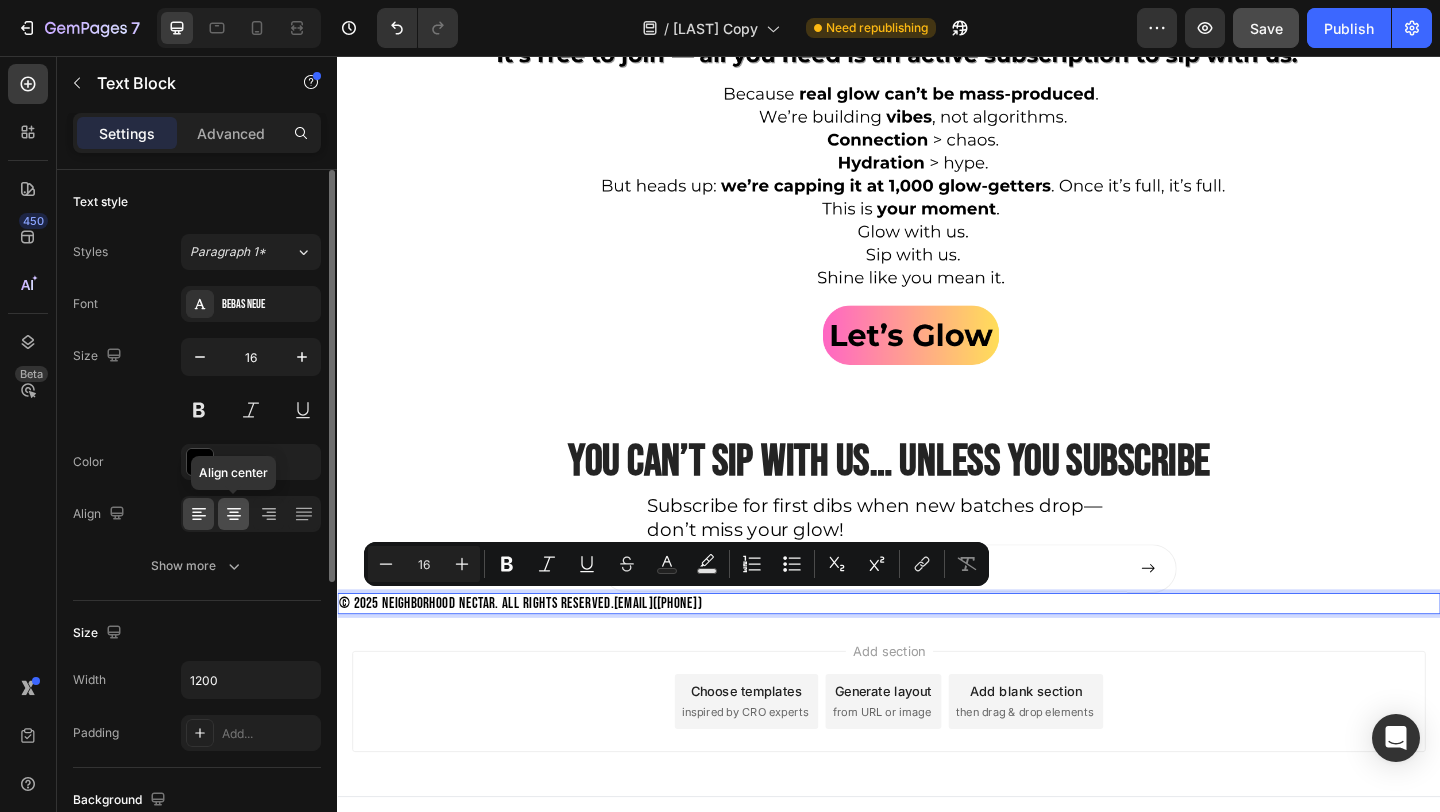 click 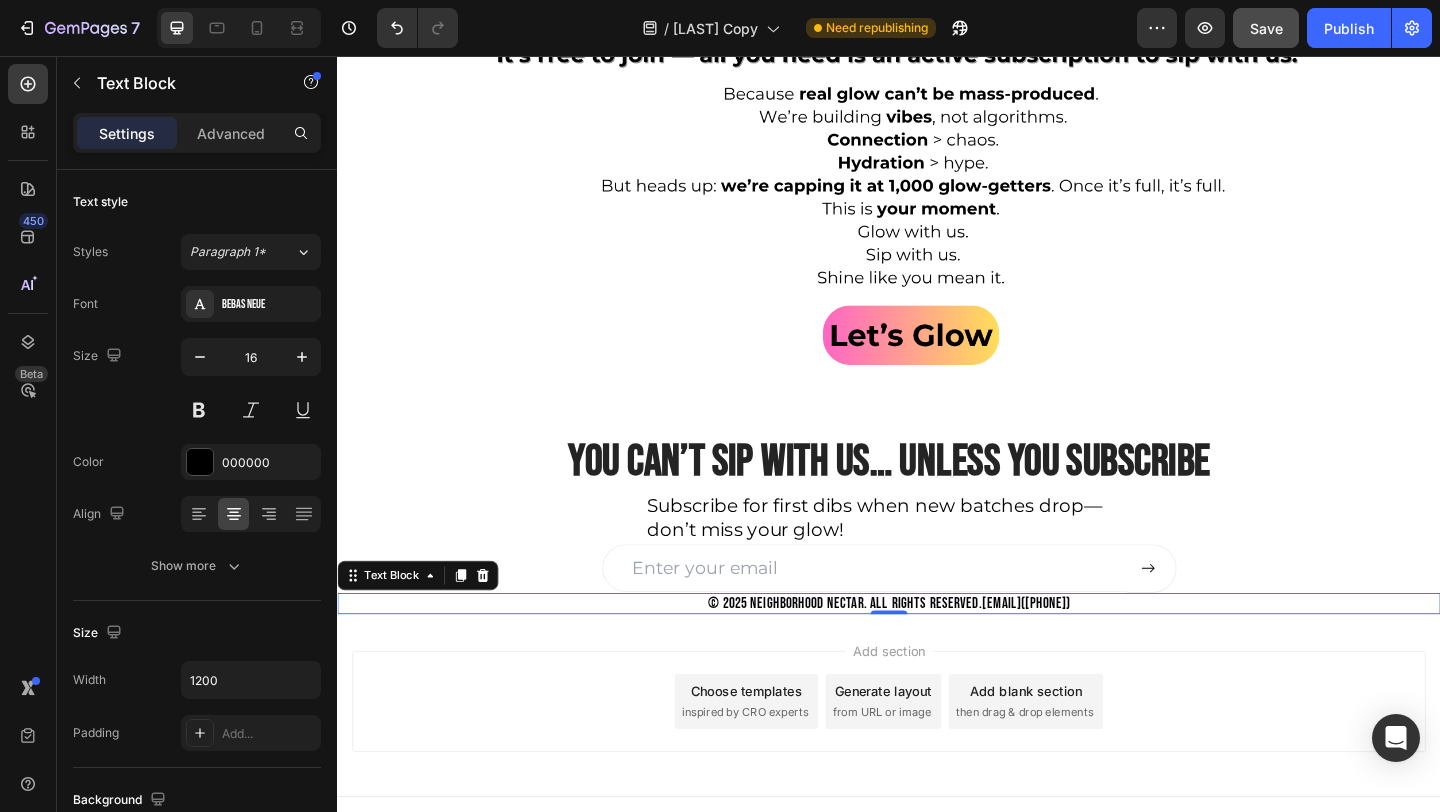 click on "© 2025 Neighborhood Nectar. All Rights Reserved.                  [EMAIL]             ([PHONE])" at bounding box center (937, 651) 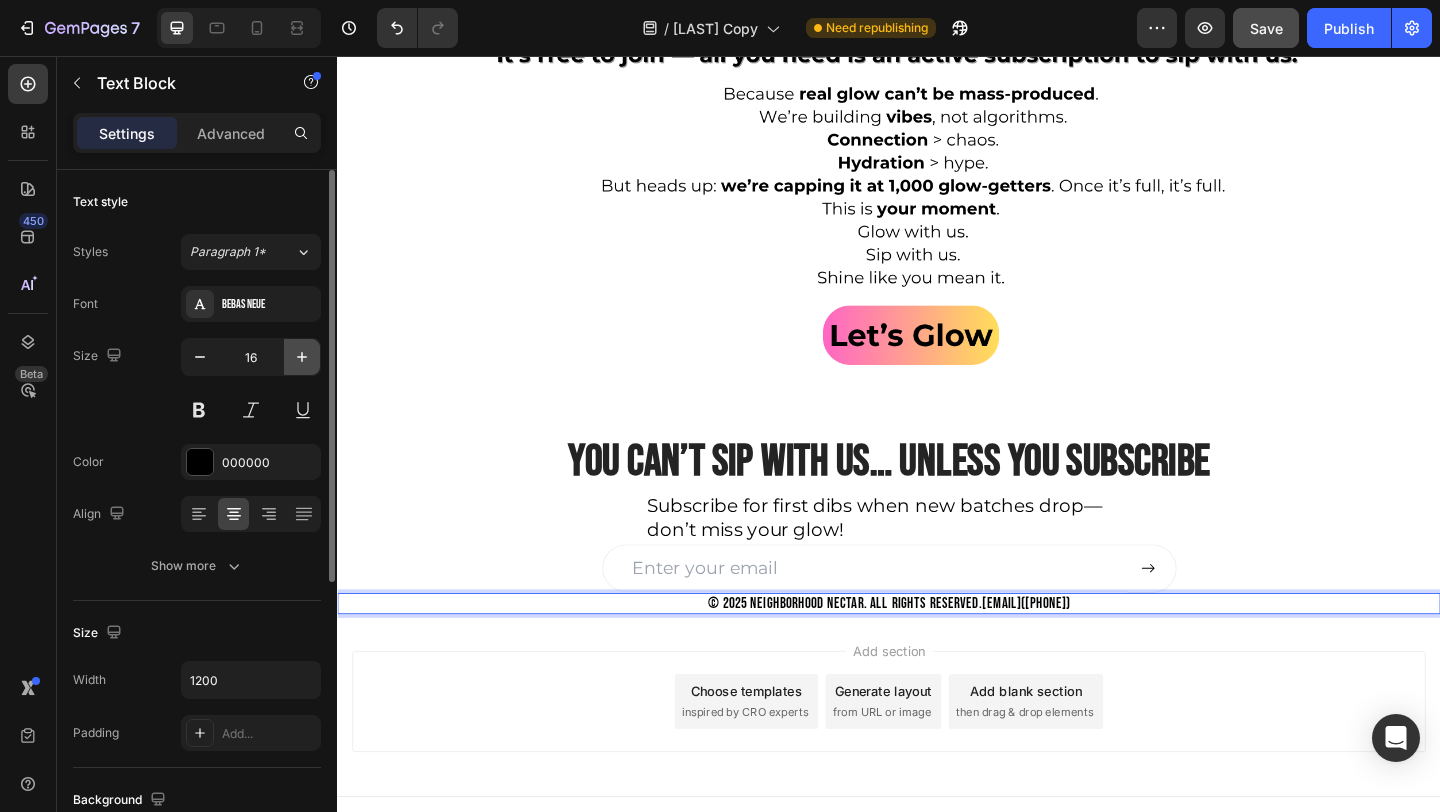 click 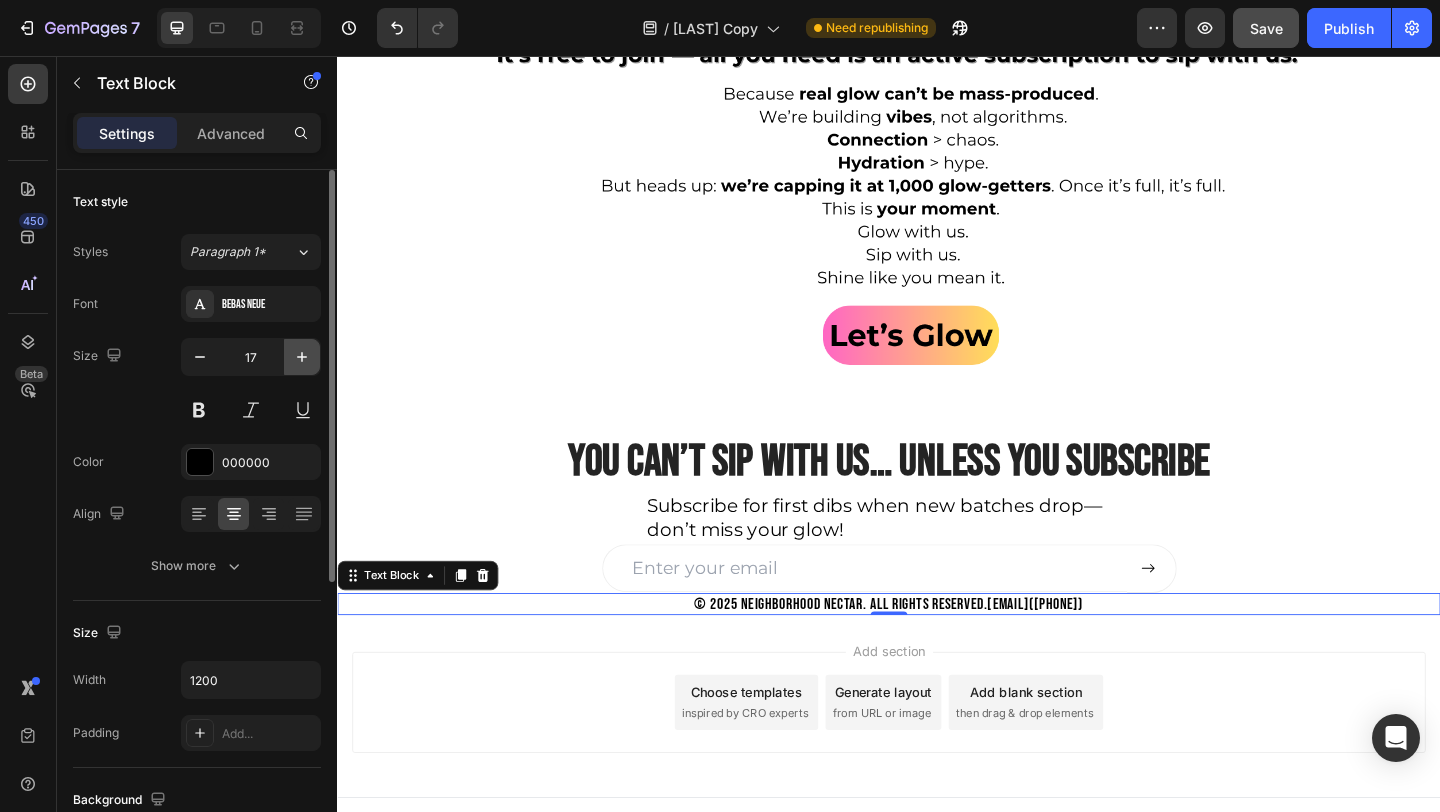 click 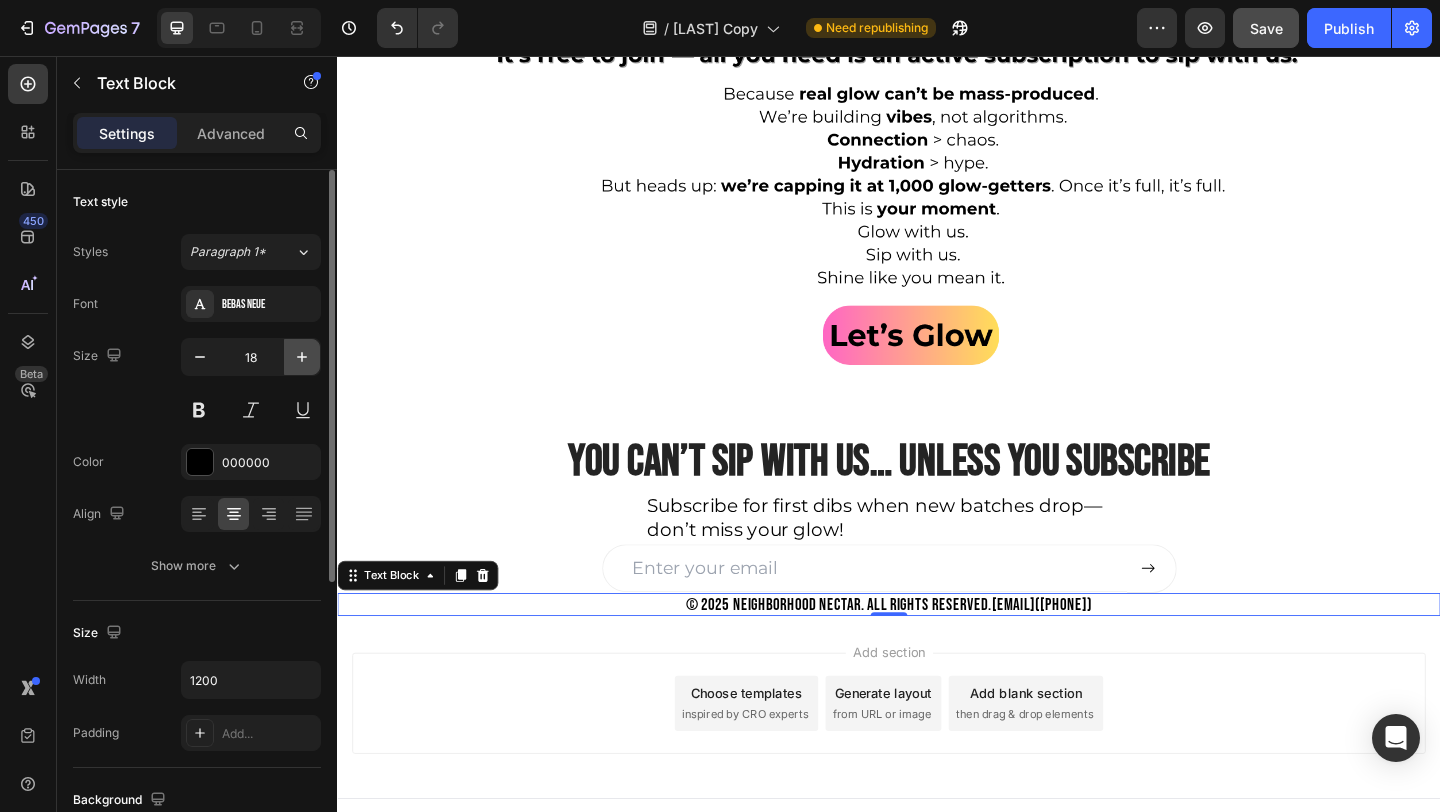 click 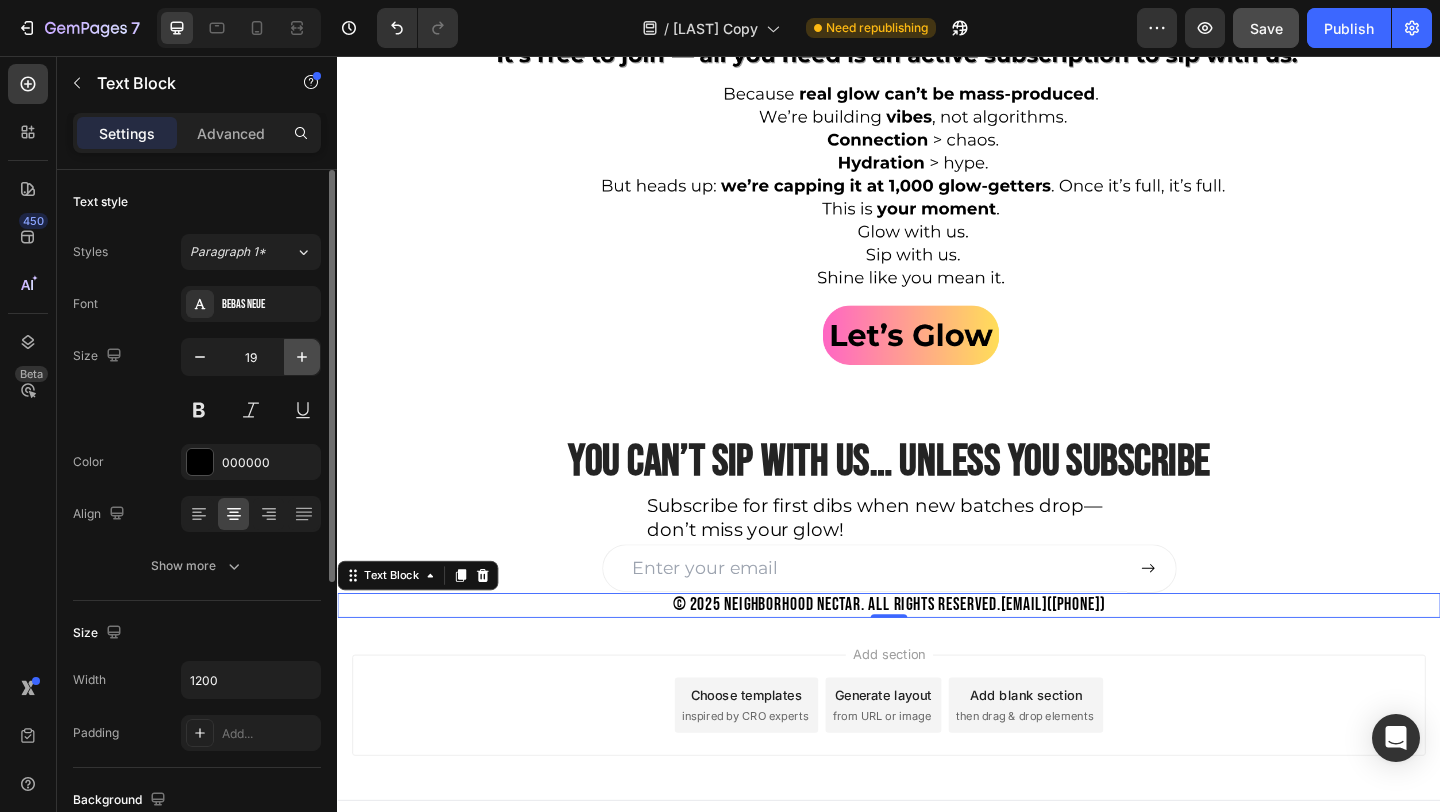 click 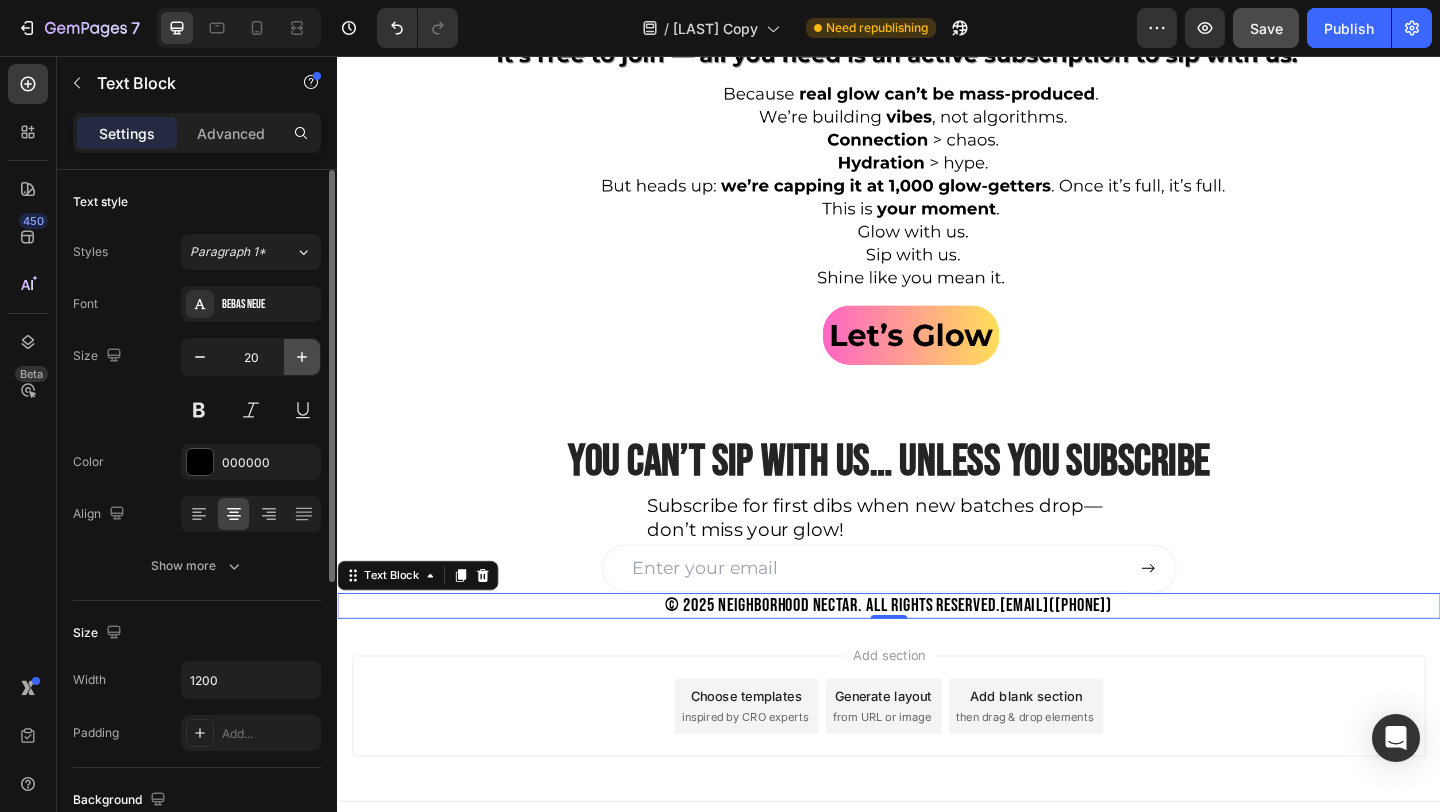 click 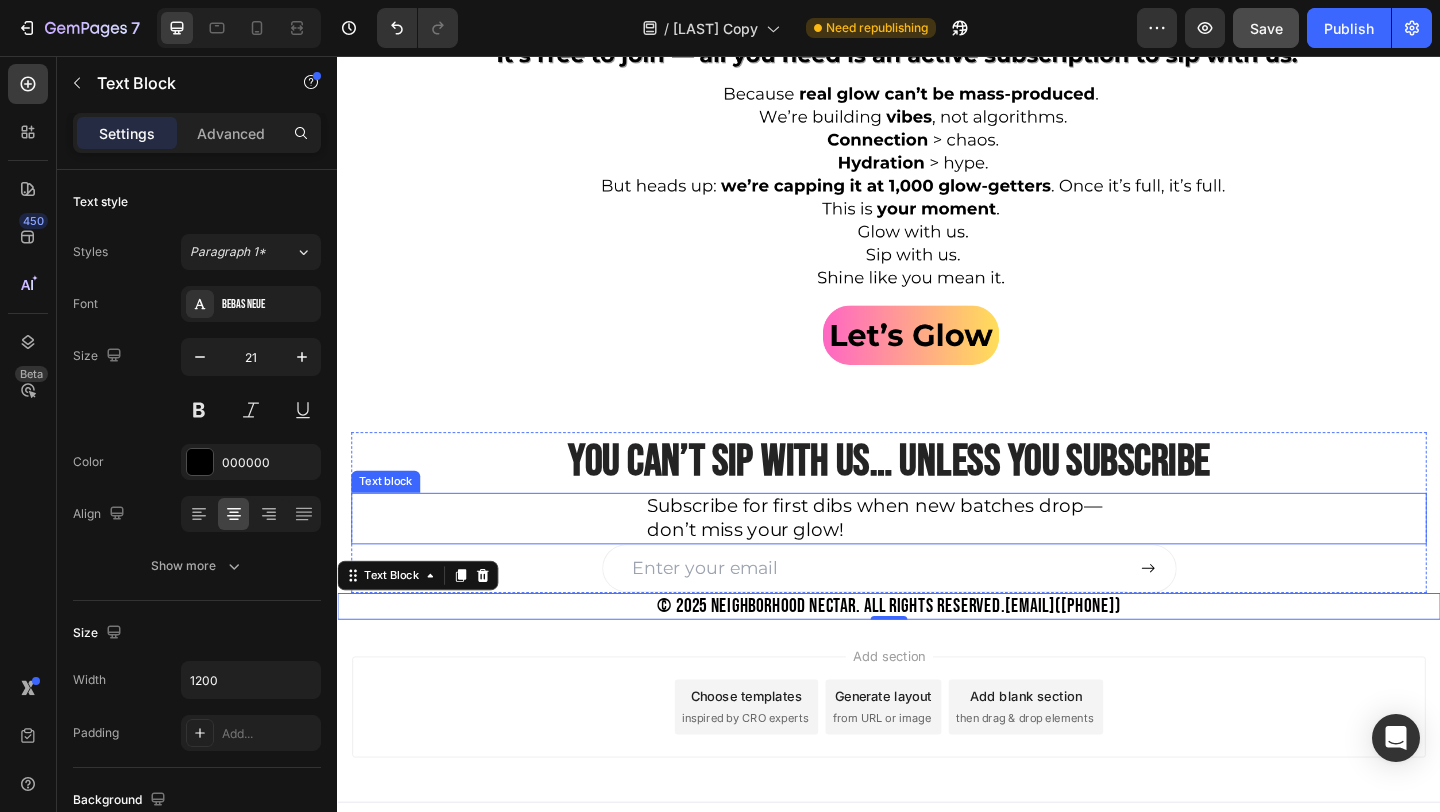 click on "Subscribe for first dibs when new batches drop—don’t miss your glow! Text block" at bounding box center [937, 559] 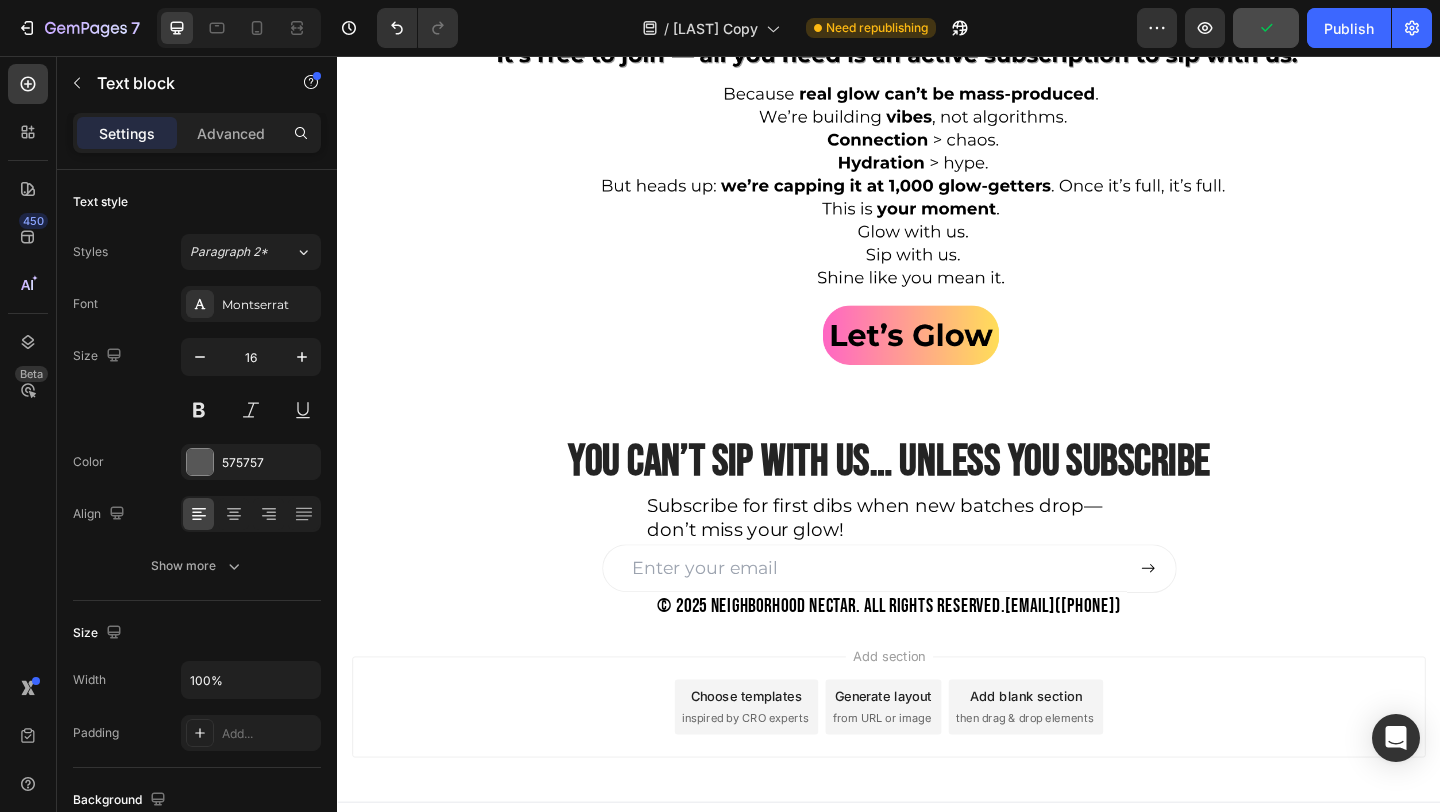 click on "Add section Choose templates inspired by CRO experts Generate layout from URL or image Add blank section then drag & drop elements" at bounding box center (937, 764) 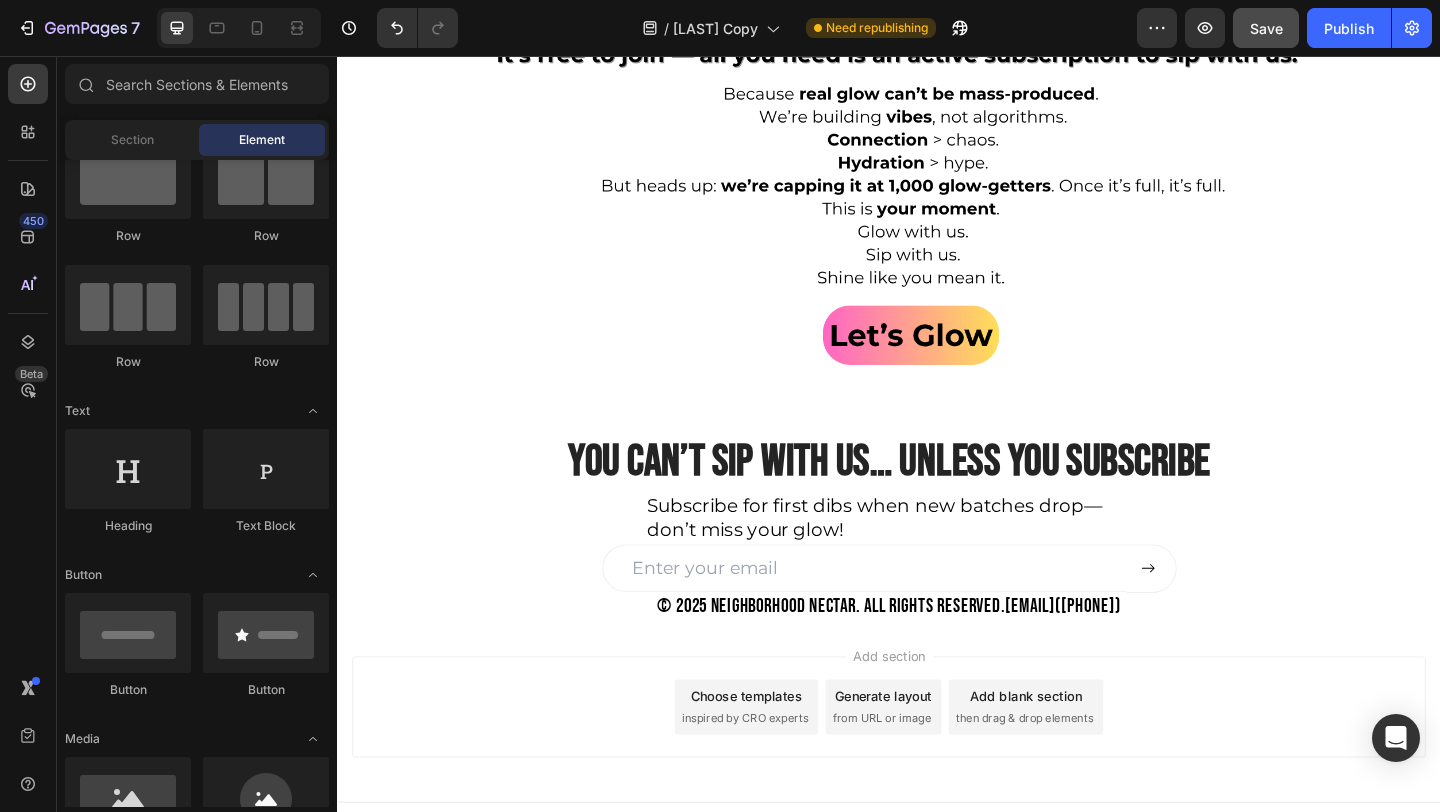 click on "Add section Choose templates inspired by CRO experts Generate layout from URL or image Add blank section then drag & drop elements" at bounding box center [937, 768] 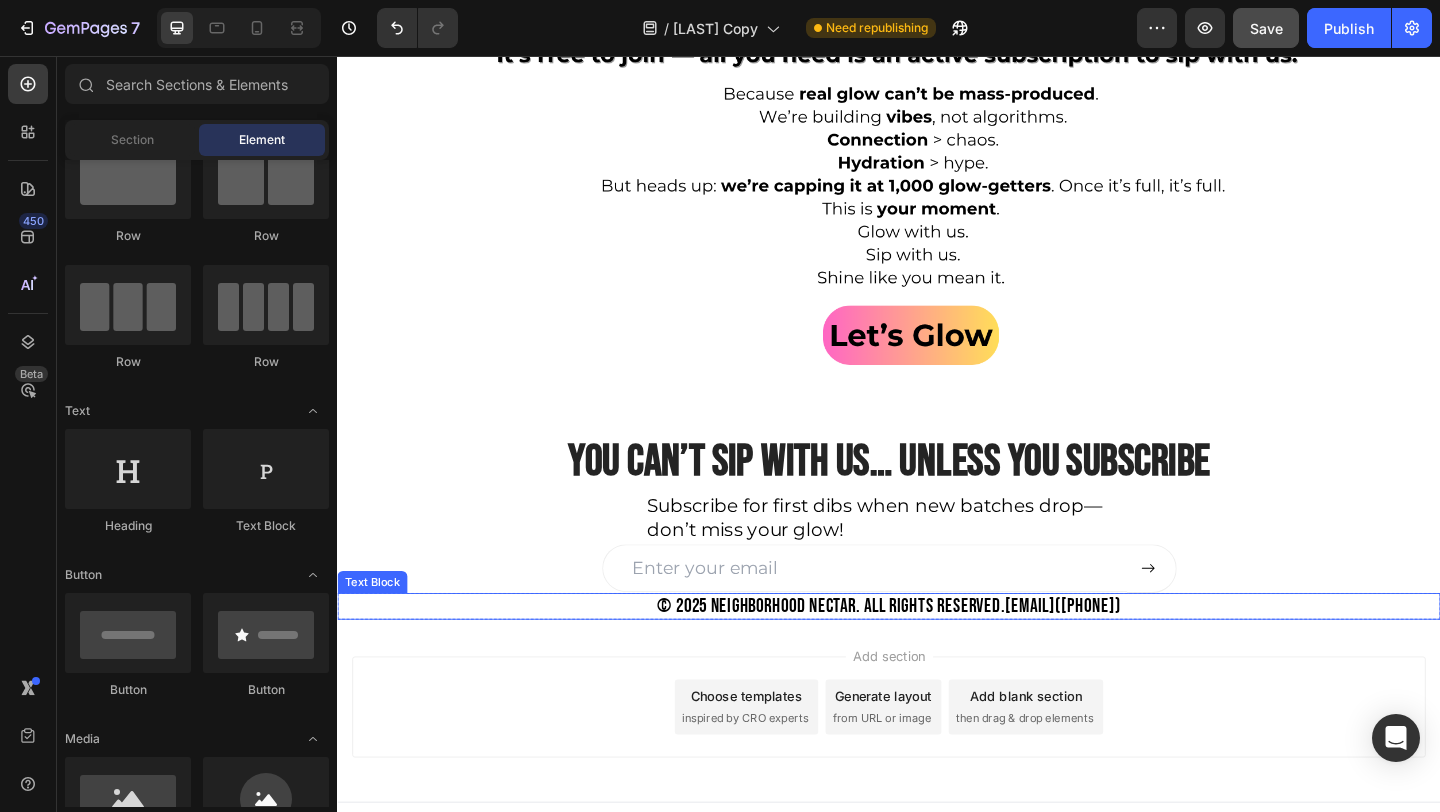 click on "© 2025 Neighborhood Nectar. All Rights Reserved.                  [EMAIL]             ([PHONE])" at bounding box center [937, 654] 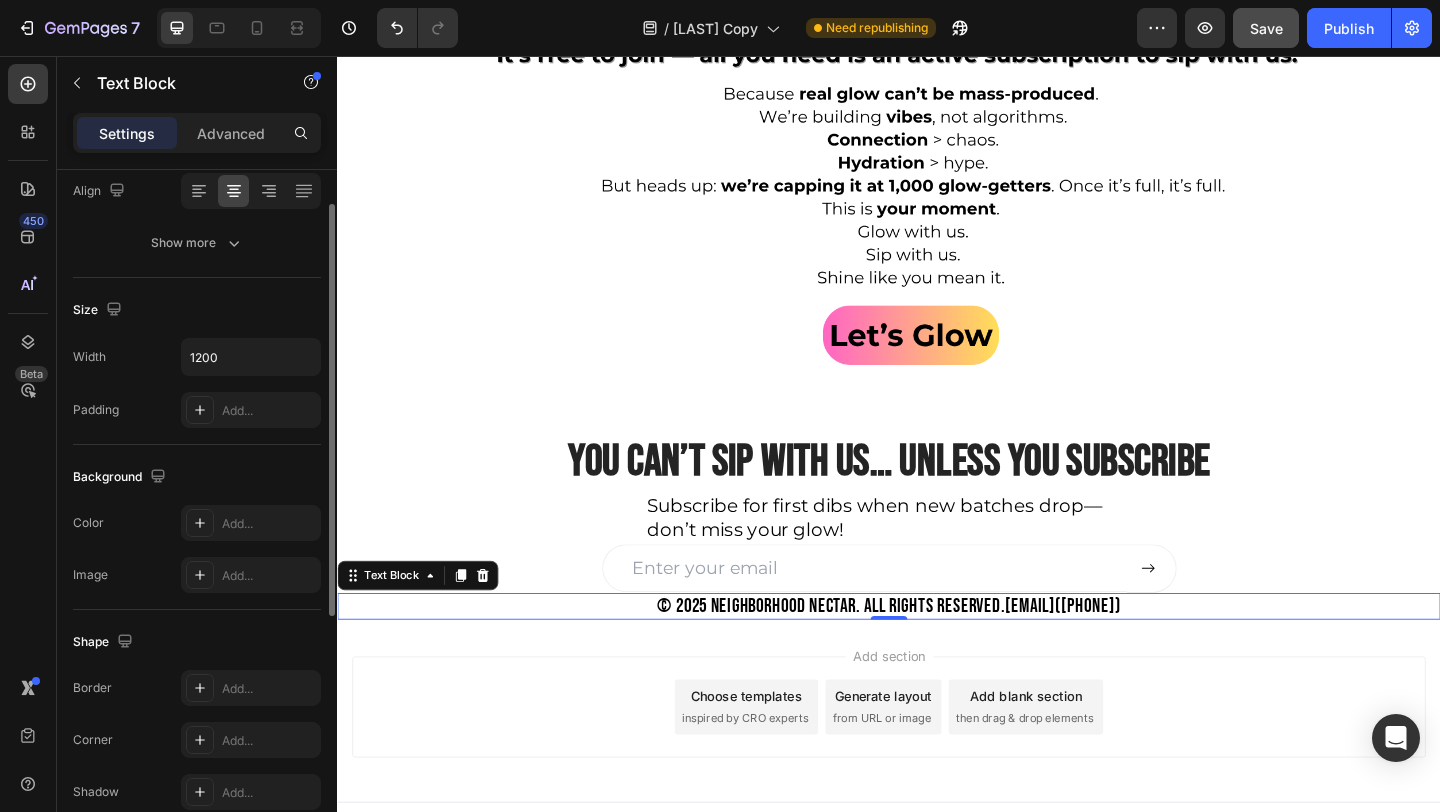 scroll, scrollTop: 412, scrollLeft: 0, axis: vertical 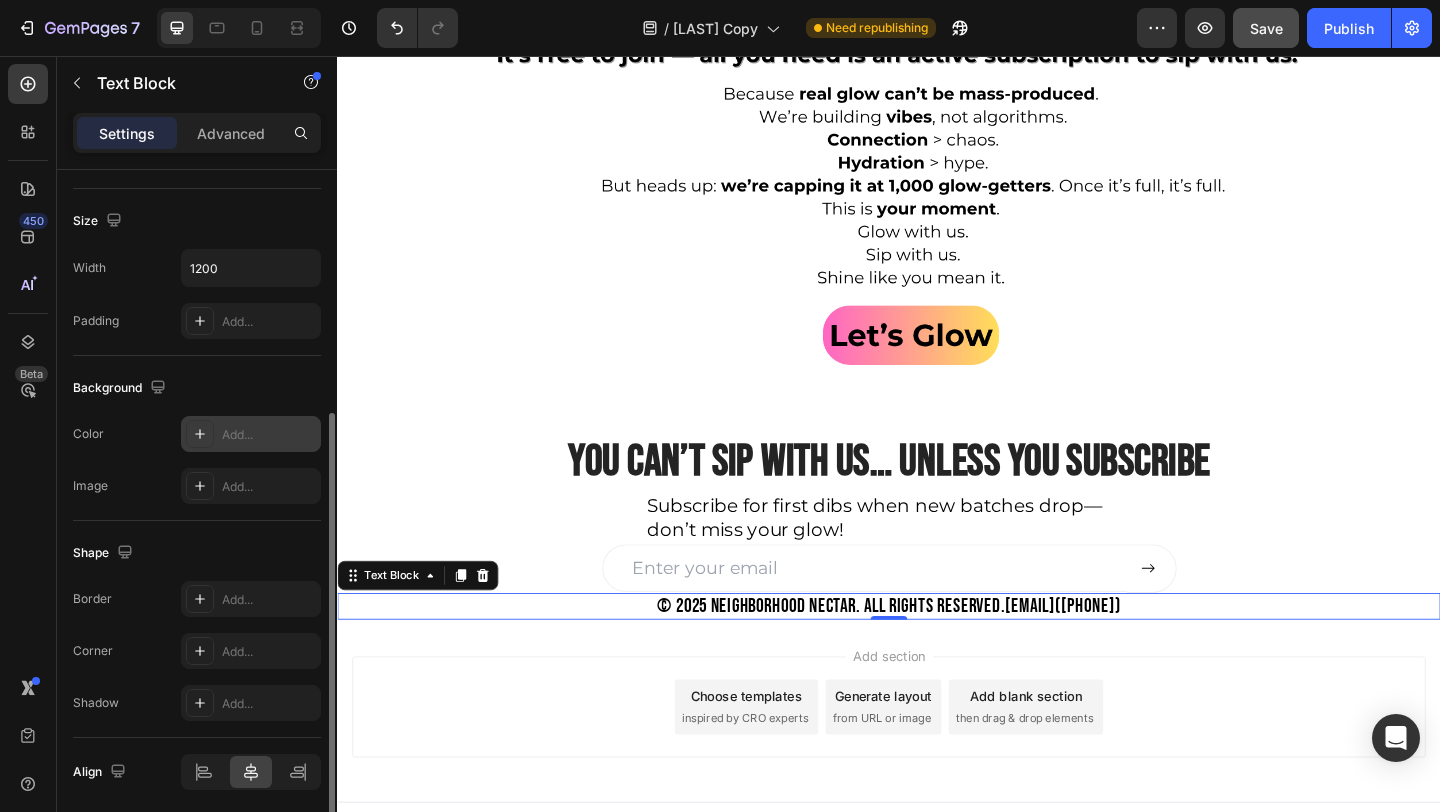 click on "Add..." at bounding box center (269, 435) 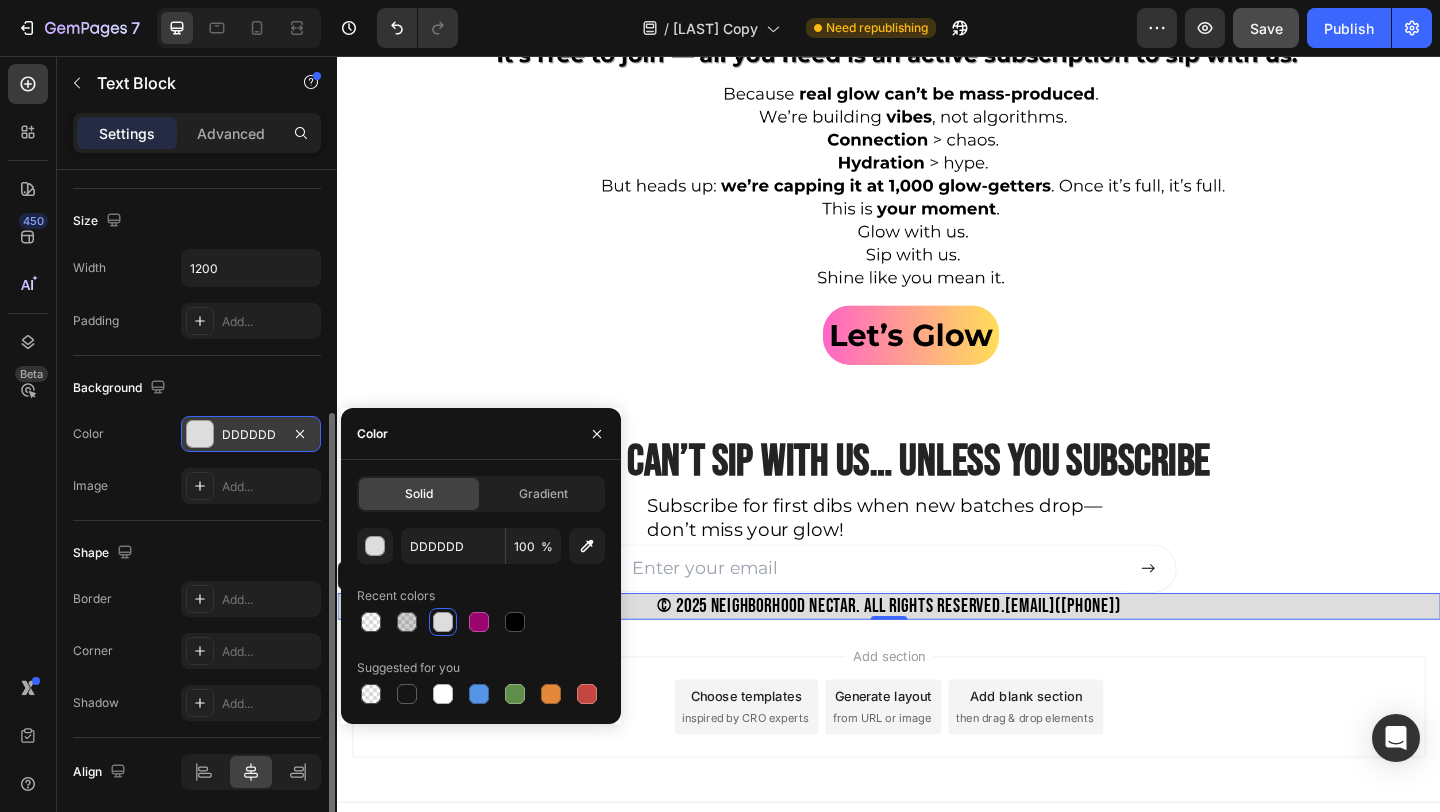 click at bounding box center (443, 622) 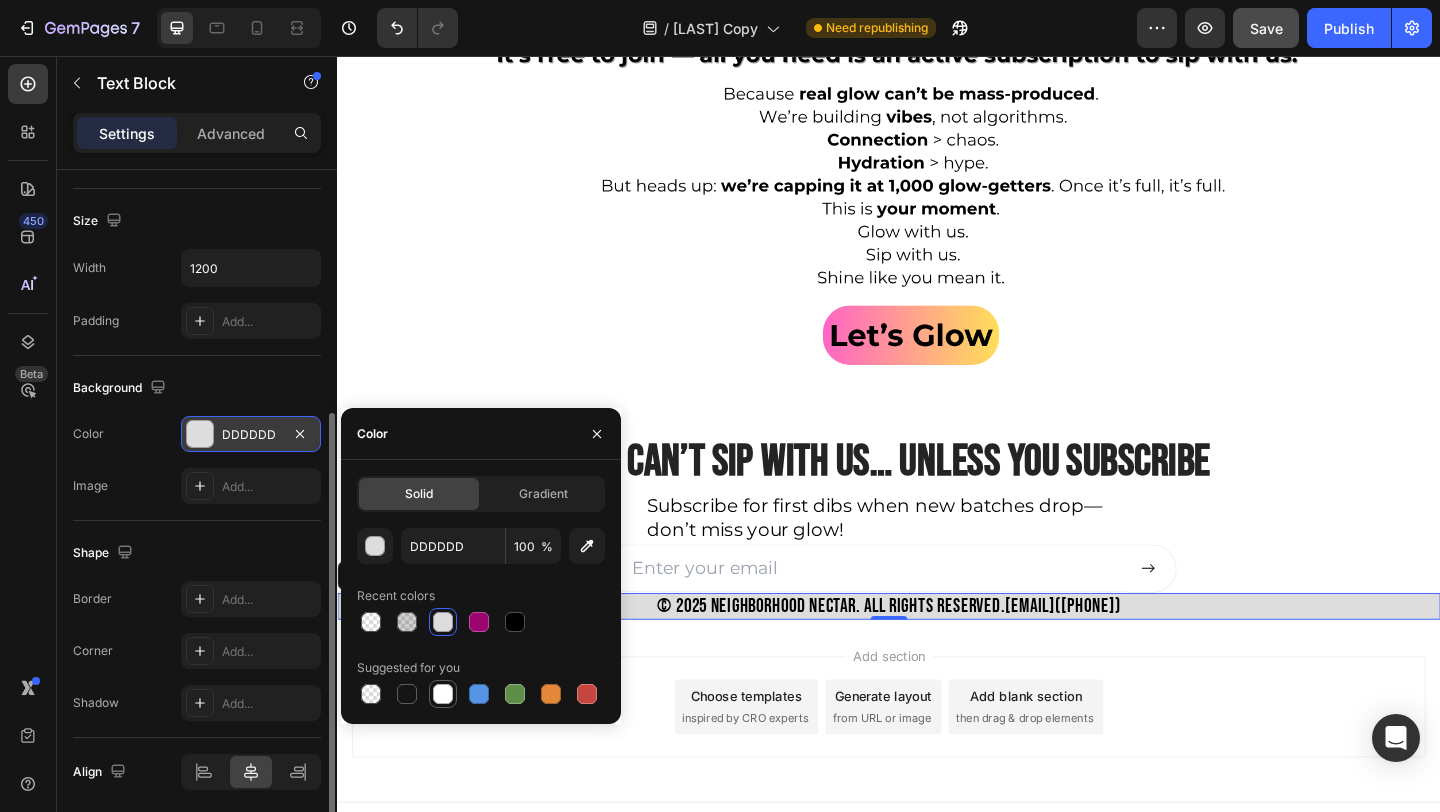 click at bounding box center [443, 694] 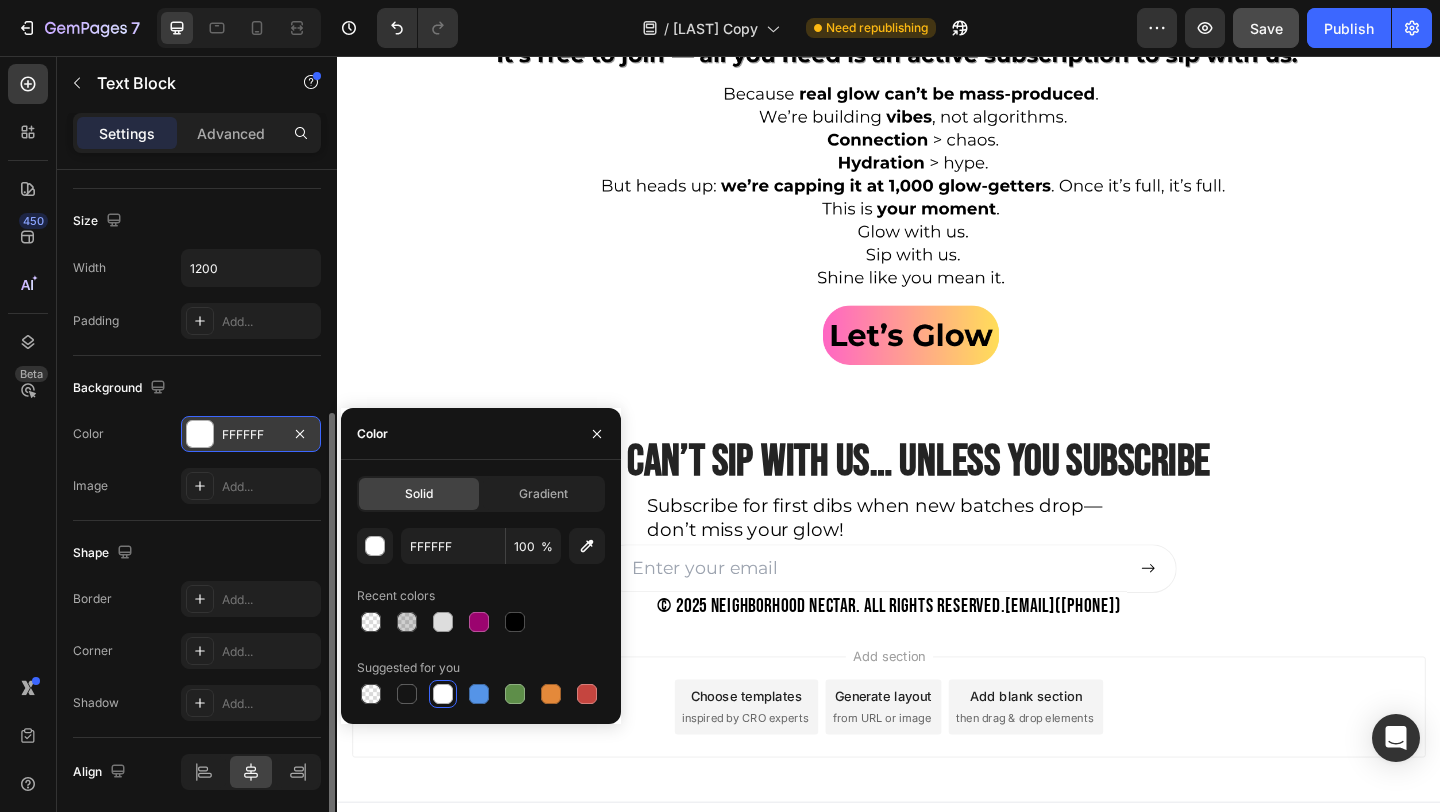 click on "Add section Choose templates inspired by CRO experts Generate layout from URL or image Add blank section then drag & drop elements" at bounding box center (937, 764) 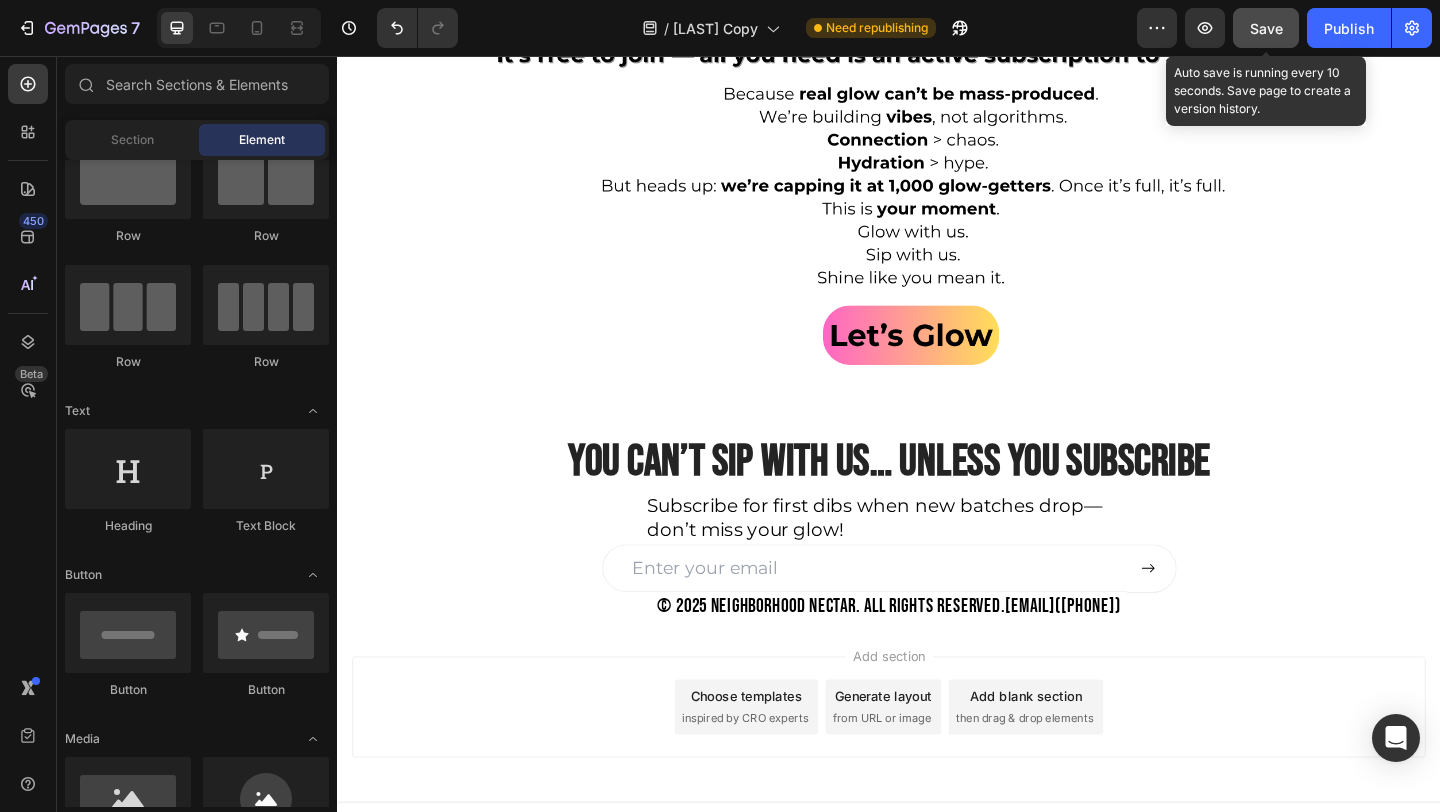 click on "Save" at bounding box center (1266, 28) 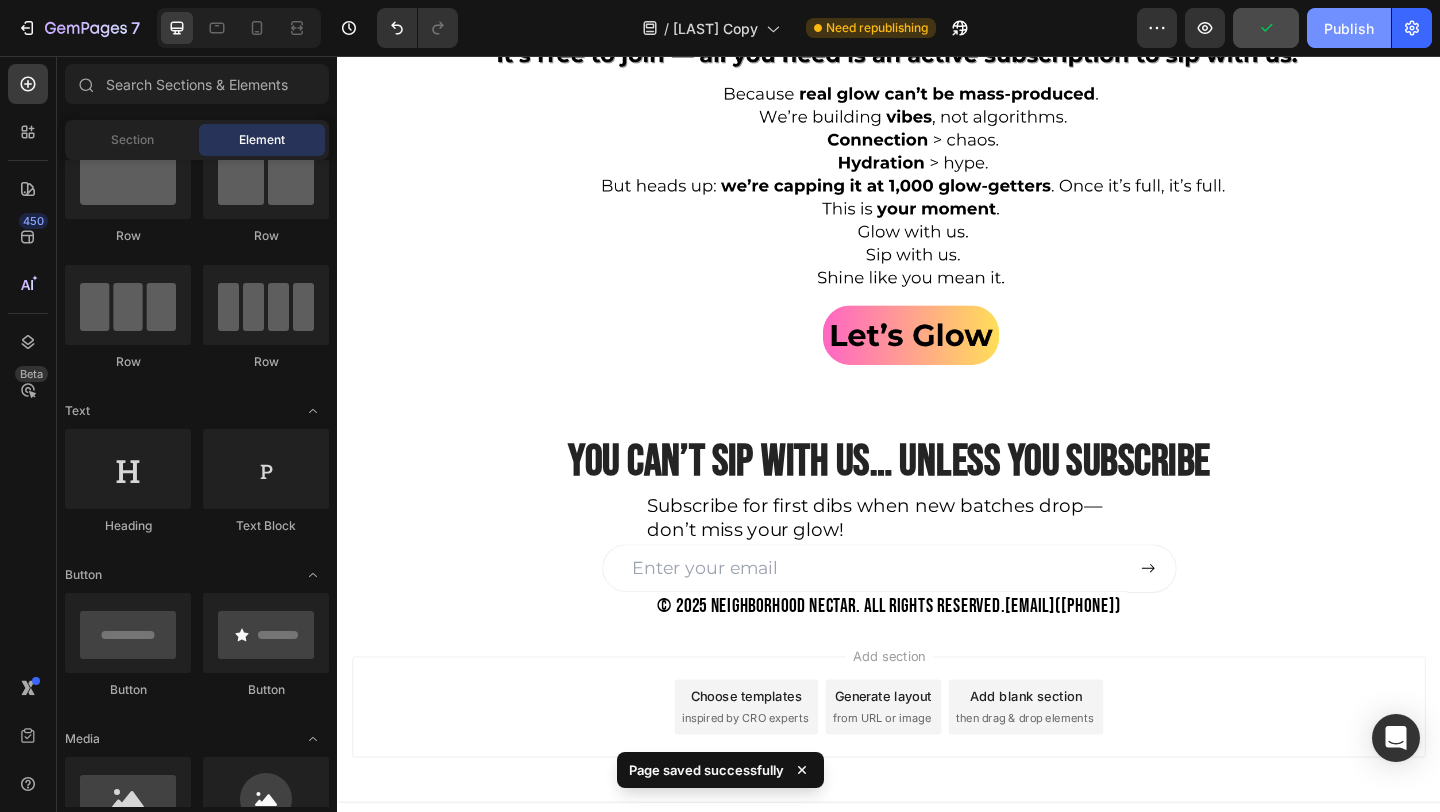 click on "Publish" at bounding box center (1349, 28) 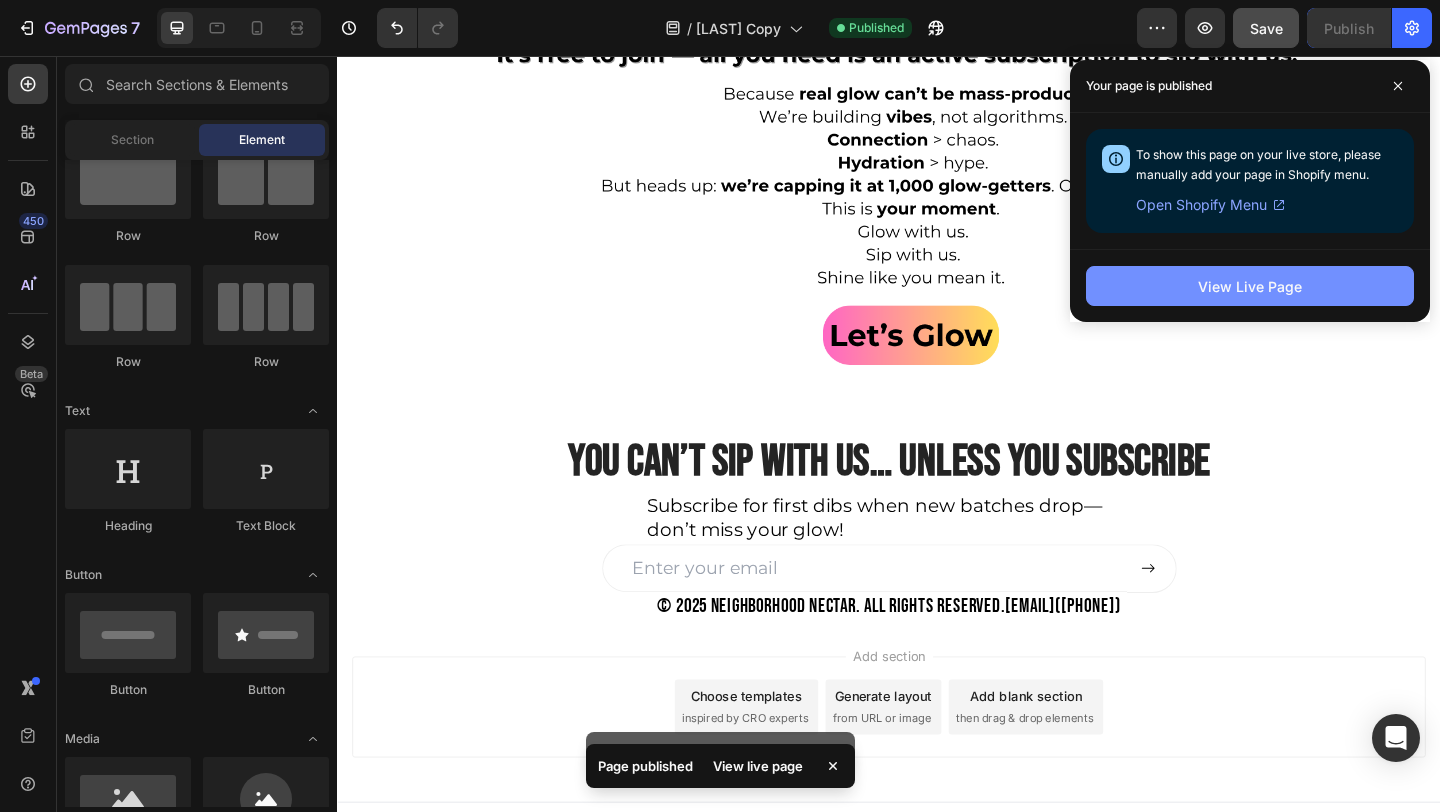 click on "View Live Page" at bounding box center (1250, 286) 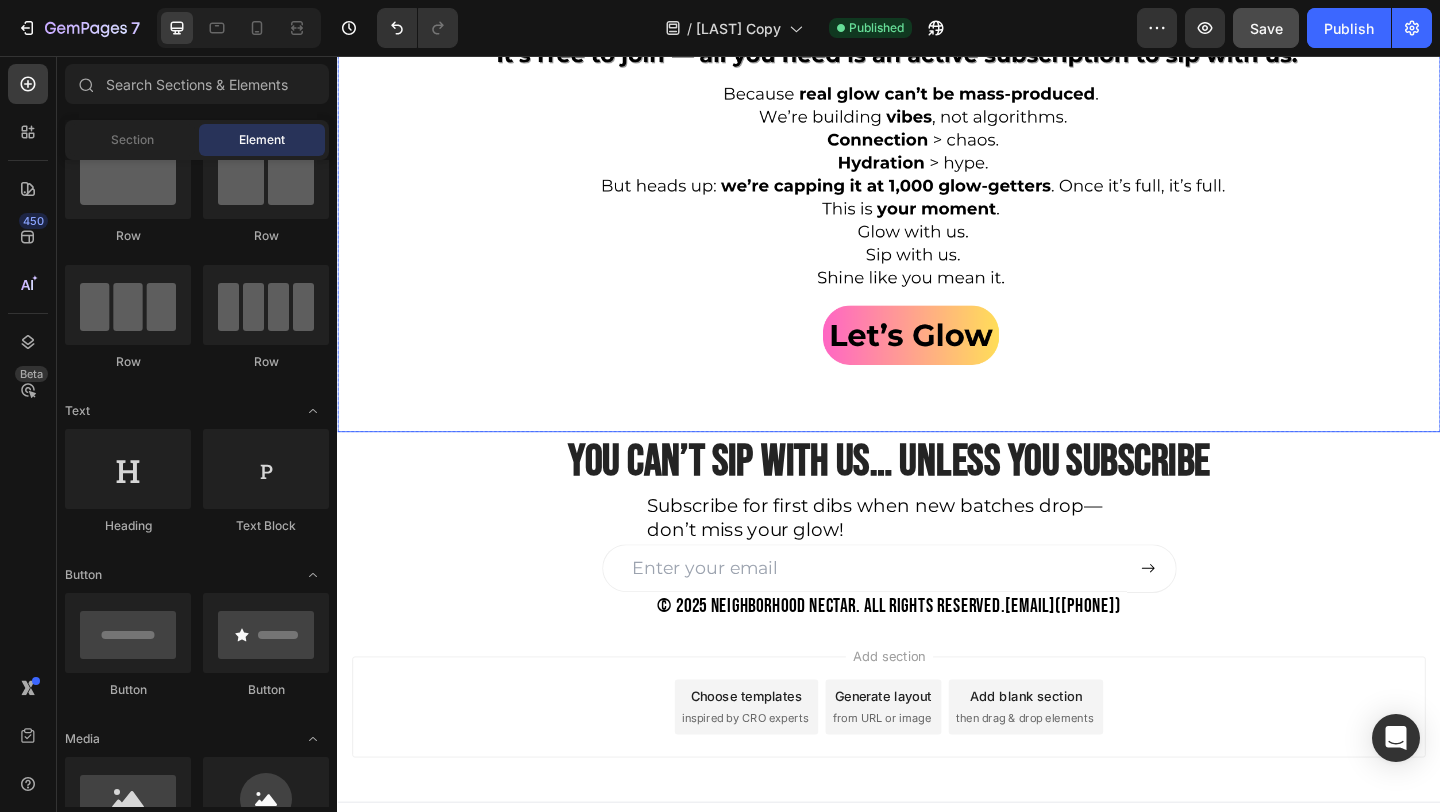 click at bounding box center [937, 127] 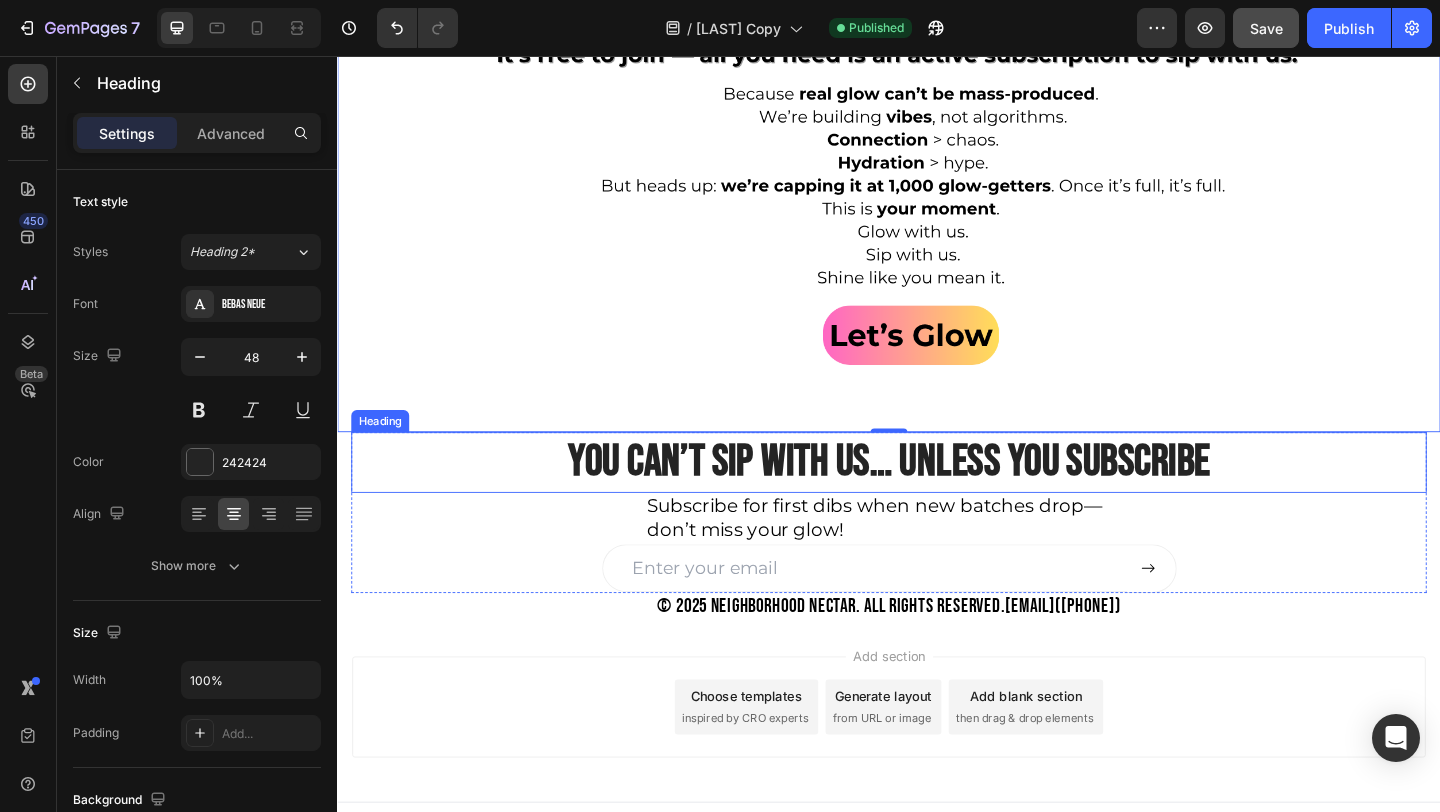 click on "You can’t sip with us… unless you subscribe" at bounding box center [937, 498] 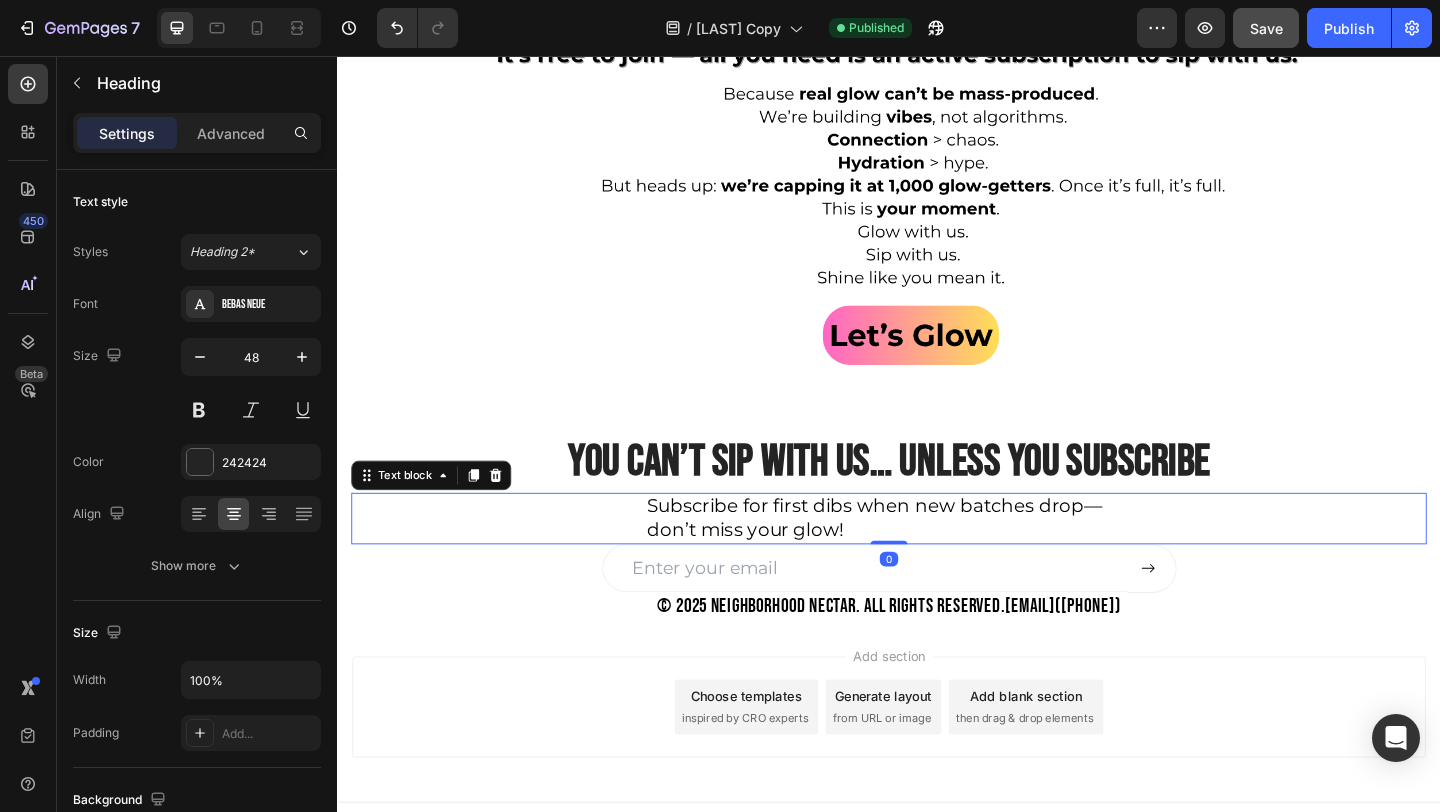 click on "Subscribe for first dibs when new batches drop—don’t miss your glow! Text block   0" at bounding box center [937, 559] 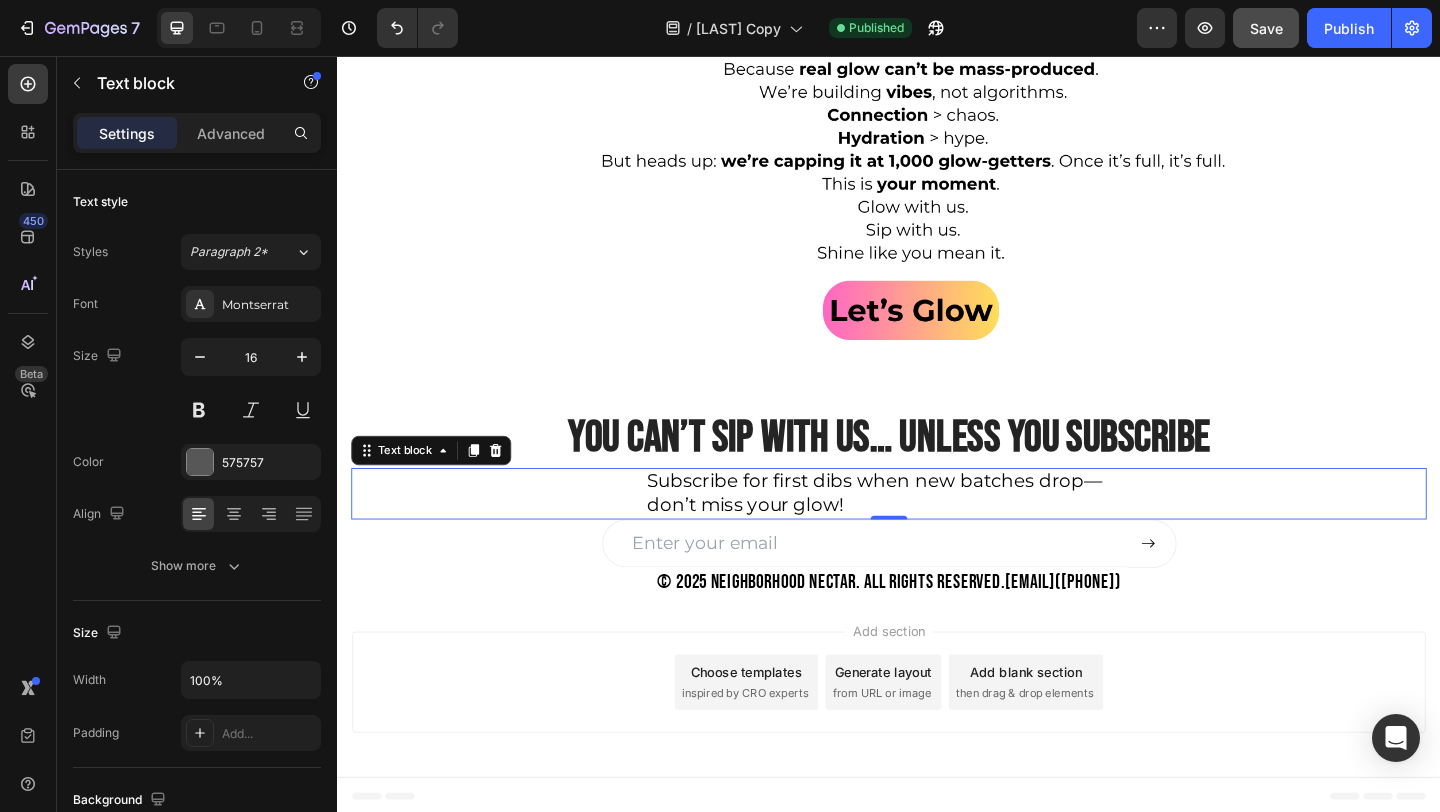 scroll, scrollTop: 5534, scrollLeft: 0, axis: vertical 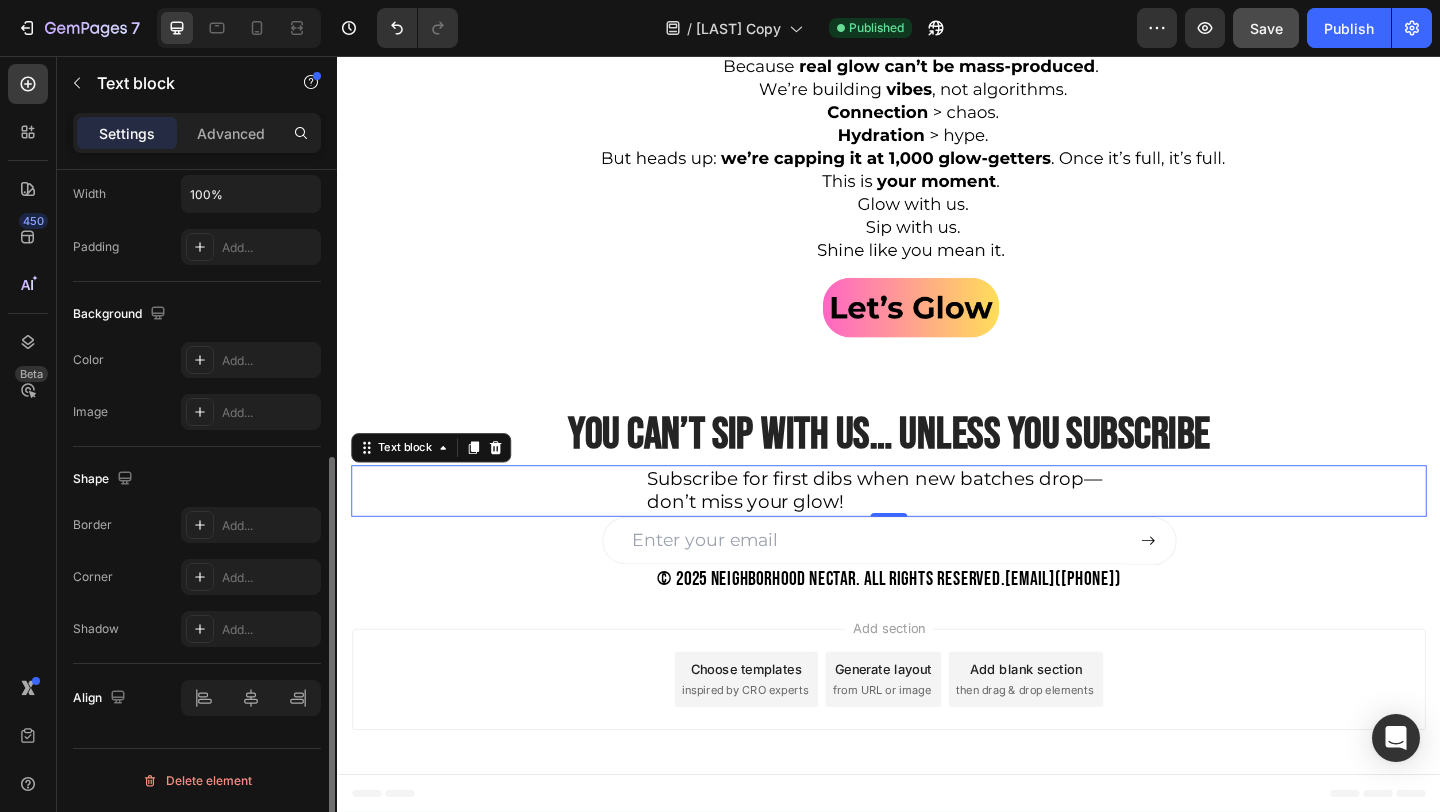 click on "Subscribe for first dibs when new batches drop—don’t miss your glow! Text block   0" at bounding box center (937, 529) 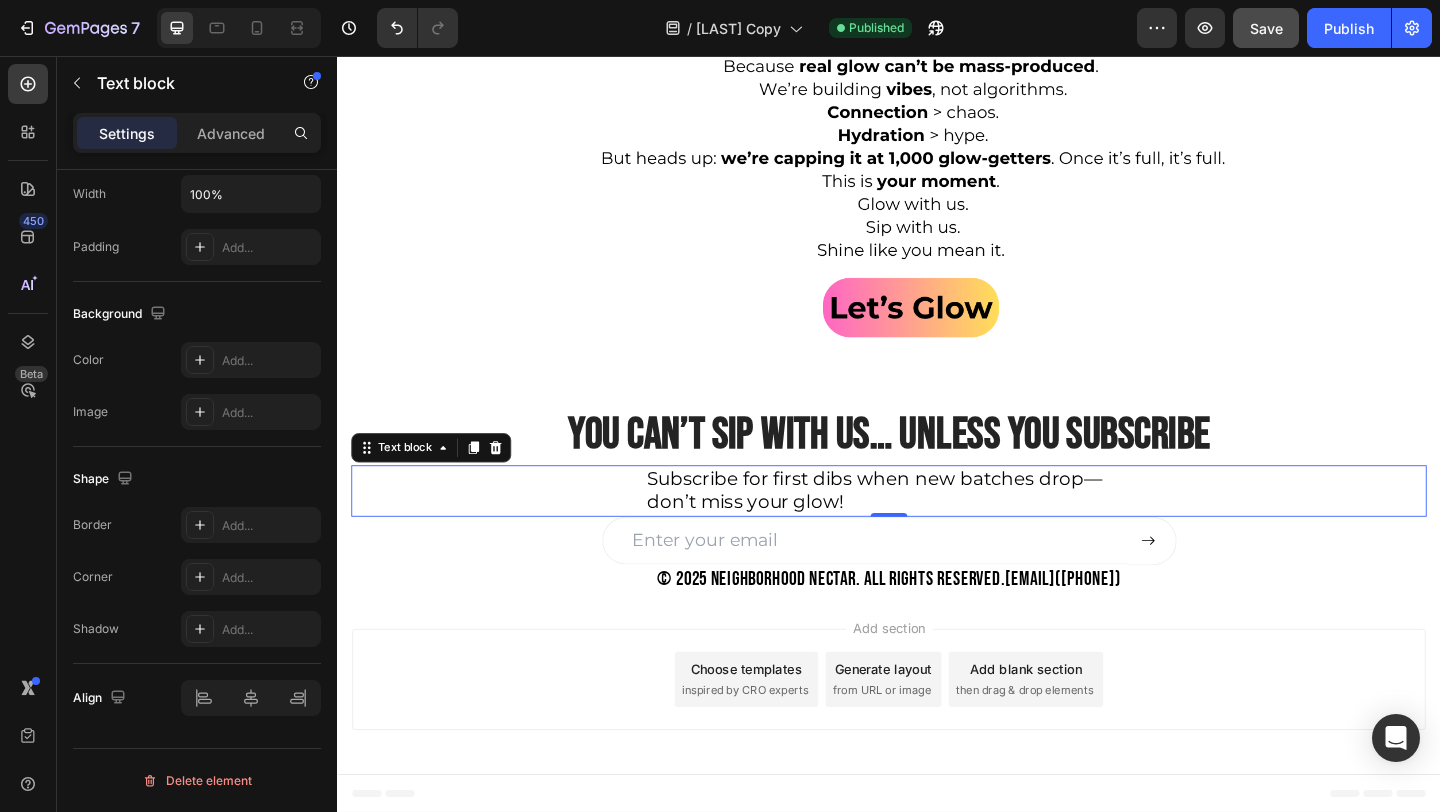 click on "Subscribe for first dibs when new batches drop—don’t miss your glow!" at bounding box center [921, 528] 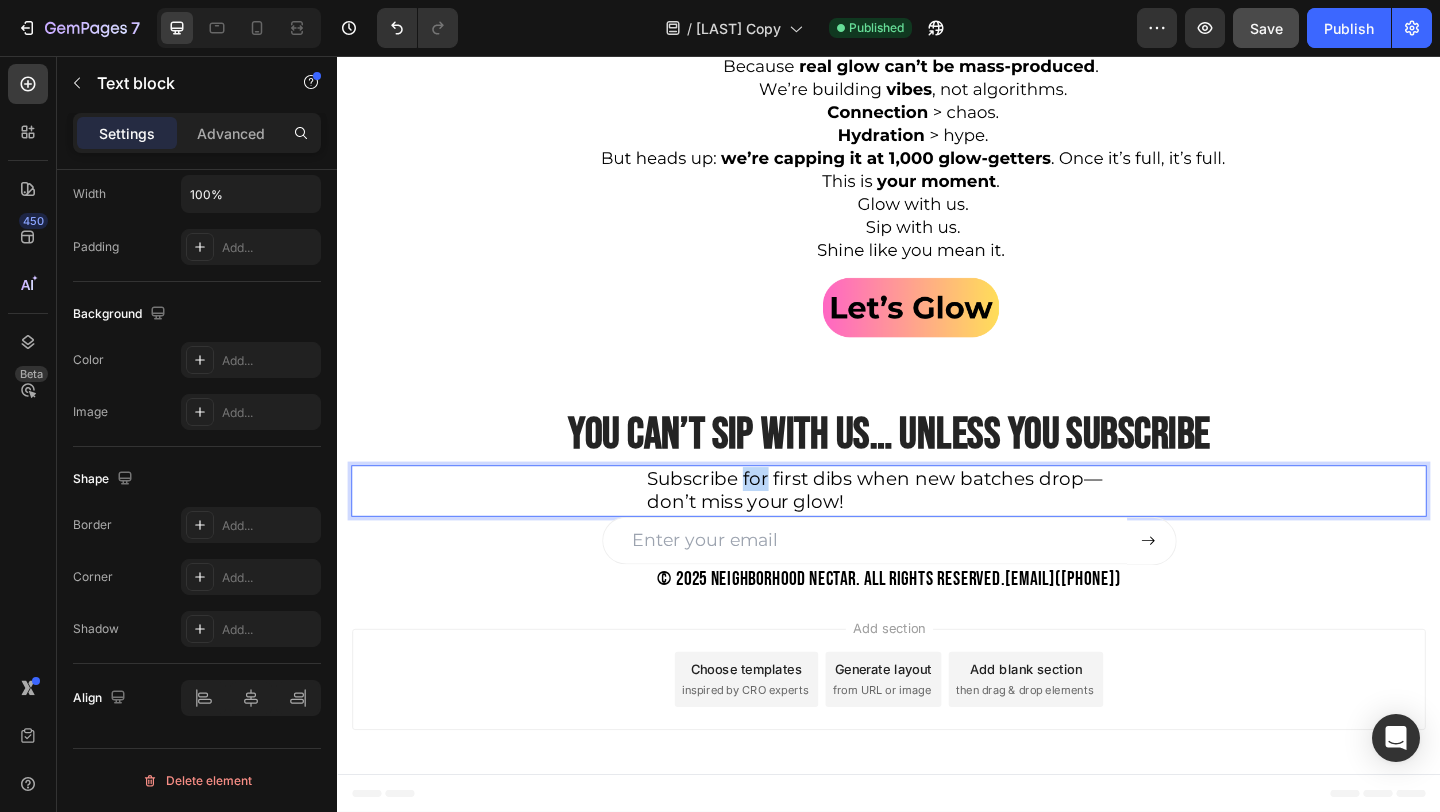 click on "Subscribe for first dibs when new batches drop—don’t miss your glow!" at bounding box center (921, 528) 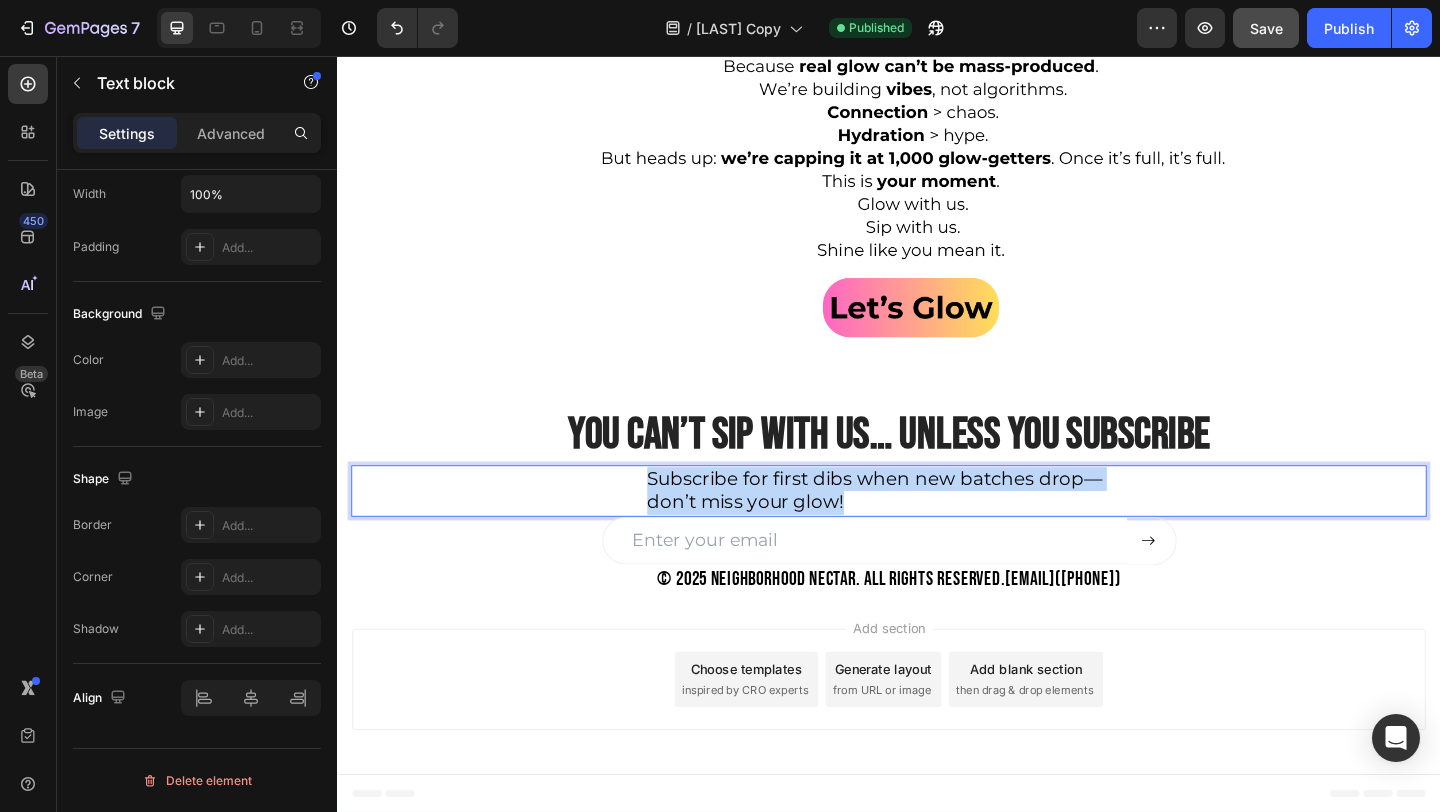 click on "Subscribe for first dibs when new batches drop—don’t miss your glow!" at bounding box center [921, 528] 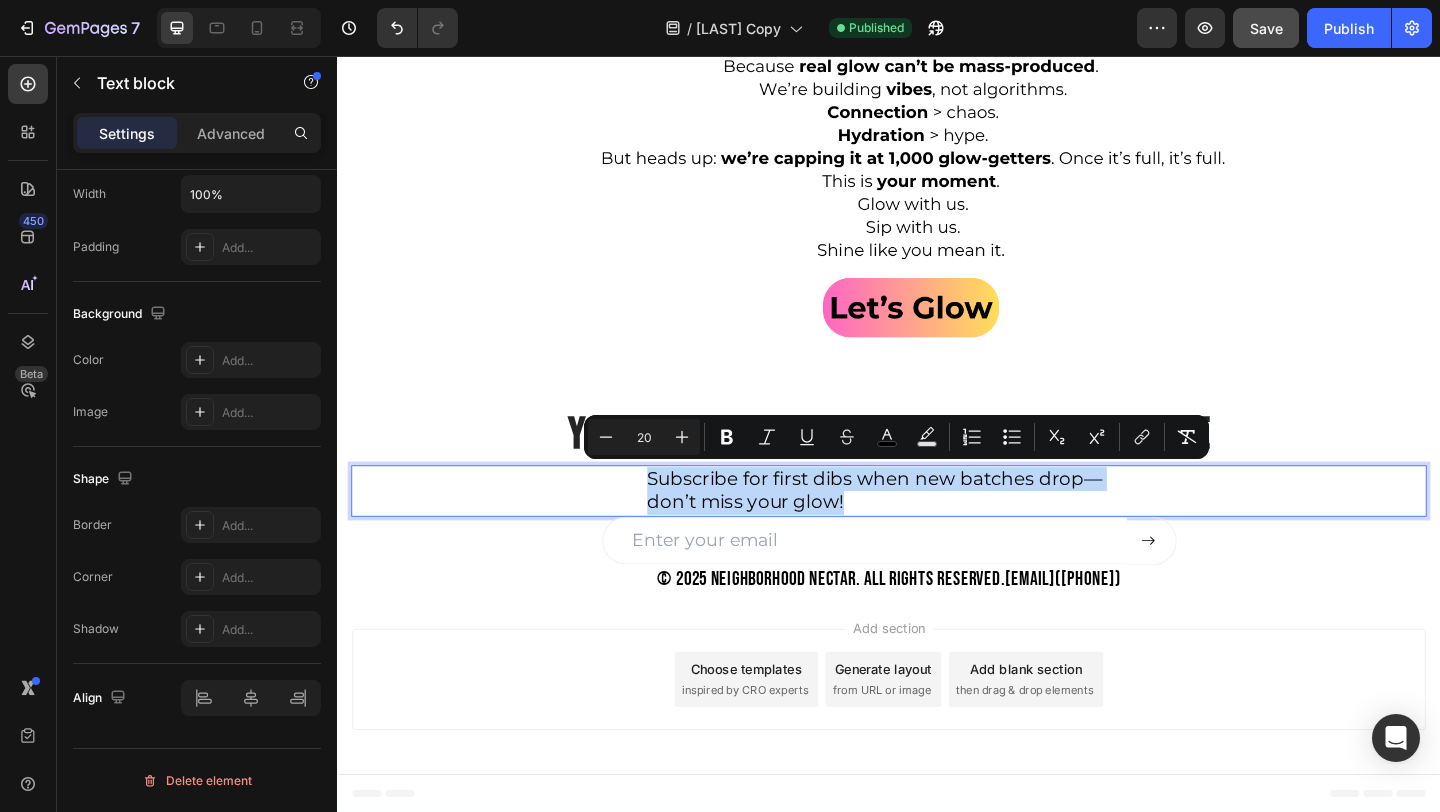 click on "Subscribe for first dibs when new batches drop—don’t miss your glow!" at bounding box center [921, 528] 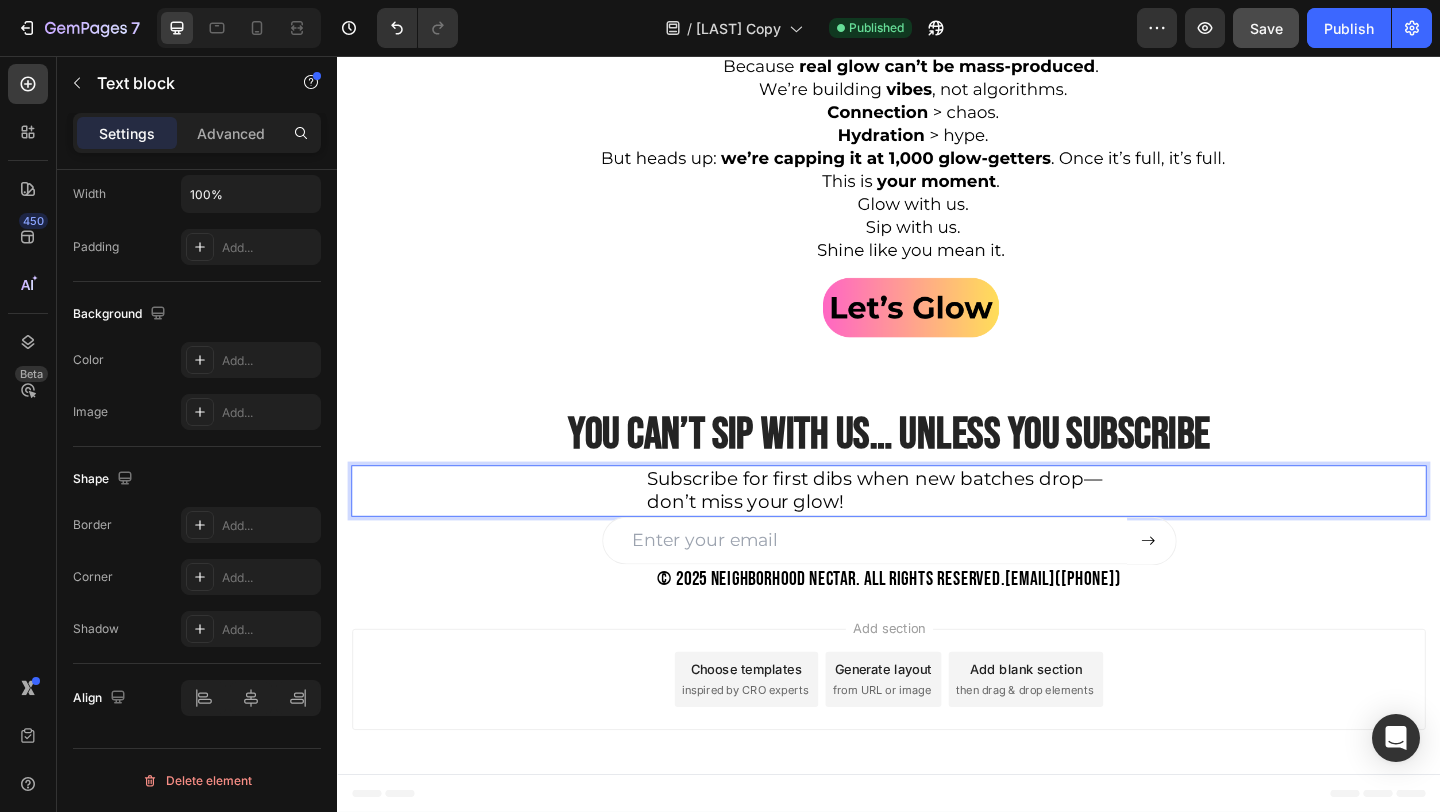 click on "Subscribe for first dibs when new batches drop—don’t miss your glow!" at bounding box center [921, 528] 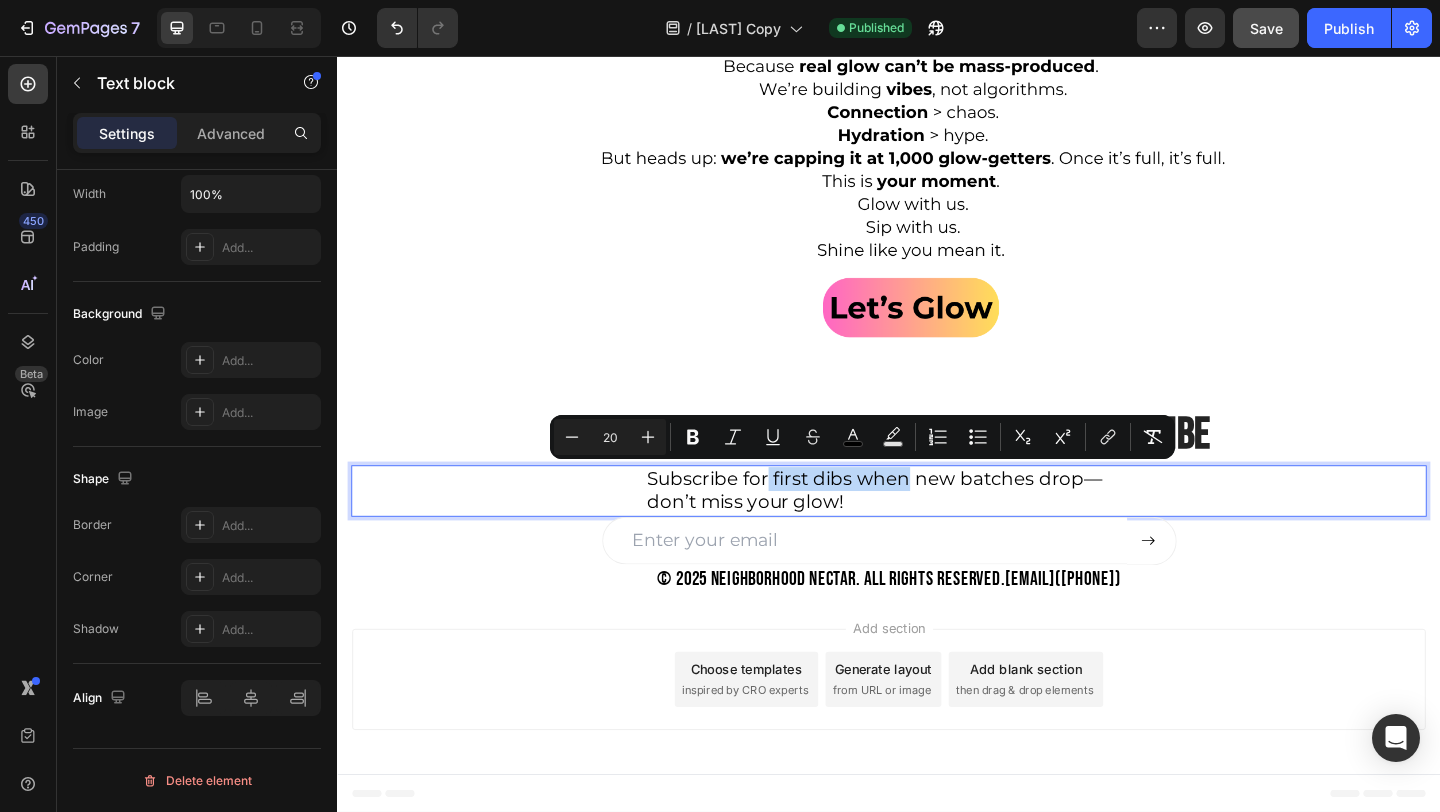 drag, startPoint x: 804, startPoint y: 513, endPoint x: 957, endPoint y: 517, distance: 153.05228 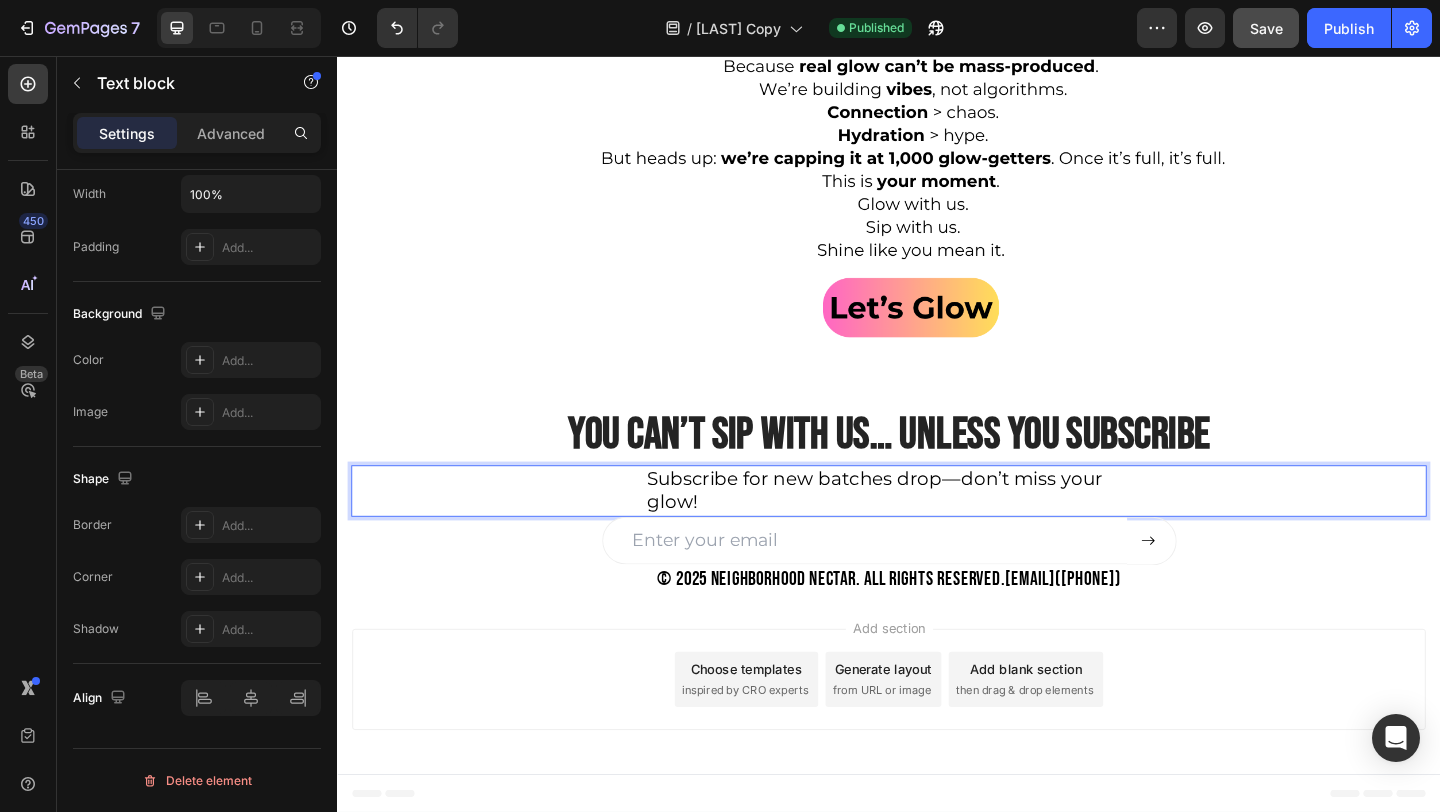 click on "Subscribe for new batches drop—don’t miss your glow!" at bounding box center (921, 528) 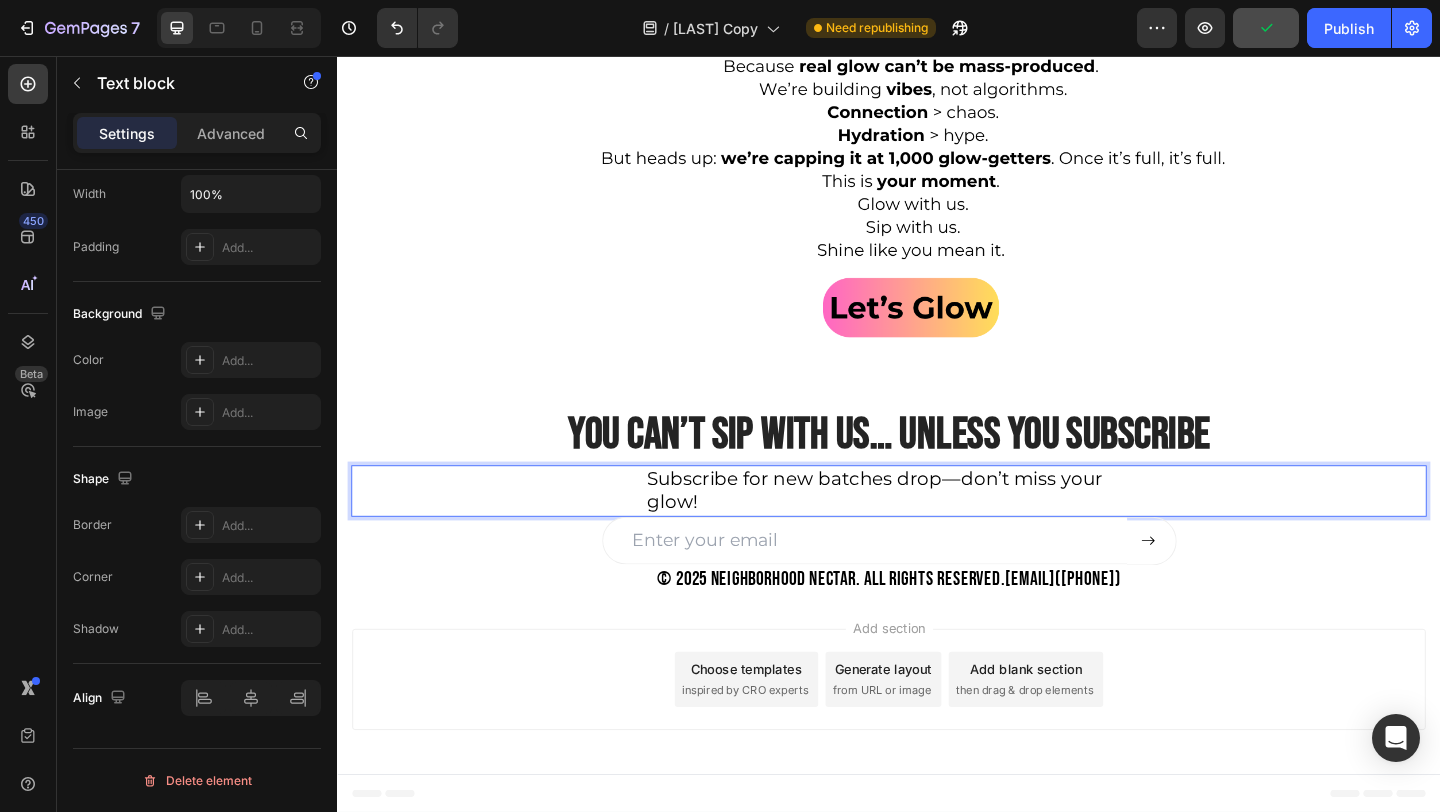 click on "Subscribe for new batches drop—don’t miss your glow!" at bounding box center [921, 528] 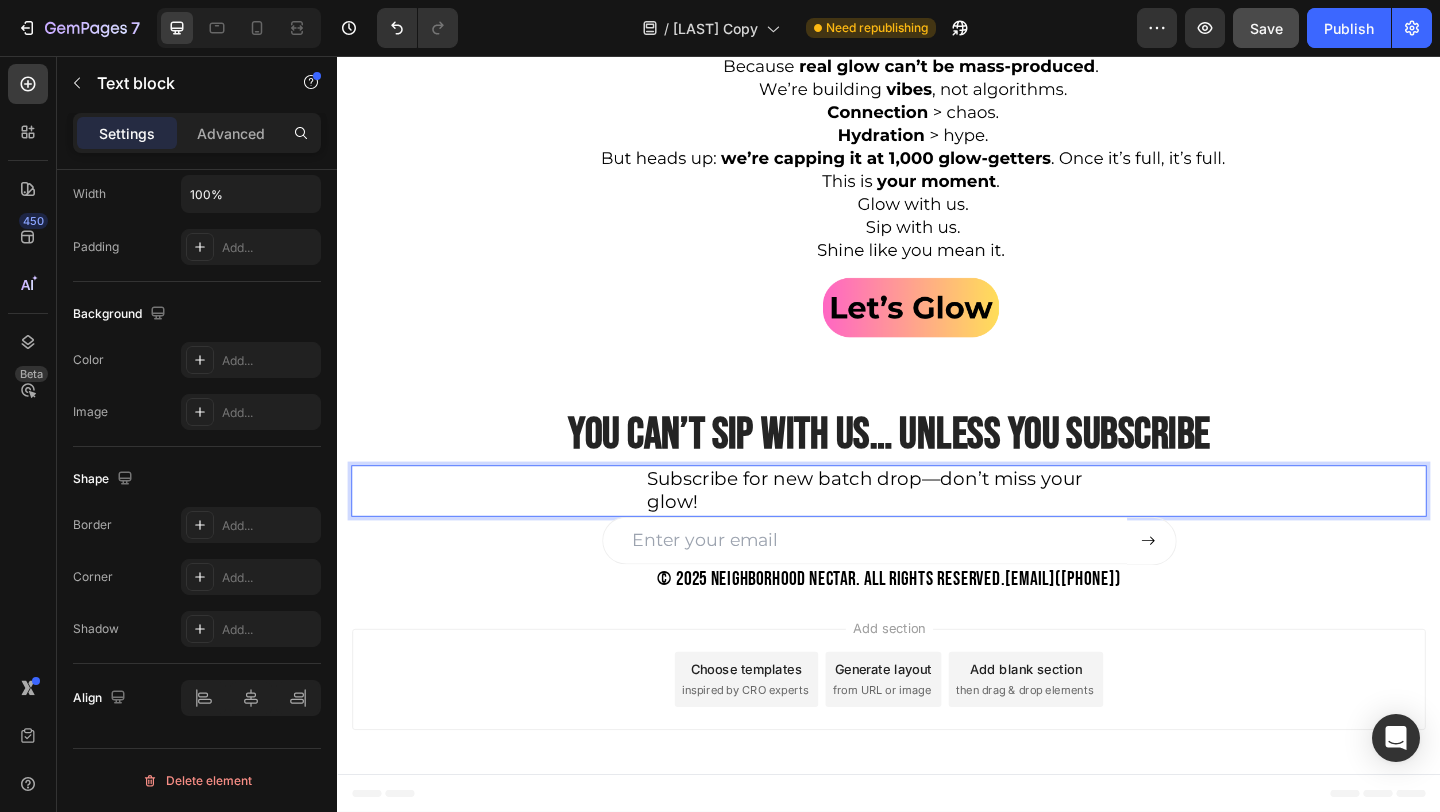 click on "Subscribe for new batch drop—don’t miss your glow!" at bounding box center [910, 528] 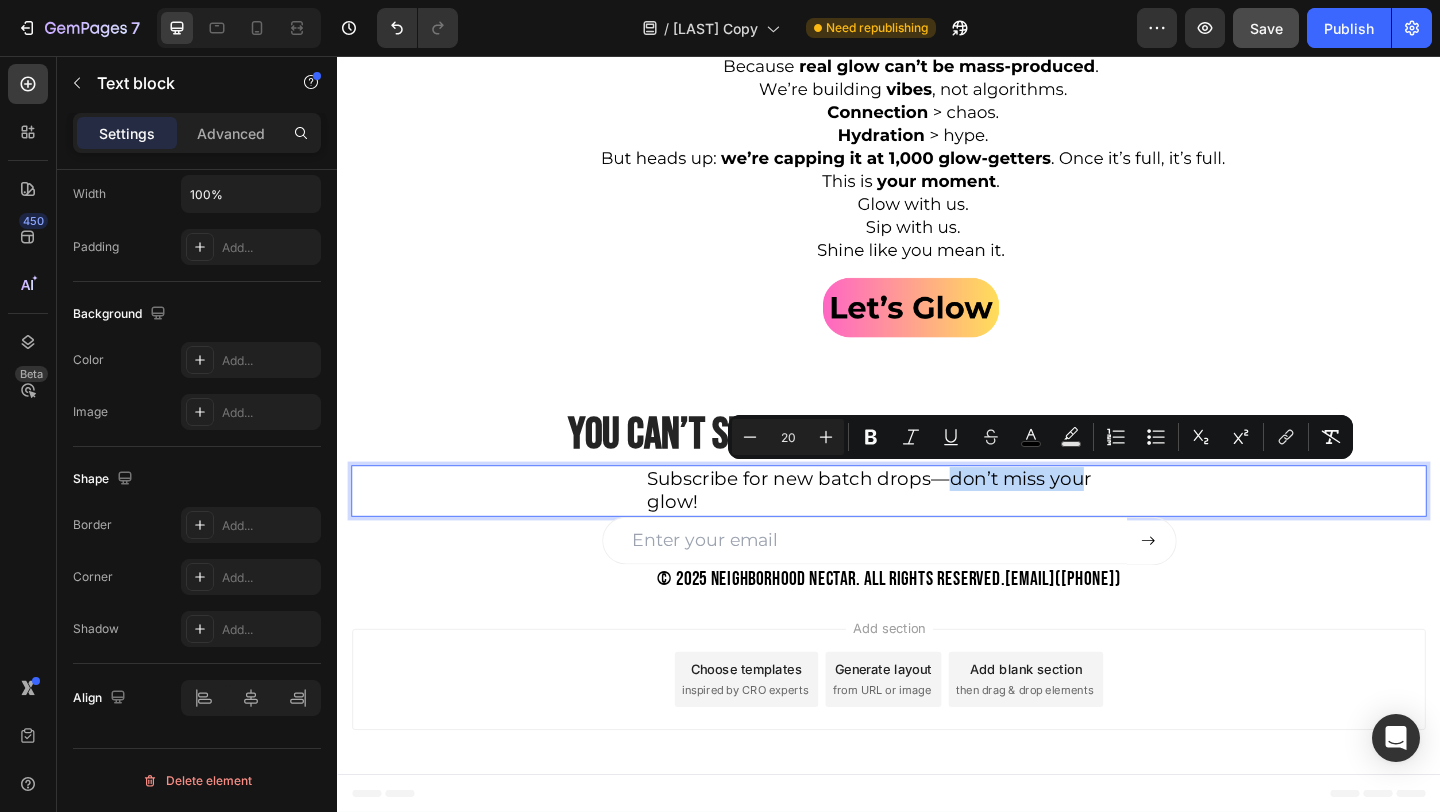 drag, startPoint x: 1004, startPoint y: 515, endPoint x: 1148, endPoint y: 520, distance: 144.08678 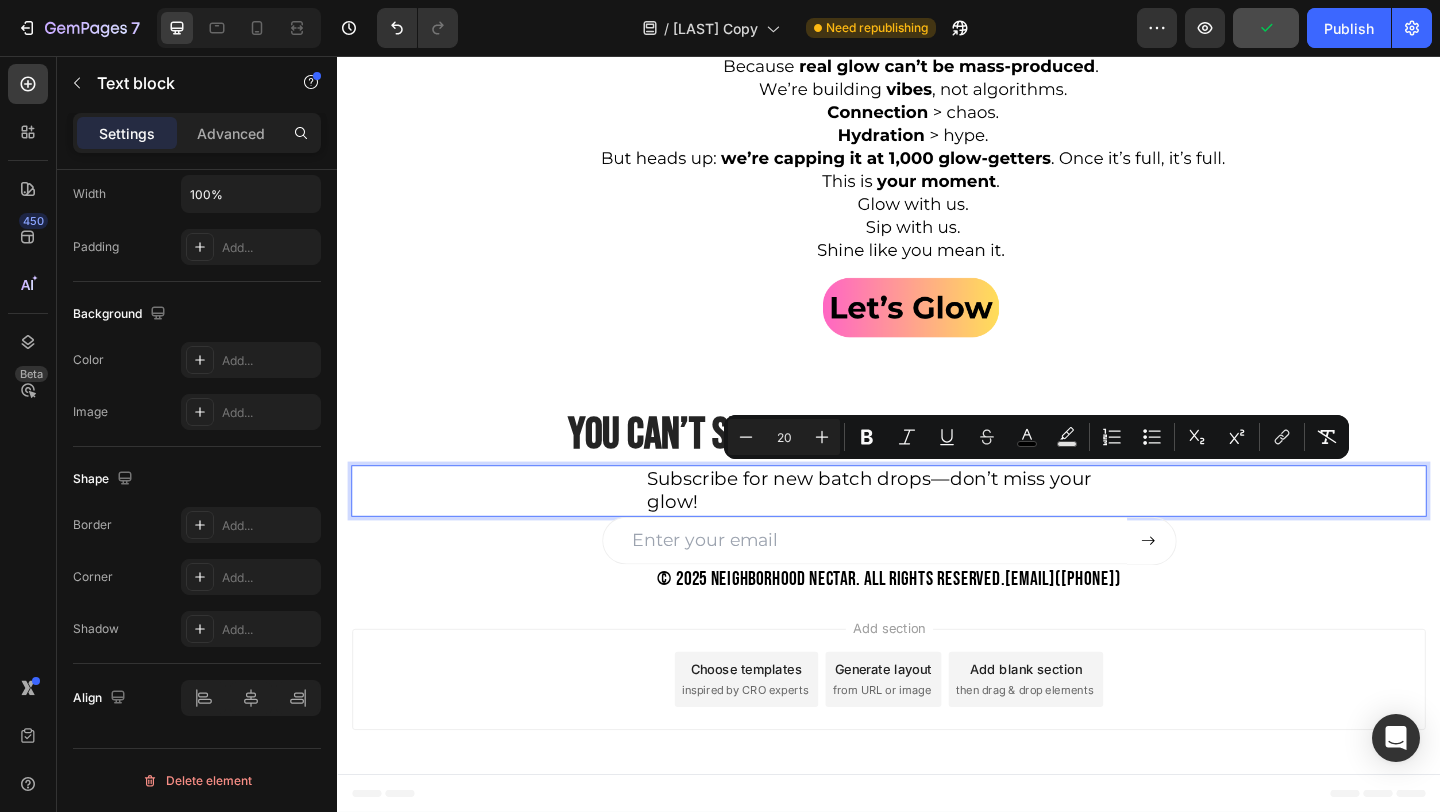 scroll, scrollTop: 5508, scrollLeft: 0, axis: vertical 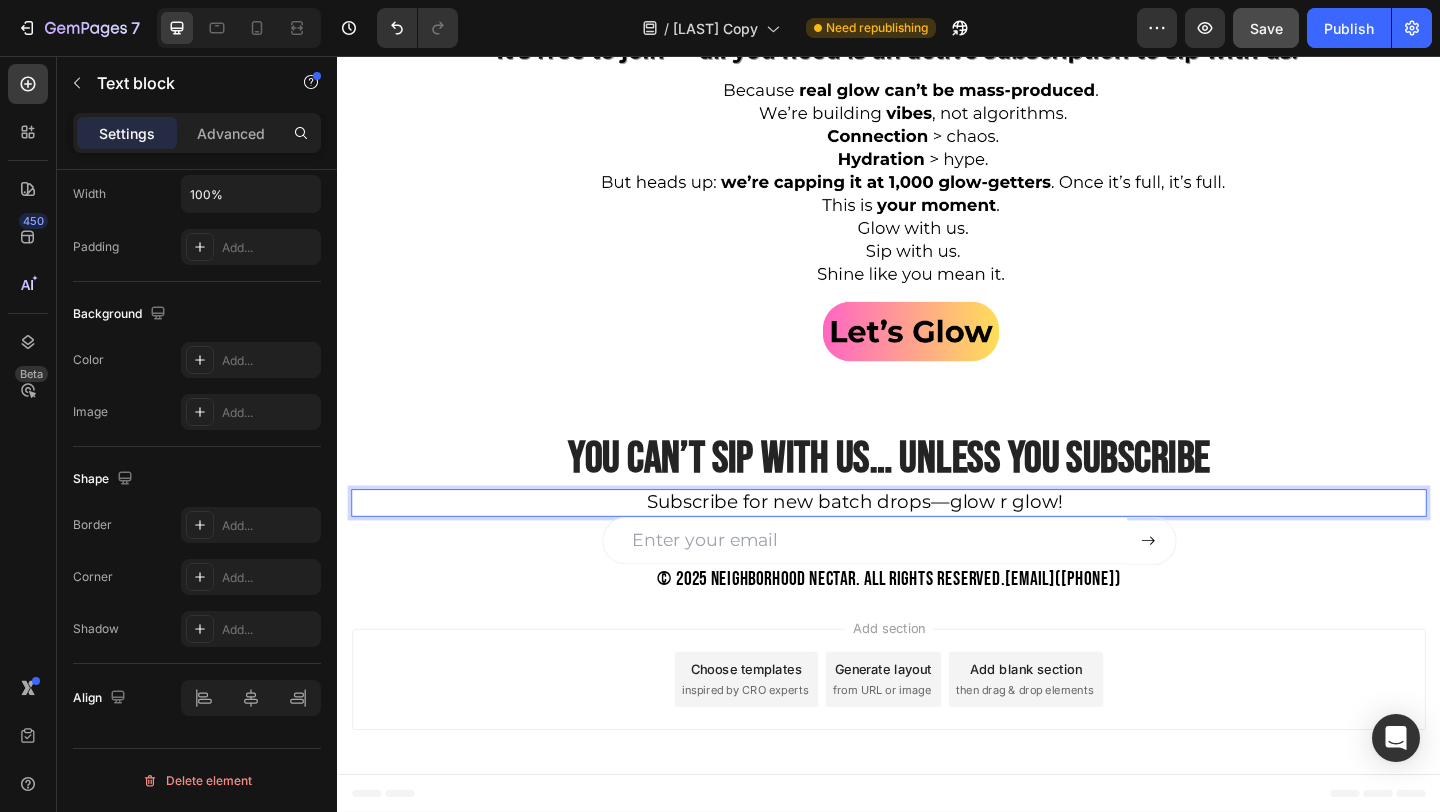 click on "Subscribe for new batch drops—glow r glow!" at bounding box center [900, 541] 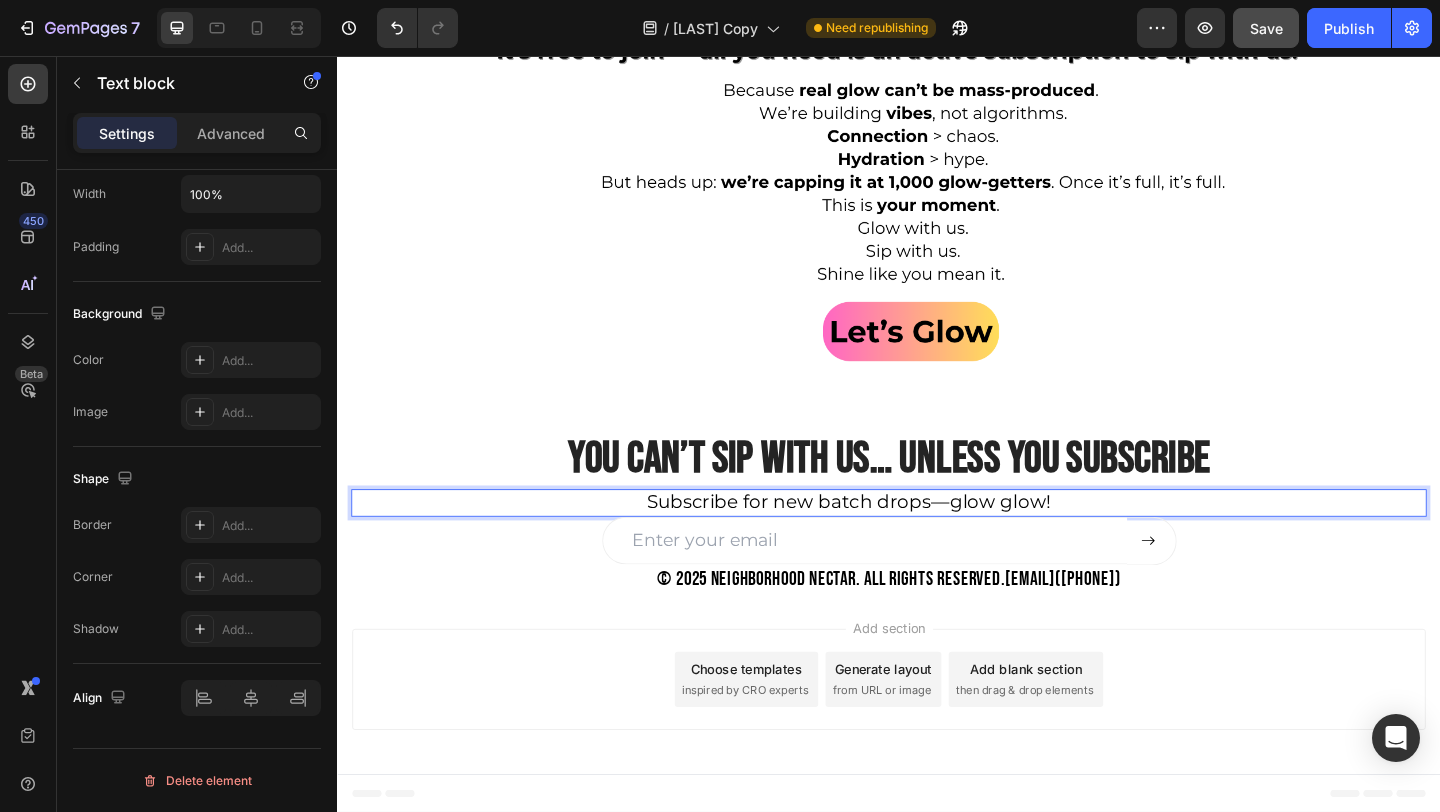click on "Subscribe for new batch drops—glow glow!" at bounding box center [893, 541] 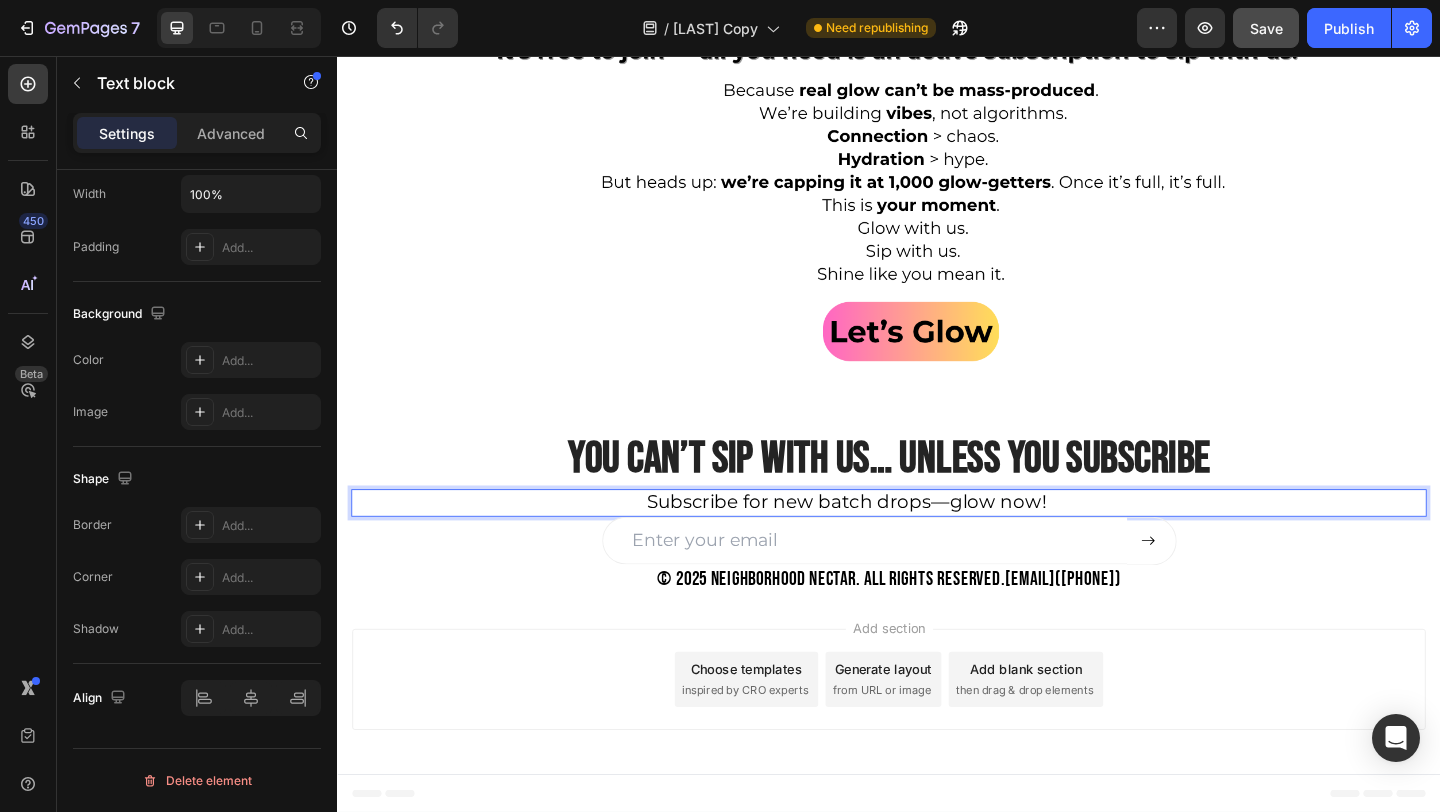 click on "Subscribe for new batch drops—glow now!" at bounding box center [891, 541] 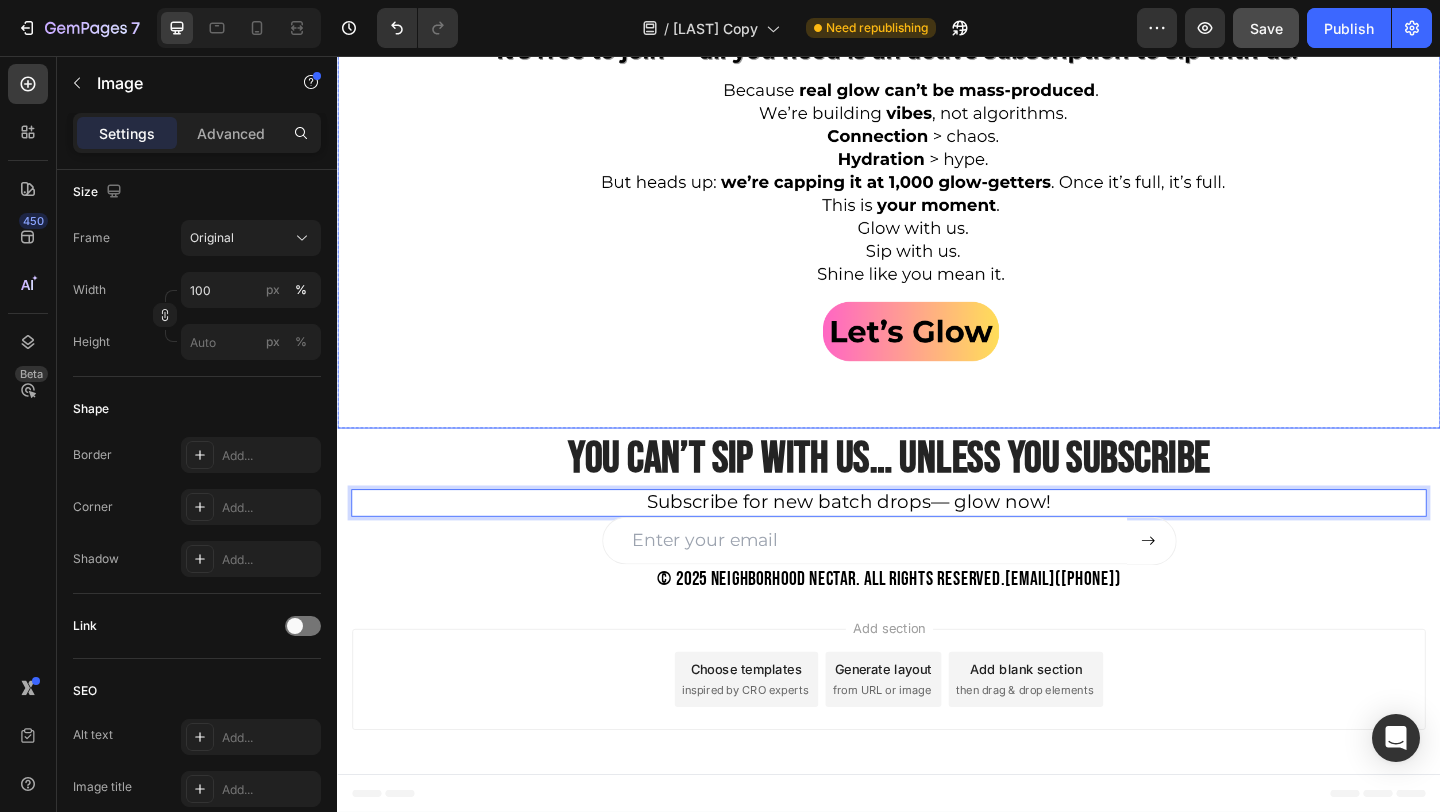 click at bounding box center (937, 123) 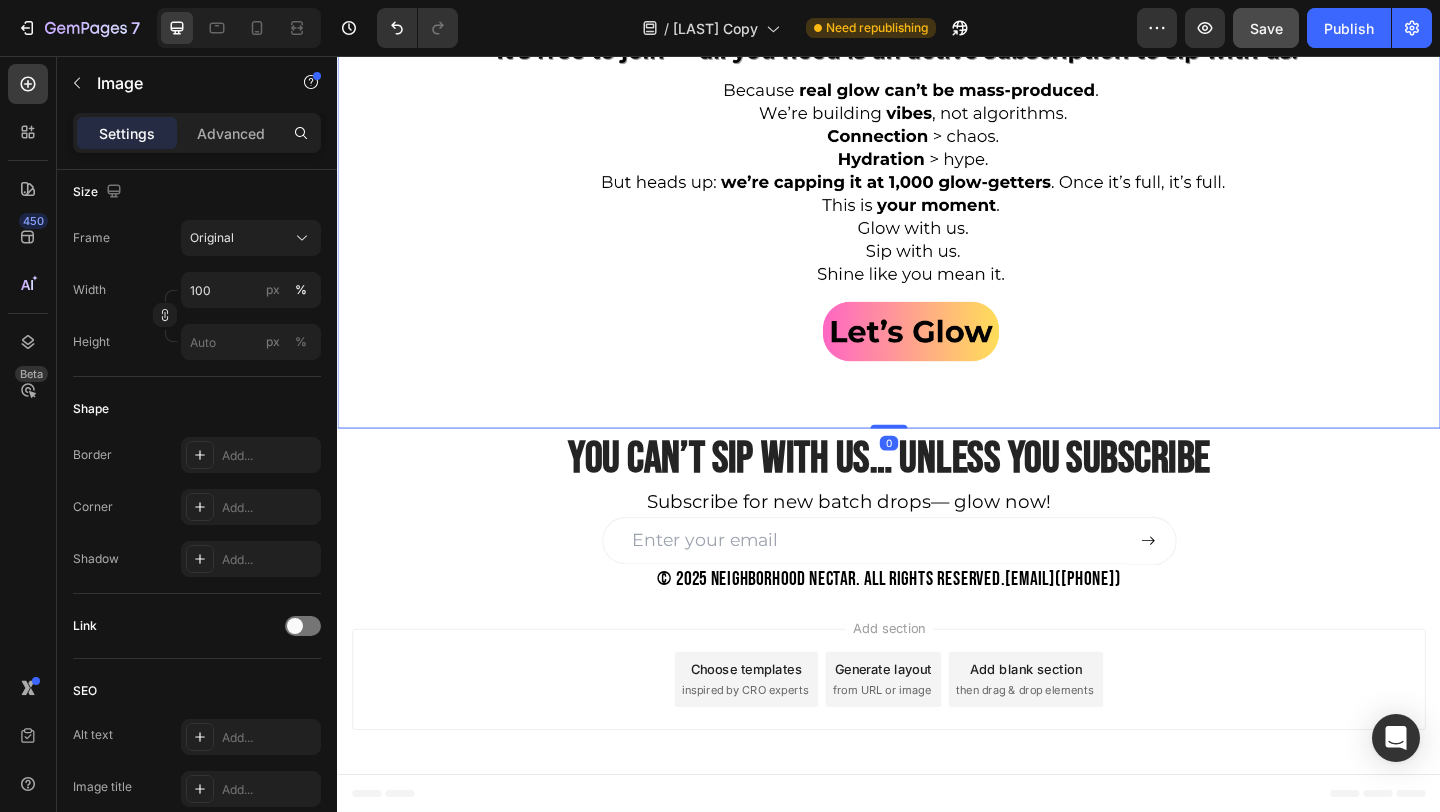 scroll, scrollTop: 0, scrollLeft: 0, axis: both 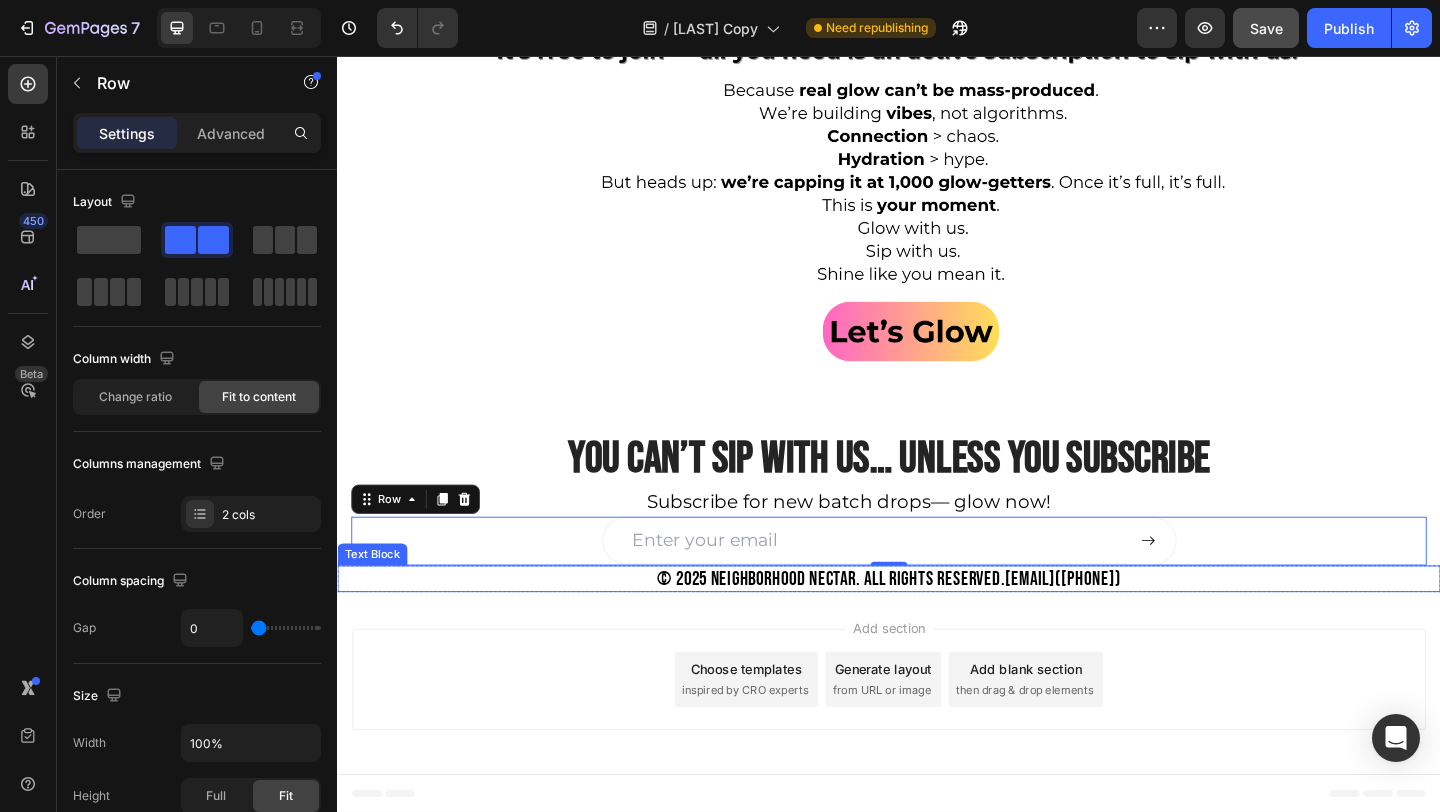 click on "© 2025 Neighborhood Nectar. All Rights Reserved.                  [EMAIL]             ([PHONE])" at bounding box center [937, 624] 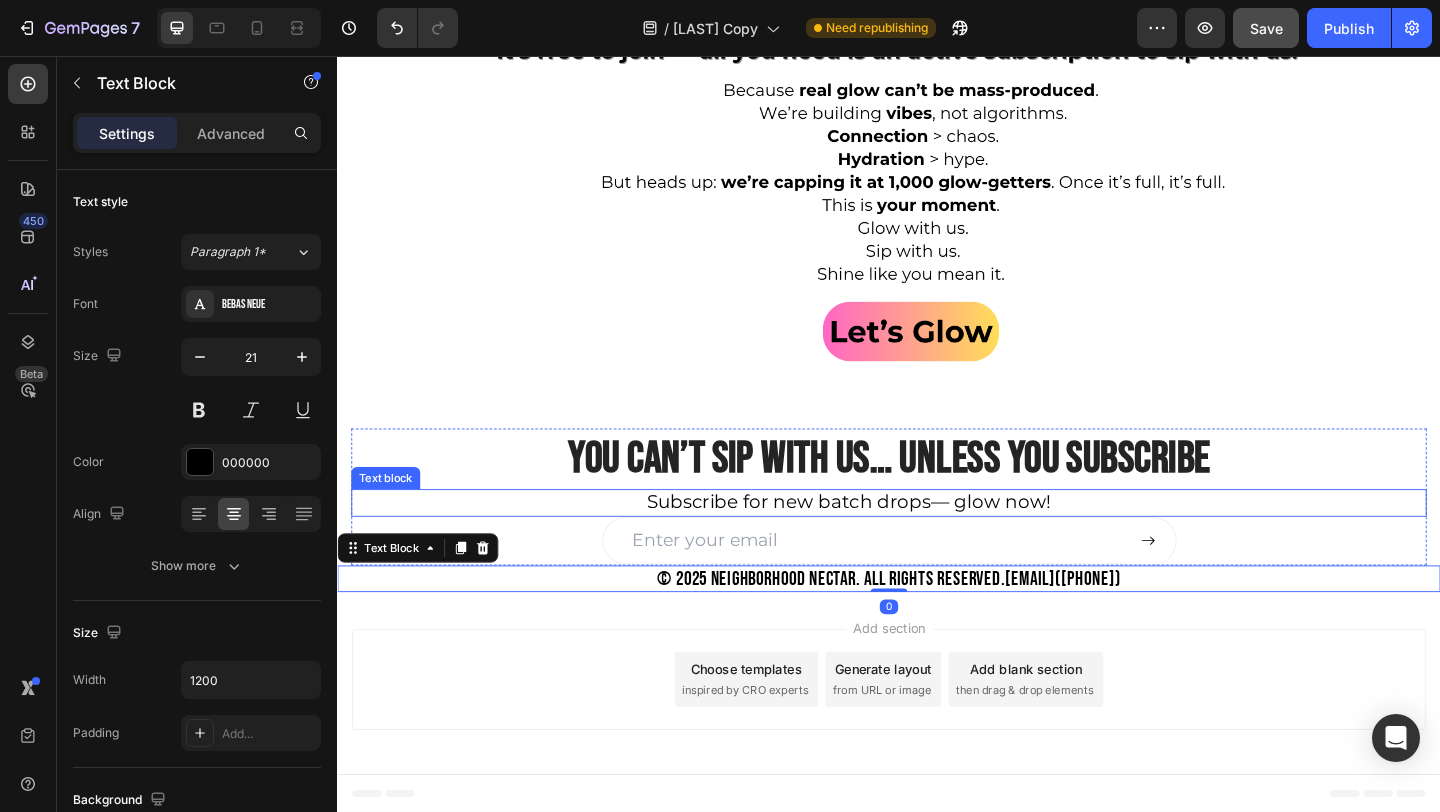 click on "Subscribe for new batch drops— glow now! Text block" at bounding box center (937, 542) 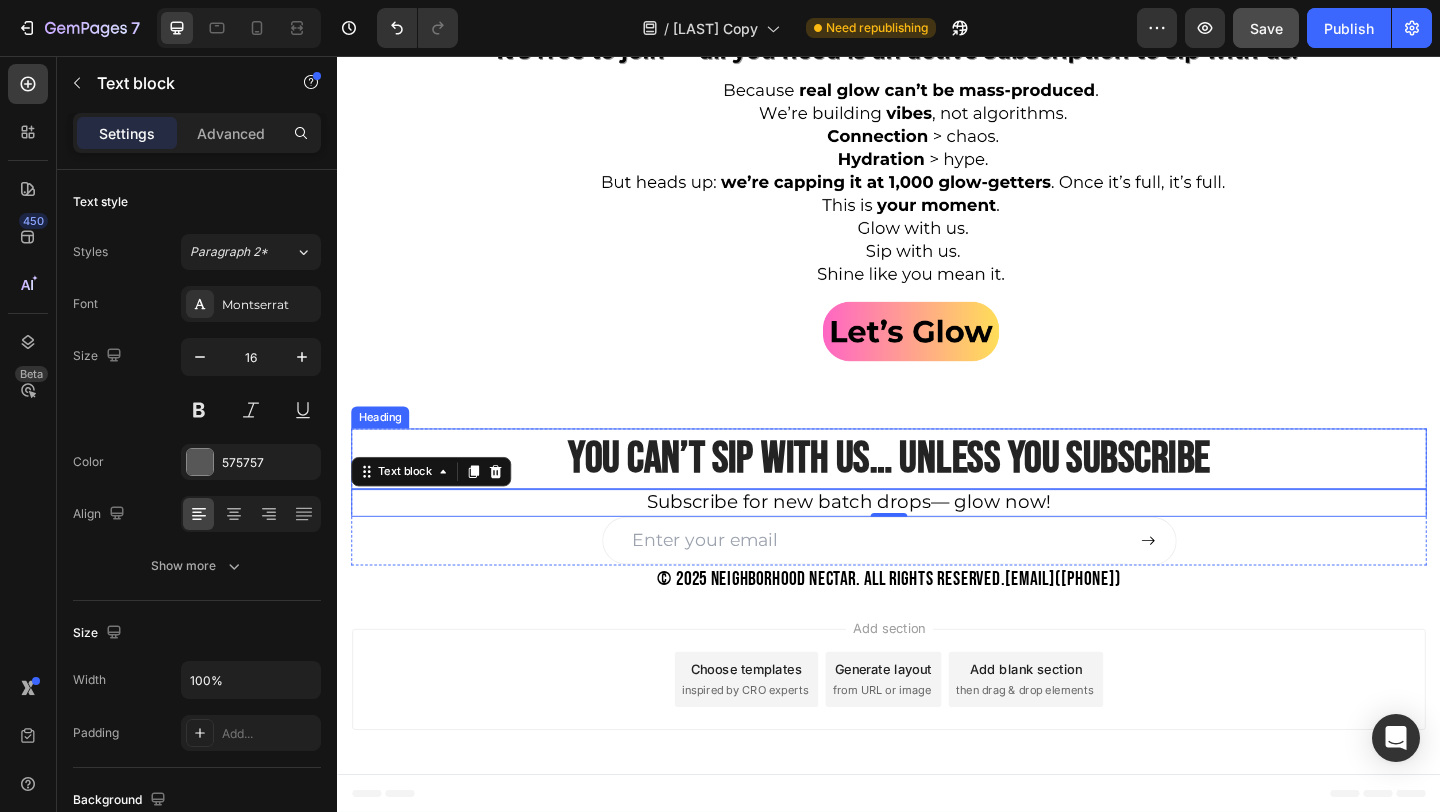 click on "You can’t sip with us… unless you subscribe" at bounding box center (937, 494) 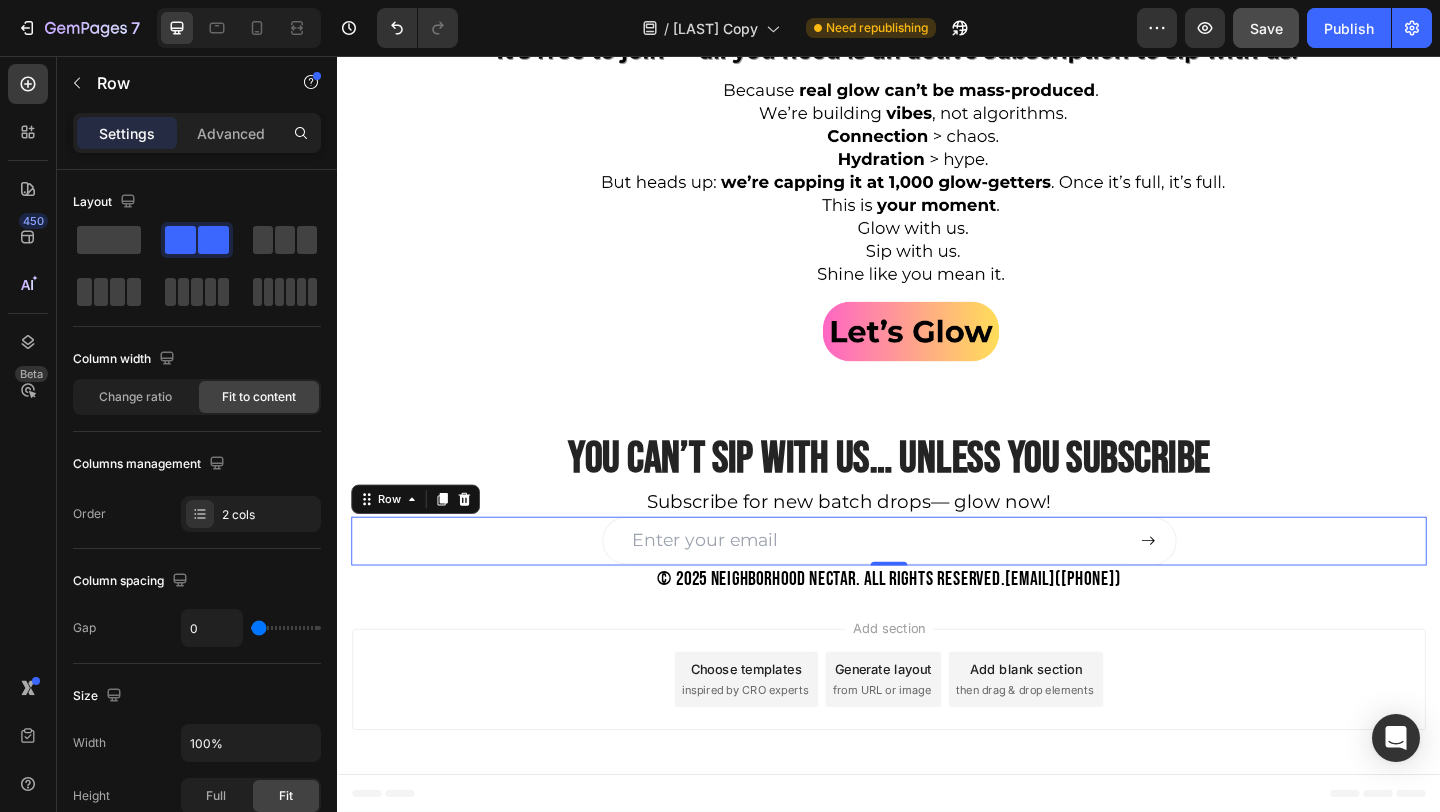 click on "Email Field
Submit Button Row   0" at bounding box center (937, 583) 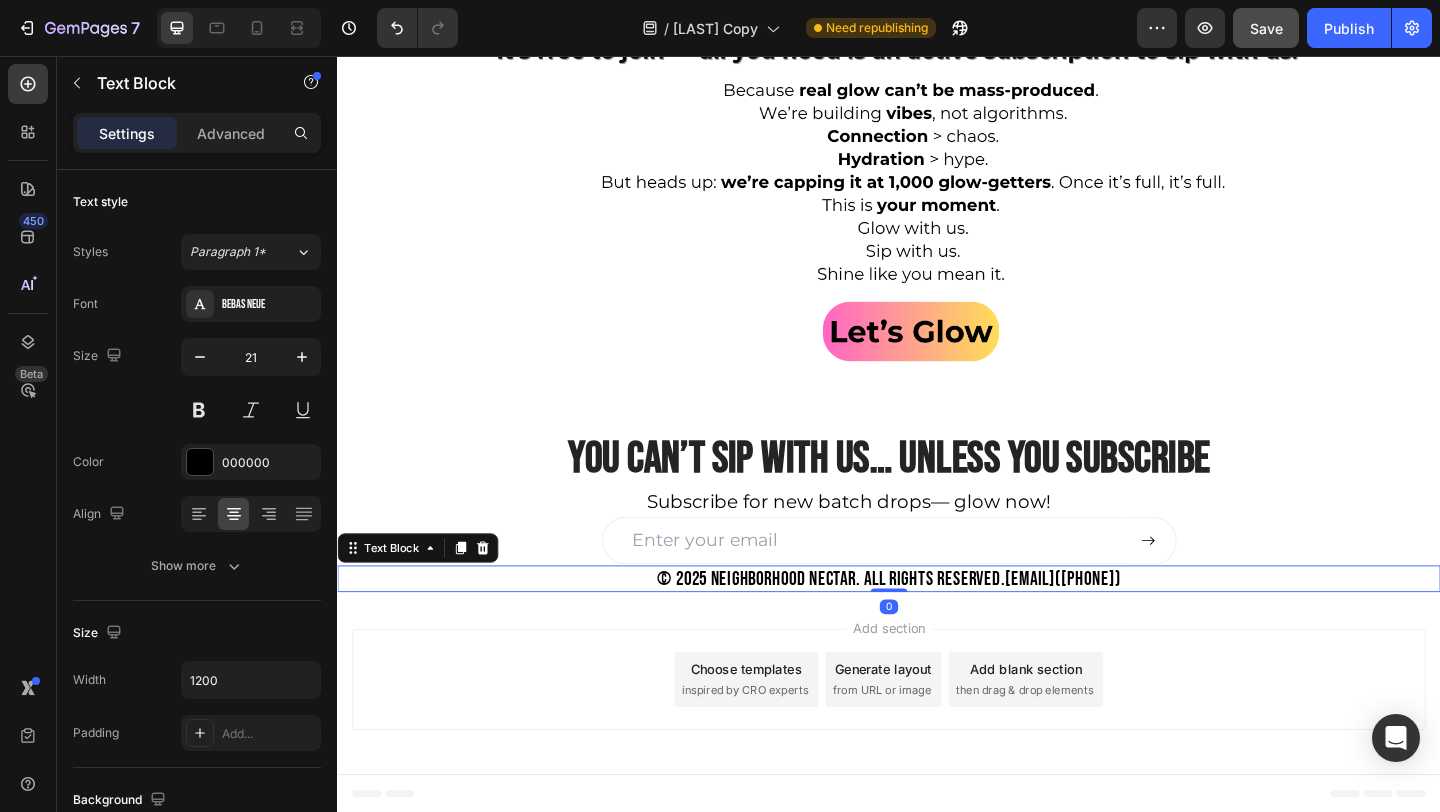 click on "© 2025 Neighborhood Nectar. All Rights Reserved.                  [EMAIL]             ([PHONE])" at bounding box center (937, 624) 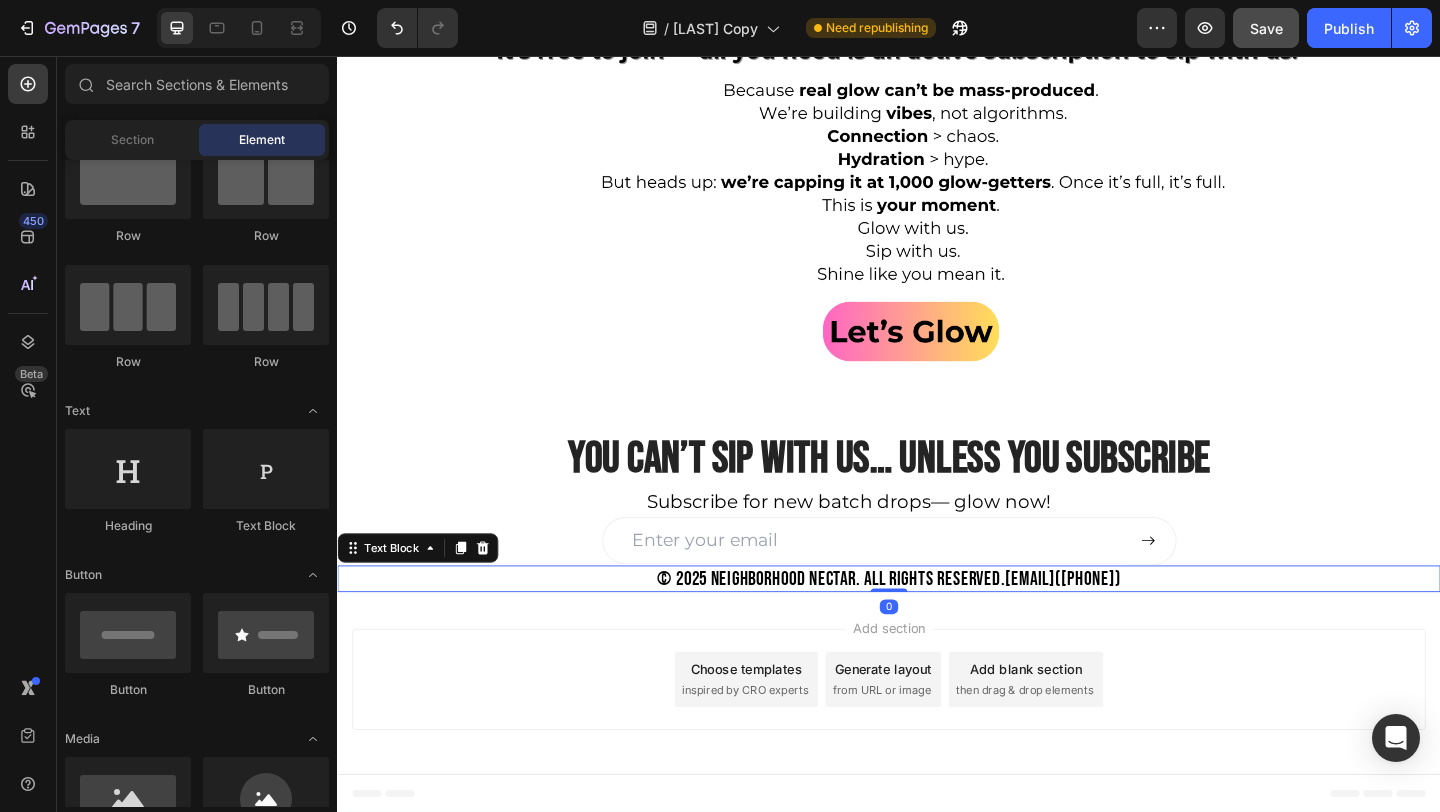 click on "Add section Choose templates inspired by CRO experts Generate layout from URL or image Add blank section then drag & drop elements" at bounding box center (937, 734) 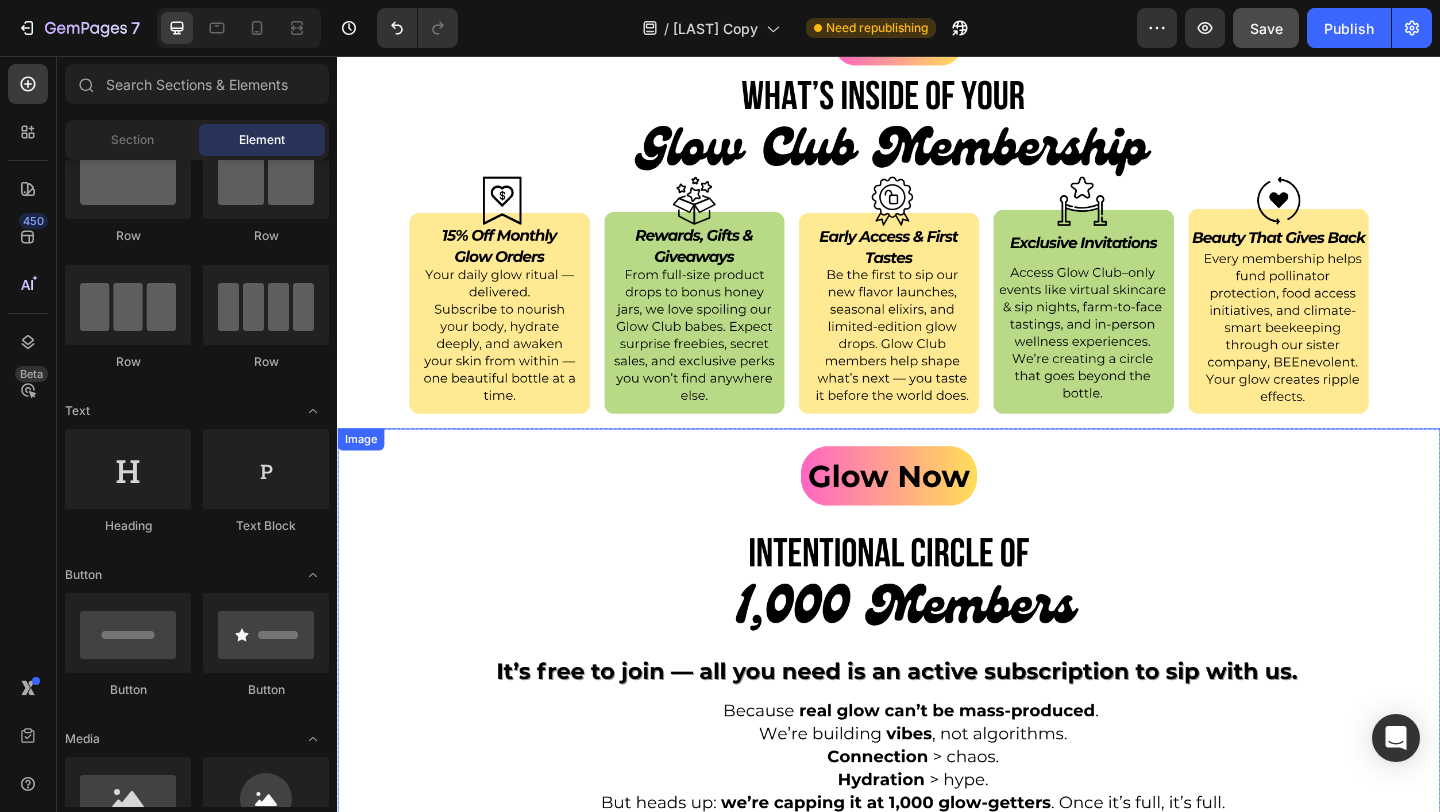 scroll, scrollTop: 4093, scrollLeft: 0, axis: vertical 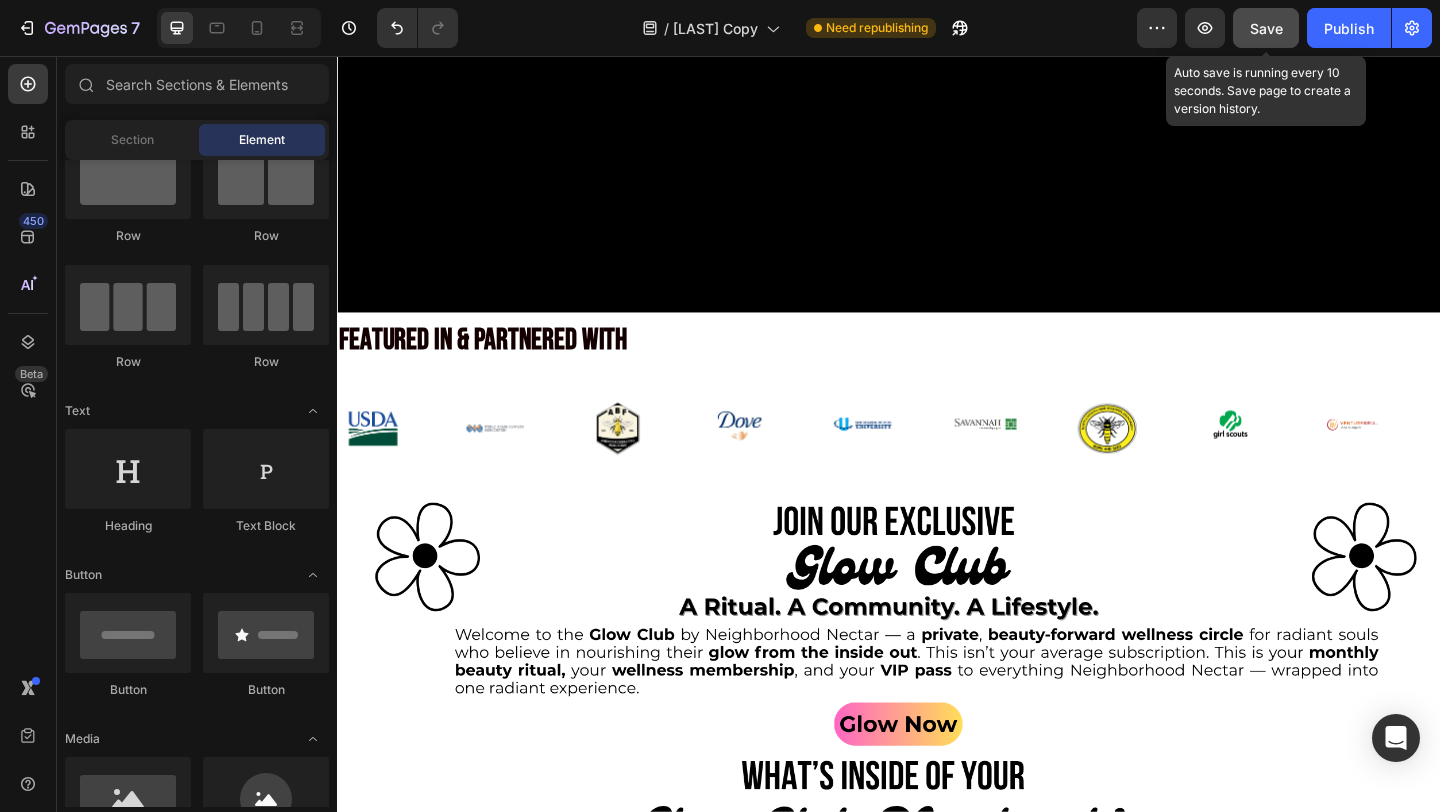click on "Save" at bounding box center (1266, 28) 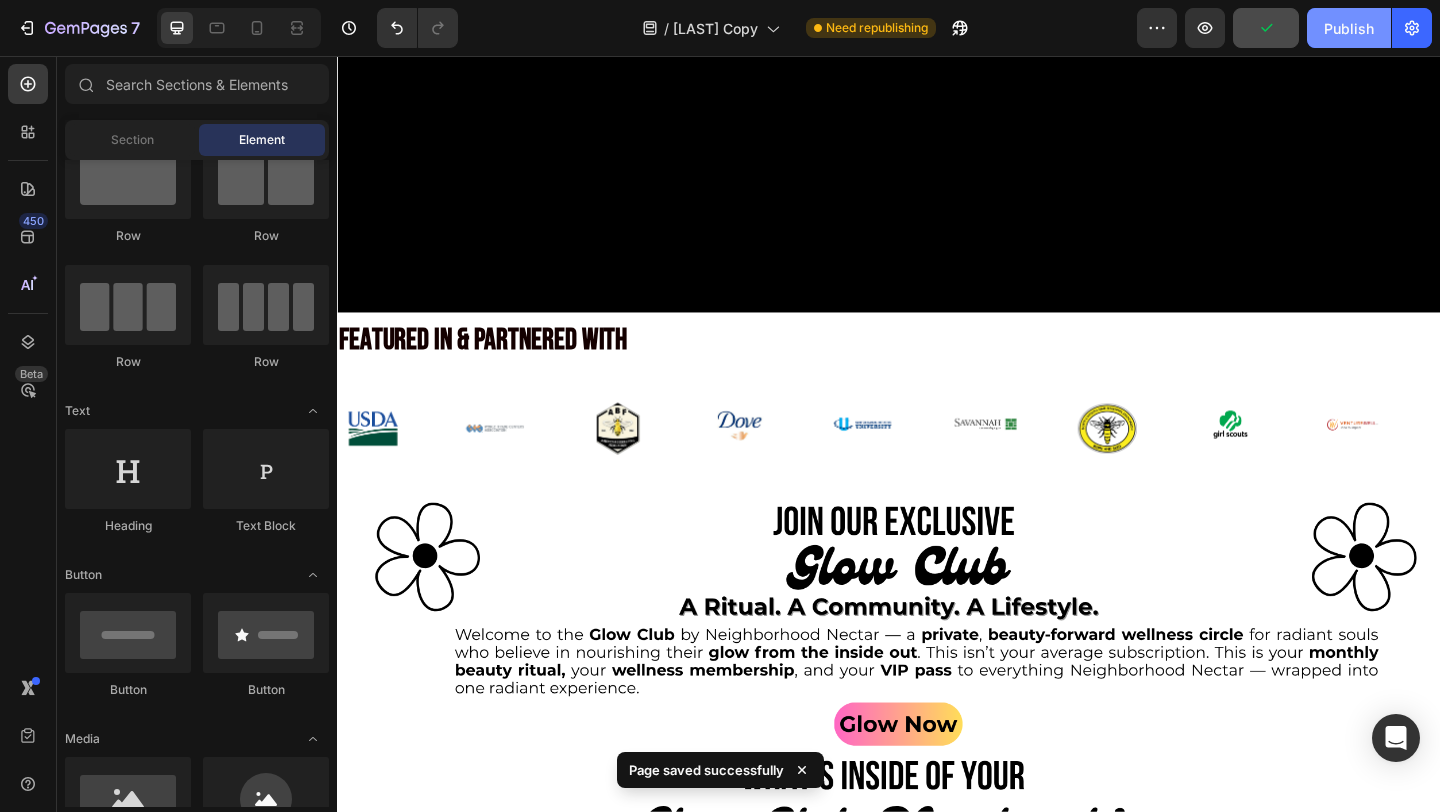 click on "Publish" at bounding box center (1349, 28) 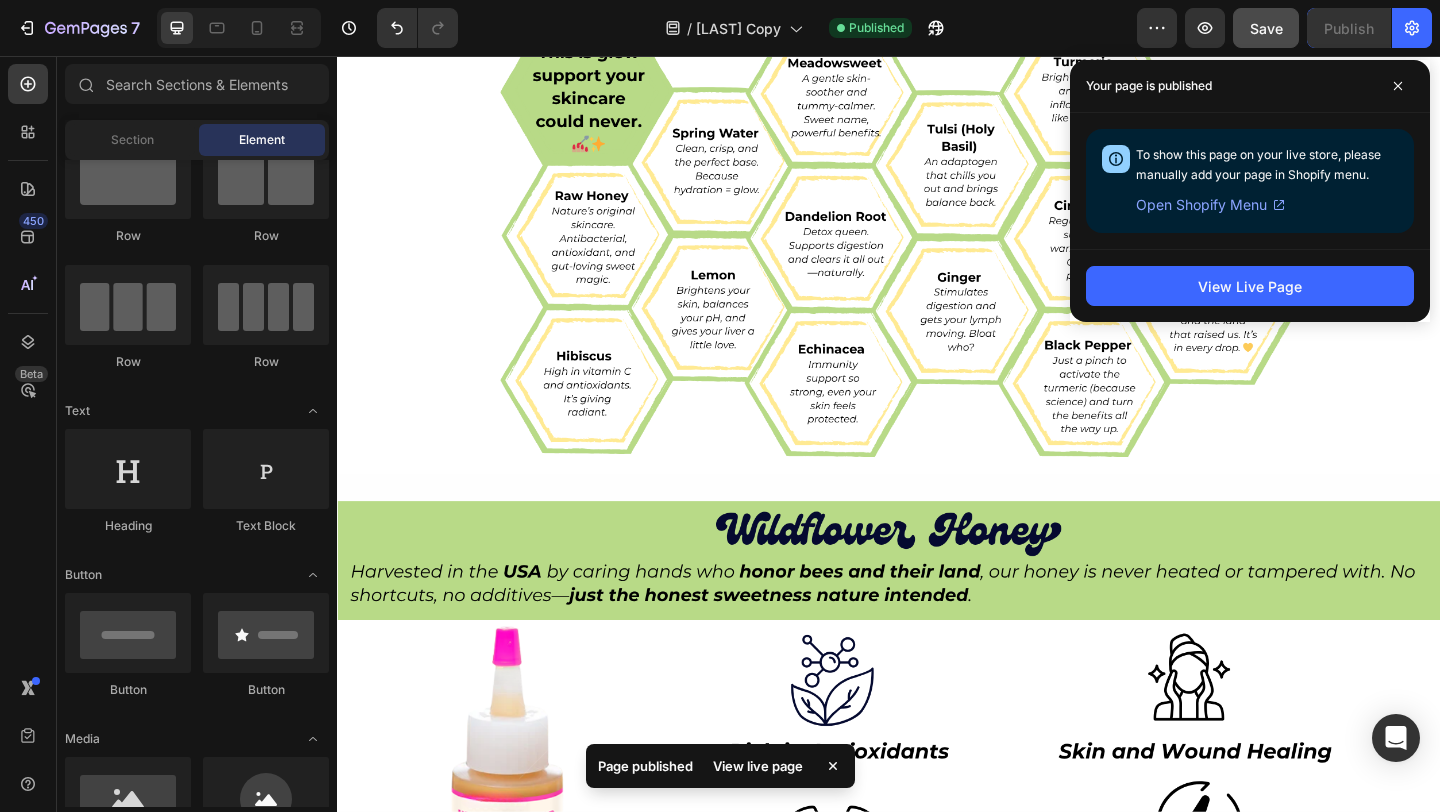 scroll, scrollTop: 1149, scrollLeft: 0, axis: vertical 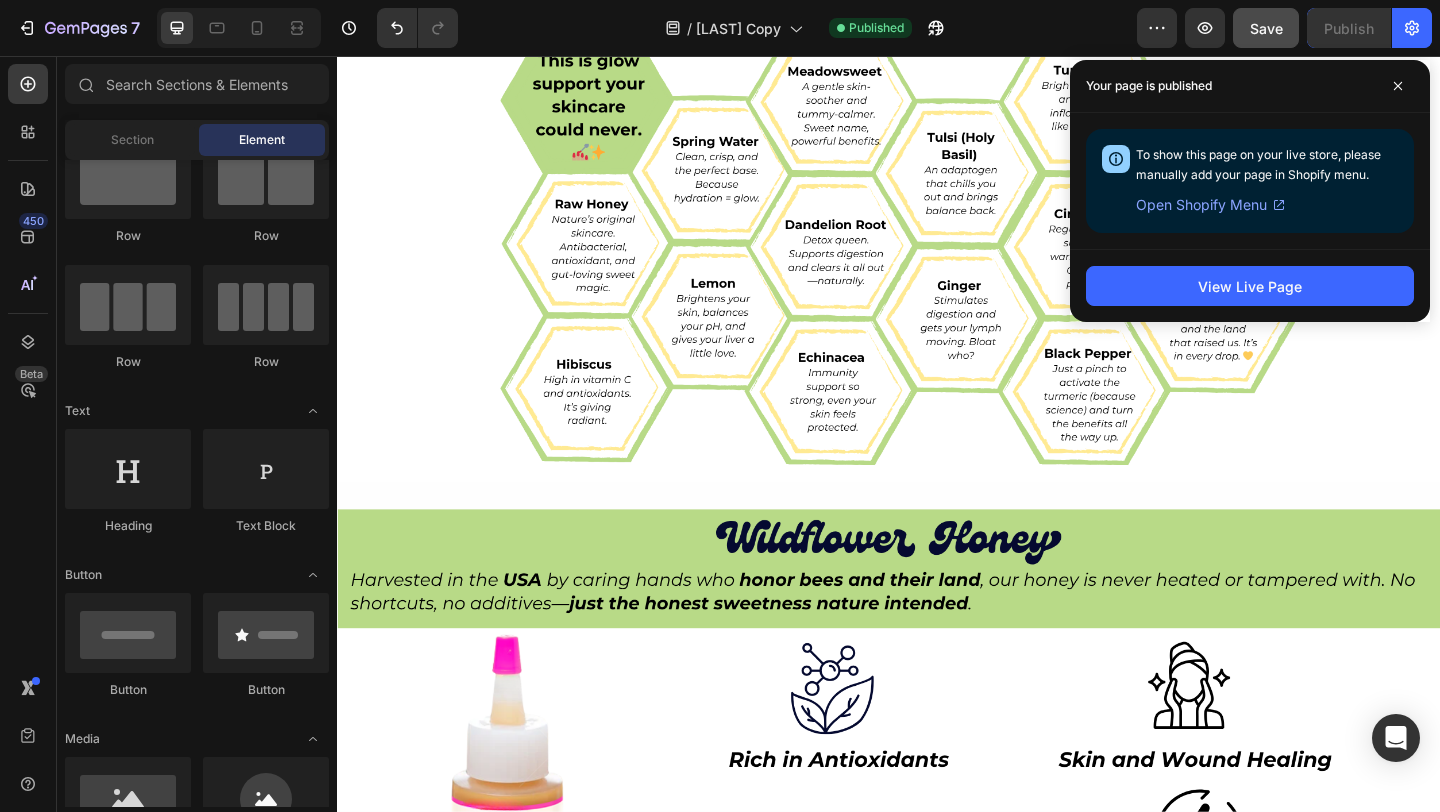 click on "Open Shopify Menu" at bounding box center (1201, 205) 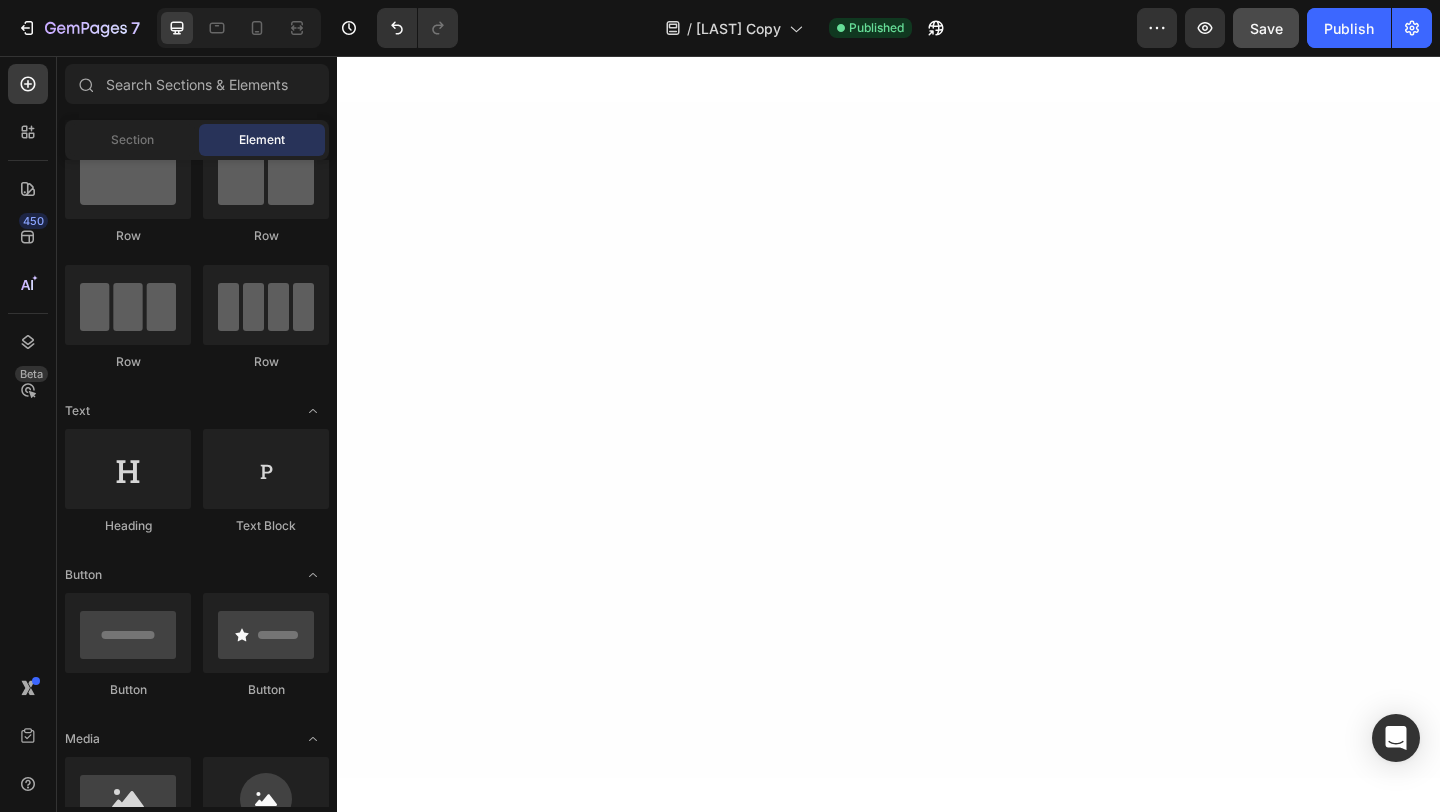 scroll, scrollTop: 1756, scrollLeft: 0, axis: vertical 